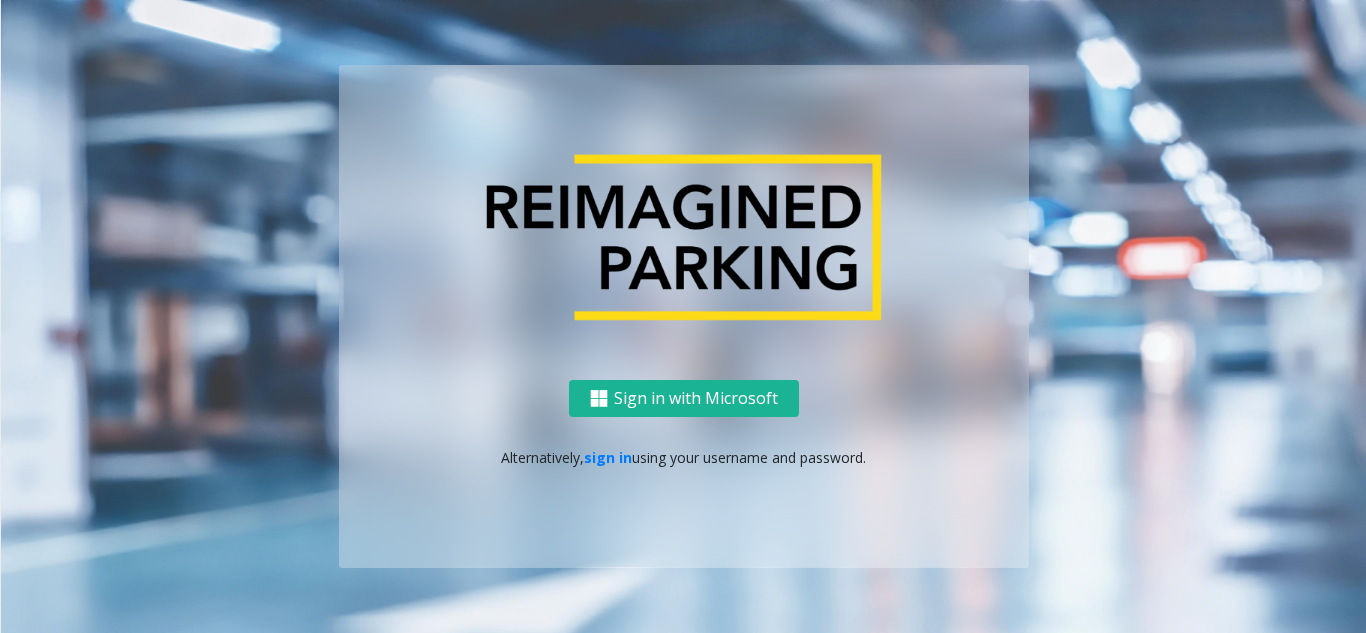 scroll, scrollTop: 0, scrollLeft: 0, axis: both 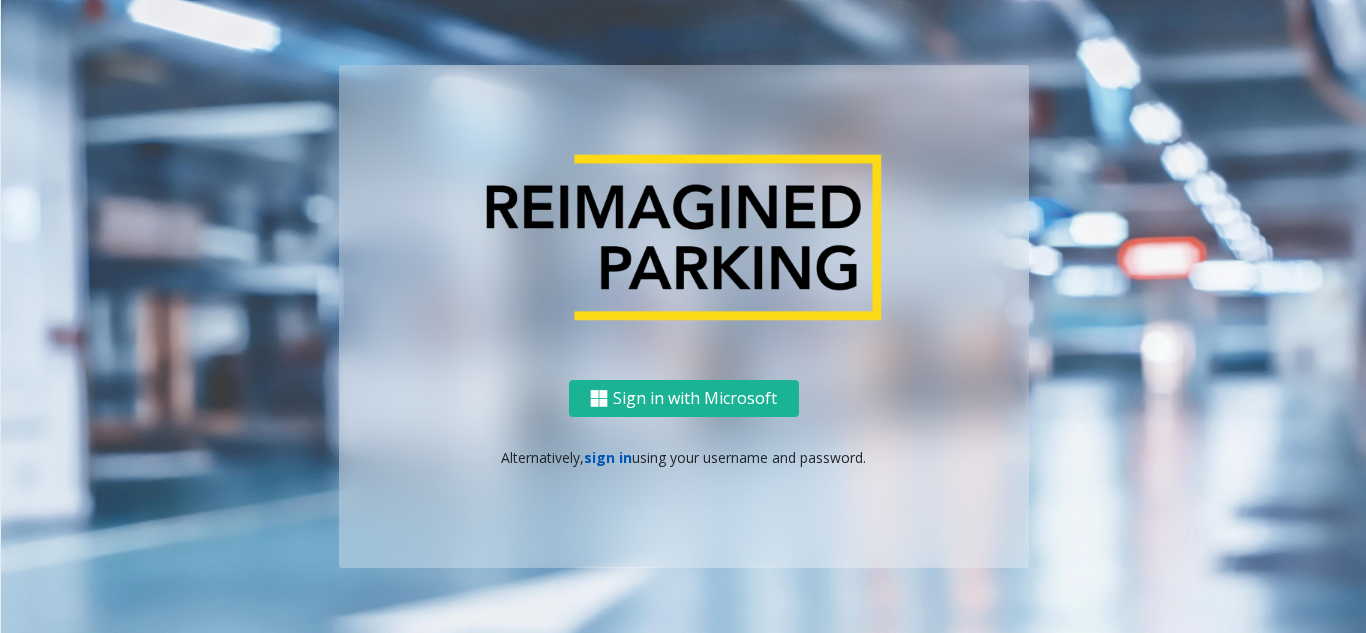 click on "sign in" 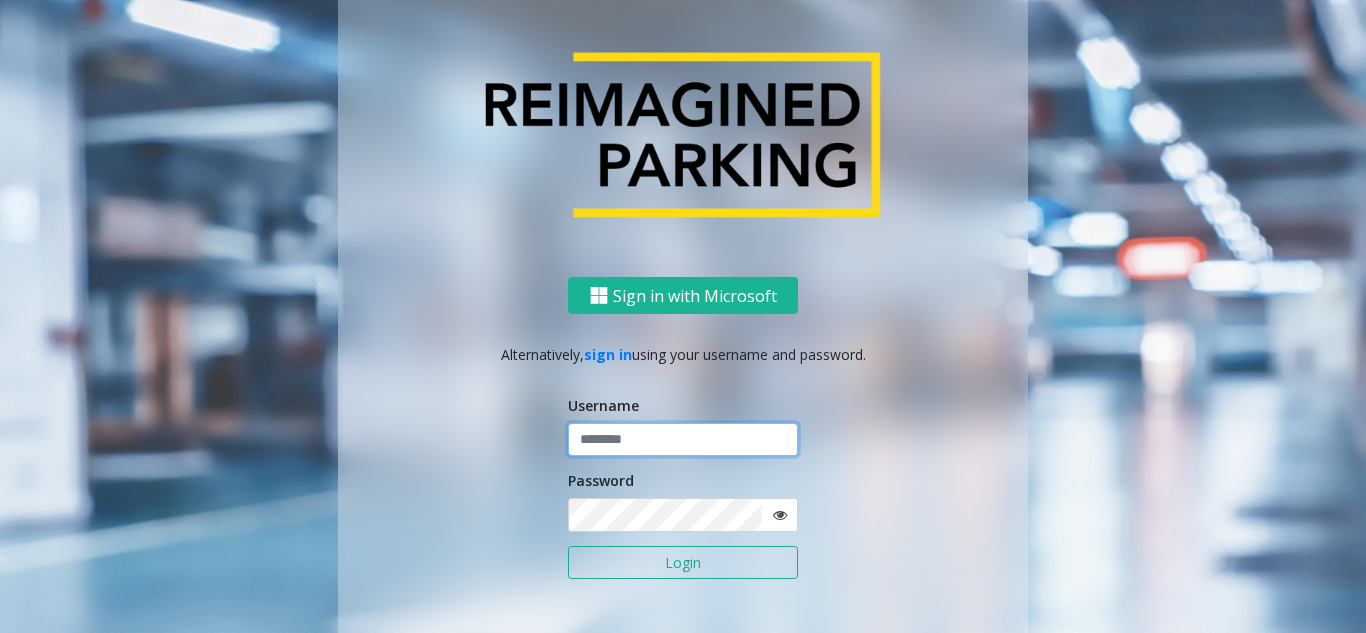 click 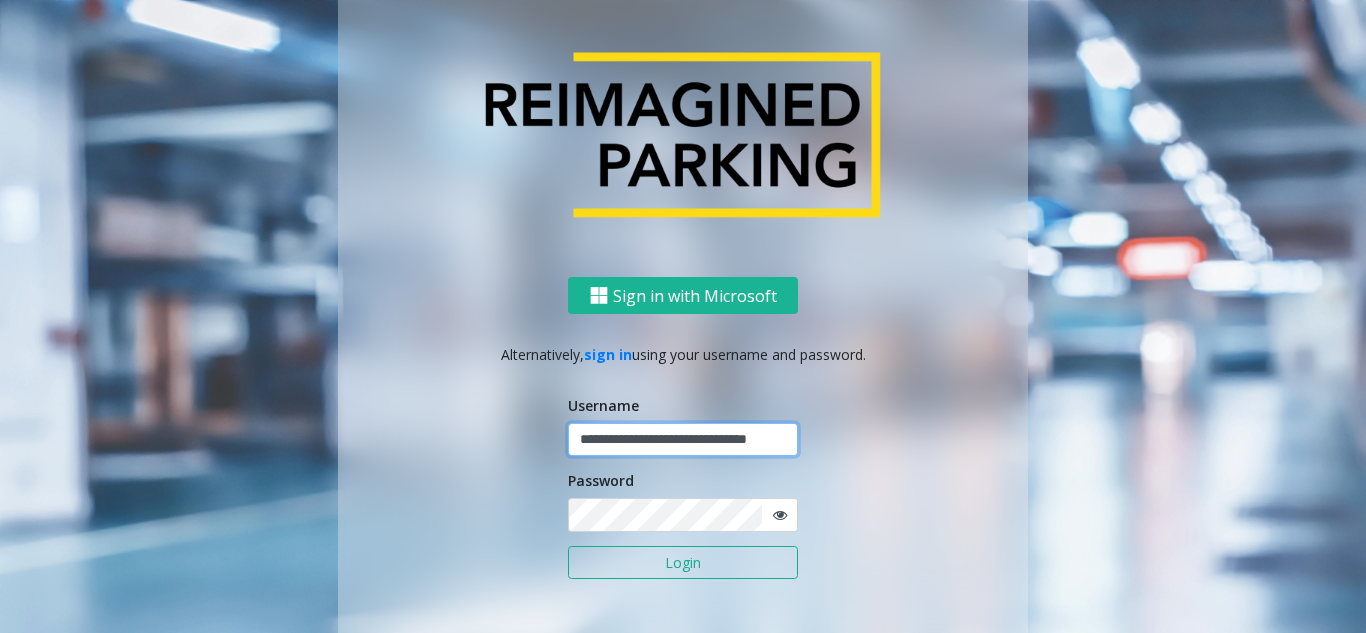 scroll, scrollTop: 0, scrollLeft: 33, axis: horizontal 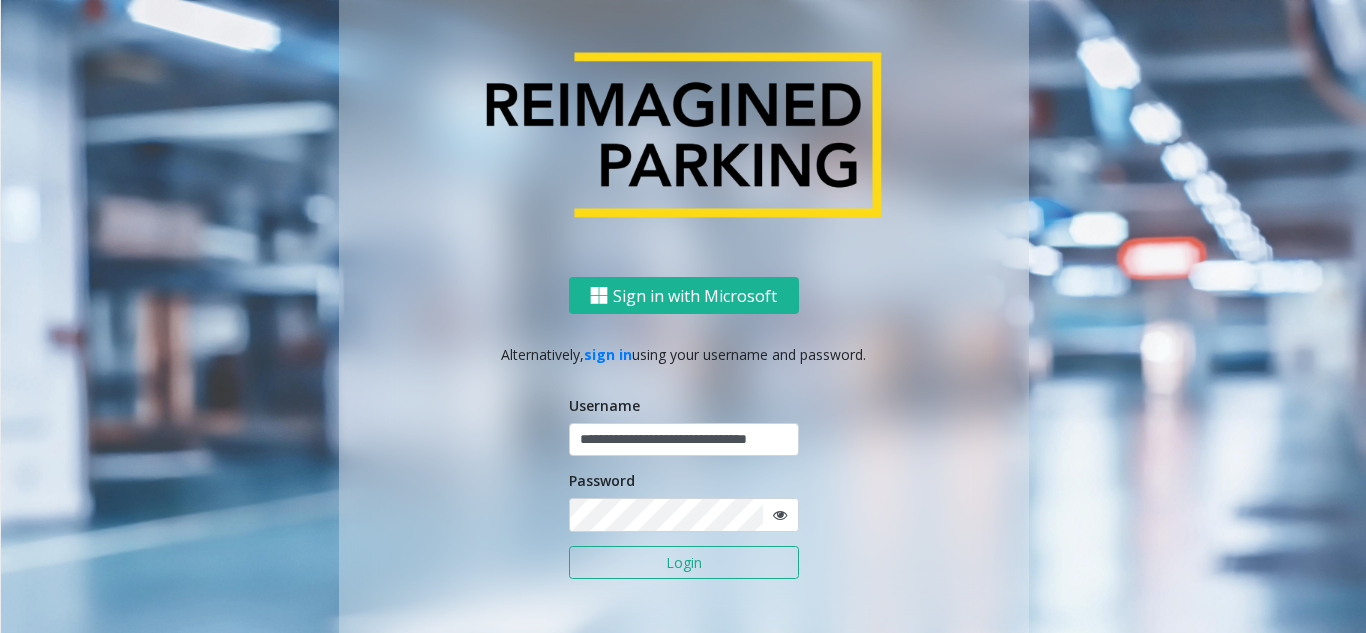 click on "**********" 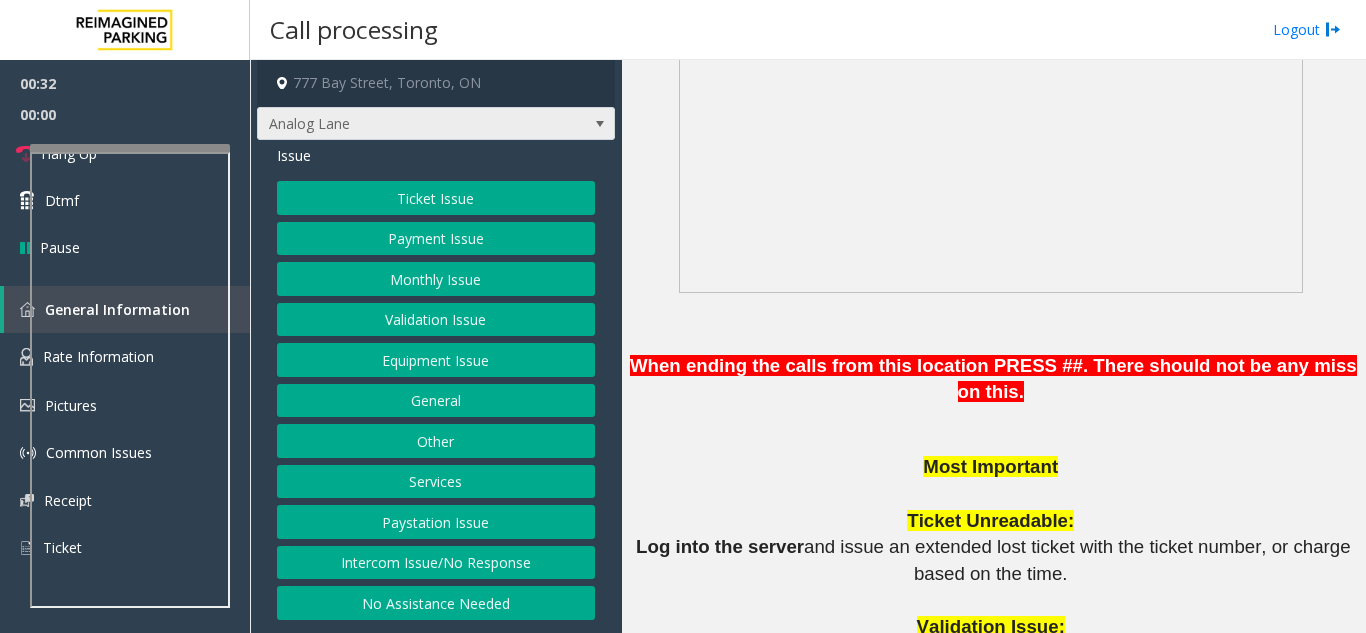 scroll, scrollTop: 1600, scrollLeft: 0, axis: vertical 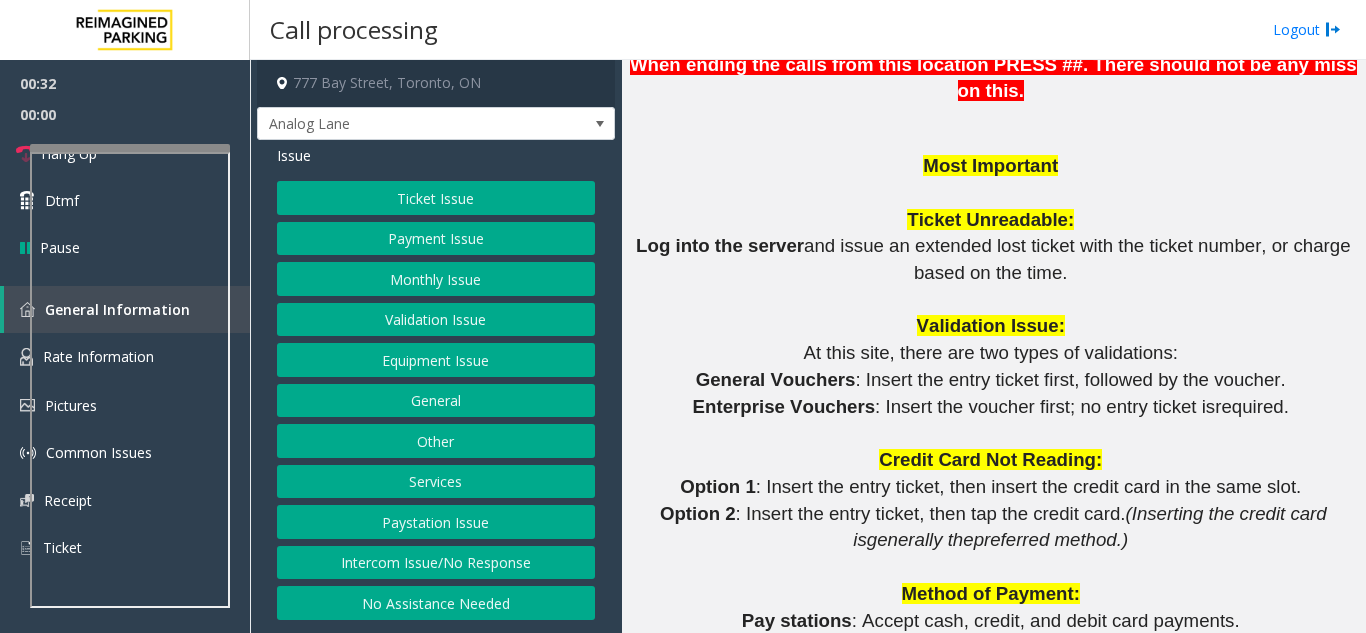 click on "Ticket Issue" 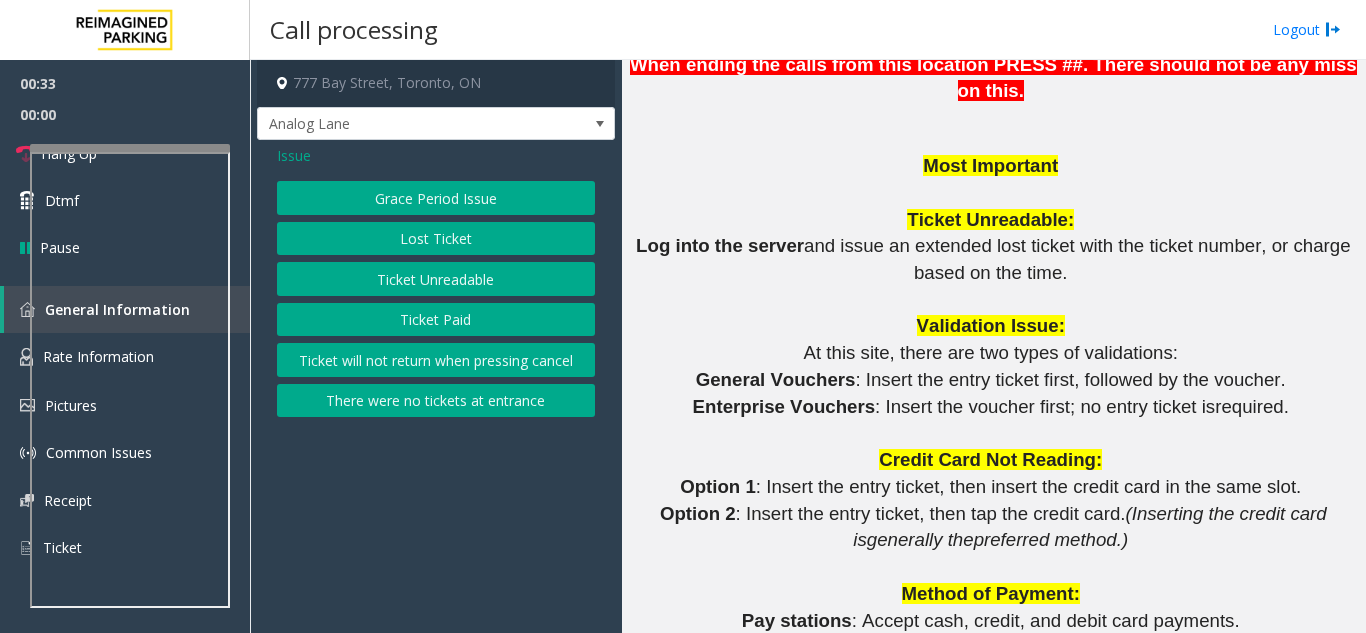 drag, startPoint x: 468, startPoint y: 249, endPoint x: 472, endPoint y: 282, distance: 33.24154 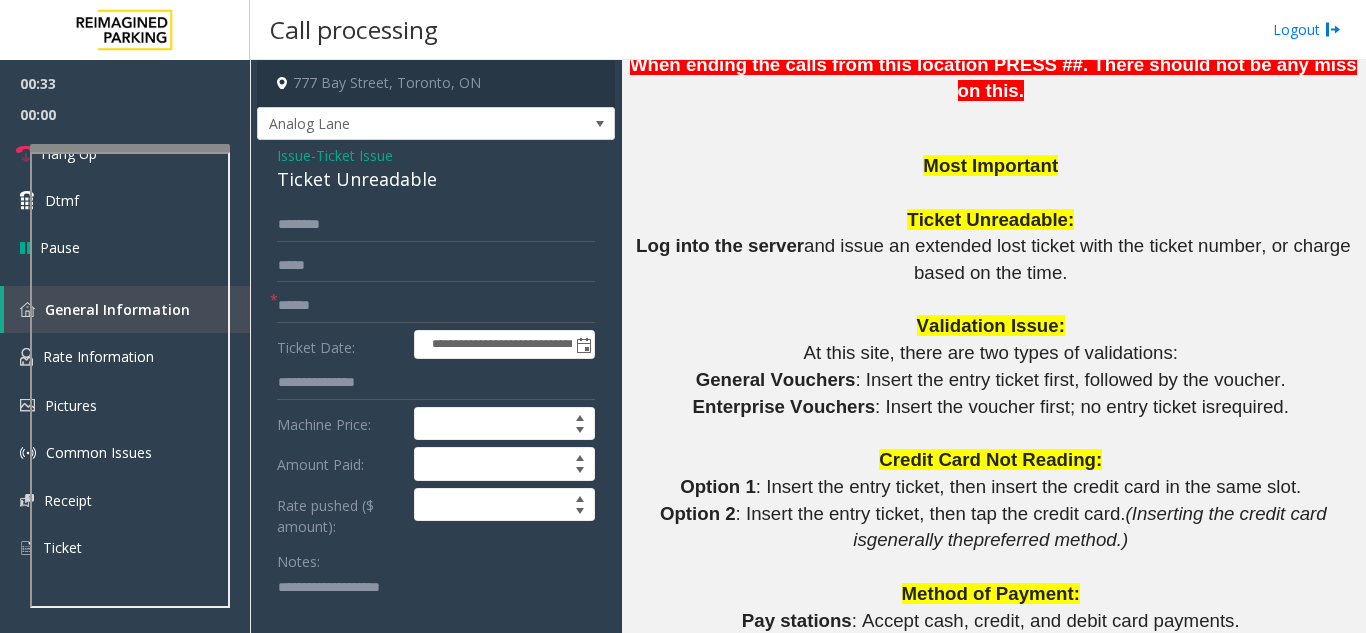 click on "Ticket Unreadable" 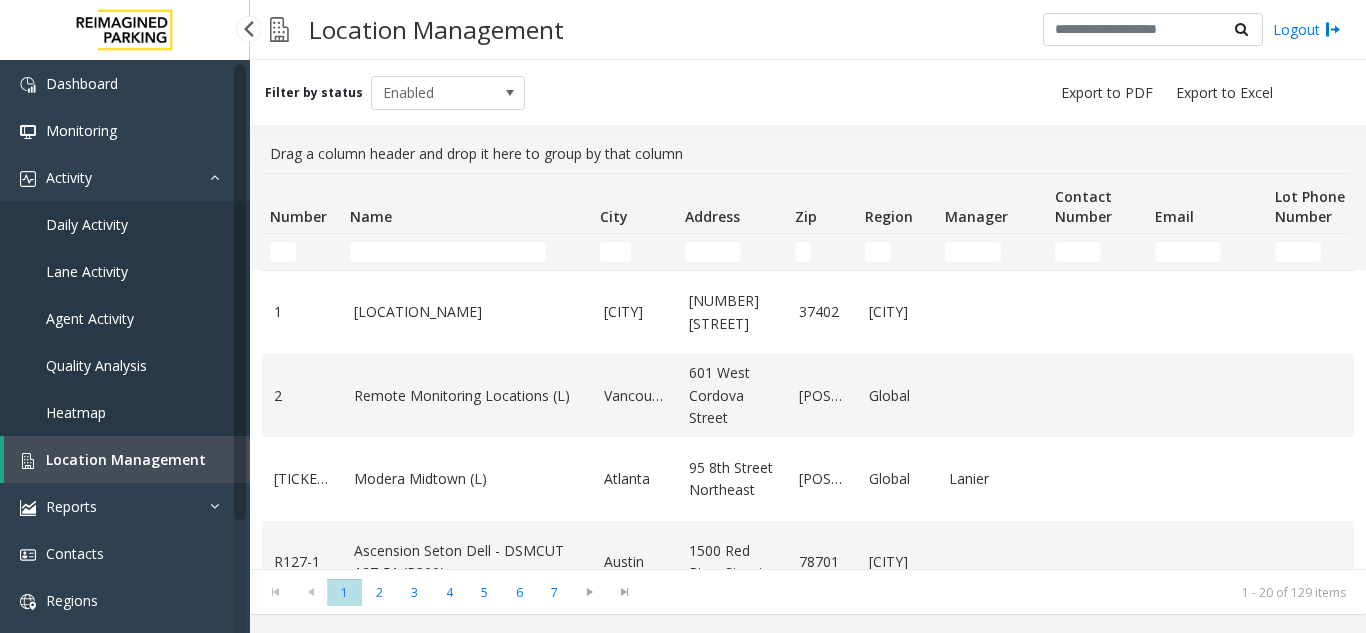 click on "Ticket Unreadable" 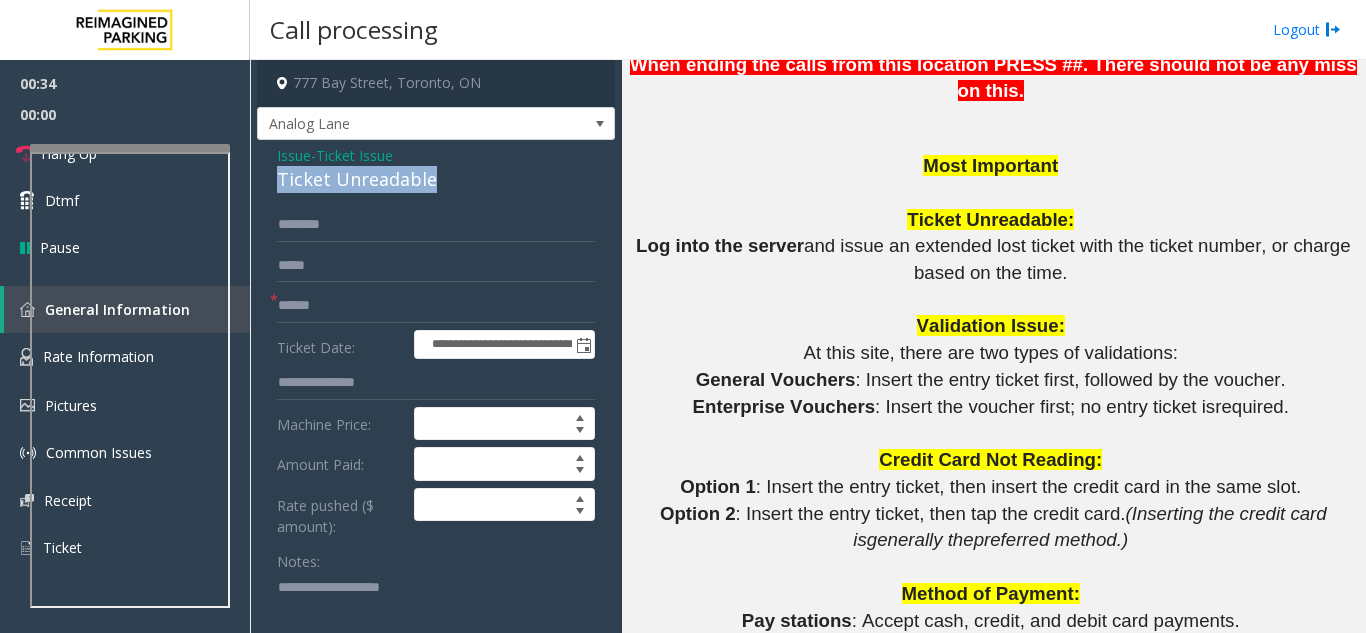 click on "Ticket Unreadable" 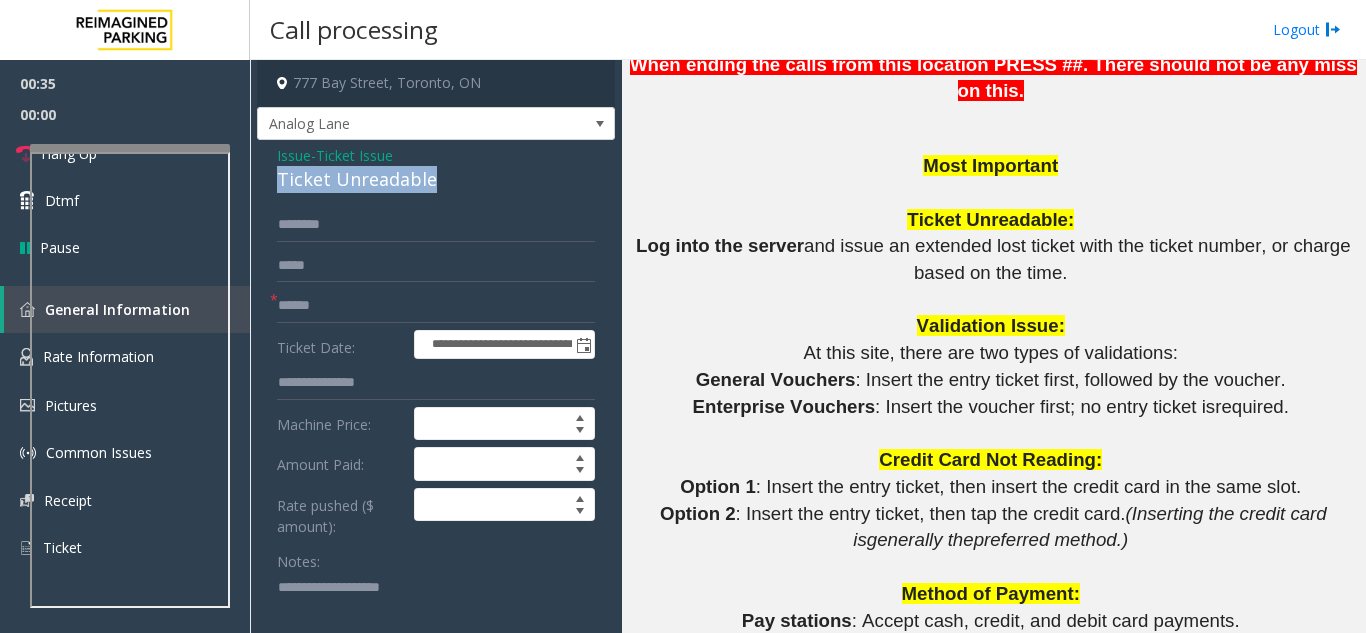 copy on "Ticket Unreadable" 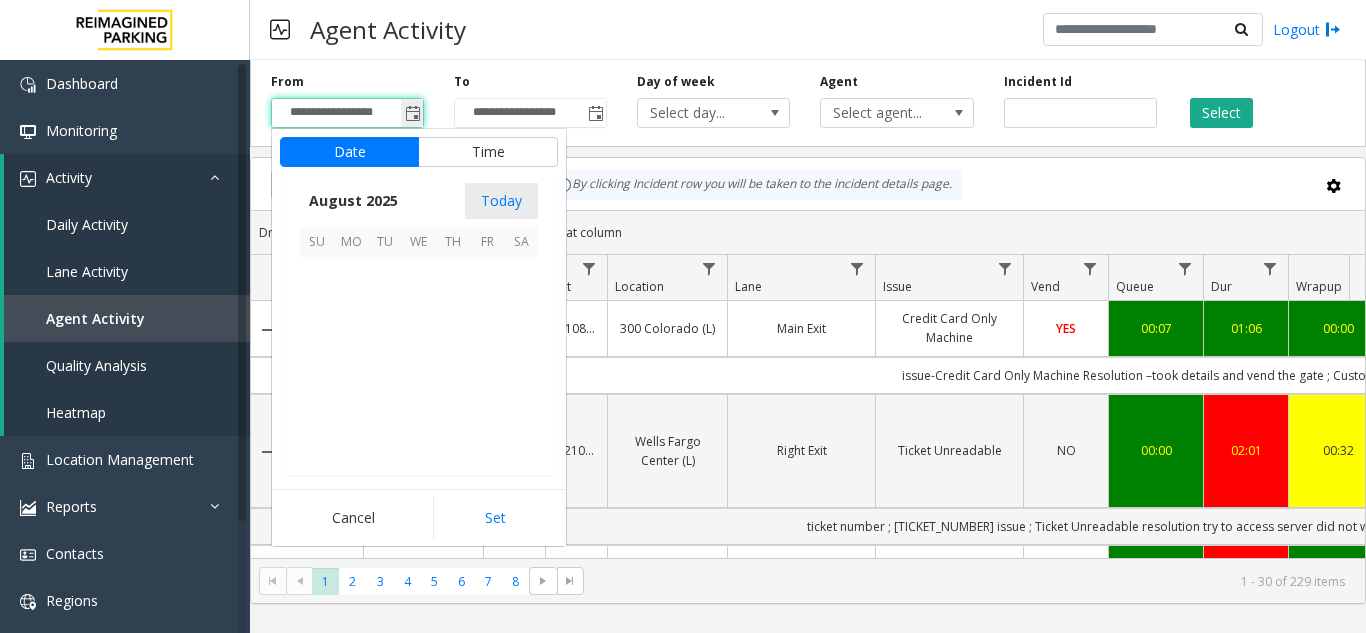 paste on "**********" 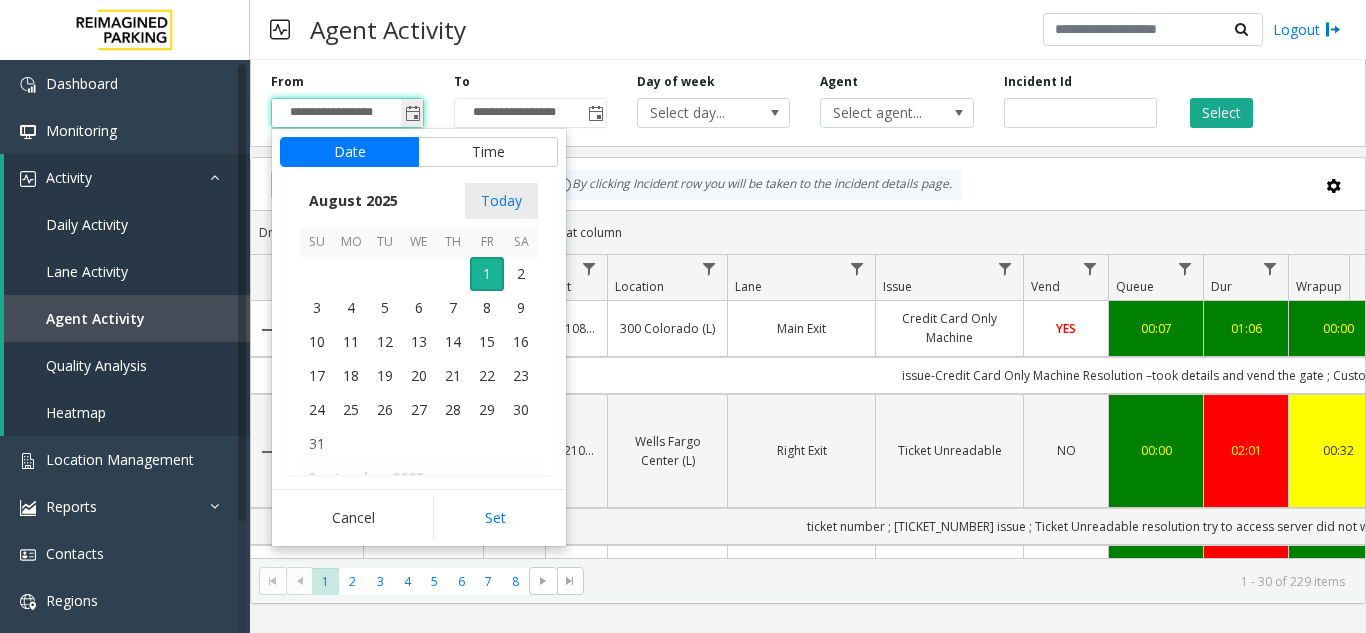 type on "**********" 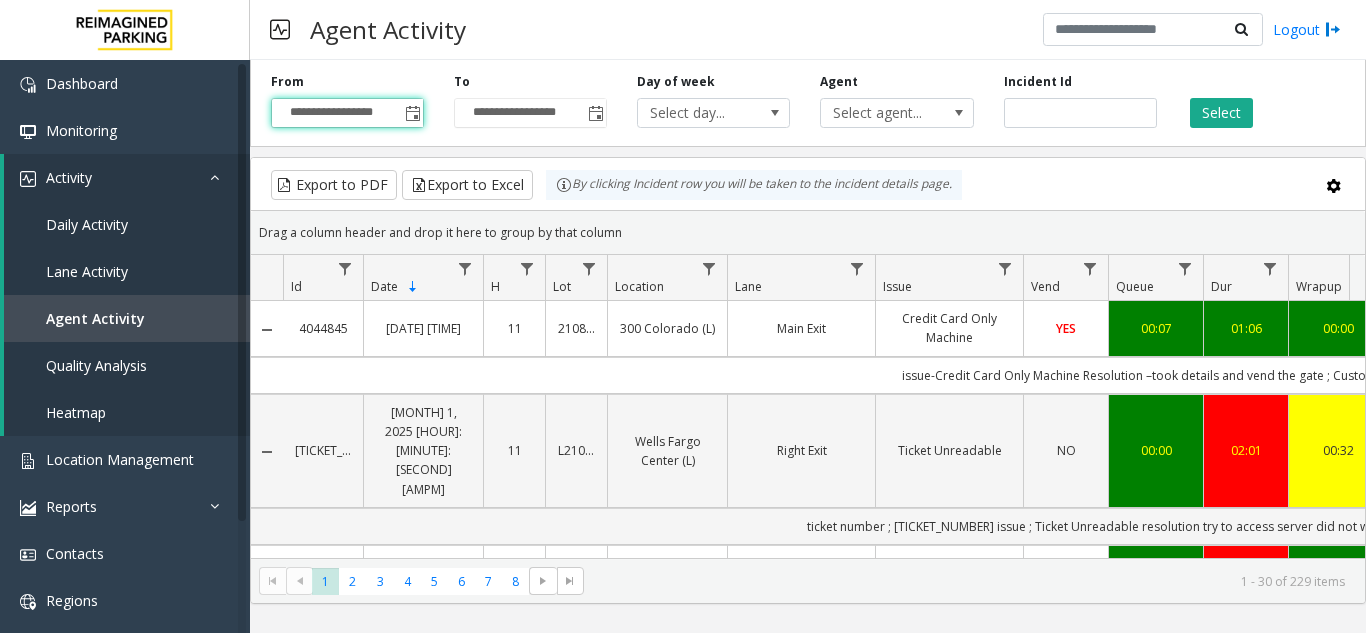 click on "Hang Up" at bounding box center (125, 153) 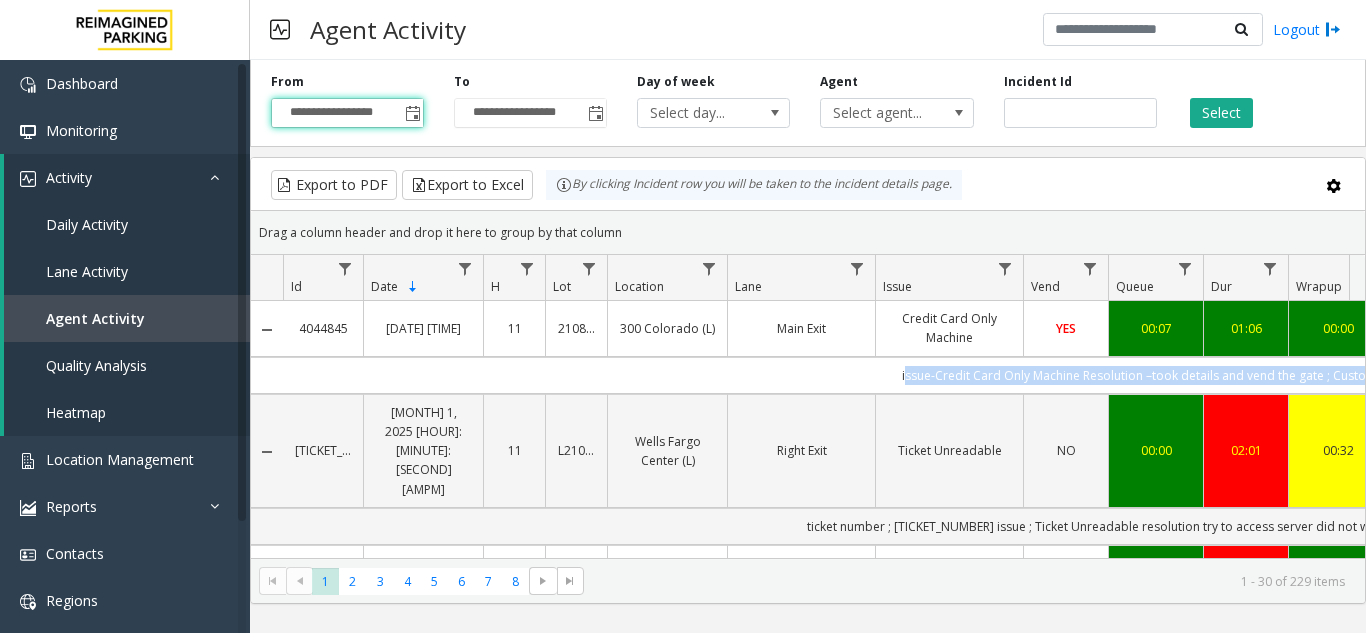 click 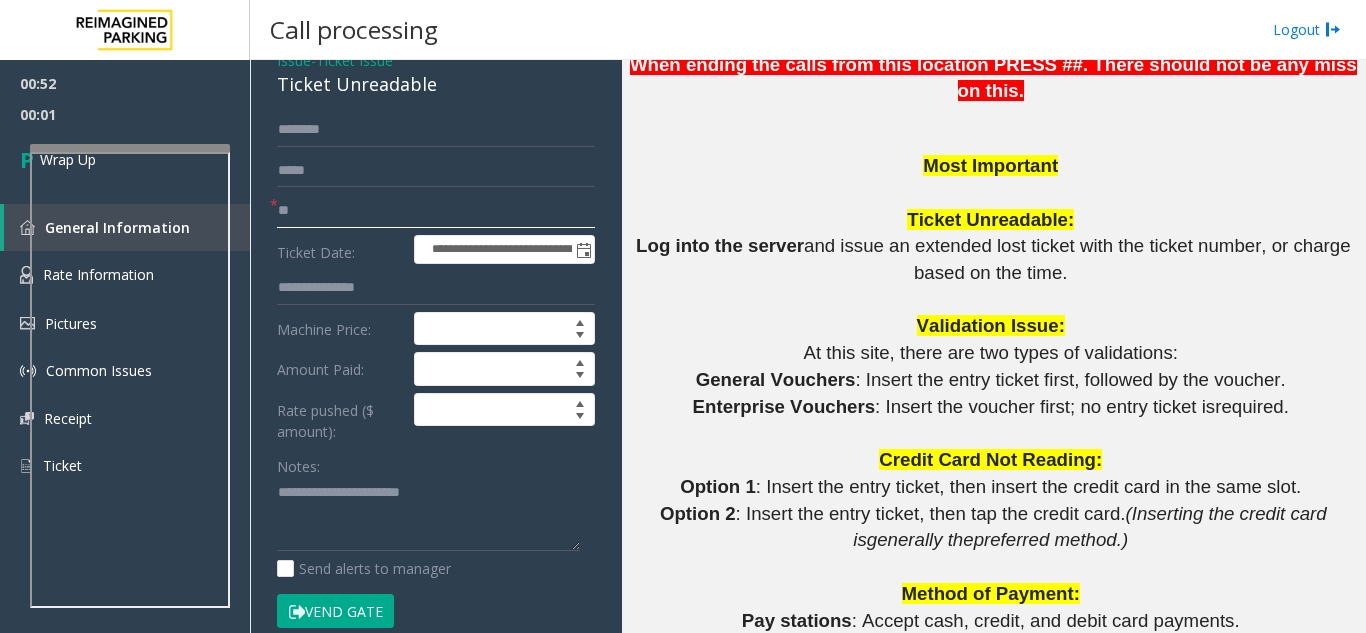 scroll, scrollTop: 200, scrollLeft: 0, axis: vertical 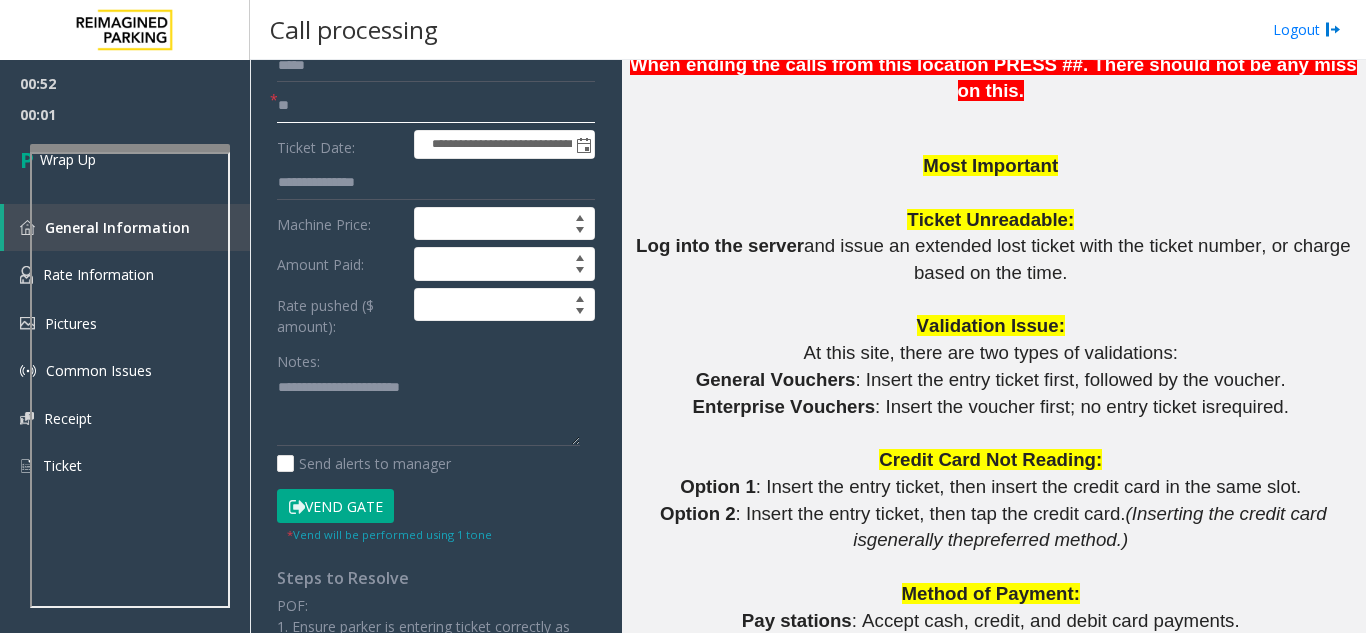 type on "**" 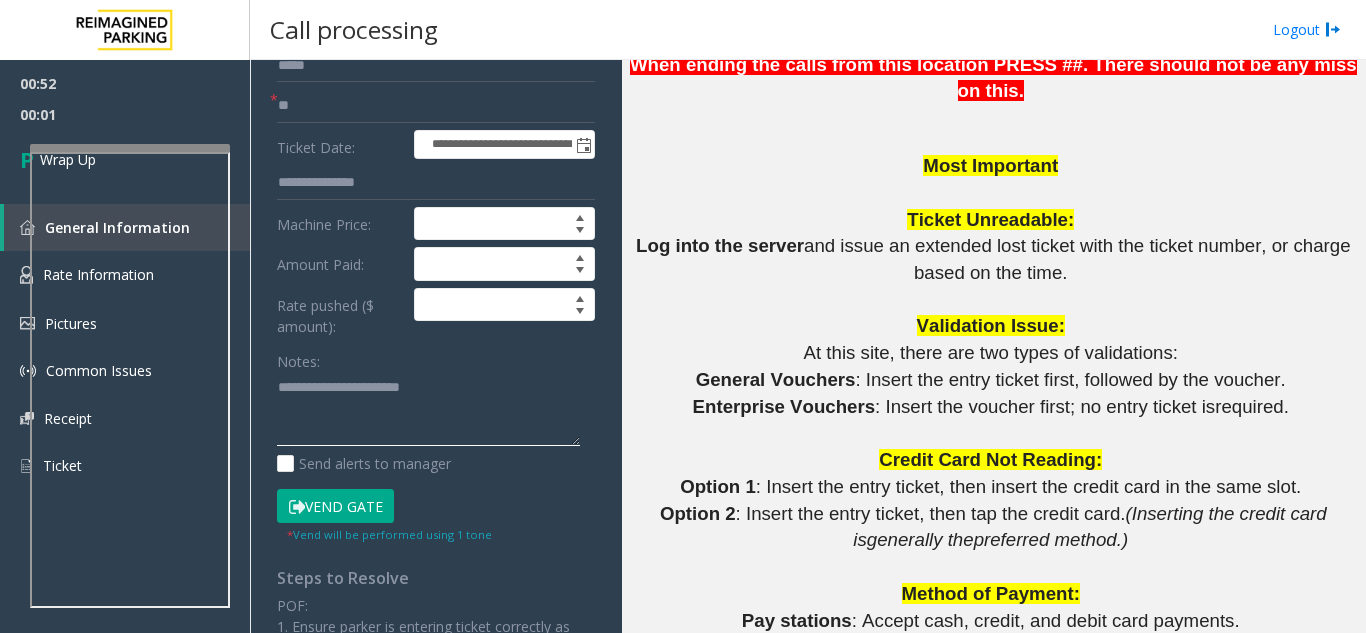 click 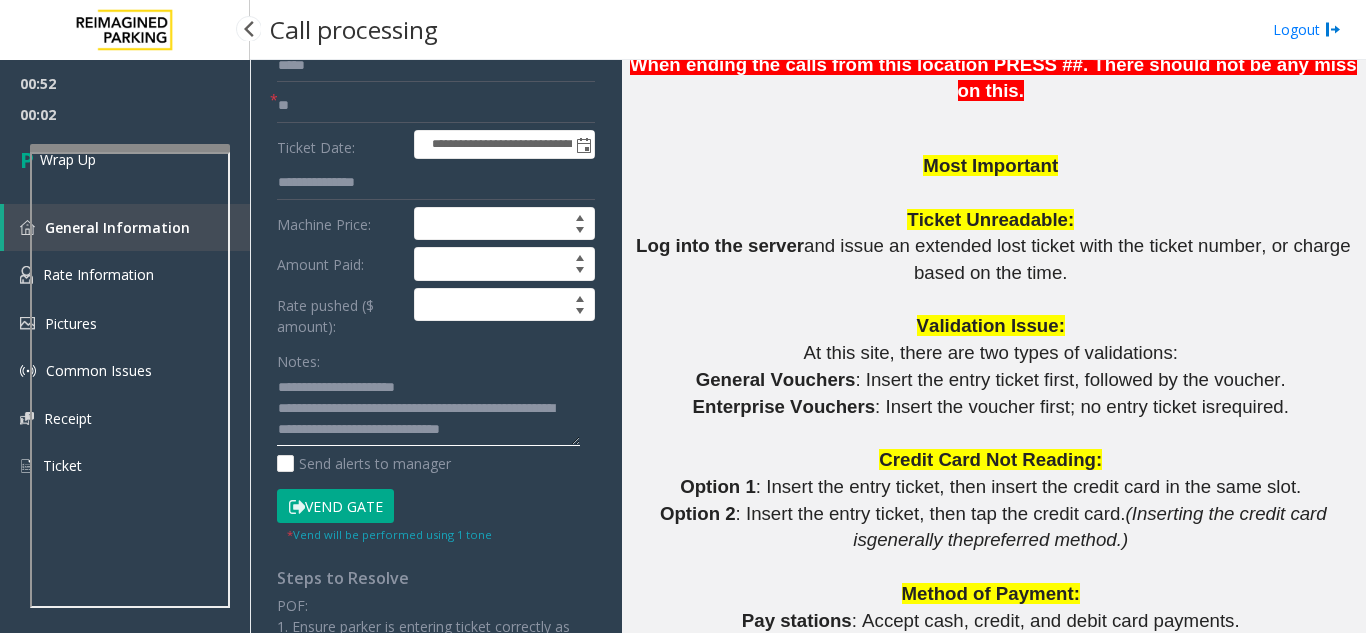 type on "**********" 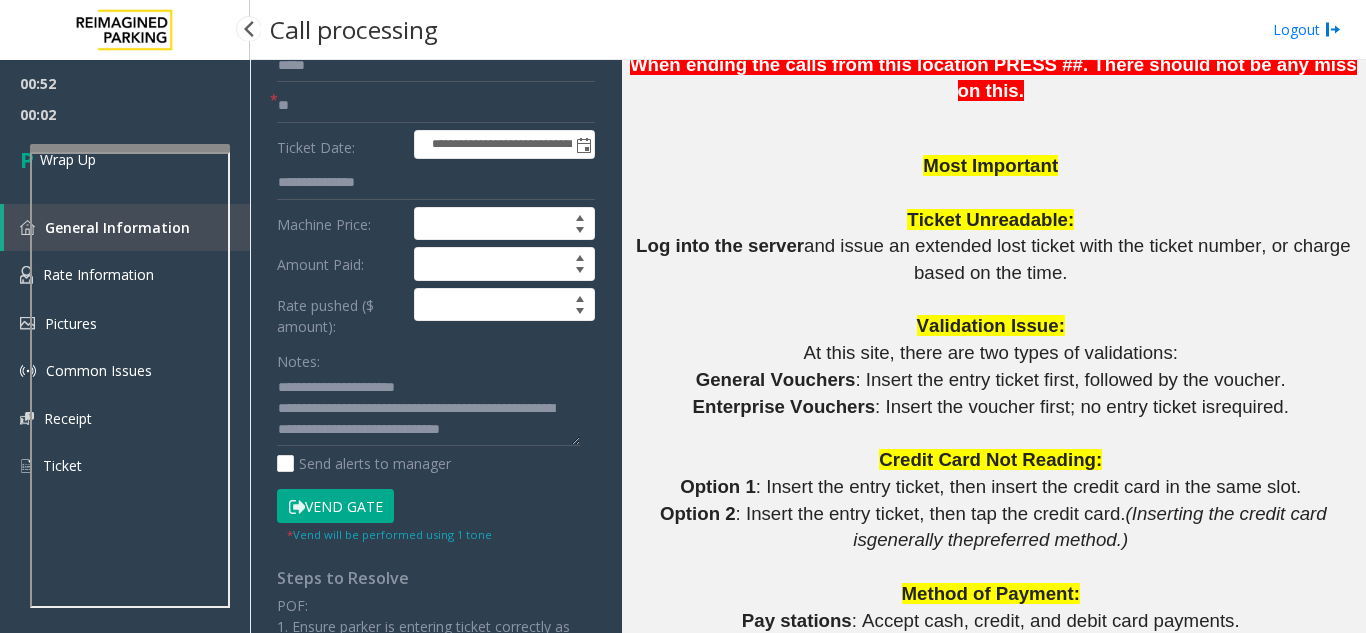 click on "00:02" at bounding box center [125, 114] 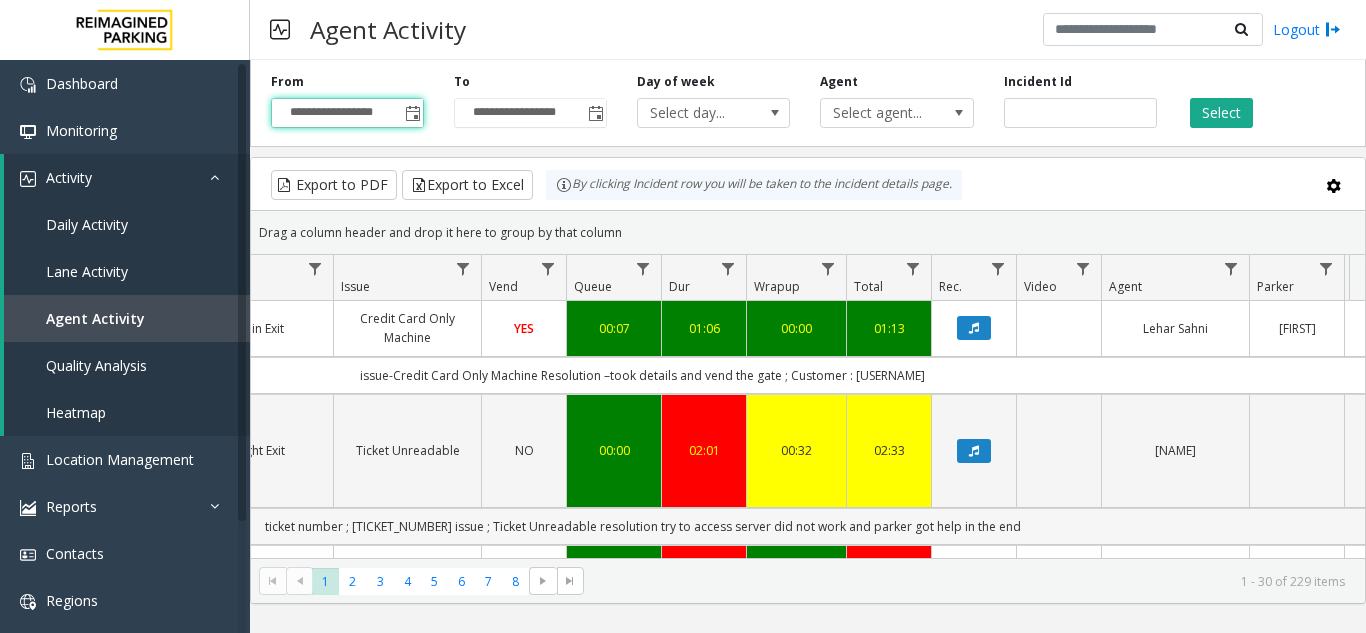 click on "Wrap Up" at bounding box center (125, 159) 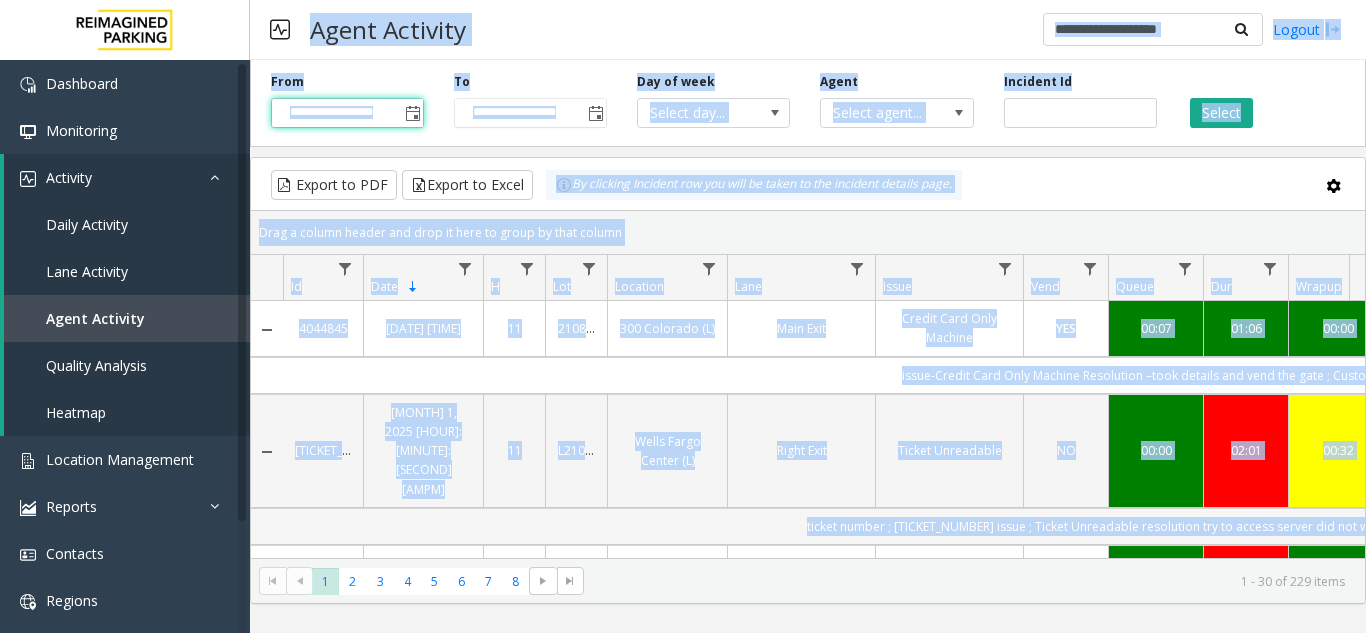 click on "Cancel" 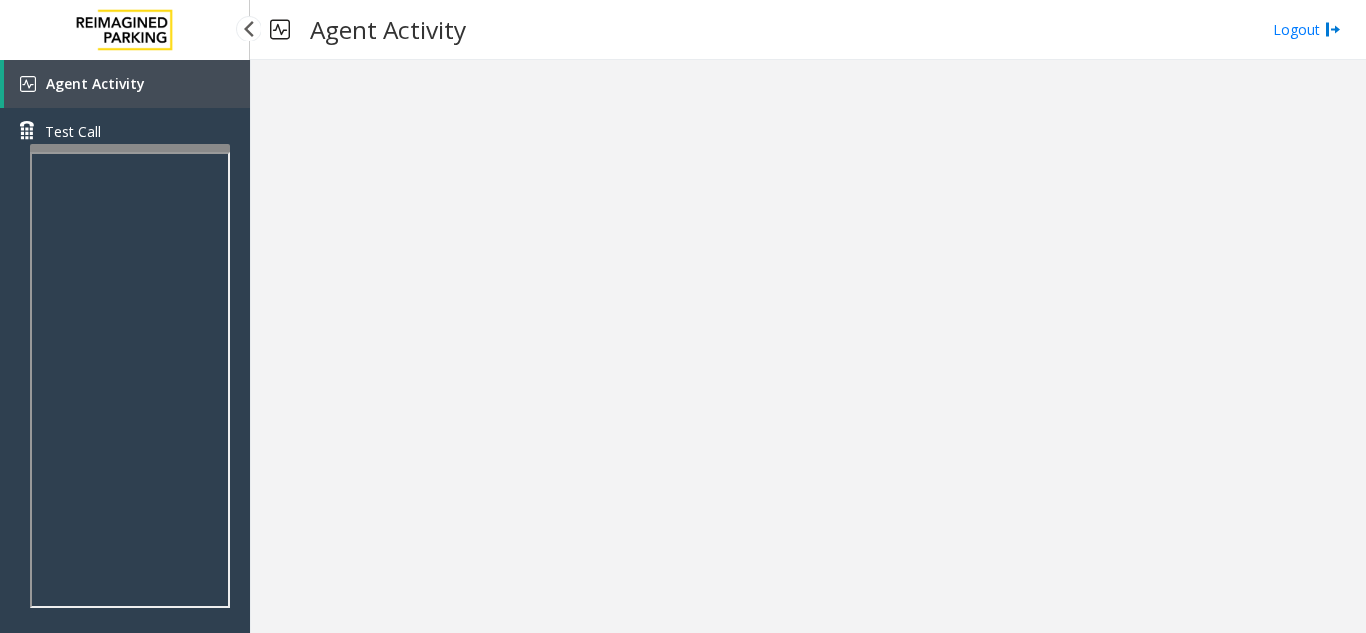 click on "Agent Activity" at bounding box center (127, 84) 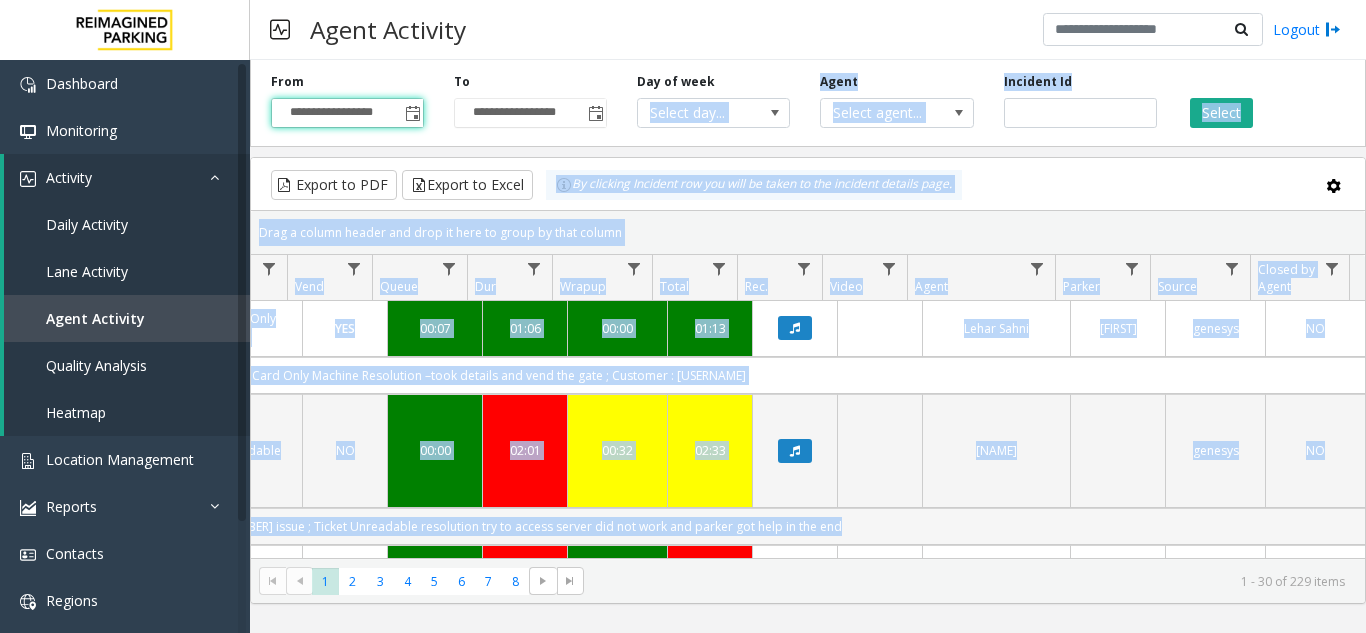 click 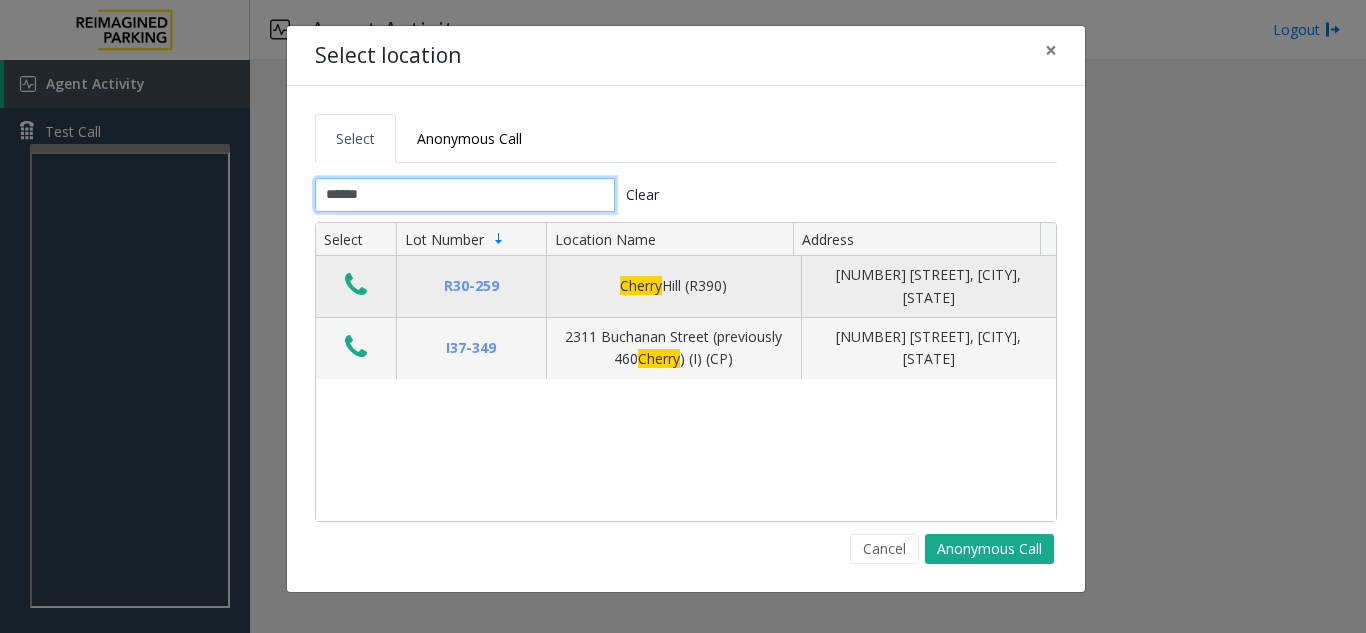type on "******" 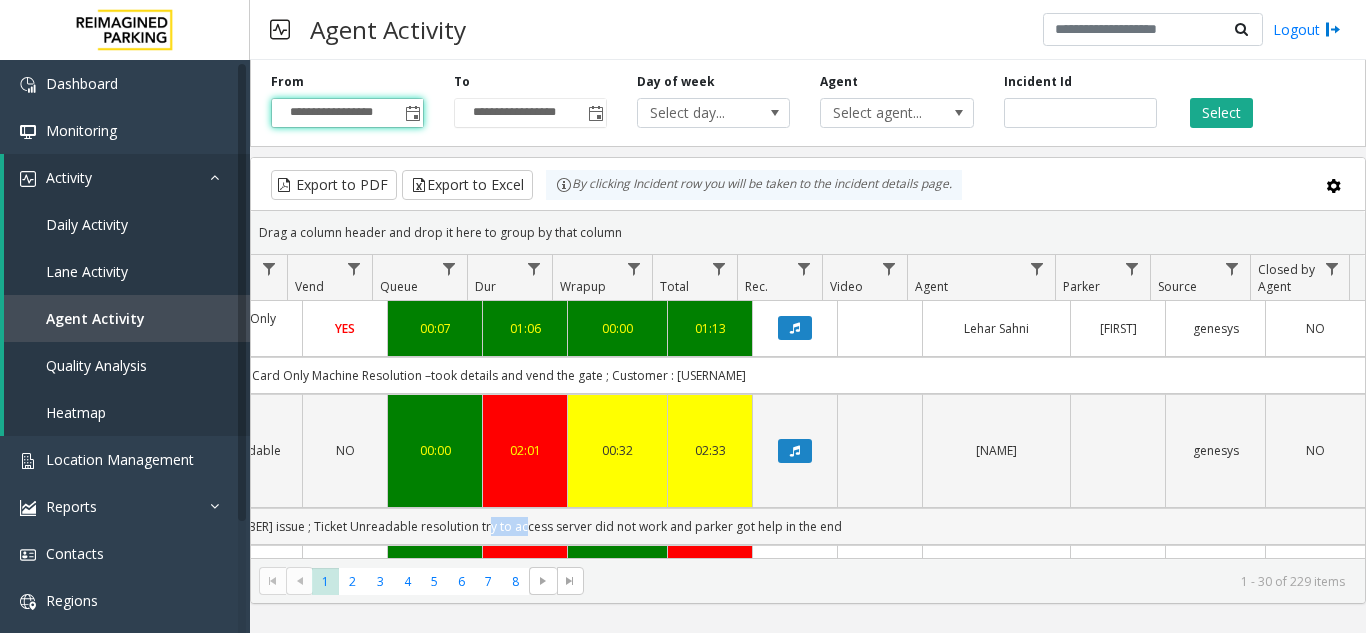 click 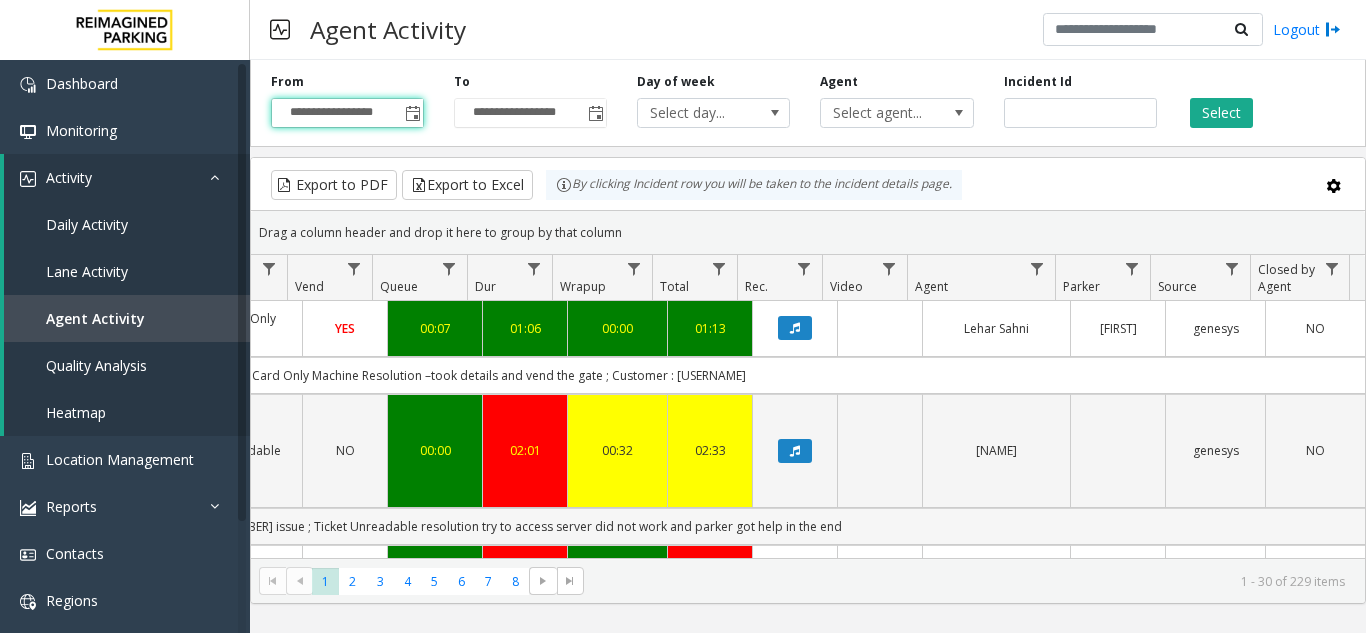 click on "16th Doctor's Entry (Monthly only)" 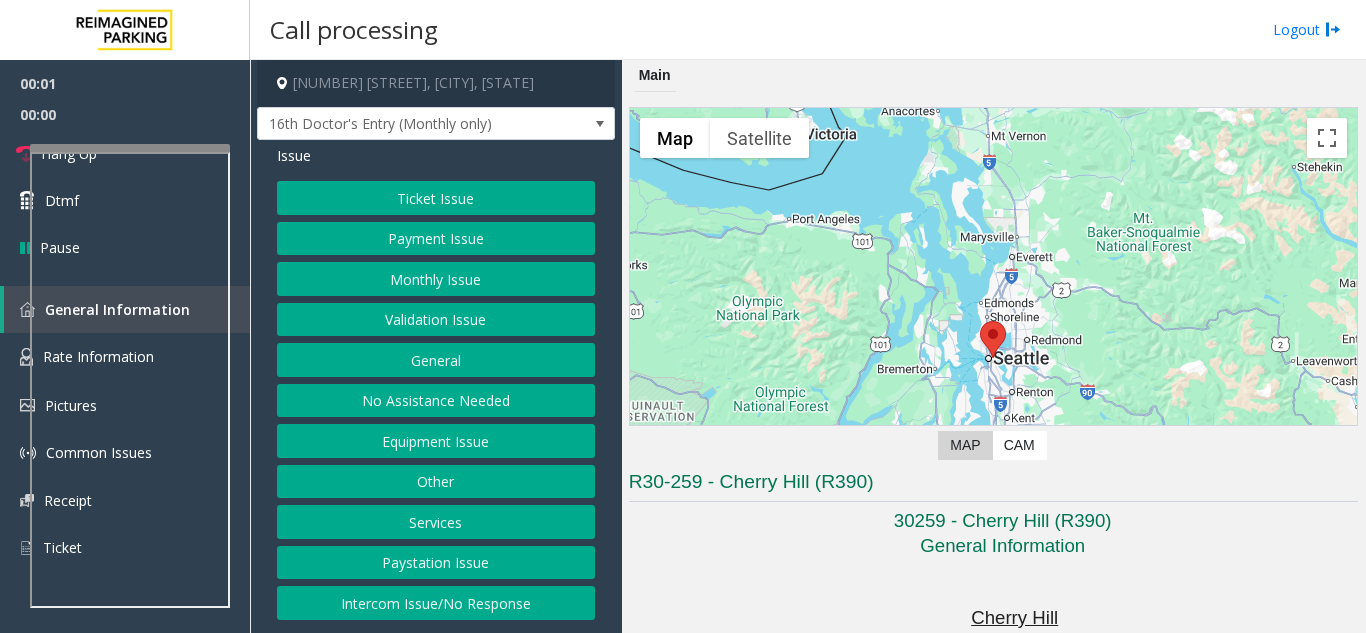 click on "Monthly Issue" 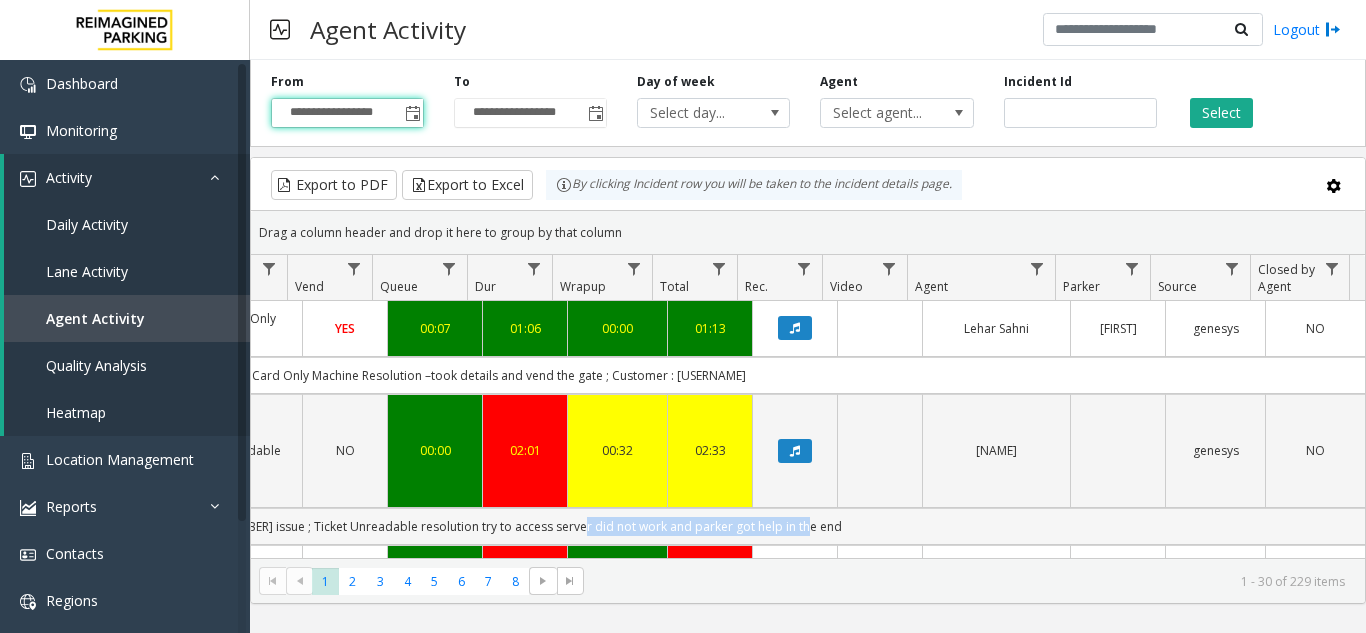 click on "Disabled Card" 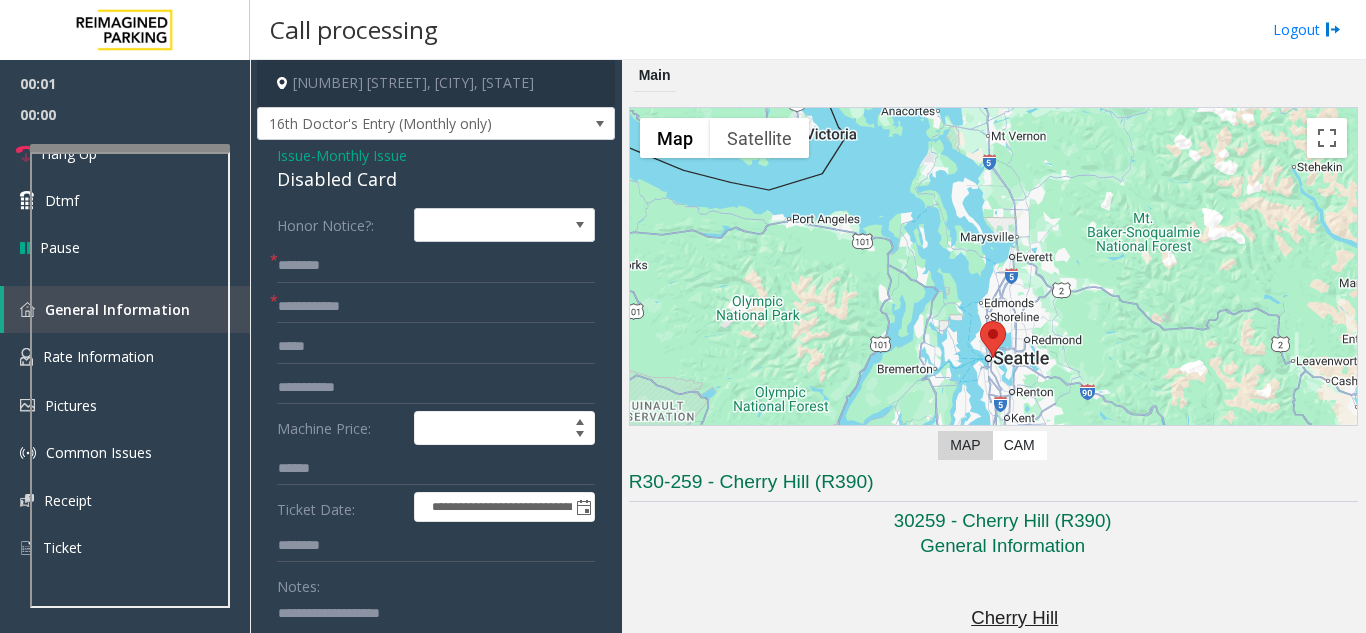 click on "**********" 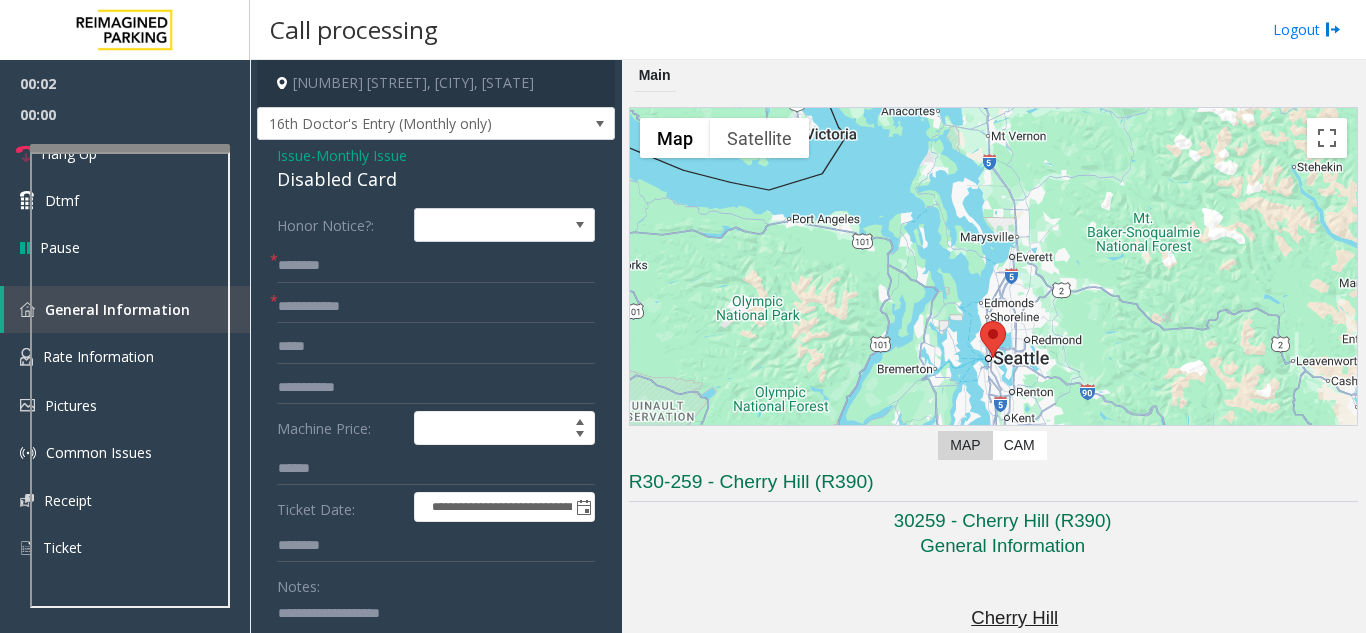 click on "Disabled Card" 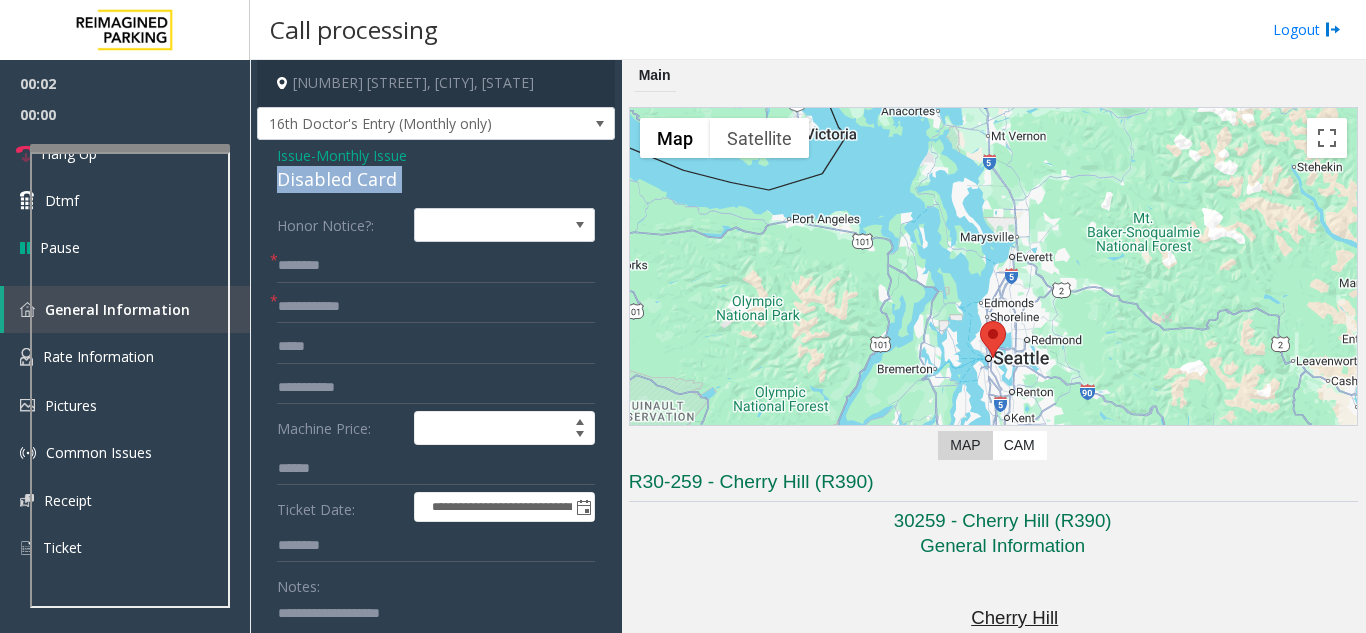 click on "Disabled Card" 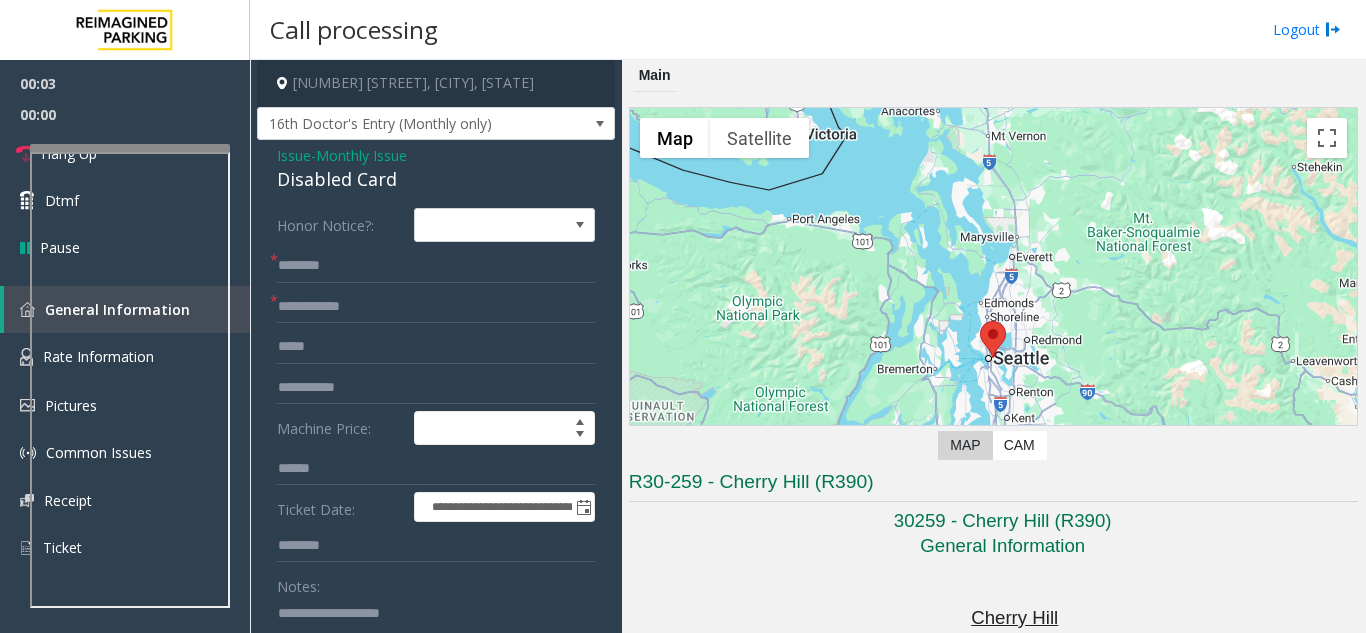 click 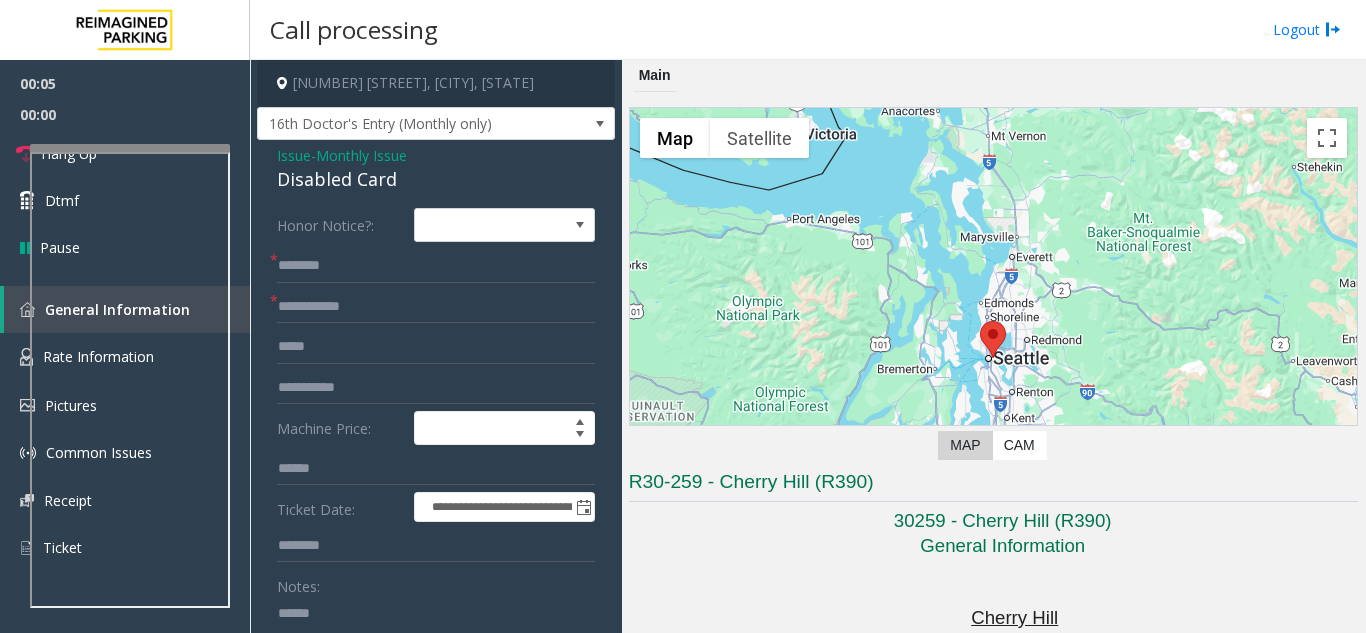 paste on "**********" 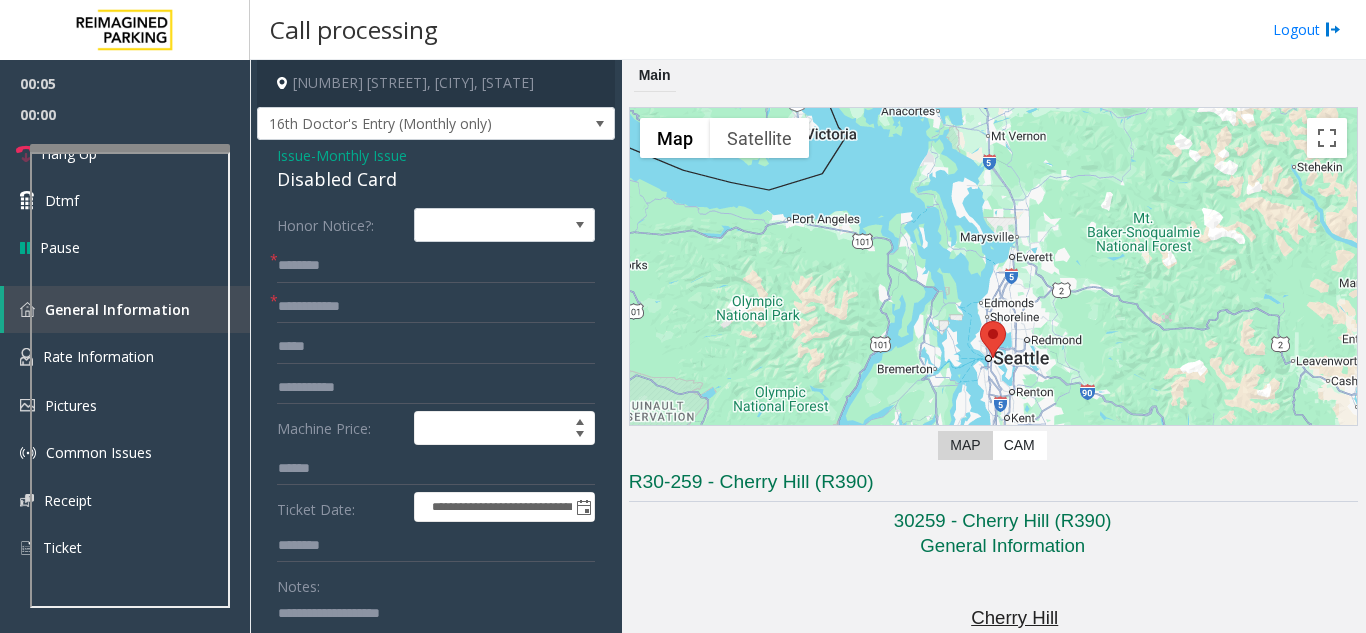 scroll, scrollTop: 11, scrollLeft: 0, axis: vertical 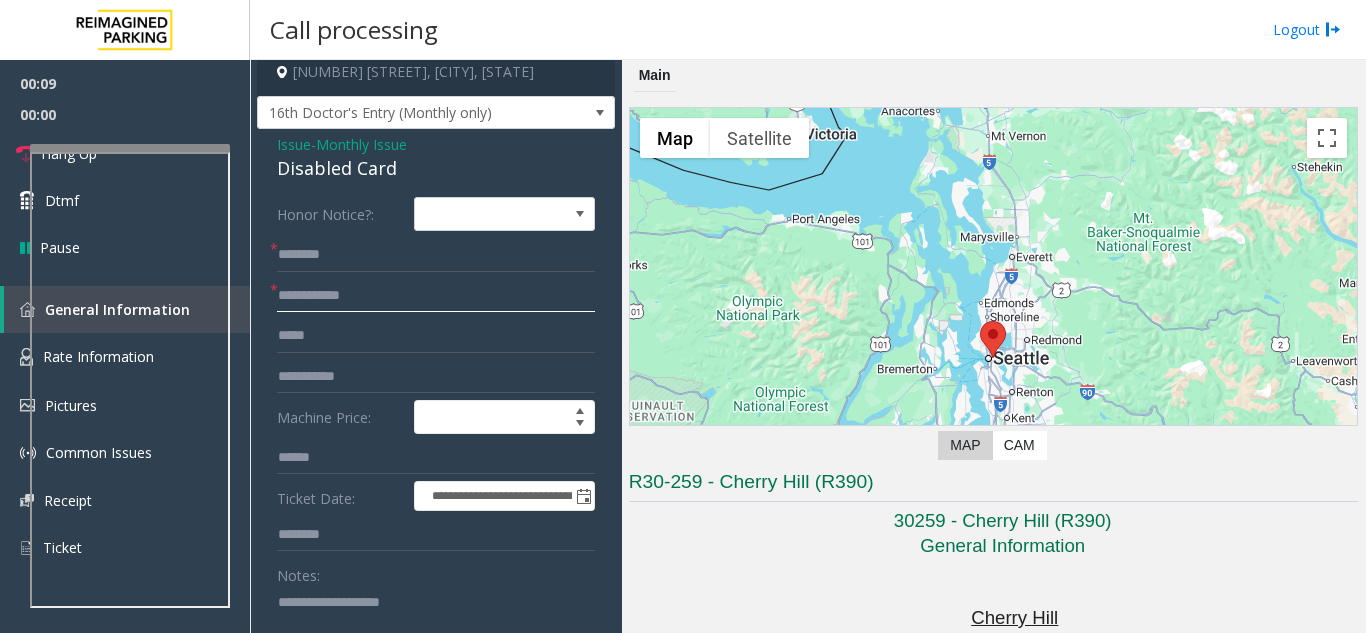click 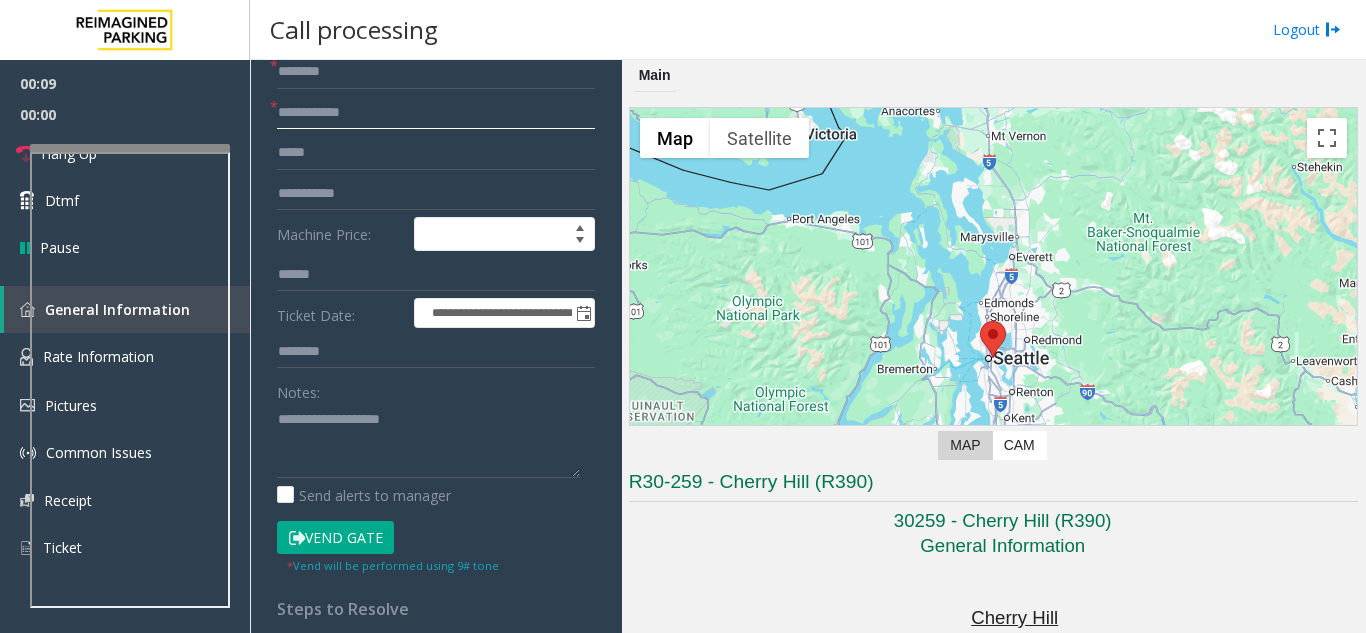 scroll, scrollTop: 211, scrollLeft: 0, axis: vertical 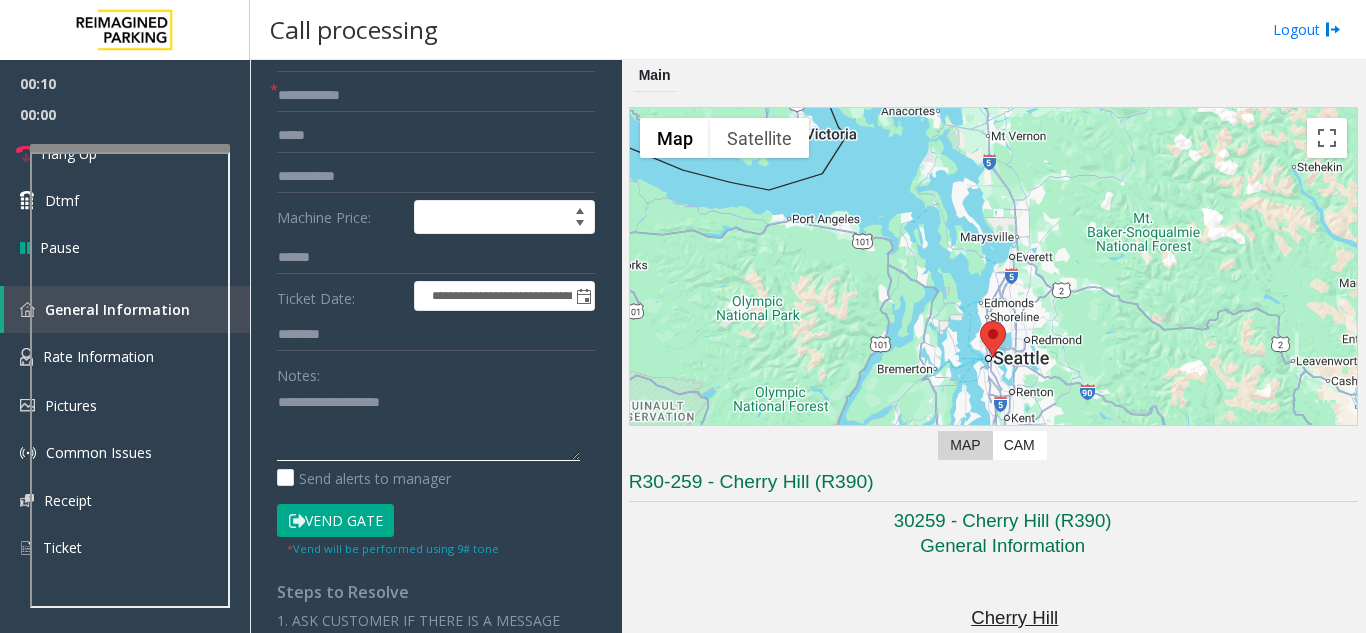 click 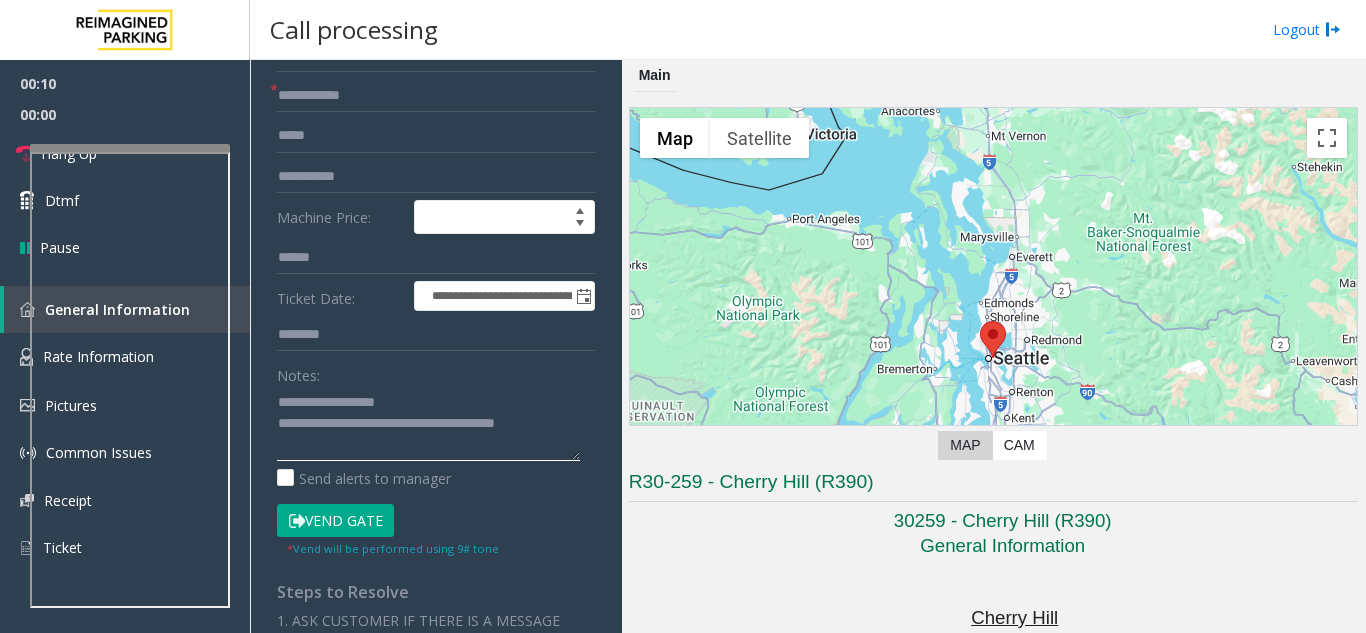 type on "**********" 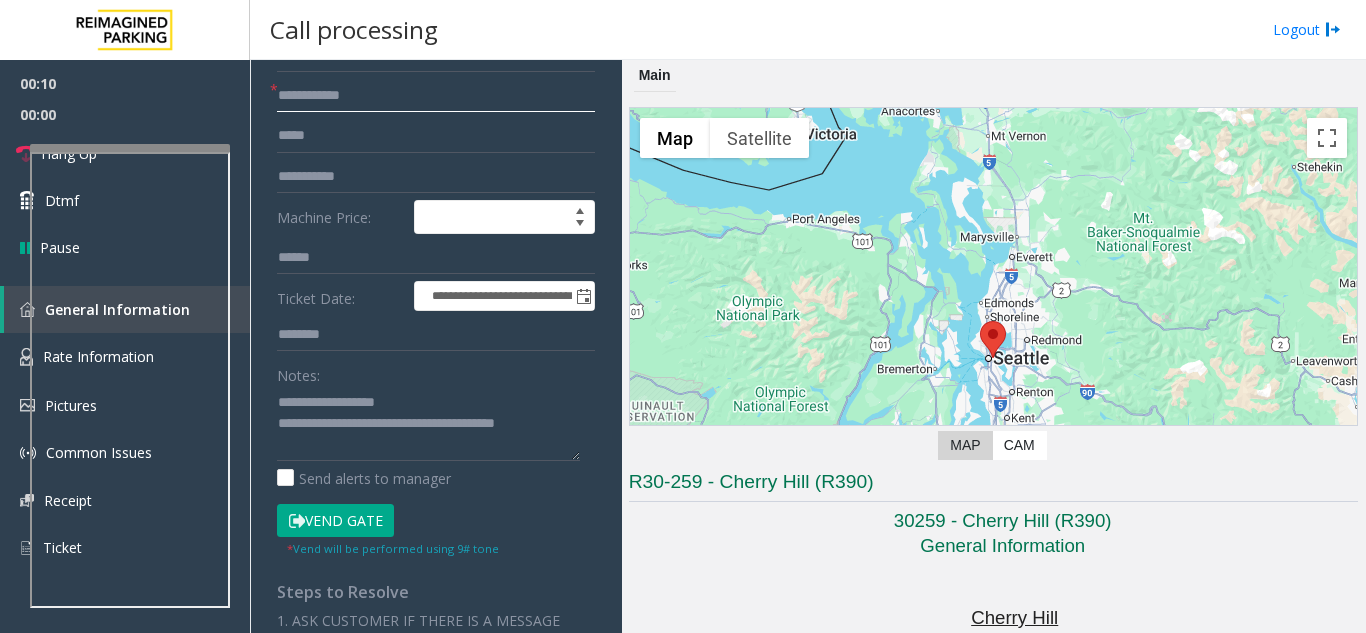click 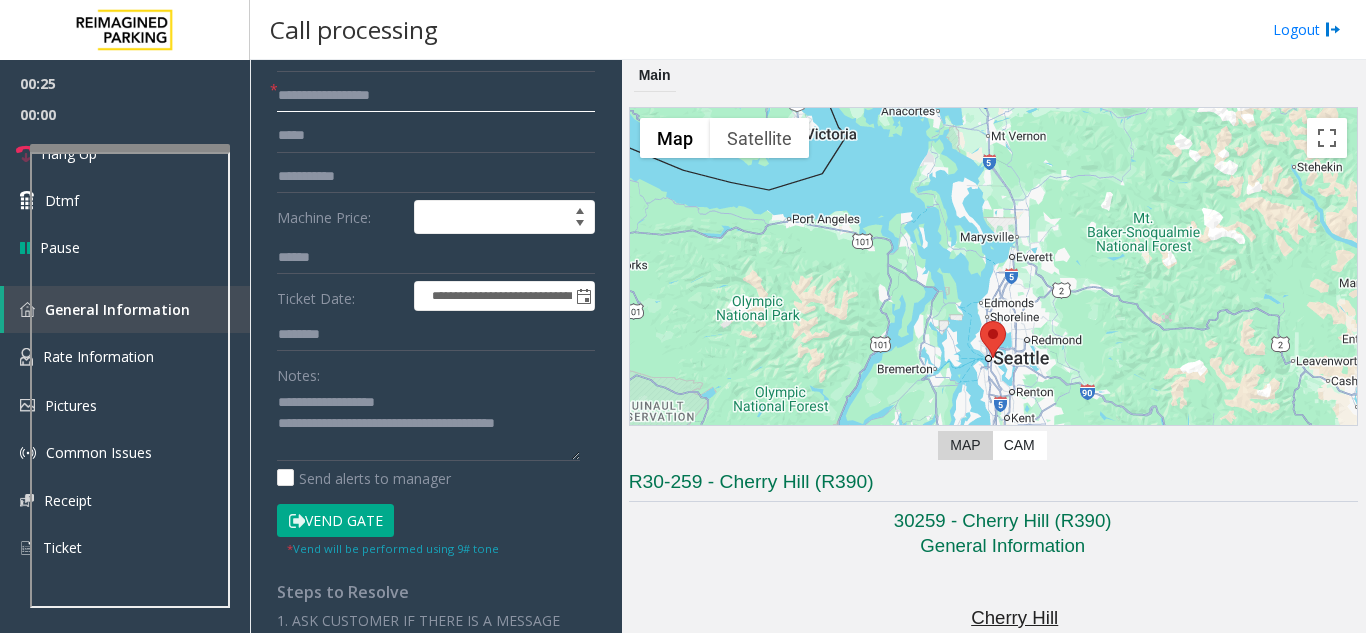 type on "**********" 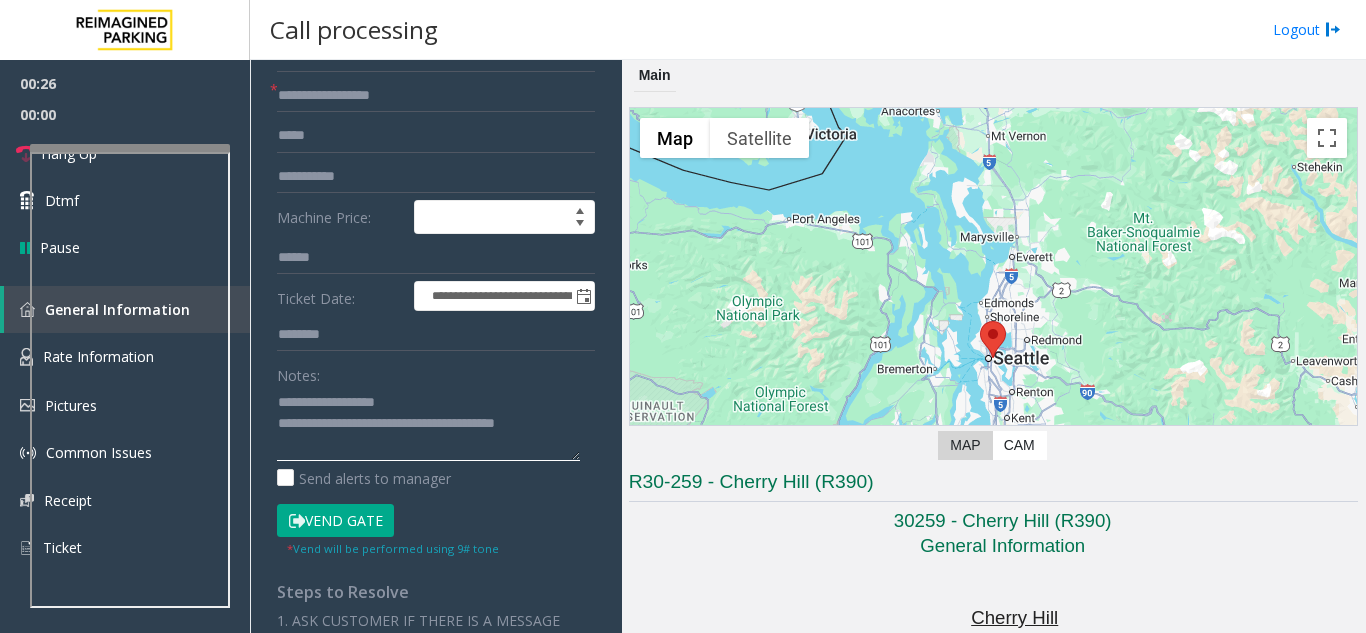 click 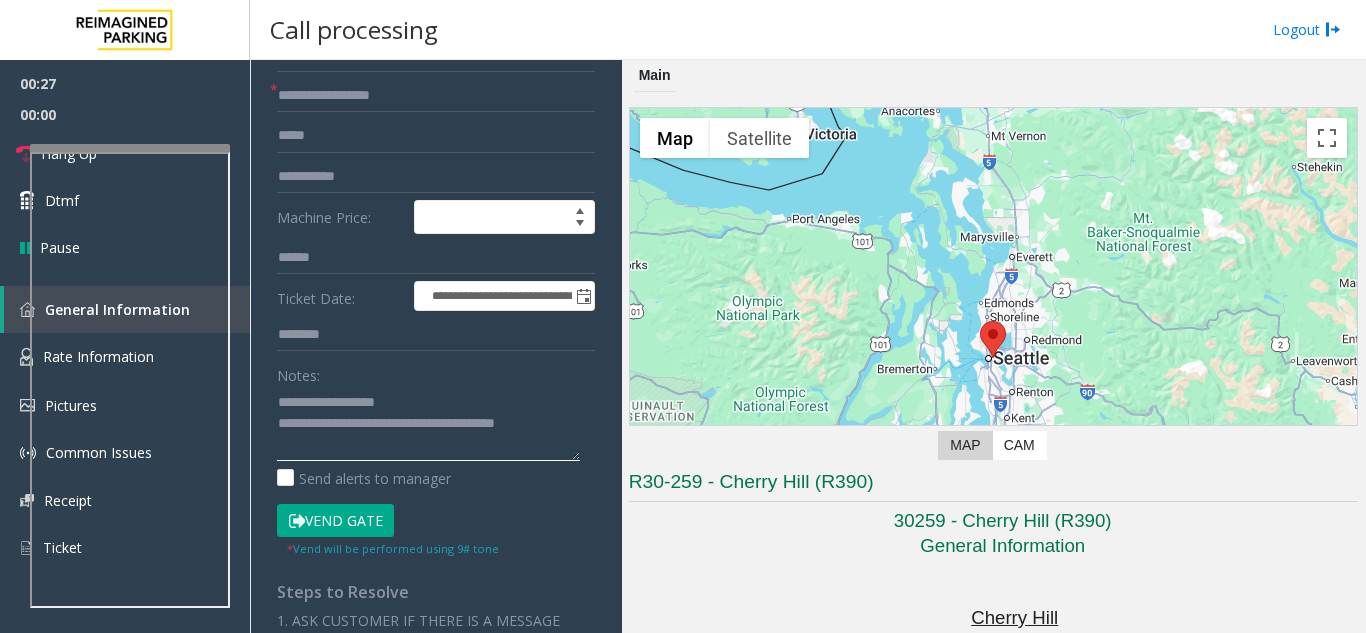 drag, startPoint x: 456, startPoint y: 438, endPoint x: 322, endPoint y: 403, distance: 138.49548 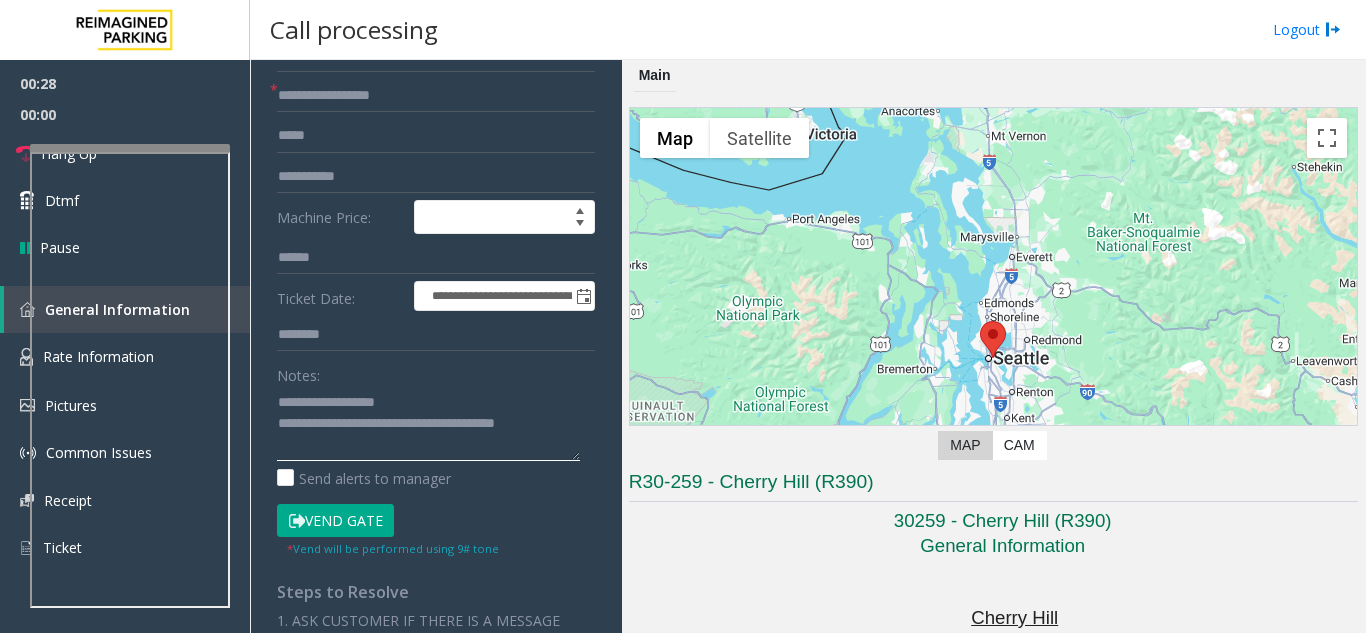 drag, startPoint x: 322, startPoint y: 403, endPoint x: 470, endPoint y: 475, distance: 164.58432 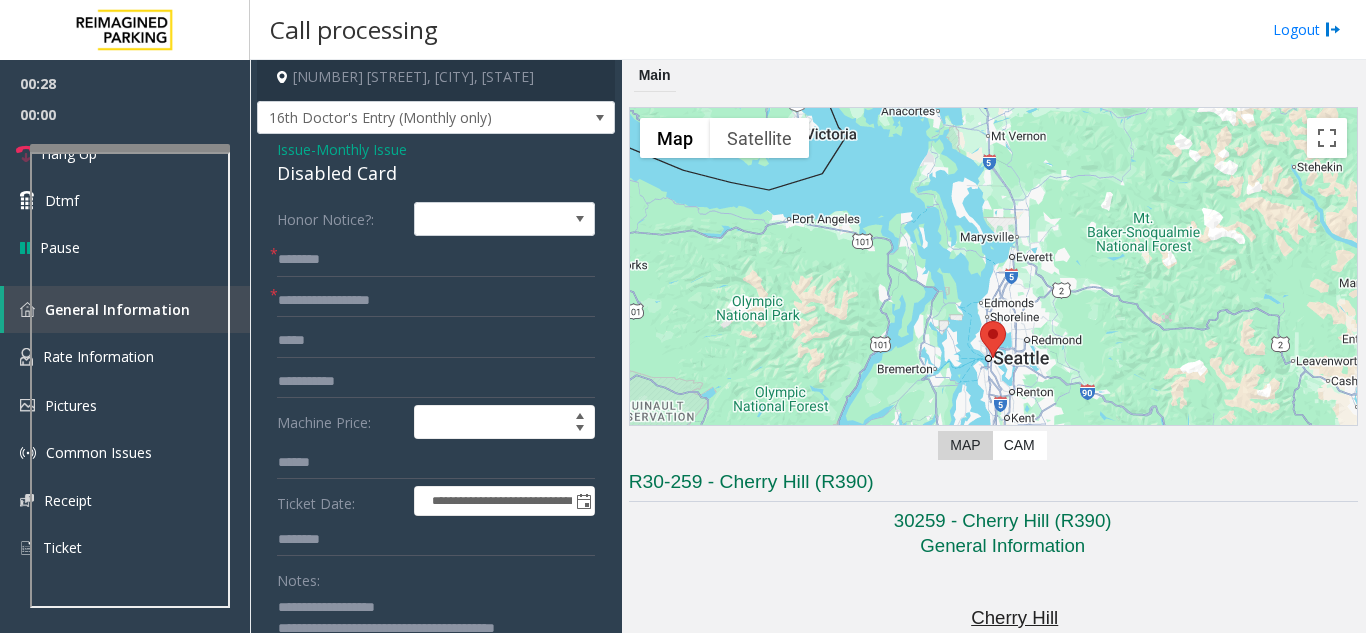 scroll, scrollTop: 0, scrollLeft: 0, axis: both 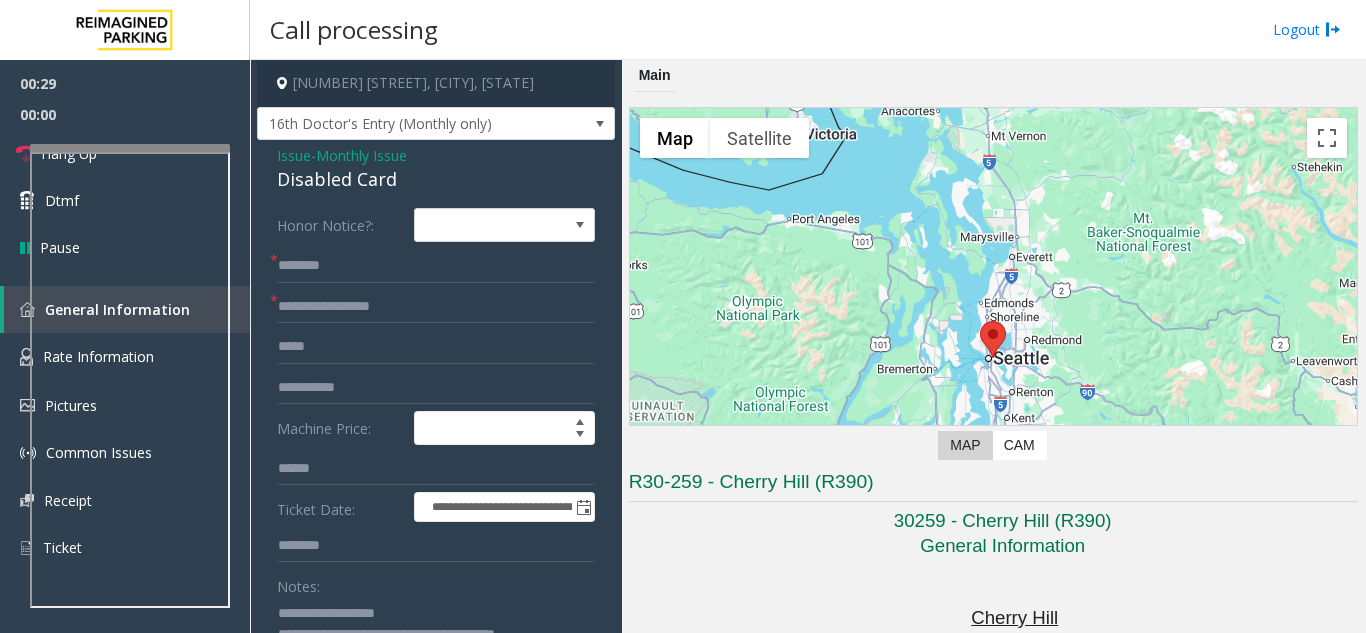 click on "Honor Notice?:" 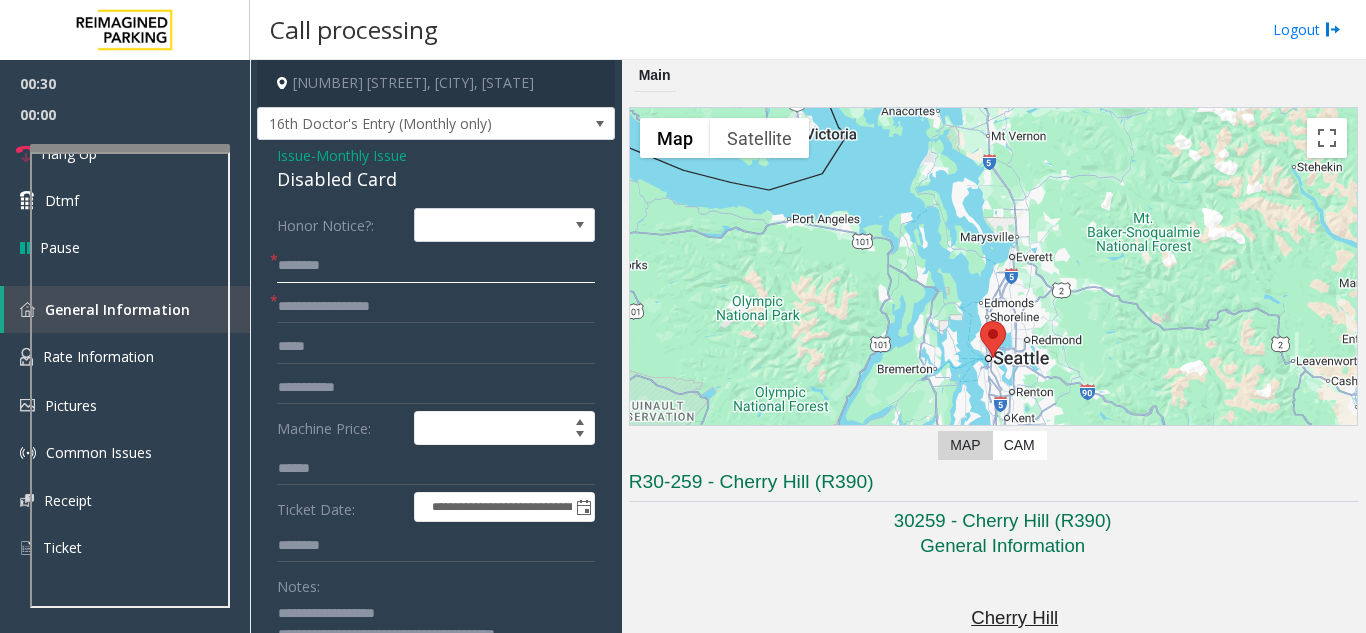 click 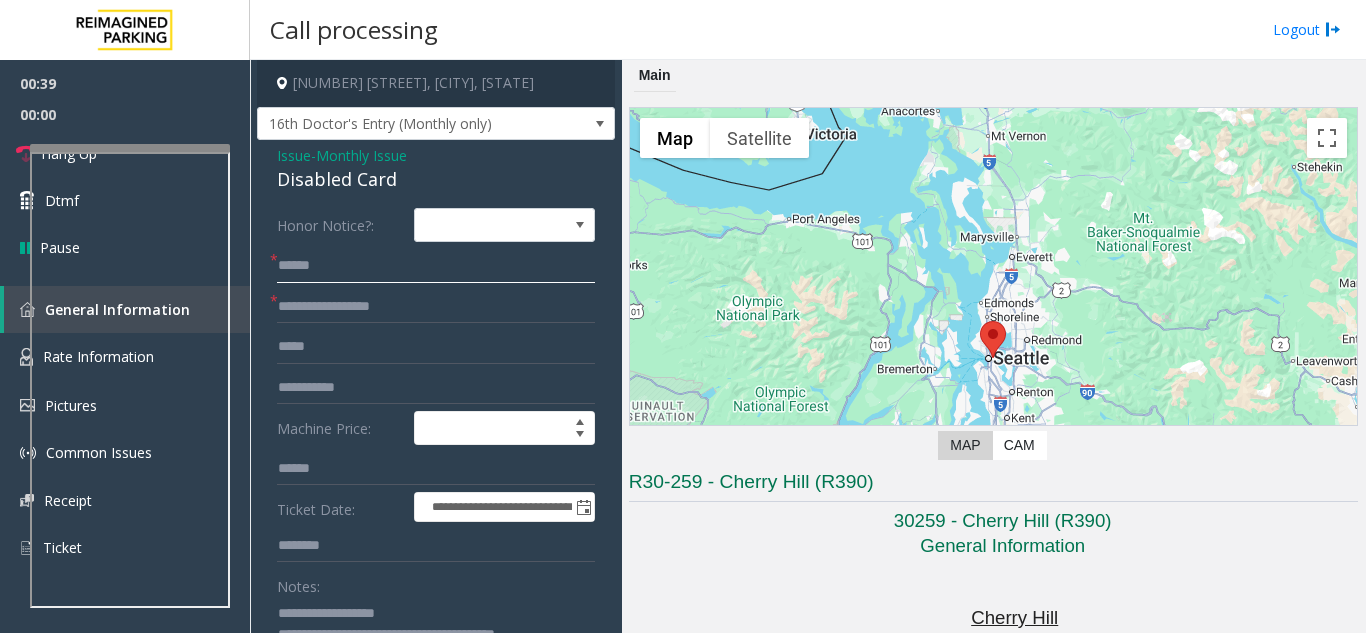 drag, startPoint x: 299, startPoint y: 266, endPoint x: 281, endPoint y: 265, distance: 18.027756 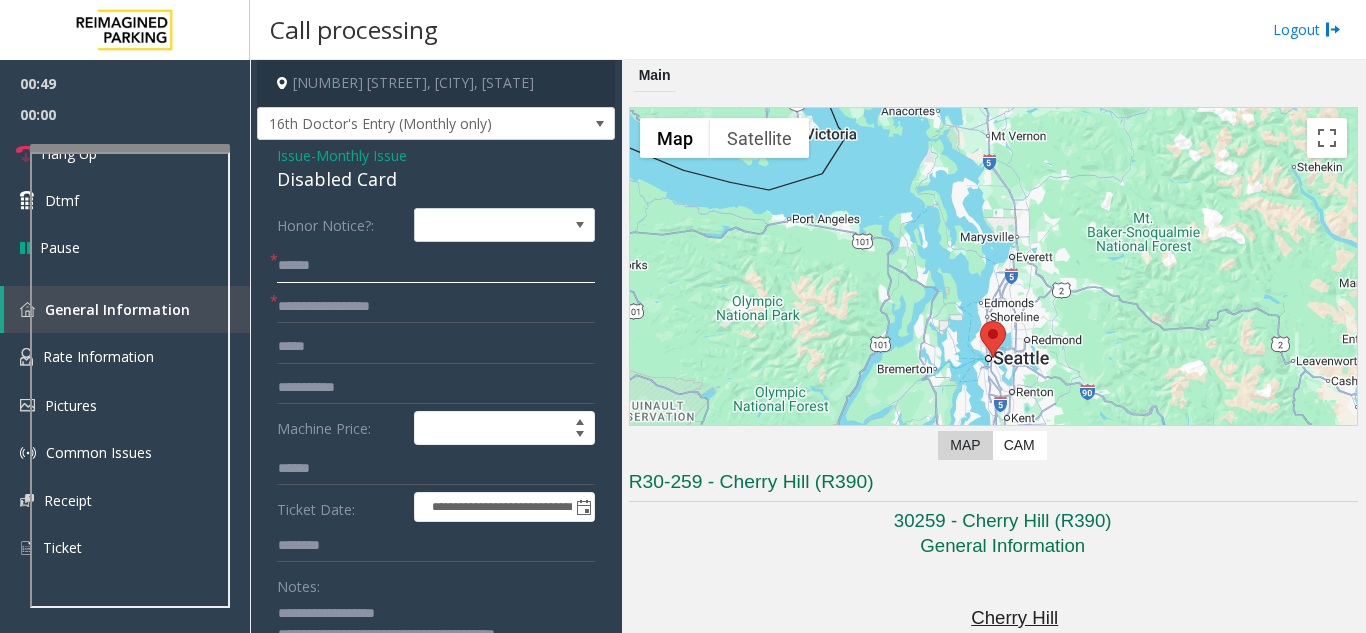 click on "*****" 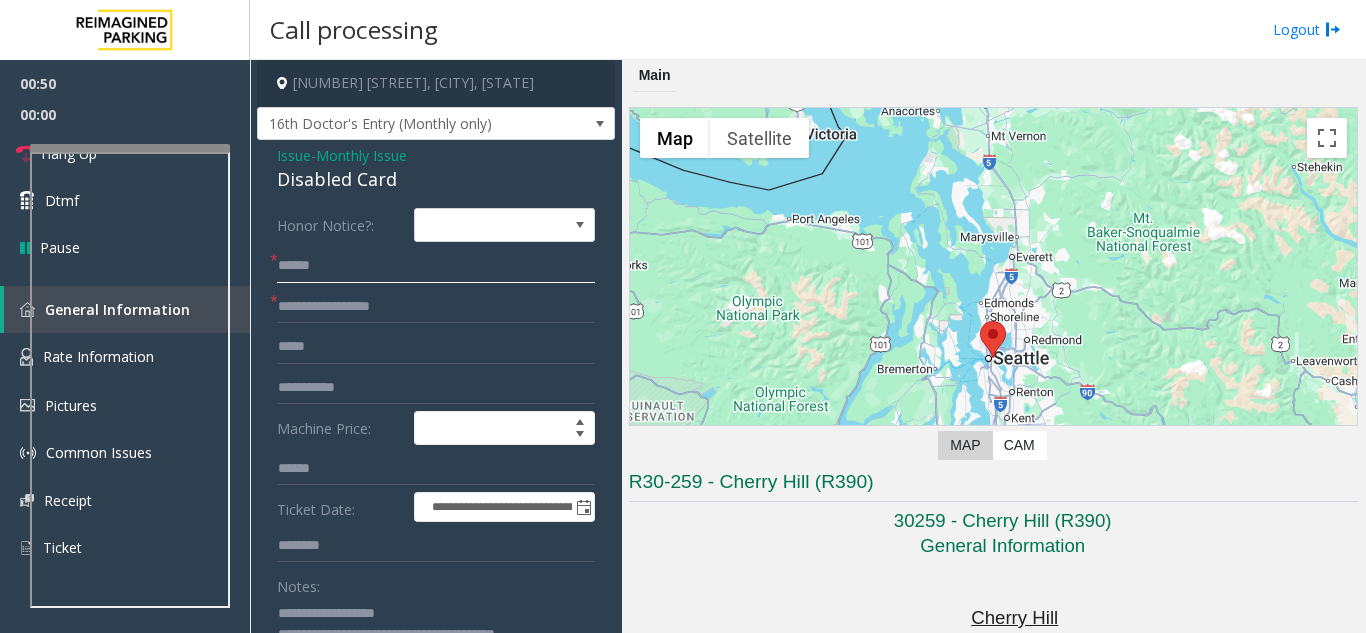 click on "*****" 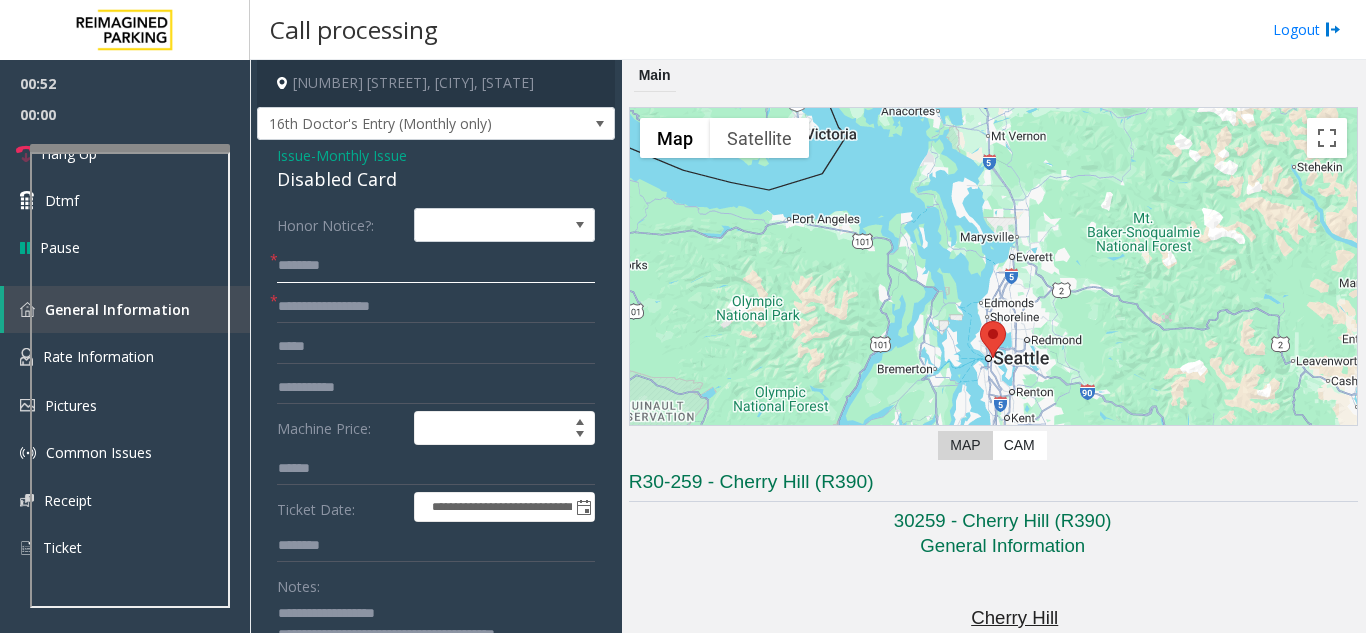 click on "*******" 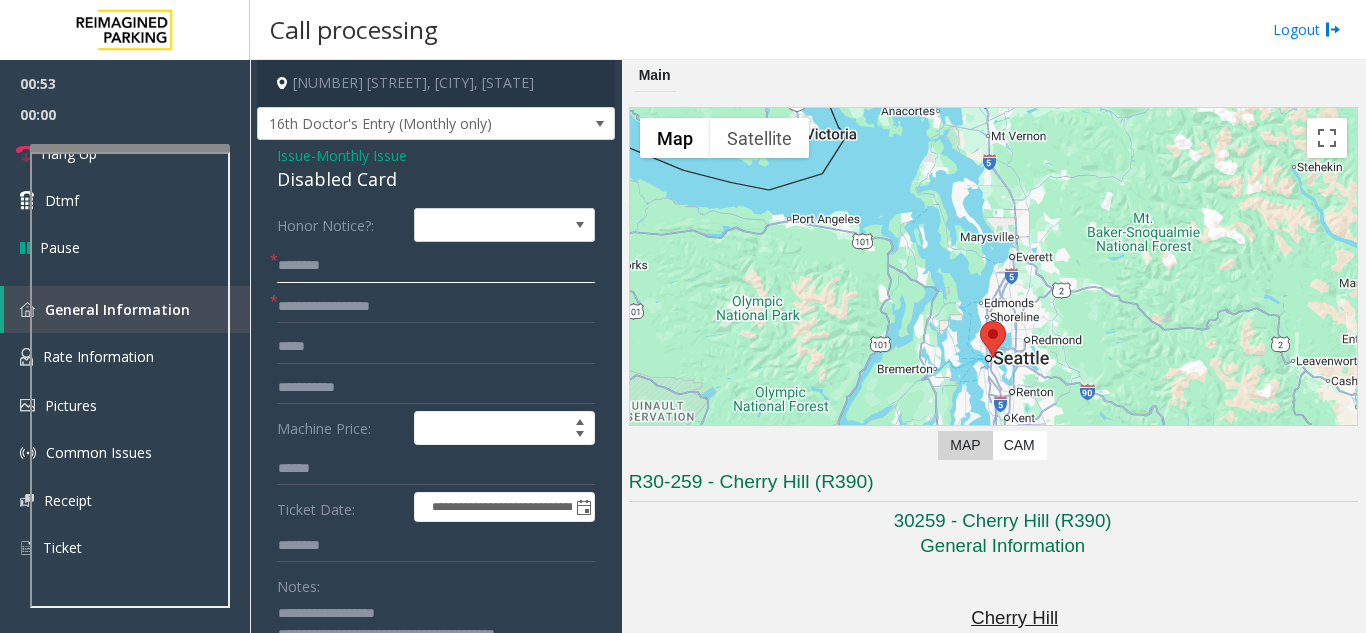 click on "*******" 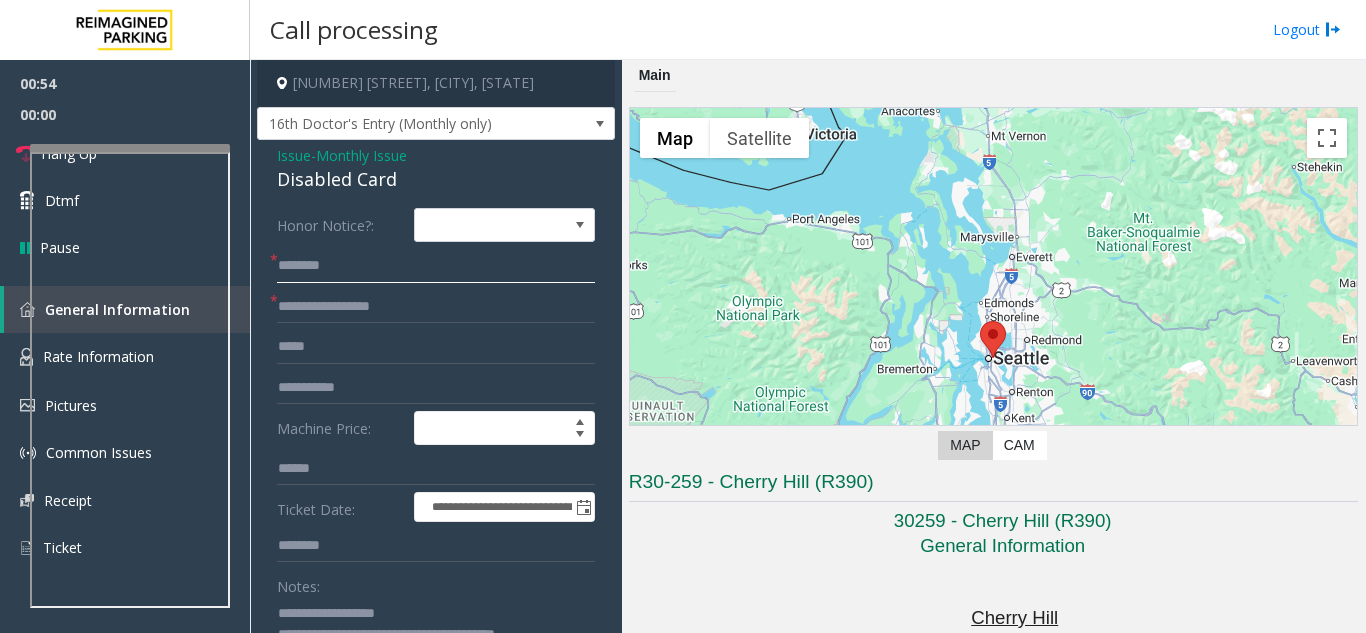 click on "*******" 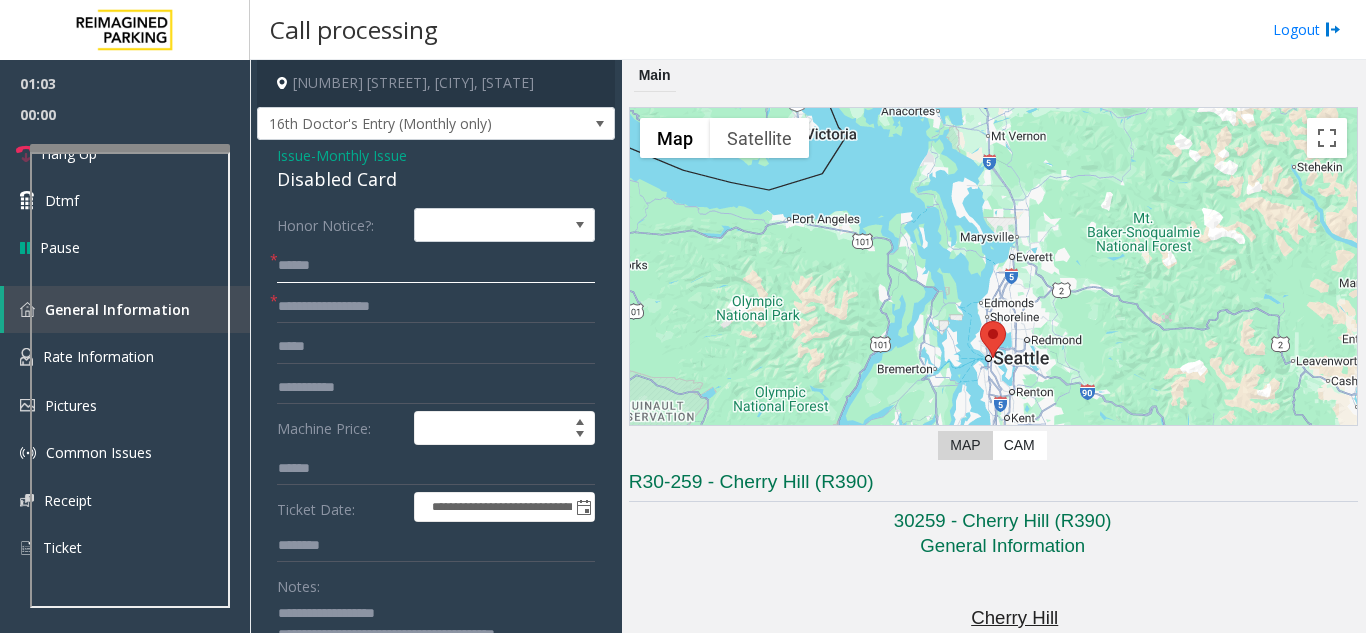 click on "*****" 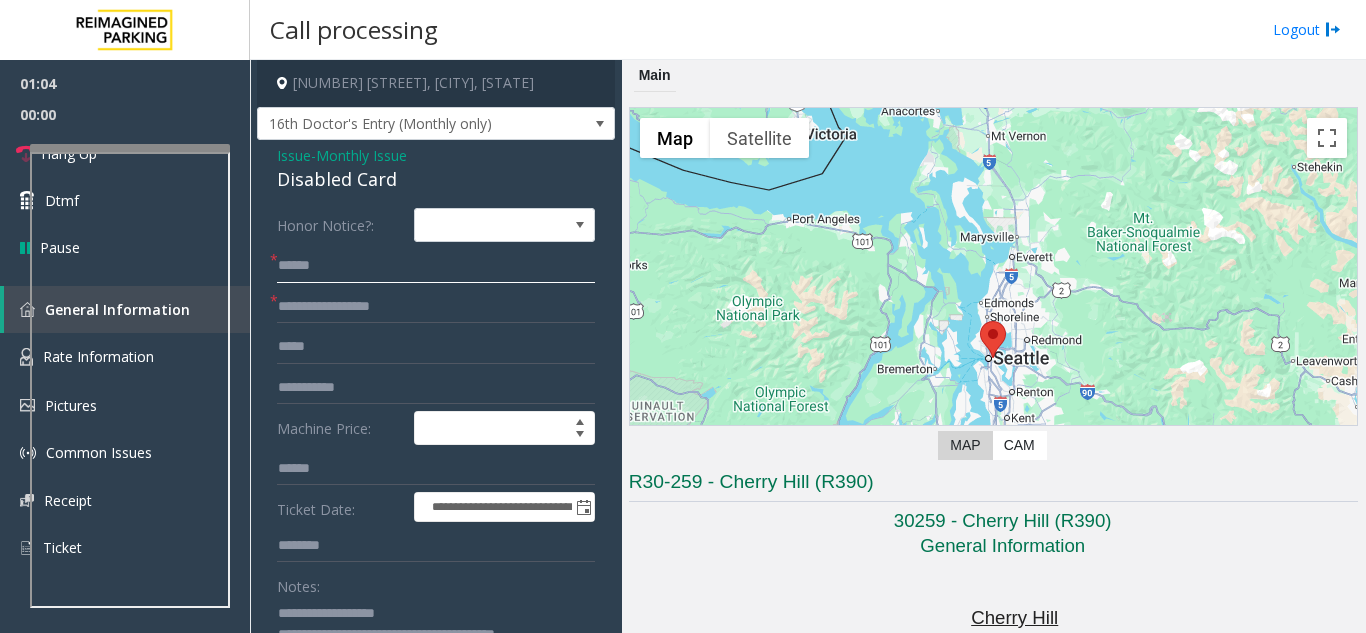 drag, startPoint x: 303, startPoint y: 263, endPoint x: 289, endPoint y: 257, distance: 15.231546 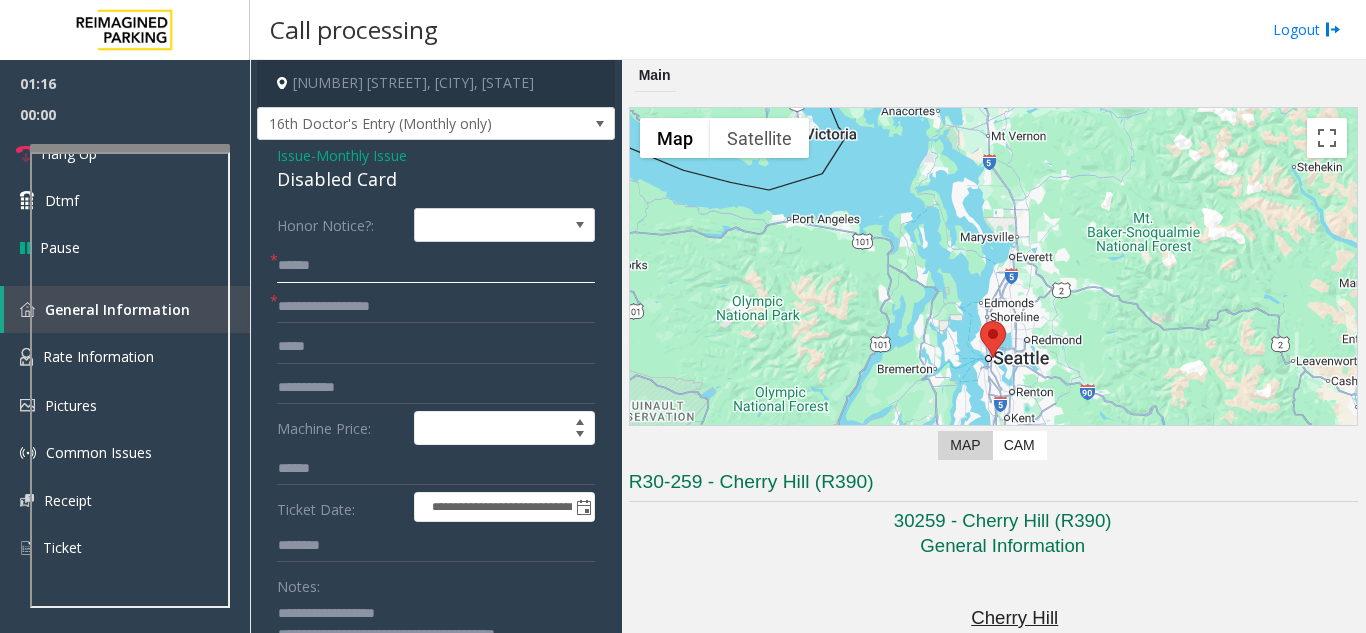 paste on "**" 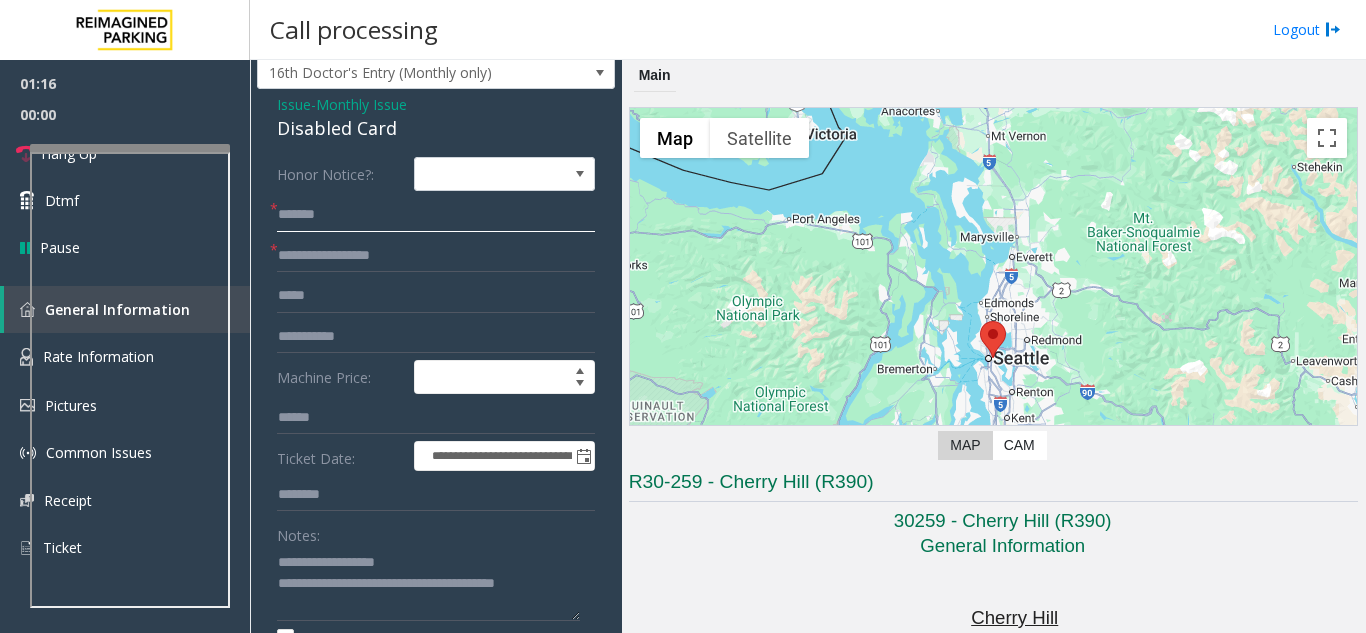 scroll, scrollTop: 100, scrollLeft: 0, axis: vertical 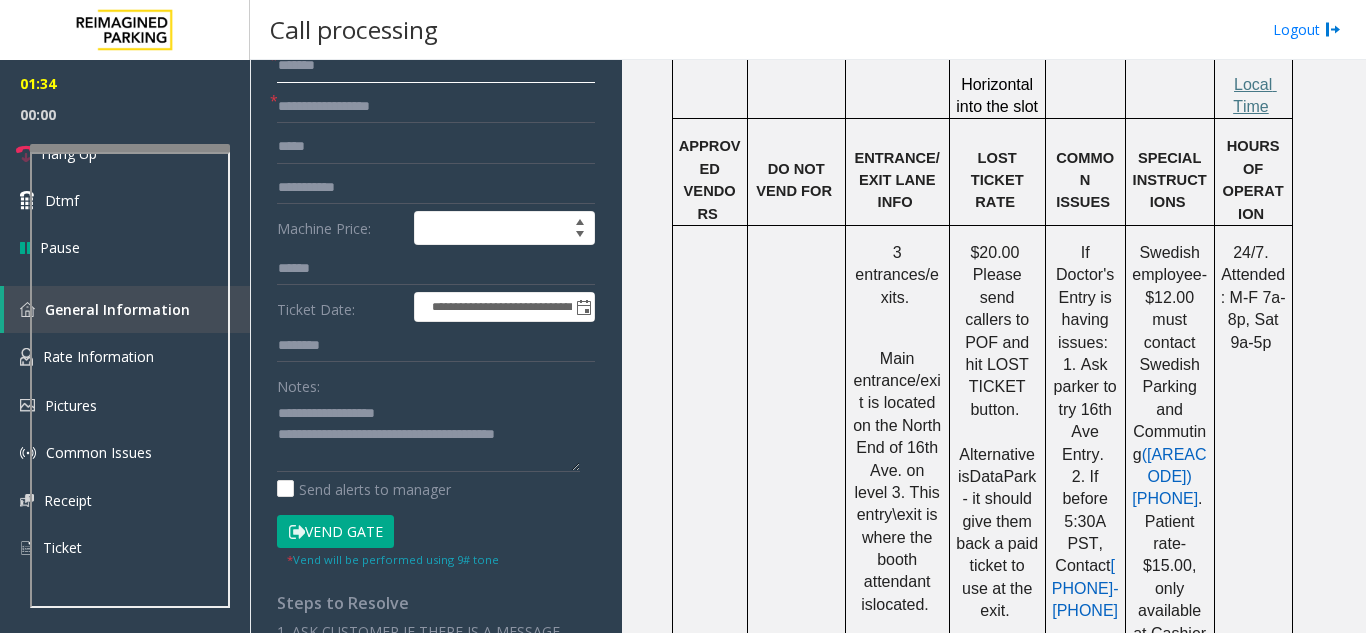type on "*******" 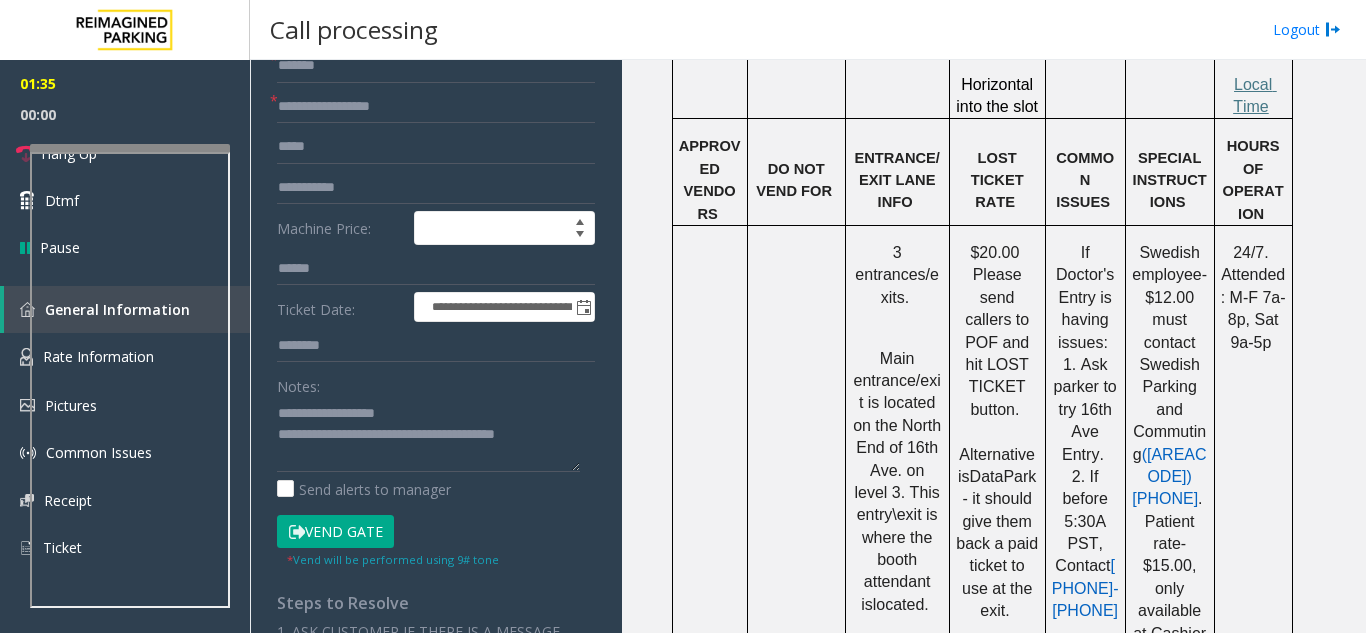 click on "Vend Gate" 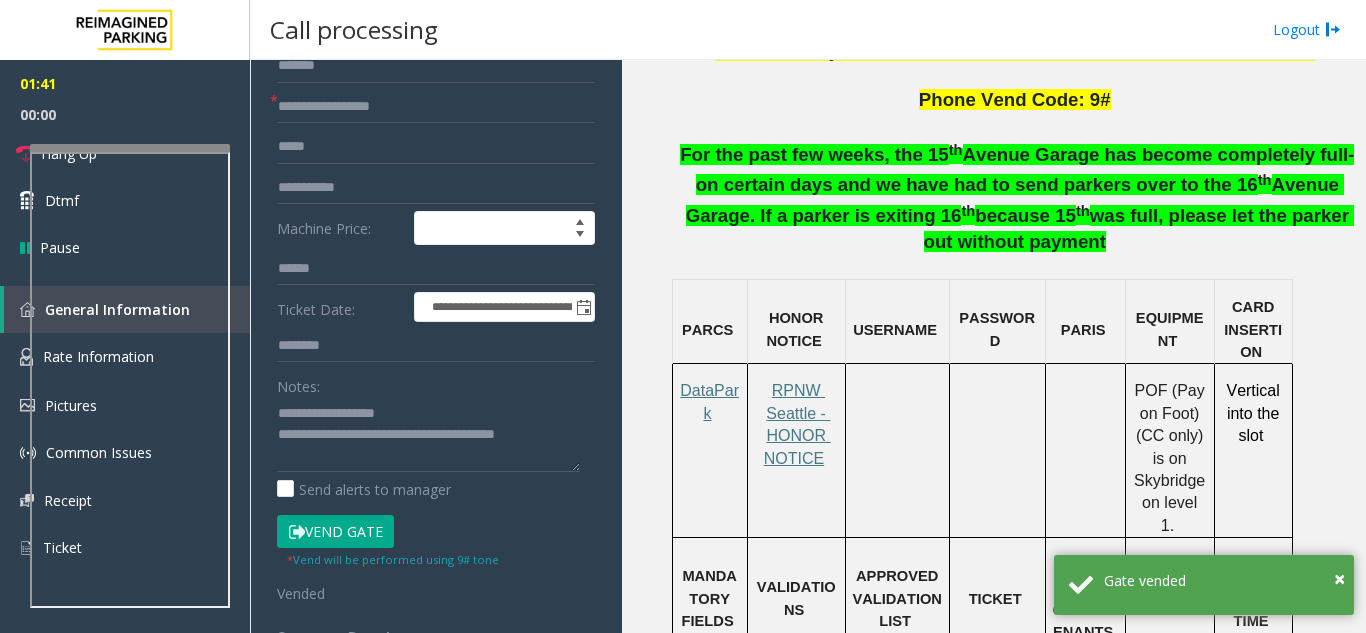 scroll, scrollTop: 1200, scrollLeft: 0, axis: vertical 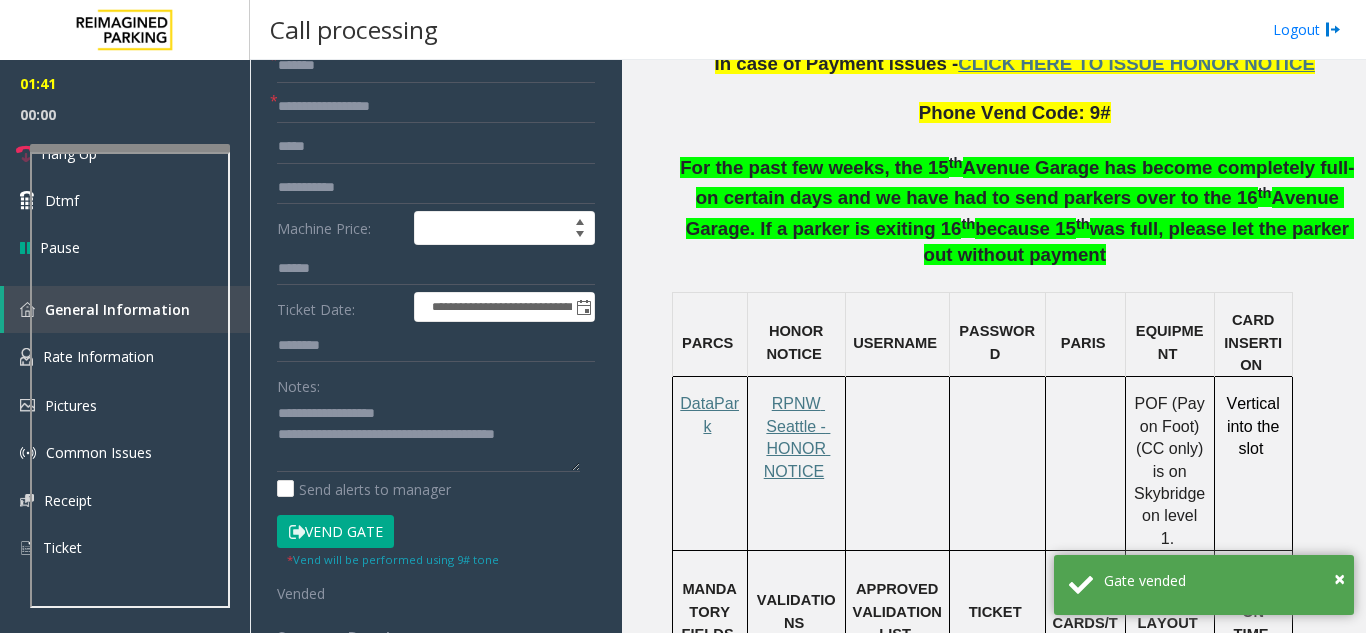 click on "Avenue Garage. If a parker is exiting 16" 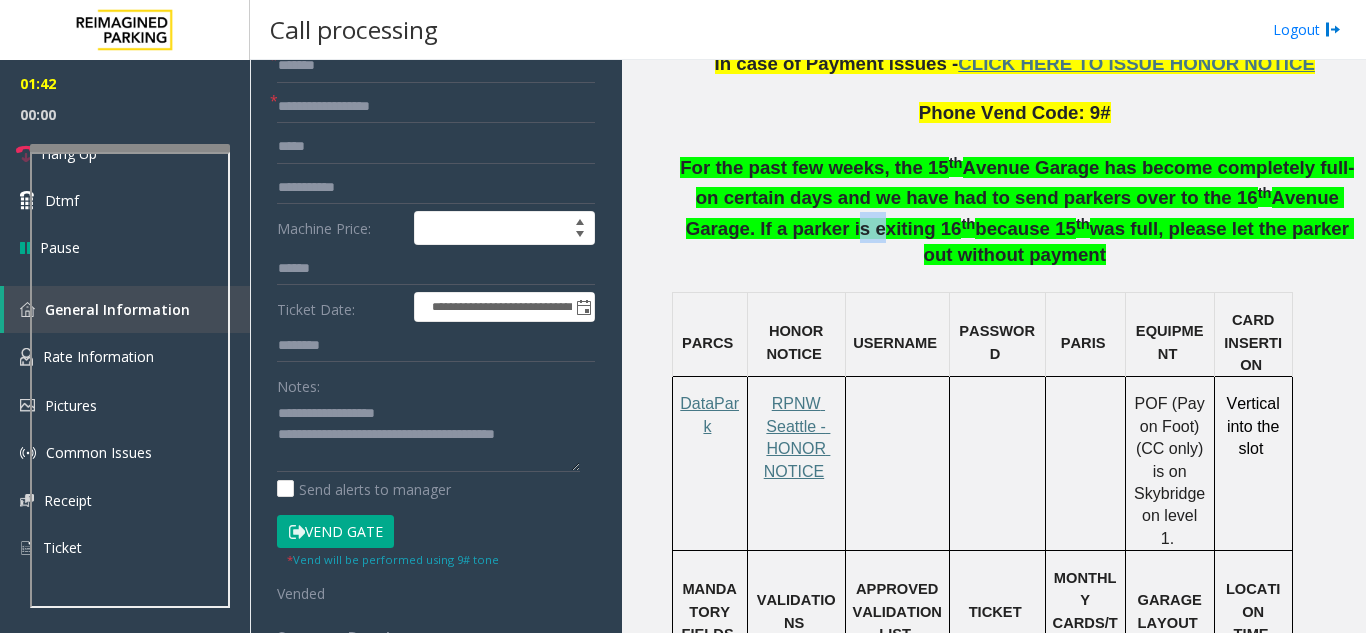 click on "Avenue Garage. If a parker is exiting 16" 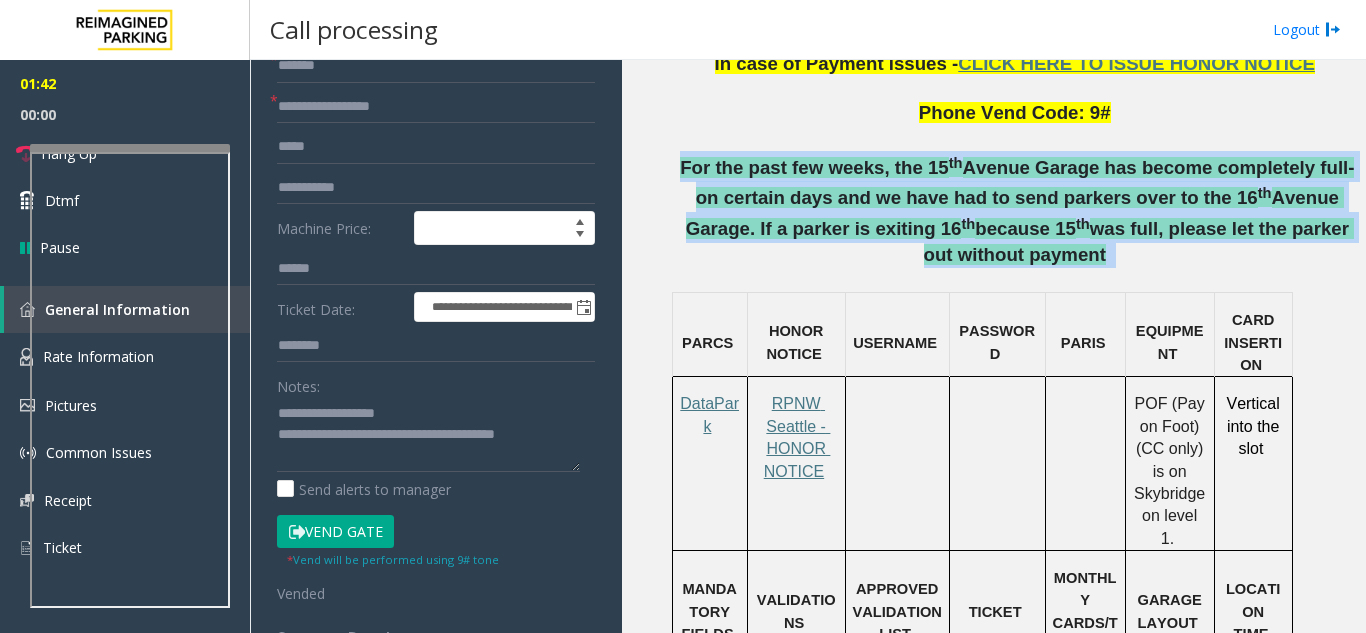drag, startPoint x: 775, startPoint y: 242, endPoint x: 748, endPoint y: 183, distance: 64.884514 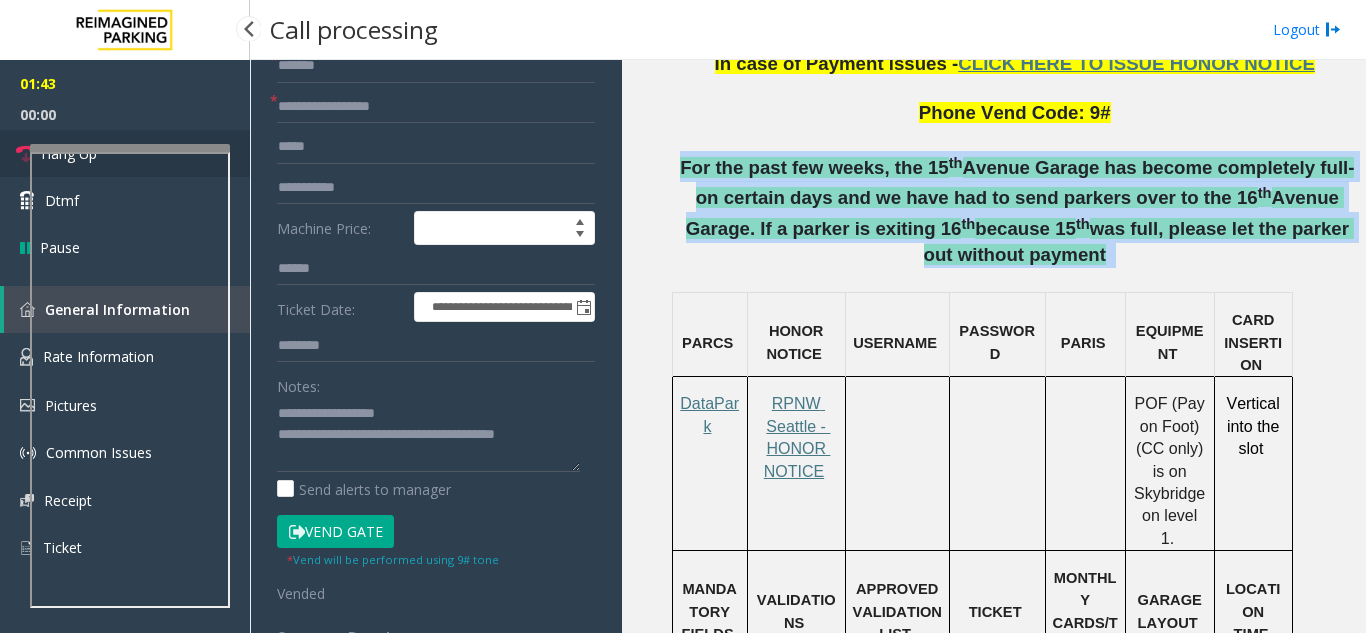 click on "Hang Up" at bounding box center [125, 153] 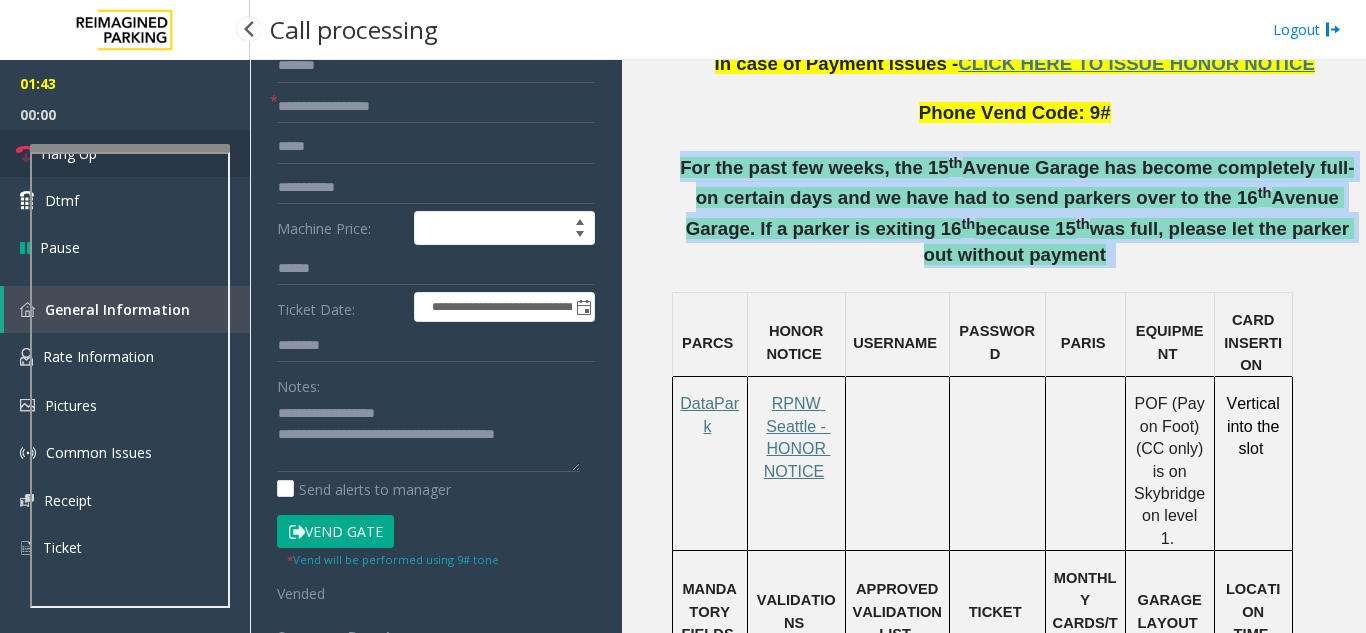 click on "Hang Up" at bounding box center (125, 153) 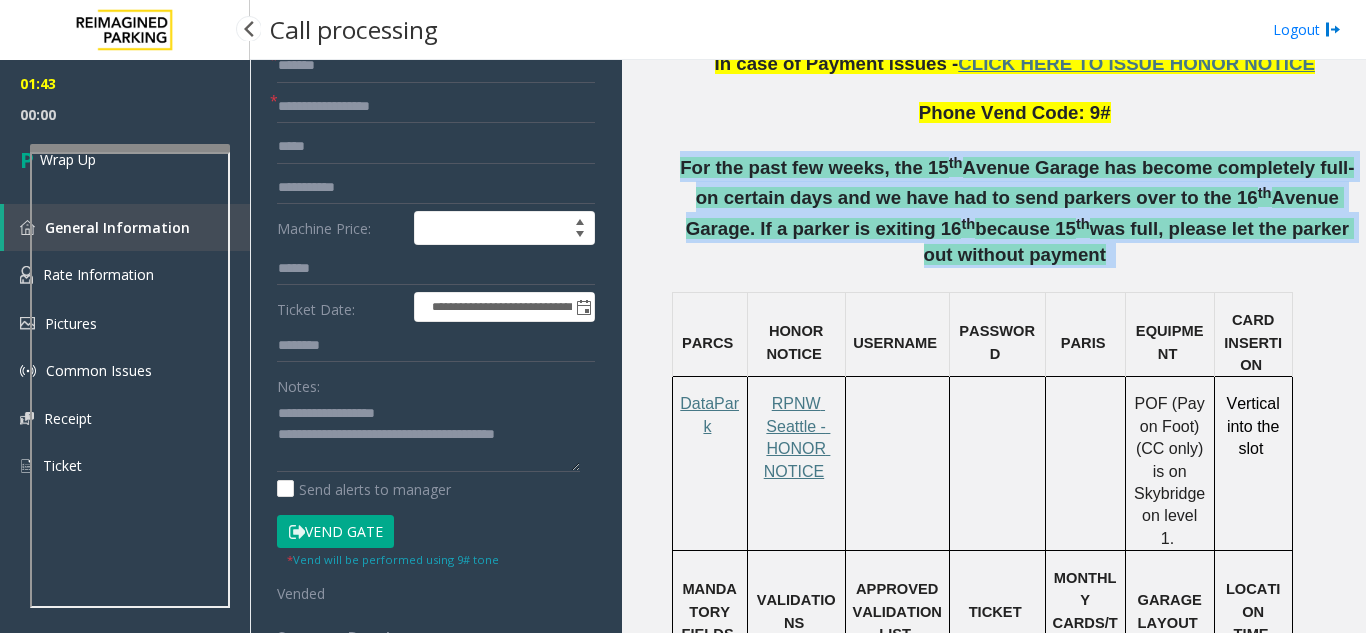 click on "Wrap Up" at bounding box center (125, 159) 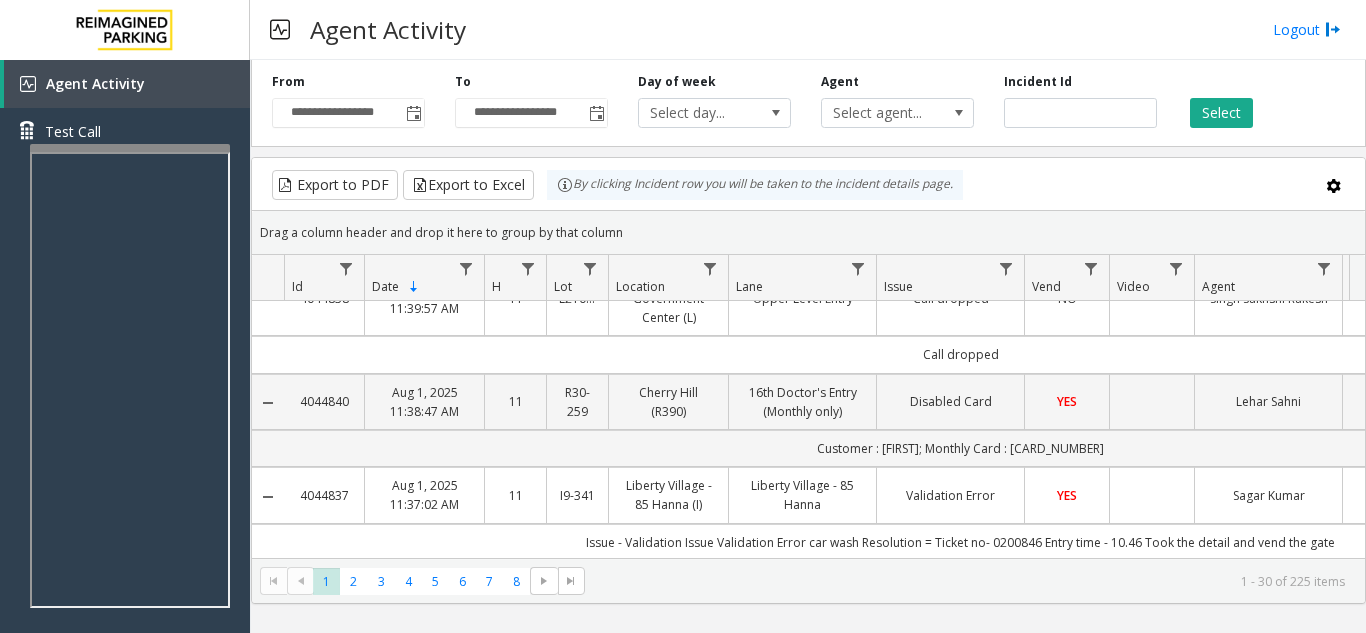 scroll, scrollTop: 300, scrollLeft: 0, axis: vertical 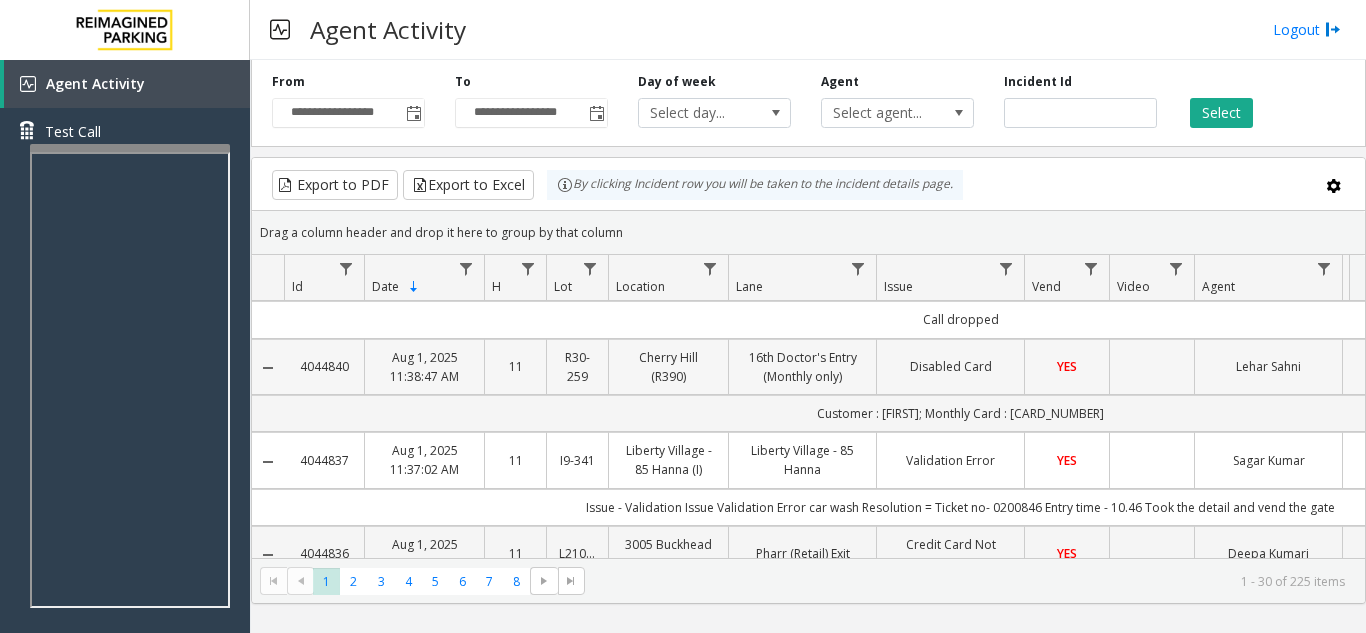 click on "16th Doctor's Entry (Monthly only)" 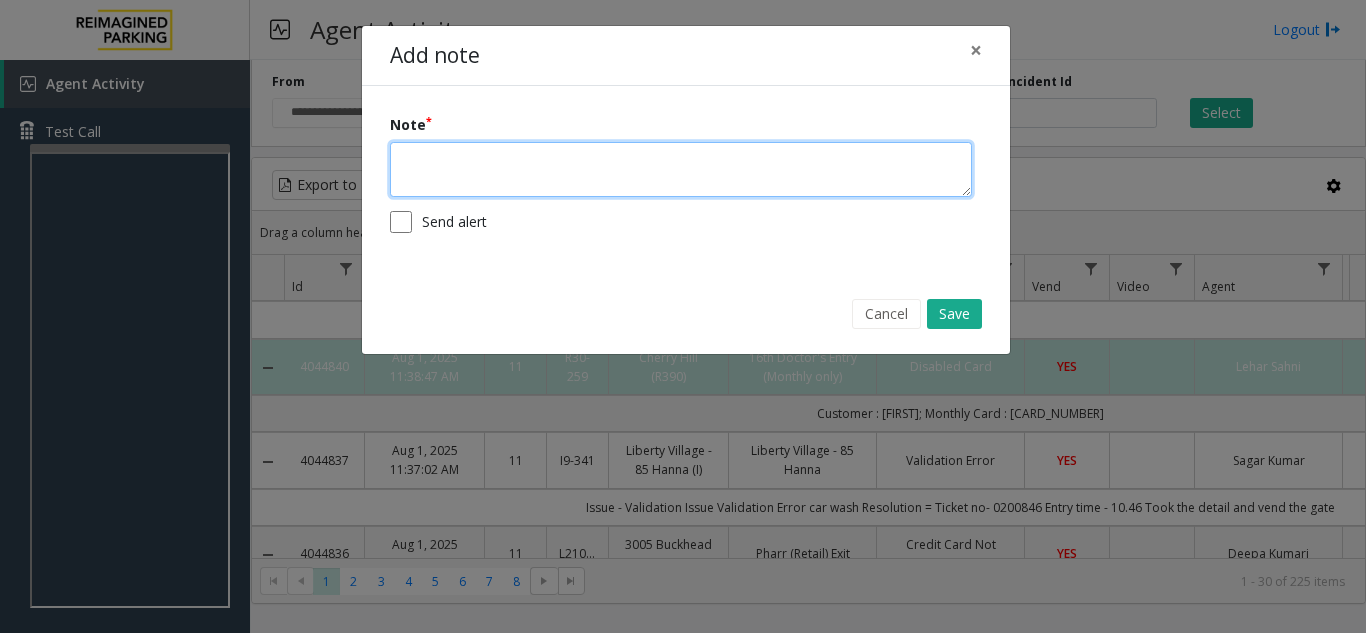 click 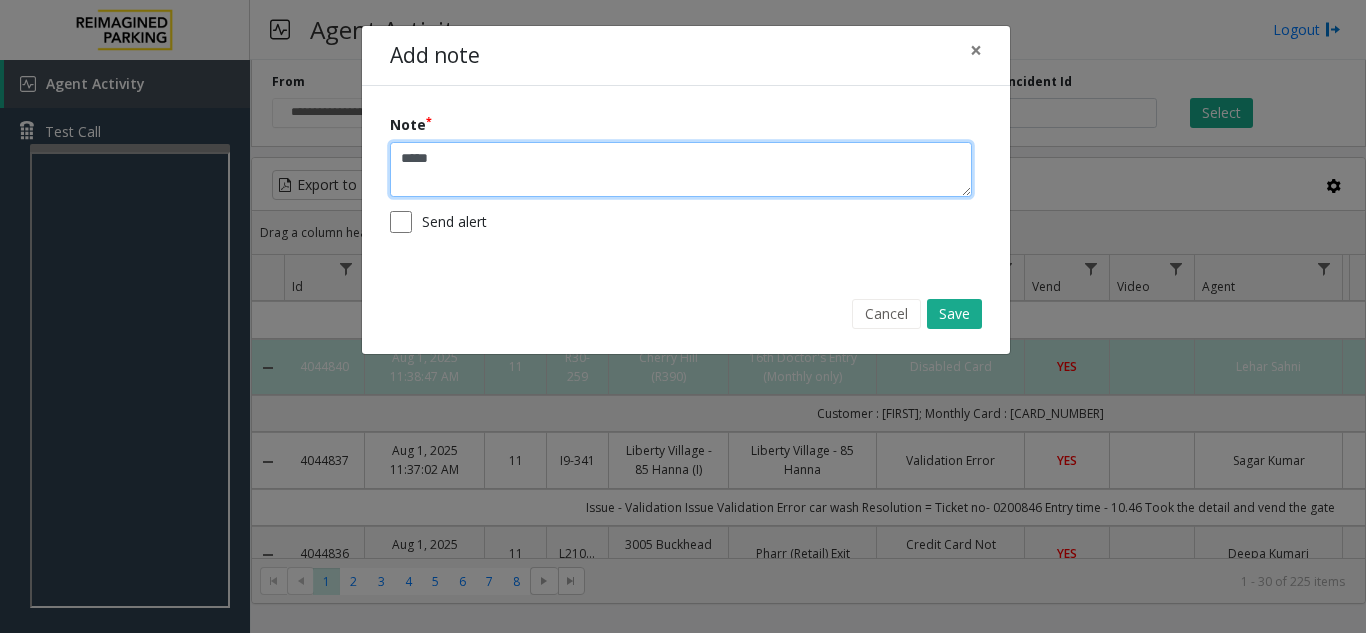 click on "*****" 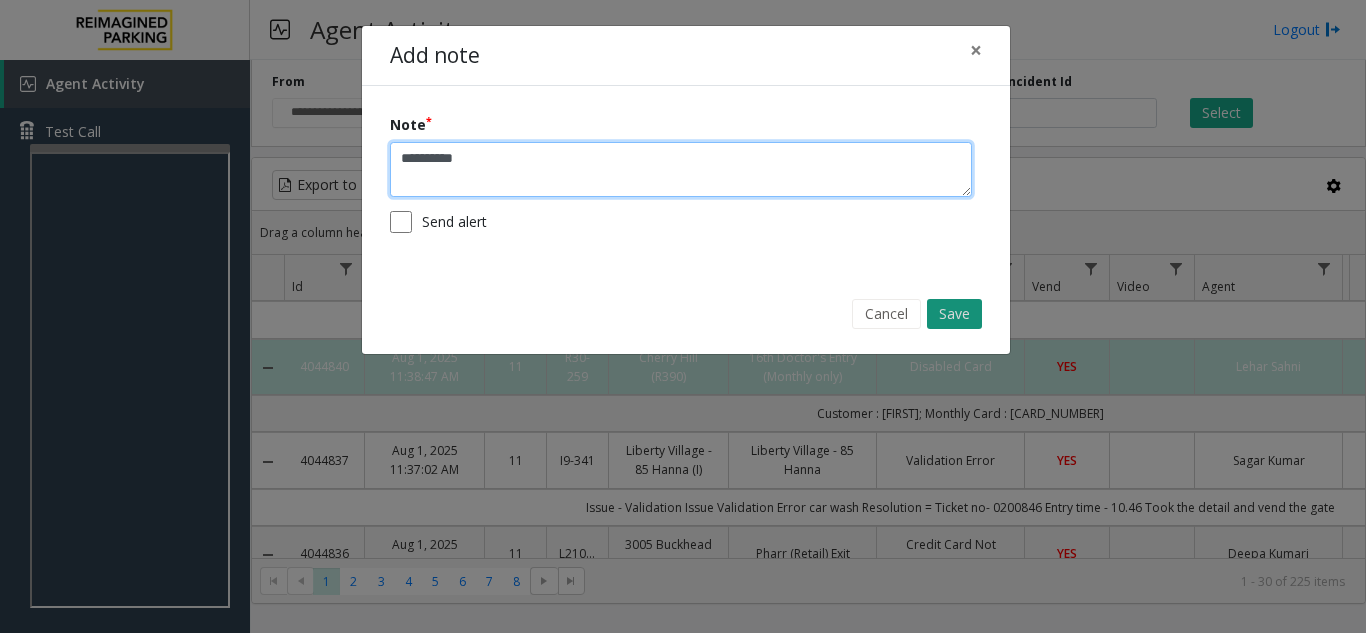 type on "**********" 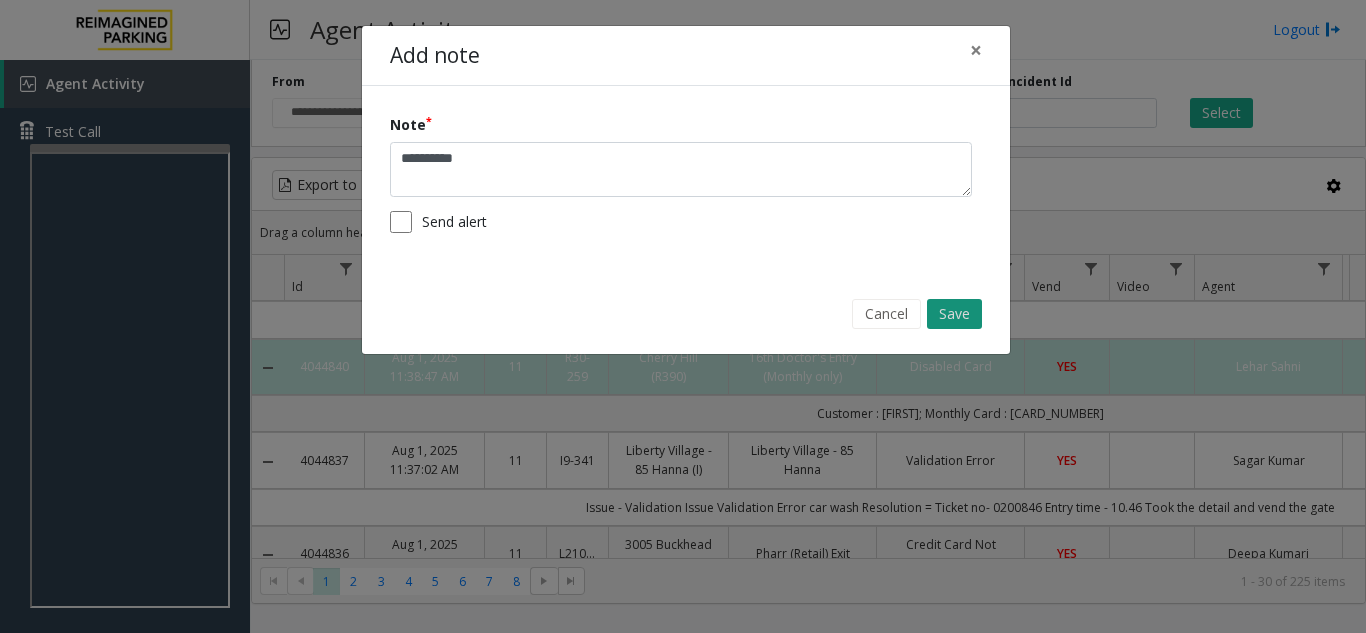 click on "Save" 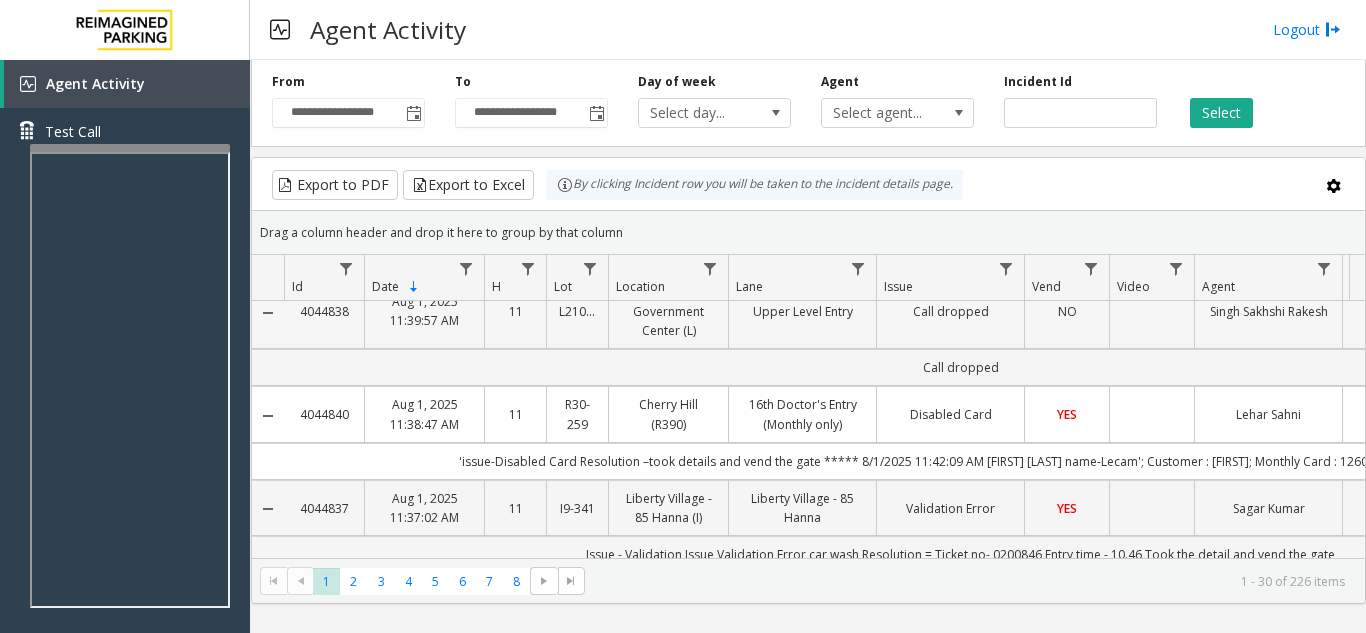 scroll, scrollTop: 400, scrollLeft: 0, axis: vertical 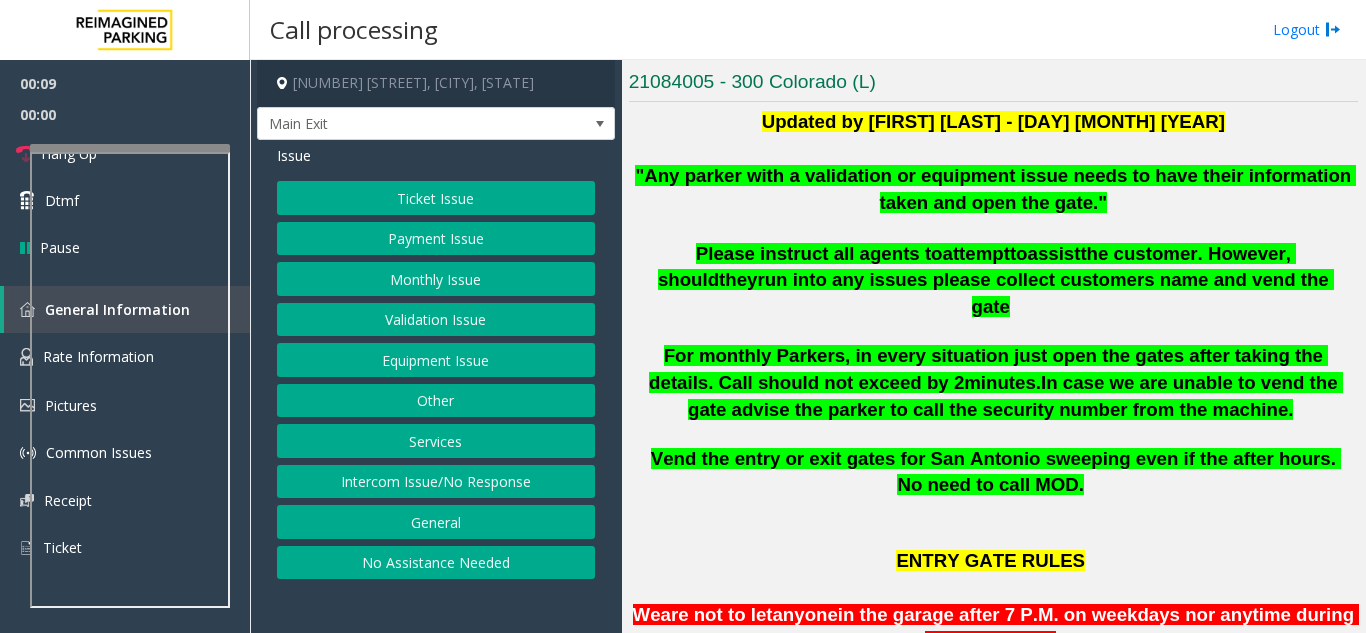 click on "For monthly Parkers, in every situation just open the gates after taking the details. Call should not exceed by 2minutes.In case we are unable to vend the gate advise the parker to call the security number from the machine." 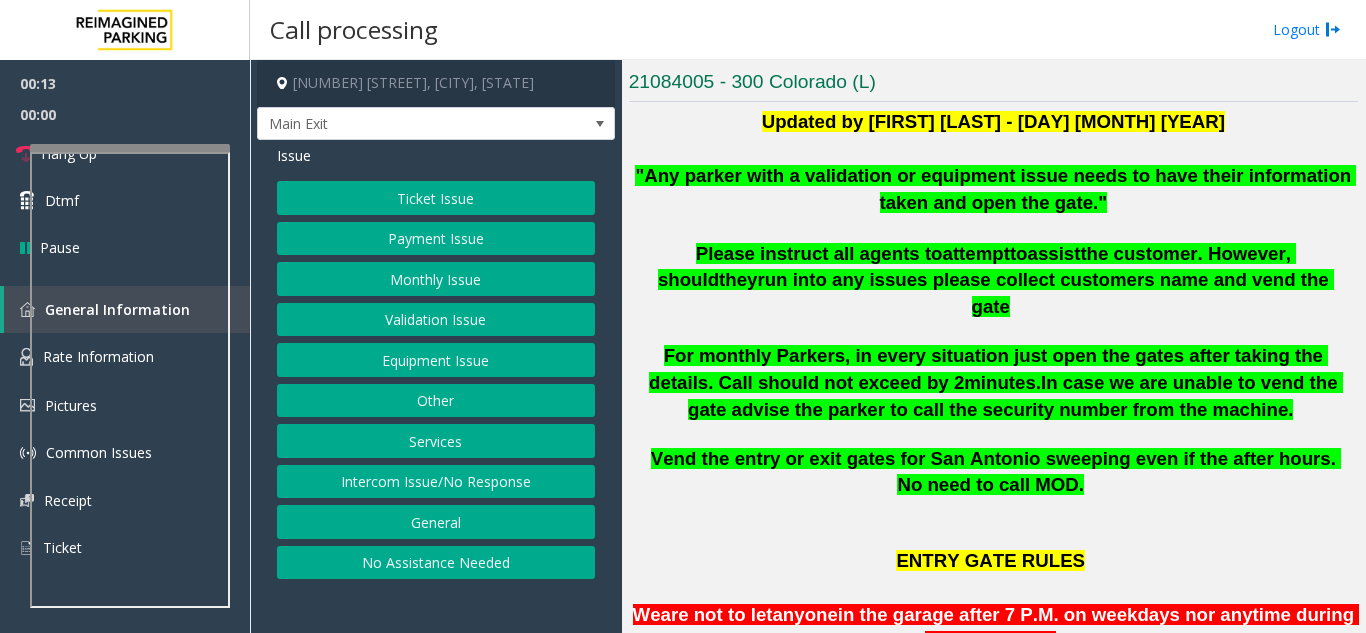 click on "Payment Issue" 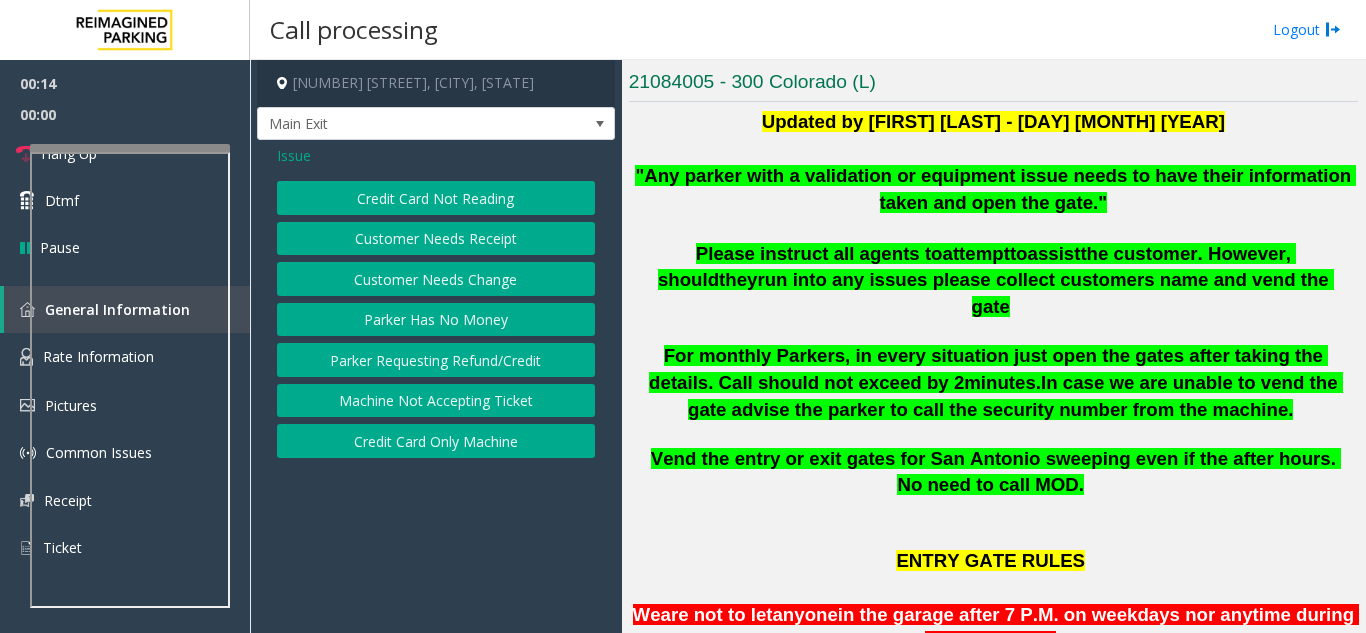 click on "Credit Card Only Machine" 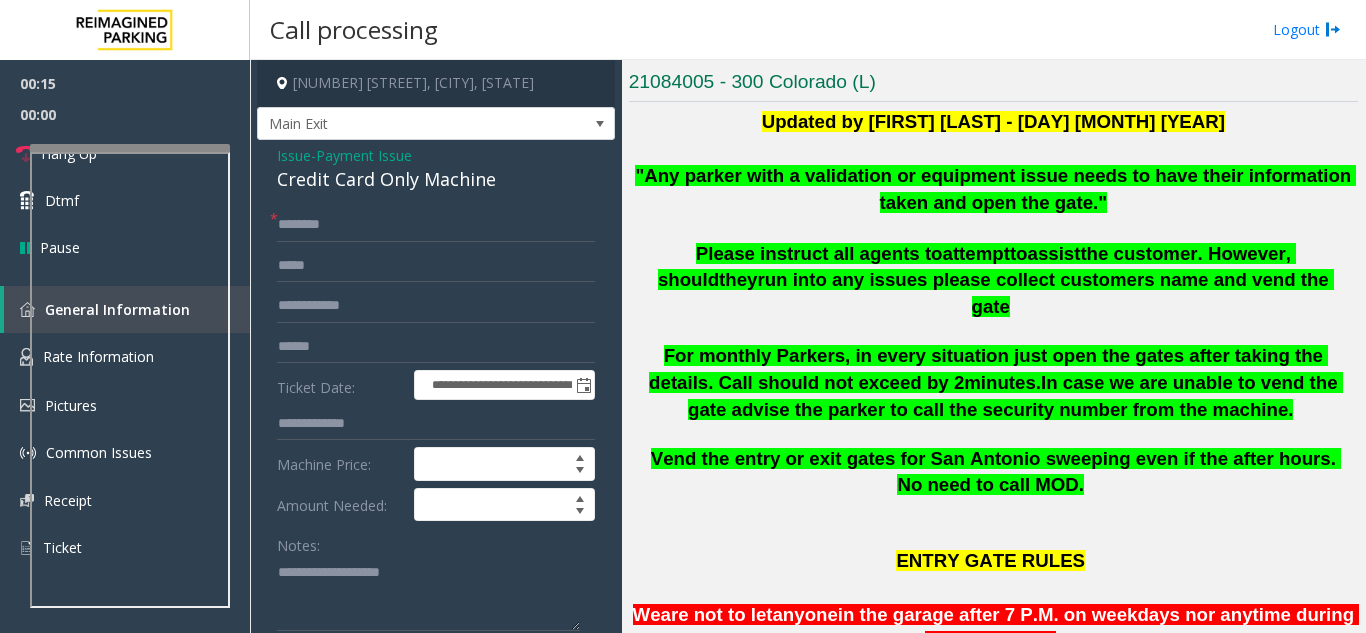 click on "Credit Card Only Machine" 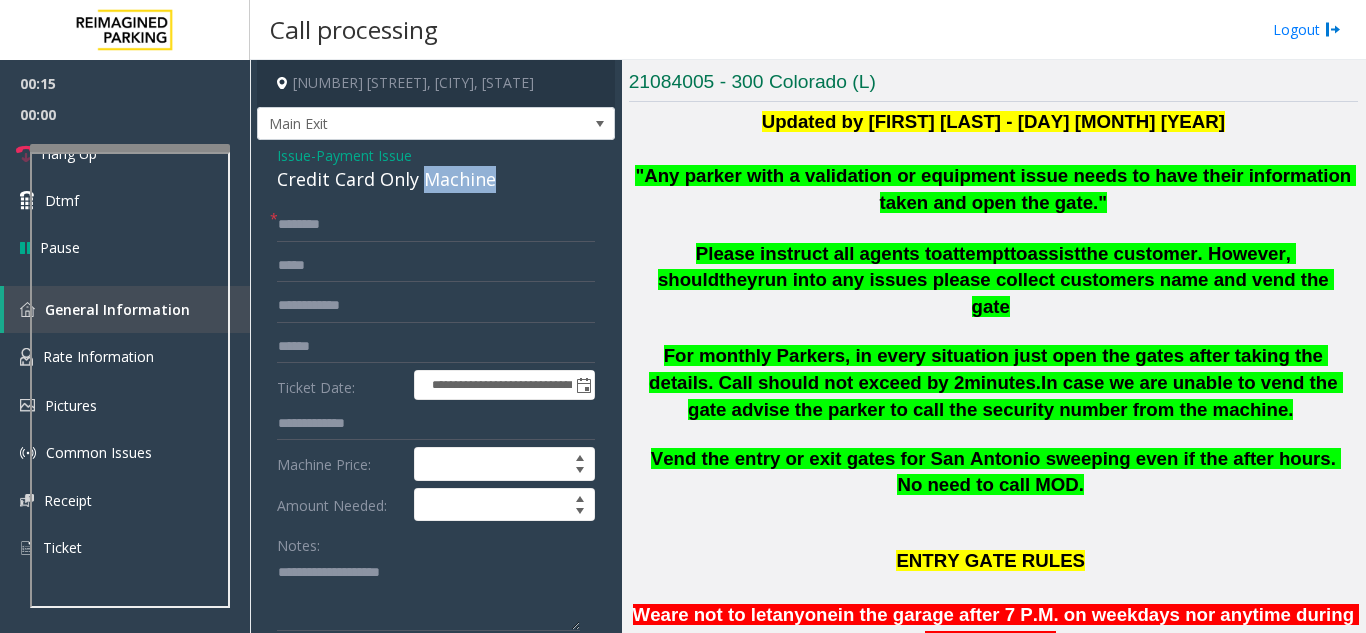 click on "Credit Card Only Machine" 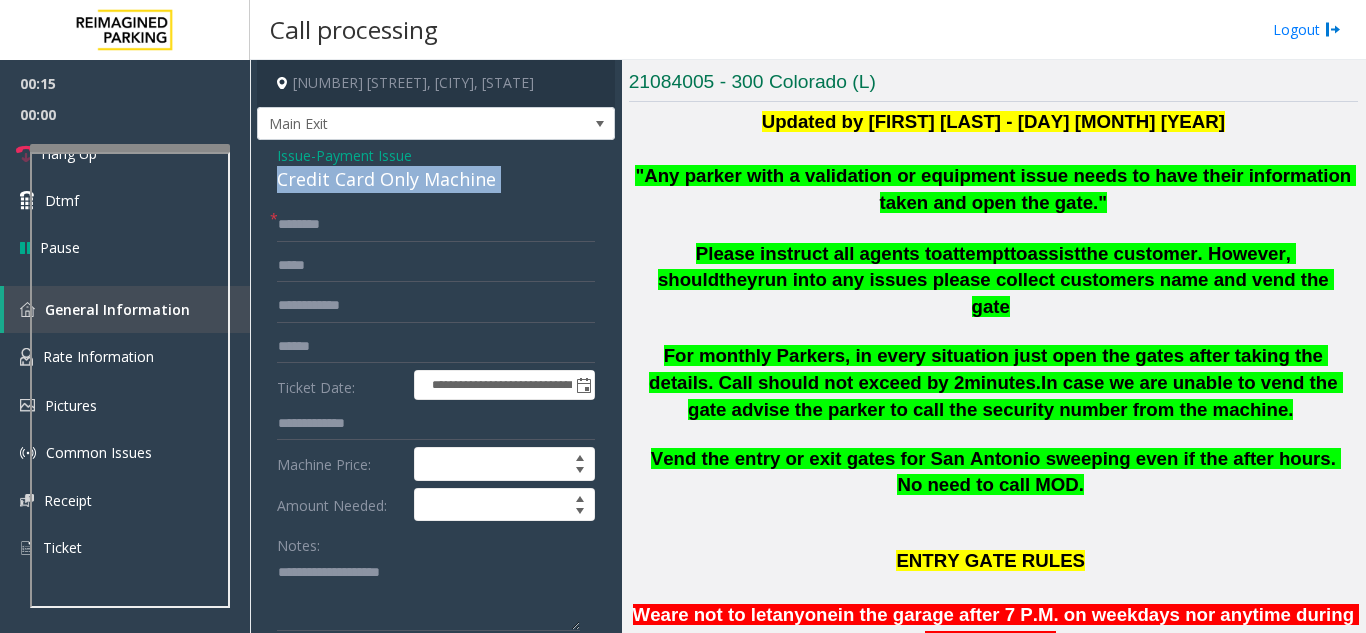 click on "Credit Card Only Machine" 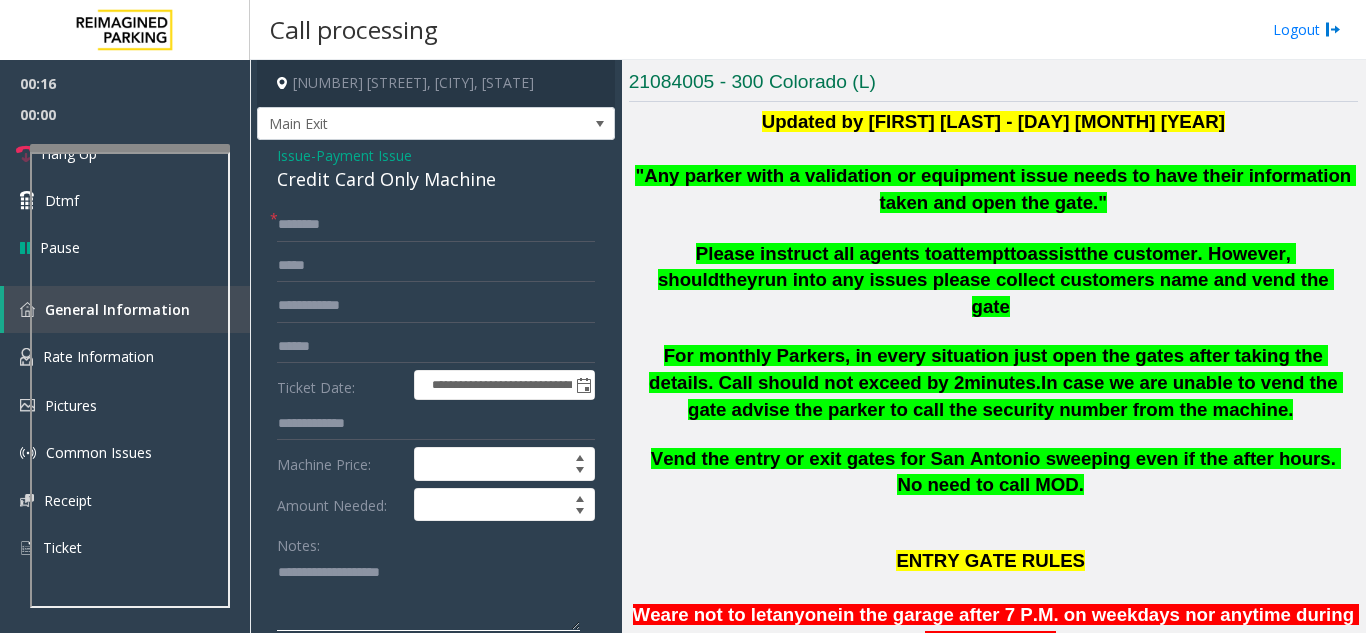 click 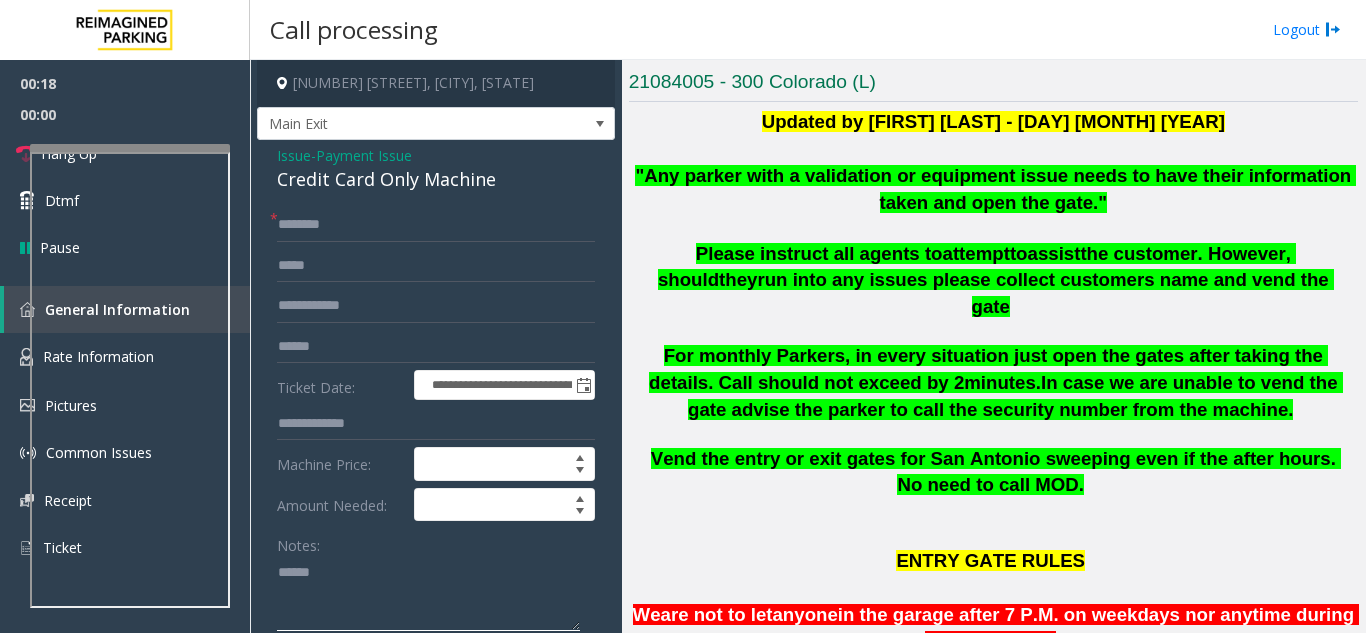 paste on "**********" 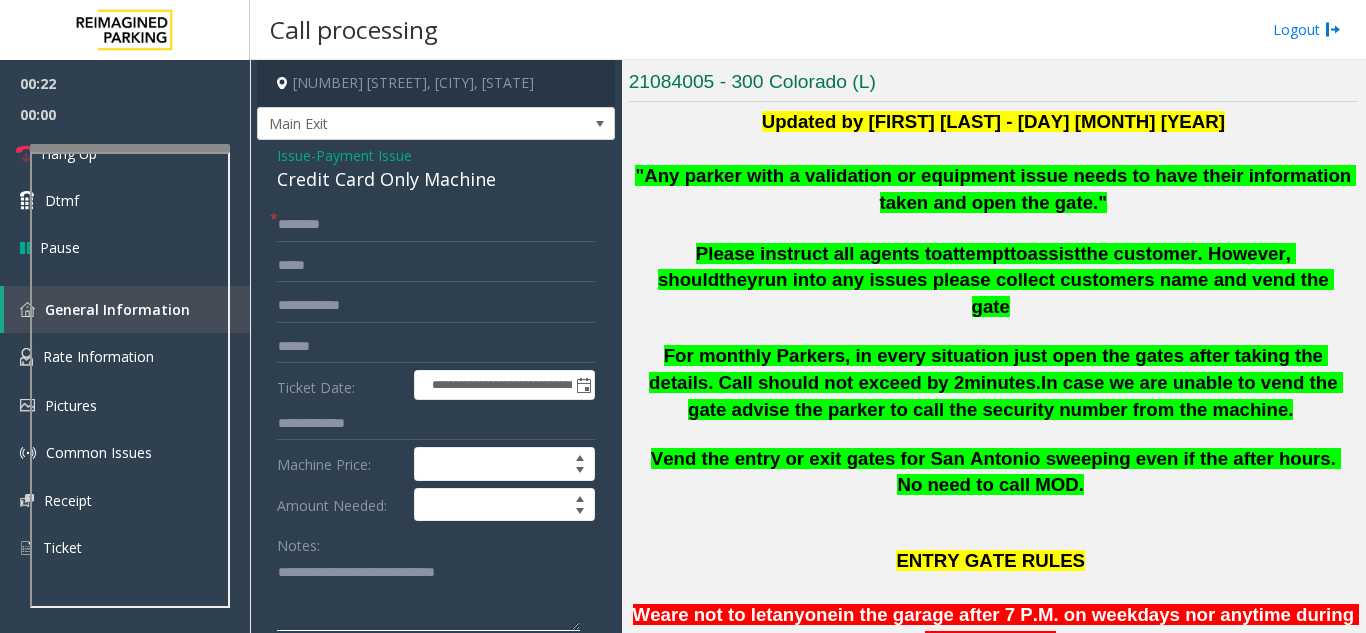 click 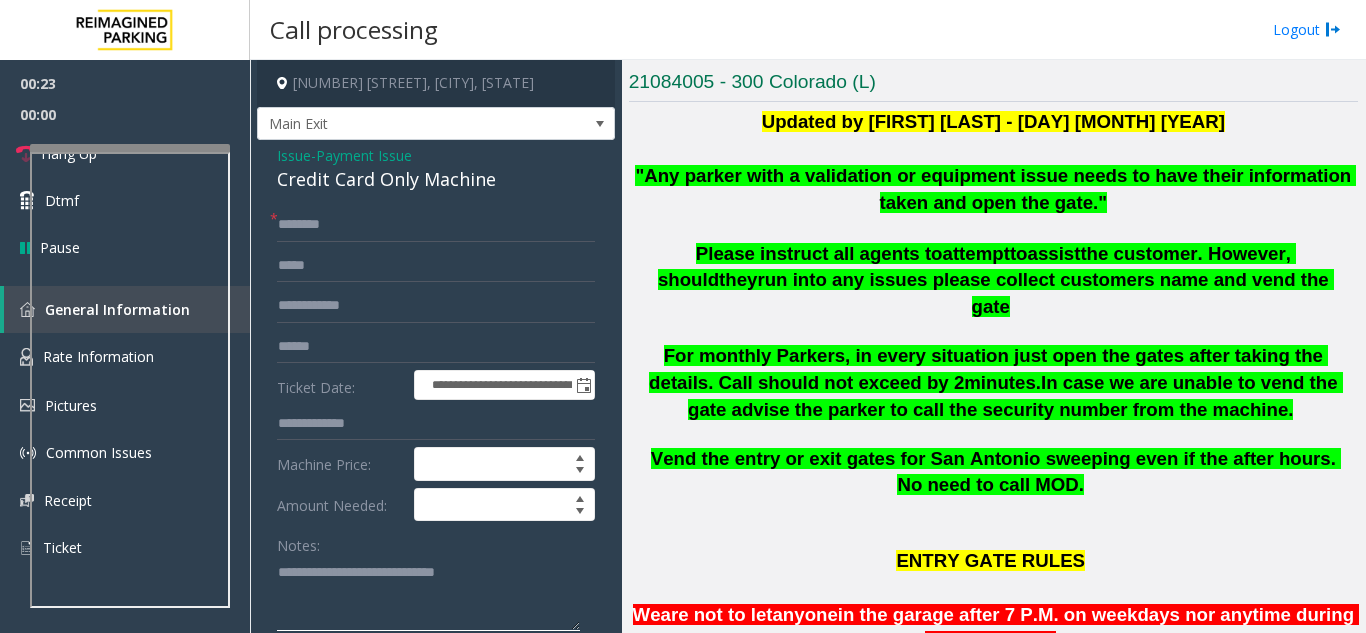 paste on "**********" 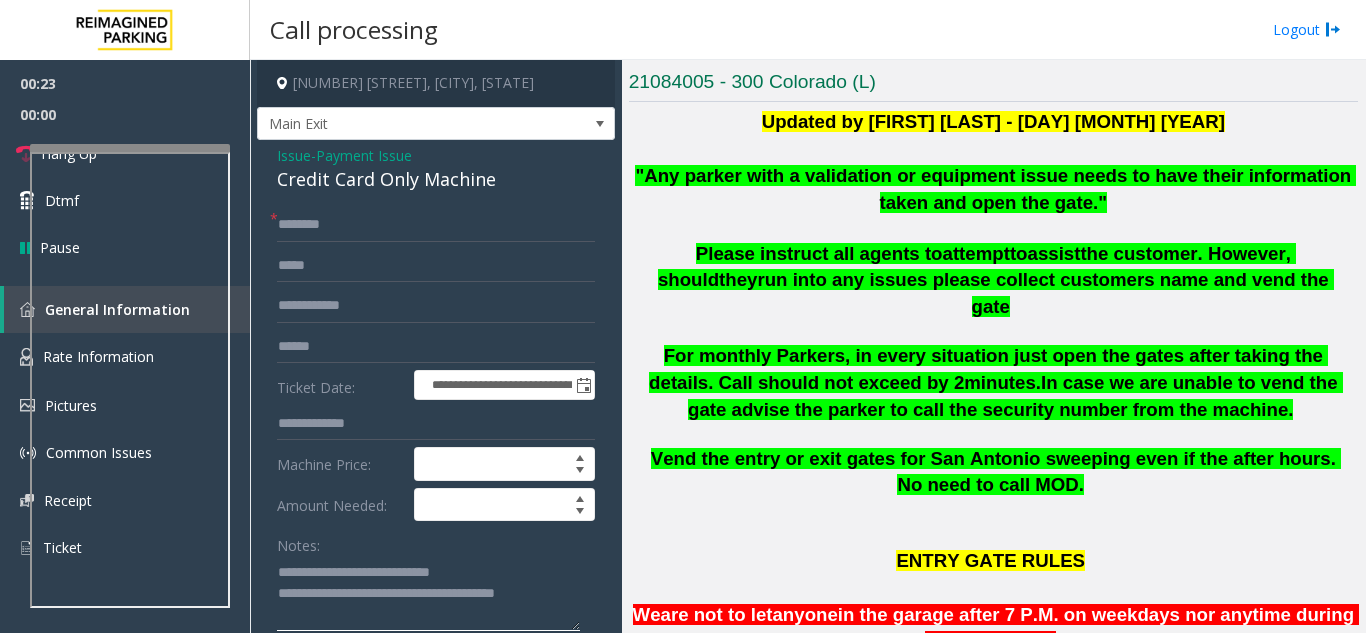 type on "**********" 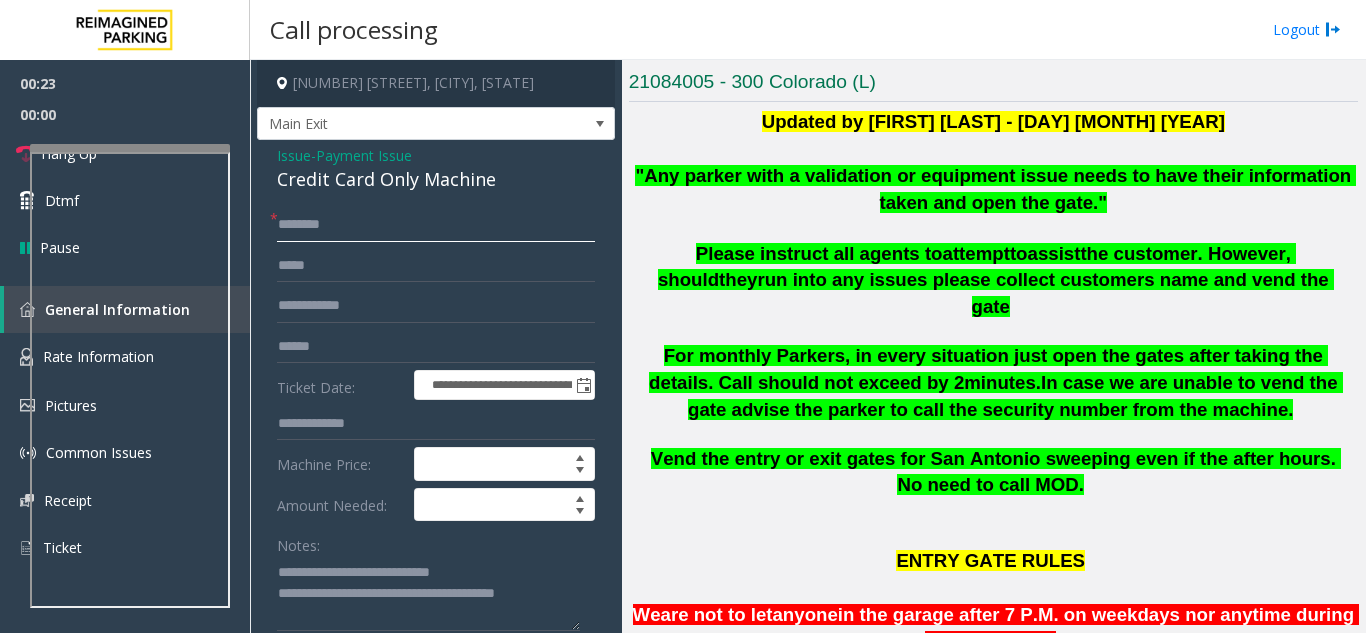 click 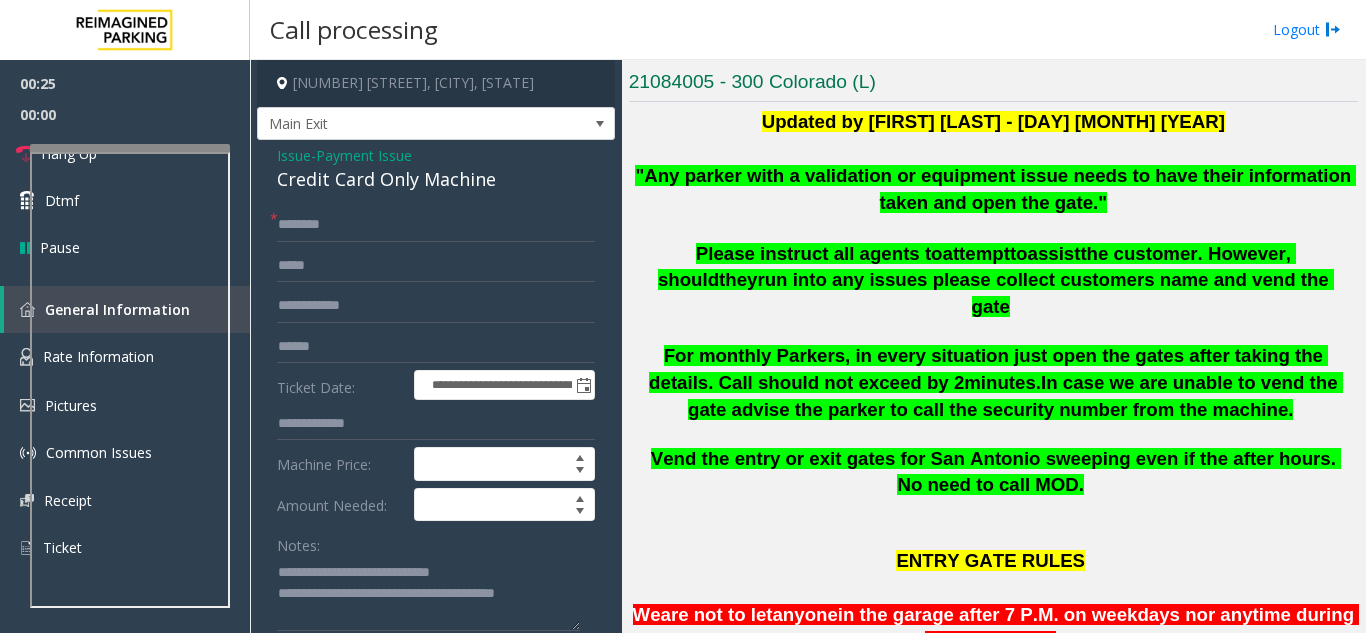click on "Please instruct all agents to" 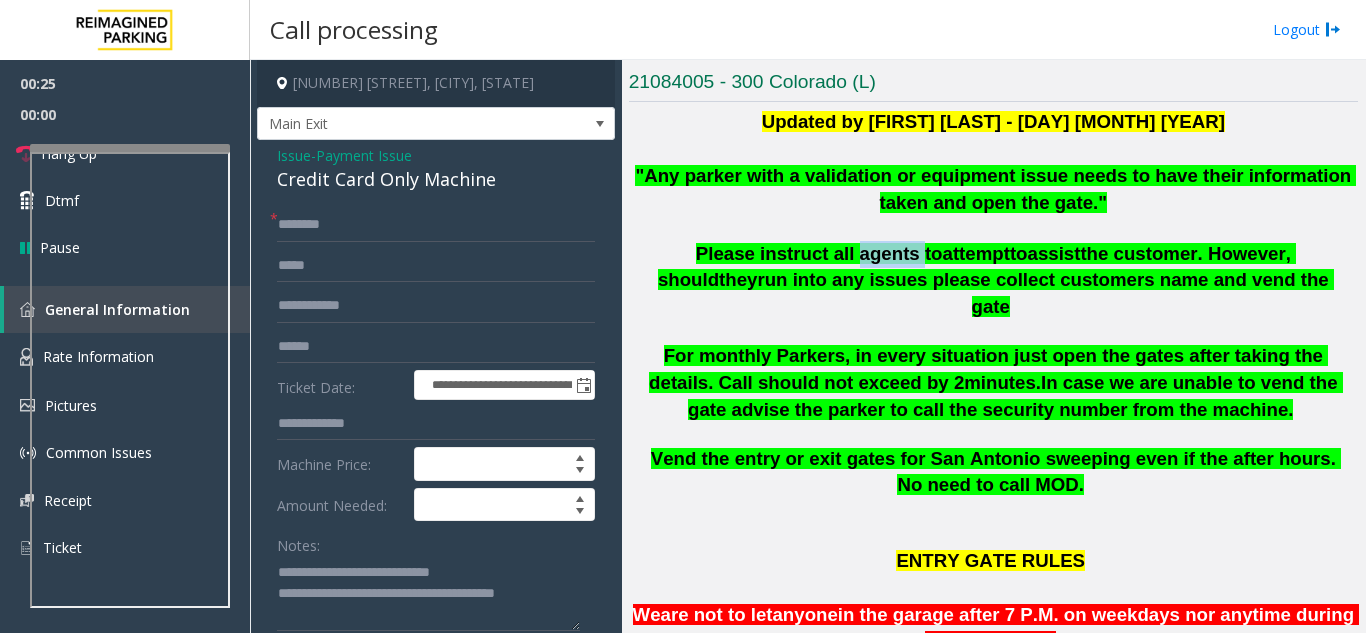 click on "Please instruct all agents to" 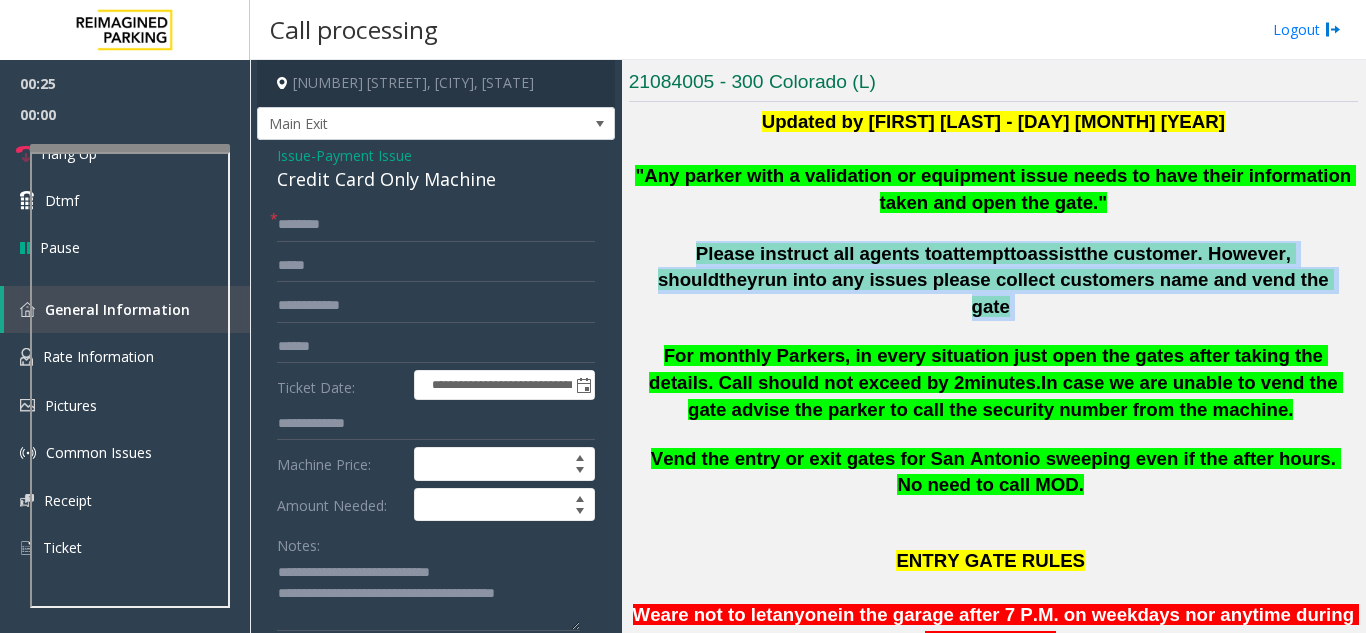 click on "Please instruct all agents to" 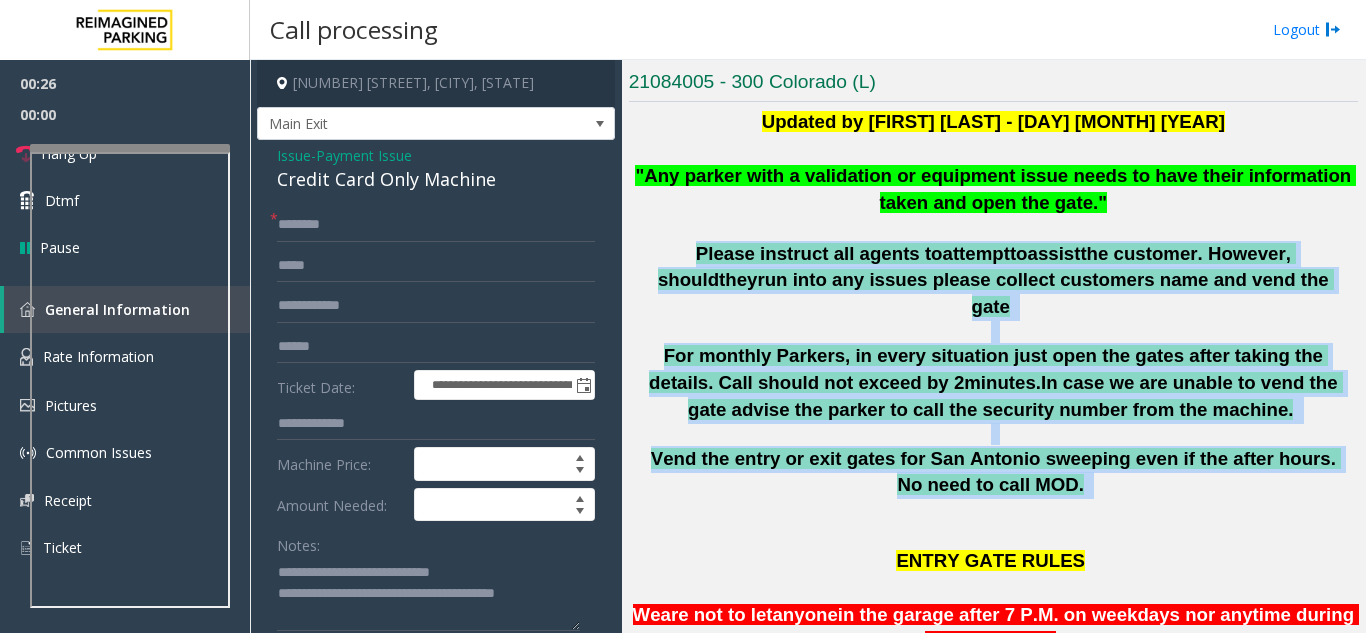 drag, startPoint x: 839, startPoint y: 247, endPoint x: 903, endPoint y: 452, distance: 214.75801 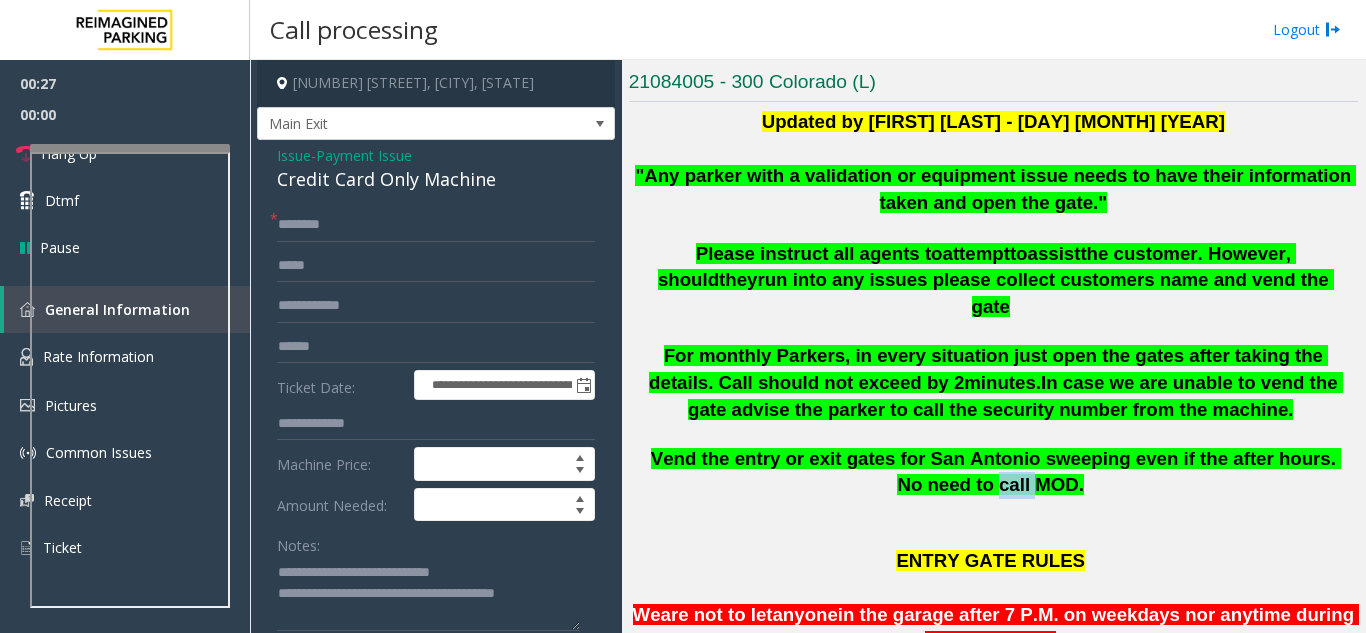 click on "Vend the entry or exit gates for San Antonio sweeping even if the after hours. No need to call MOD." 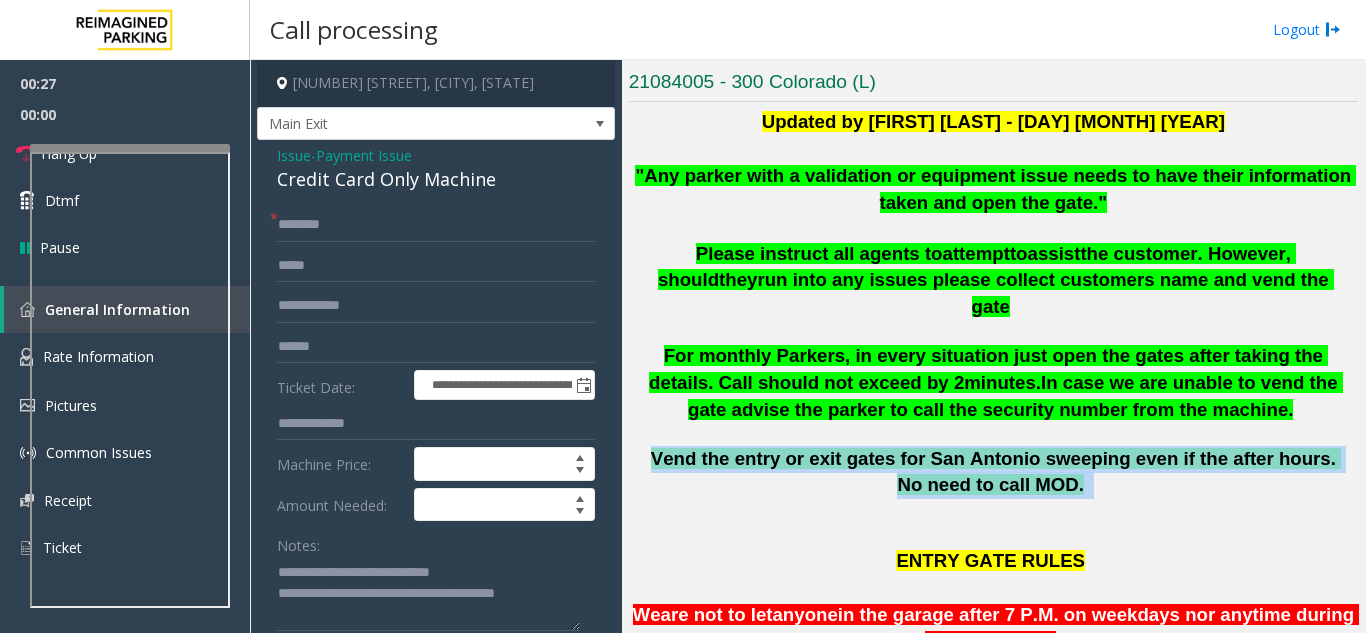click on "Vend the entry or exit gates for San Antonio sweeping even if the after hours. No need to call MOD." 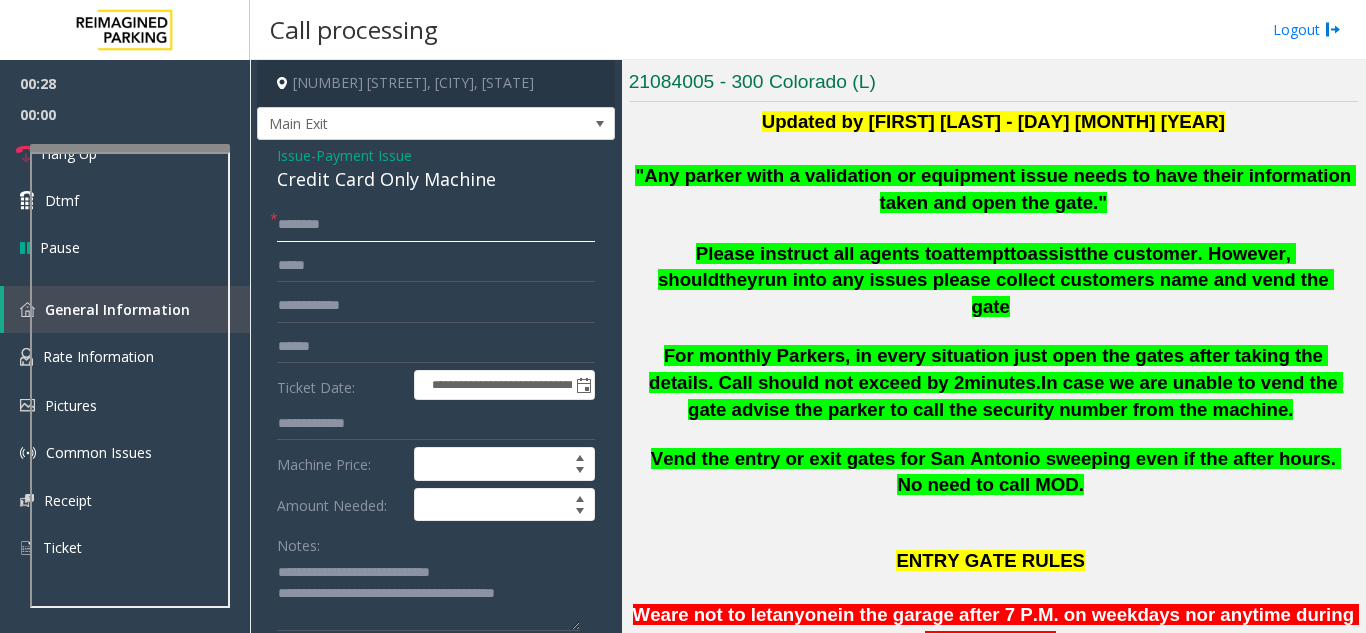 click 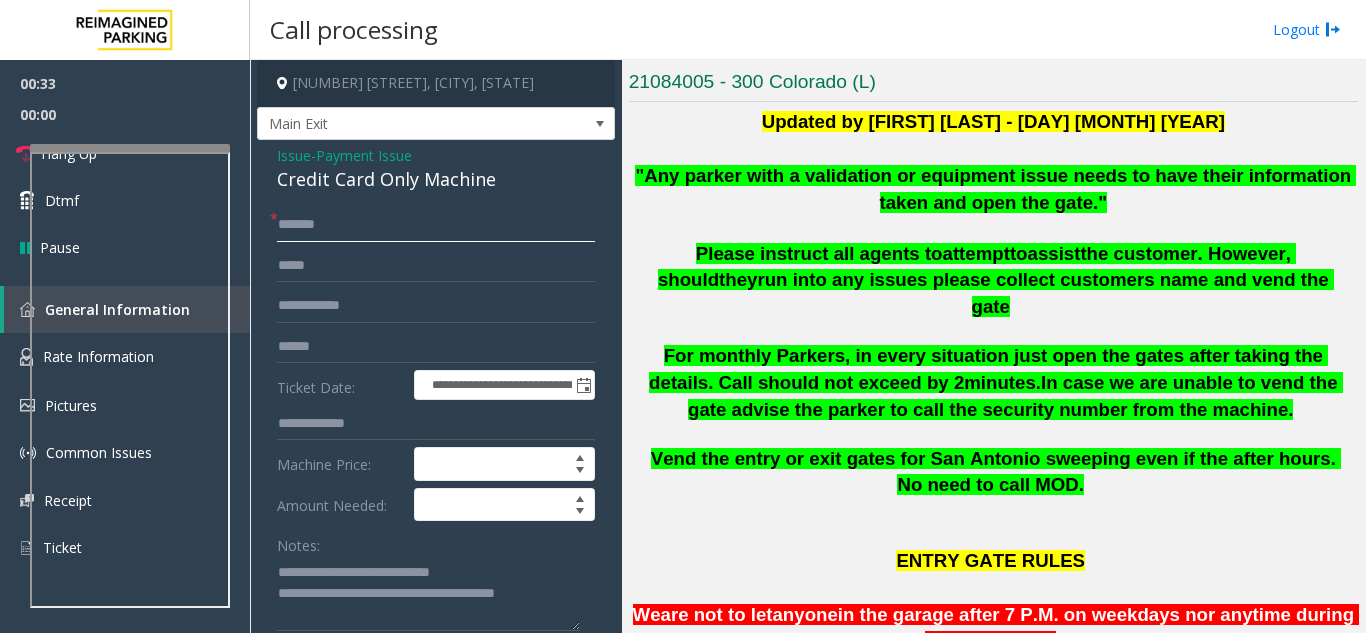 click on "******" 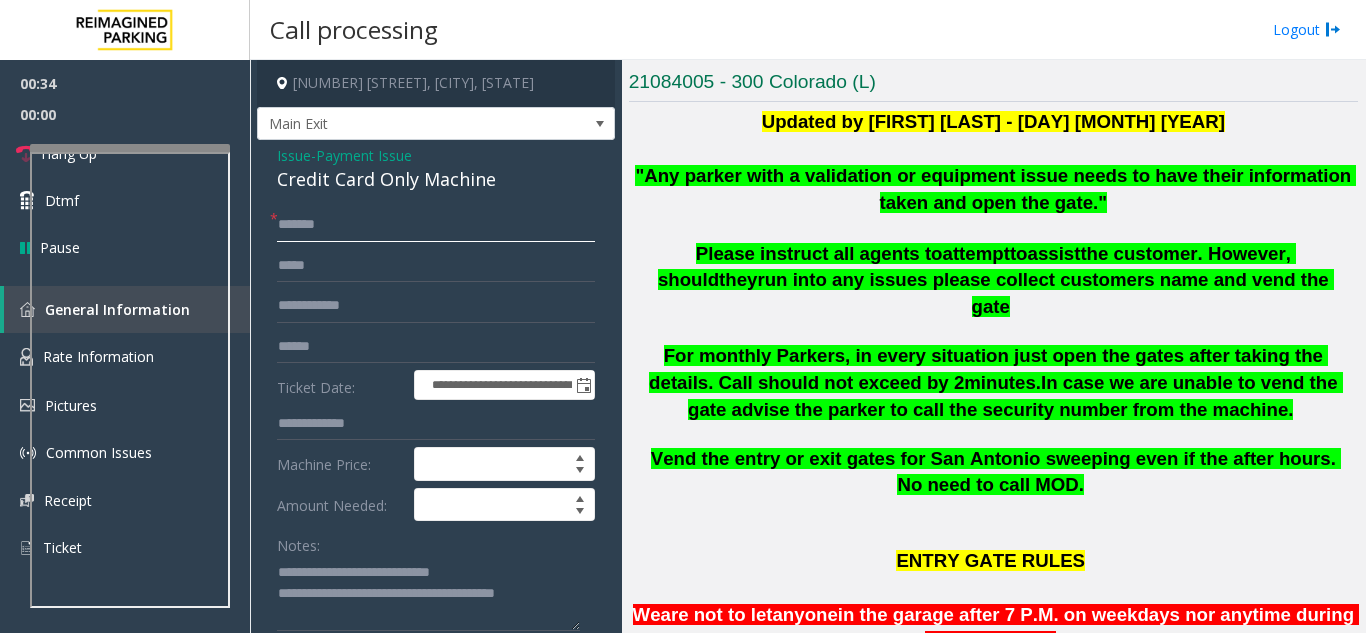 type on "******" 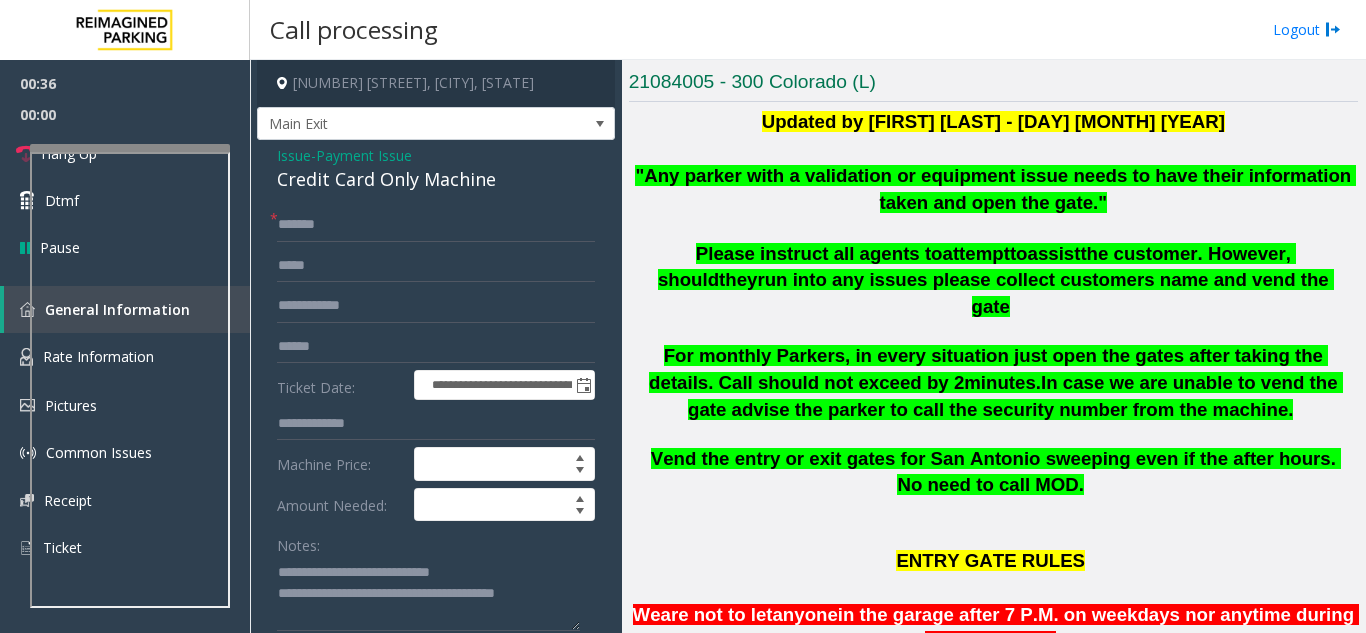 click on ""Any parker with a validation or equipment issue needs to have their information taken and open the gate."" 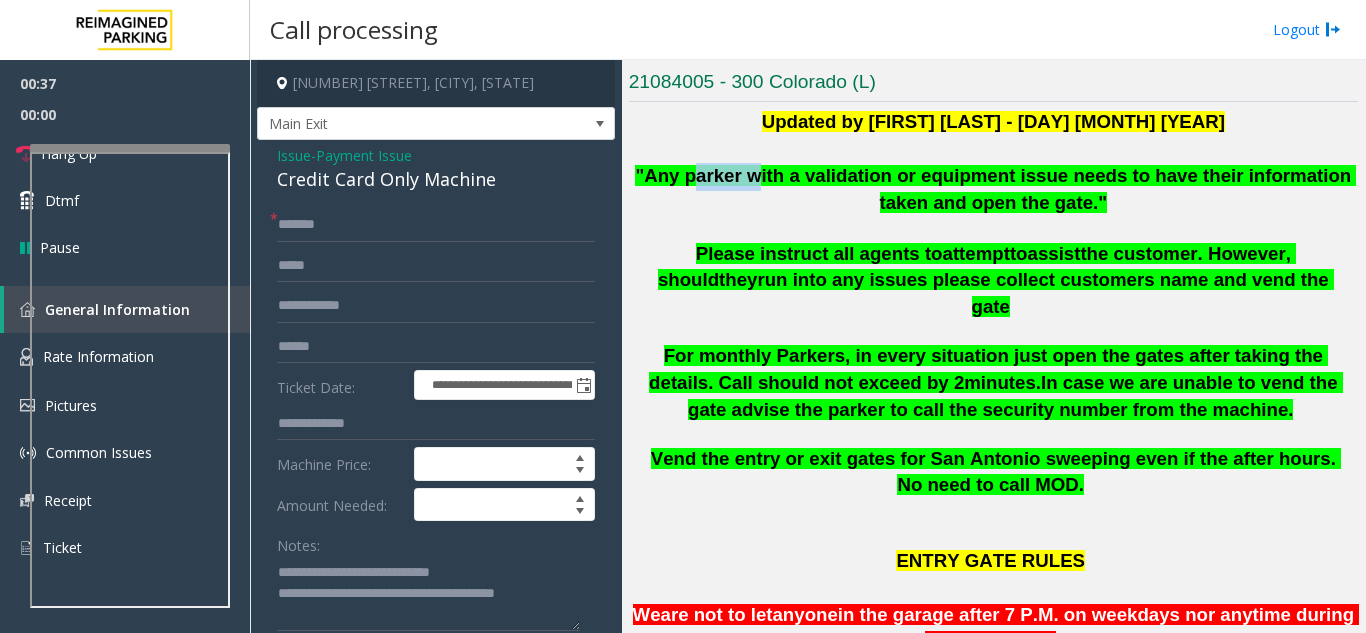 click on ""Any parker with a validation or equipment issue needs to have their information taken and open the gate."" 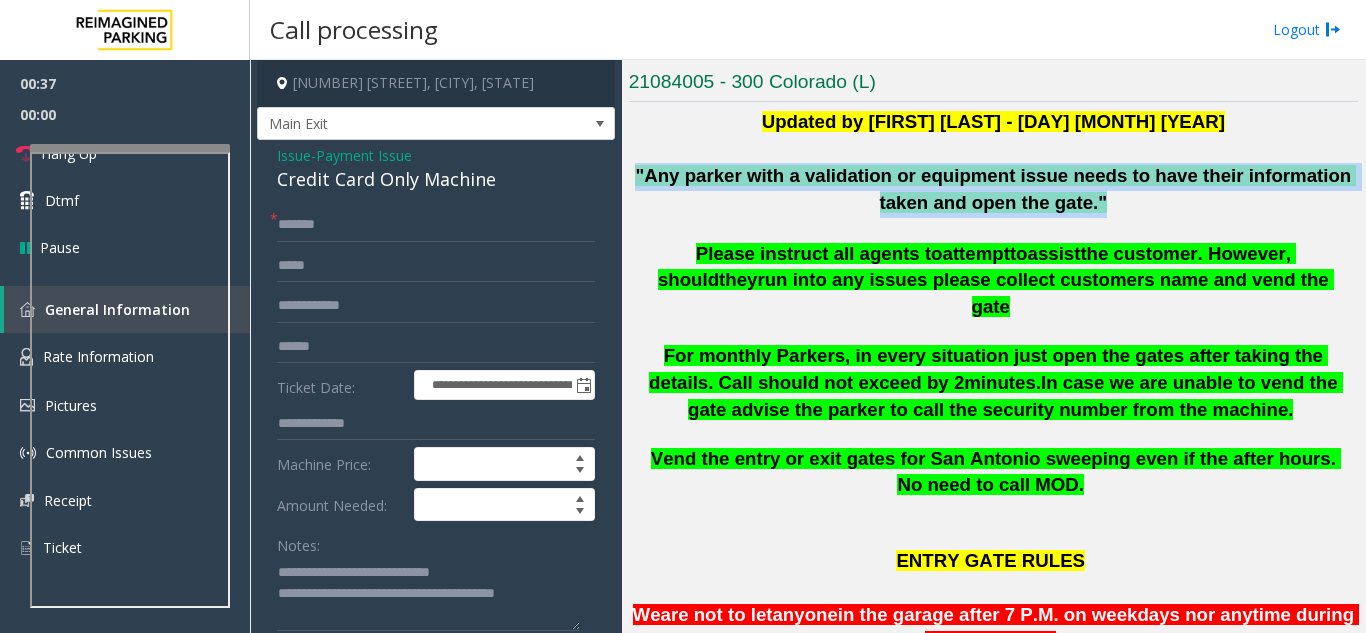 click on ""Any parker with a validation or equipment issue needs to have their information taken and open the gate."" 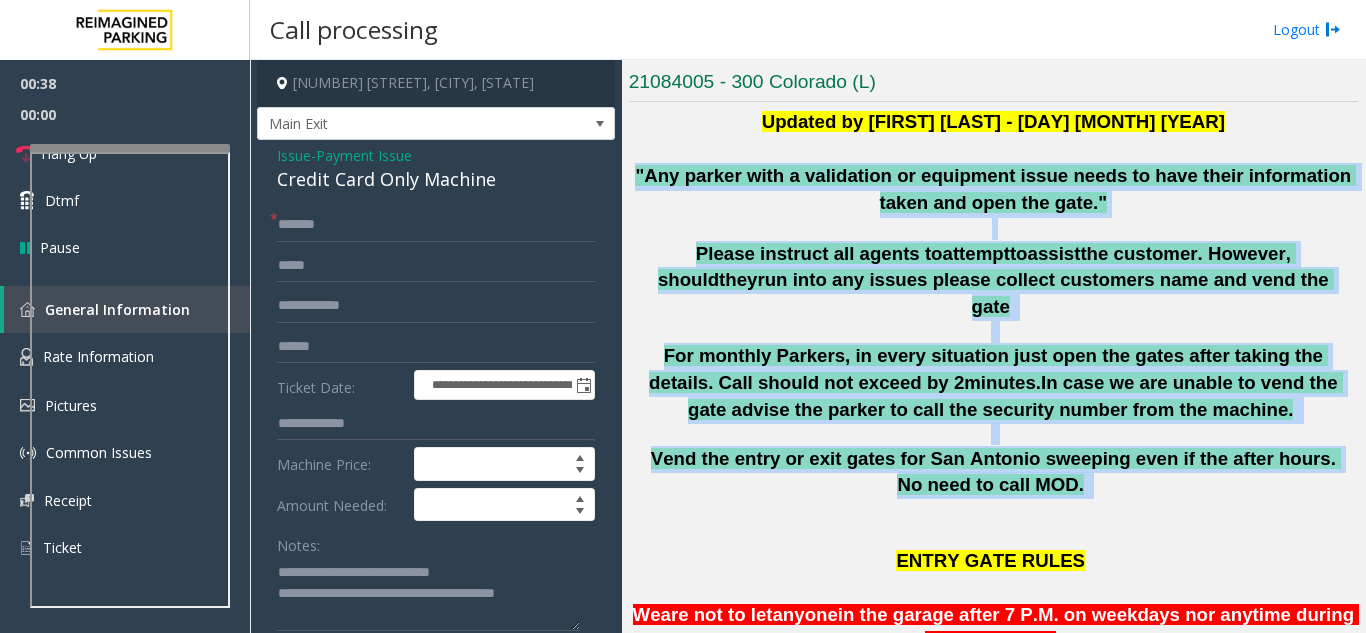 drag, startPoint x: 733, startPoint y: 176, endPoint x: 972, endPoint y: 458, distance: 369.65524 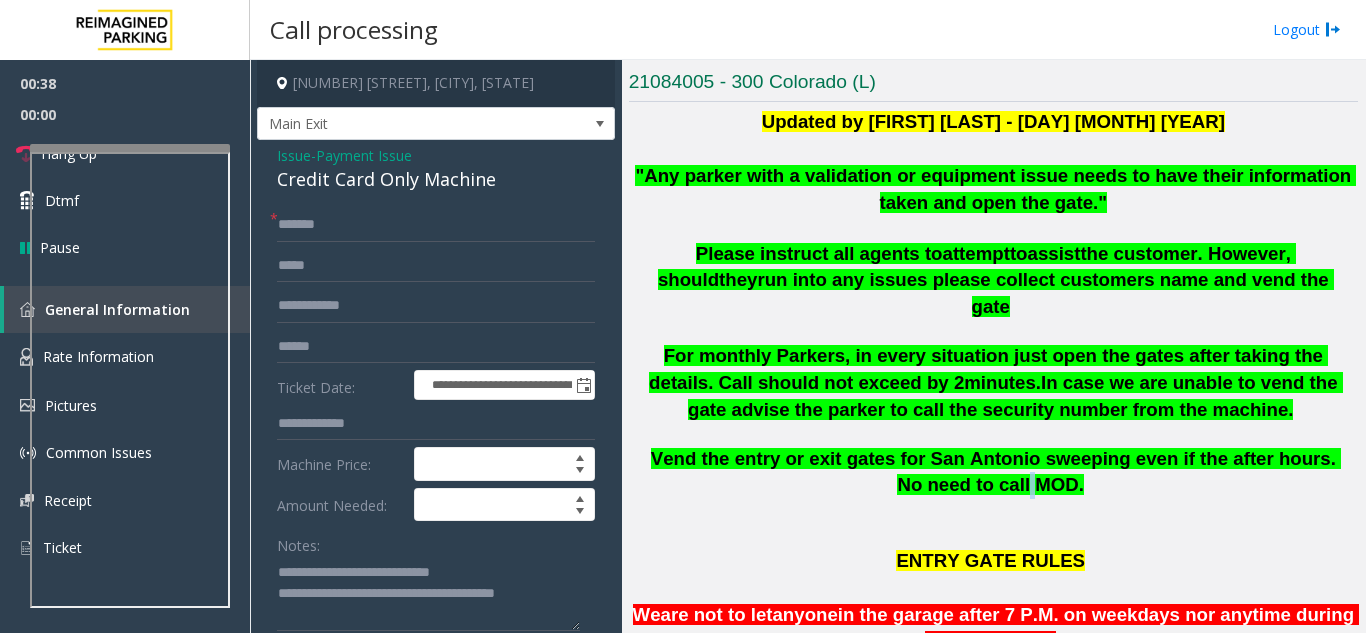 click on "Vend the entry or exit gates for San Antonio sweeping even if the after hours. No need to call MOD." 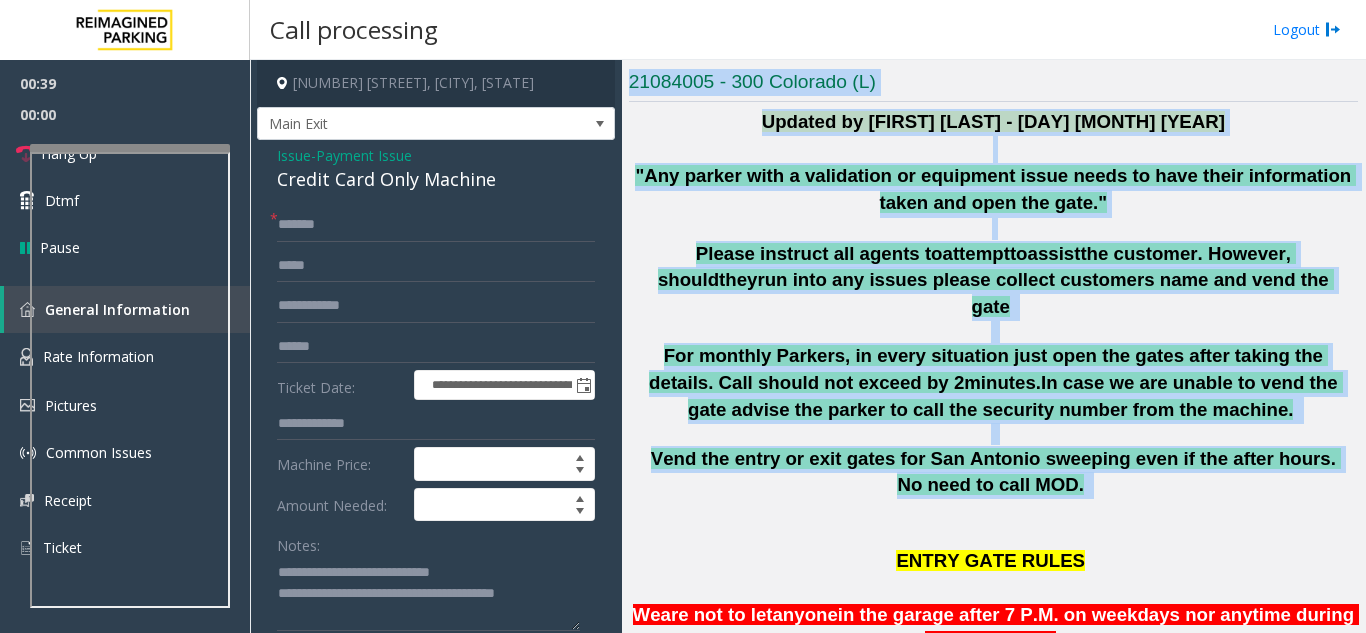 drag, startPoint x: 972, startPoint y: 458, endPoint x: 702, endPoint y: 83, distance: 462.08765 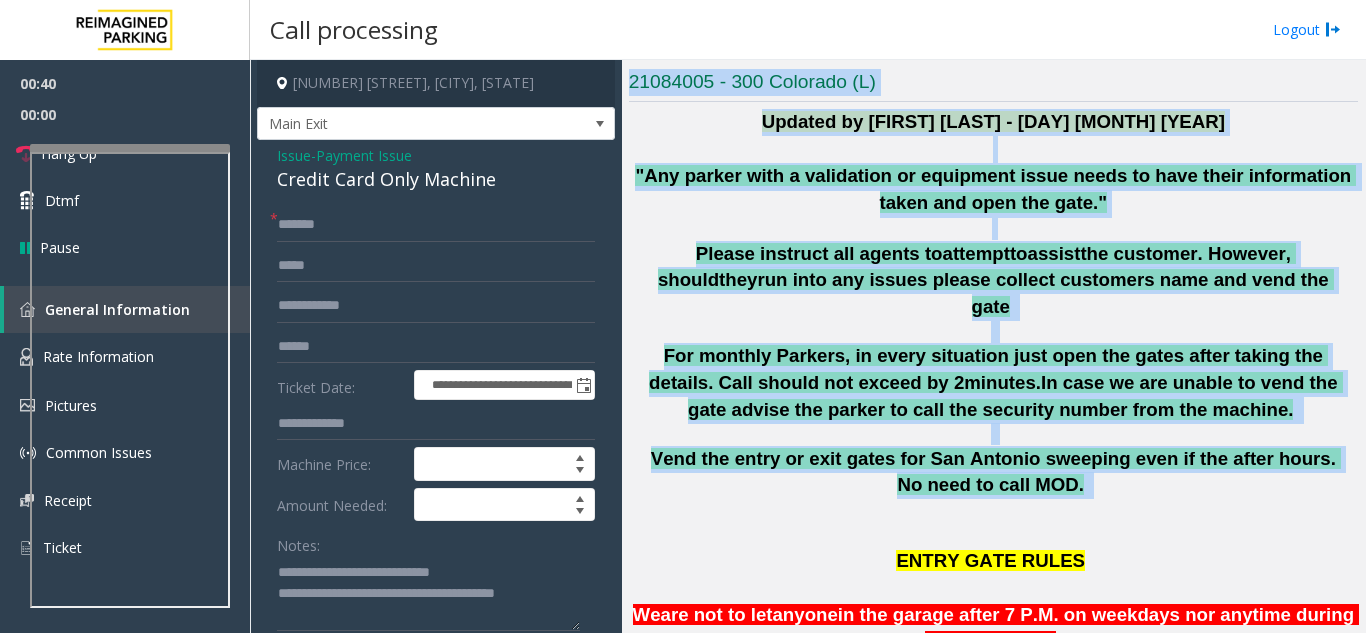 click on "21084005 - 300 Colorado (L)" 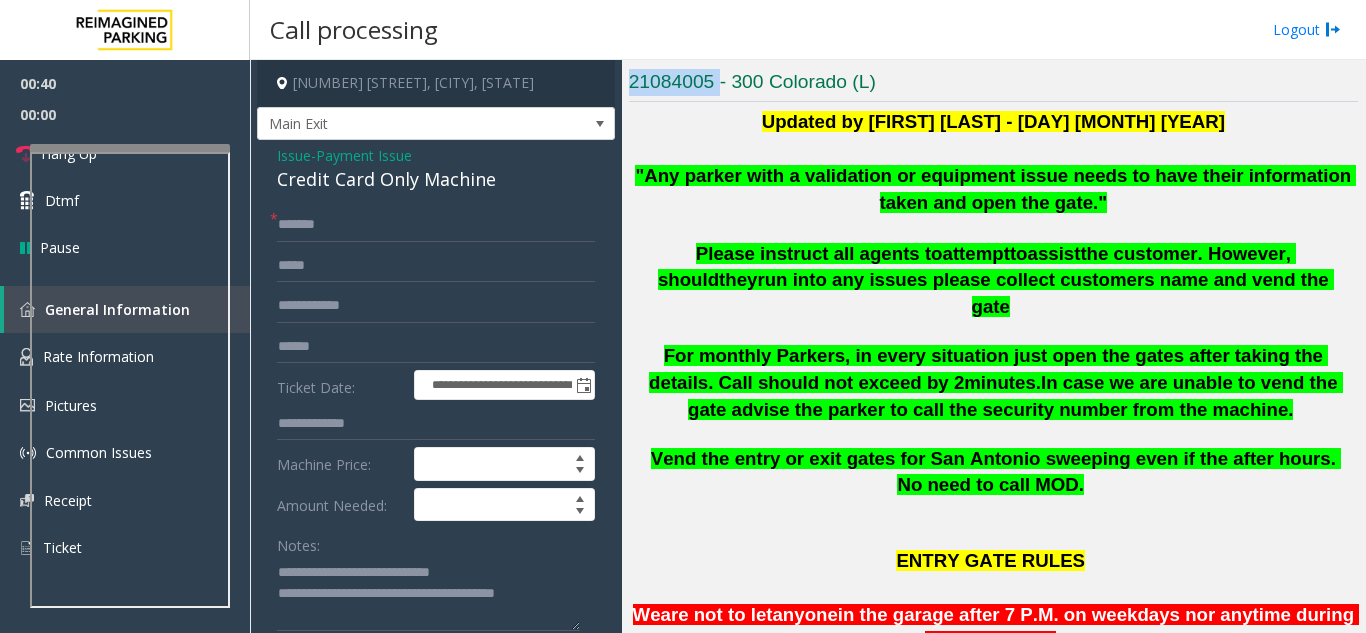 click on "21084005 - 300 Colorado (L)" 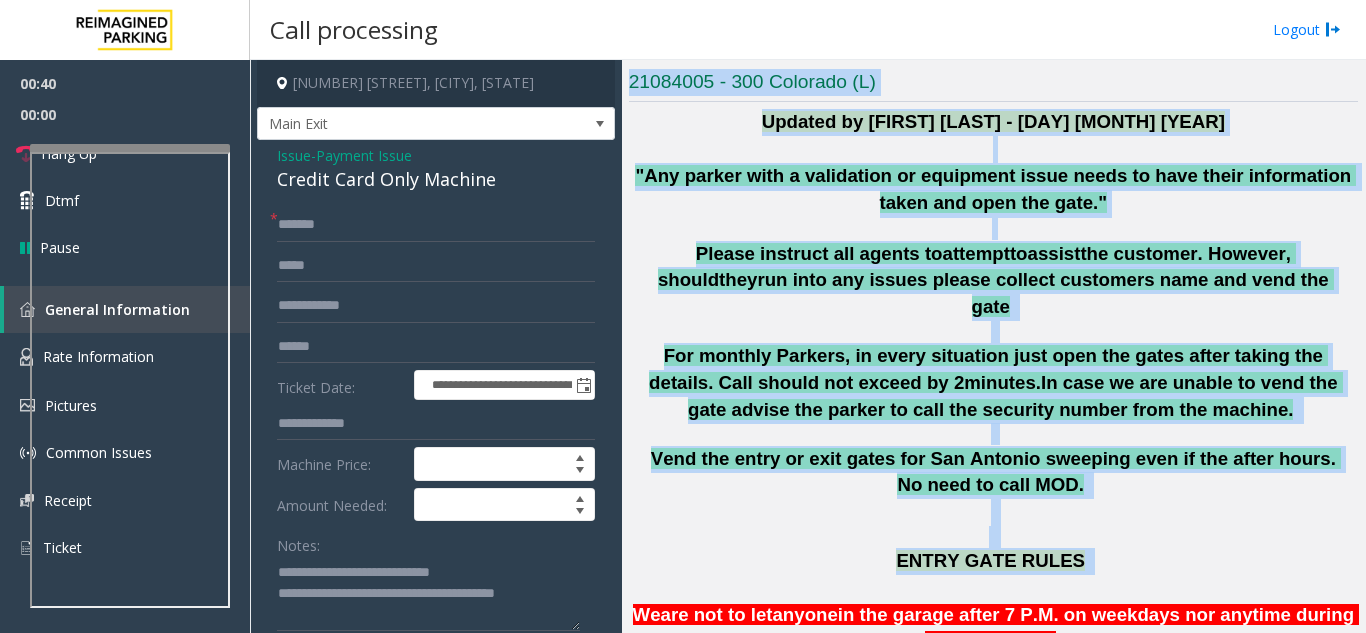 drag, startPoint x: 702, startPoint y: 83, endPoint x: 1102, endPoint y: 540, distance: 607.3294 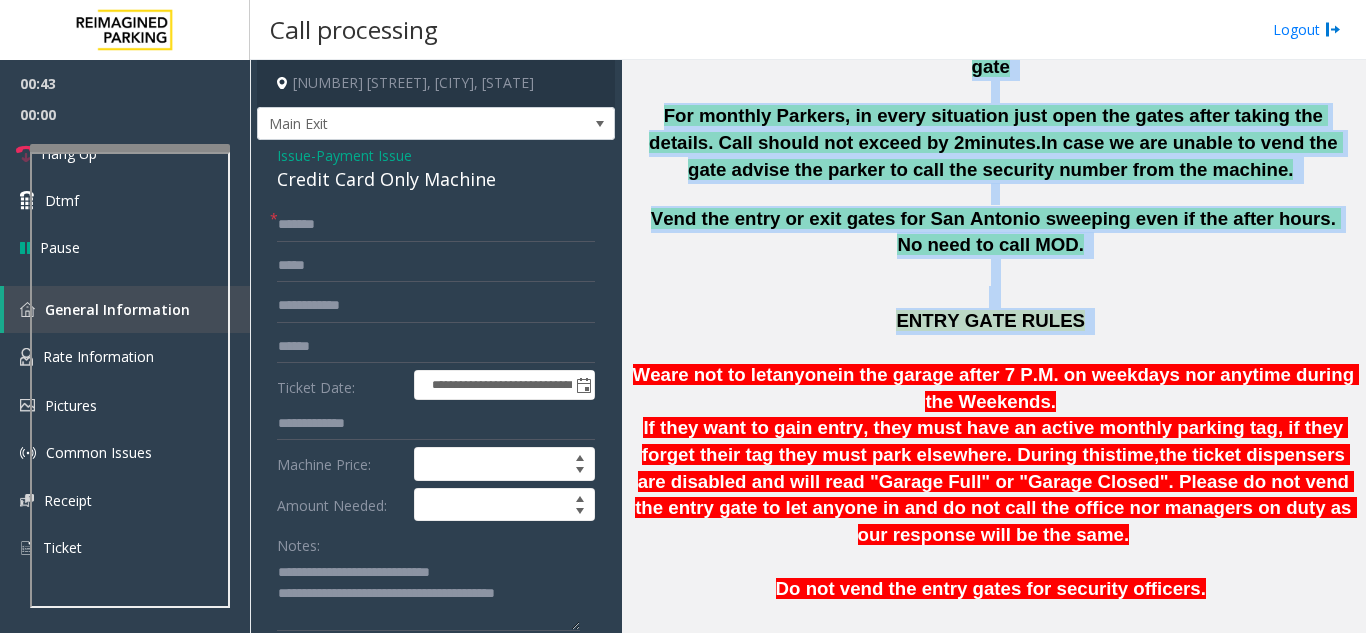 scroll, scrollTop: 800, scrollLeft: 0, axis: vertical 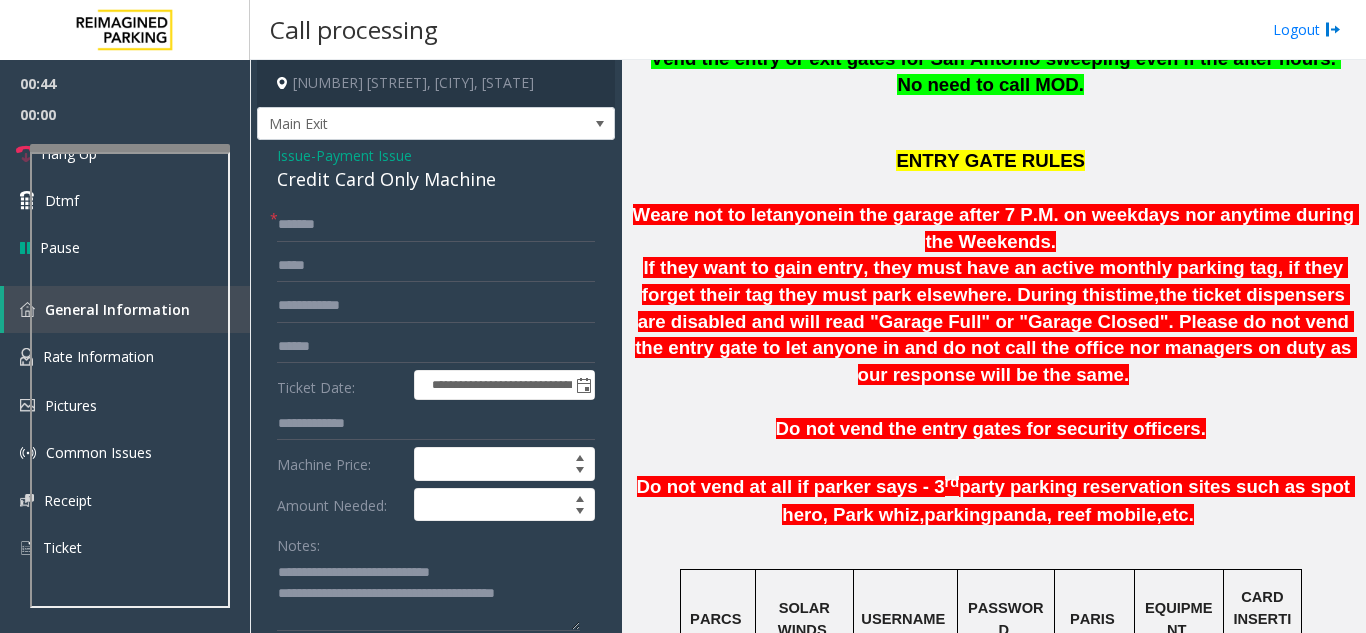 click on "in the garage after 7 P.M. on weekdays nor anytime during the Weekends." 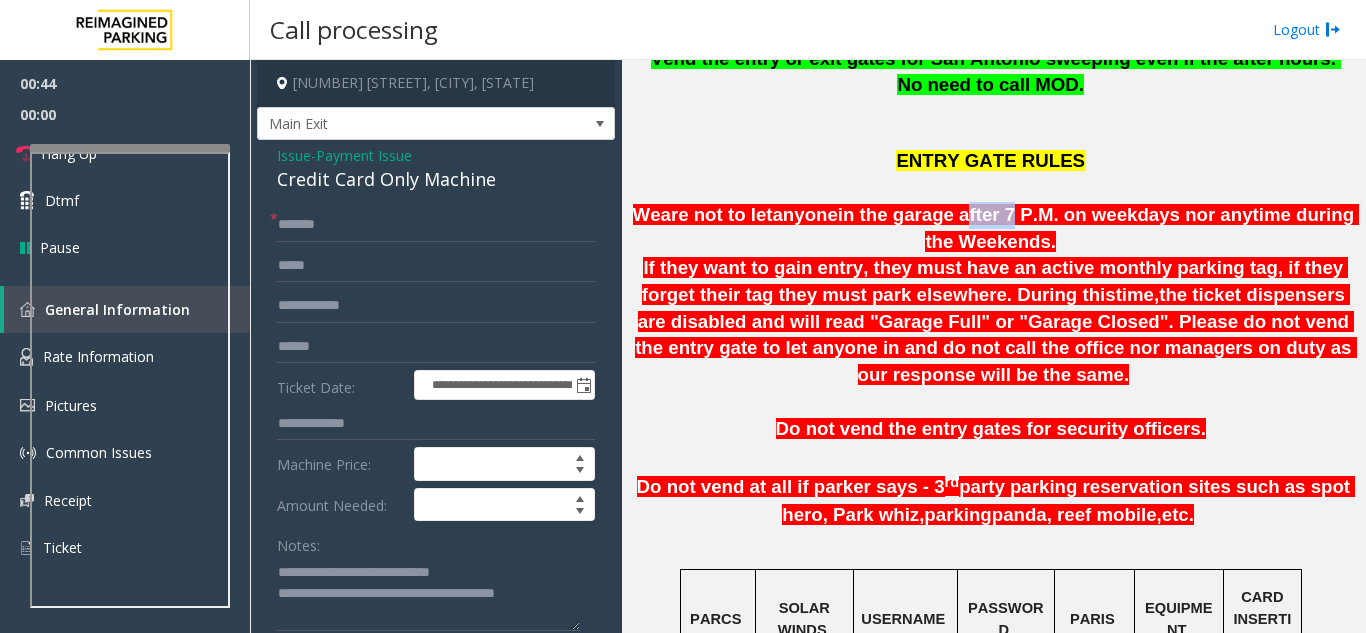 click on "in the garage after 7 P.M. on weekdays nor anytime during the Weekends." 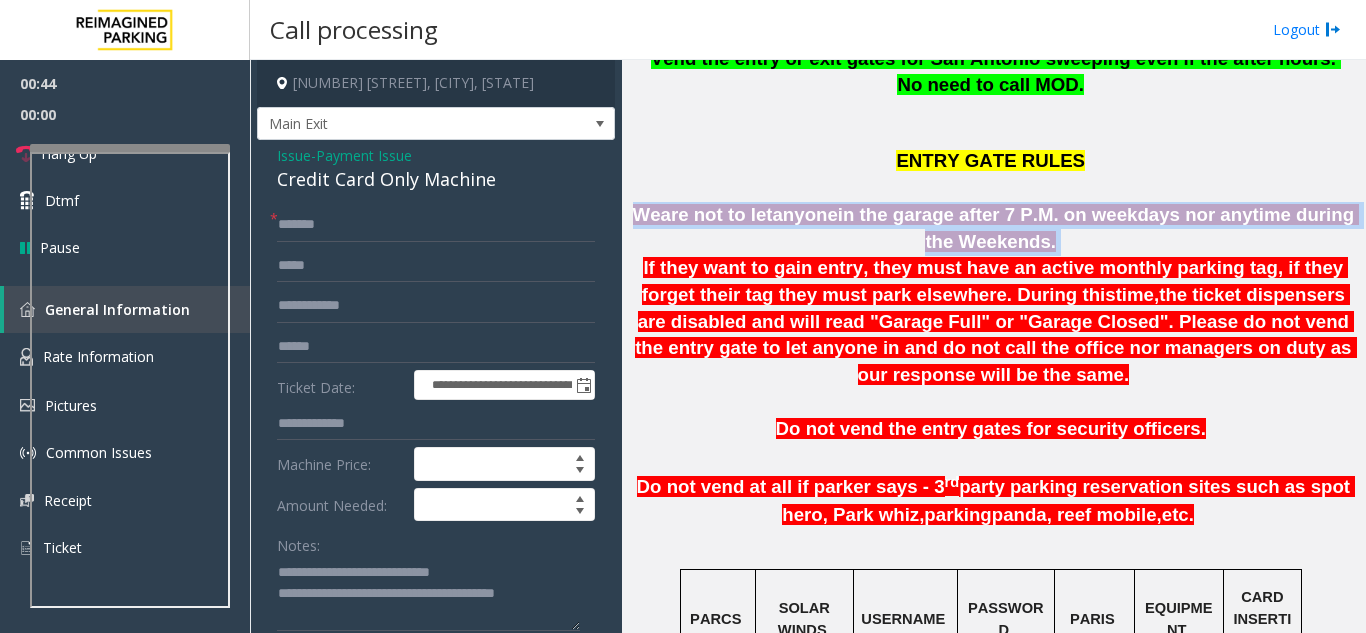 click on "in the garage after 7 P.M. on weekdays nor anytime during the Weekends." 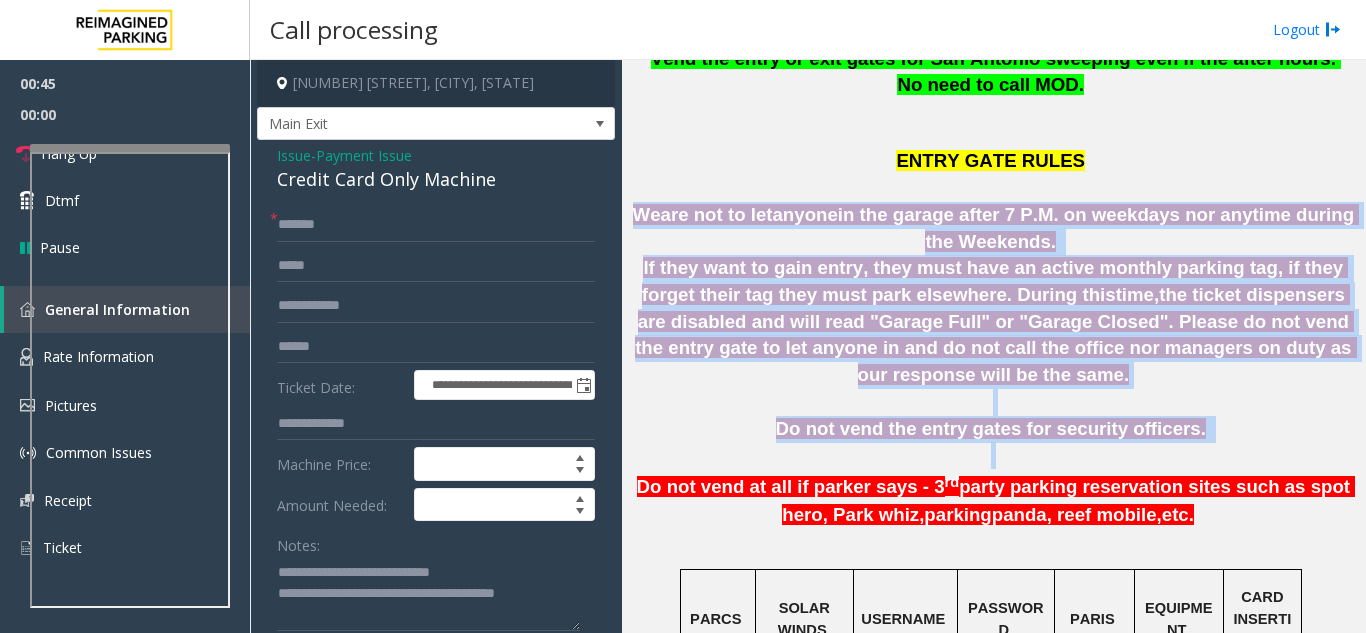 drag, startPoint x: 957, startPoint y: 179, endPoint x: 1053, endPoint y: 416, distance: 255.70491 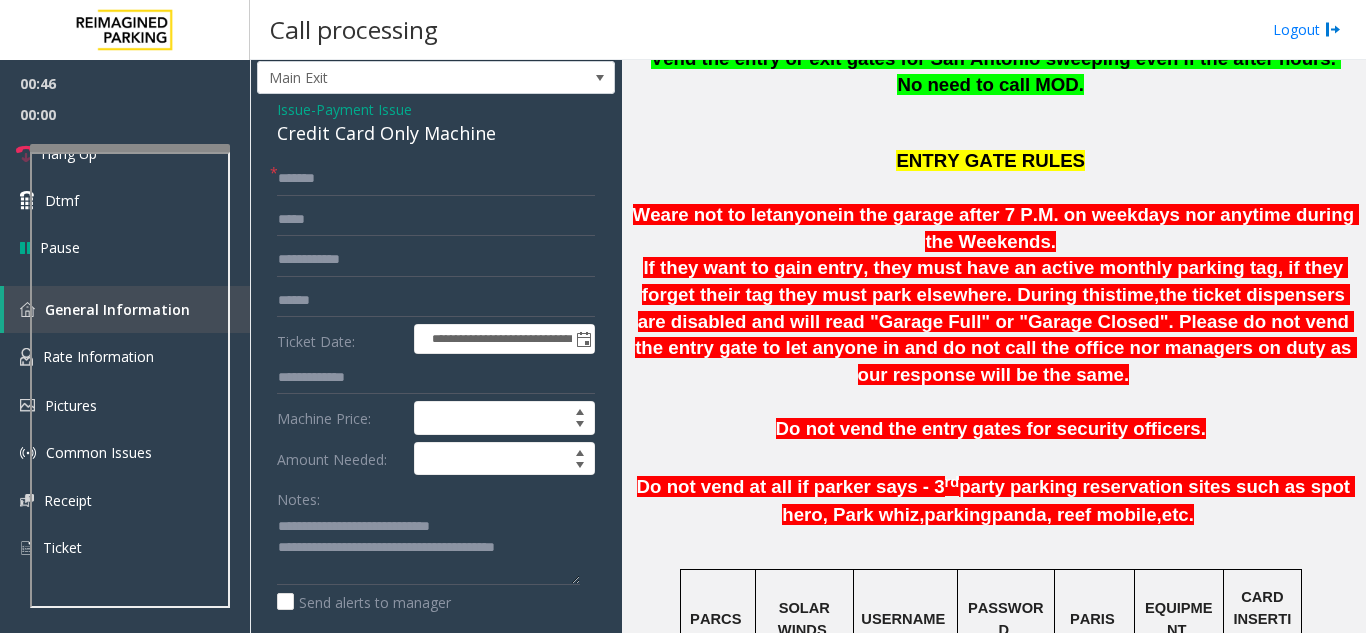scroll, scrollTop: 0, scrollLeft: 0, axis: both 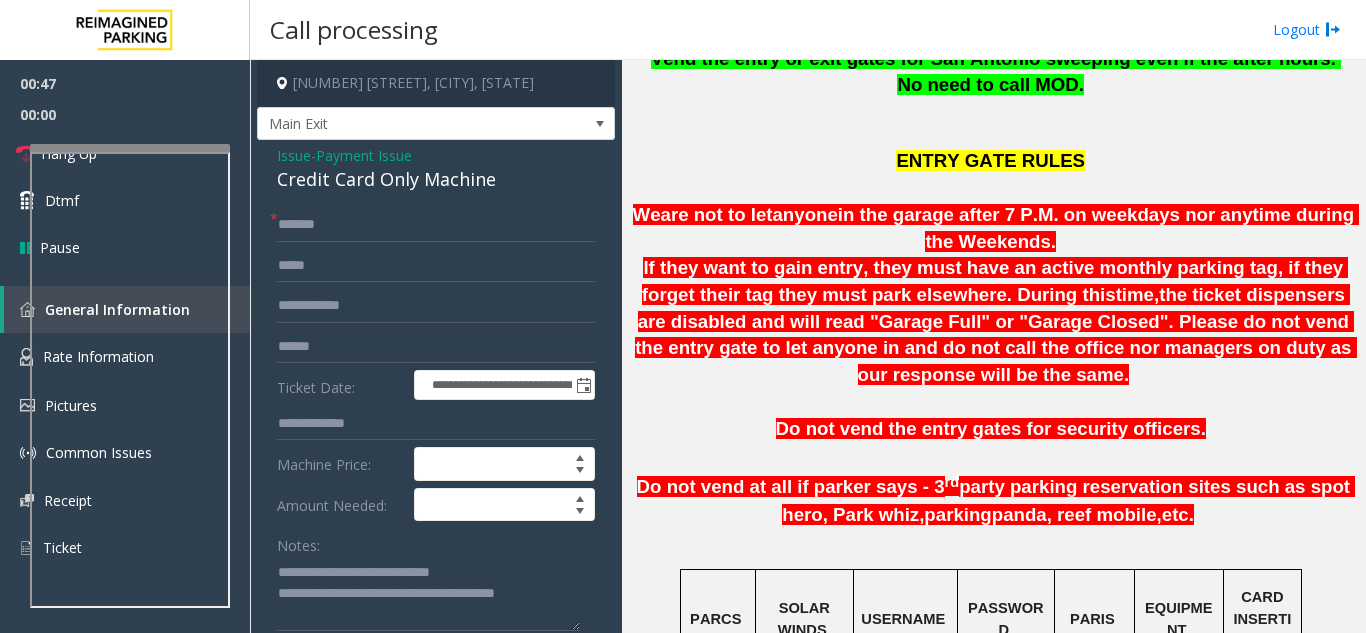 click on "Payment Issue" 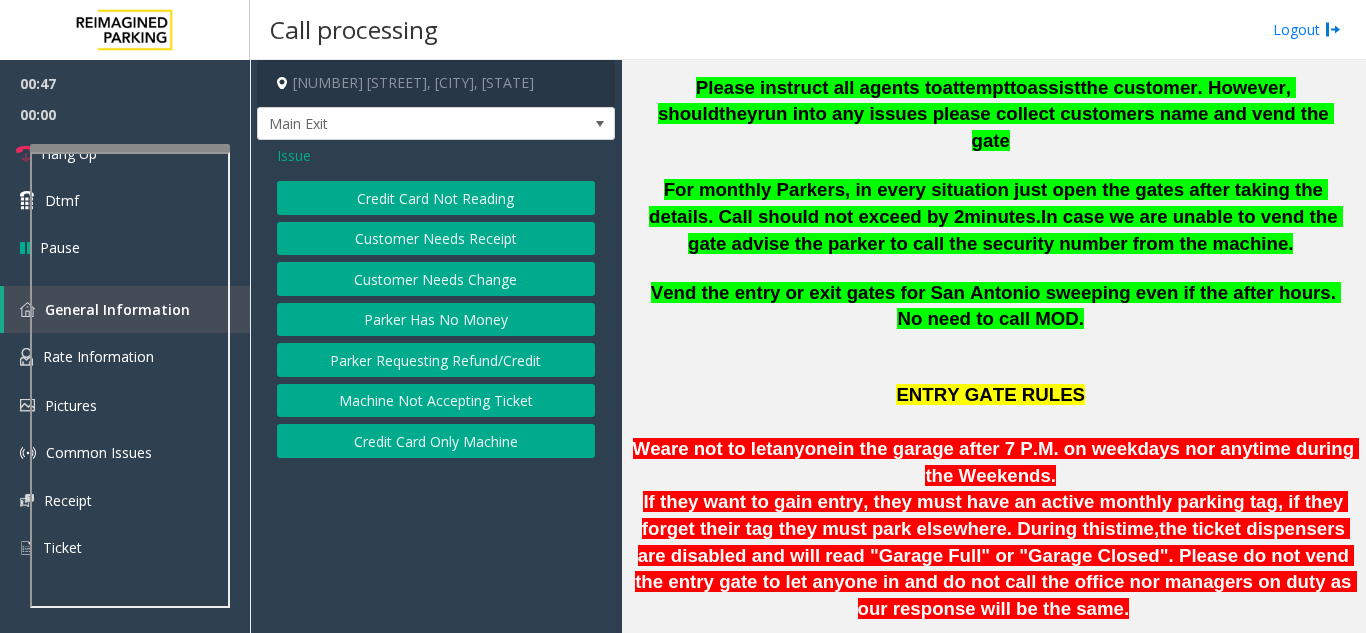 scroll, scrollTop: 300, scrollLeft: 0, axis: vertical 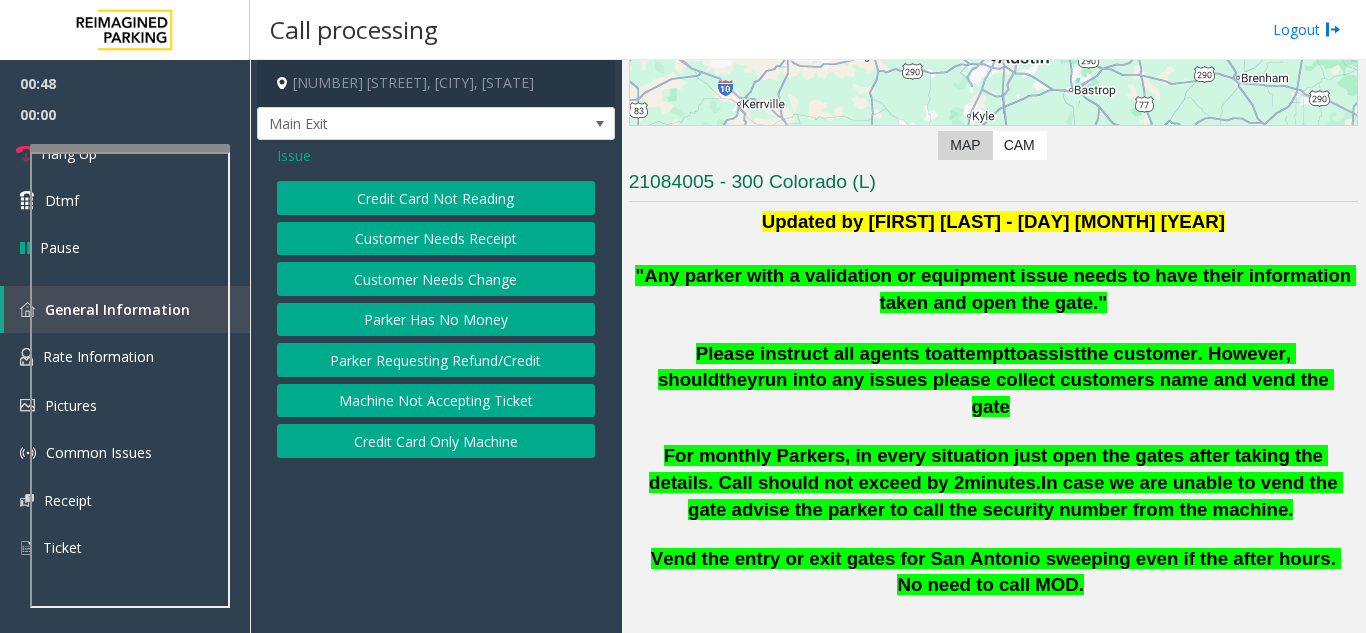 click on "For monthly Parkers, in every situation just open the gates after taking the details. Call should not exceed by 2minutes.In case we are unable to vend the gate advise the parker to call the security number from the machine." 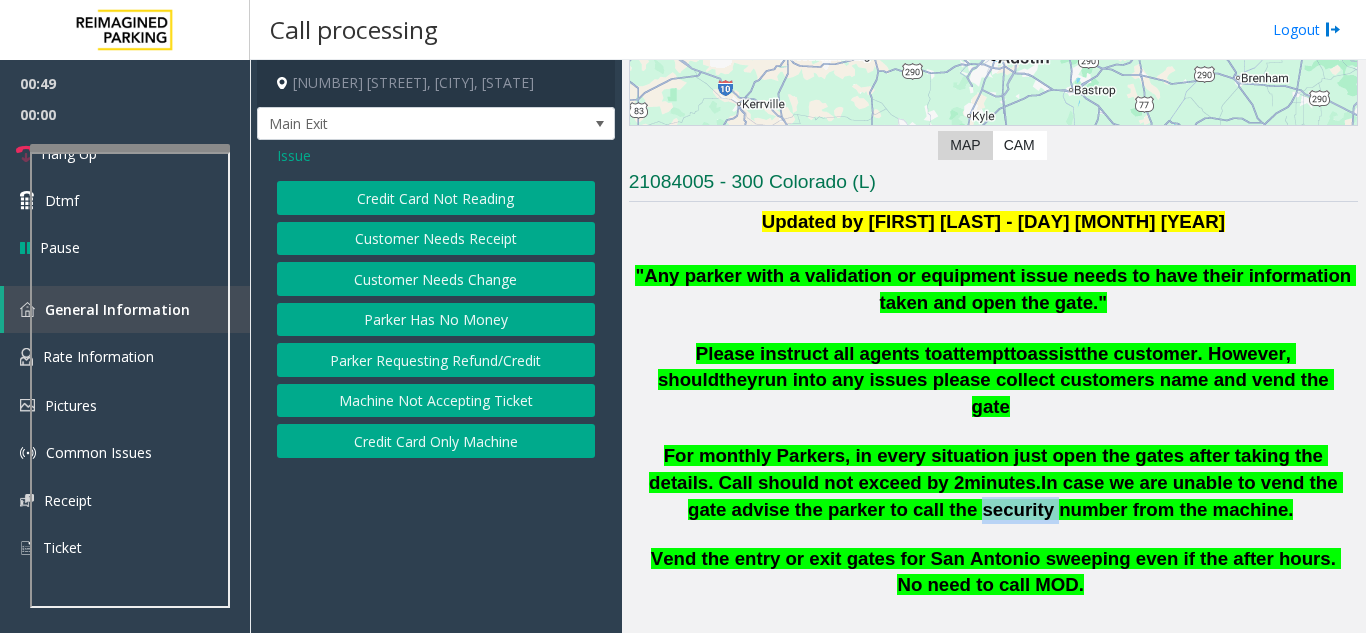 click on "For monthly Parkers, in every situation just open the gates after taking the details. Call should not exceed by 2minutes.In case we are unable to vend the gate advise the parker to call the security number from the machine." 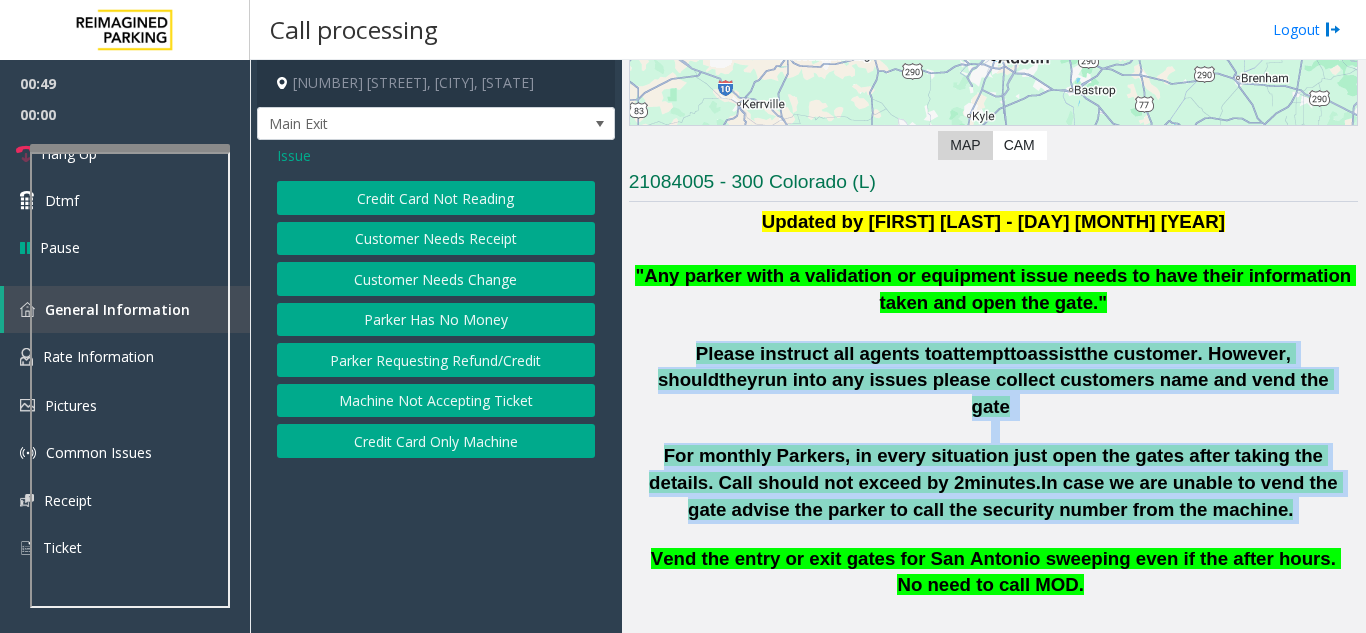 drag, startPoint x: 895, startPoint y: 477, endPoint x: 800, endPoint y: 369, distance: 143.83672 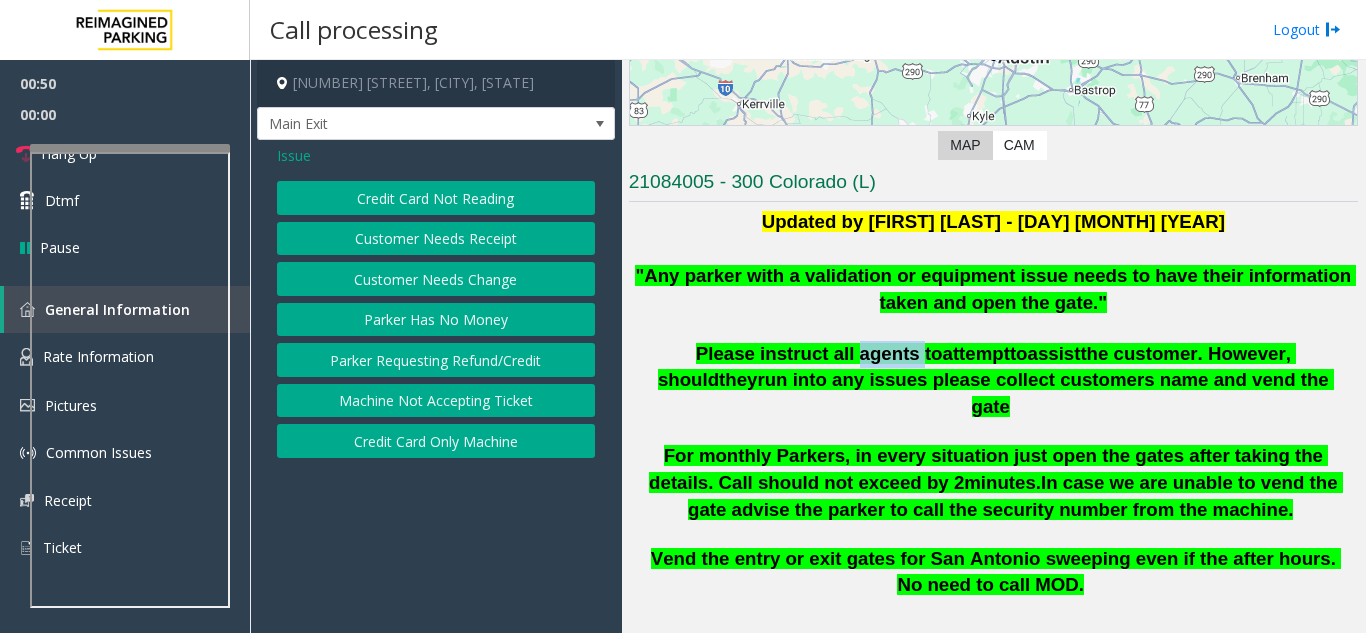click on "Please instruct all agents to  attempt  to  assist  the customer. However, should  they  run into any issues please collect customers name and vend the gate" 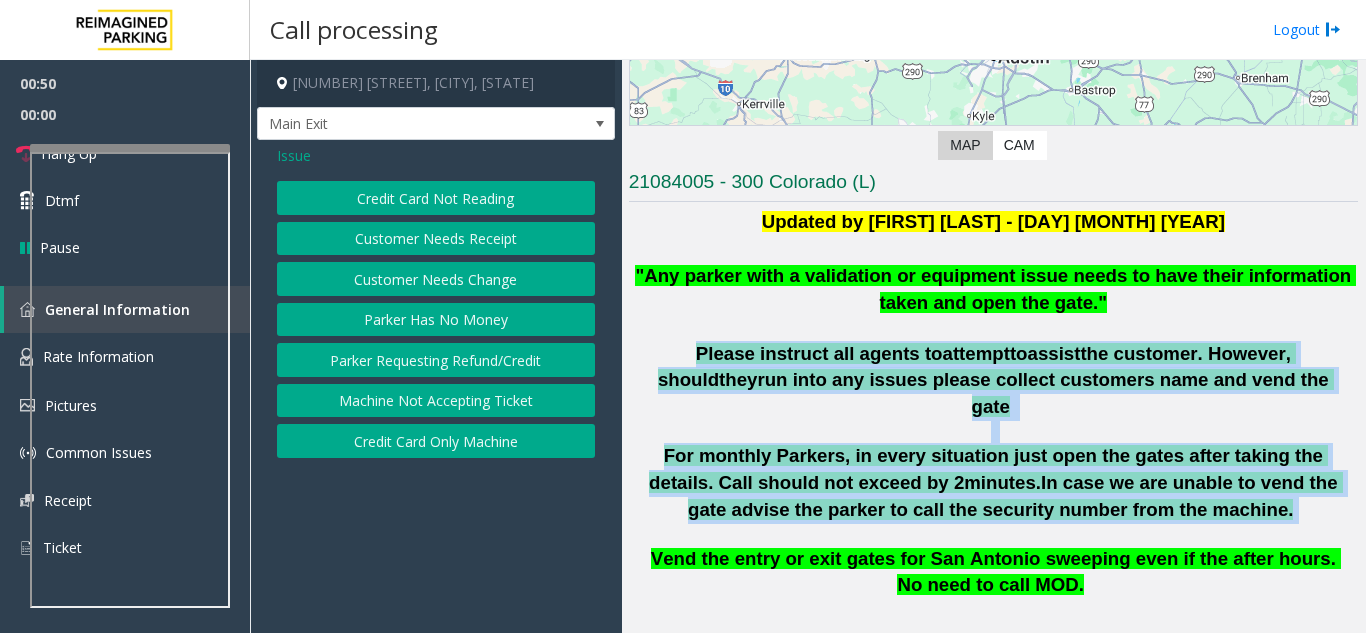 drag, startPoint x: 800, startPoint y: 369, endPoint x: 931, endPoint y: 442, distance: 149.96666 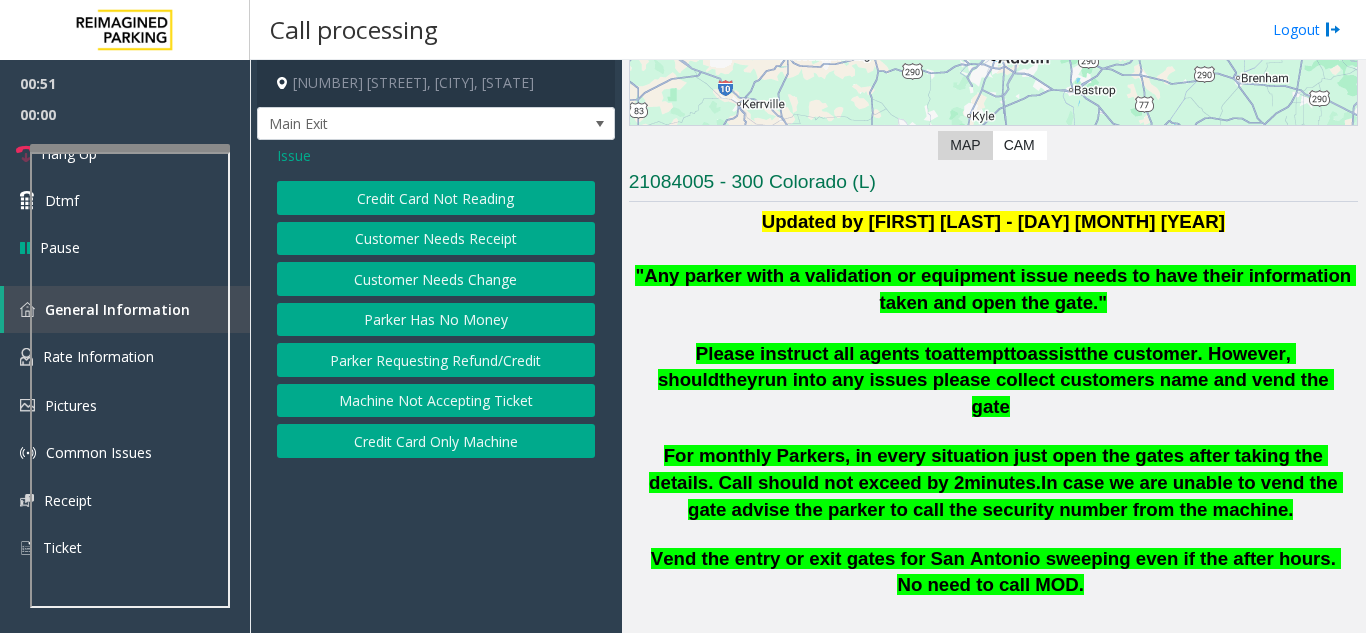 click on "run into any issues please collect customers name and vend the gate" 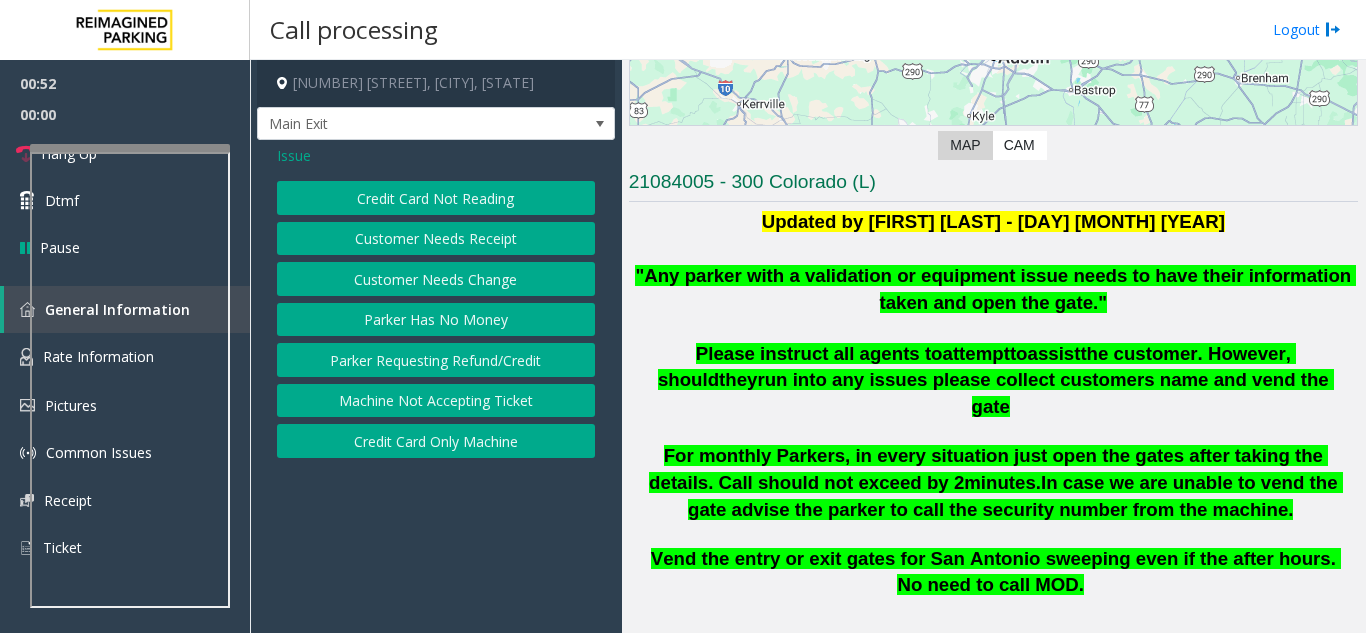 click on "Credit Card Not Reading" 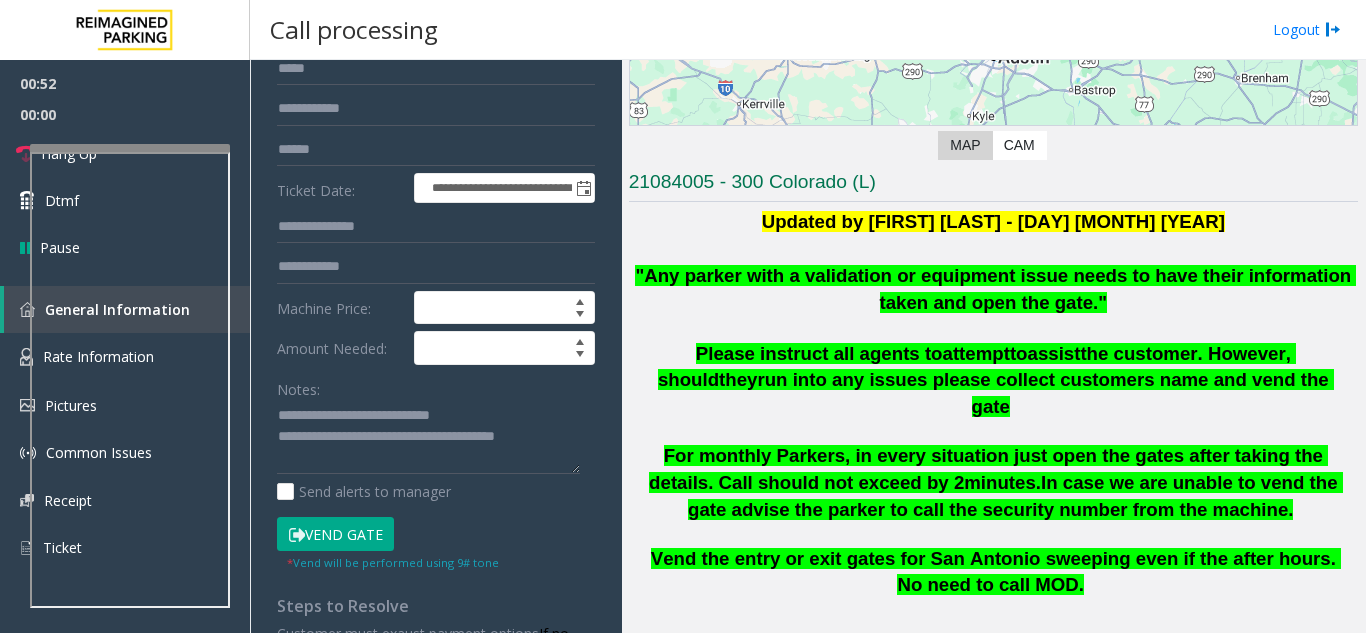 scroll, scrollTop: 200, scrollLeft: 0, axis: vertical 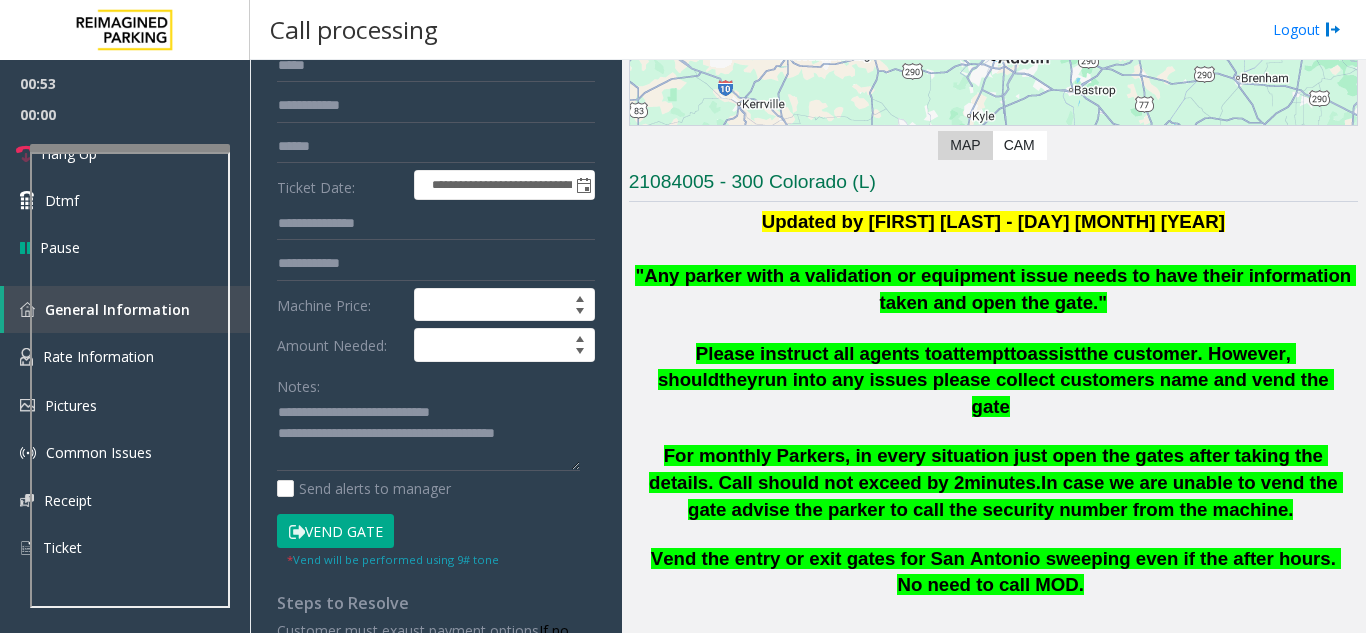 click on "Vend Gate" 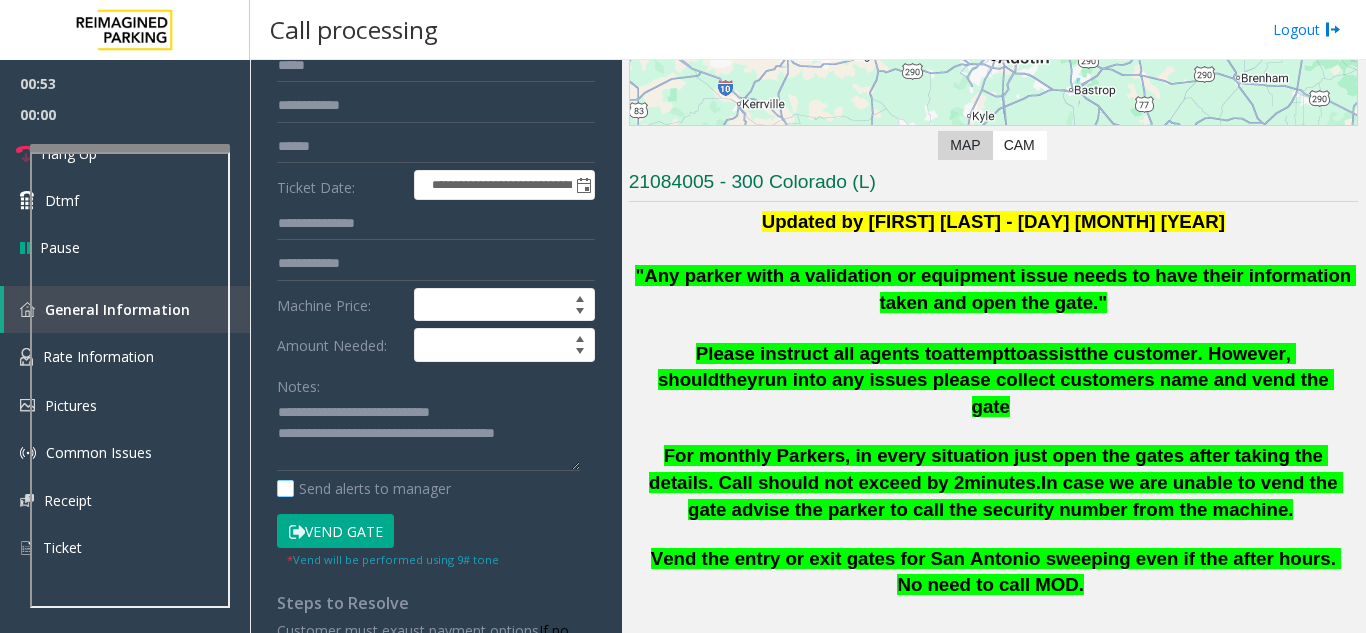 scroll, scrollTop: 0, scrollLeft: 0, axis: both 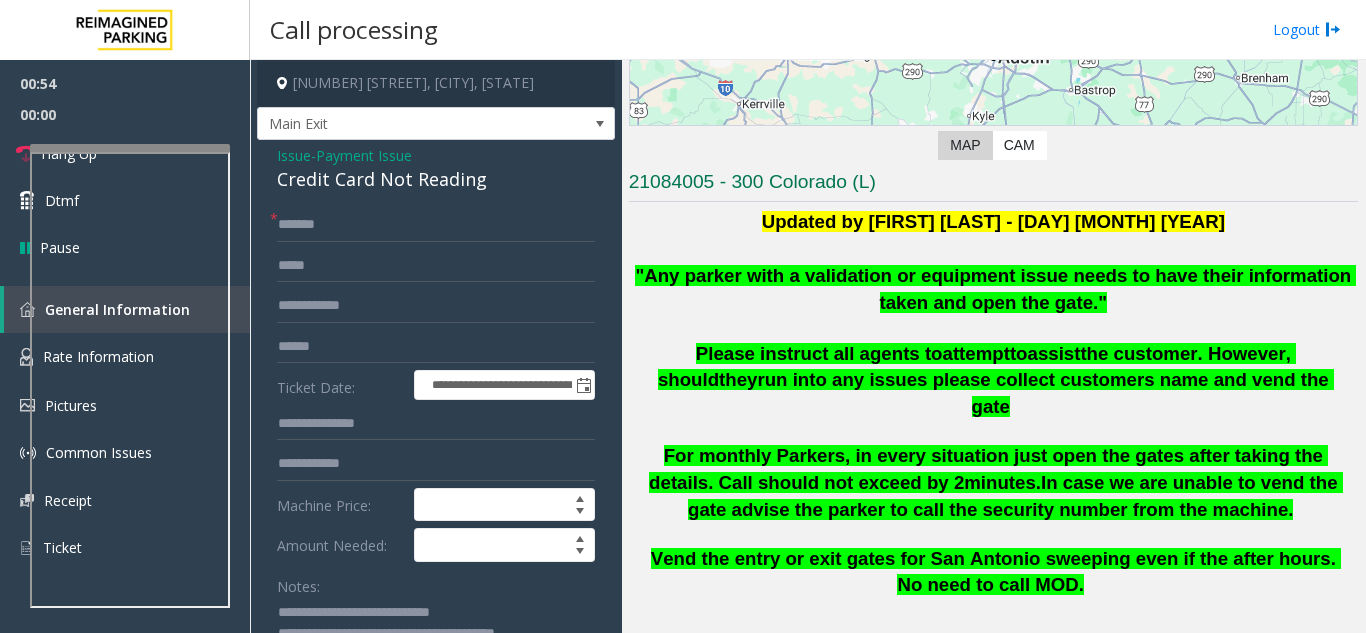click on "Payment Issue" 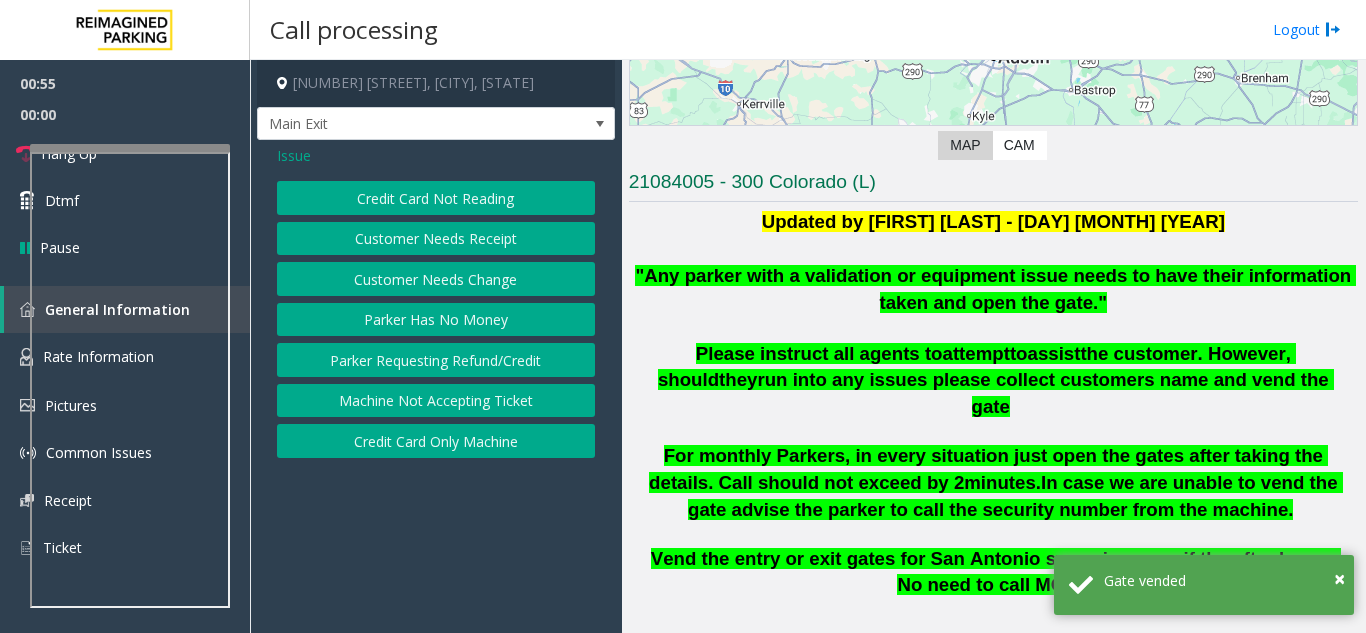 click on "Credit Card Only Machine" 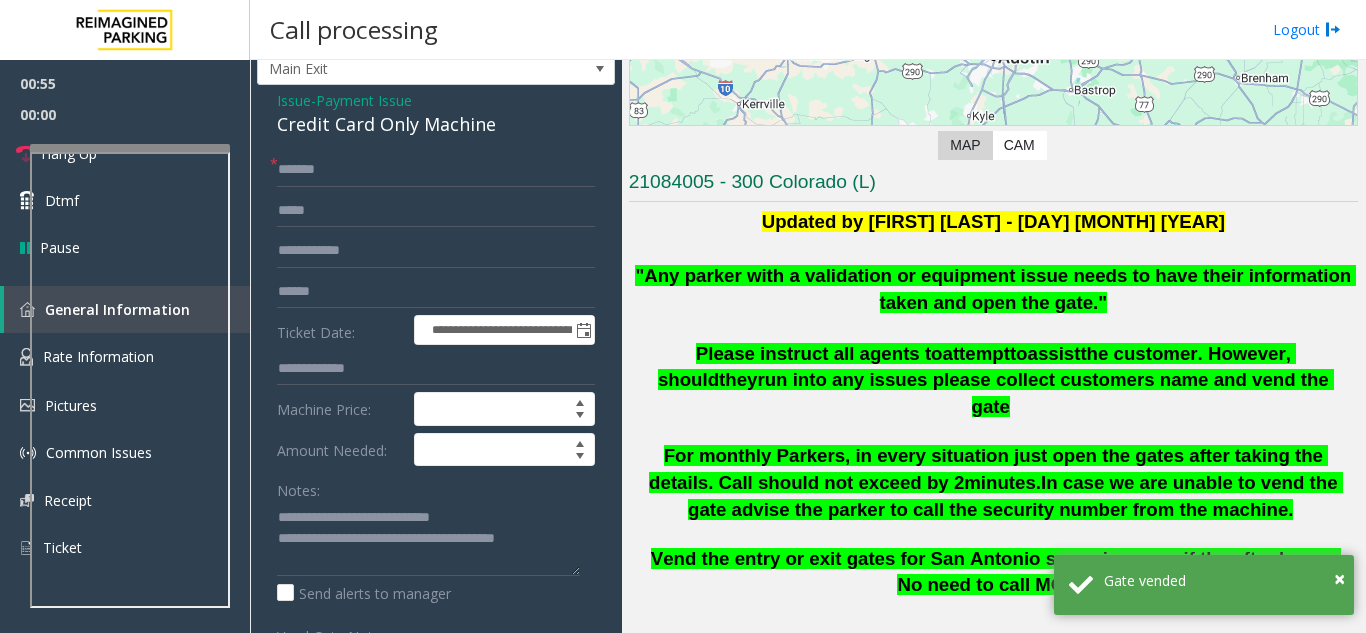 scroll, scrollTop: 100, scrollLeft: 0, axis: vertical 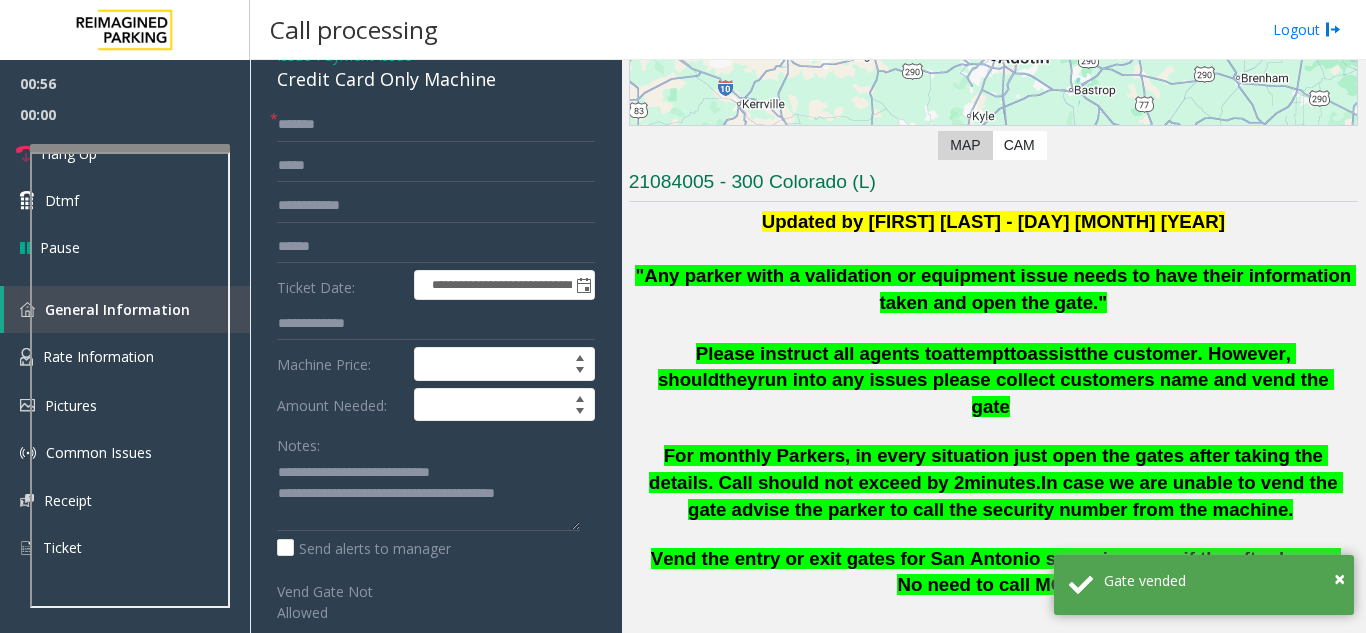 click on "Notes:                      Send alerts to manager" 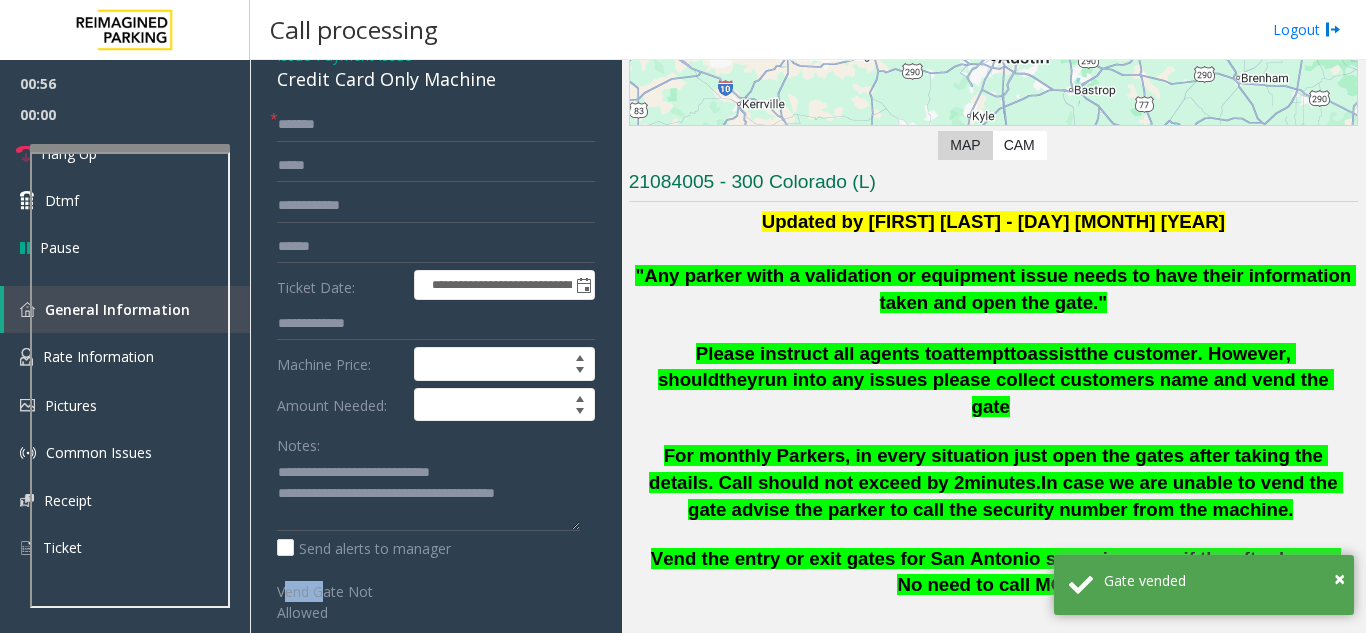 click on "Notes:                      Send alerts to manager" 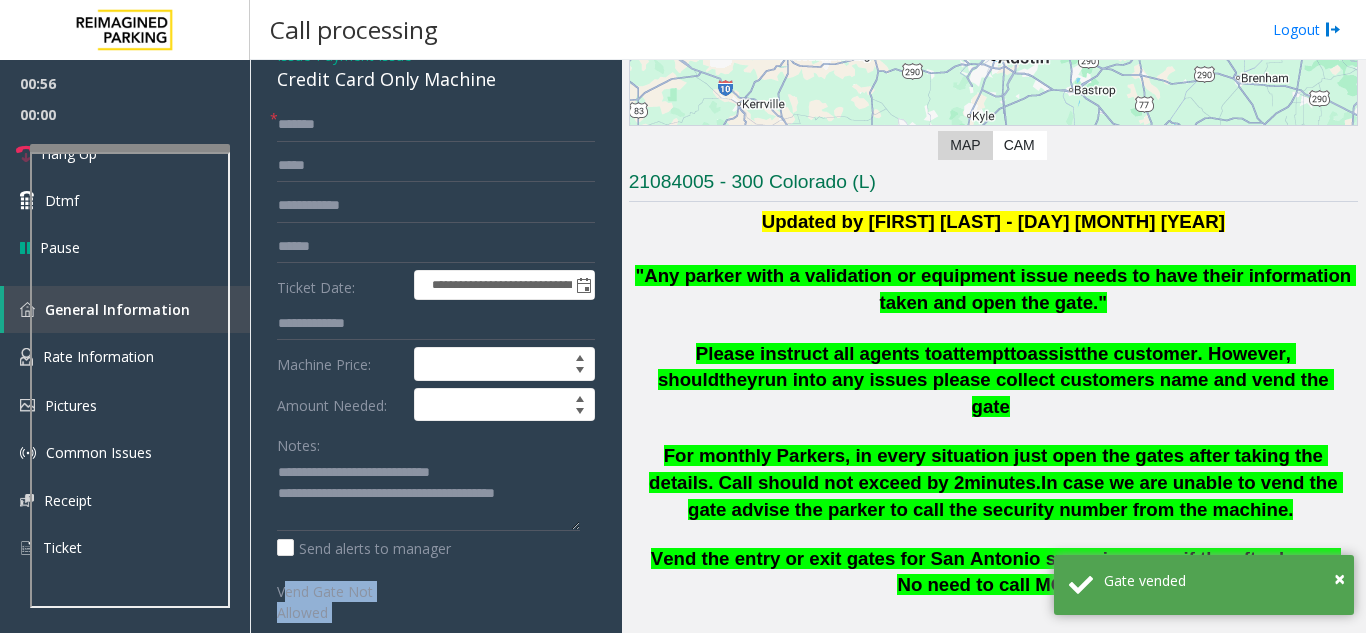 click on "Notes:                      Send alerts to manager" 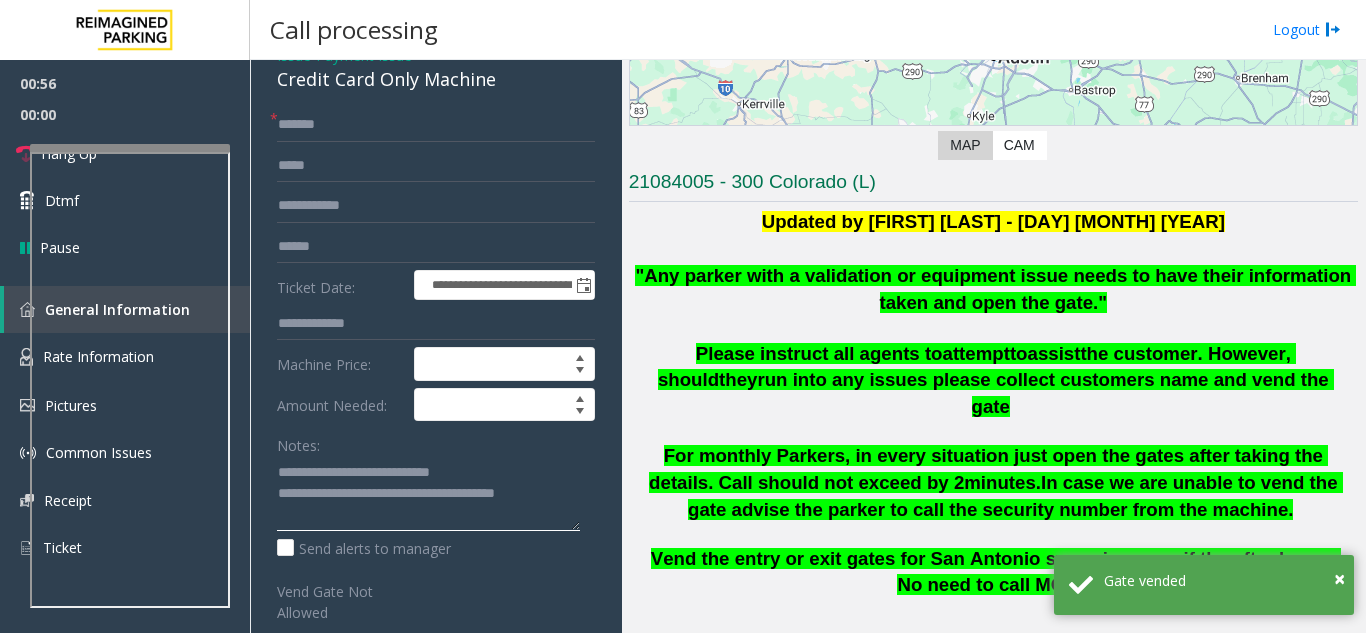 click 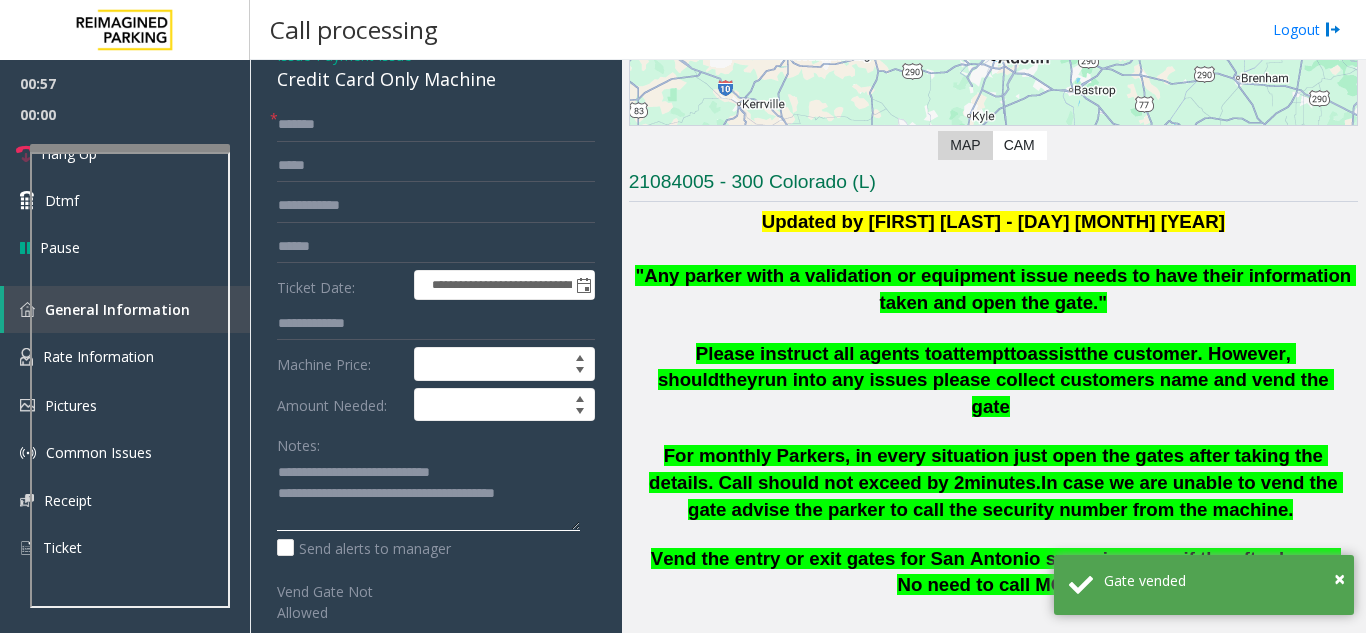 drag, startPoint x: 460, startPoint y: 471, endPoint x: 509, endPoint y: 512, distance: 63.89053 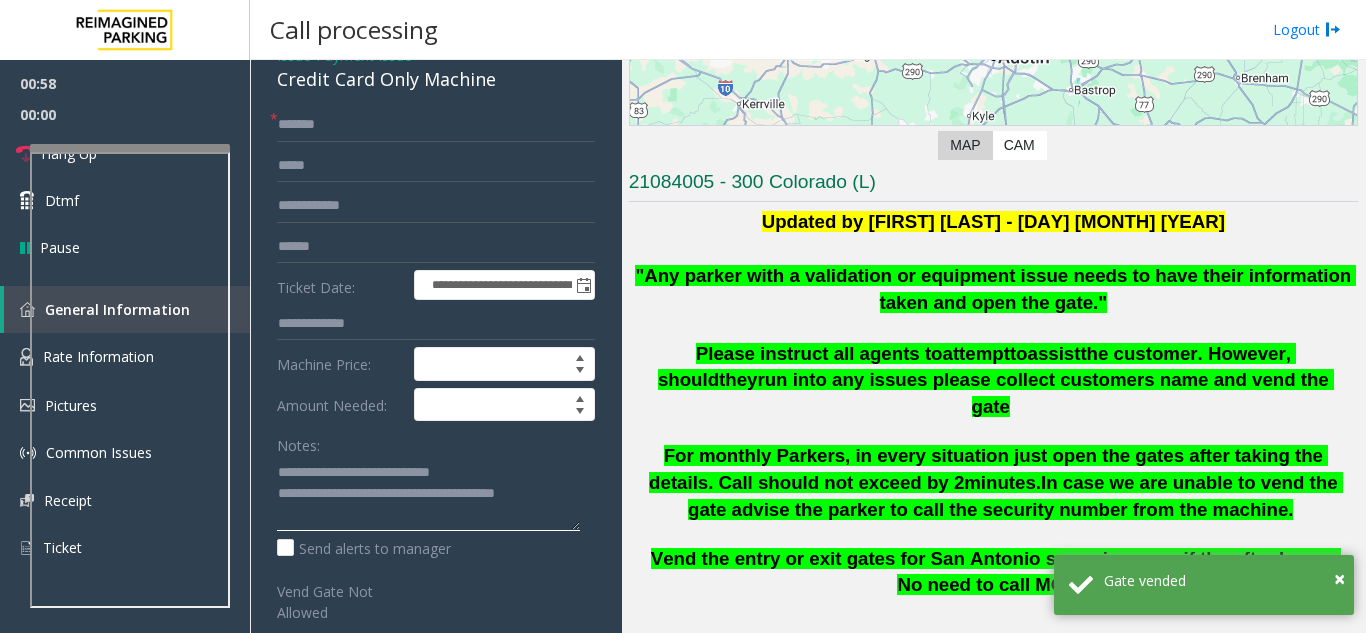 drag, startPoint x: 509, startPoint y: 512, endPoint x: 308, endPoint y: 466, distance: 206.1965 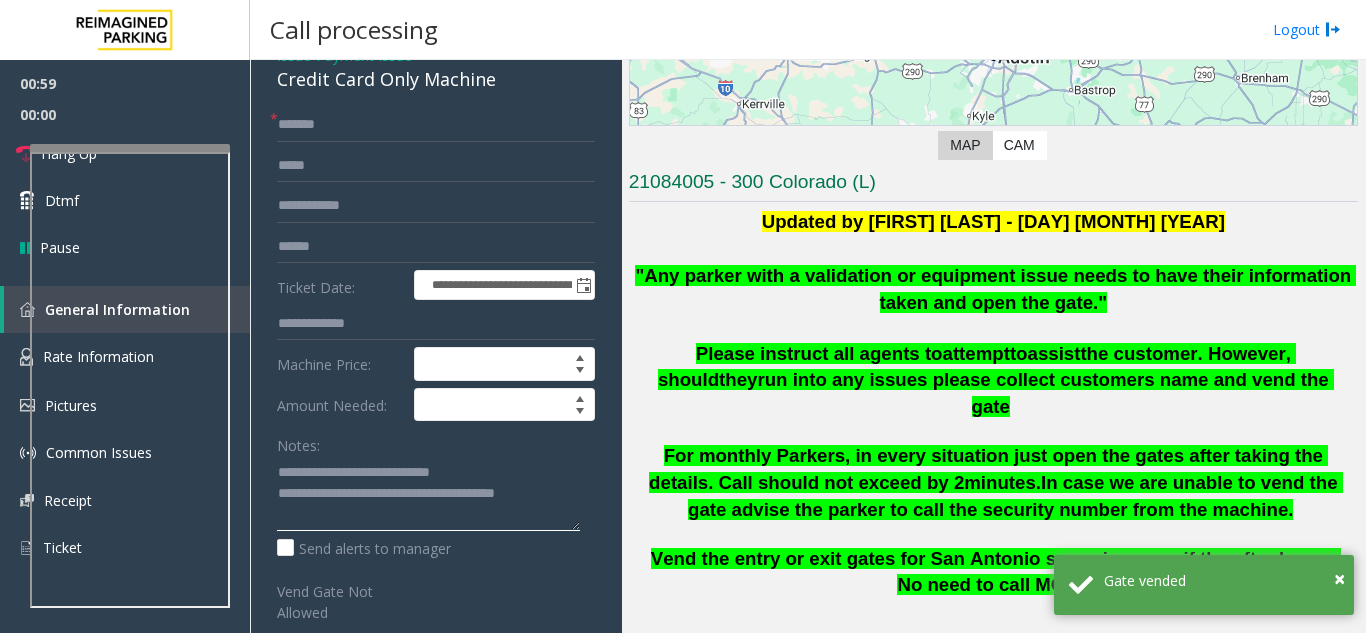 drag, startPoint x: 308, startPoint y: 466, endPoint x: 565, endPoint y: 530, distance: 264.849 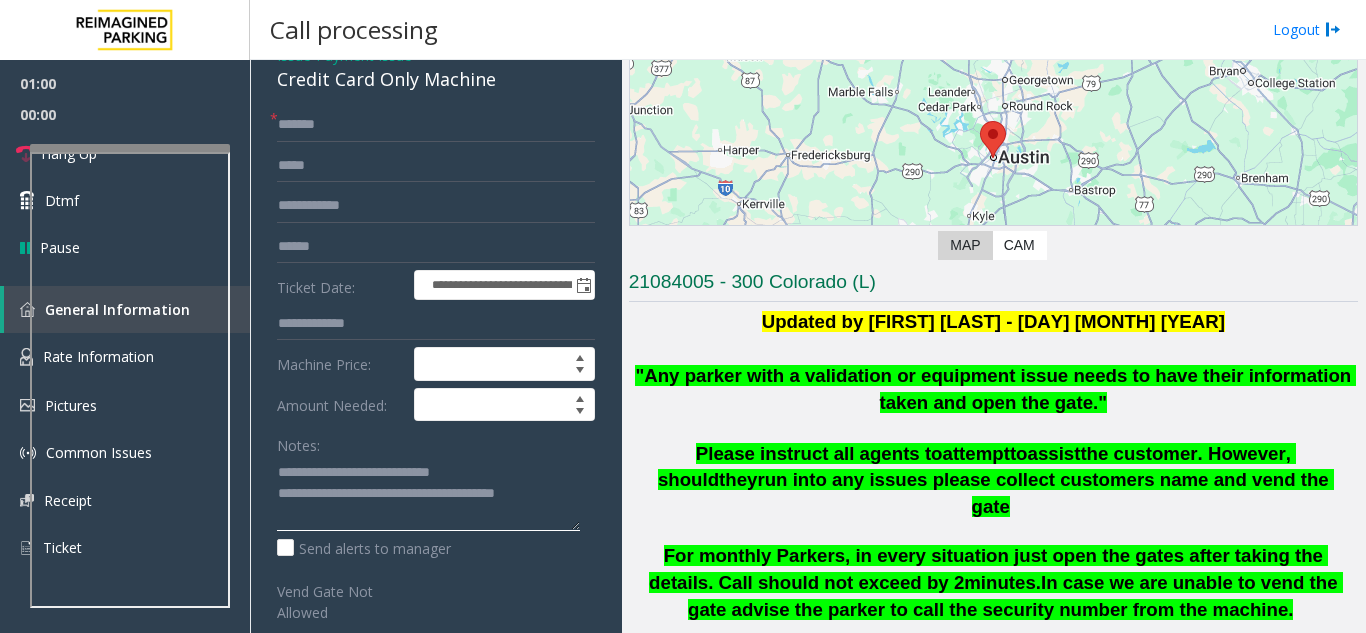 scroll, scrollTop: 500, scrollLeft: 0, axis: vertical 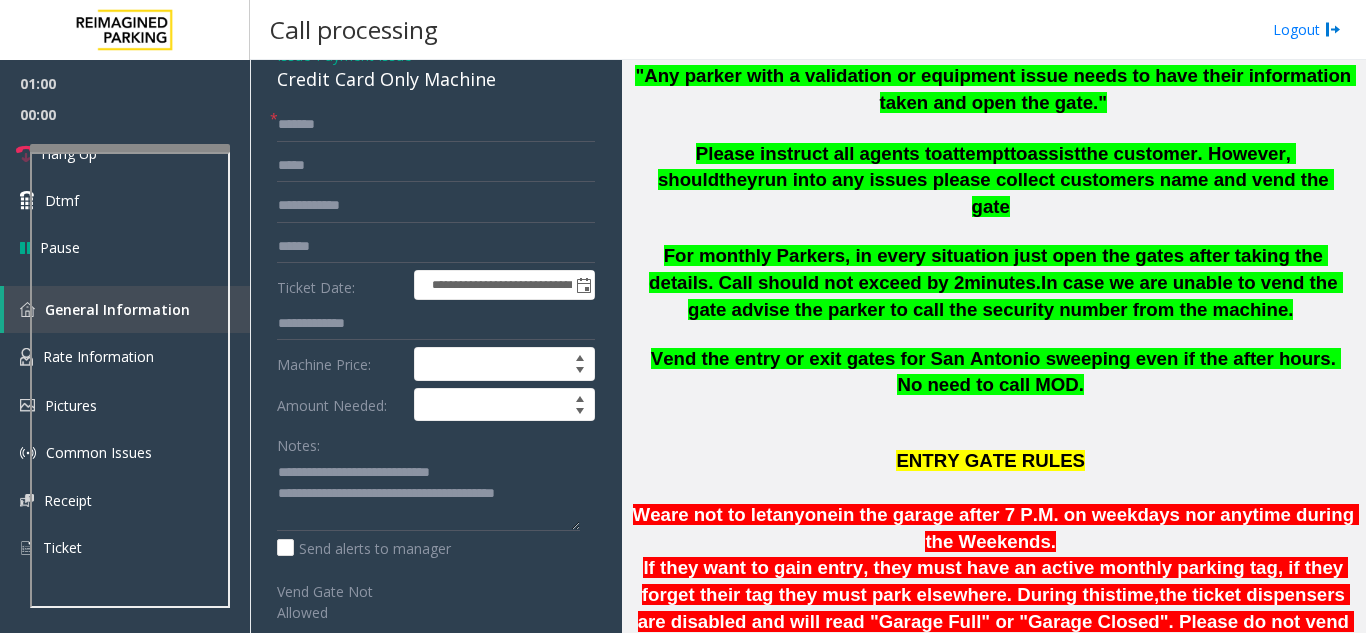 click on "Vend the entry or exit gates for San Antonio sweeping even if the after hours. No need to call MOD." 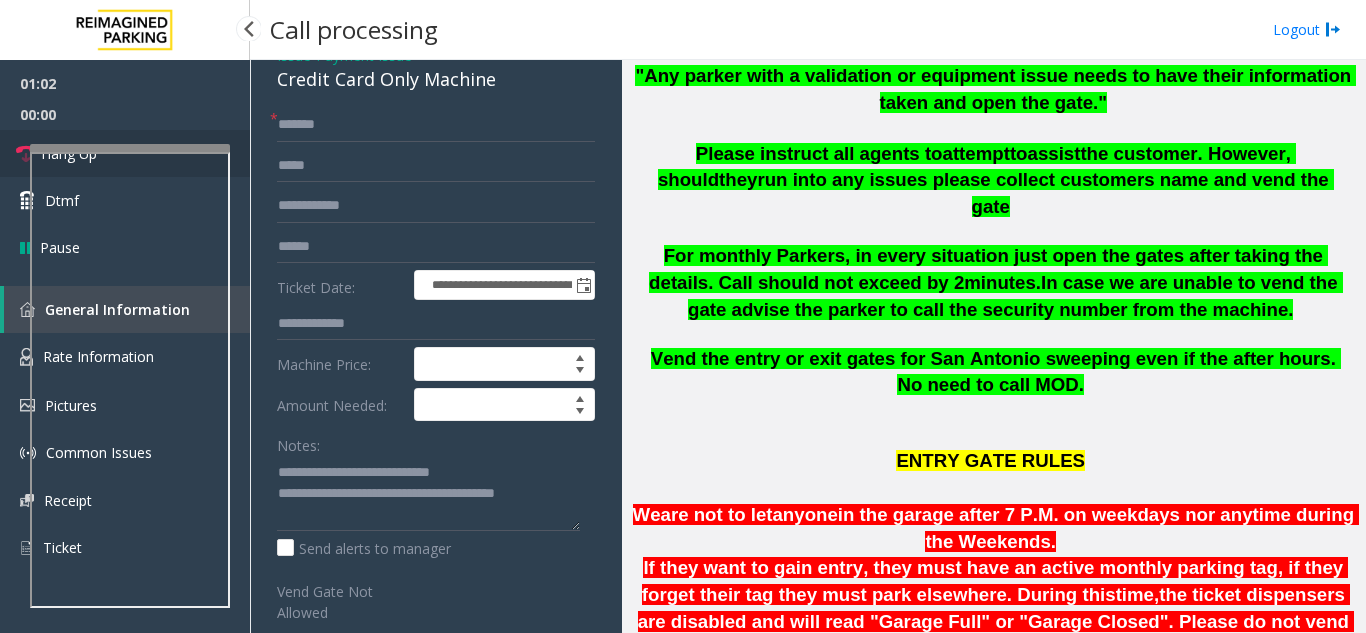 click on "Hang Up" at bounding box center (125, 153) 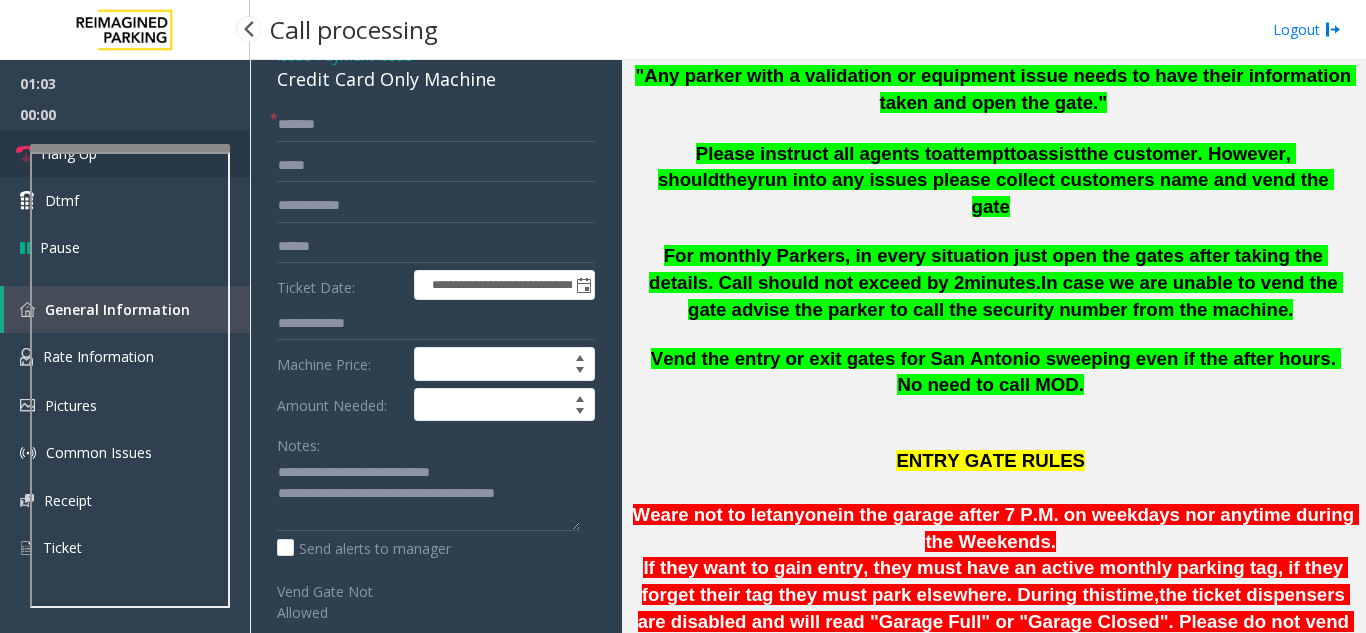 click on "Hang Up" at bounding box center (125, 153) 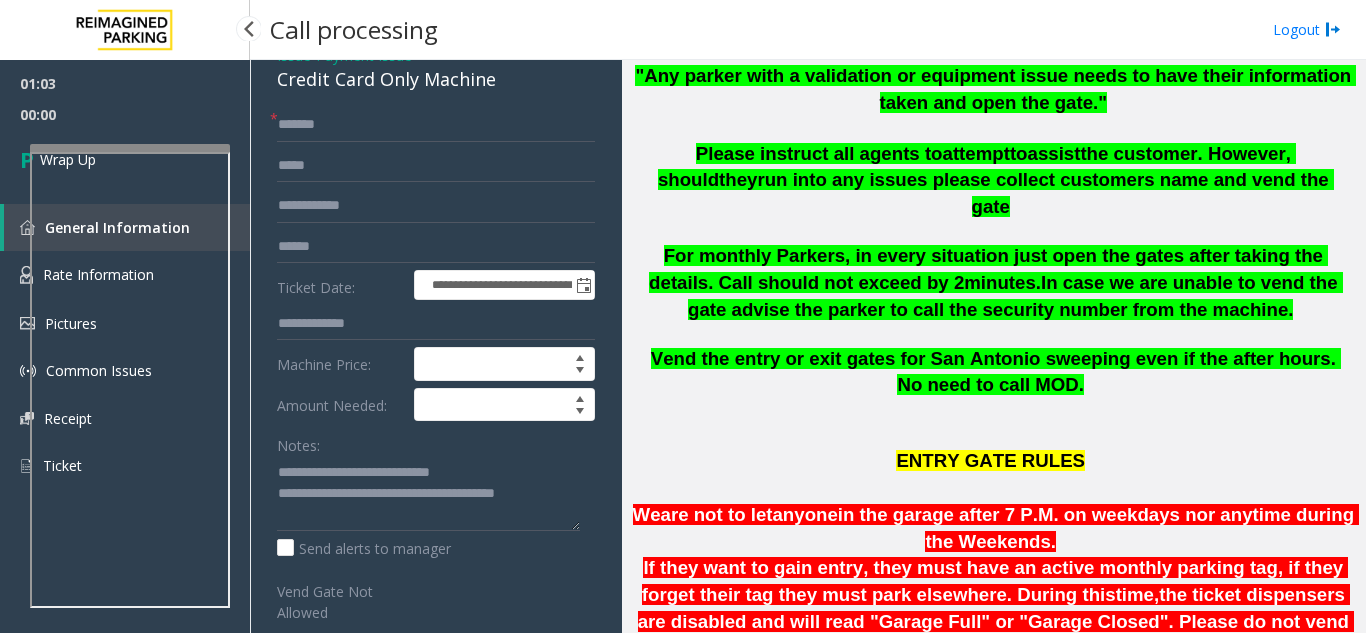 click on "Wrap Up" at bounding box center (125, 159) 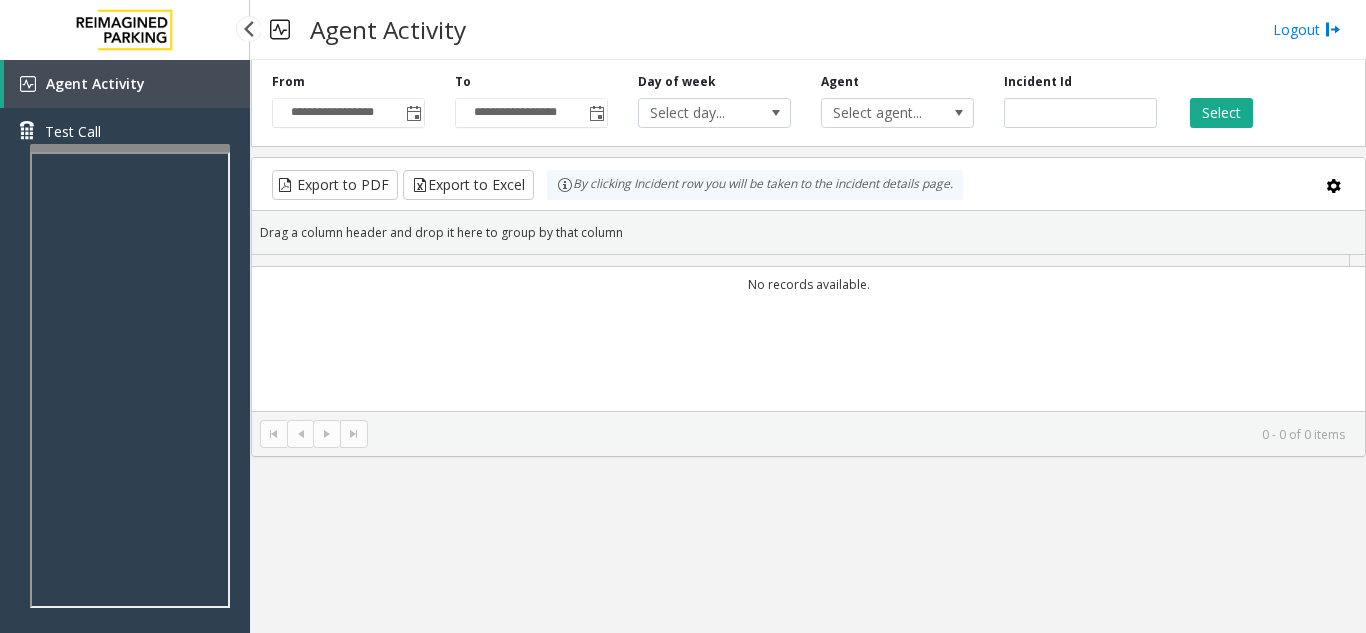click on "Test Call" at bounding box center [125, 131] 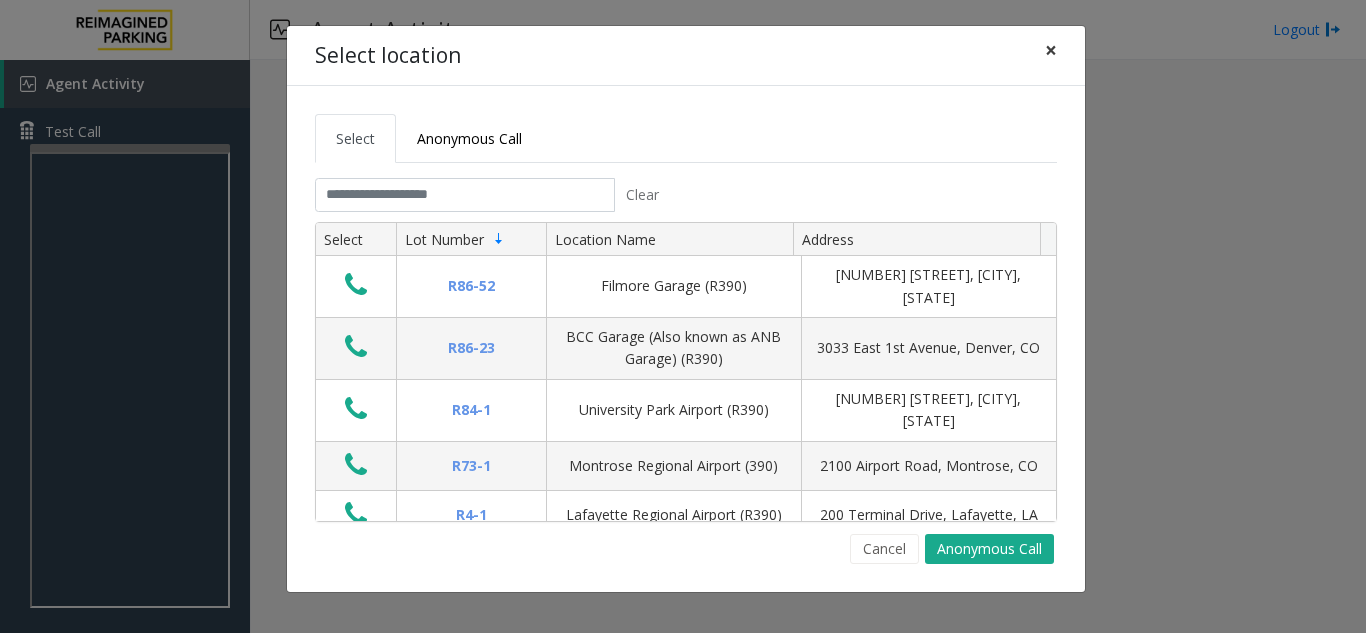 click on "×" 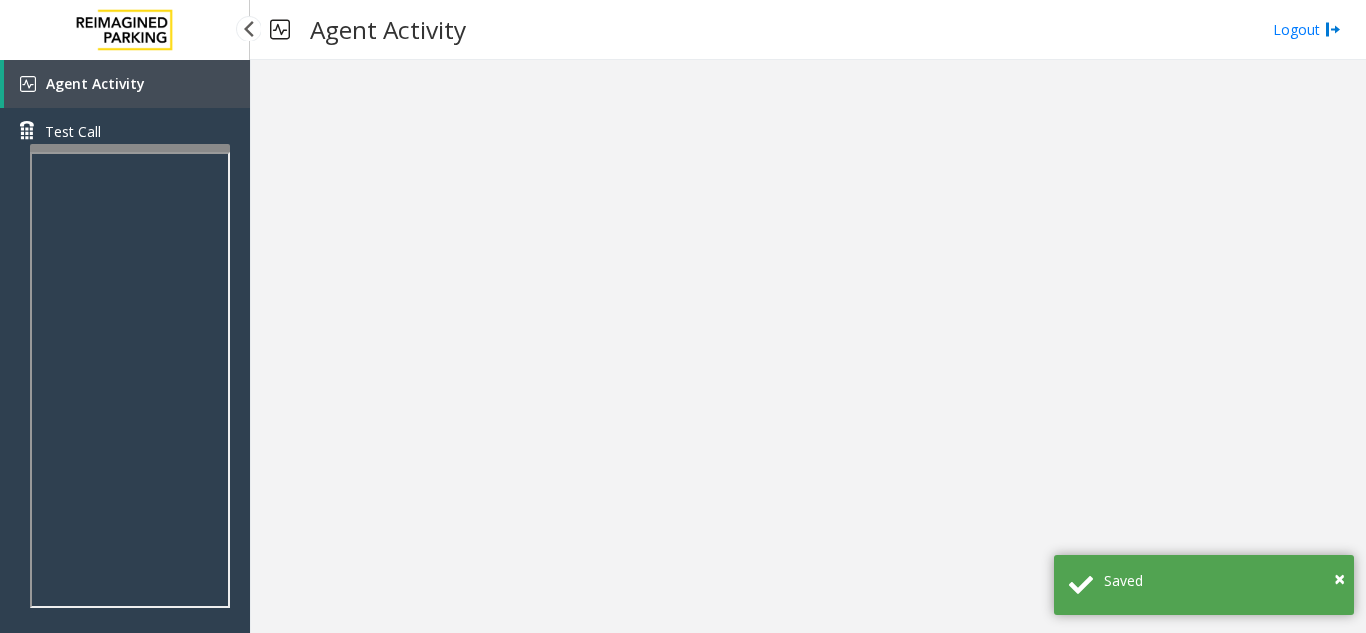 click on "Agent Activity" at bounding box center [127, 84] 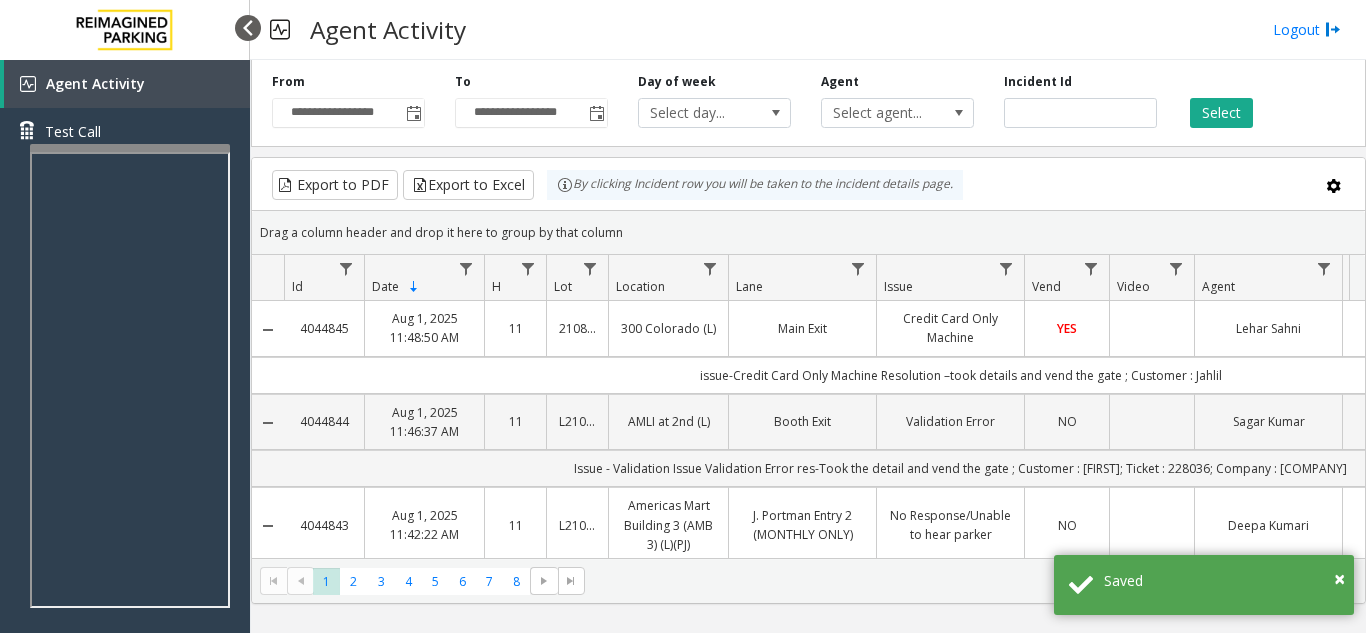 click at bounding box center [248, 28] 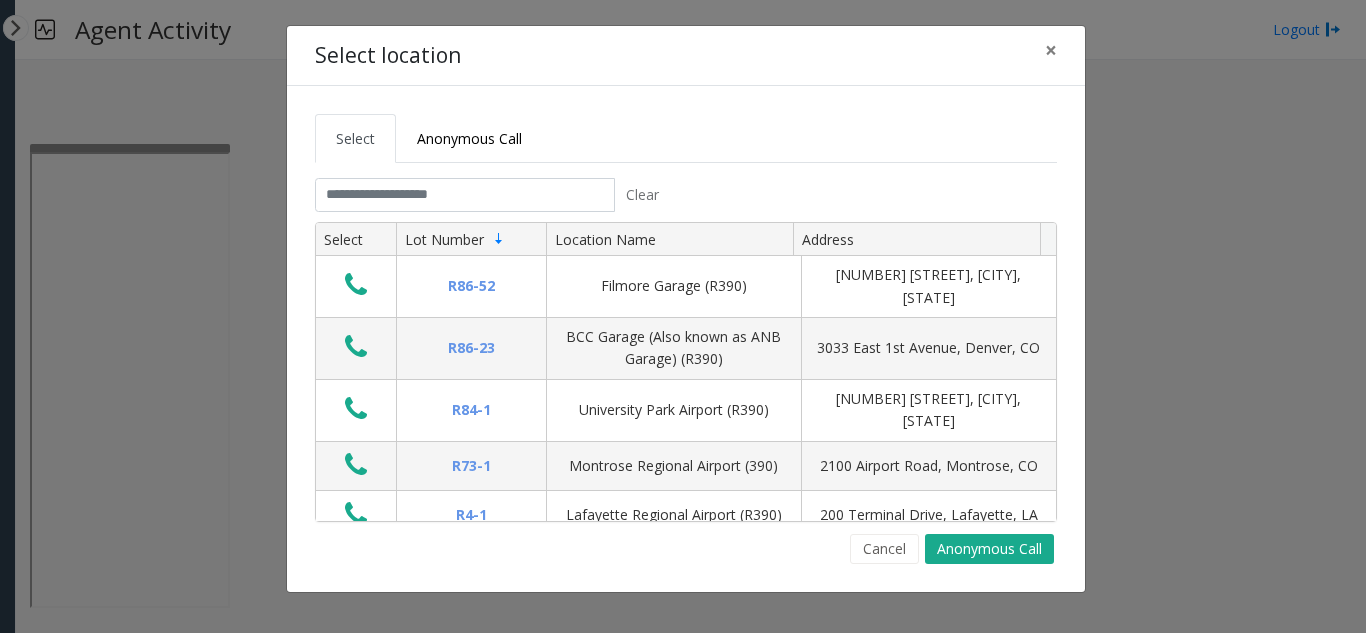 click on "Select location × Select Anonymous Call Clear Select Lot Number Location Name Address R86-52 Filmore Garage (R390) 175 Milwaukee Street, Denver, CO R86-23 BCC Garage (Also known as ANB Garage) (R390)  3033 East 1st Avenue, Denver, CO R84-1 University Park Airport (R390) 2493 Fox Hill Road, State College, PA R73-1 Montrose Regional Airport (390) 2100 Airport Road, Montrose, CO R4-1 Lafayette Regional Airport (R390) 200 Terminal Drive, Lafayette, LA R31-35 Sunset Corporate Campus (R390) 13920 Southeast Eastgate Way, Bellevue, WA R31-3 Bell Street Garage (R390) 2323 Elliott Avenue, Seattle, WA R31-3 Bellevue Technology Center (R390) 2125 158th Court Northeast, Bellevue, WA R31-1 Meydenbauer Center (MBC)(R390) 11100 Northeast 6th Street, Bellevue, WA R30-259 Cherry Hill (R390) 511 16th Avenue, Seattle, WA R30-259 First (1st) Hill Medical Pavilion (R390) 1124 Columbia Street, Seattle, WA R30-216 G2 Garage (R390) 5601 6th Avenue South, Seattle, WA R30-204 Pacific Tower West Garage (R390) R30-20 R26-529 R26-509 2 1" 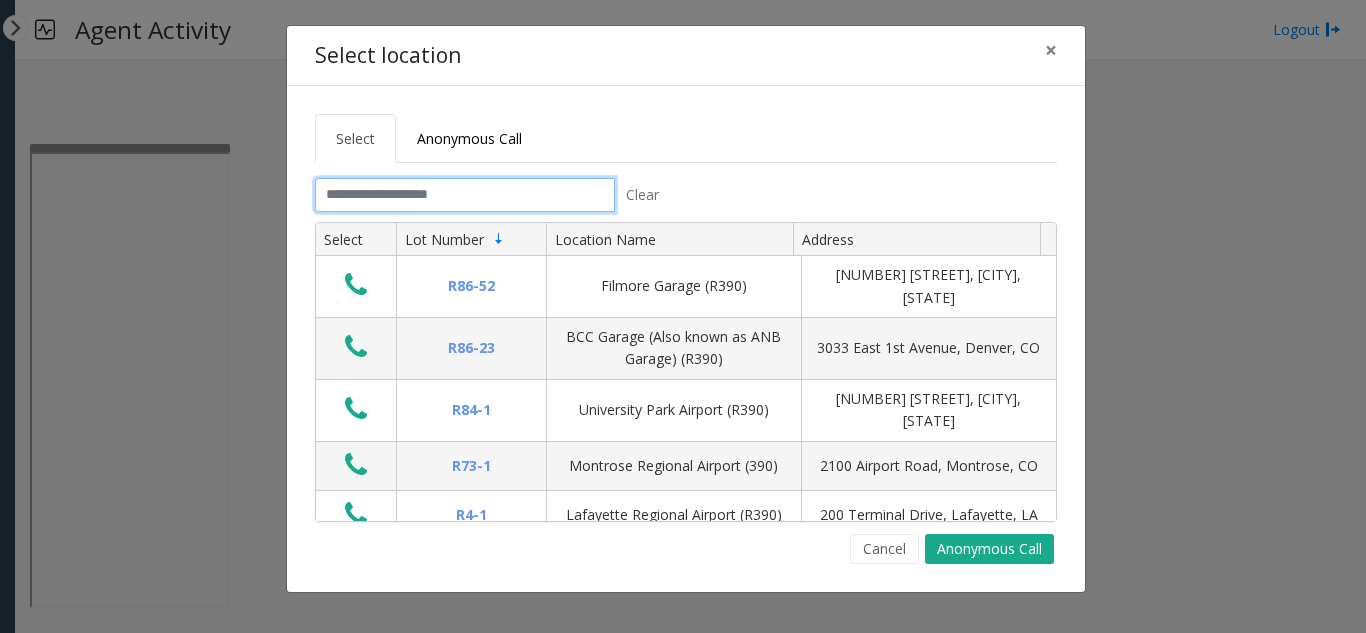 click 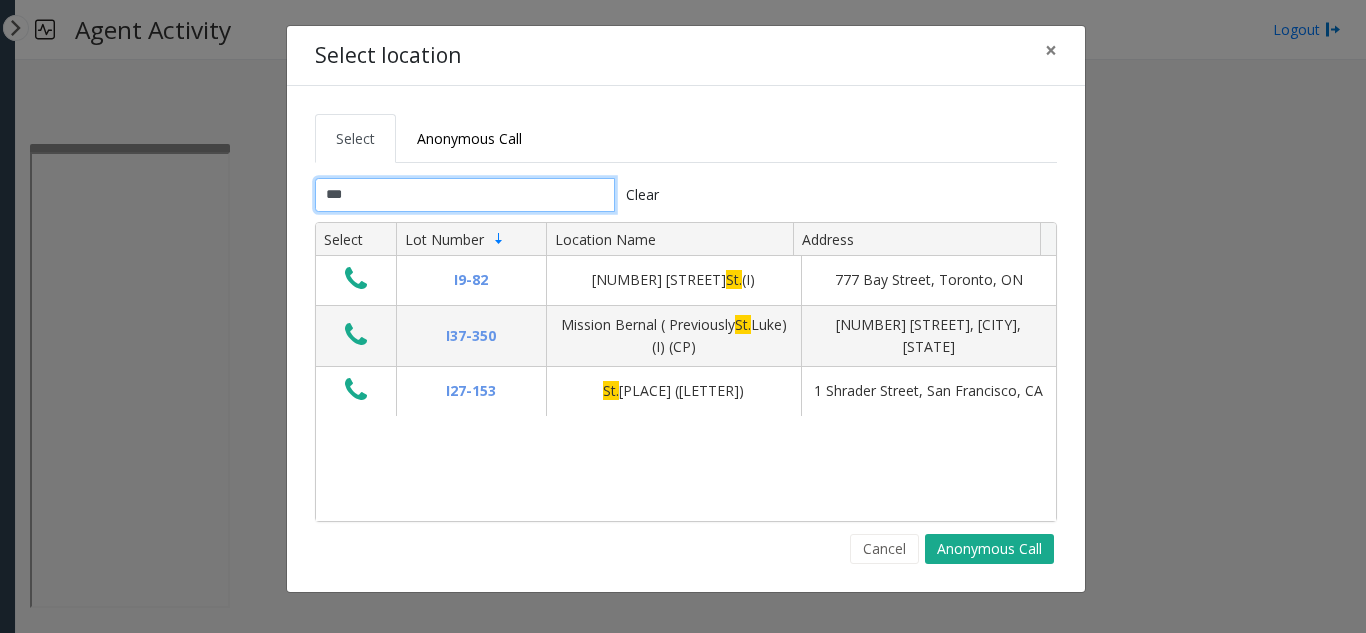 type on "***" 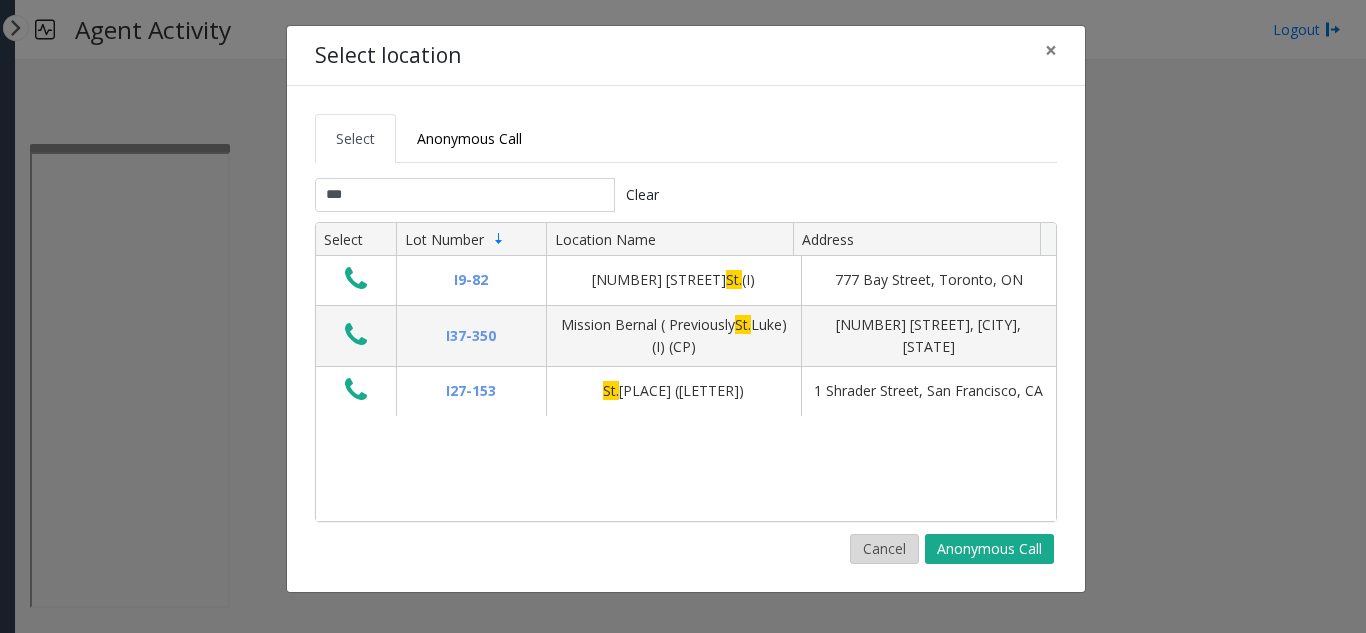 click on "Cancel" 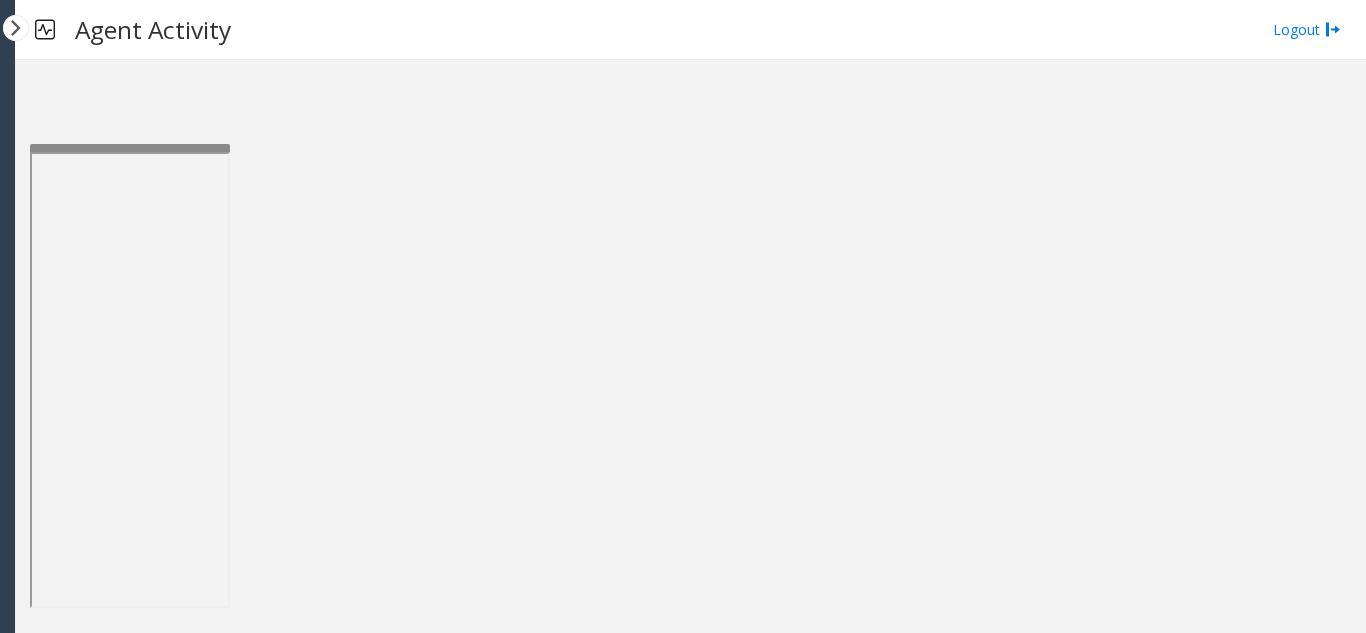 click on "× Close Powered by Umojo © 2025" at bounding box center [7, 316] 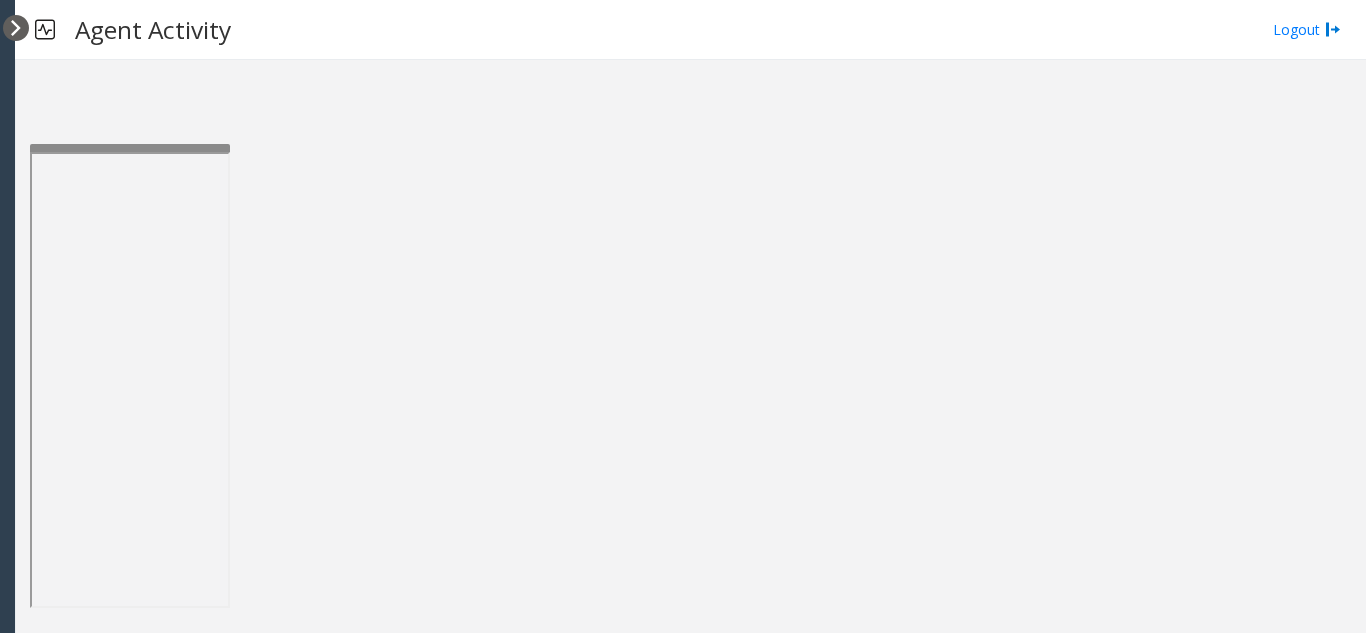 click at bounding box center (16, 28) 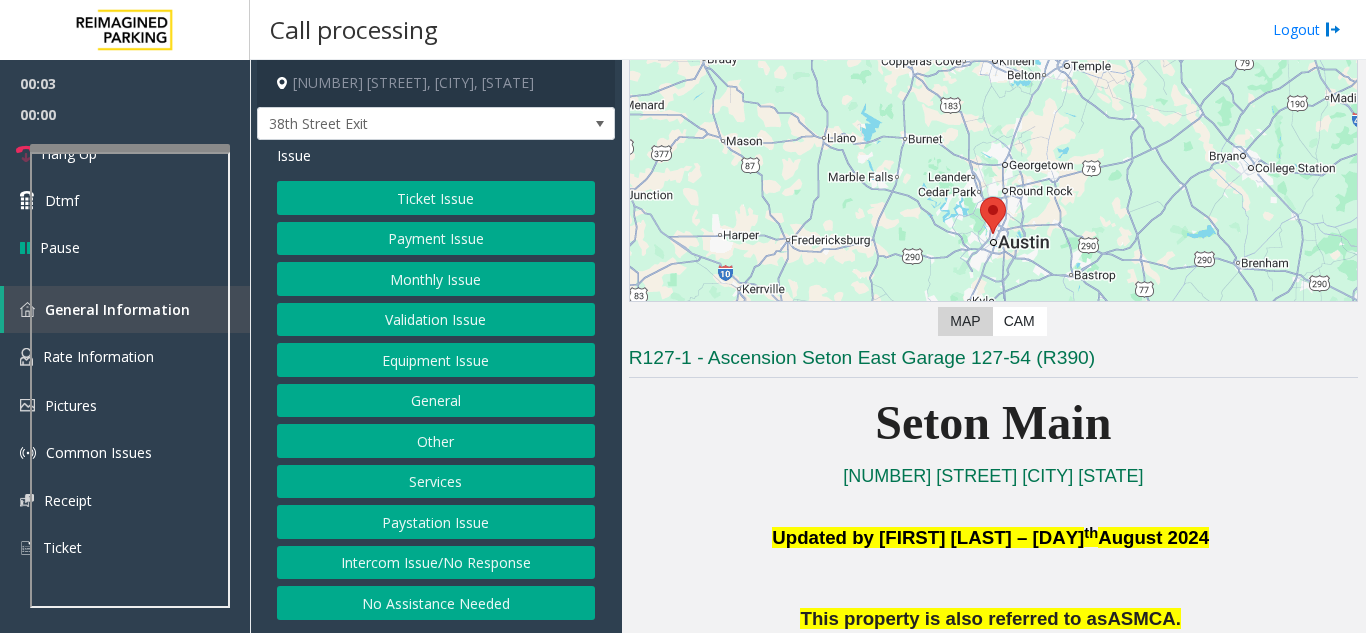 scroll, scrollTop: 300, scrollLeft: 0, axis: vertical 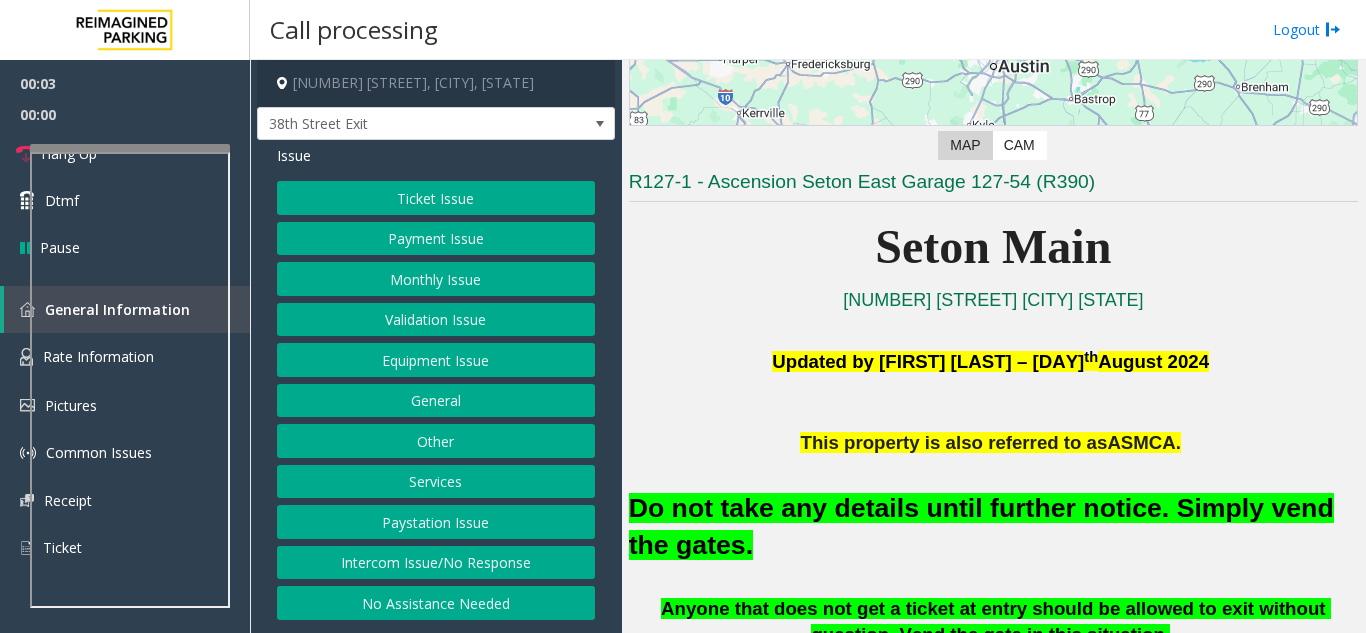 click on "Do not take any details until further notice. Simply vend the gates." 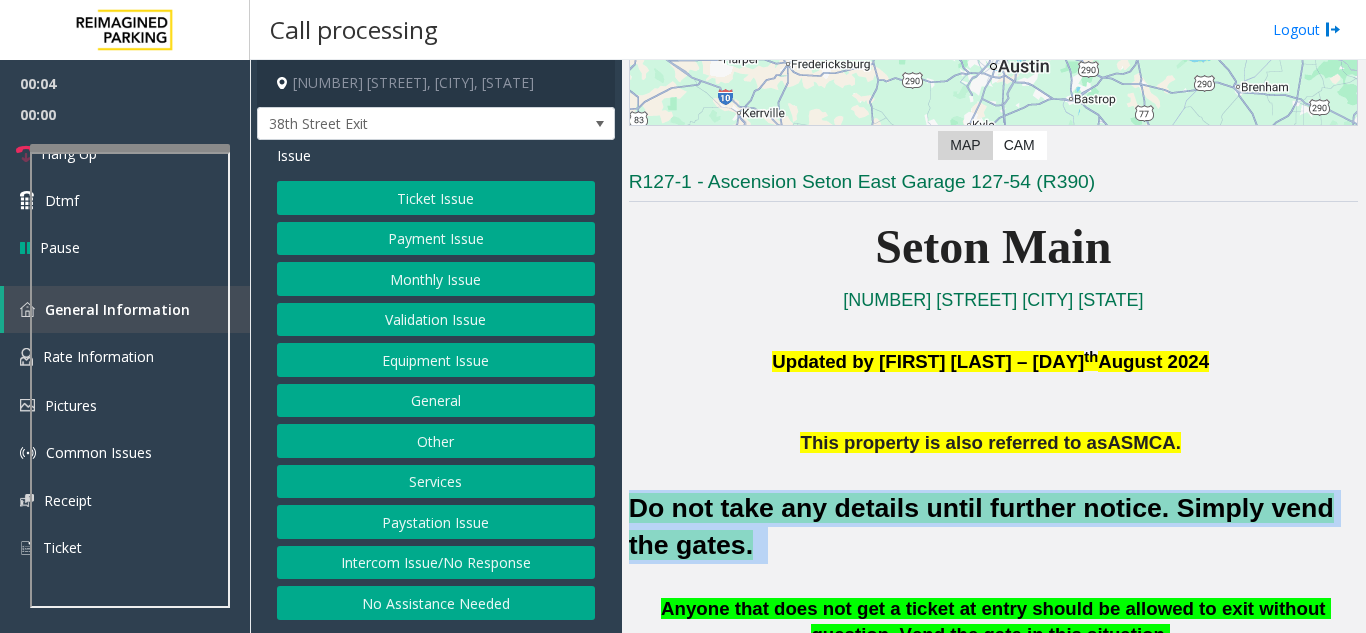click on "Do not take any details until further notice. Simply vend the gates." 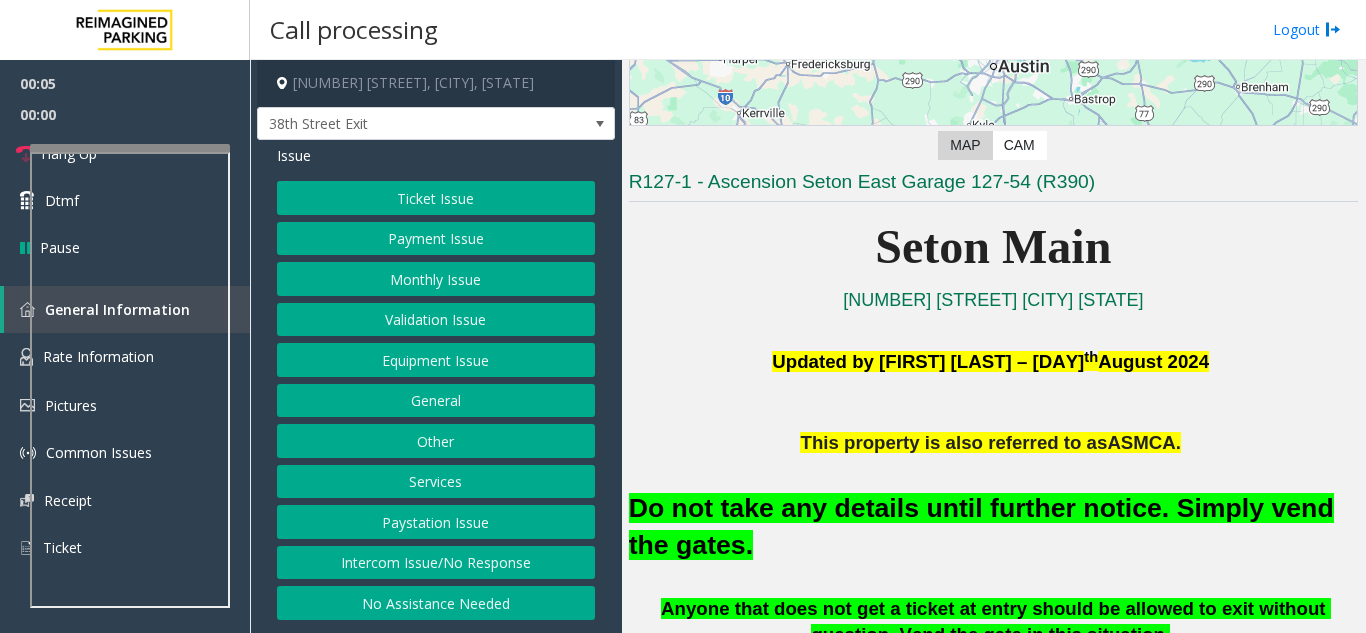 click on "Ticket Issue   Payment Issue   Monthly Issue   Validation Issue   Equipment Issue   General   Other   Services   Paystation Issue   Intercom Issue/No Response   No Assistance Needed" 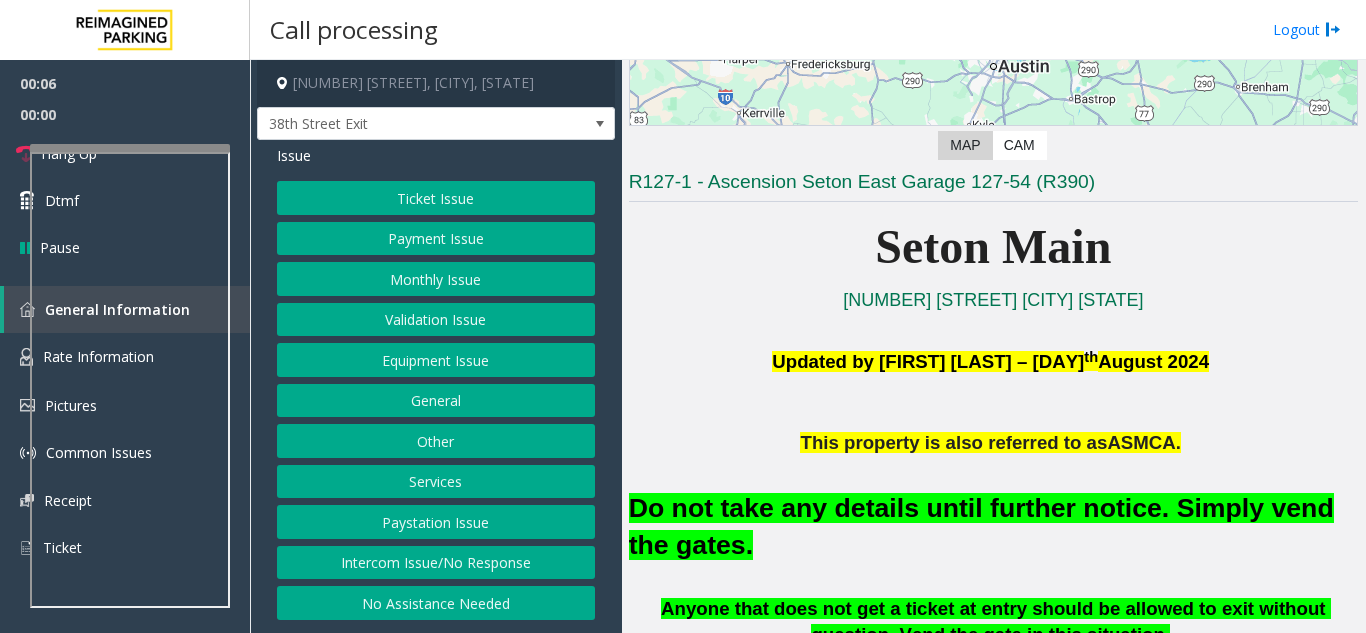 click on "Ticket Issue   Payment Issue   Monthly Issue   Validation Issue   Equipment Issue   General   Other   Services   Paystation Issue   Intercom Issue/No Response   No Assistance Needed" 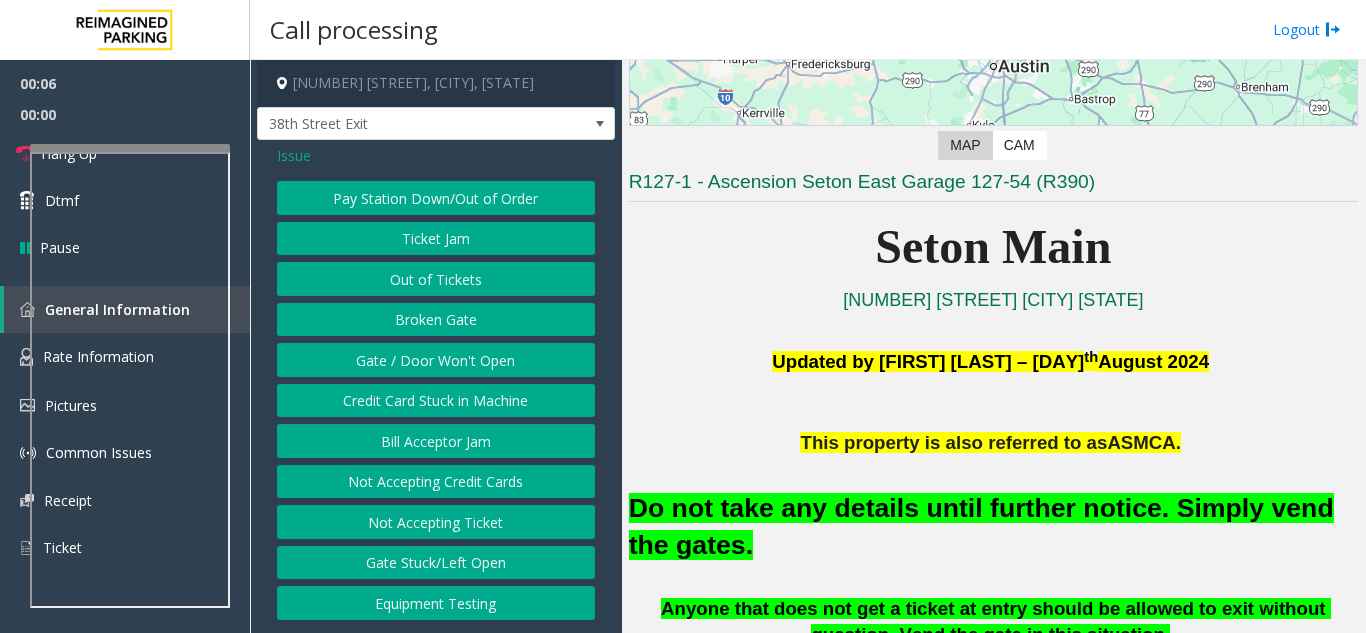click on "Gate / Door Won't Open" 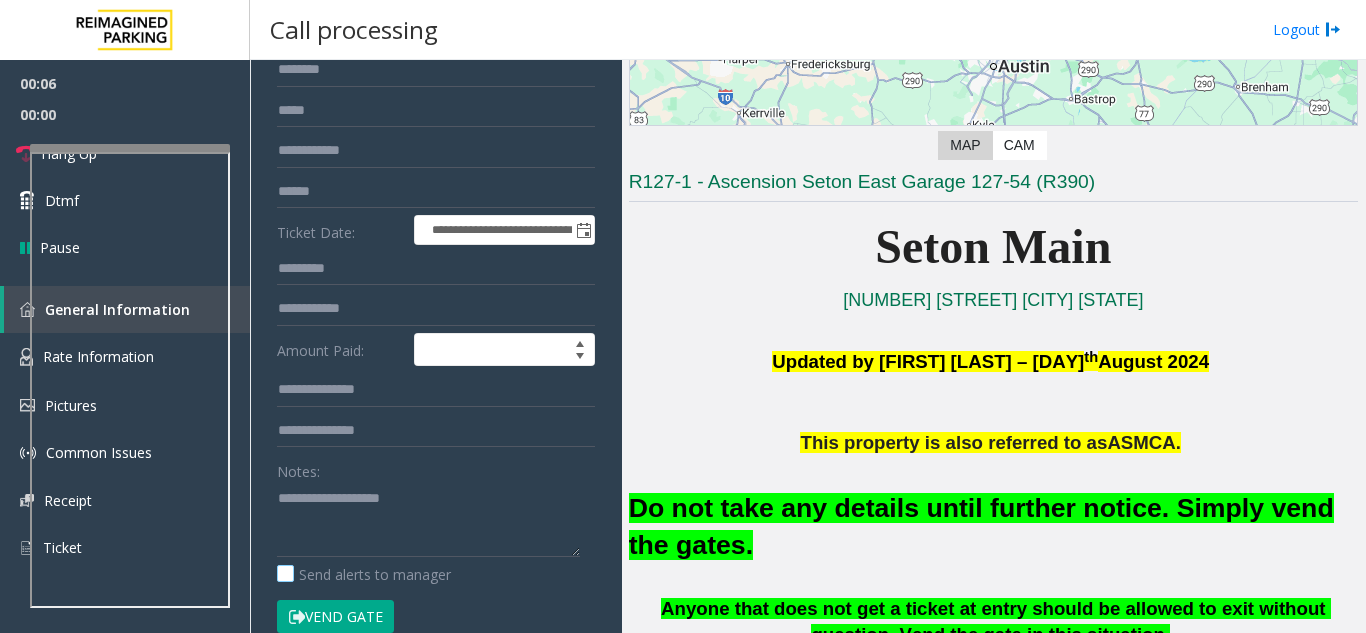 scroll, scrollTop: 300, scrollLeft: 0, axis: vertical 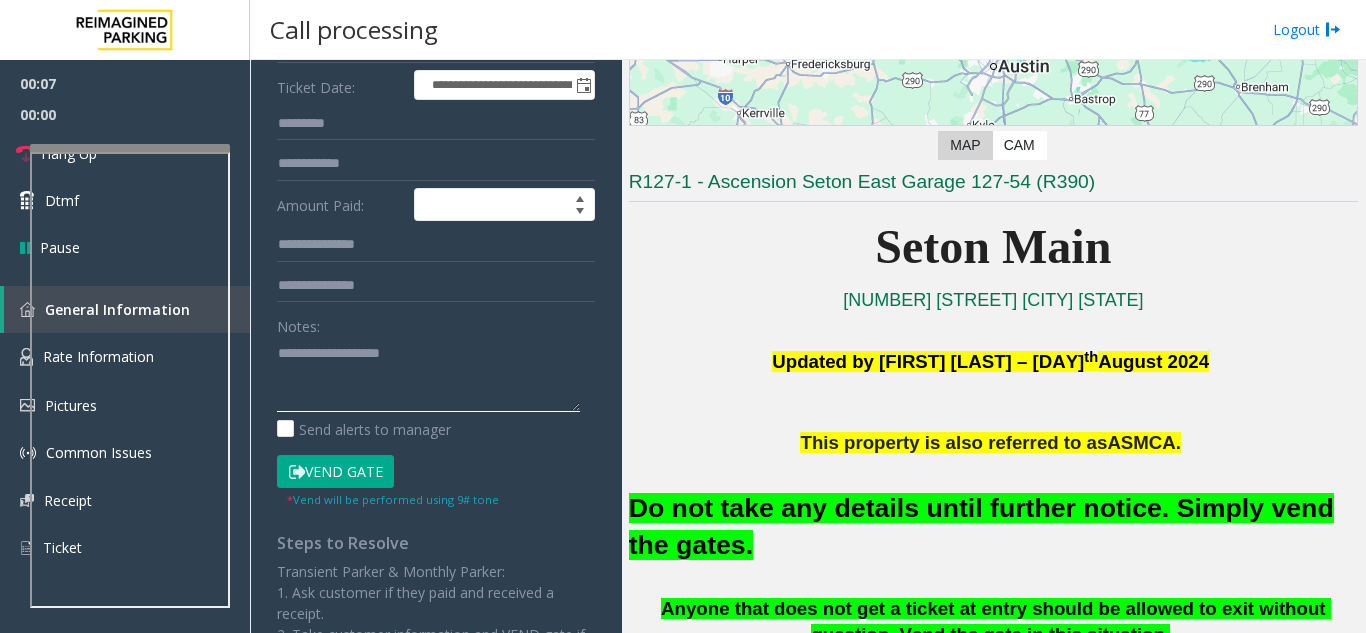 click 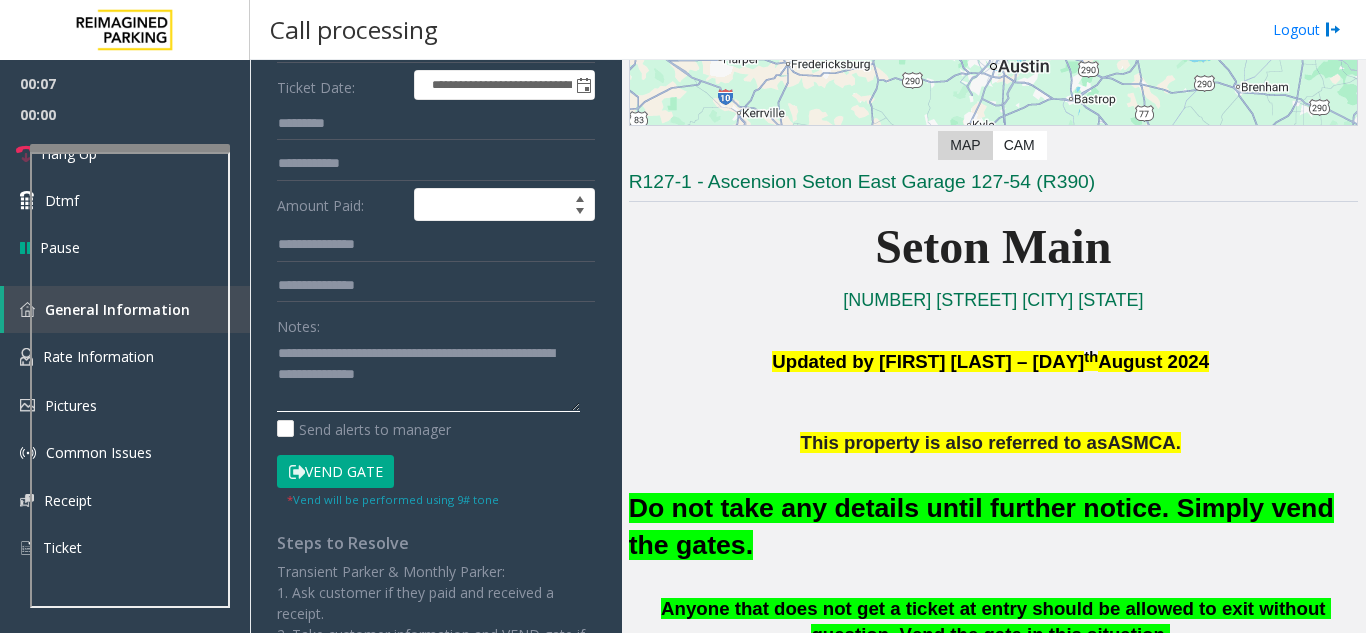 type on "**********" 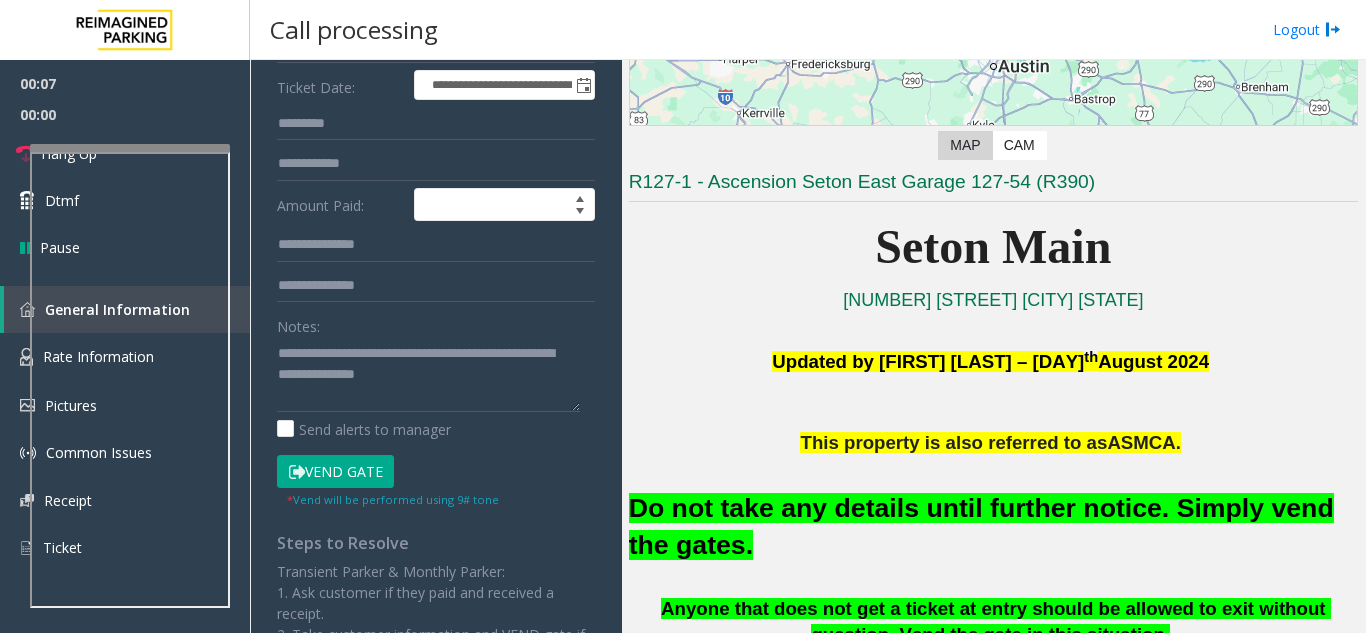 click on "**********" 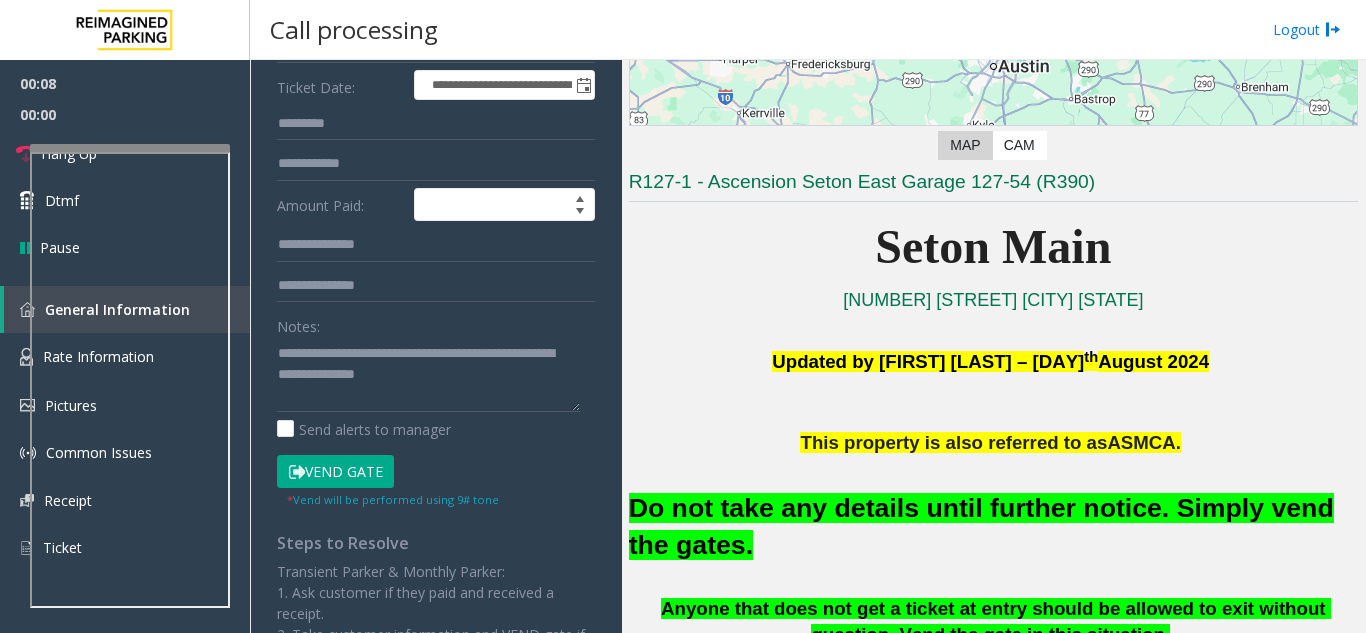 click on "Vend Gate" 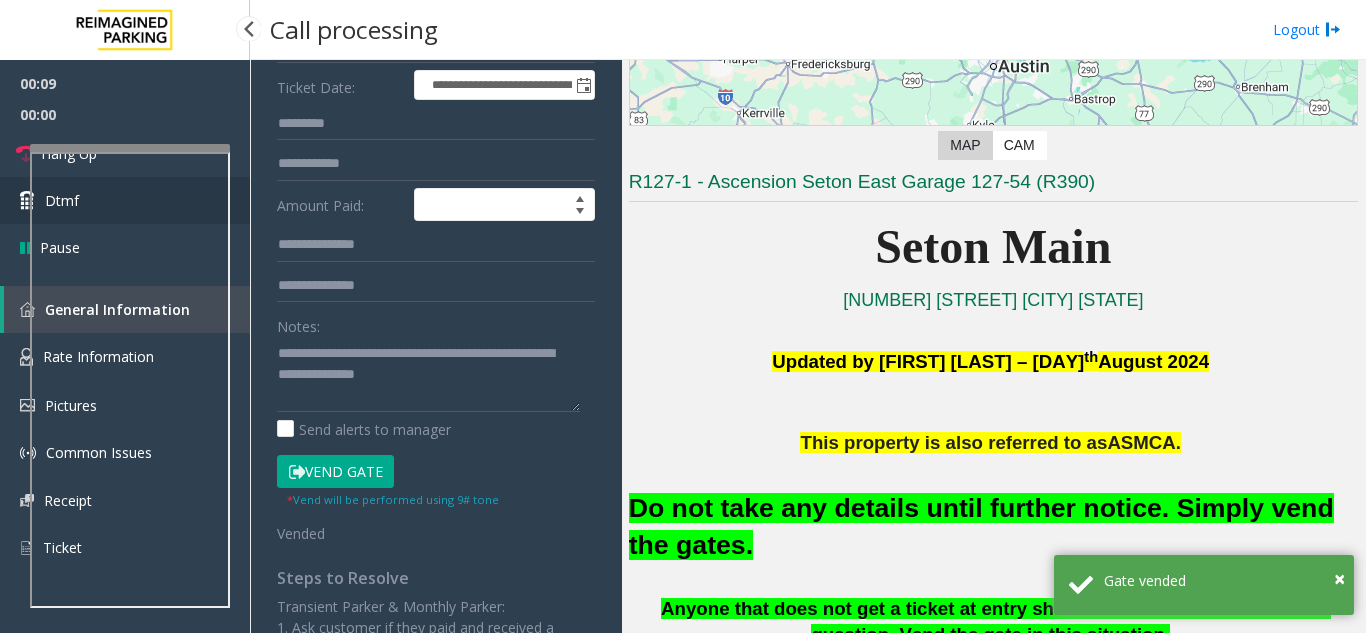 click on "Dtmf" at bounding box center (125, 200) 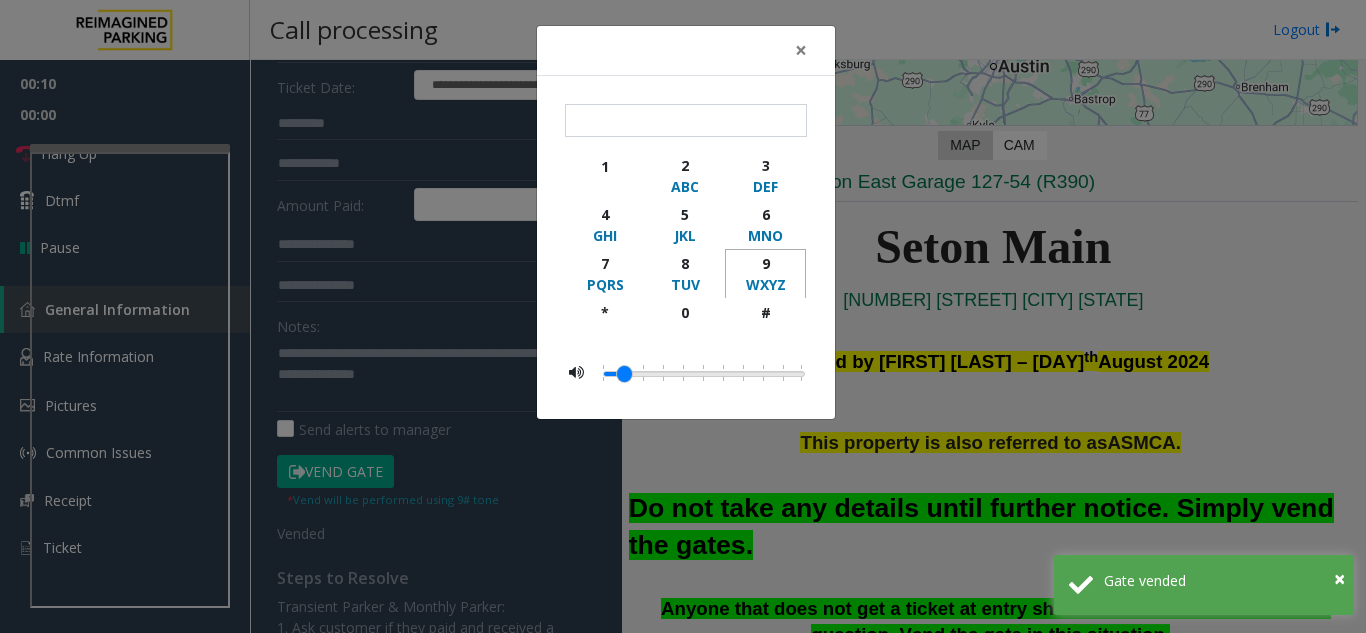 drag, startPoint x: 777, startPoint y: 265, endPoint x: 781, endPoint y: 327, distance: 62.1289 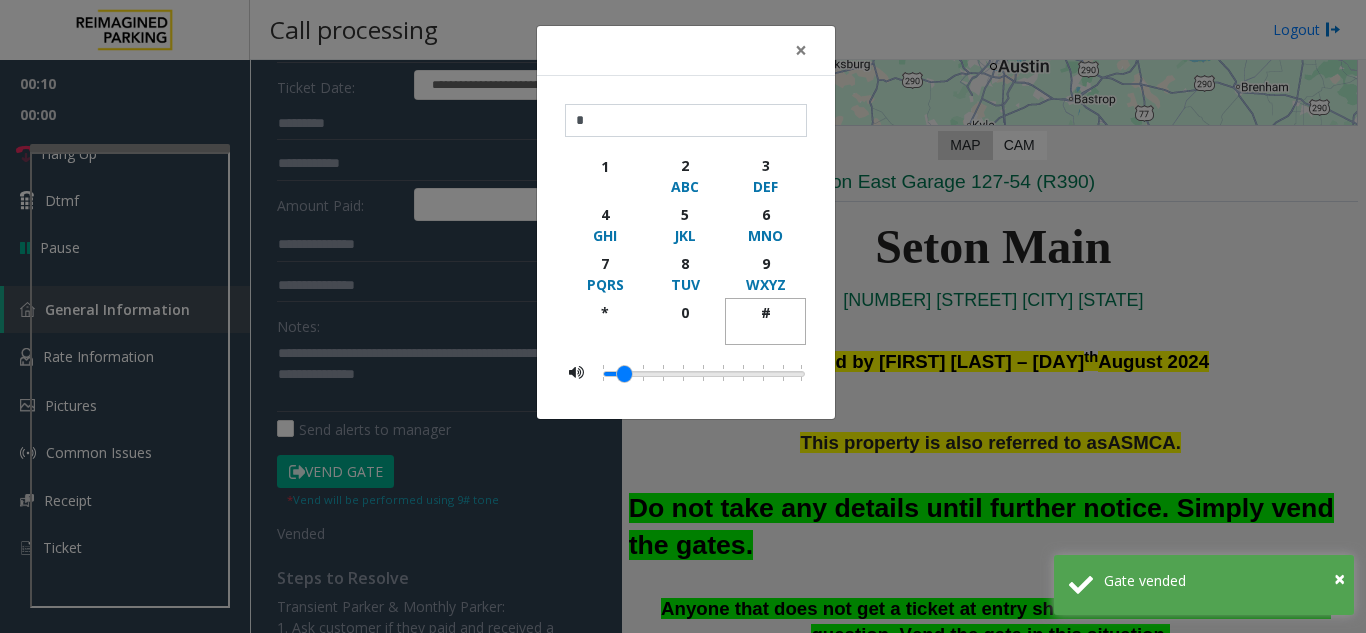 click 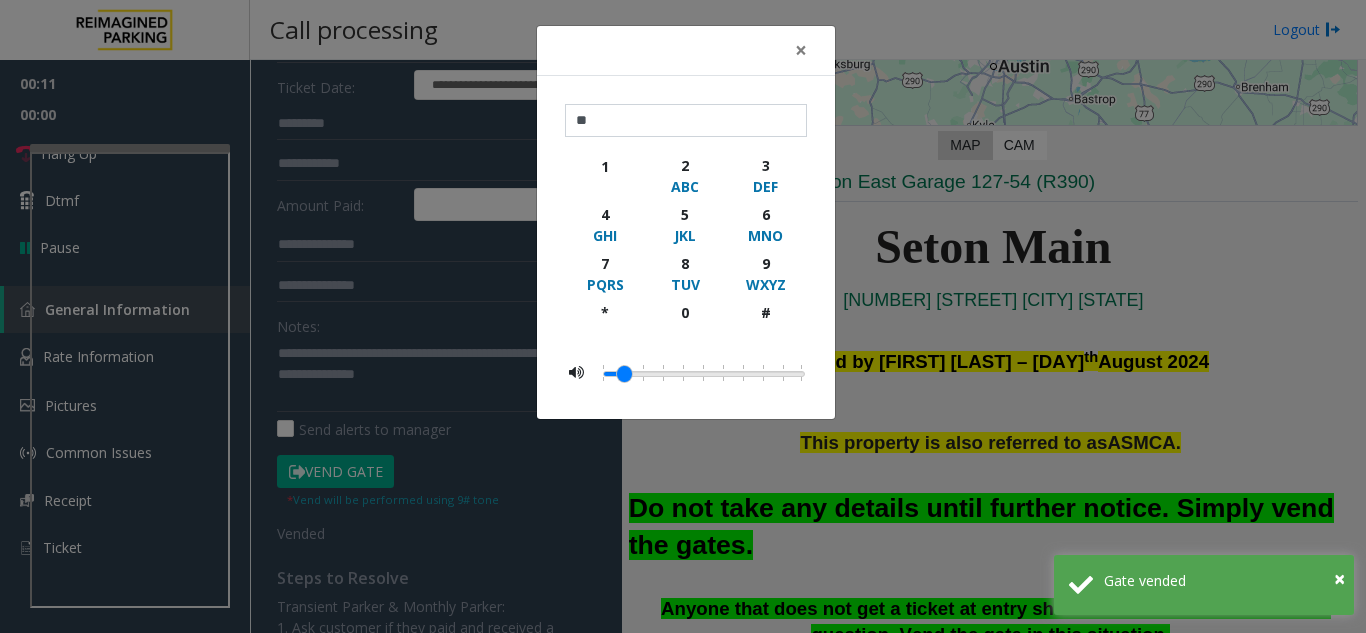 click on "× ** 1 2 ABC 3 DEF 4 GHI 5 JKL 6 MNO 7 PQRS 8 TUV 9 WXYZ * 0 #" 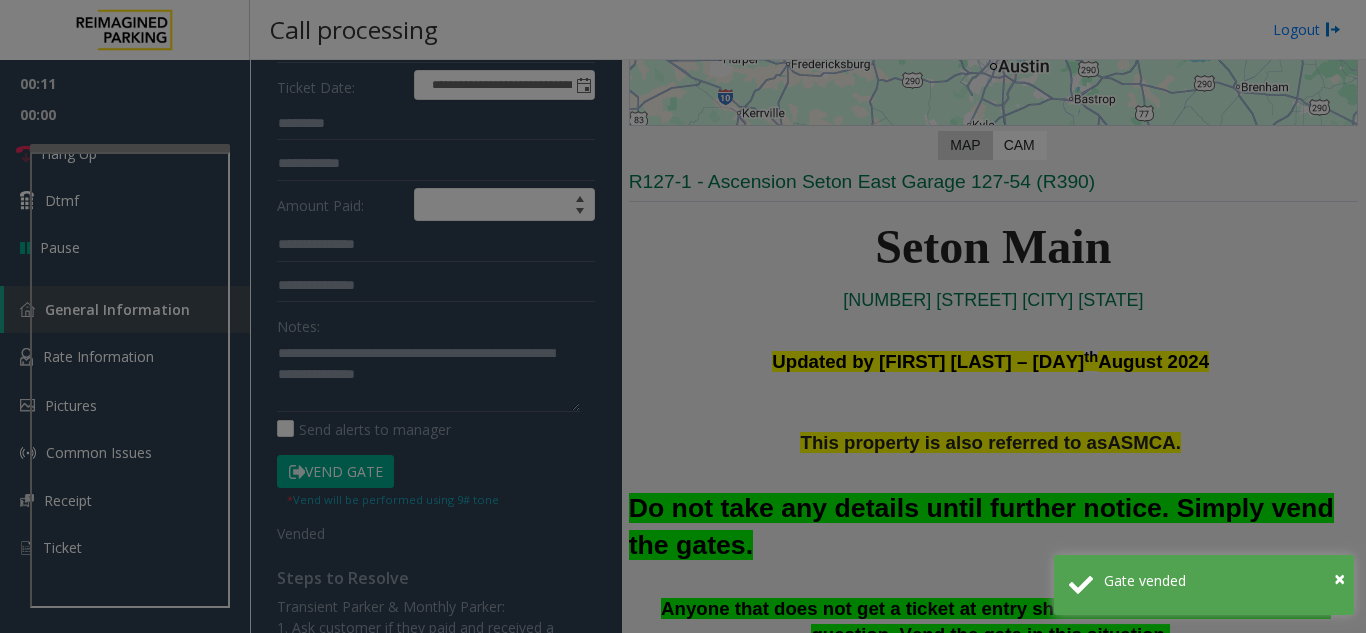 click on "× ** 1 2 ABC 3 DEF 4 GHI 5 JKL 6 MNO 7 PQRS 8 TUV 9 WXYZ * 0 #" 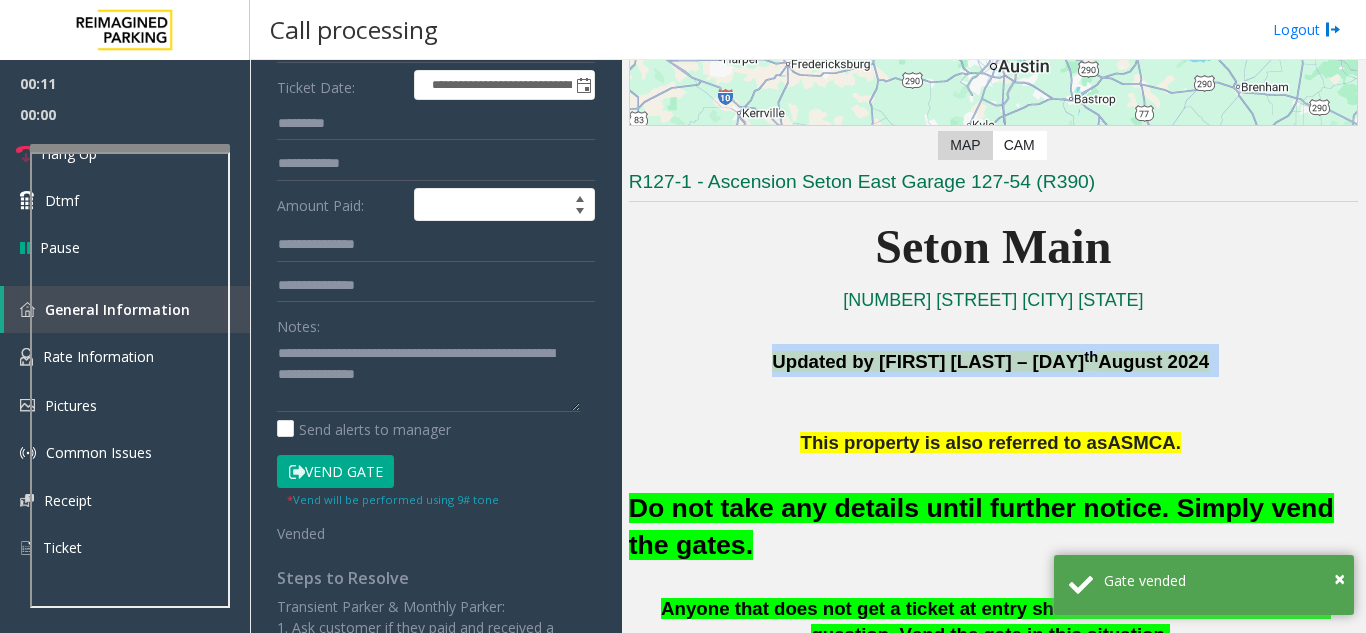 drag, startPoint x: 915, startPoint y: 346, endPoint x: 918, endPoint y: 371, distance: 25.179358 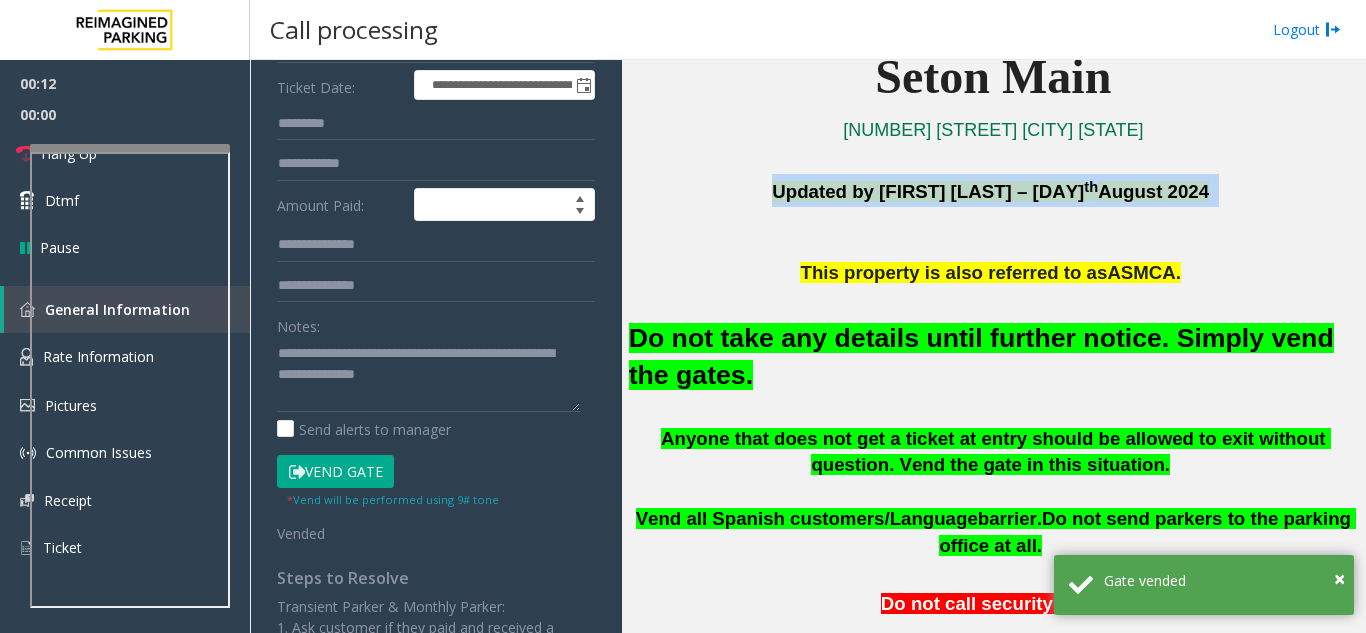 scroll, scrollTop: 500, scrollLeft: 0, axis: vertical 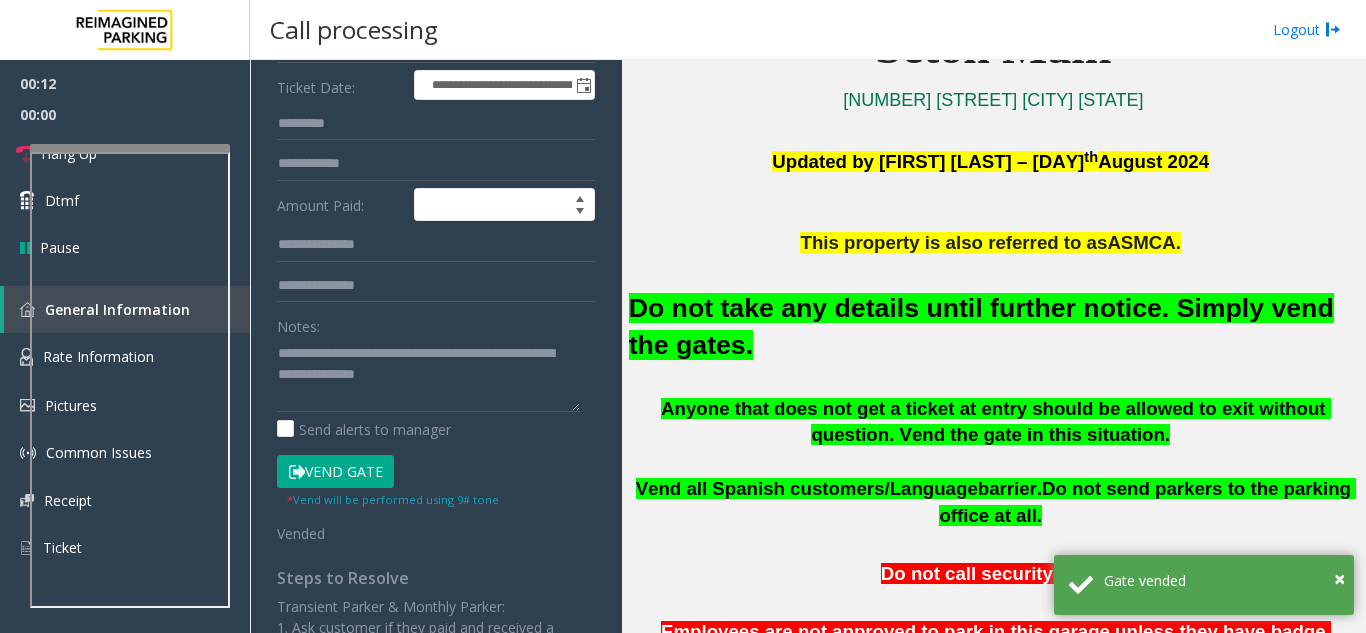 click on "Anyone that does not get a ticket at entry should be allowed to exit without question. Vend the gate in this situation." 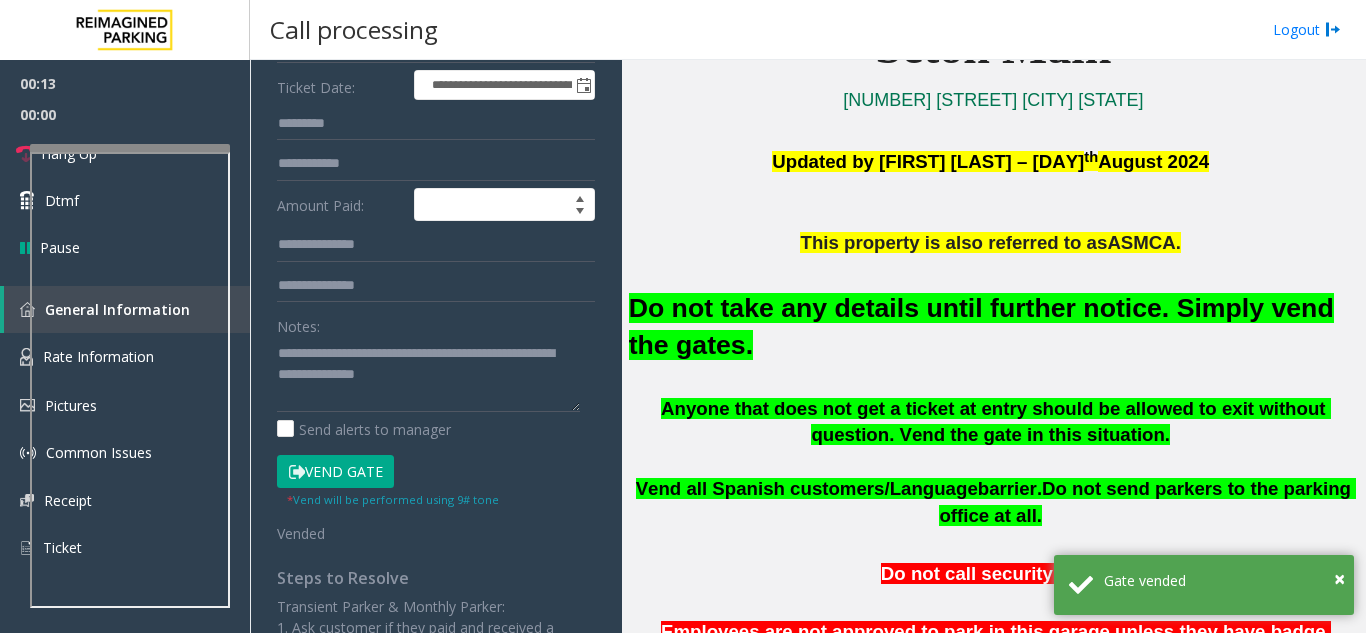 click on "Vend all Spanish customers/Language" 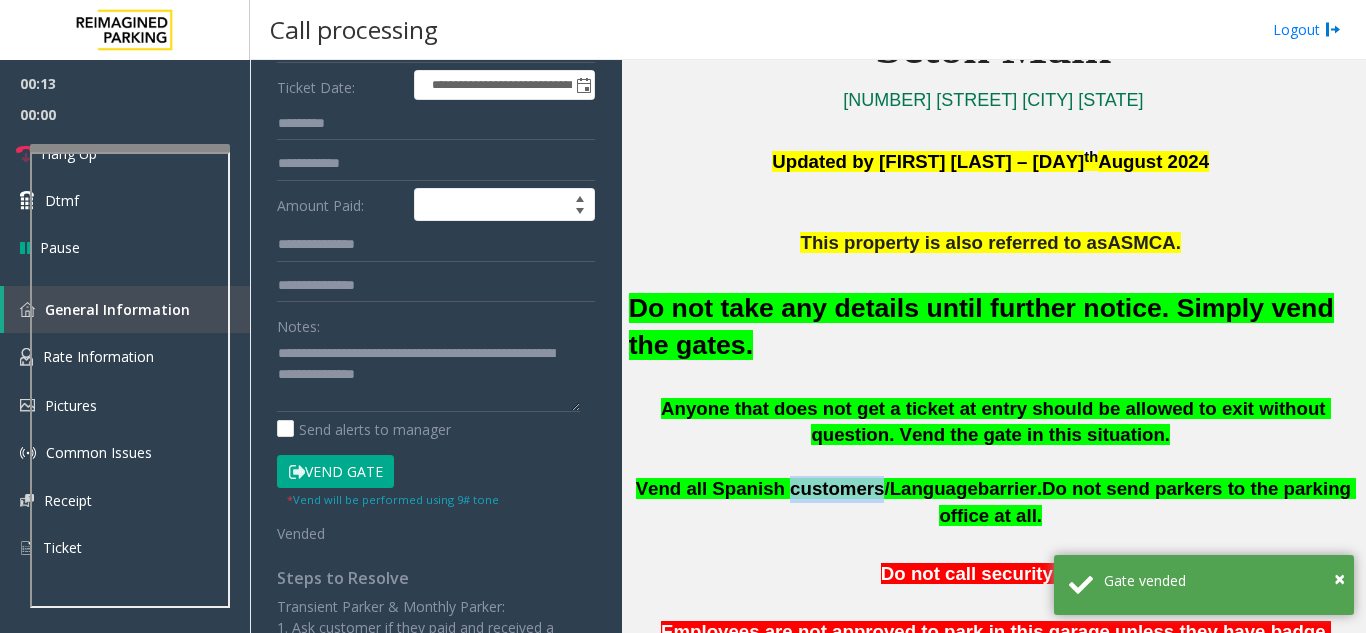 click on "Vend all Spanish customers/Language" 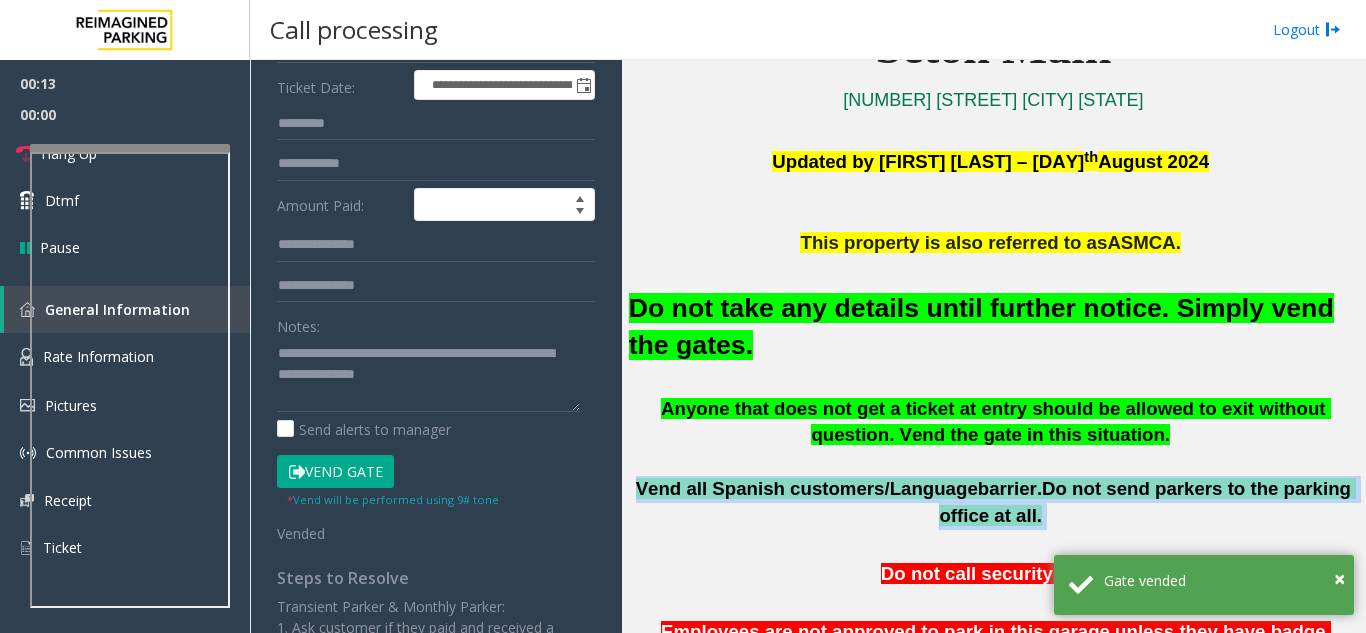 click on "Vend all Spanish customers/Language" 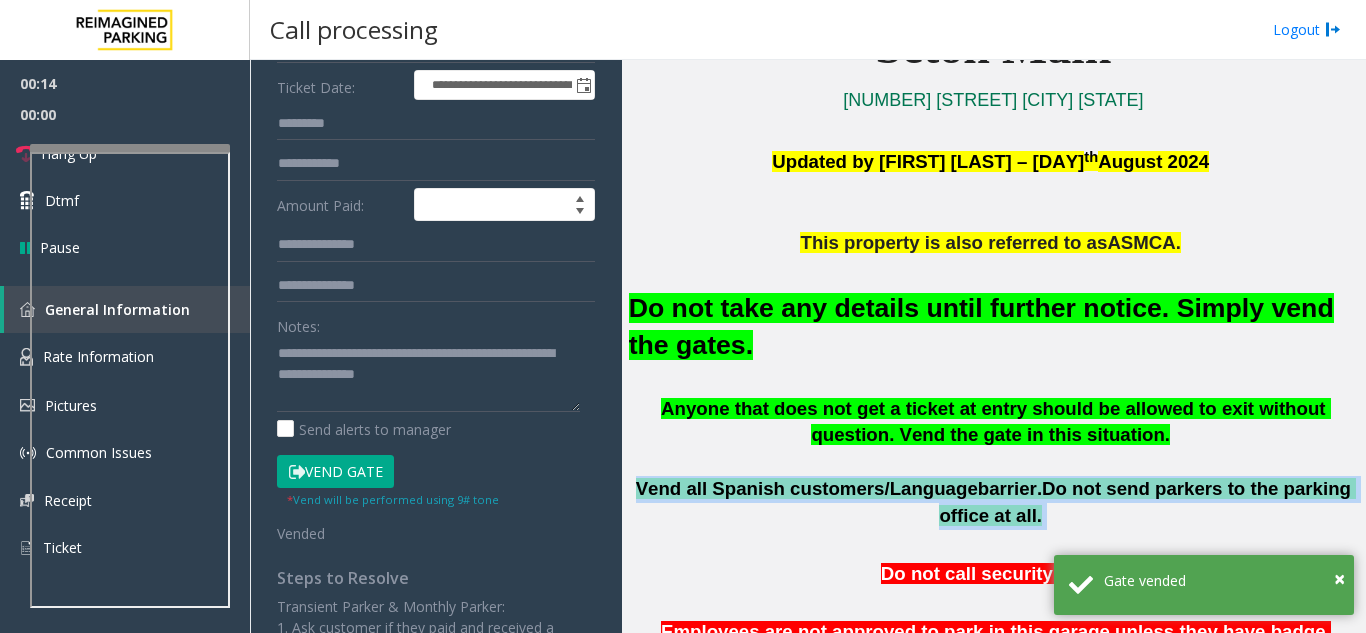 copy on "Vend all Spanish customers/Language  barrier.  Do not send parkers to the parking office at all." 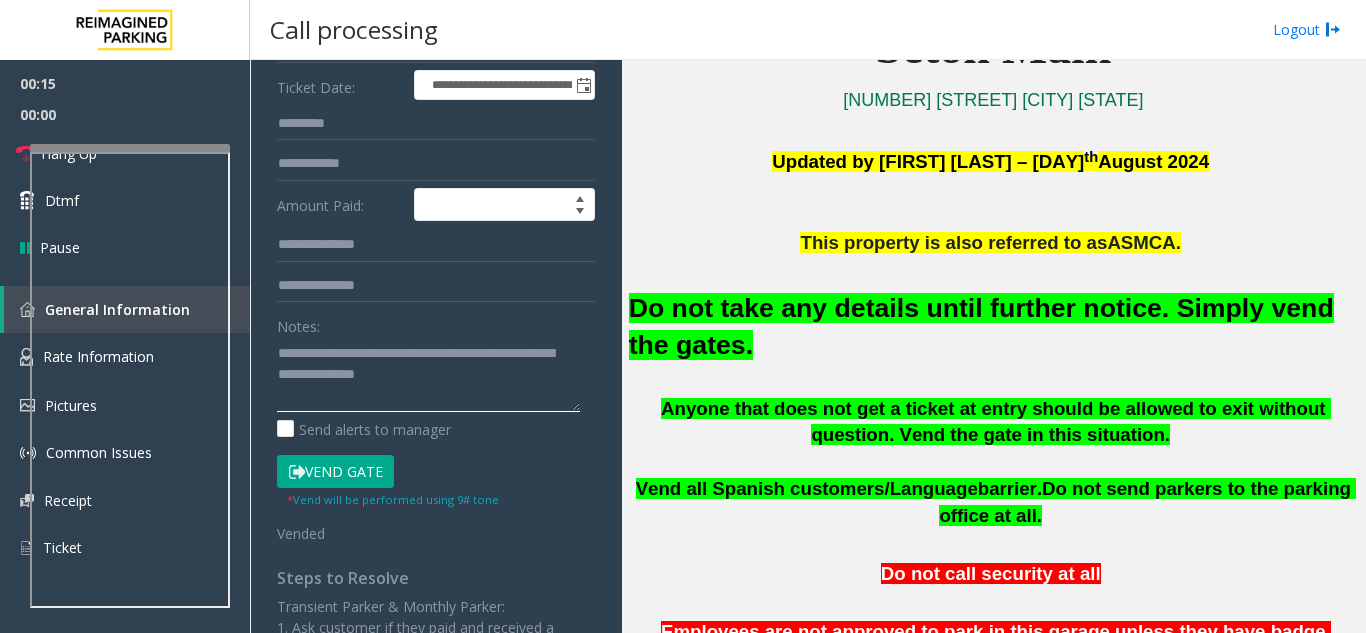 click 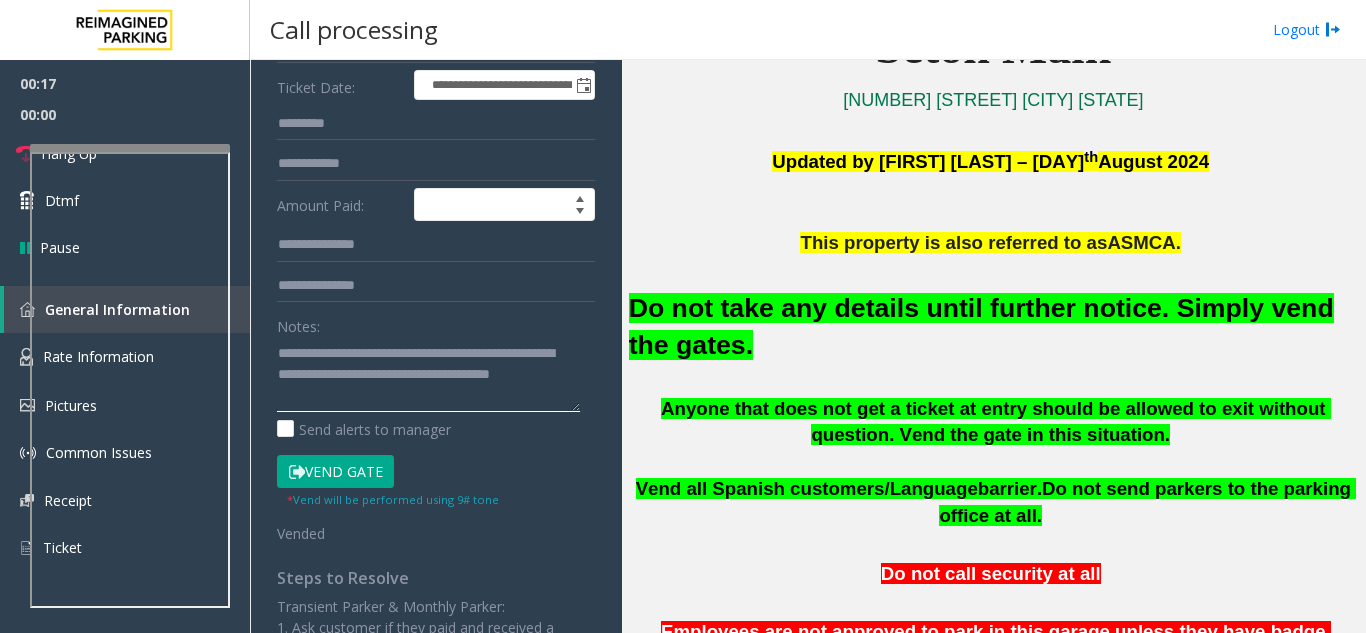 scroll, scrollTop: 42, scrollLeft: 0, axis: vertical 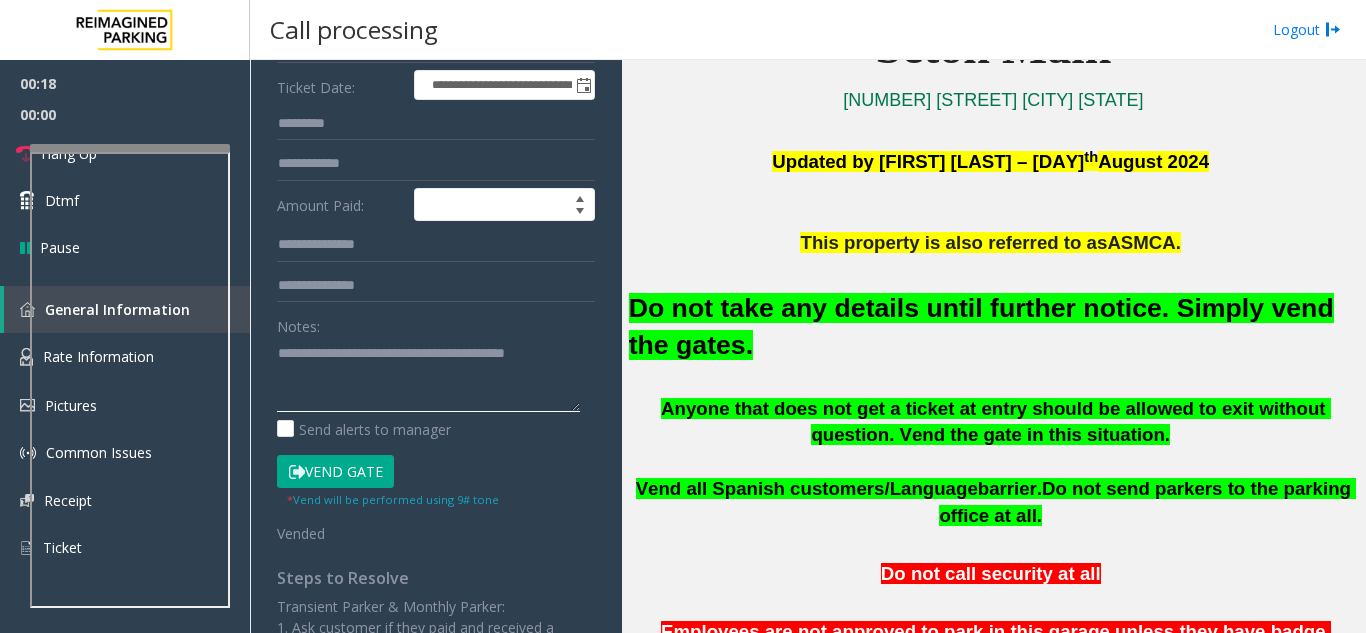 type on "**********" 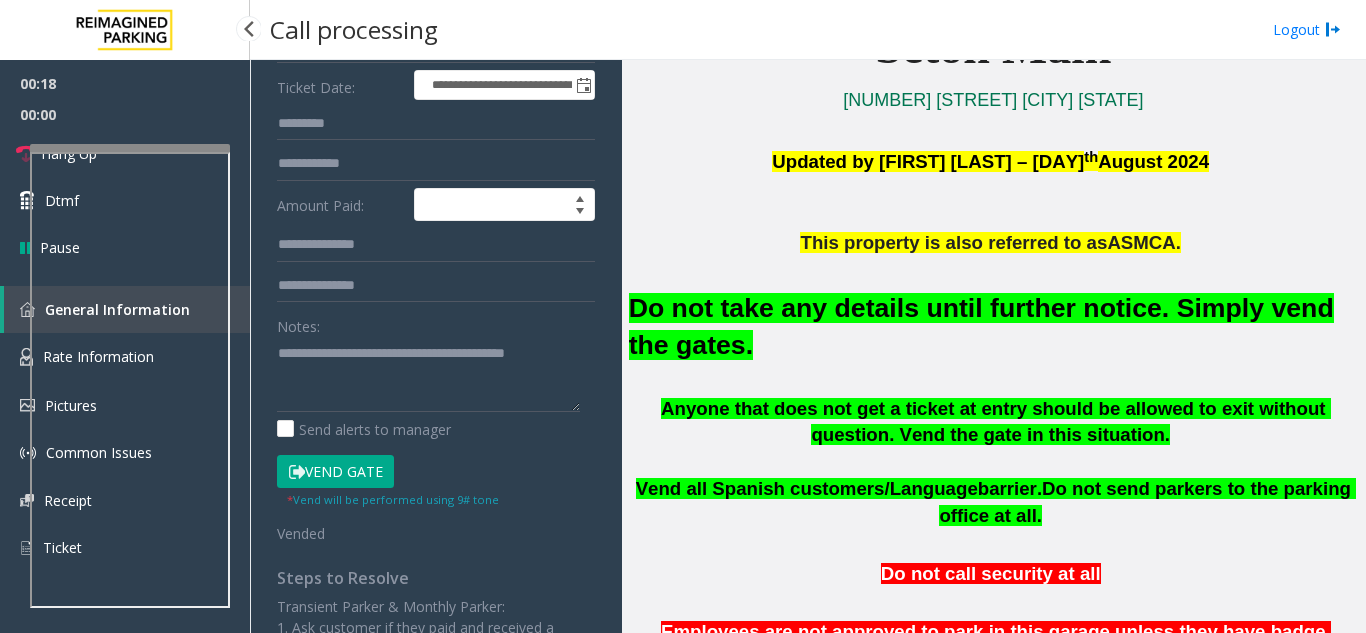 click on "00:00" at bounding box center [125, 114] 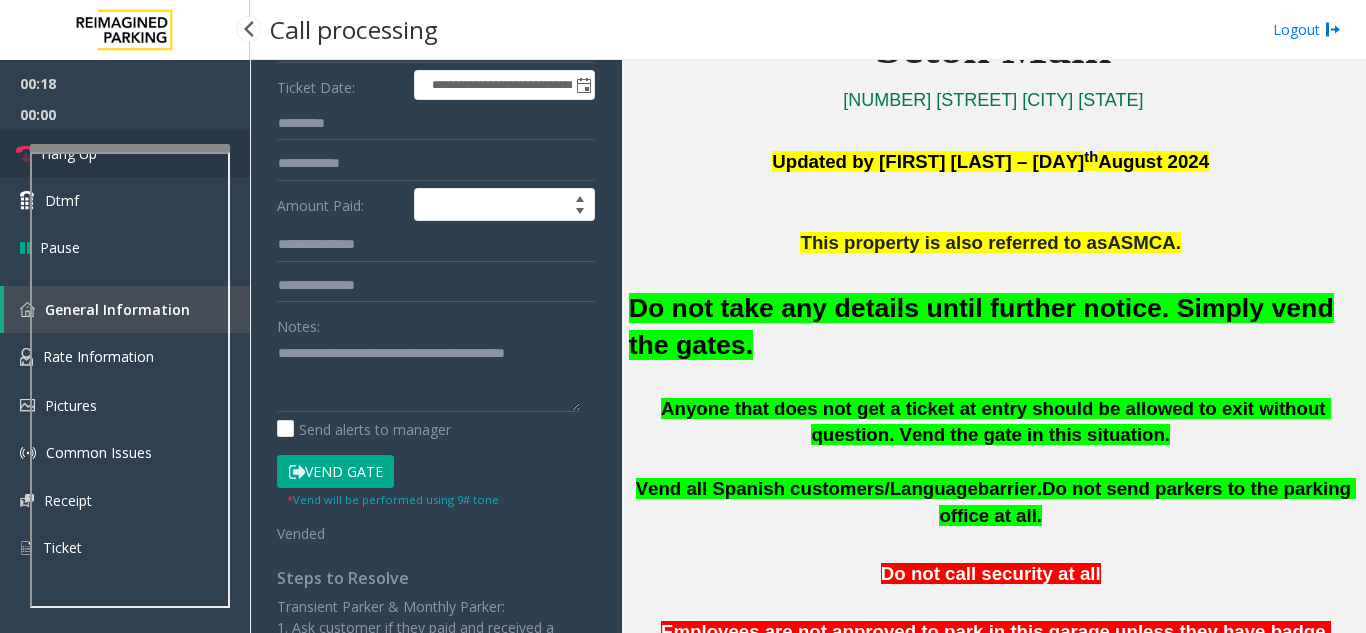 click on "Hang Up" at bounding box center [125, 153] 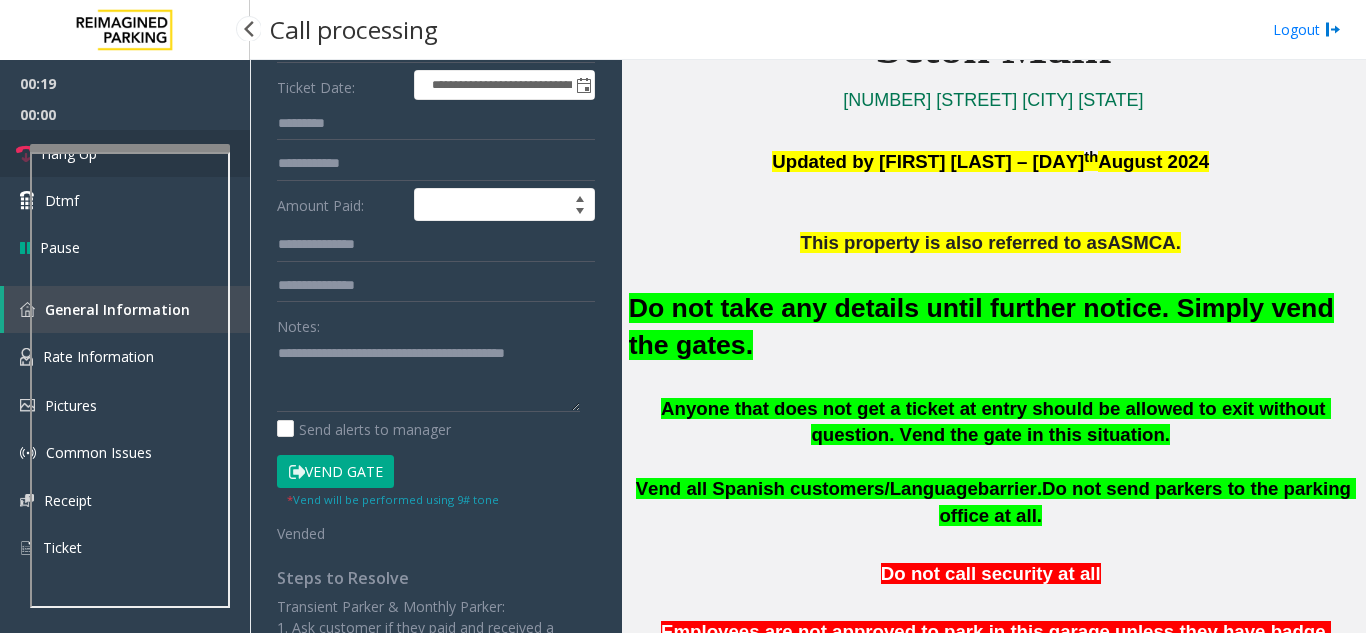 click on "Hang Up" at bounding box center [125, 153] 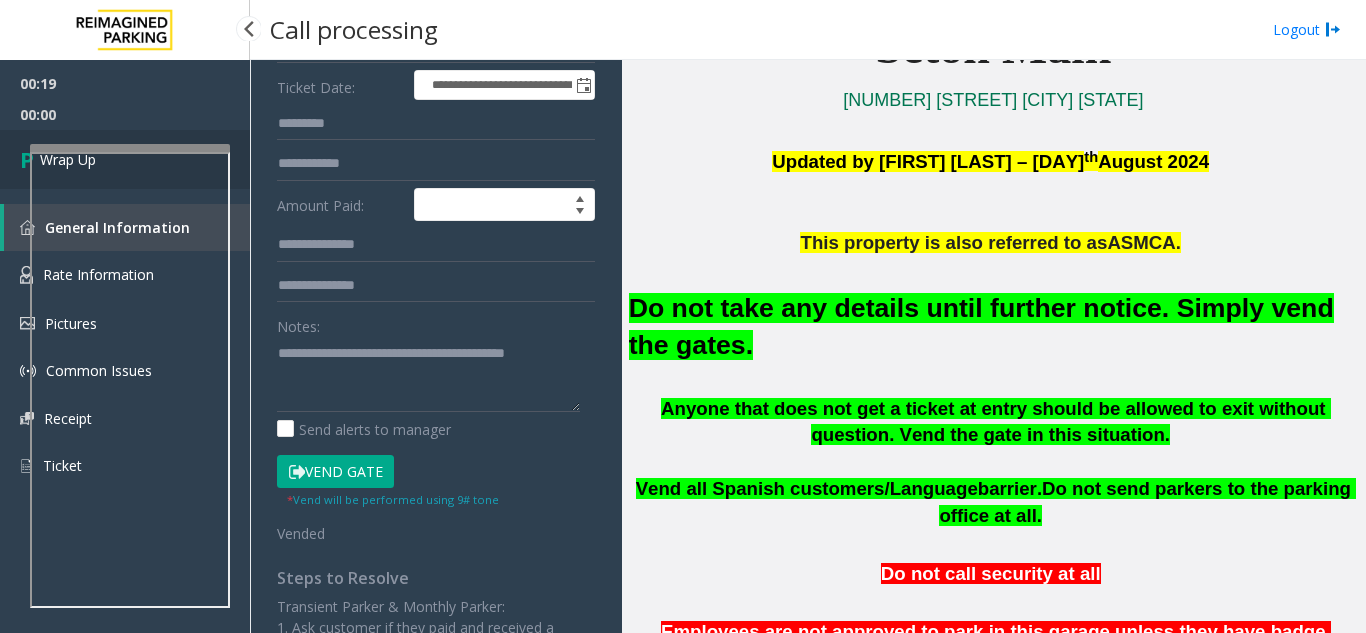 click on "Wrap Up" at bounding box center (125, 159) 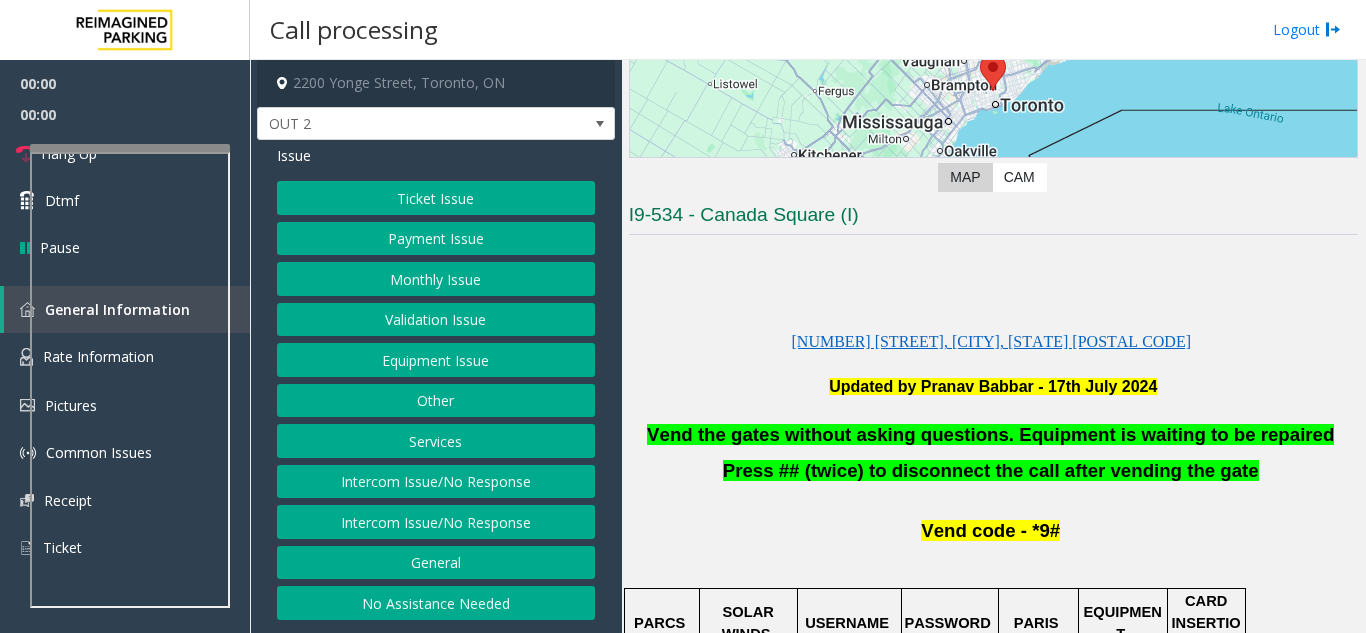 scroll, scrollTop: 400, scrollLeft: 0, axis: vertical 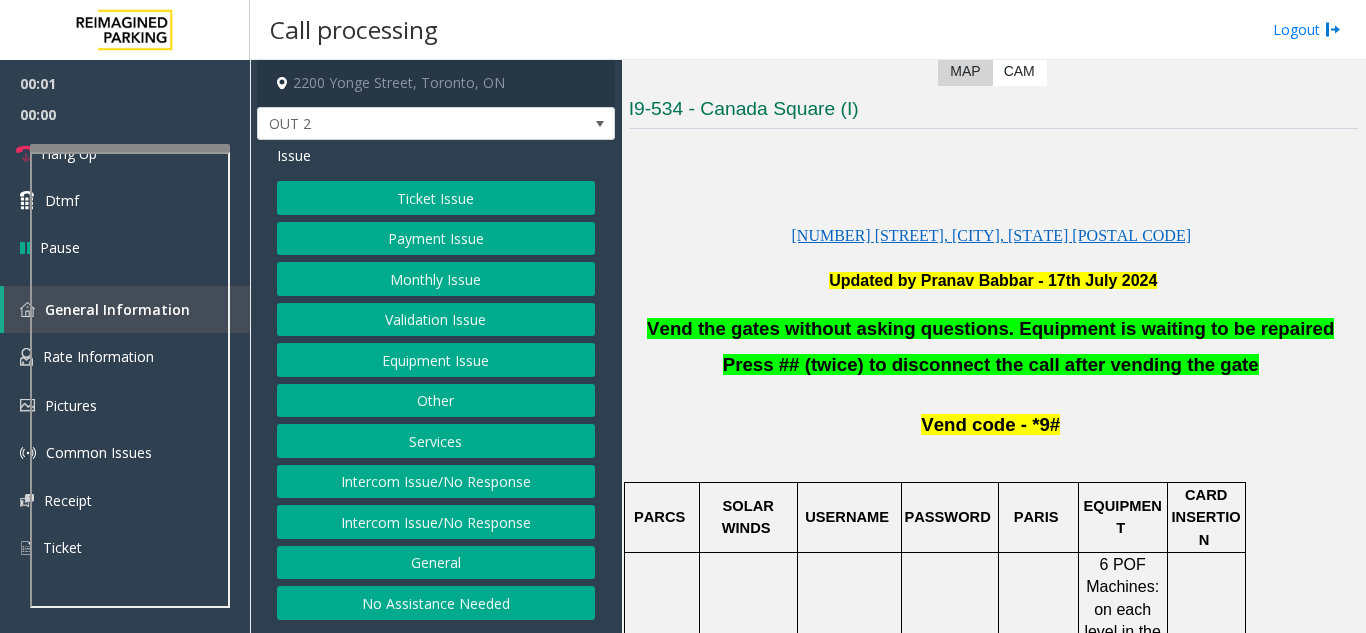 click on "Vend the gates without asking questions. Equipment is waiting to be repaired" 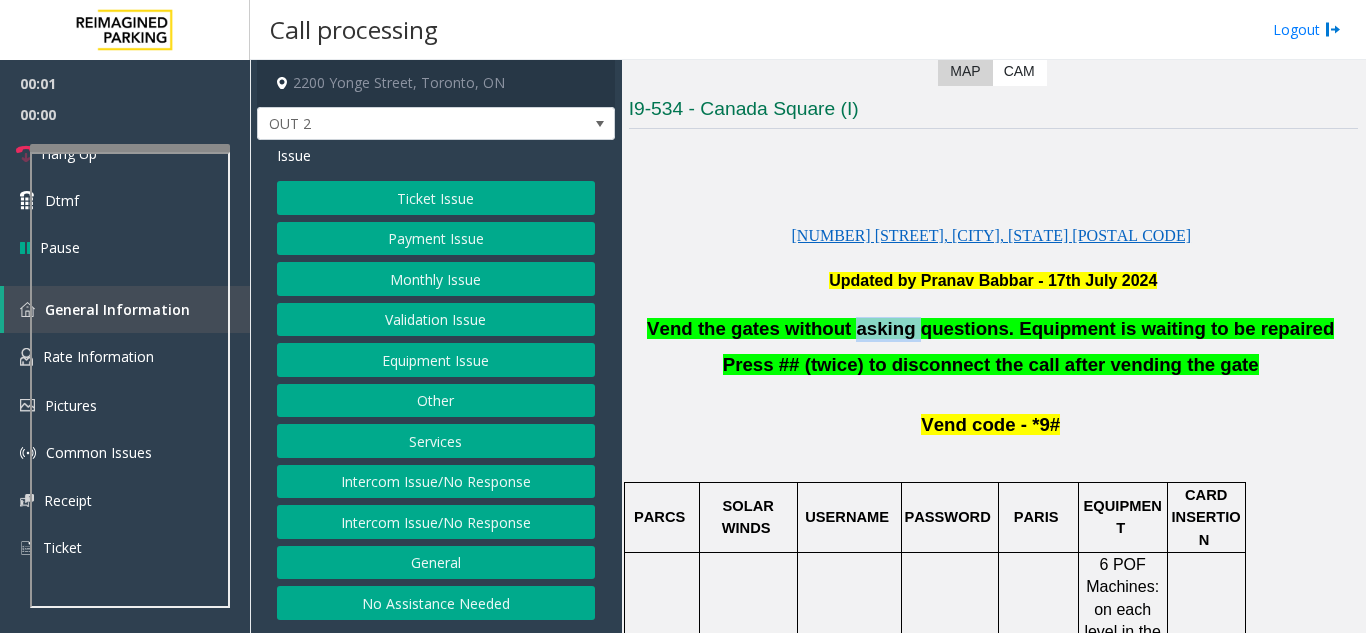 click on "Vend the gates without asking questions. Equipment is waiting to be repaired" 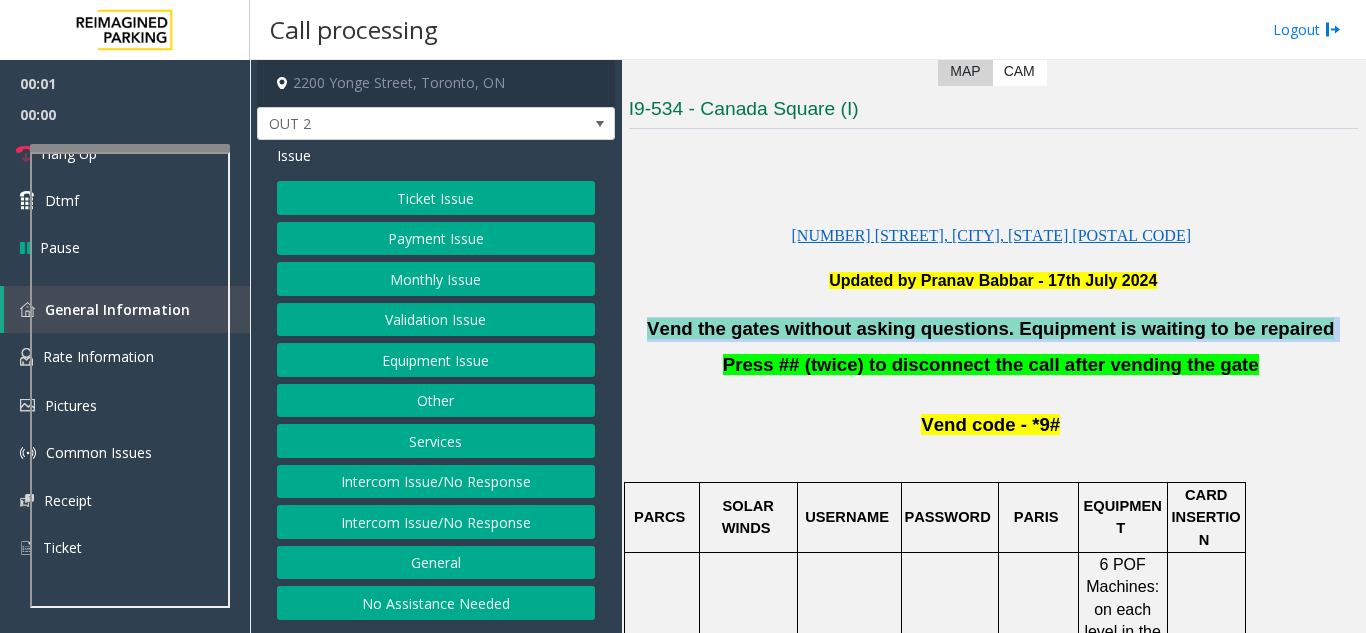 click on "Vend the gates without asking questions. Equipment is waiting to be repaired" 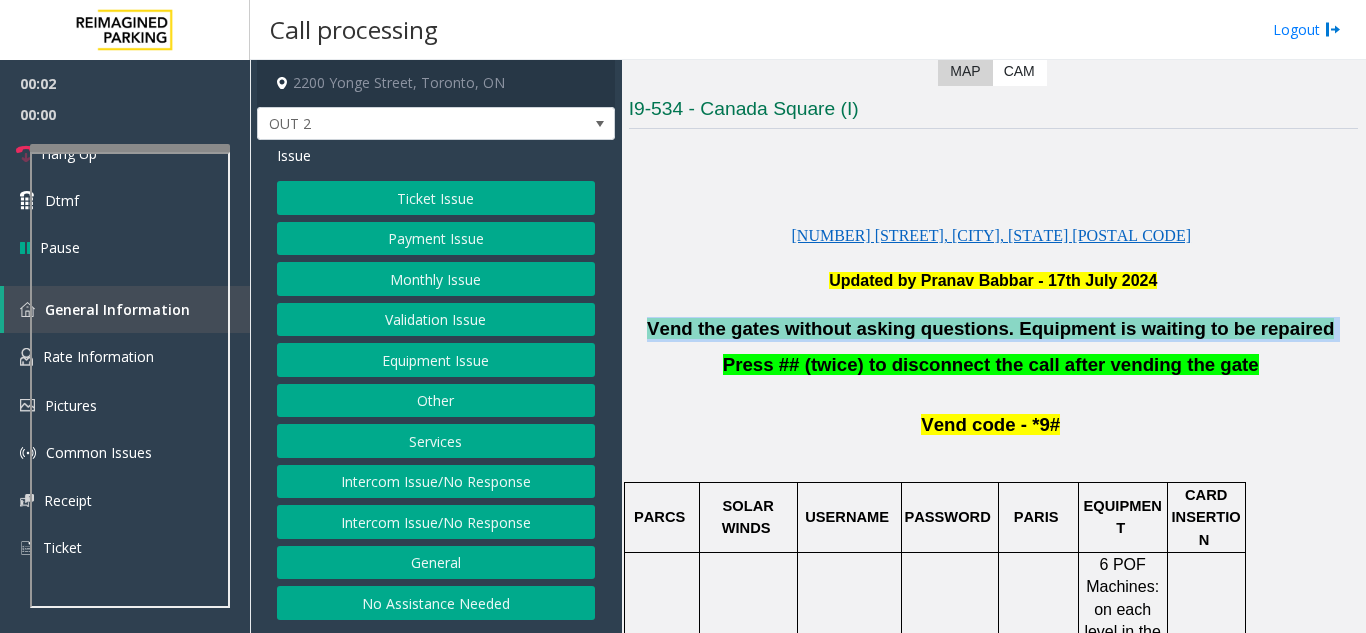 copy on "Vend the gates without asking questions. Equipment is waiting to be repaired" 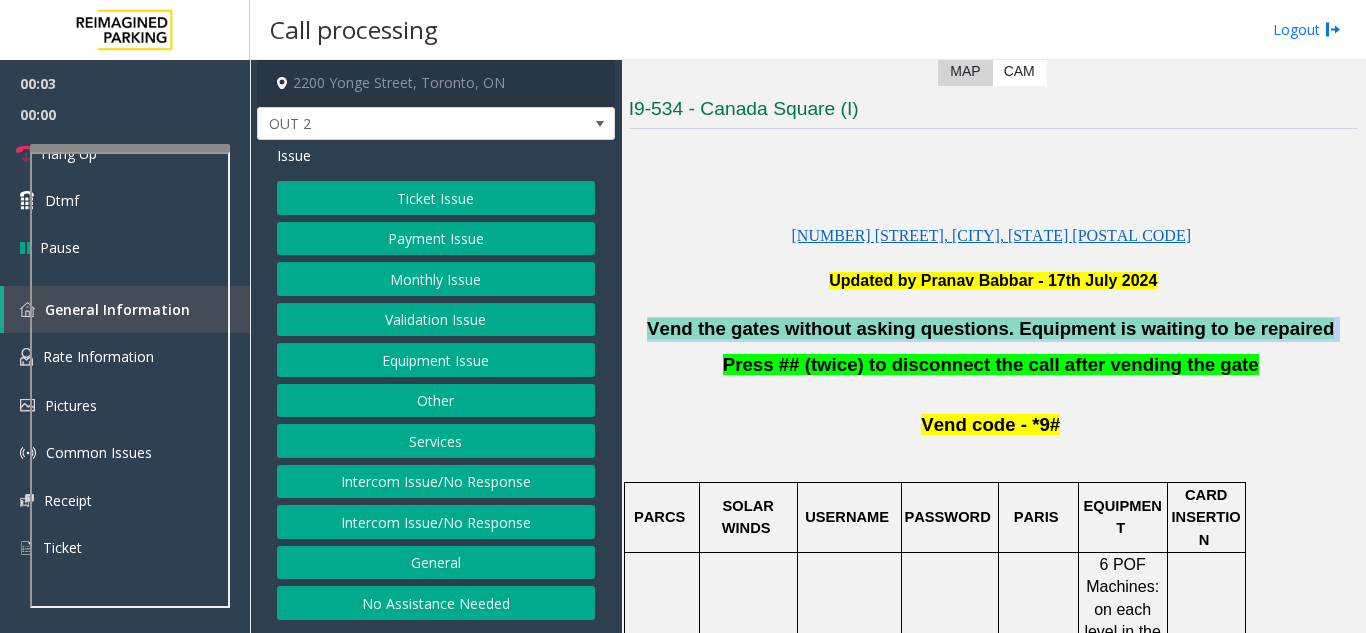 click on "Equipment Issue" 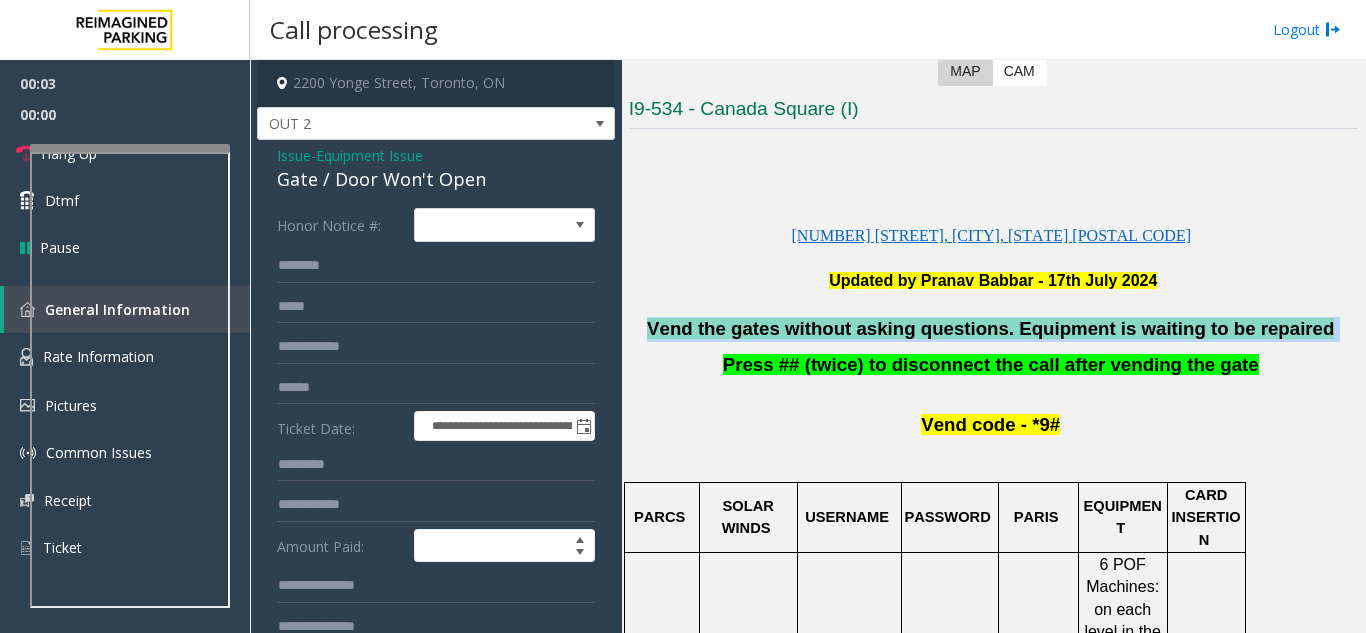 scroll, scrollTop: 300, scrollLeft: 0, axis: vertical 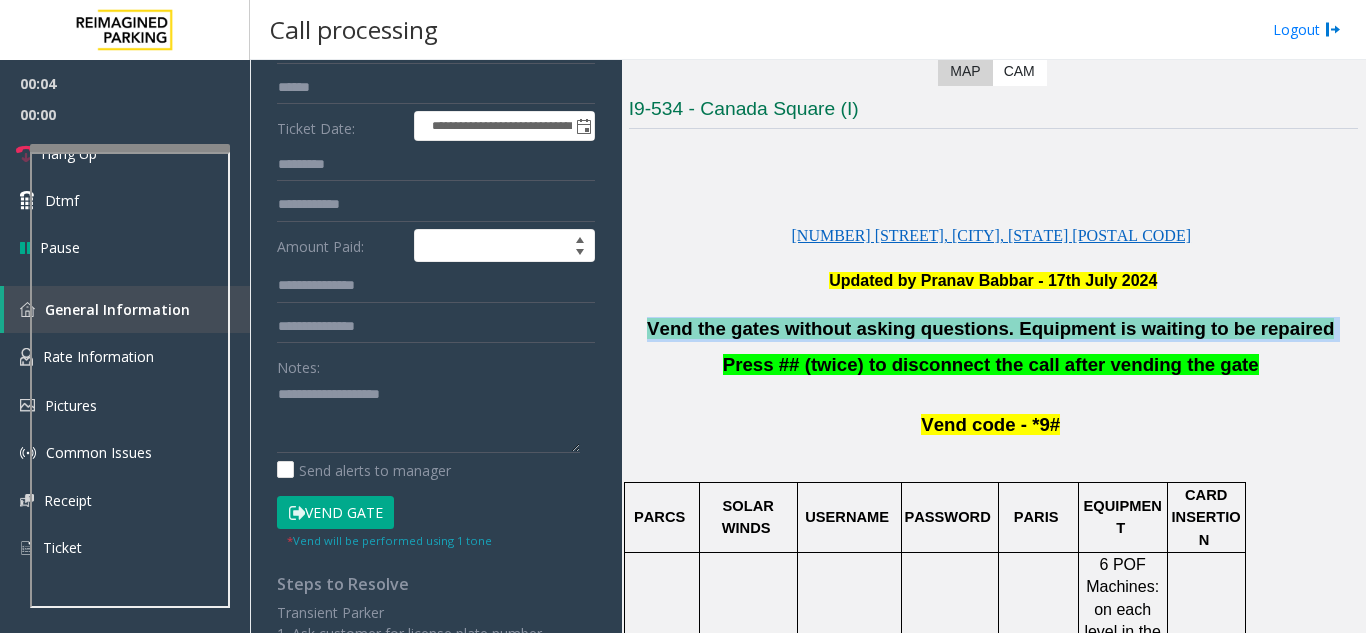 click on "Vend Gate" 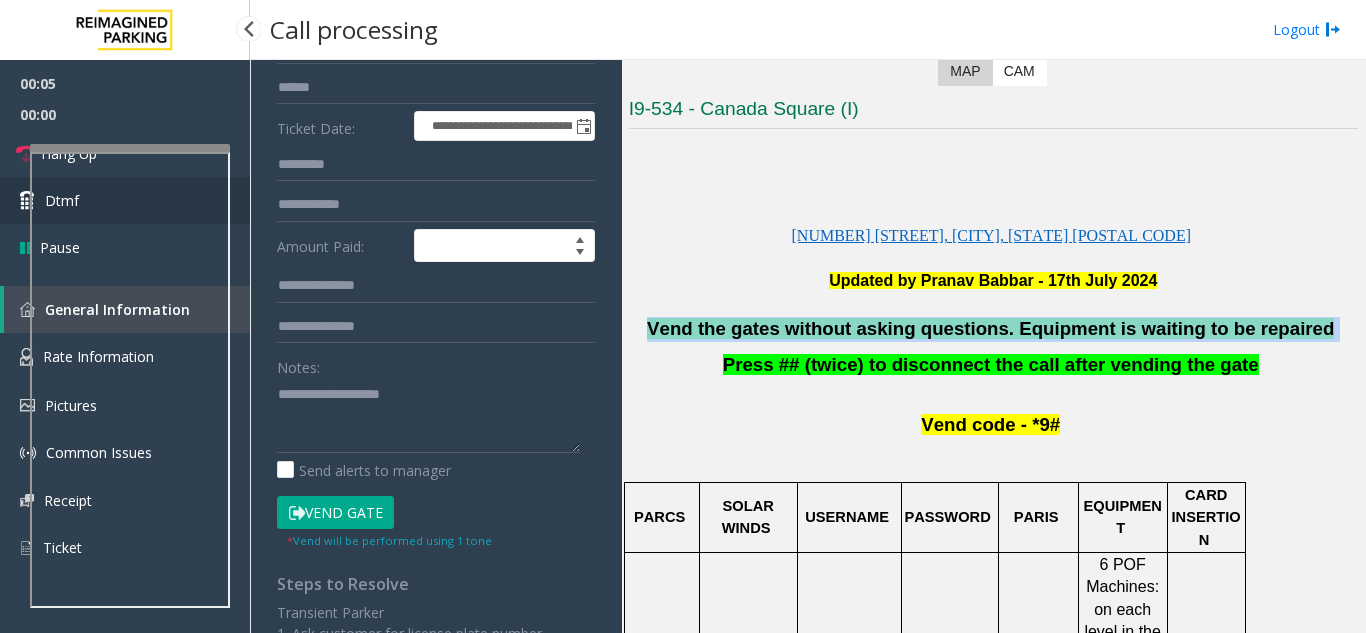 click on "Dtmf" at bounding box center [125, 200] 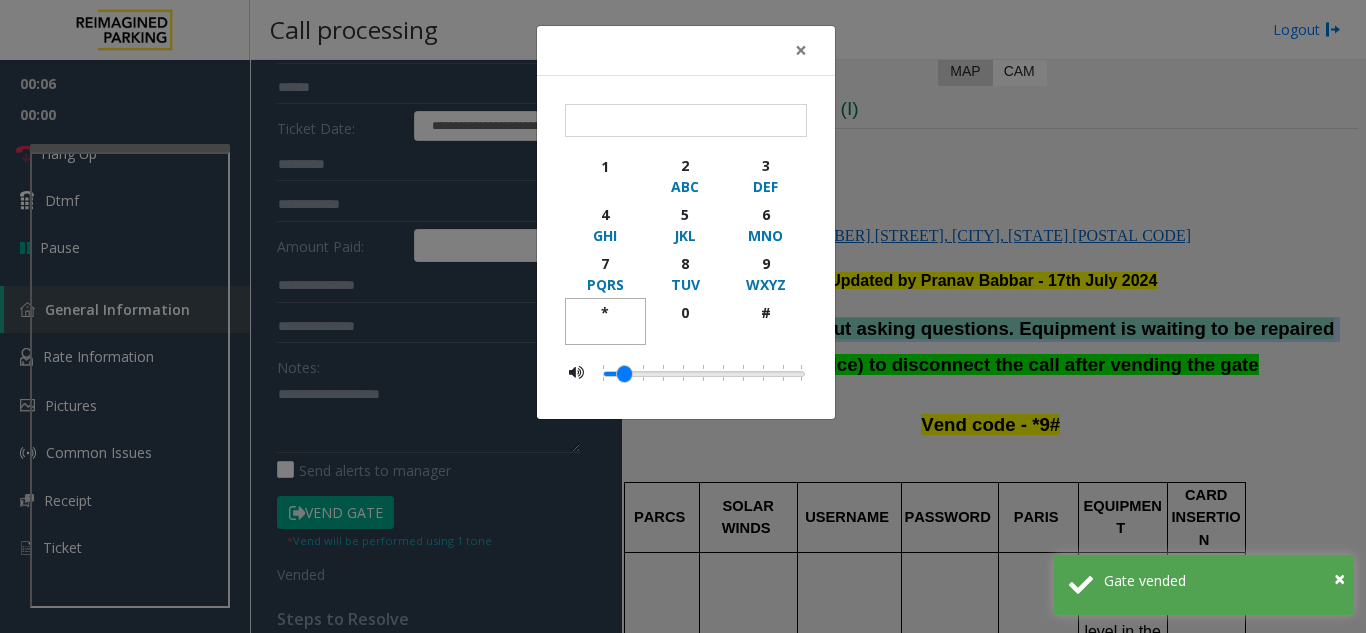 click on "*" 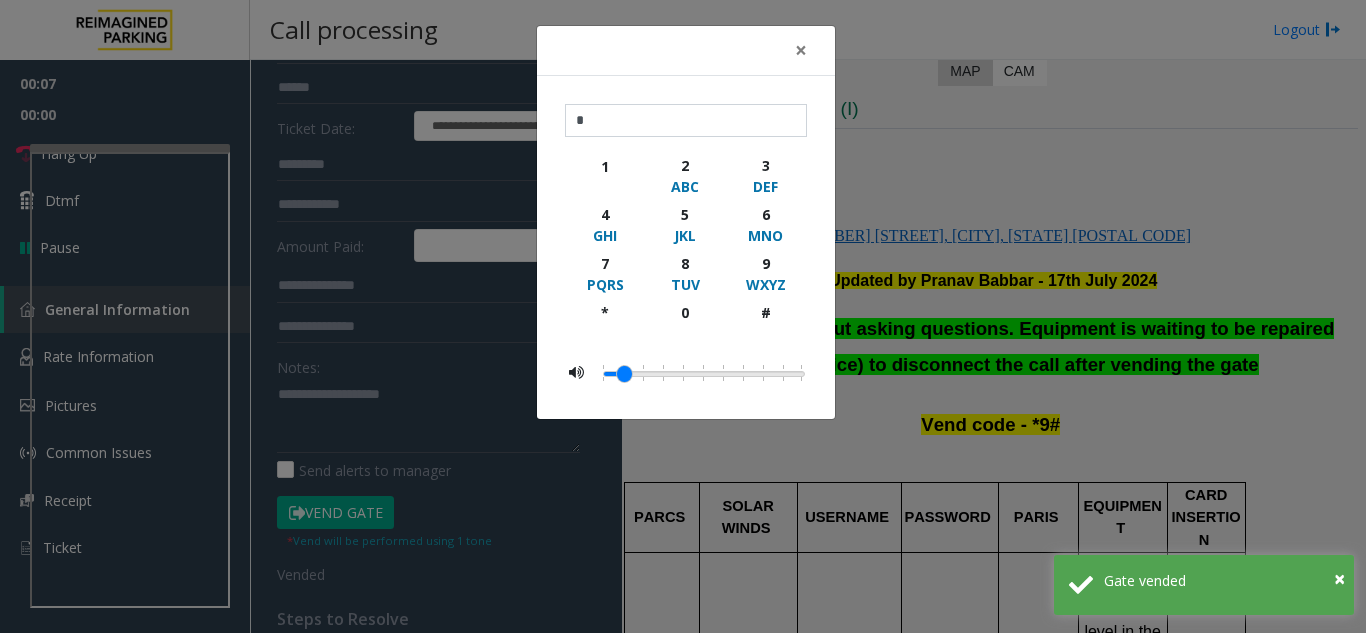 click on "* 1 2 ABC 3 DEF 4 GHI 5 JKL 6 MNO 7 PQRS 8 TUV 9 WXYZ * 0 #" 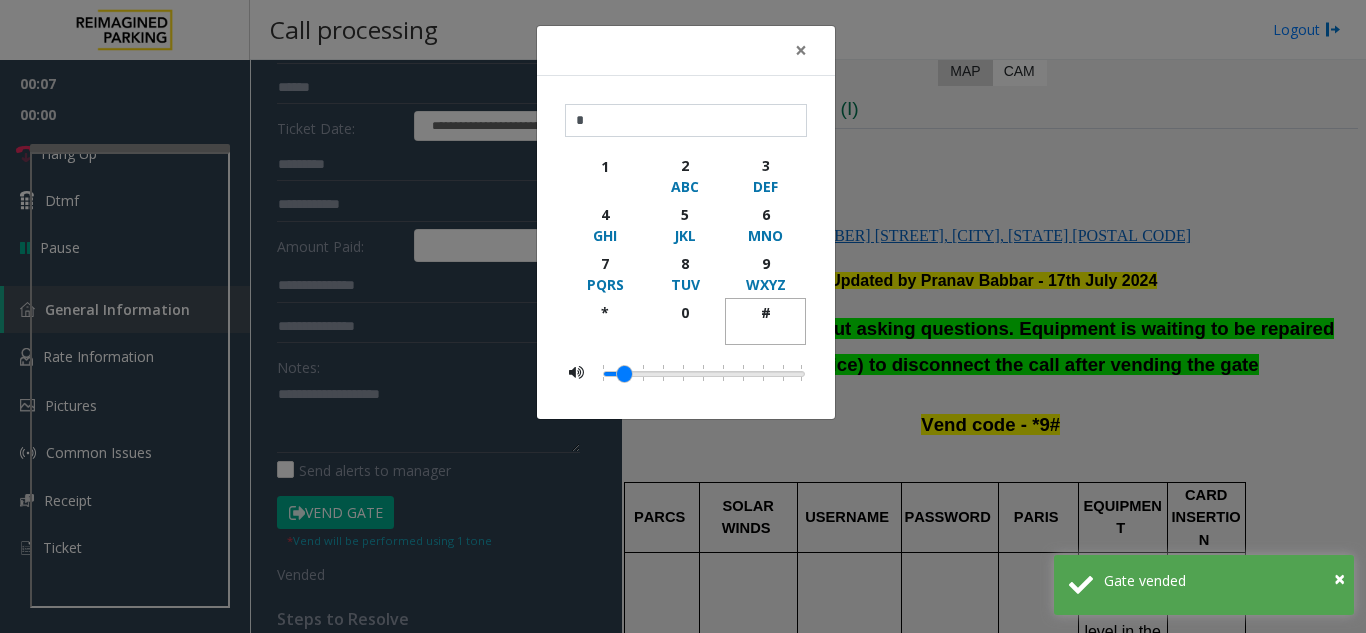 click on "#" 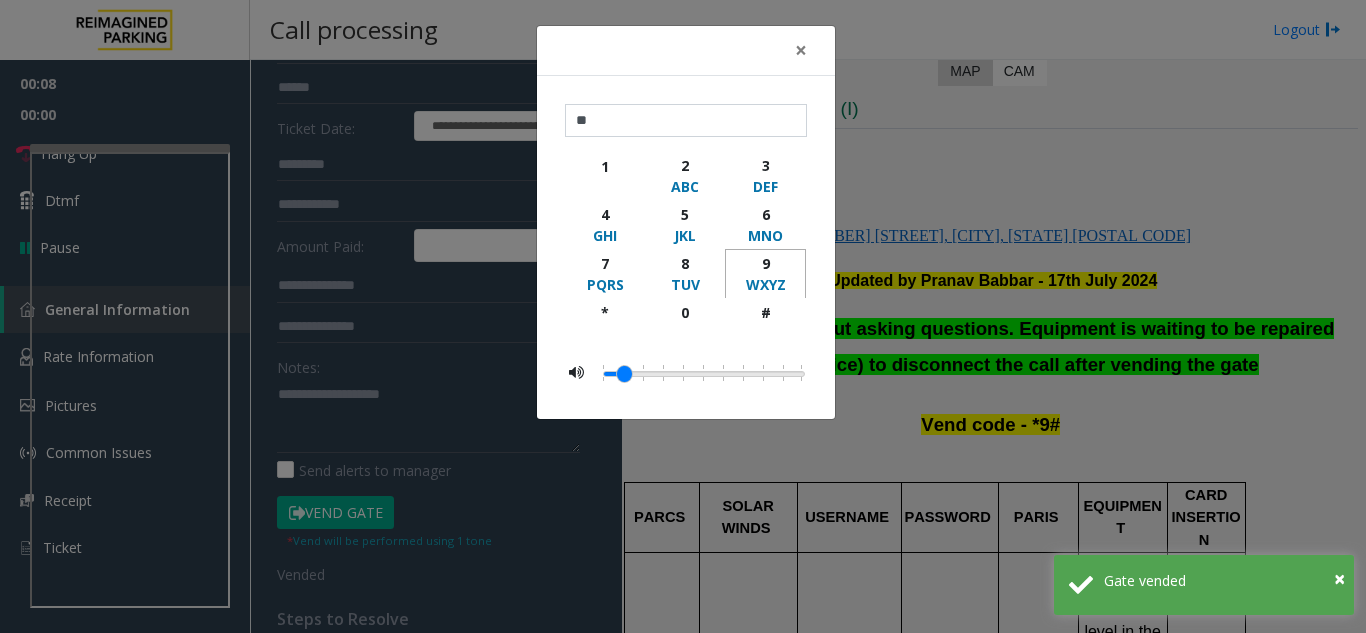 click on "9" 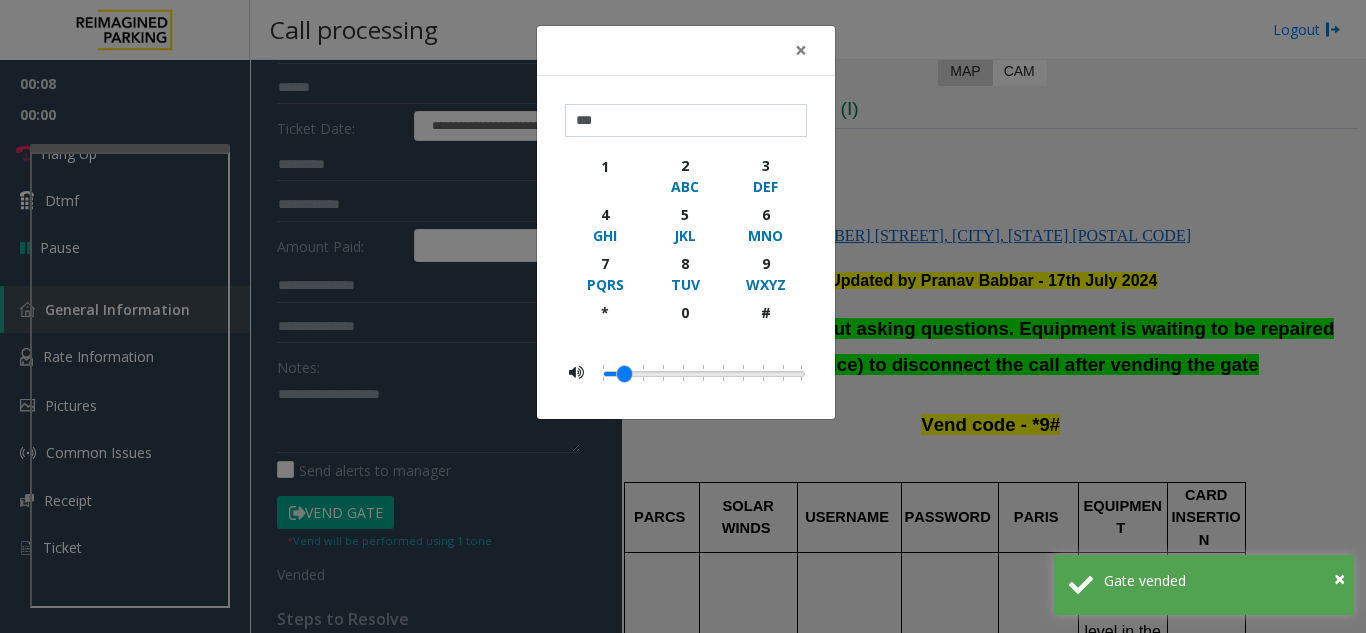 click on "× *** 1 2 ABC 3 DEF 4 GHI 5 JKL 6 MNO 7 PQRS 8 TUV 9 WXYZ * 0 #" 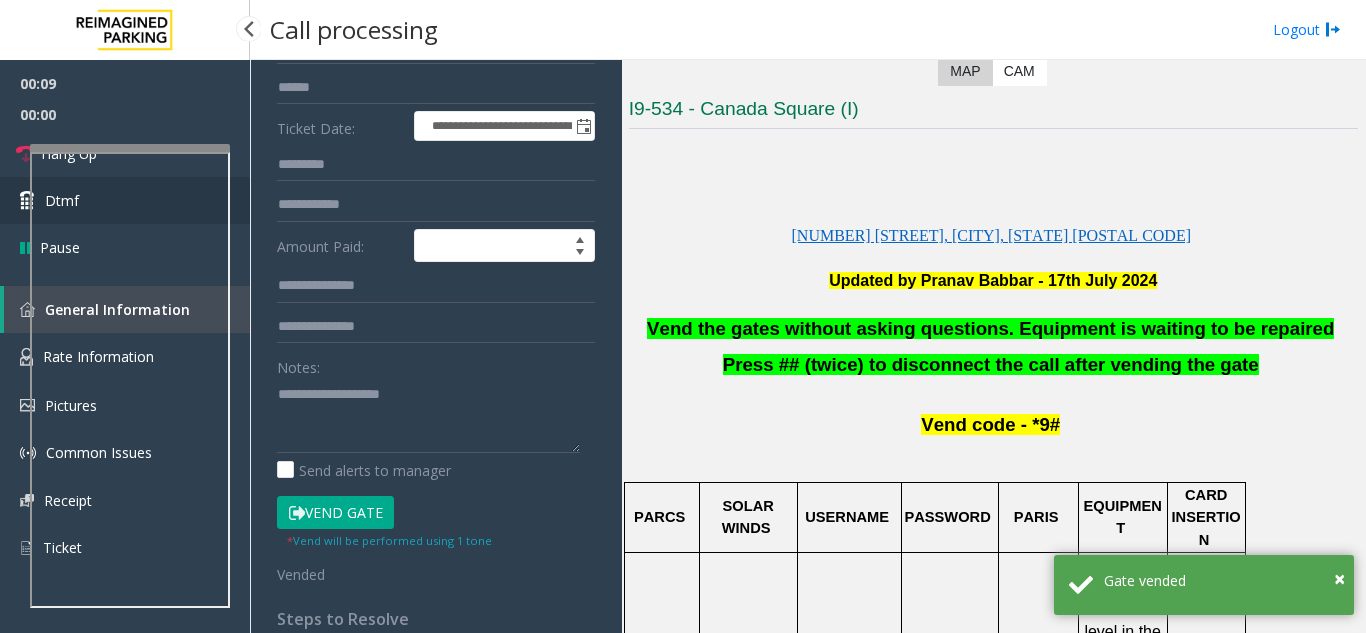 click on "Dtmf" at bounding box center (125, 200) 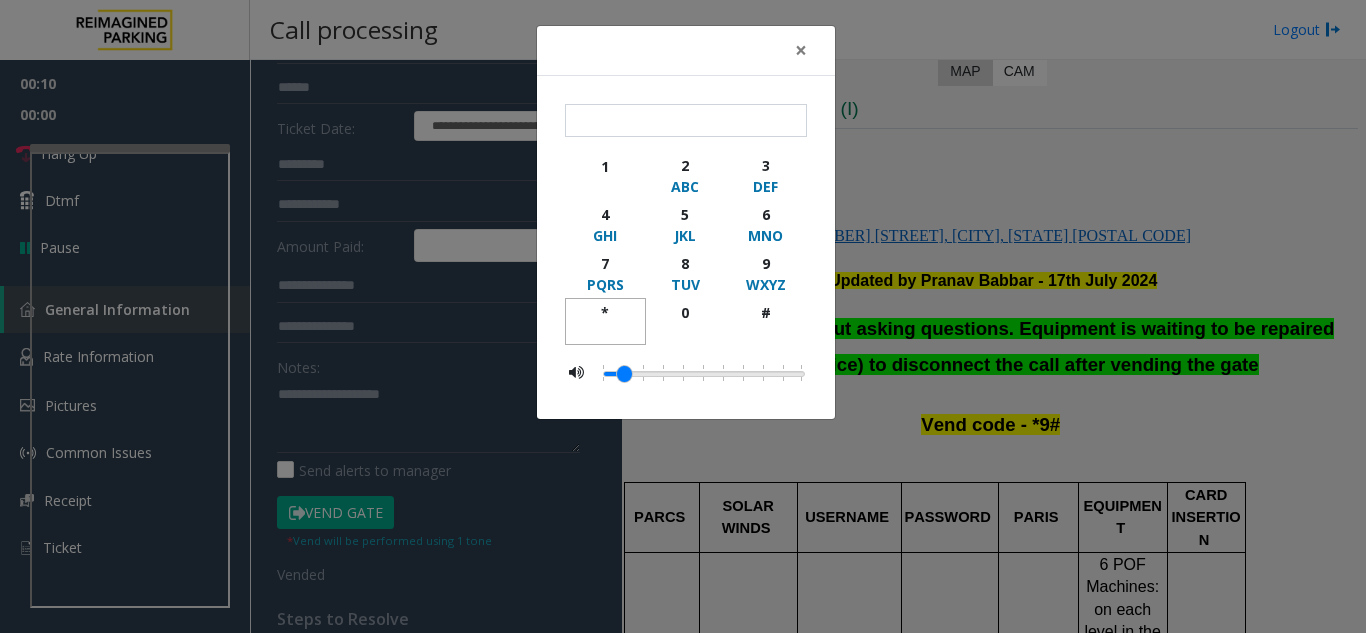 click 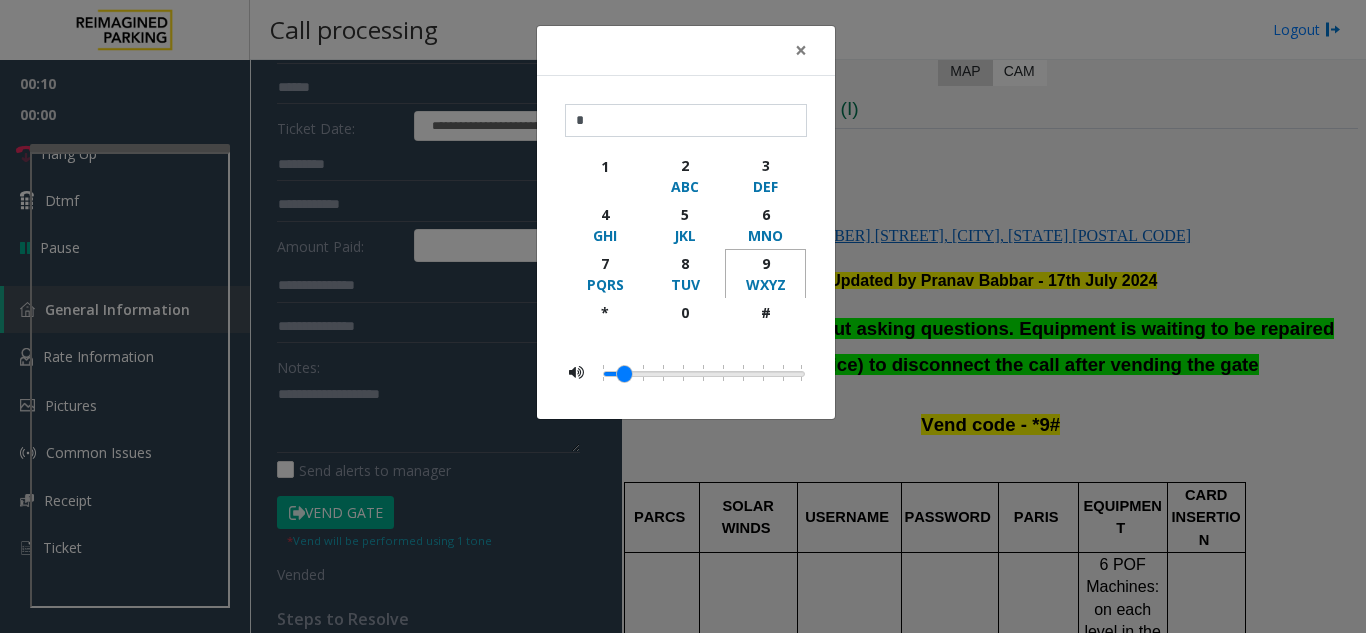 click on "9 WXYZ" 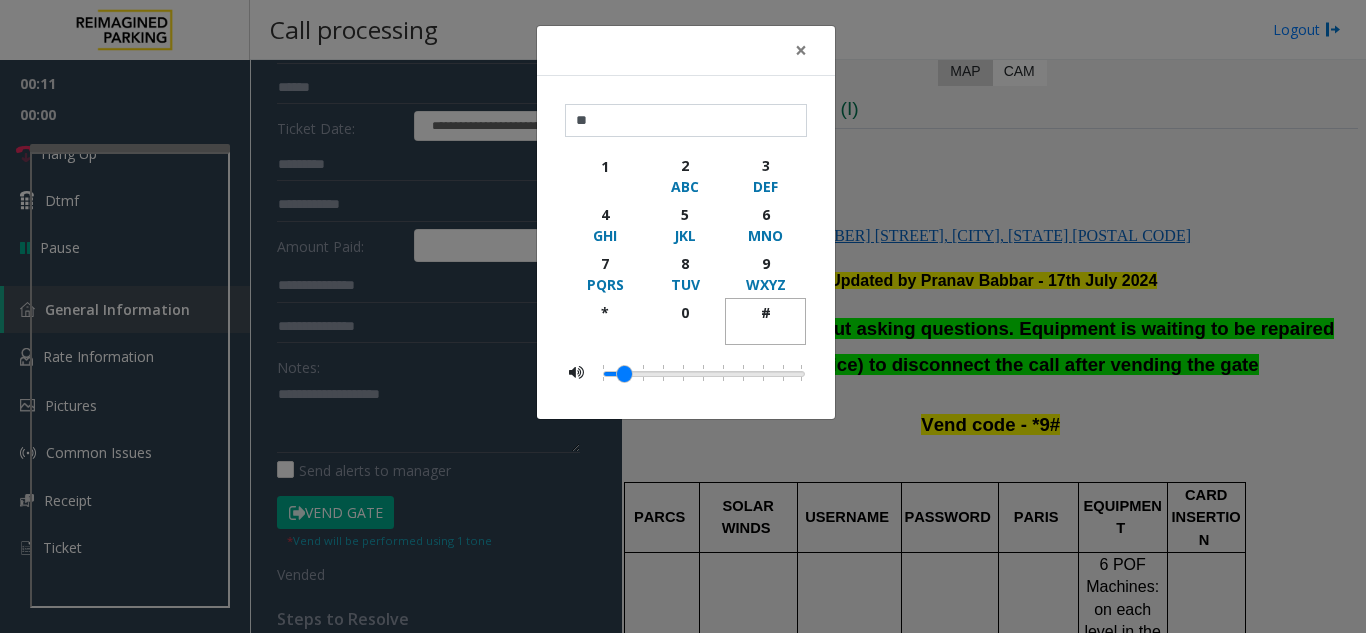 click on "#" 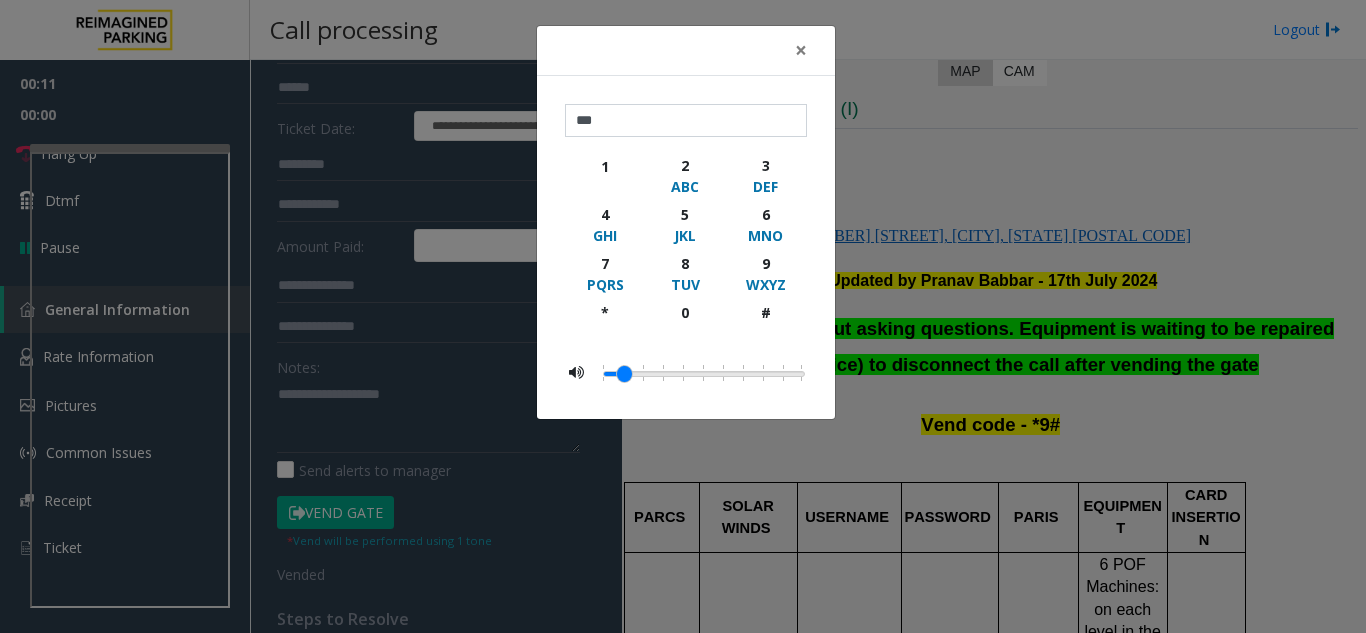 click on "× *** 1 2 ABC 3 DEF 4 GHI 5 JKL 6 MNO 7 PQRS 8 TUV 9 WXYZ * 0 #" 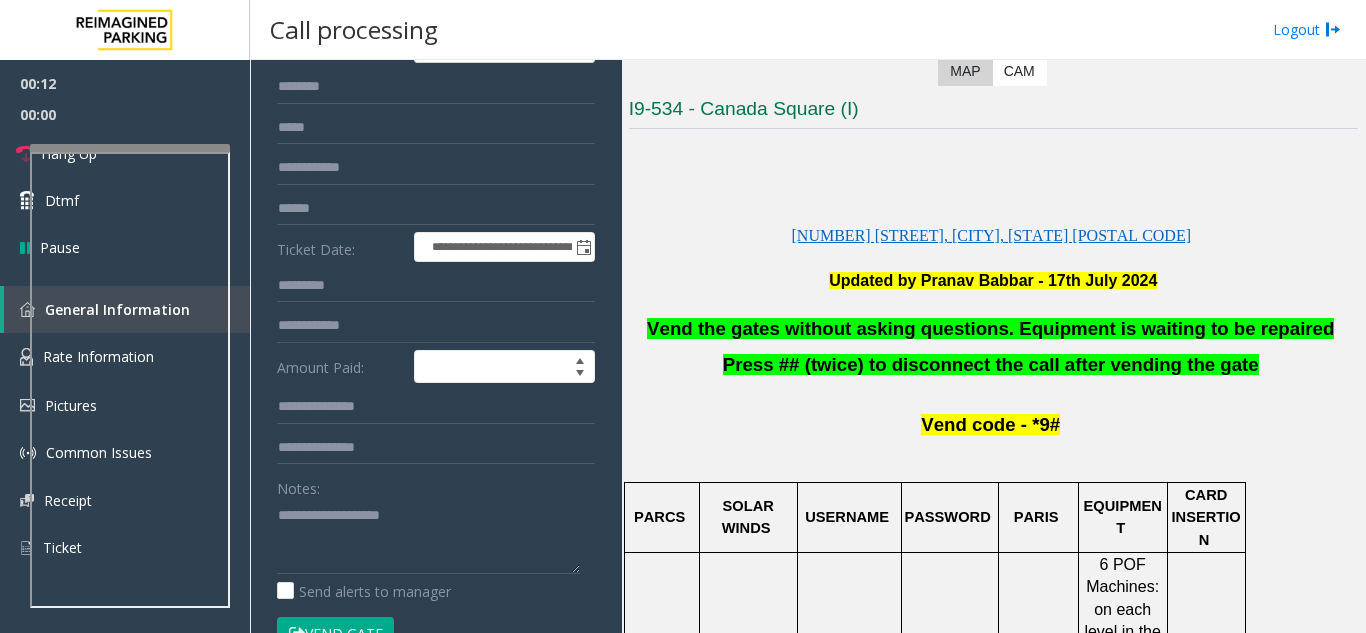 scroll, scrollTop: 0, scrollLeft: 0, axis: both 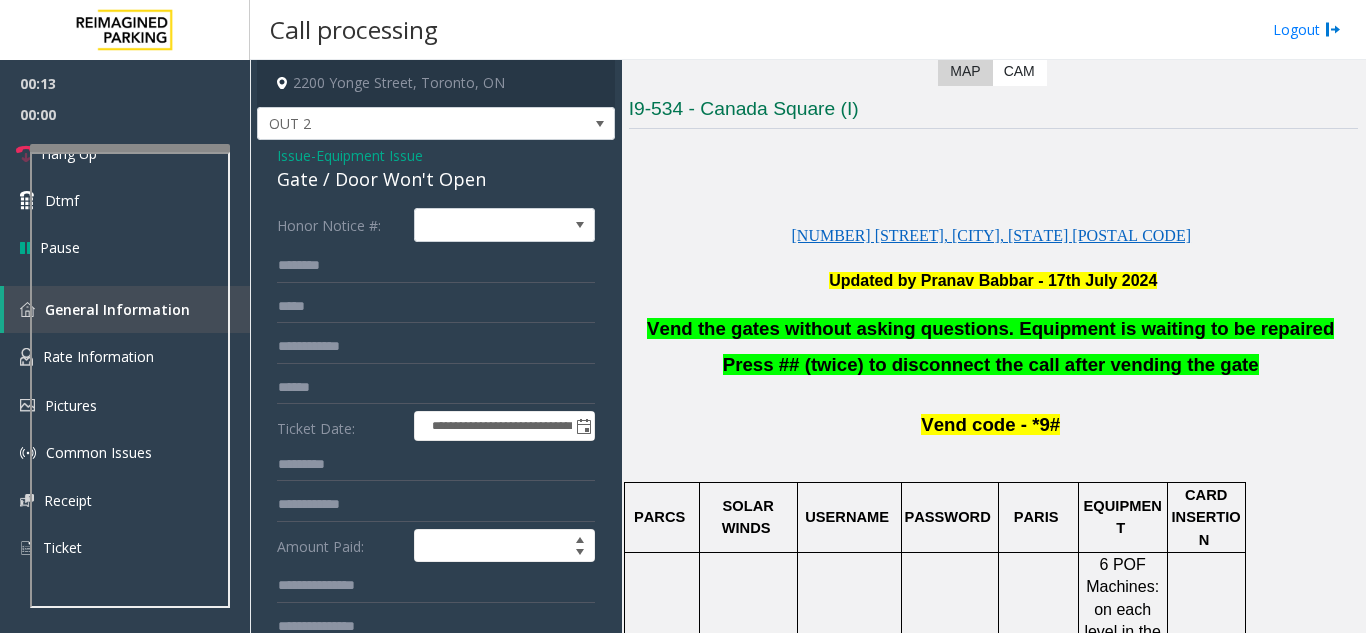 click on "-  Equipment Issue" 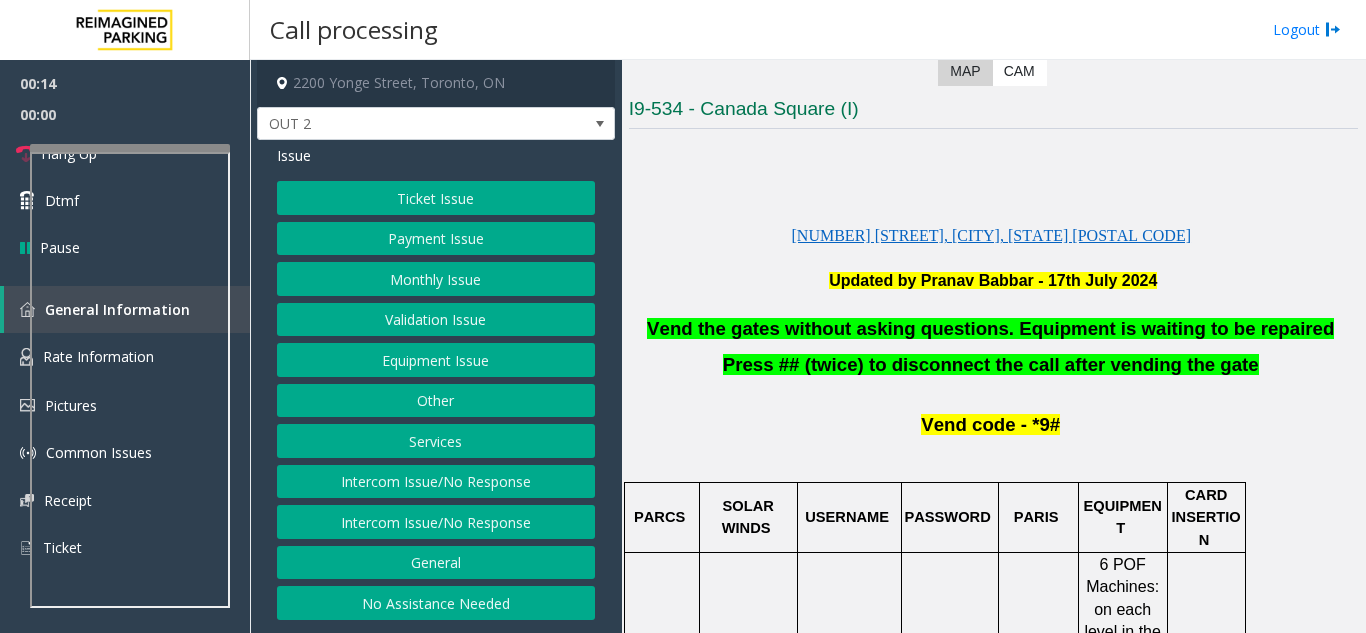 click on "Monthly Issue" 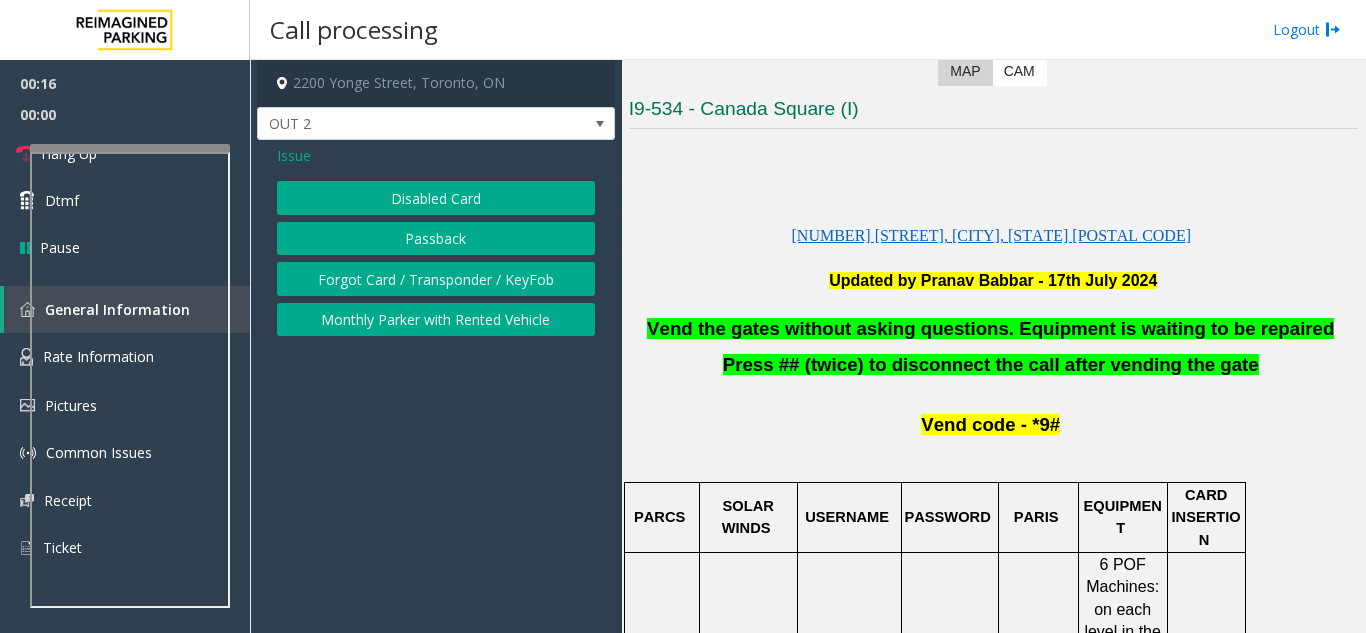 click on "Issue  Disabled Card   Passback   Forgot Card / Transponder / KeyFob   Monthly Parker with Rented Vehicle" 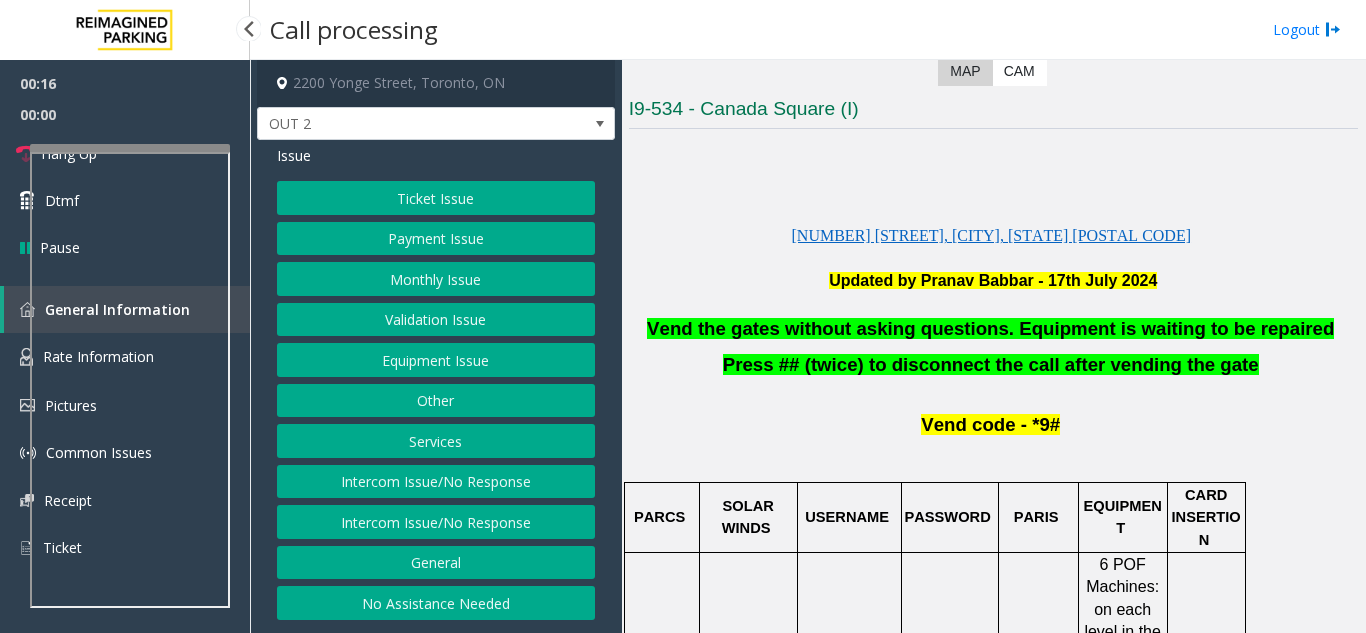 click on "00:00" at bounding box center [125, 114] 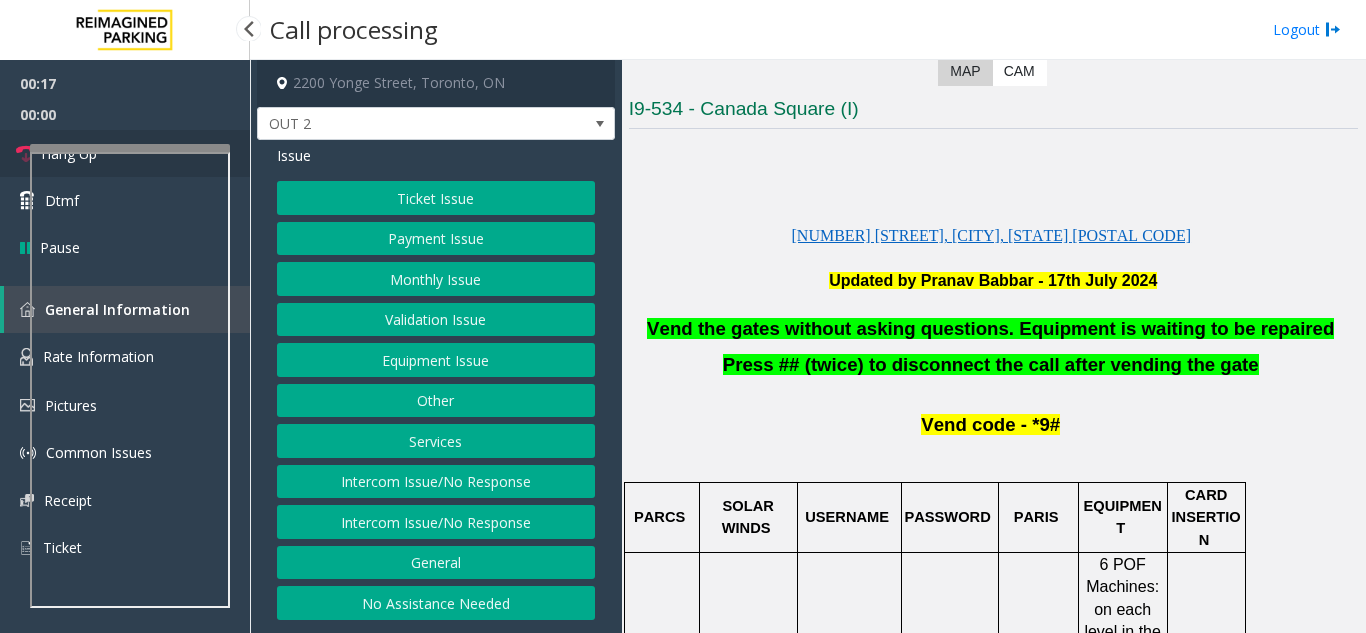 click on "Hang Up" at bounding box center (125, 153) 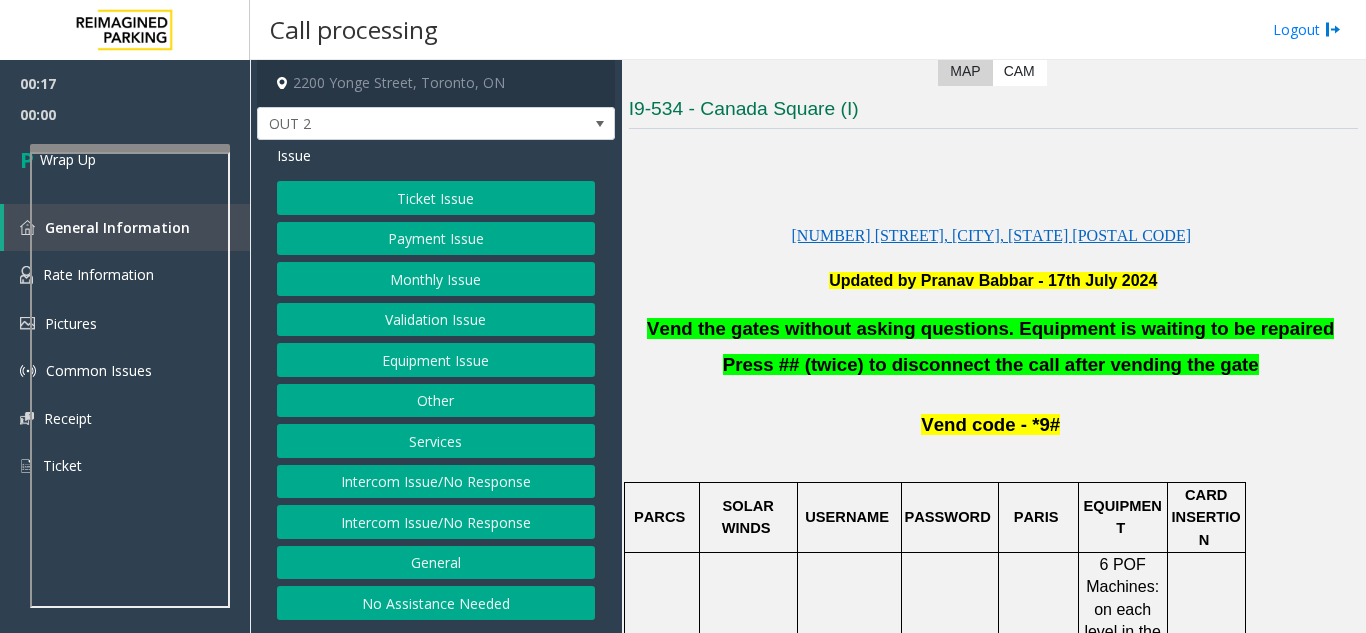click on "Payment Issue" 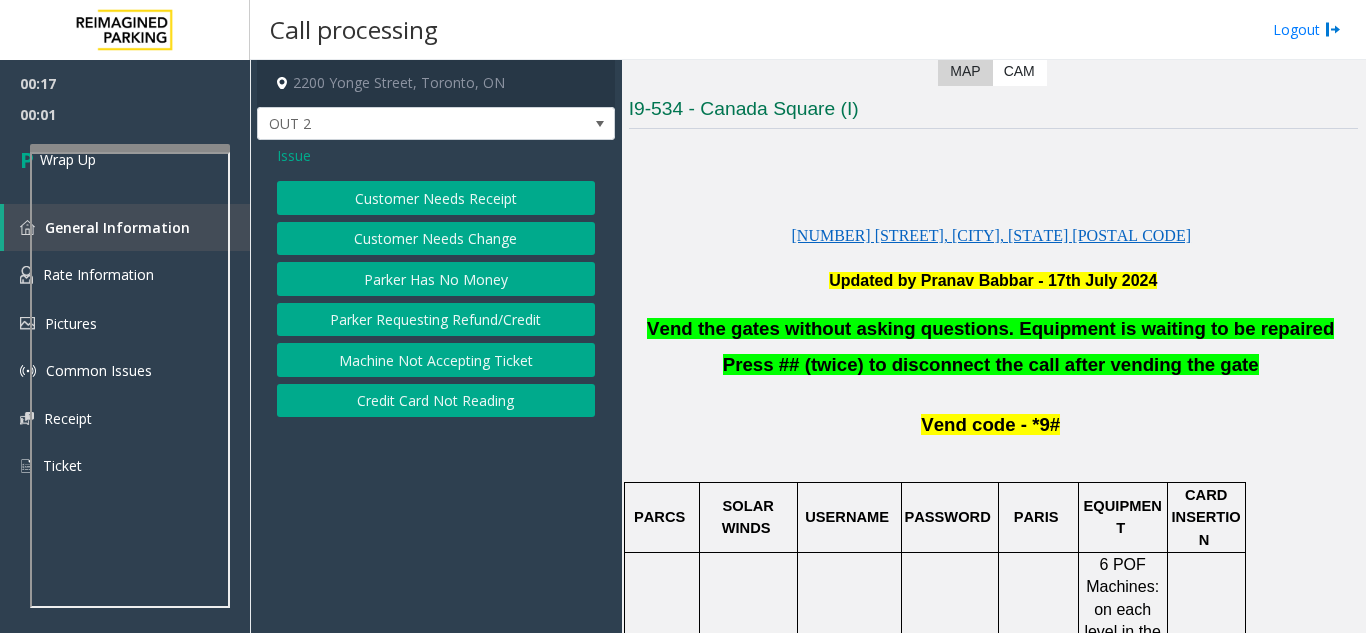 click on "Issue" 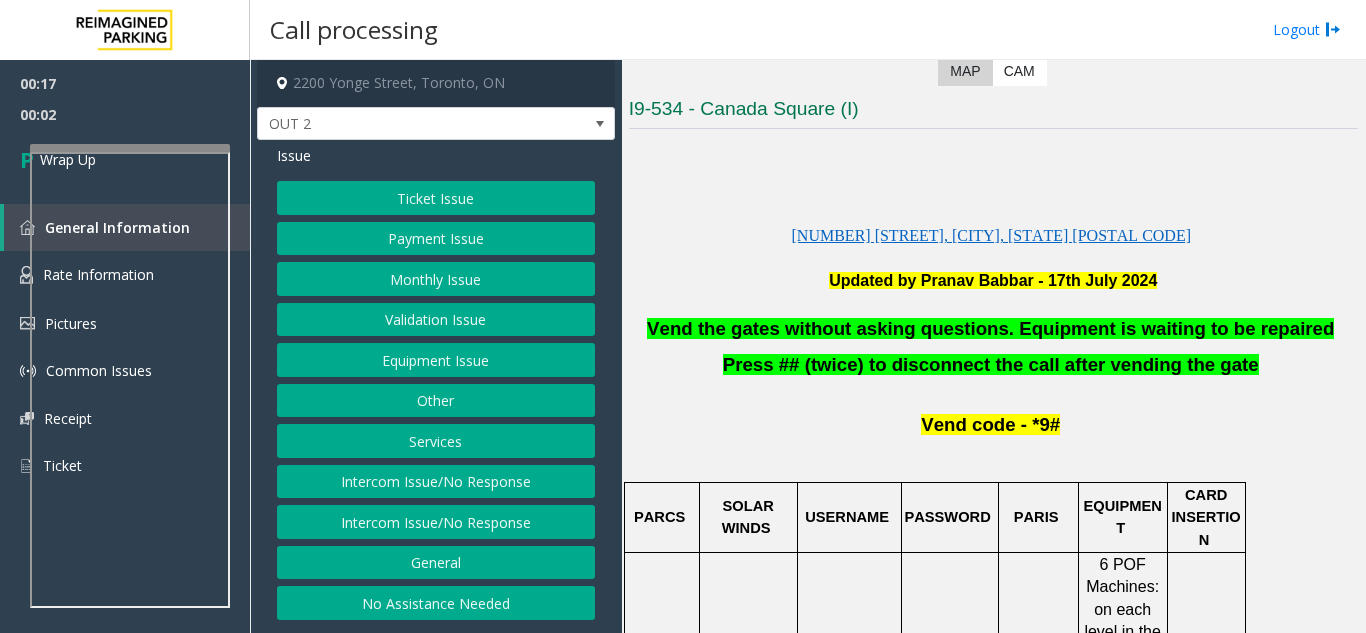 click on "Equipment Issue" 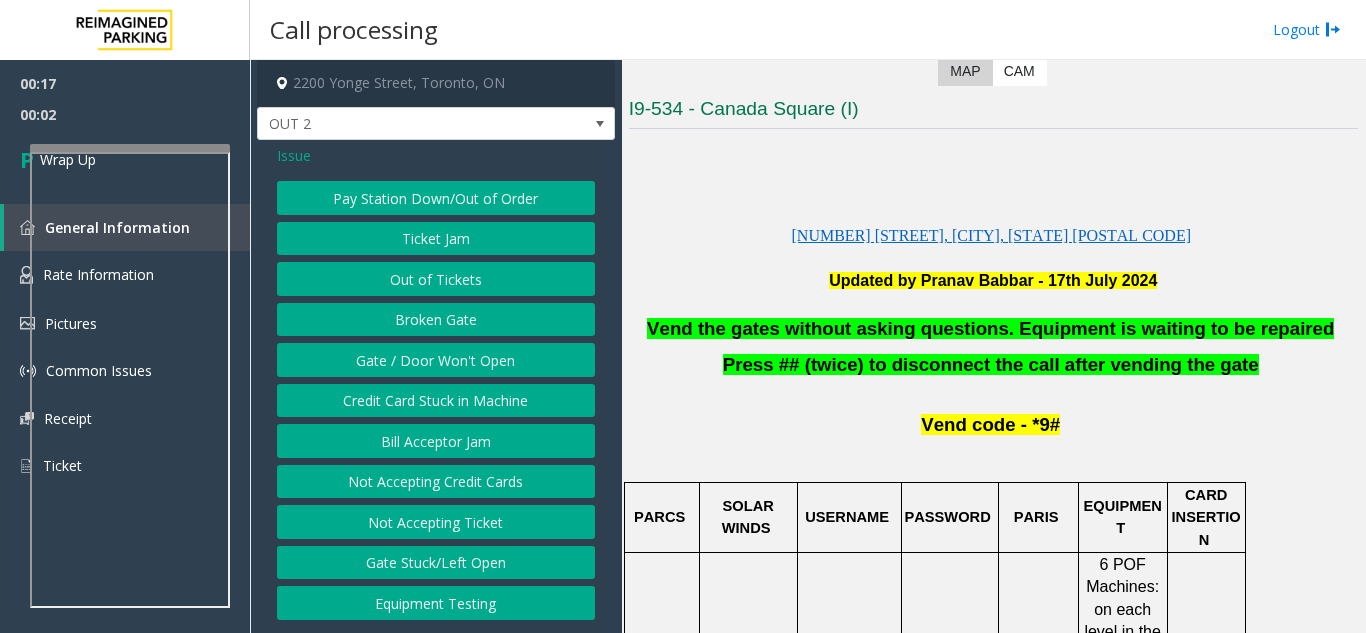 click on "Gate / Door Won't Open" 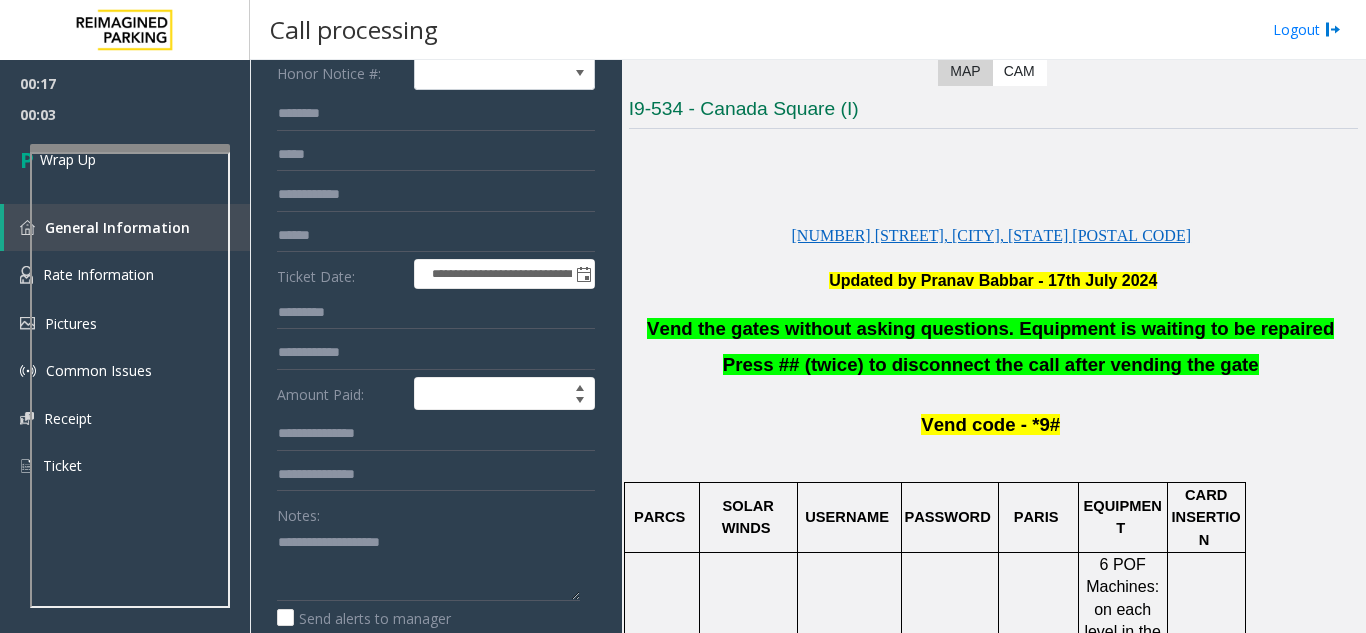 scroll, scrollTop: 300, scrollLeft: 0, axis: vertical 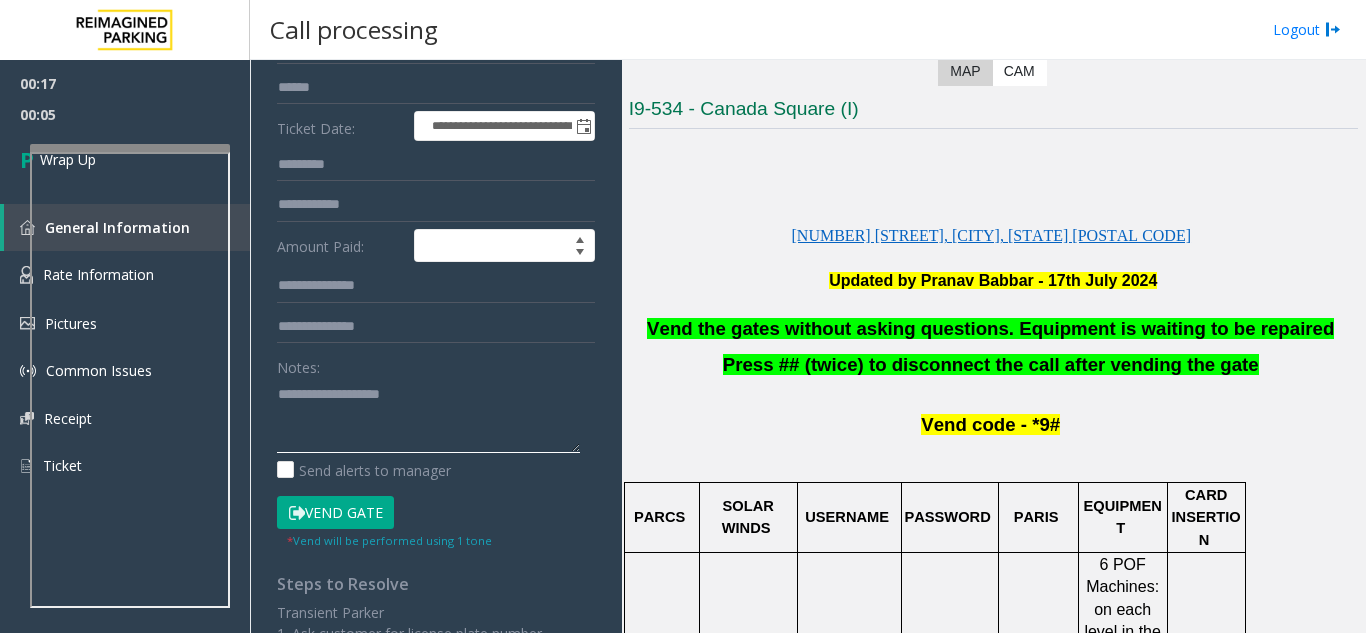 paste on "**********" 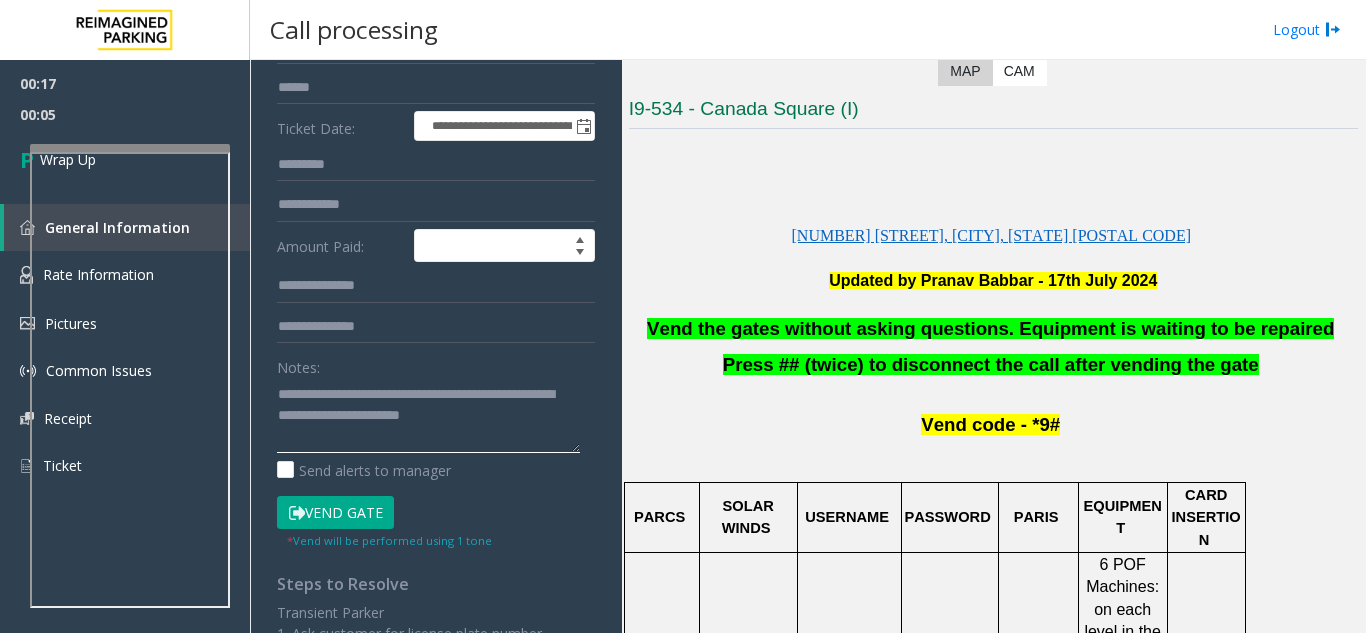scroll, scrollTop: 15, scrollLeft: 0, axis: vertical 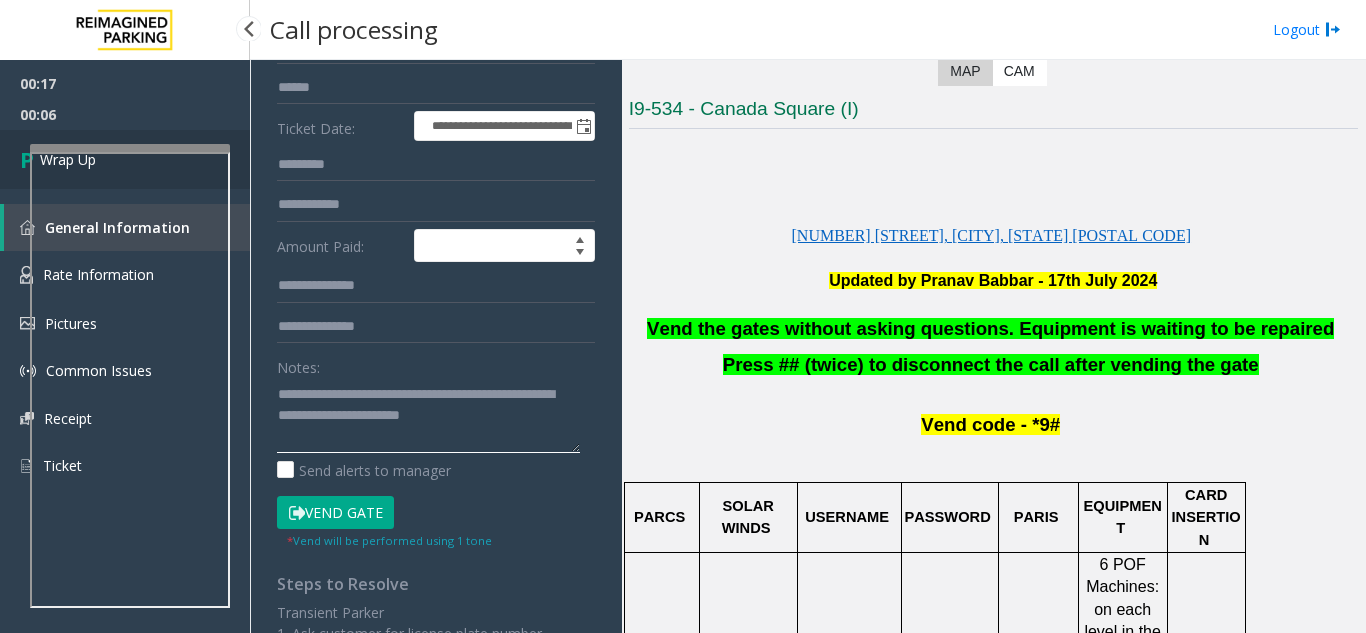 type on "**********" 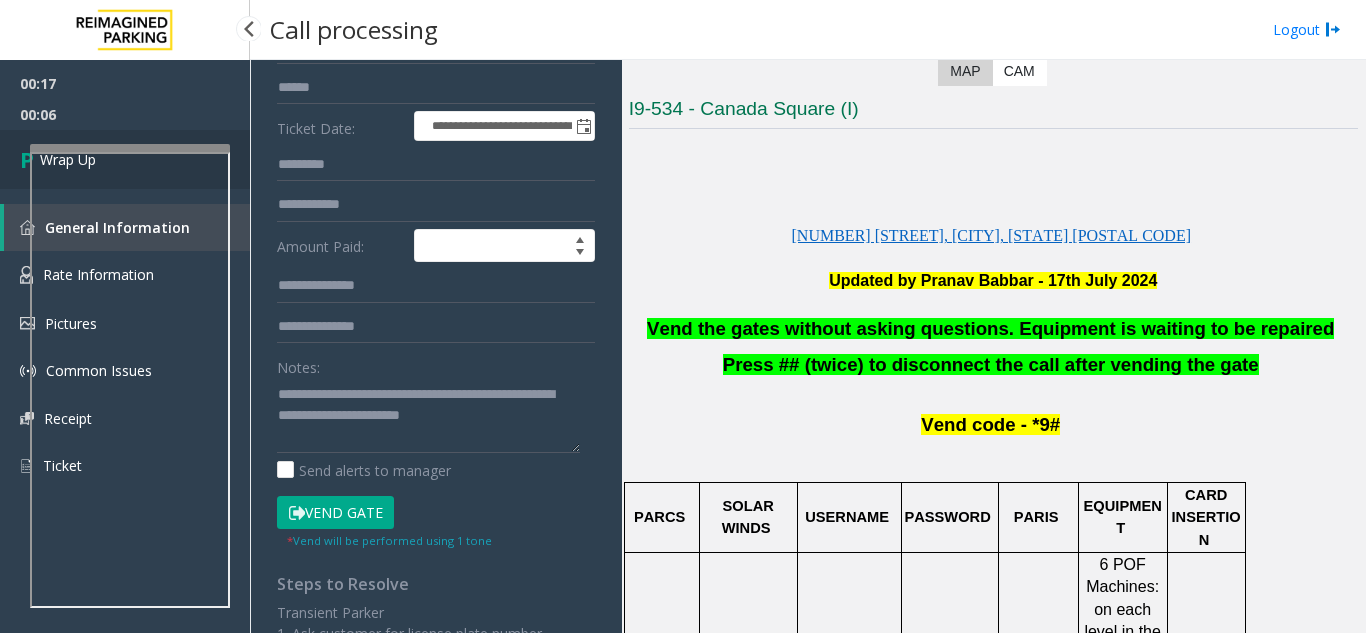 click on "Wrap Up" at bounding box center (125, 159) 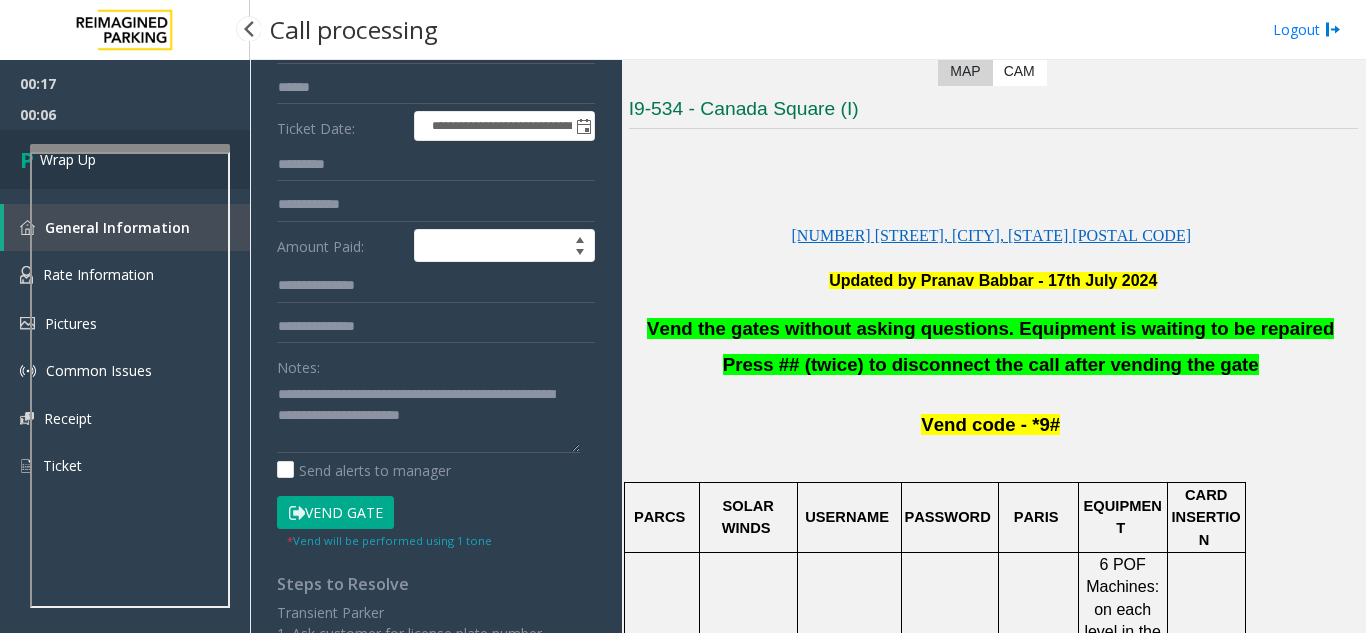 click on "Wrap Up" at bounding box center (125, 159) 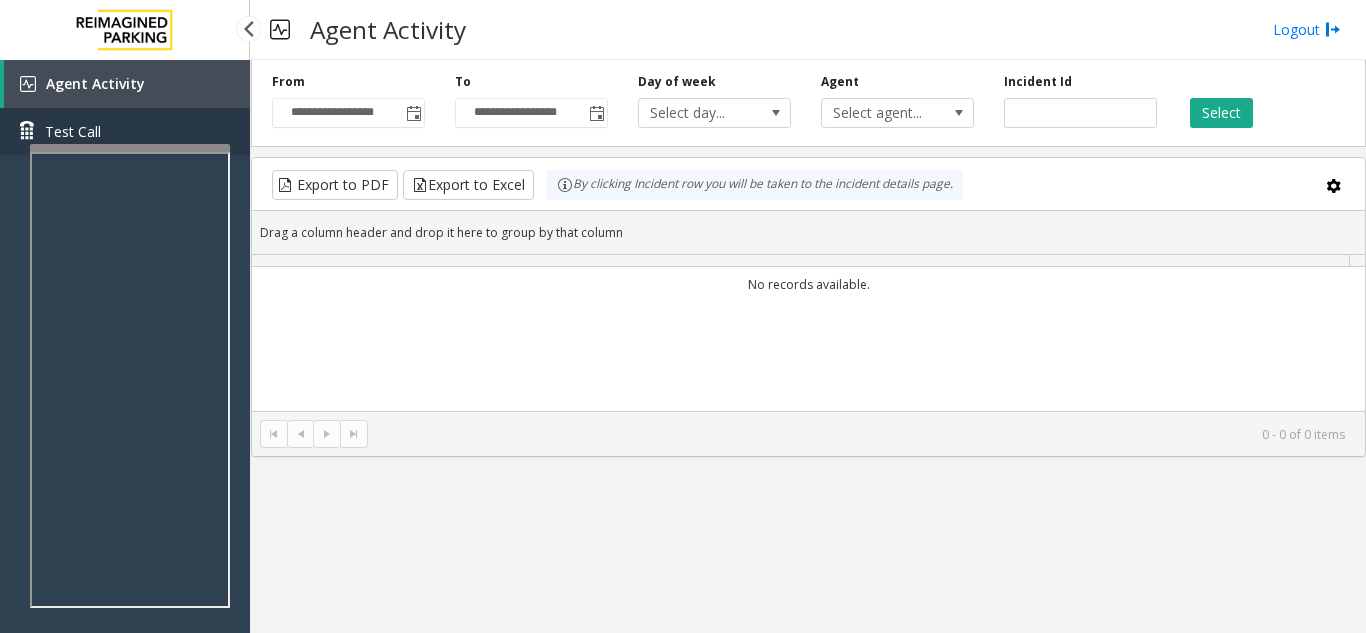 click on "Test Call" at bounding box center [125, 131] 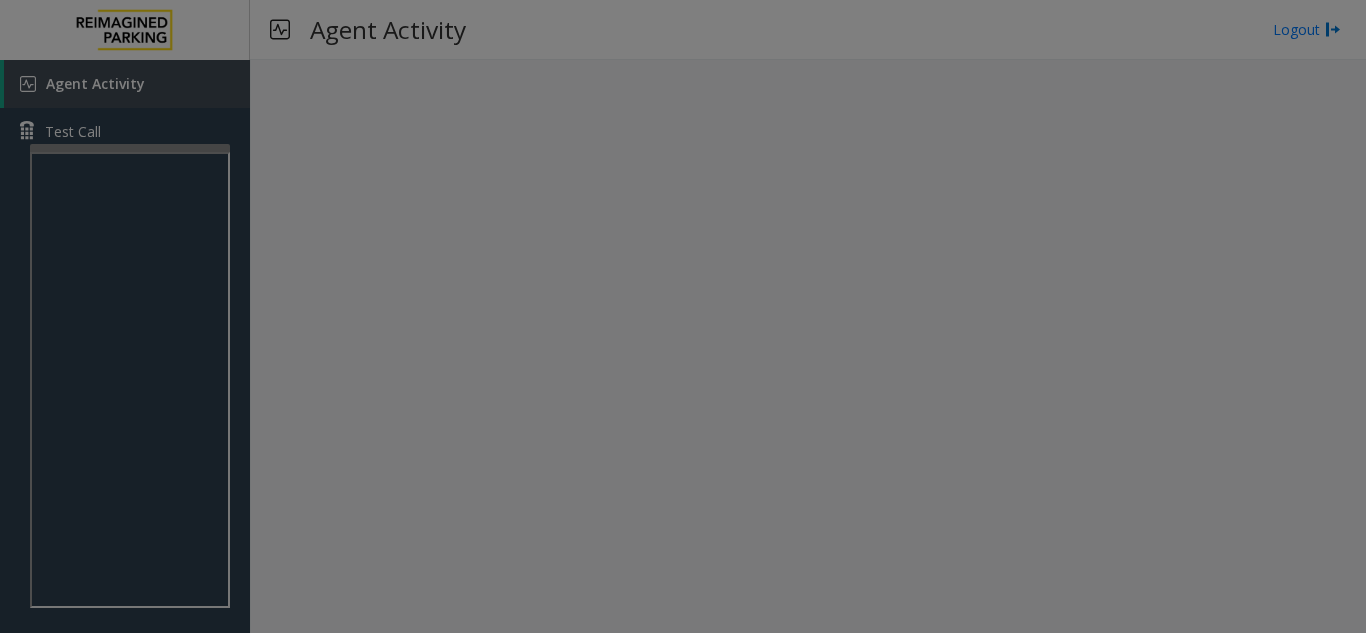 click on "Agent Activity Test Call × Close Powered by Umojo © 2025 Agent Activity Logout  ×
Select location × Select Anonymous Call Clear Select Lot Number Location Name Address R86-52 Filmore Garage (R390) 175 Milwaukee Street, Denver, CO R86-23 BCC Garage (Also known as ANB Garage) (R390)  3033 East 1st Avenue, Denver, CO R84-1 University Park Airport (R390) 2493 Fox Hill Road, State College, PA R73-1 Montrose Regional Airport (390) 2100 Airport Road, Montrose, CO R4-1 Lafayette Regional Airport (R390) 200 Terminal Drive, Lafayette, LA R31-35 Sunset Corporate Campus (R390) 13920 Southeast Eastgate Way, Bellevue, WA R31-3 Bell Street Garage (R390) 2323 Elliott Avenue, Seattle, WA R31-3 Bellevue Technology Center (R390) 2125 158th Court Northeast, Bellevue, WA R31-1 Meydenbauer Center (MBC)(R390) 11100 Northeast 6th Street, Bellevue, WA R30-259 Cherry Hill (R390) 511 16th Avenue, Seattle, WA R30-259 First (1st) Hill Medical Pavilion (R390) 1124 Columbia Street, Seattle, WA R30-216 G2 Garage (R390) 2 1" at bounding box center (683, 316) 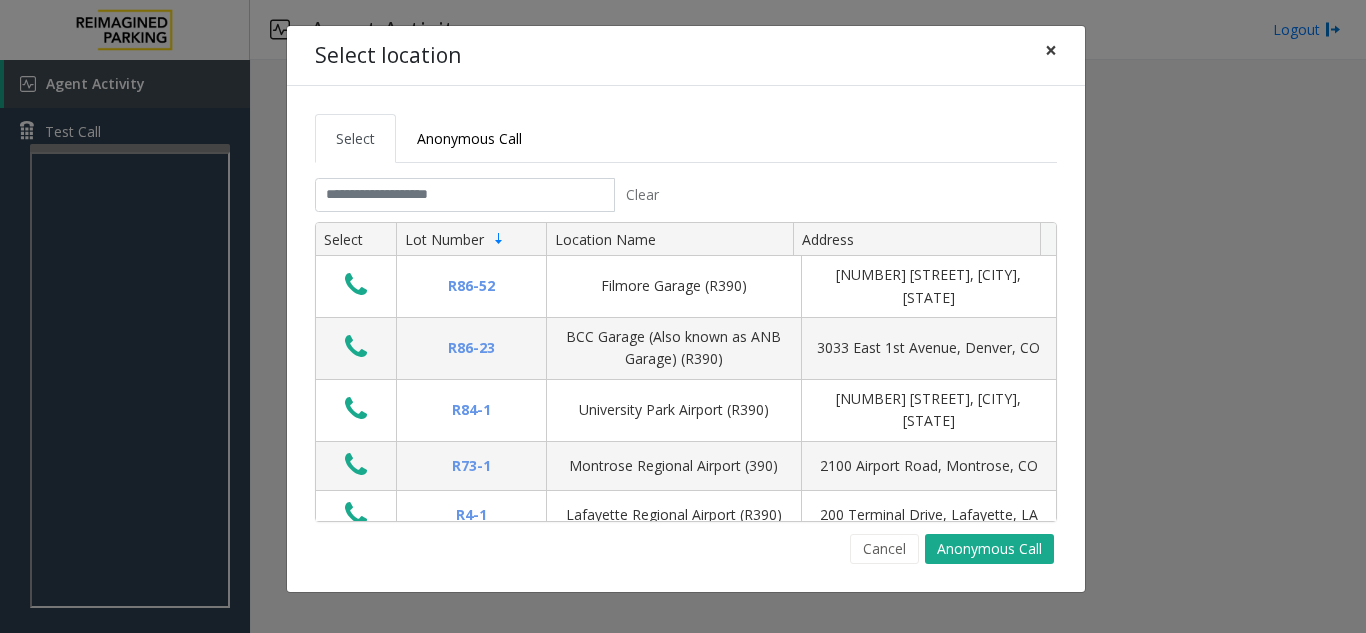 click on "×" 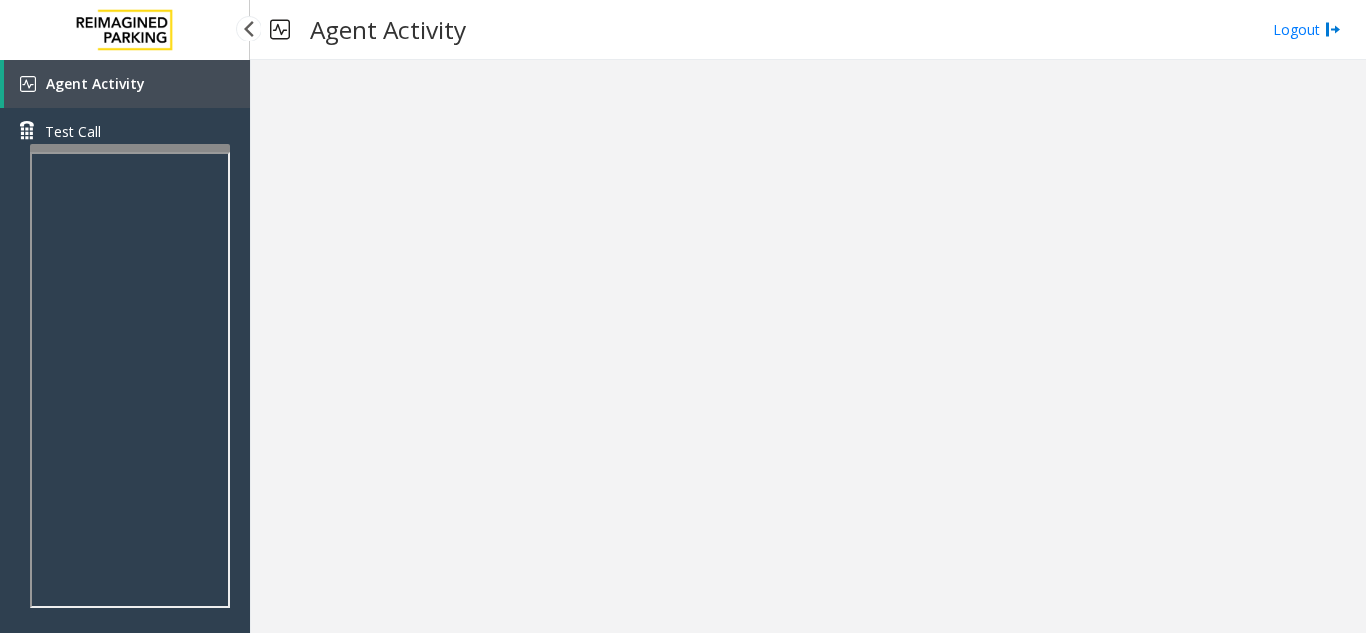 click on "Agent Activity" at bounding box center (127, 84) 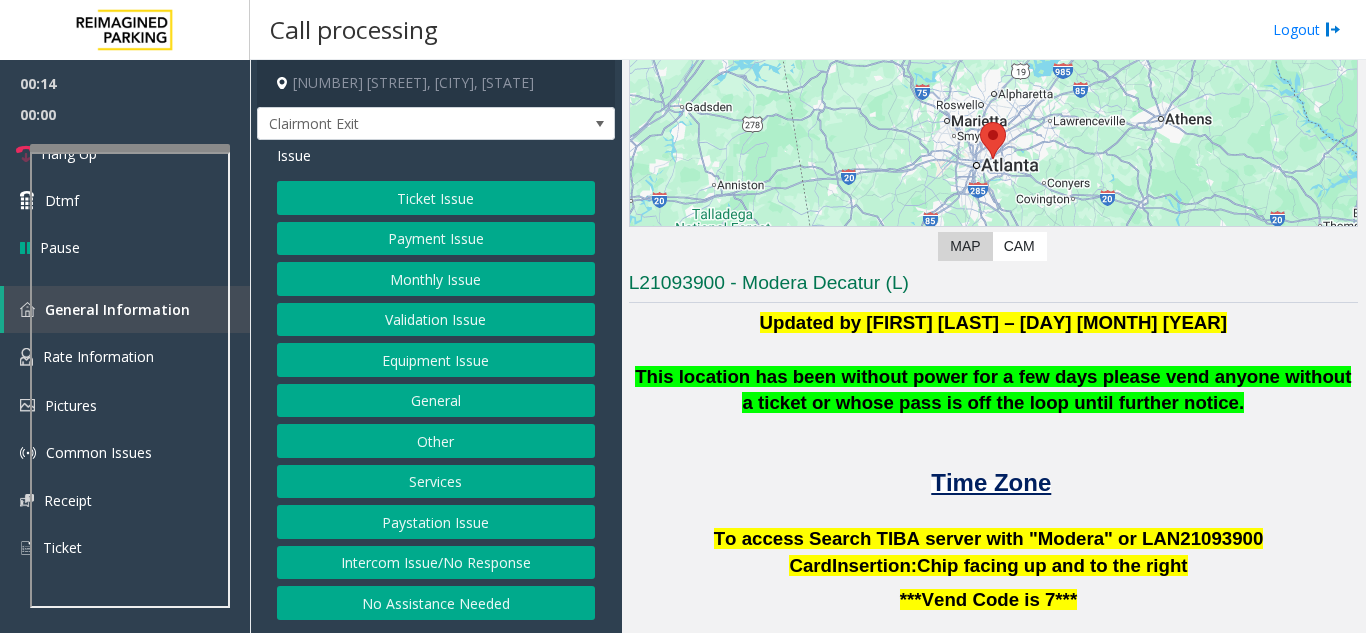 scroll, scrollTop: 200, scrollLeft: 0, axis: vertical 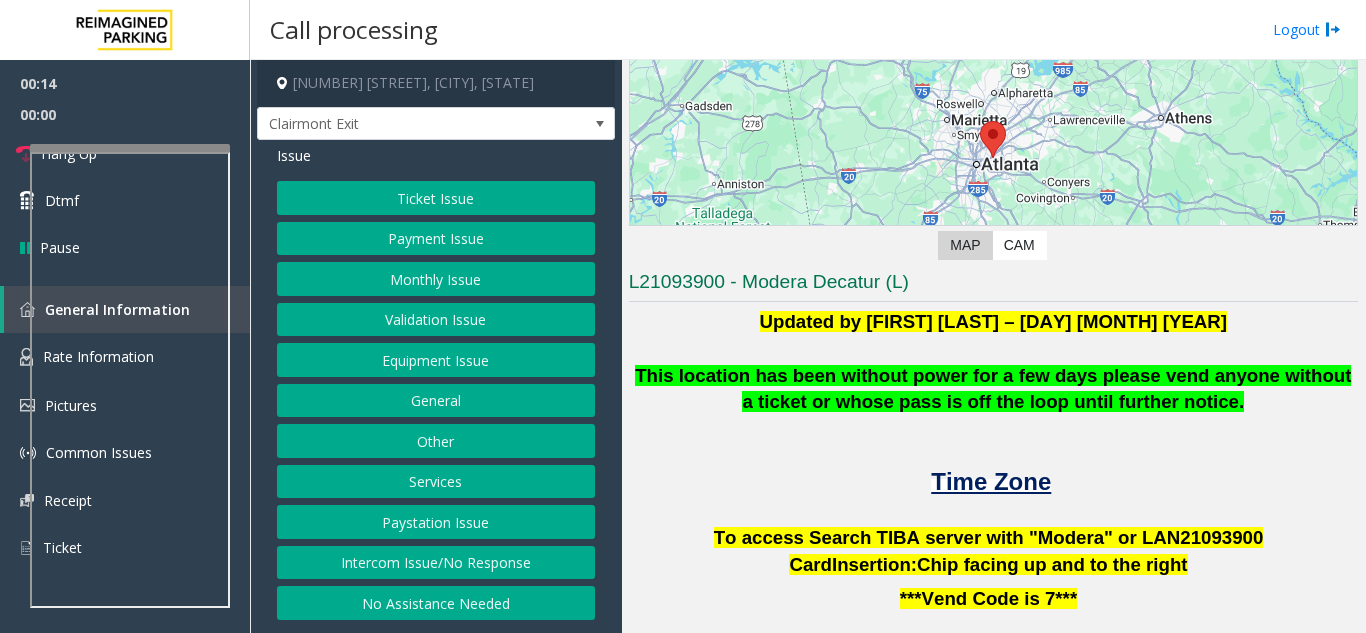 click on "This location has been without power for a few days please vend anyone without a ticket or whose pass is off the loop until further notice." 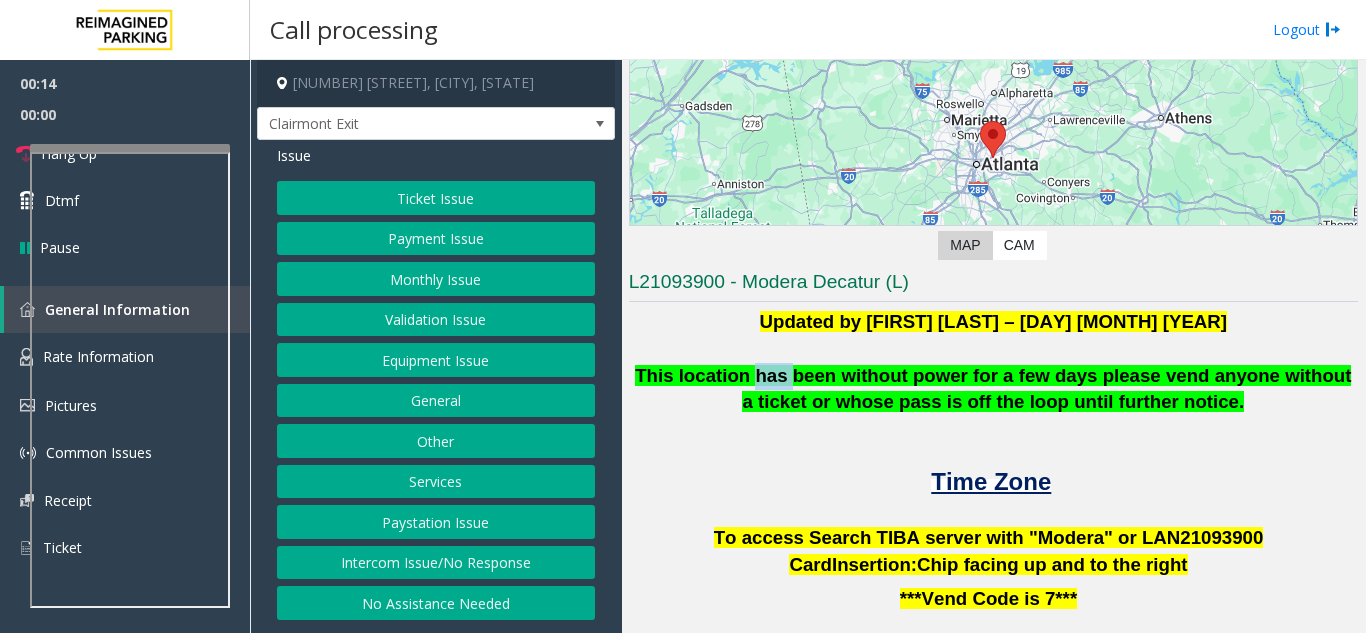 click on "This location has been without power for a few days please vend anyone without a ticket or whose pass is off the loop until further notice." 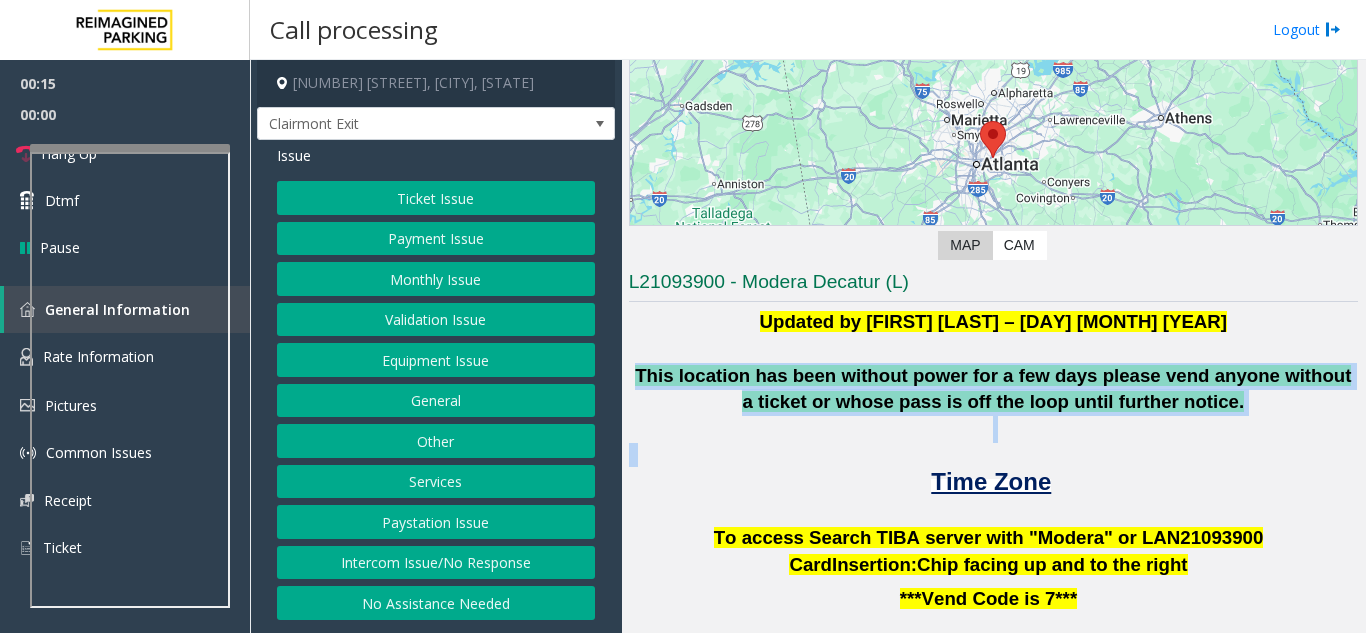 drag, startPoint x: 741, startPoint y: 385, endPoint x: 798, endPoint y: 447, distance: 84.21995 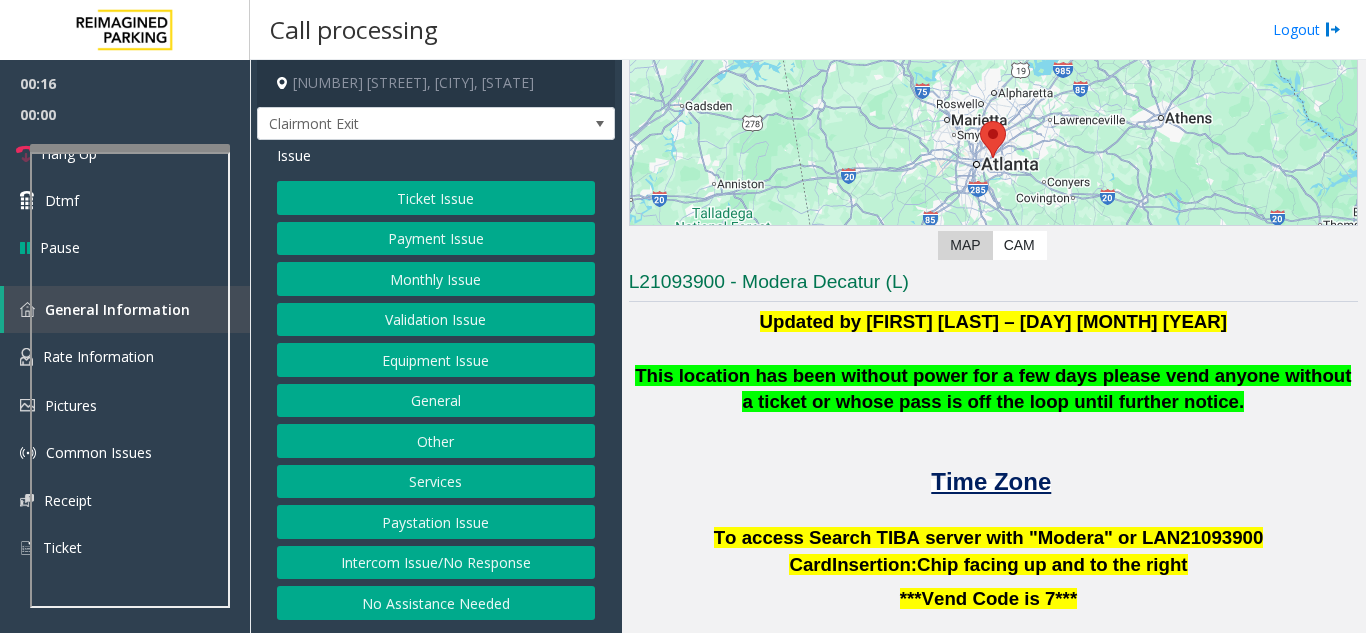 drag, startPoint x: 427, startPoint y: 549, endPoint x: 396, endPoint y: 438, distance: 115.24756 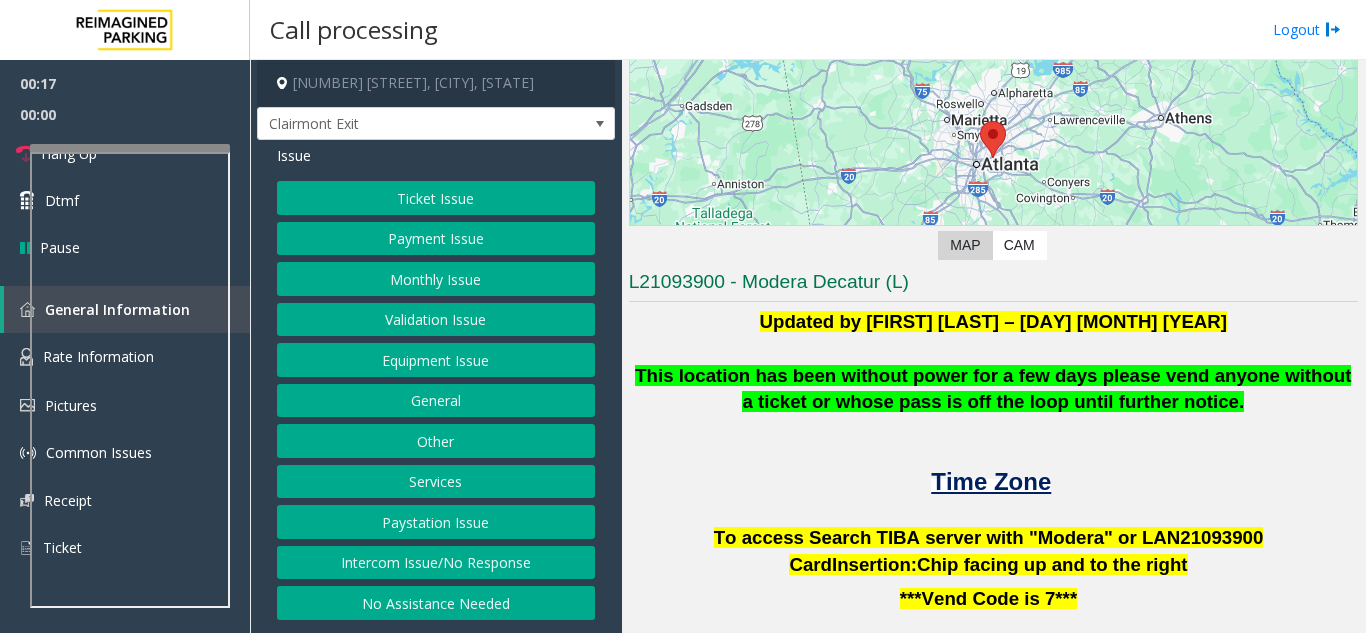 drag, startPoint x: 360, startPoint y: 537, endPoint x: 362, endPoint y: 548, distance: 11.18034 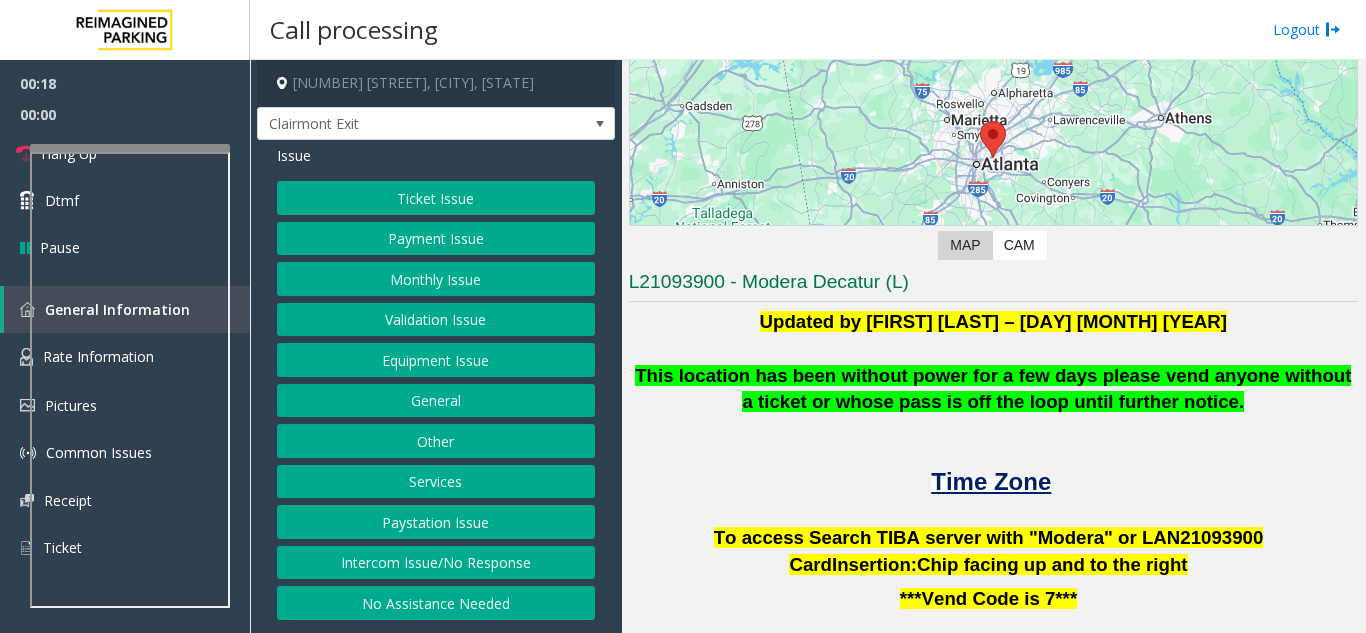 click on "Ticket Issue" 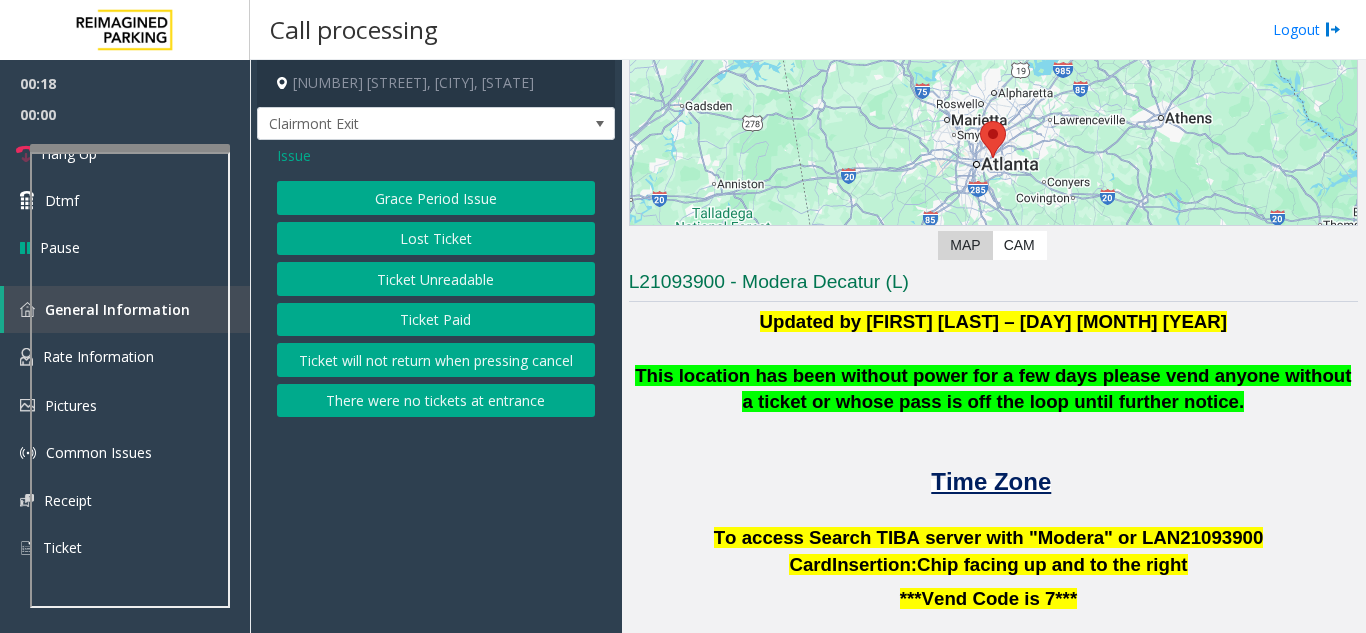 click on "Ticket Unreadable" 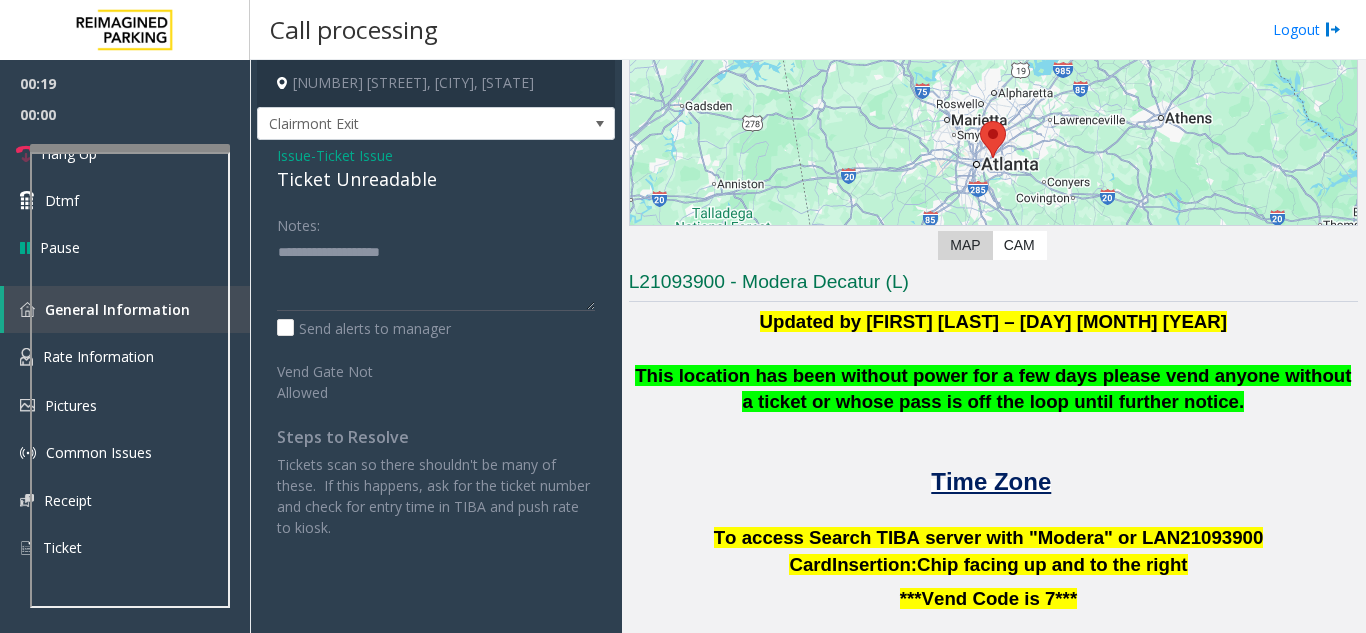 click on "Ticket Unreadable" 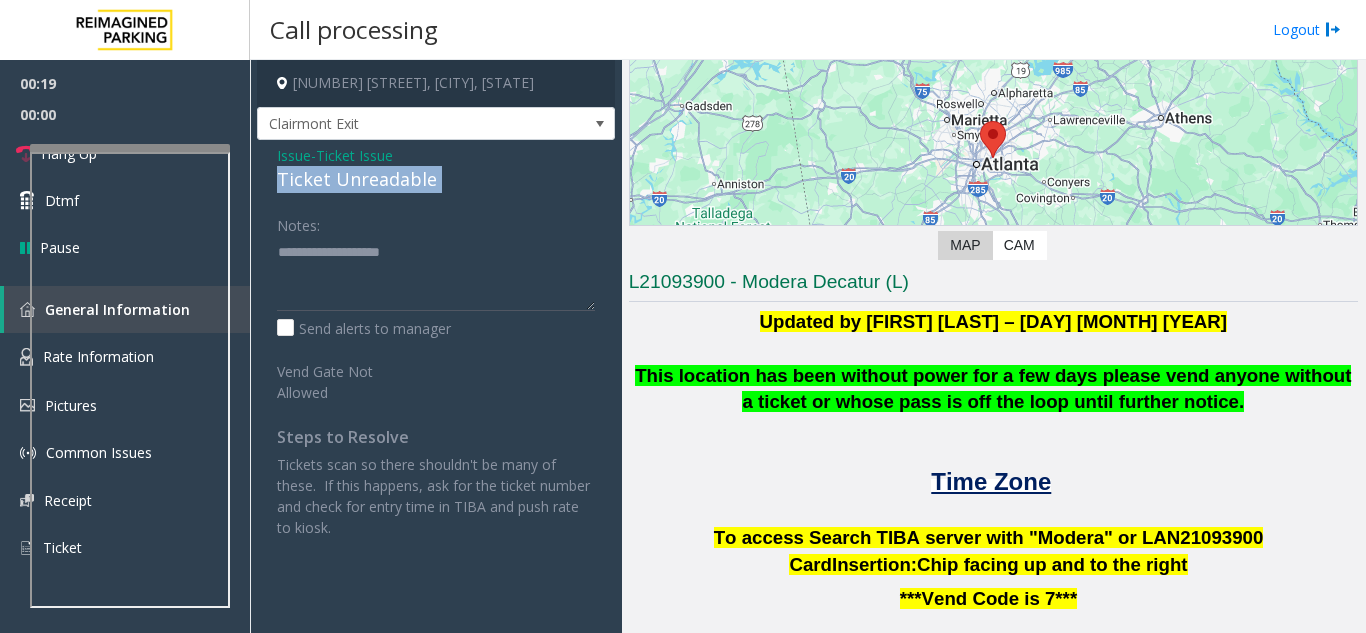 click on "Ticket Unreadable" 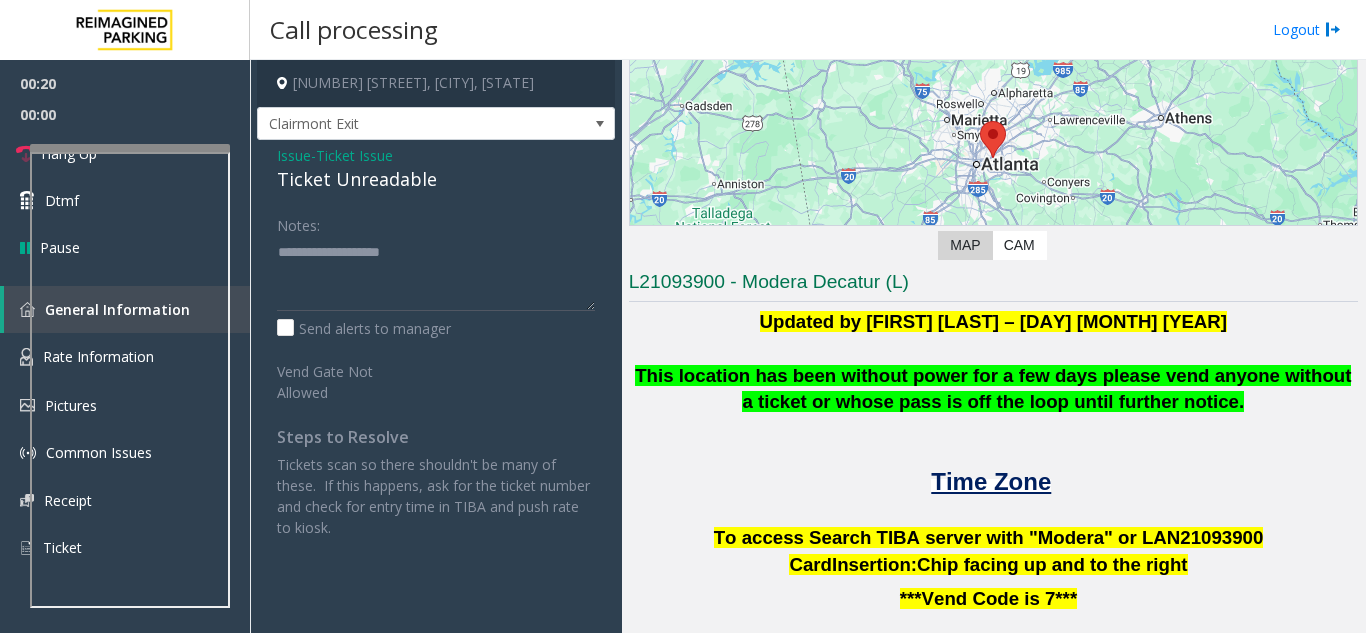 click on "Ticket Issue" 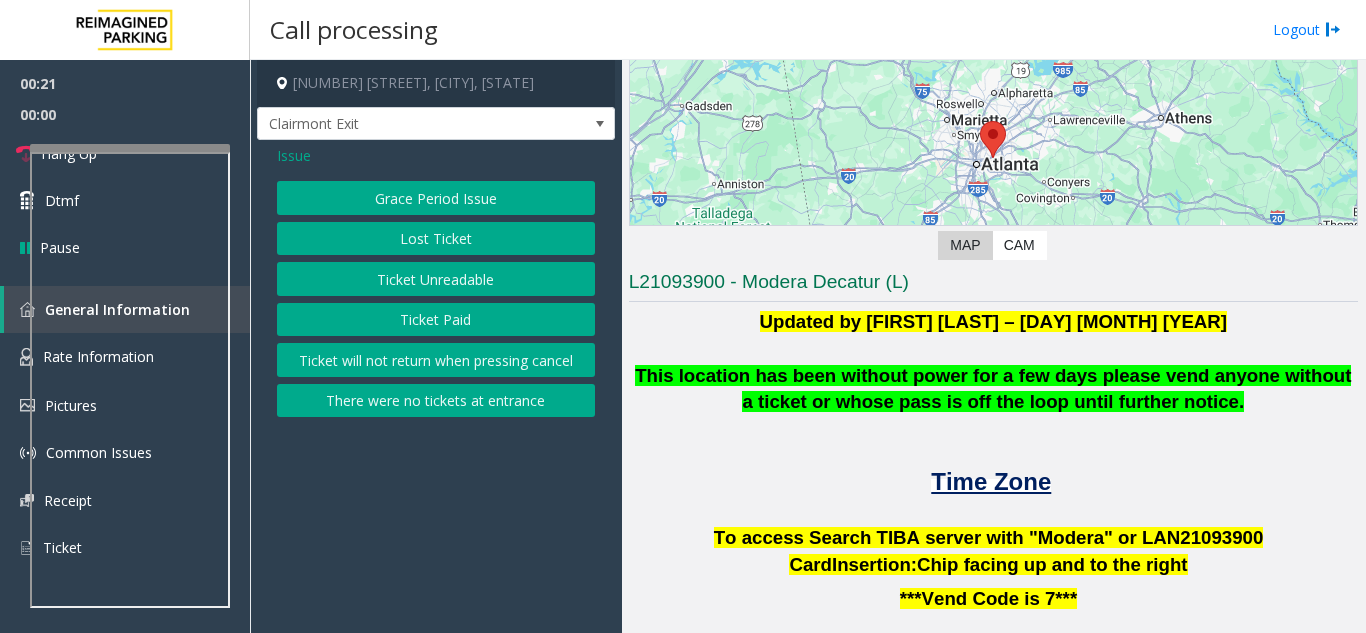 click on "Issue" 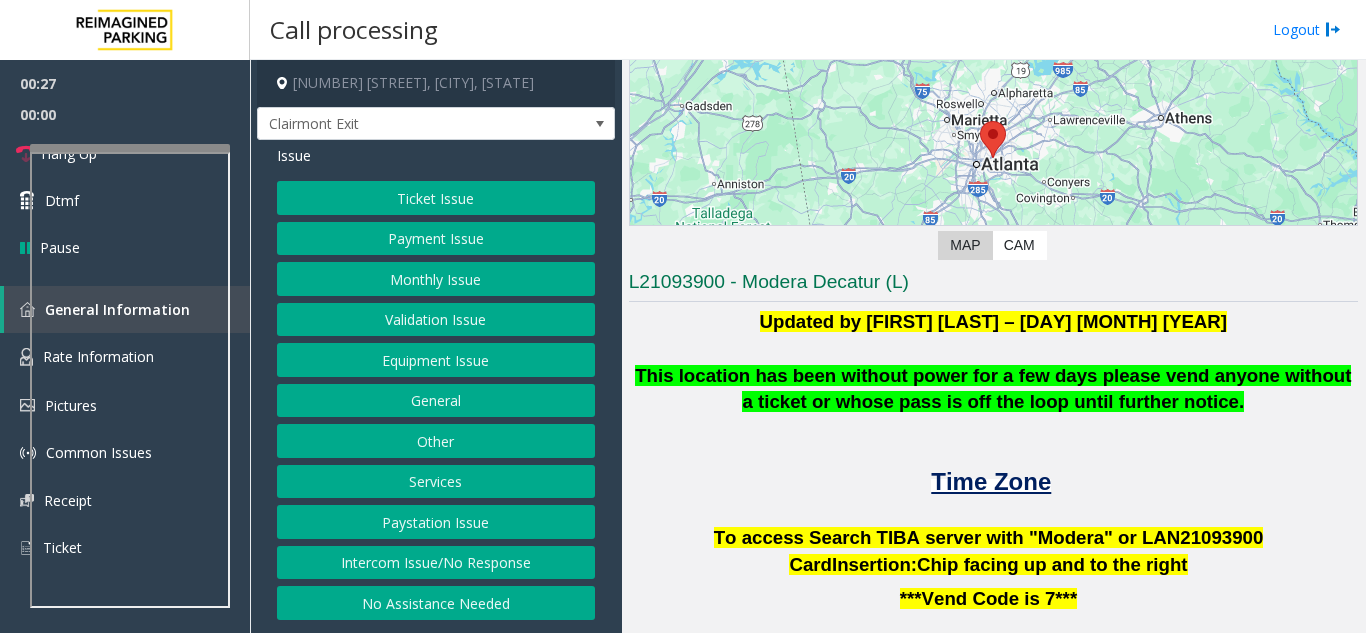 click 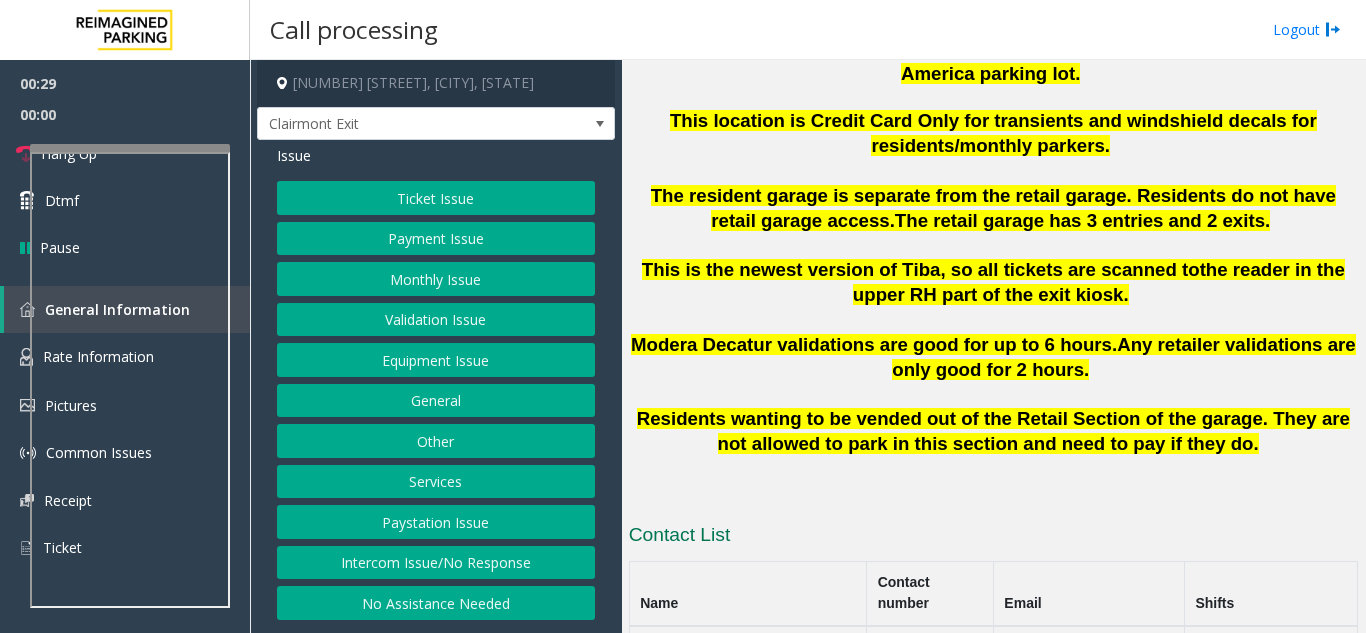 scroll, scrollTop: 800, scrollLeft: 0, axis: vertical 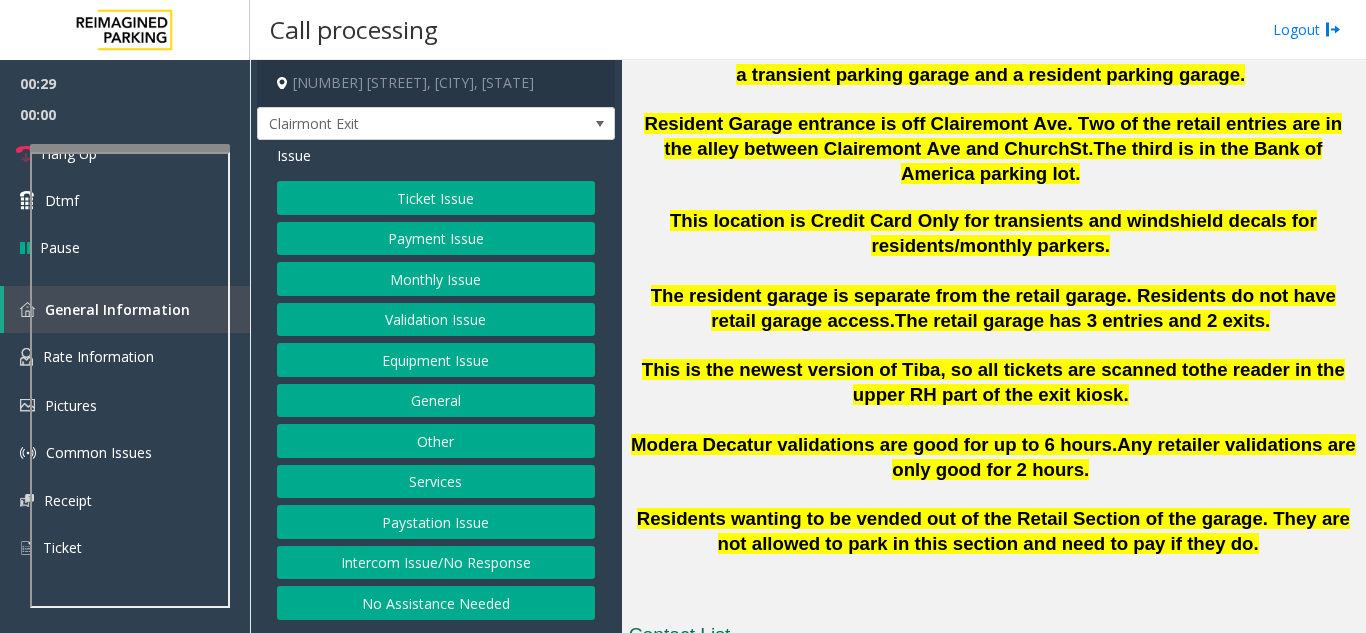 click 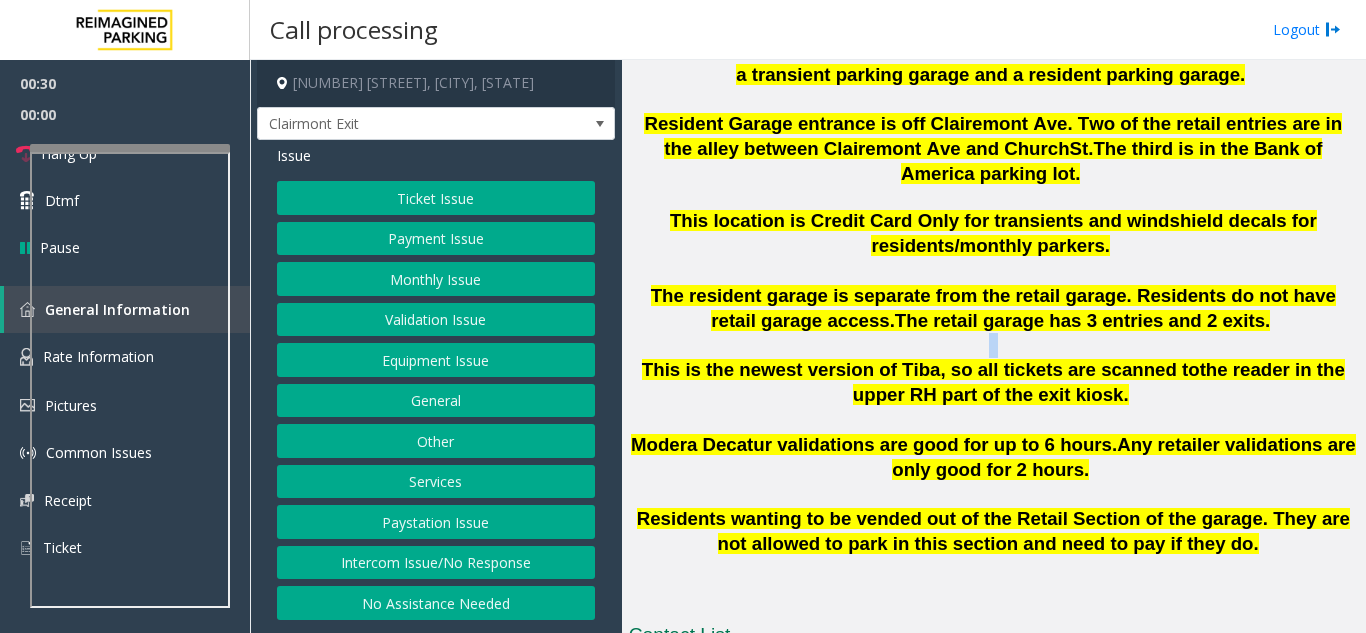 click 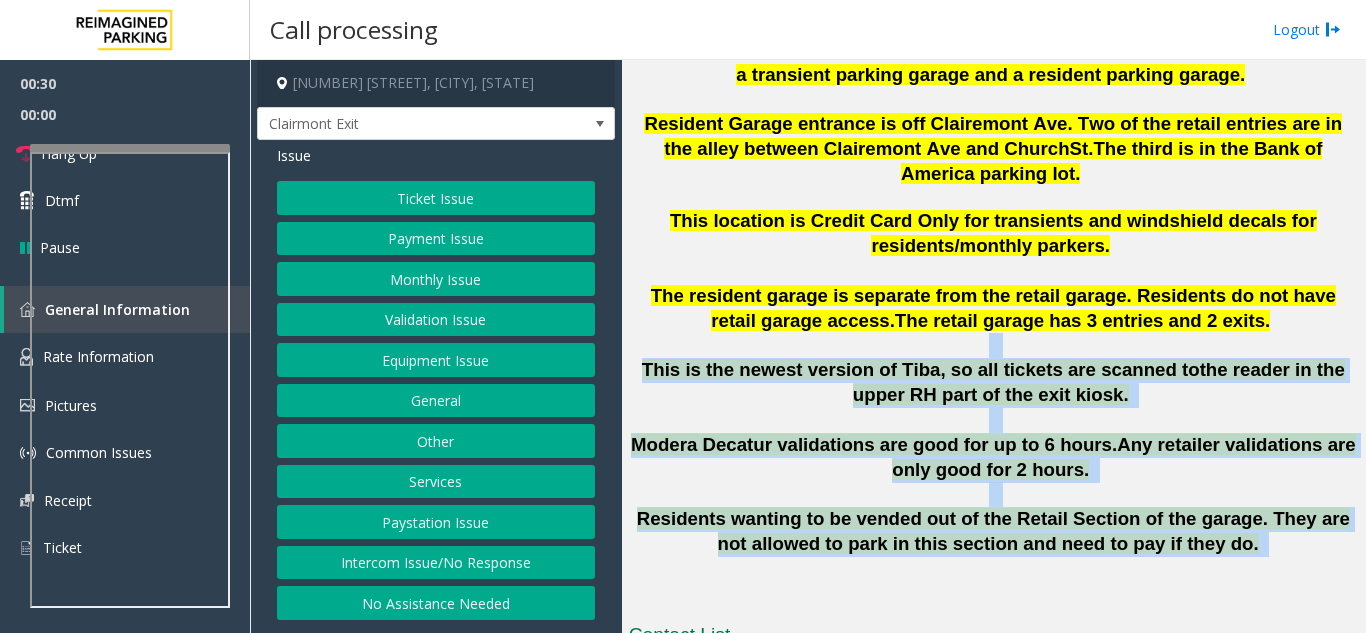 drag, startPoint x: 724, startPoint y: 323, endPoint x: 1003, endPoint y: 509, distance: 335.31625 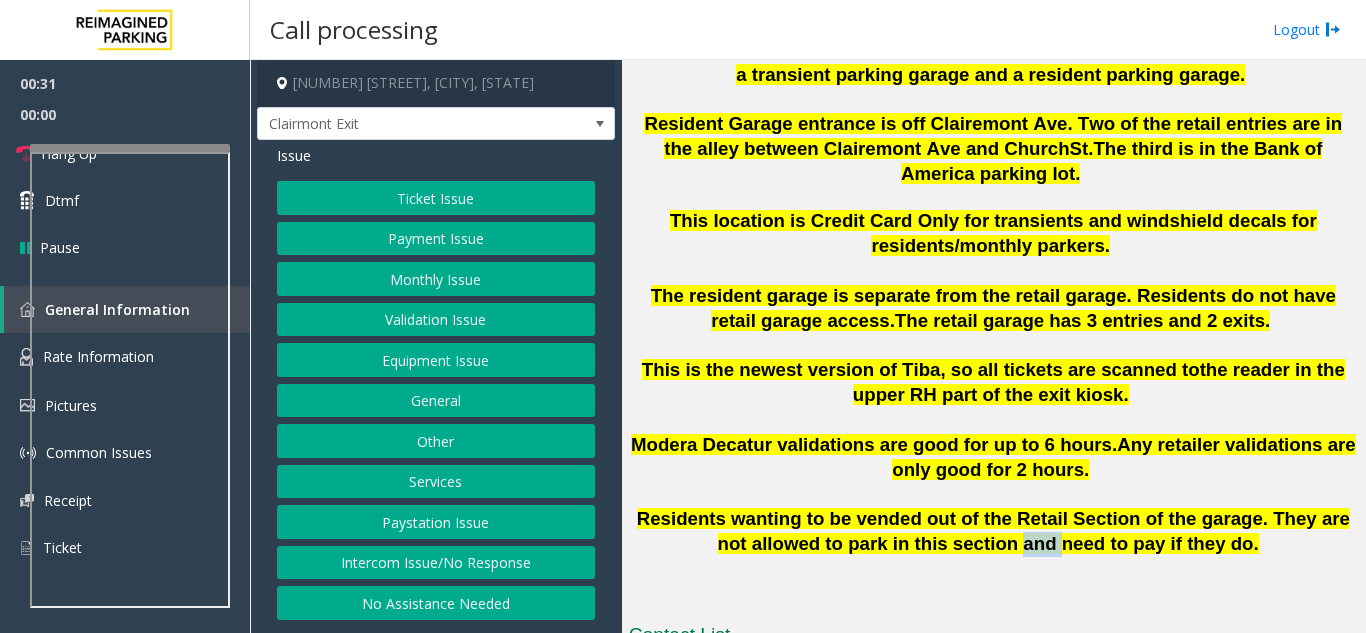 click on "Residents wanting to be vended out of the Retail Section of the garage. They are not allowed to park in this section and need to pay if they do." 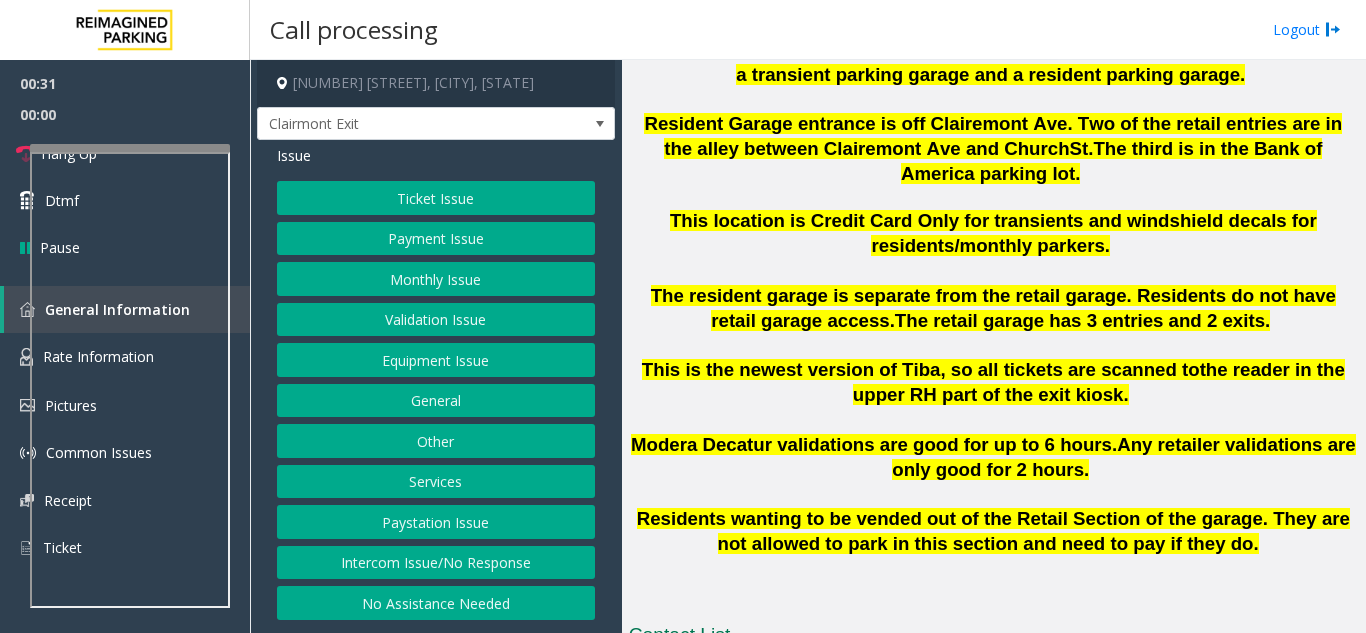 click 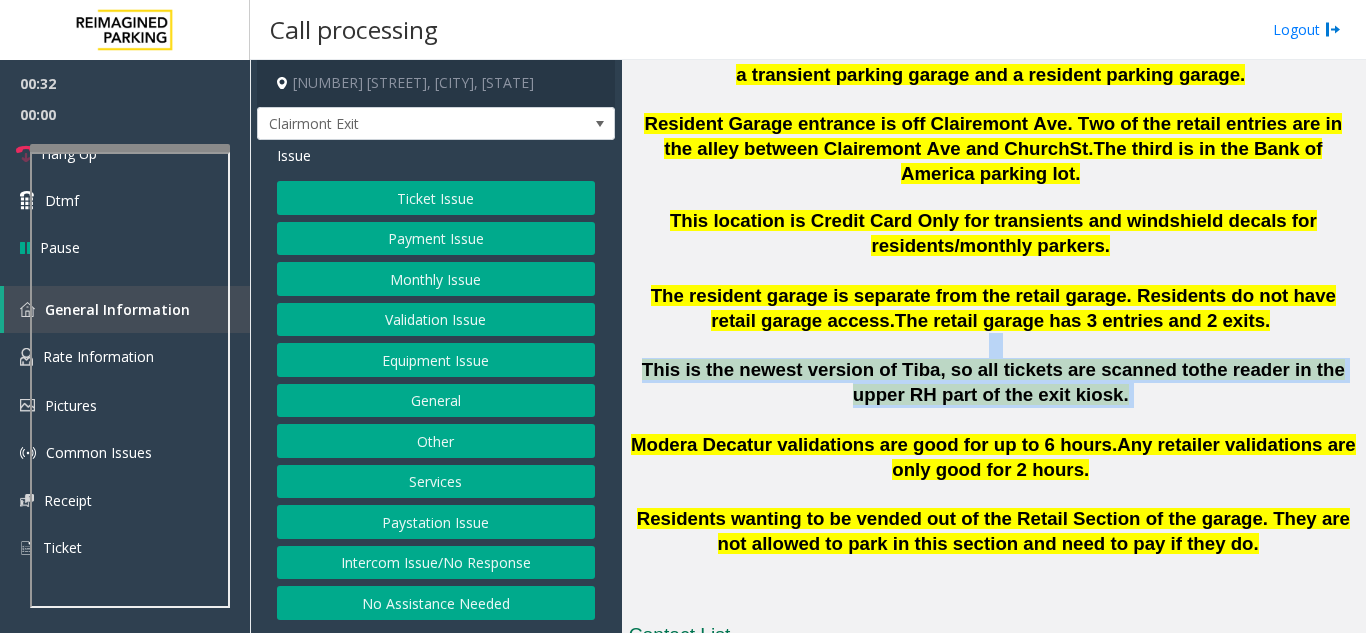 drag, startPoint x: 883, startPoint y: 329, endPoint x: 1167, endPoint y: 376, distance: 287.86282 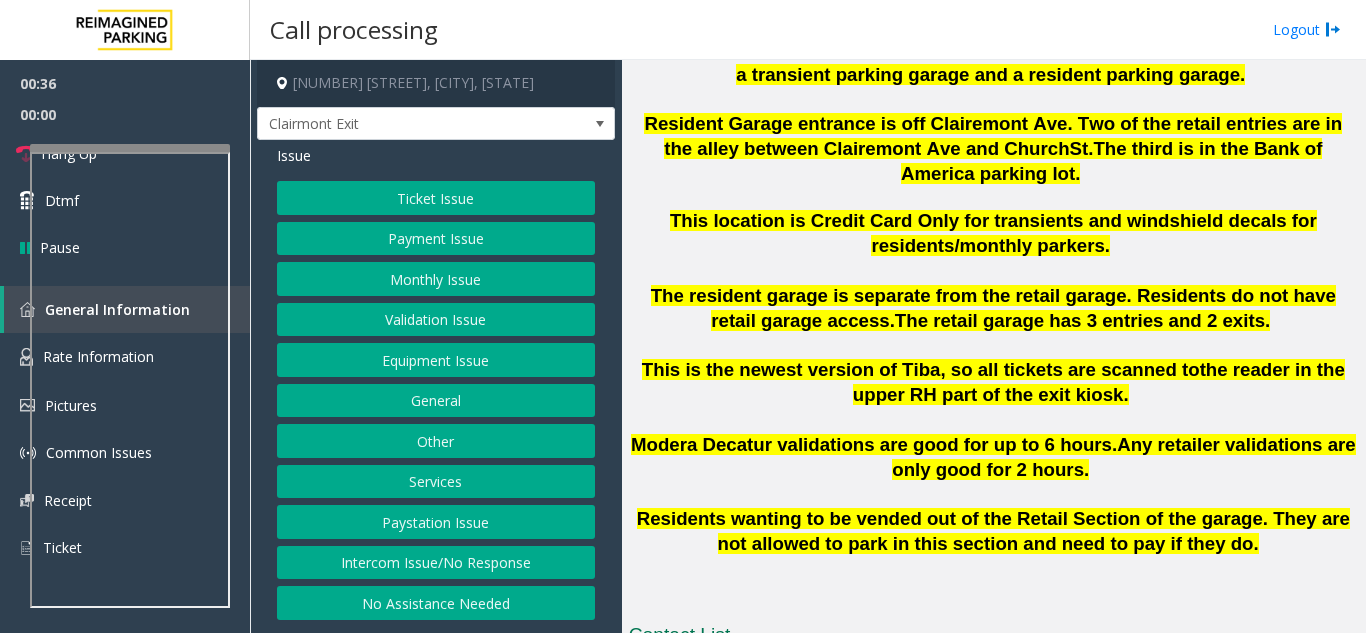 drag, startPoint x: 395, startPoint y: 163, endPoint x: 411, endPoint y: 195, distance: 35.77709 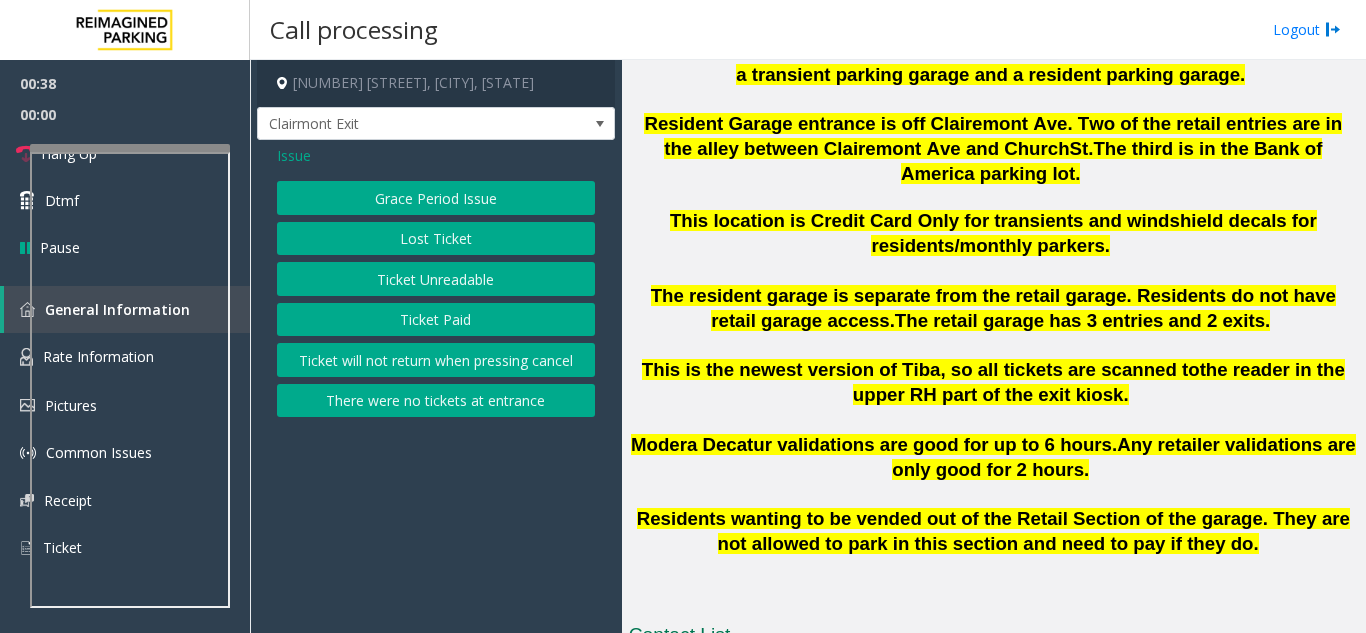 click on "Ticket Unreadable" 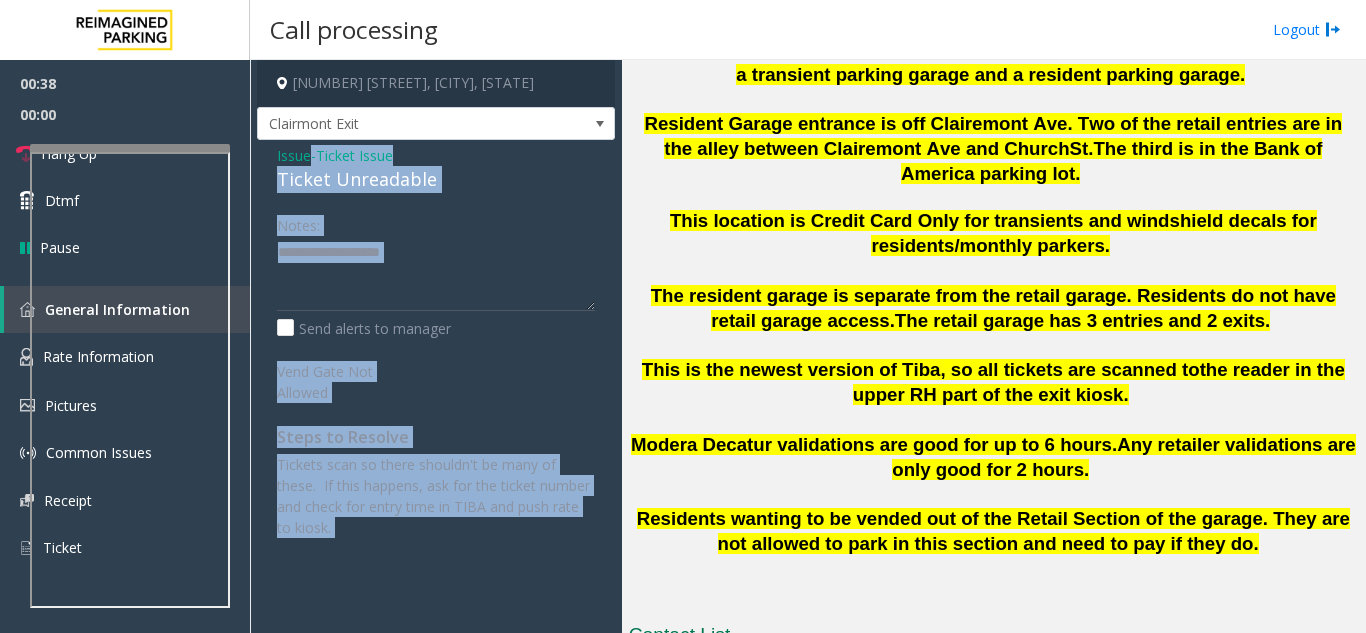 click on "Ticket Unreadable" 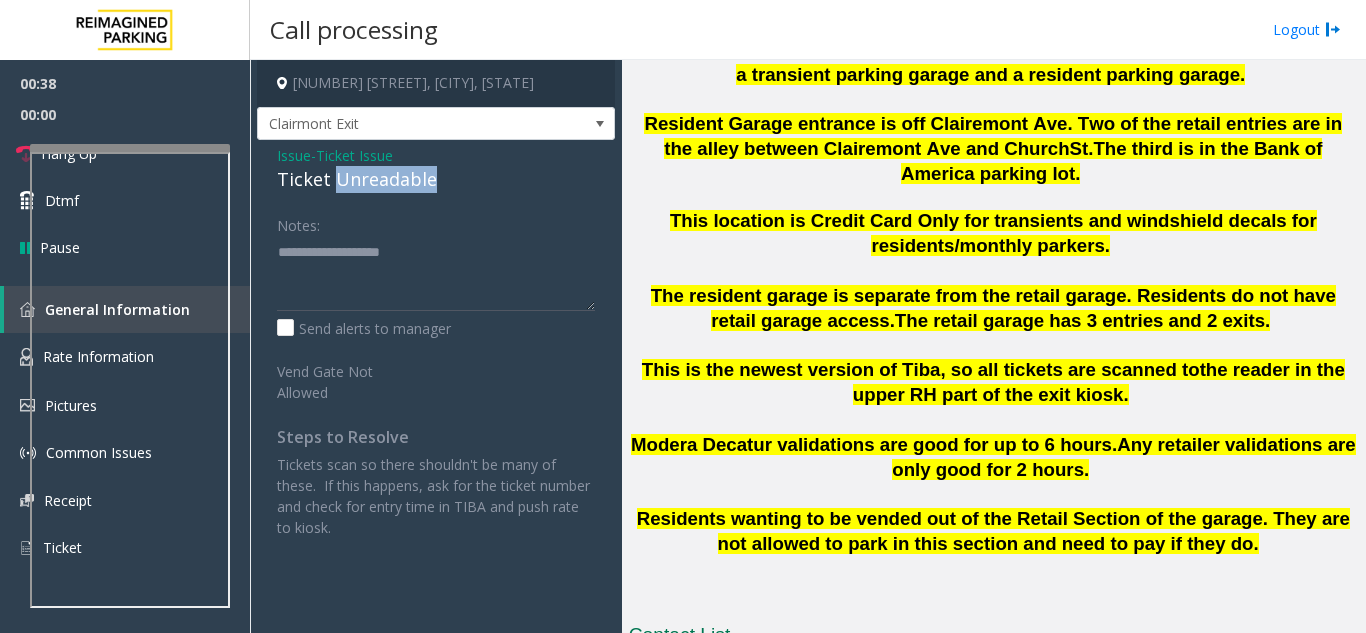 click on "Ticket Unreadable" 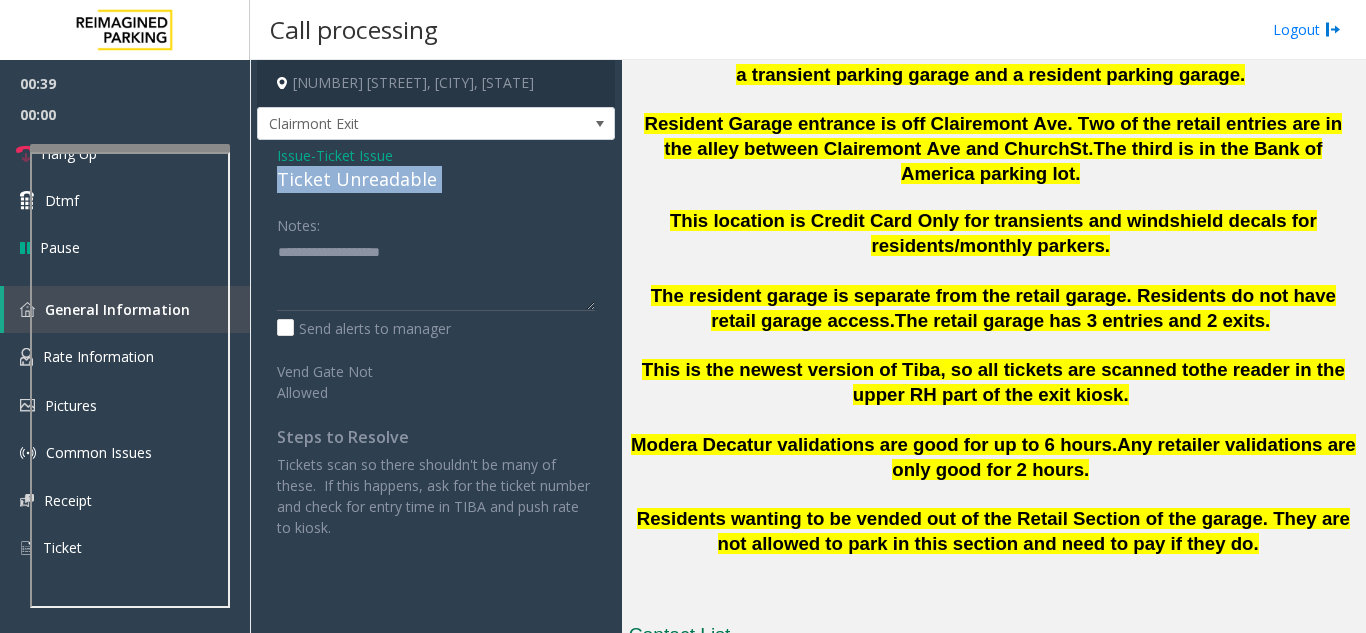click on "Ticket Unreadable" 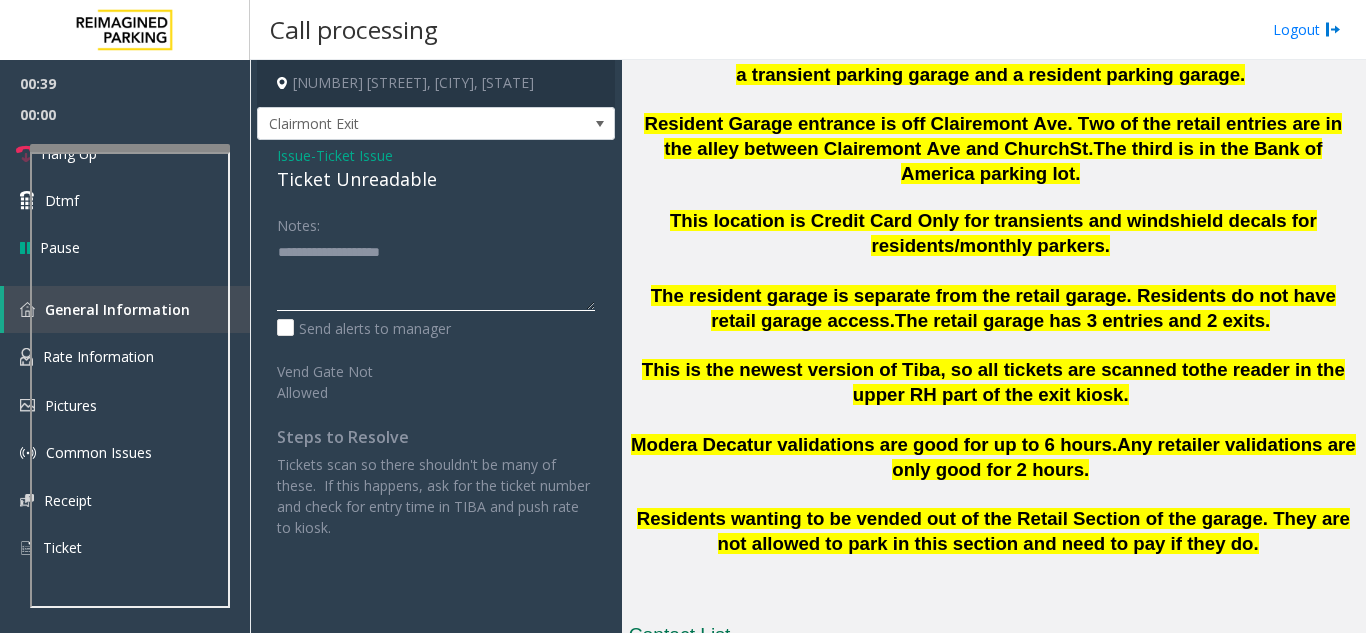 click 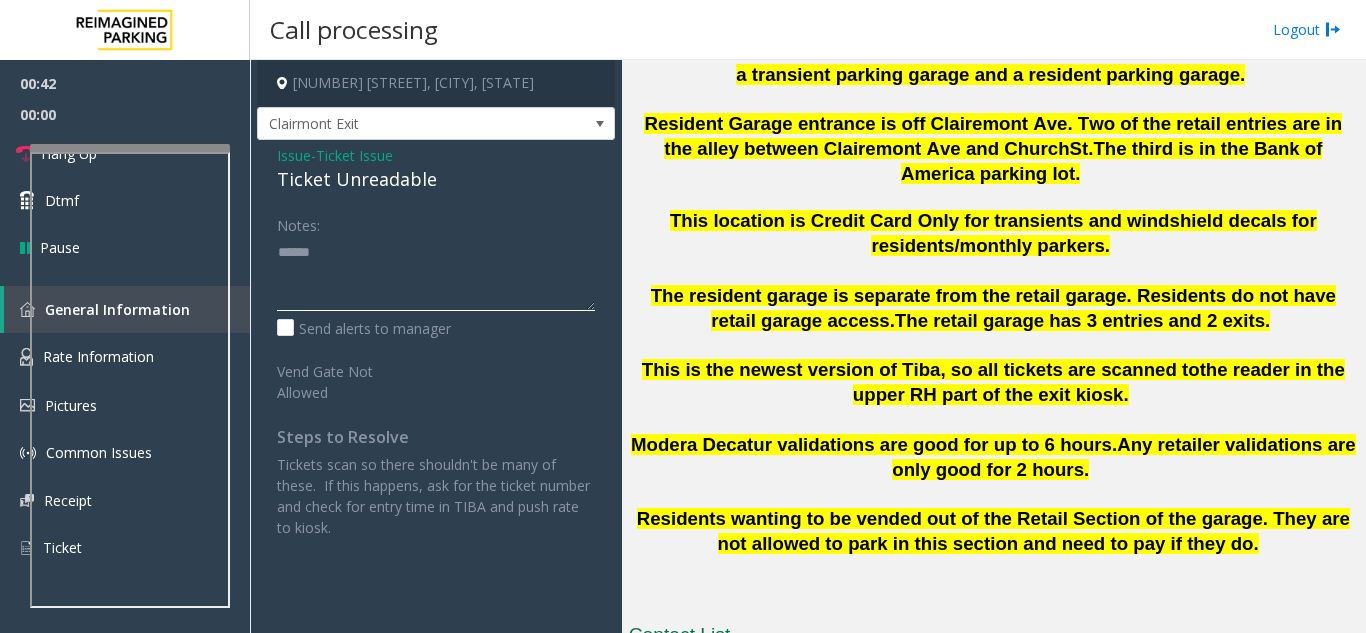paste on "**********" 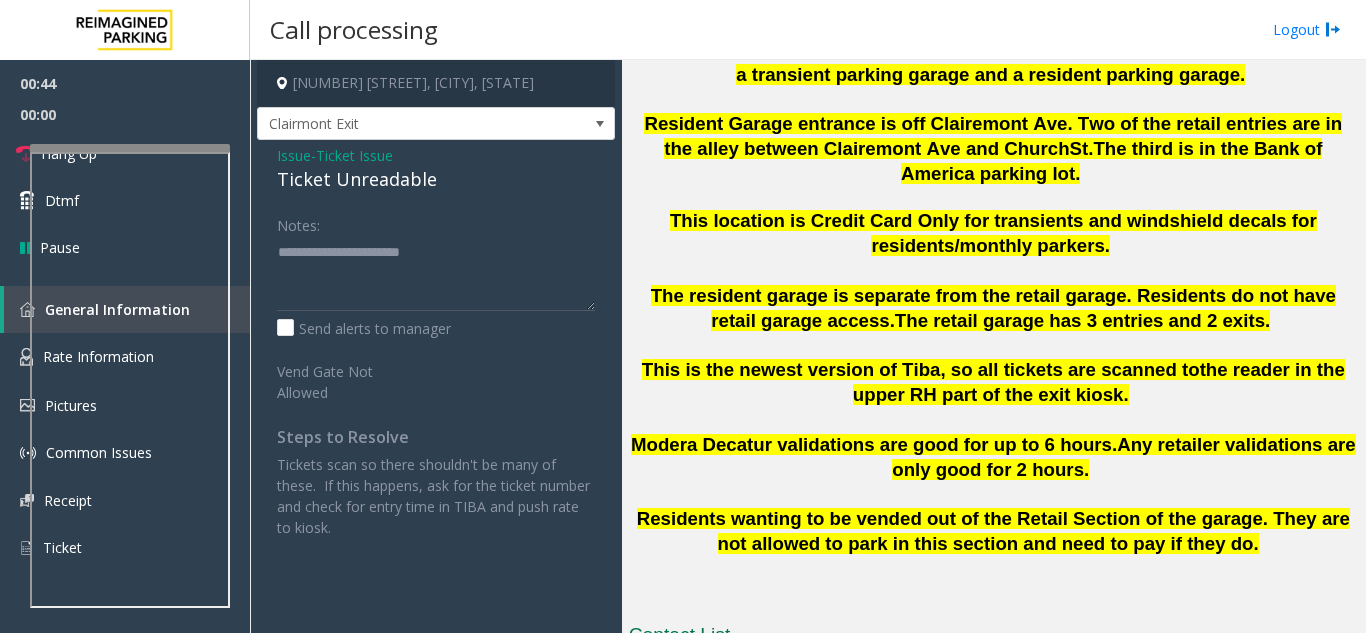 click on "This location is Credit Card Only for transients and windshield decals for residents/monthly parkers." 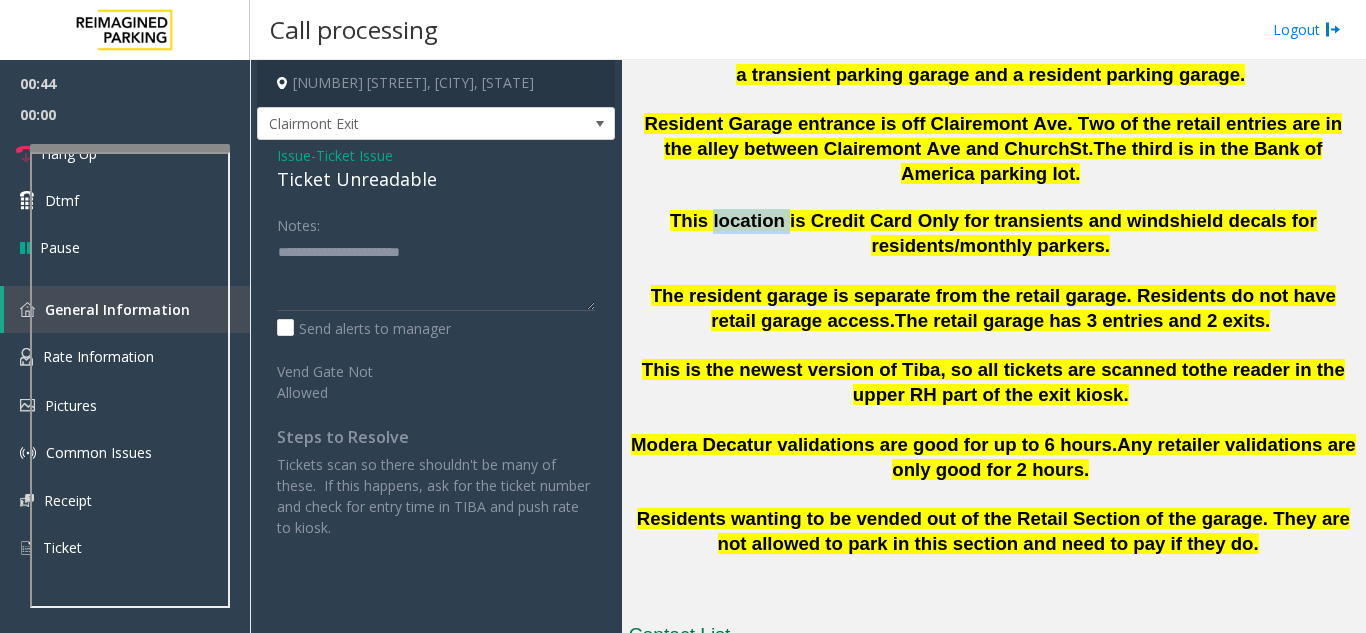 click on "This location is Credit Card Only for transients and windshield decals for residents/monthly parkers." 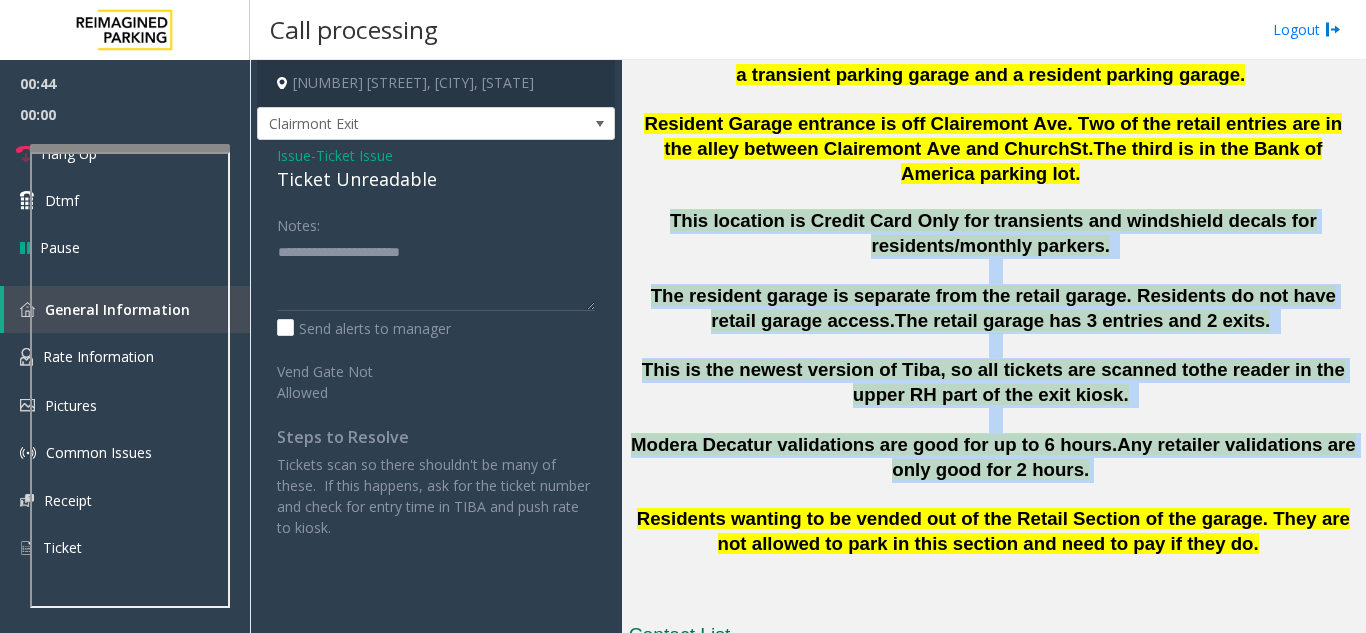 drag, startPoint x: 689, startPoint y: 184, endPoint x: 945, endPoint y: 438, distance: 360.62723 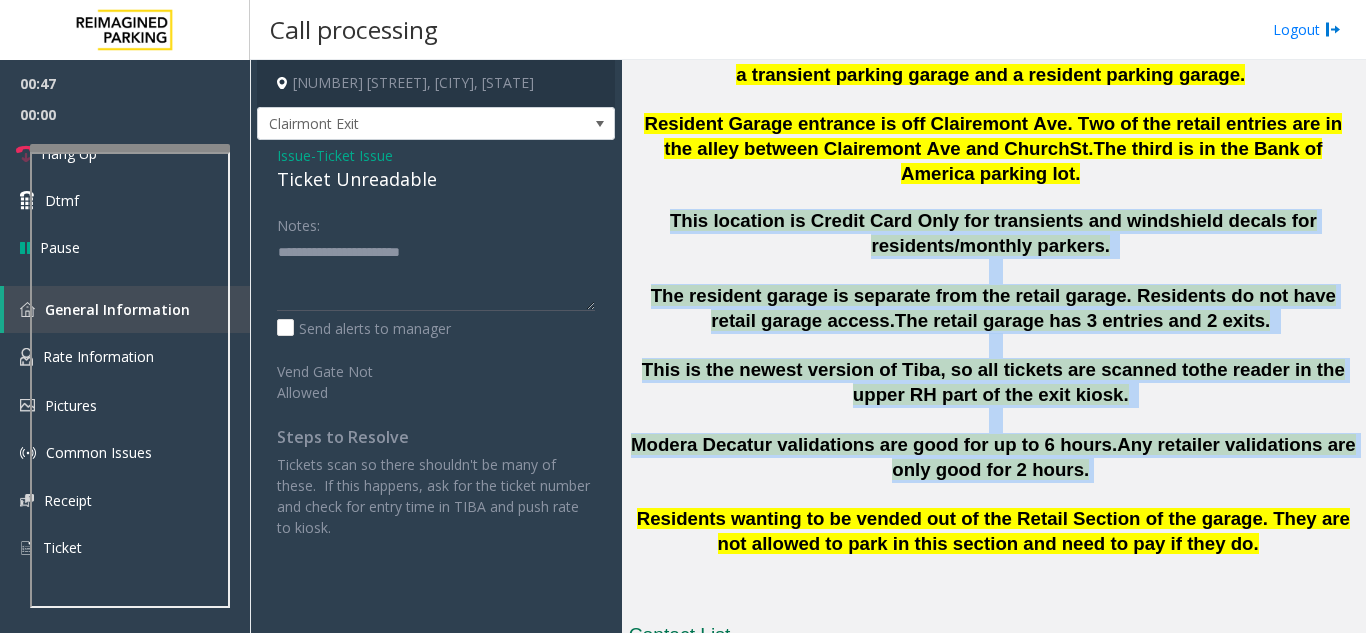 click on "This is the newest version of Tiba, so all tickets are scanned to" 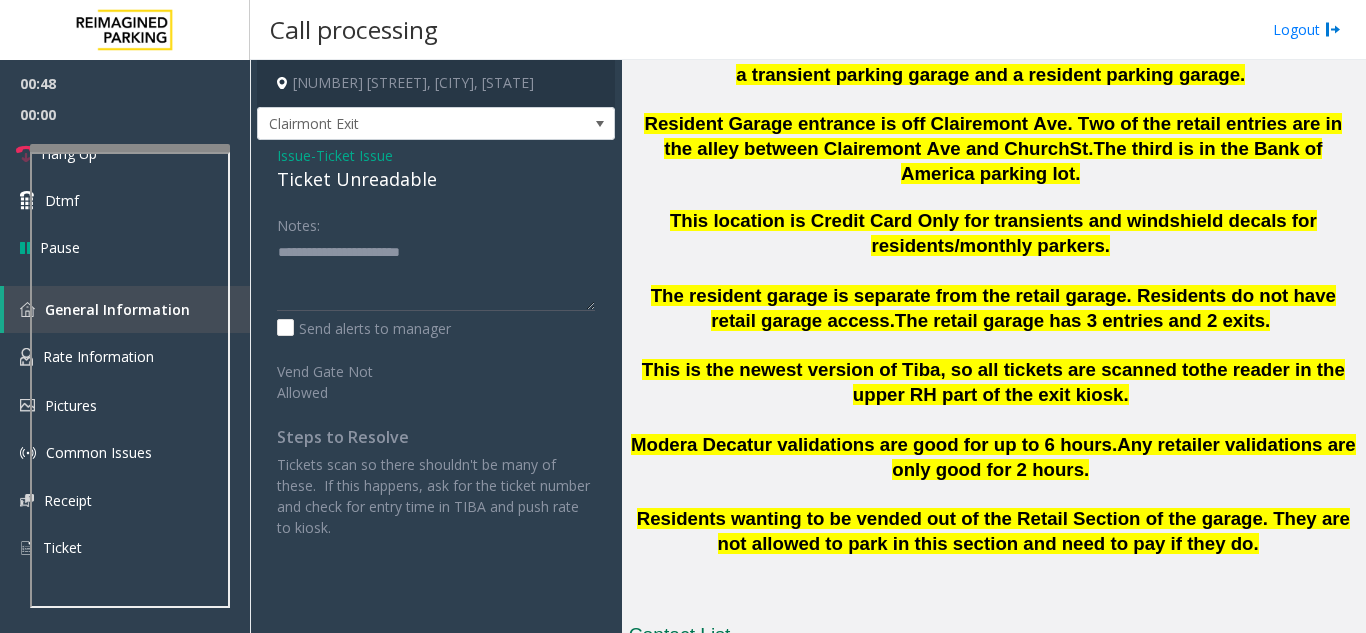 click on "Call processing Logout" at bounding box center (808, 30) 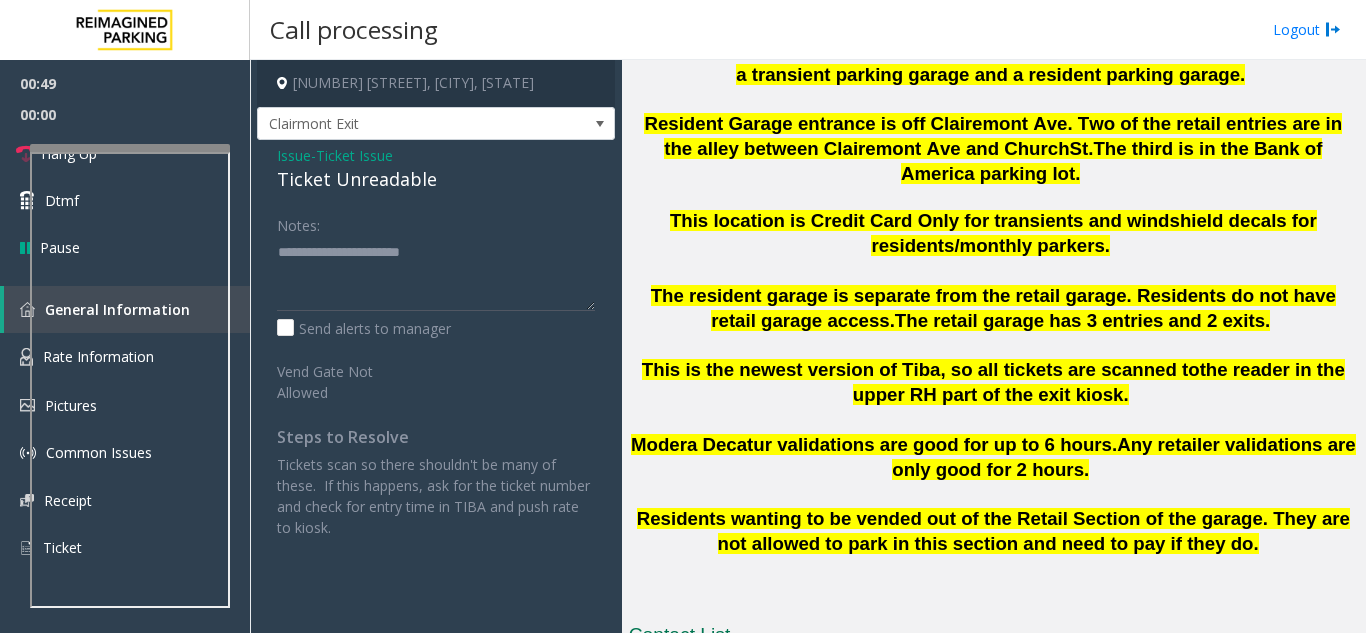 click on "This location is Credit Card Only for transients and windshield decals for residents/monthly parkers." 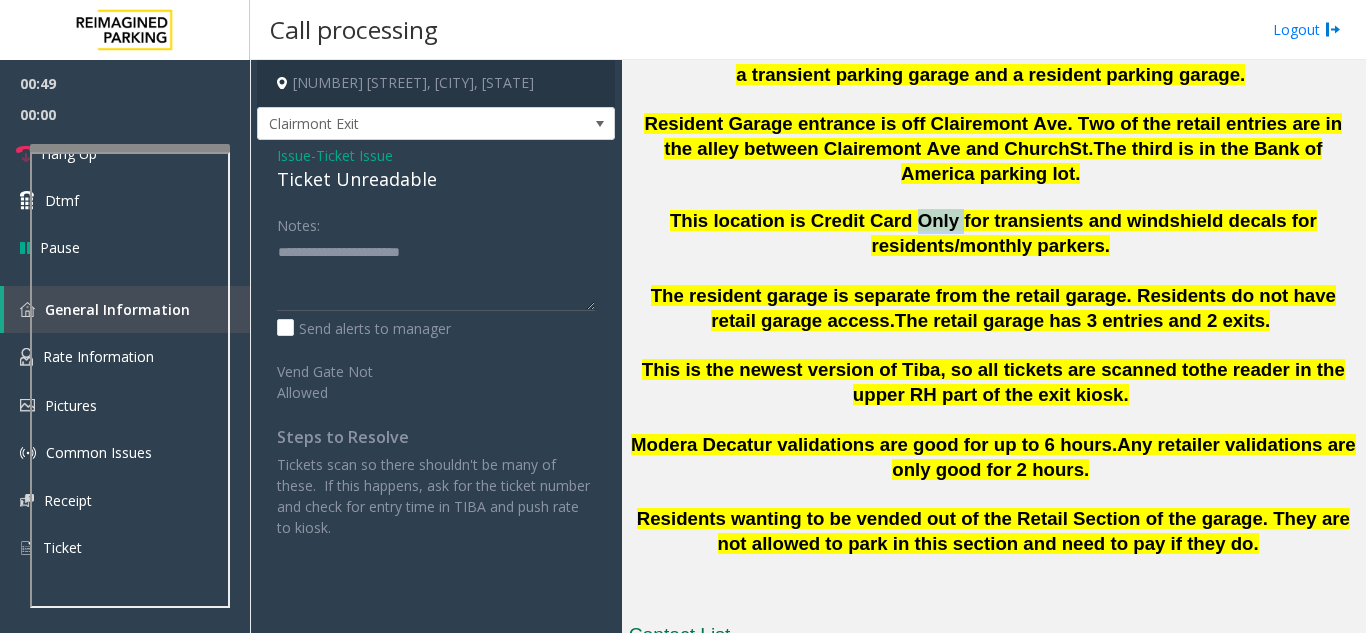 click on "This location is Credit Card Only for transients and windshield decals for residents/monthly parkers." 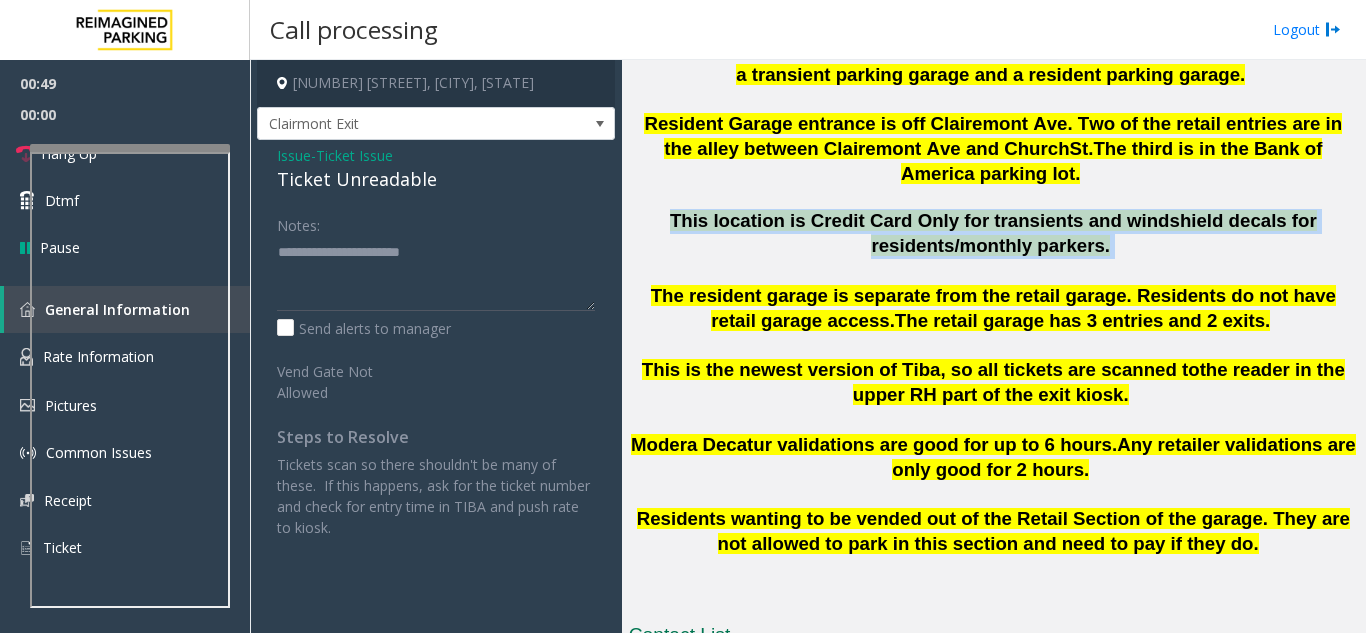 drag, startPoint x: 849, startPoint y: 183, endPoint x: 1156, endPoint y: 202, distance: 307.58737 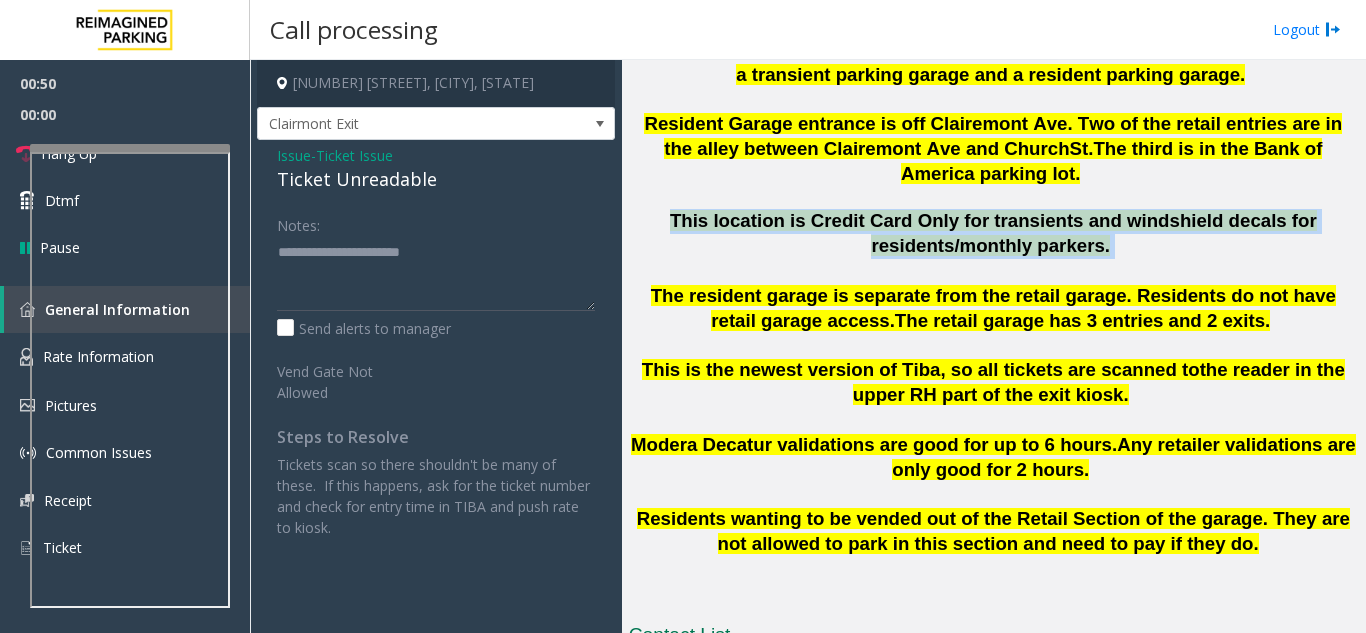 click on "This location is Credit Card Only for transients and windshield decals for residents/monthly parkers." 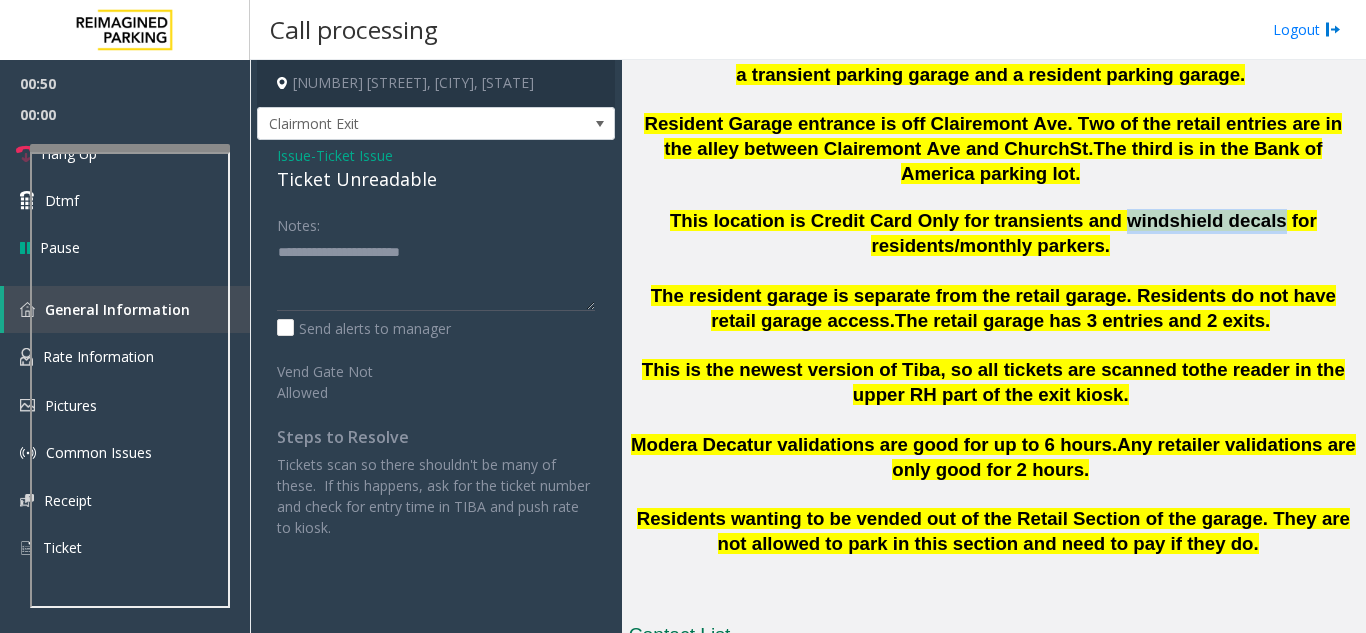drag, startPoint x: 1156, startPoint y: 202, endPoint x: 1035, endPoint y: 183, distance: 122.48265 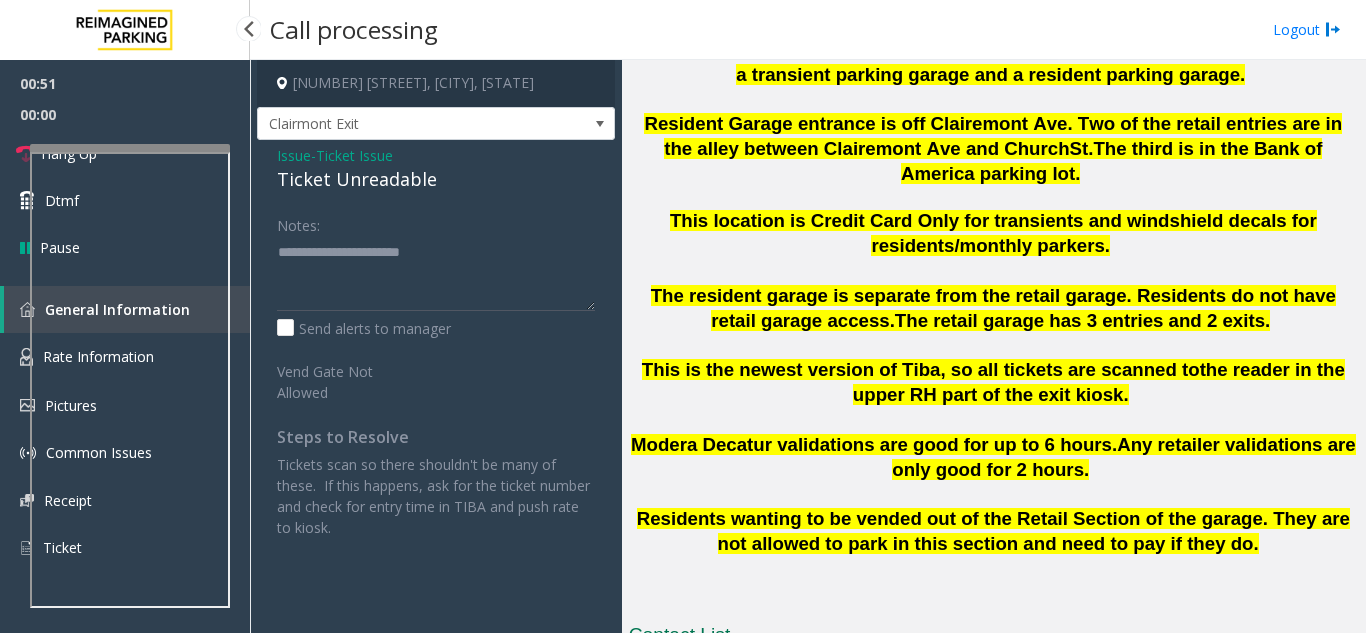 click on "00:00" at bounding box center (125, 114) 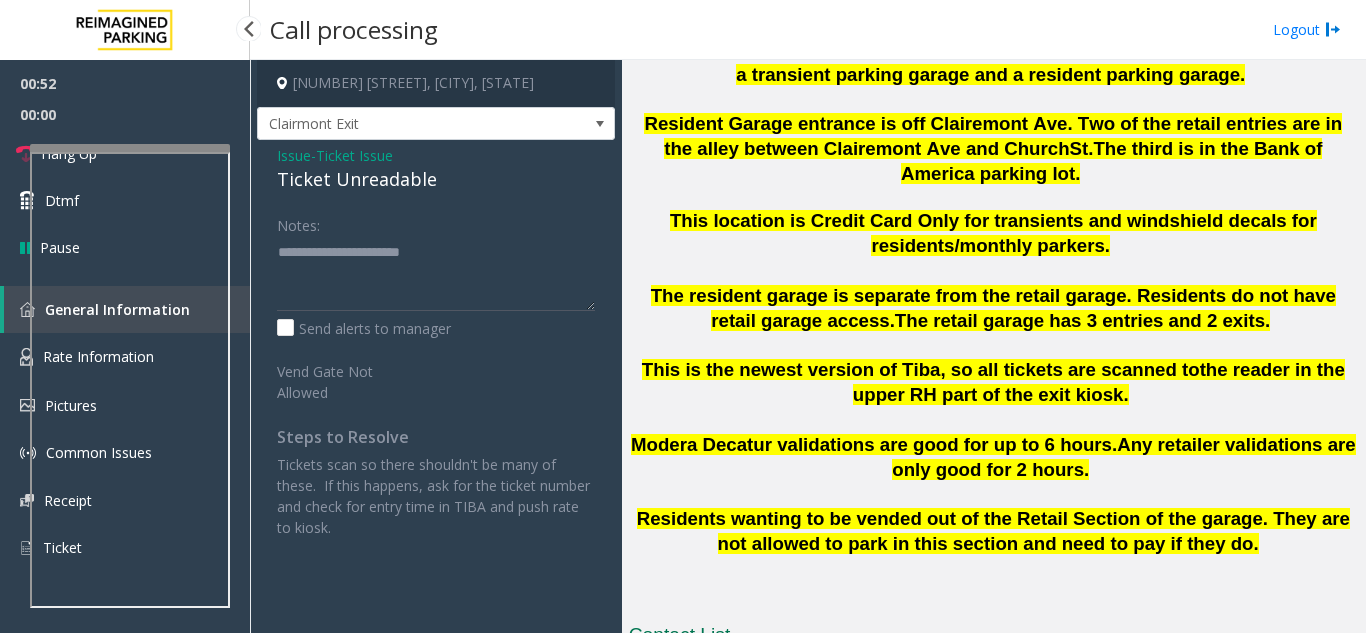 click at bounding box center (130, 148) 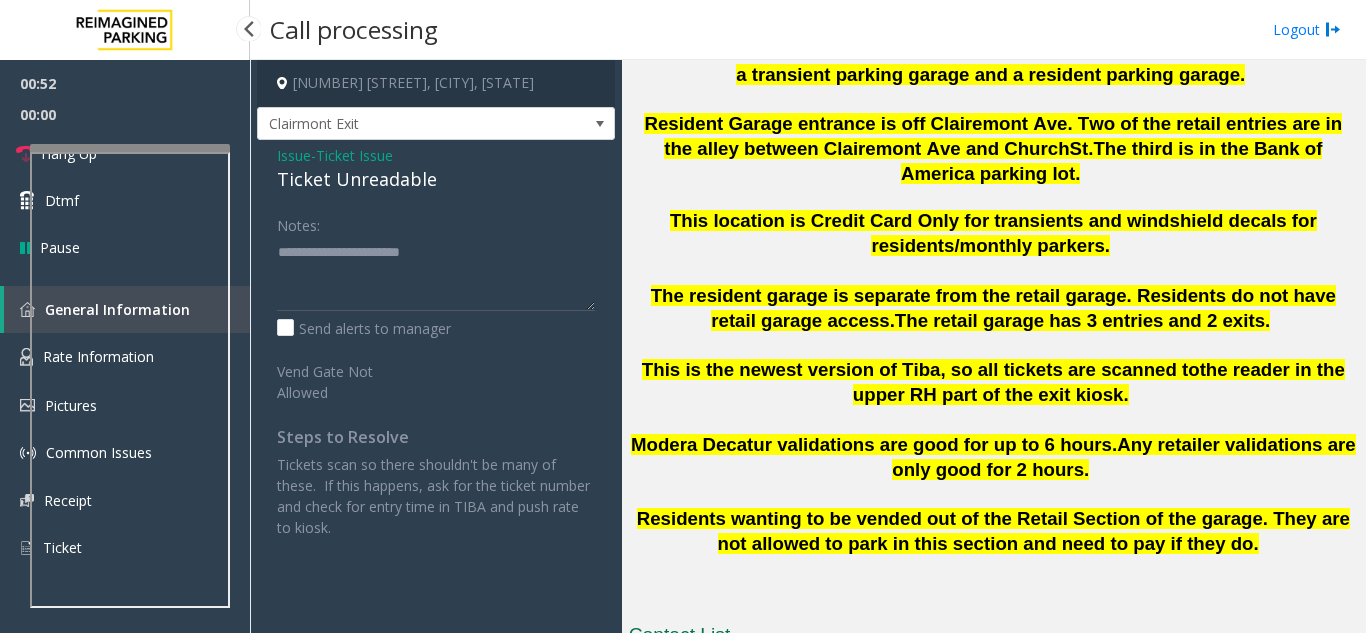 click on "00:00" at bounding box center [125, 114] 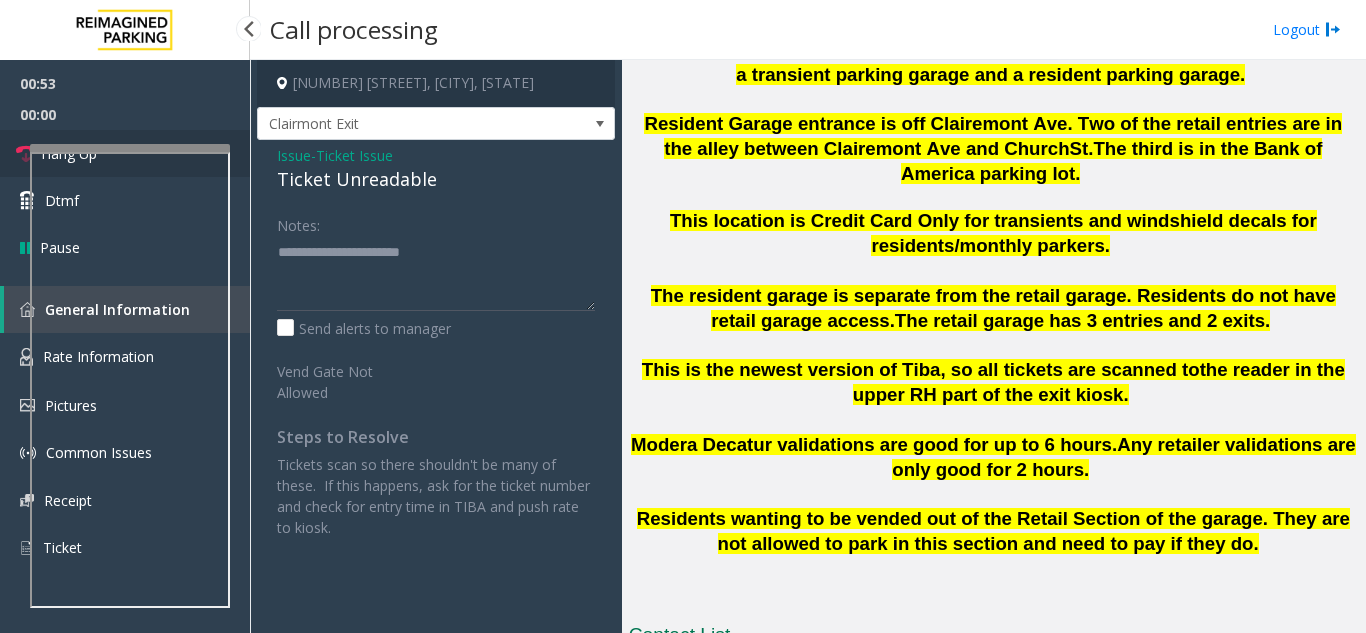 click on "Hang Up" at bounding box center [125, 153] 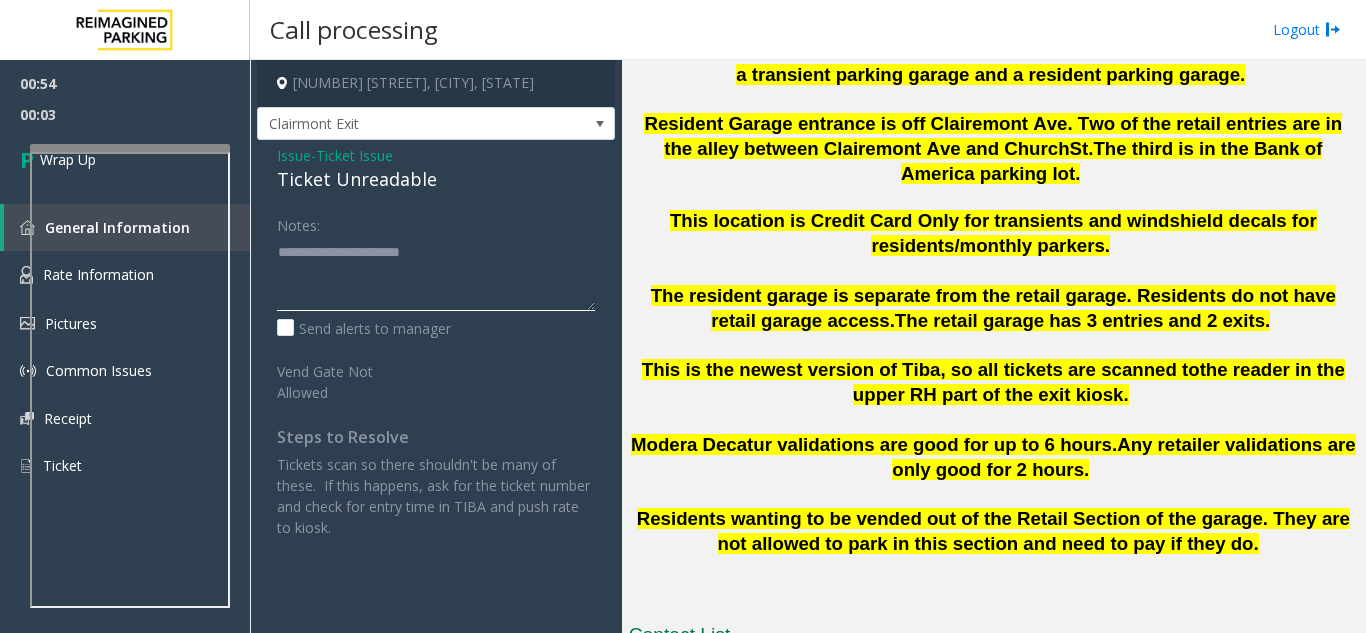 click 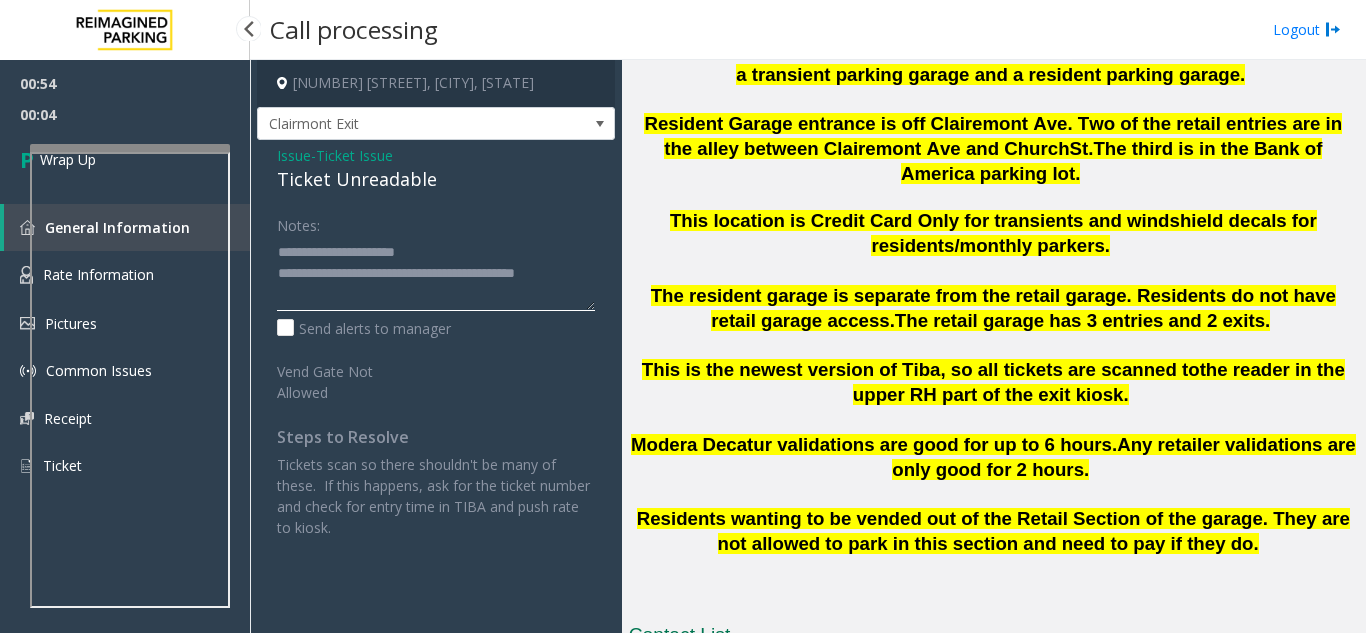type on "**********" 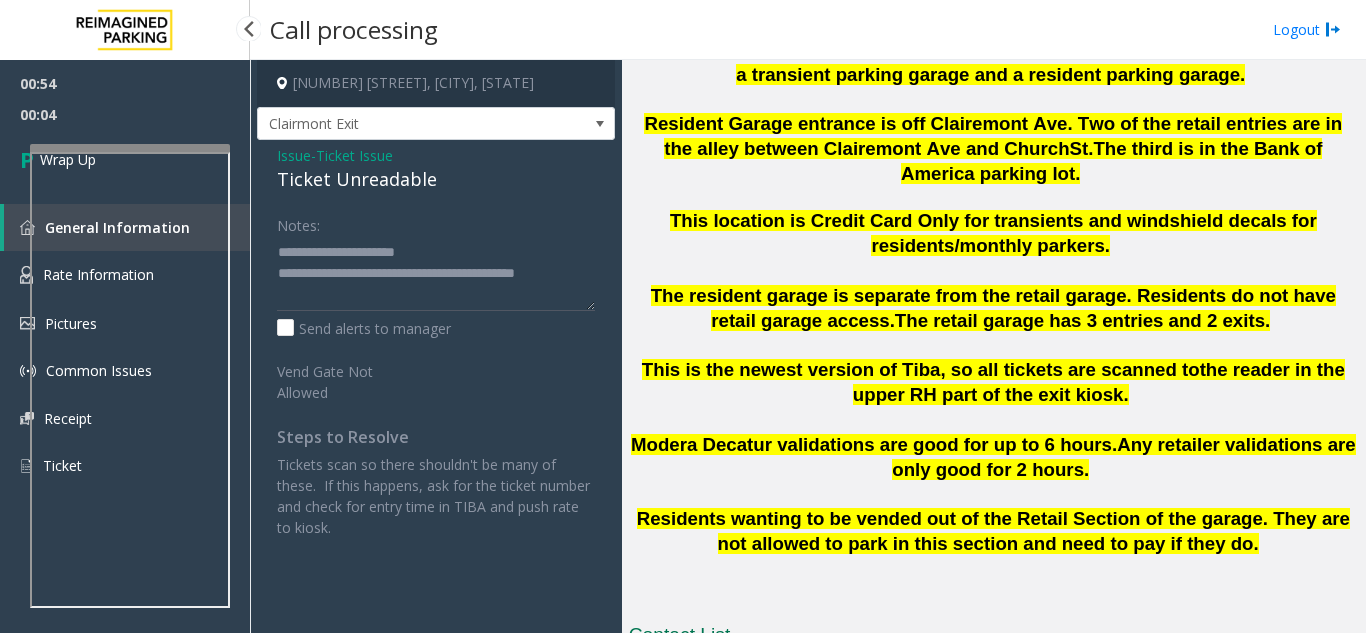 click on "00:04" at bounding box center [125, 114] 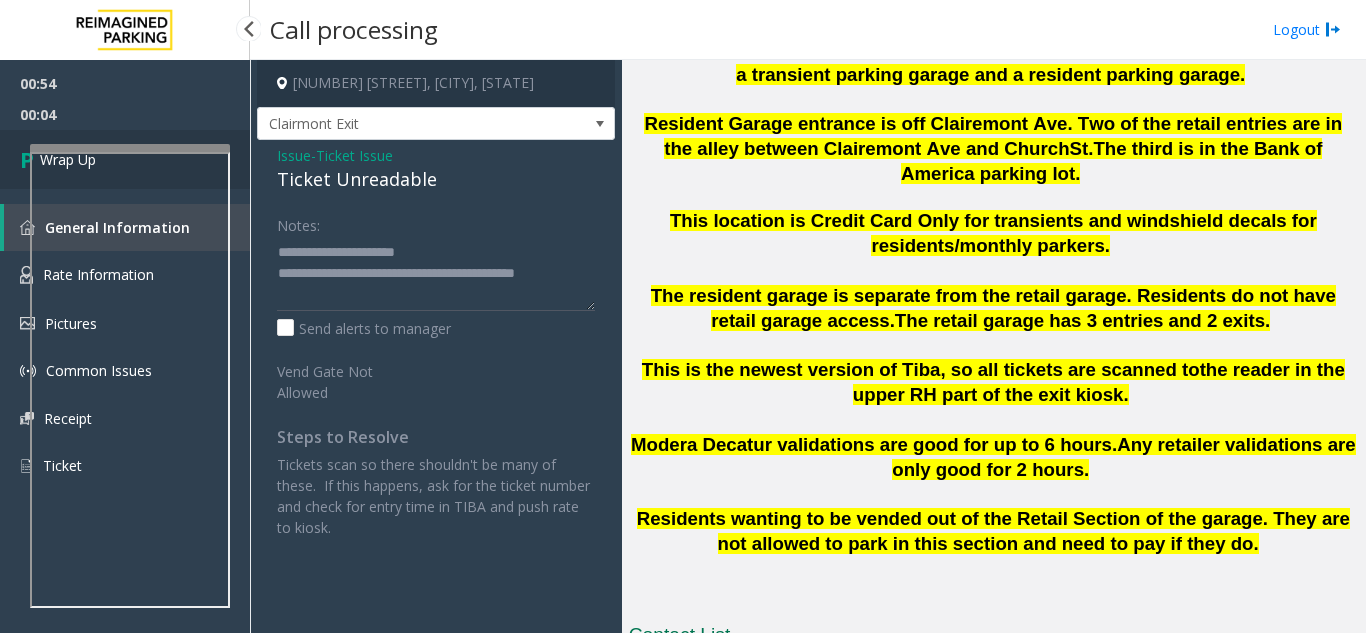 click on "Wrap Up" at bounding box center (125, 159) 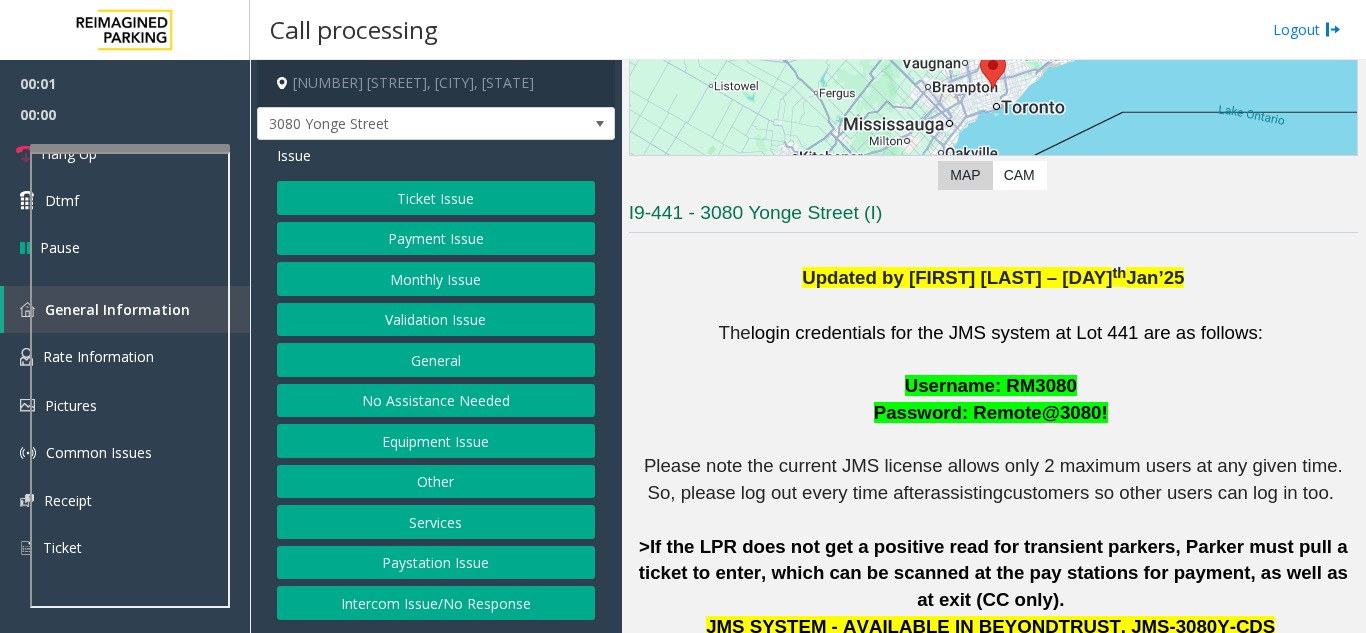 scroll, scrollTop: 300, scrollLeft: 0, axis: vertical 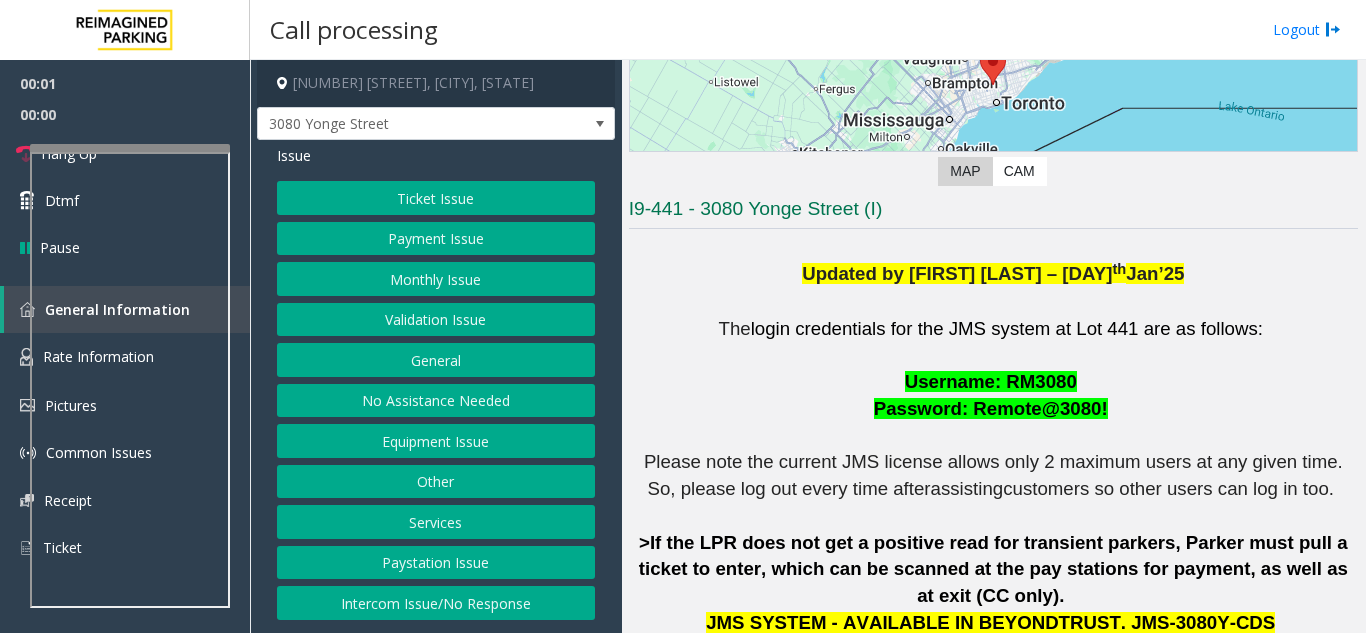 click on "The login credentials for the JMS system at Lot 441 are as follows: Username: RM3080 Password: Remote@3080! Please note the current JMS license allows only 2 maximum users at any given time. So, please log out every time after assisting customers so other users can log in too. >If the LPR does not get a positive read for transient parkers, Parker must pull a ticket to enter, which can be scanned at the pay stations for payment, as well as at exit (CC only). JMS SYSTEM - AVAILABLE IN BEYONDTRUST. JMS-3080Y-CDS Make sure the Parker is inserting the ticket correctly, Arrow into the machine, and magnetic stripe right side If the entry station is not providing an ENTRY ticket, Please vend the gate and mail to the local team the issue : [EMAIL] [EMAIL] mark in Cc: [EMAIL] >Validations for the grocery store (2 hours) are done by plate number or ticket at two cashier stations in-store." 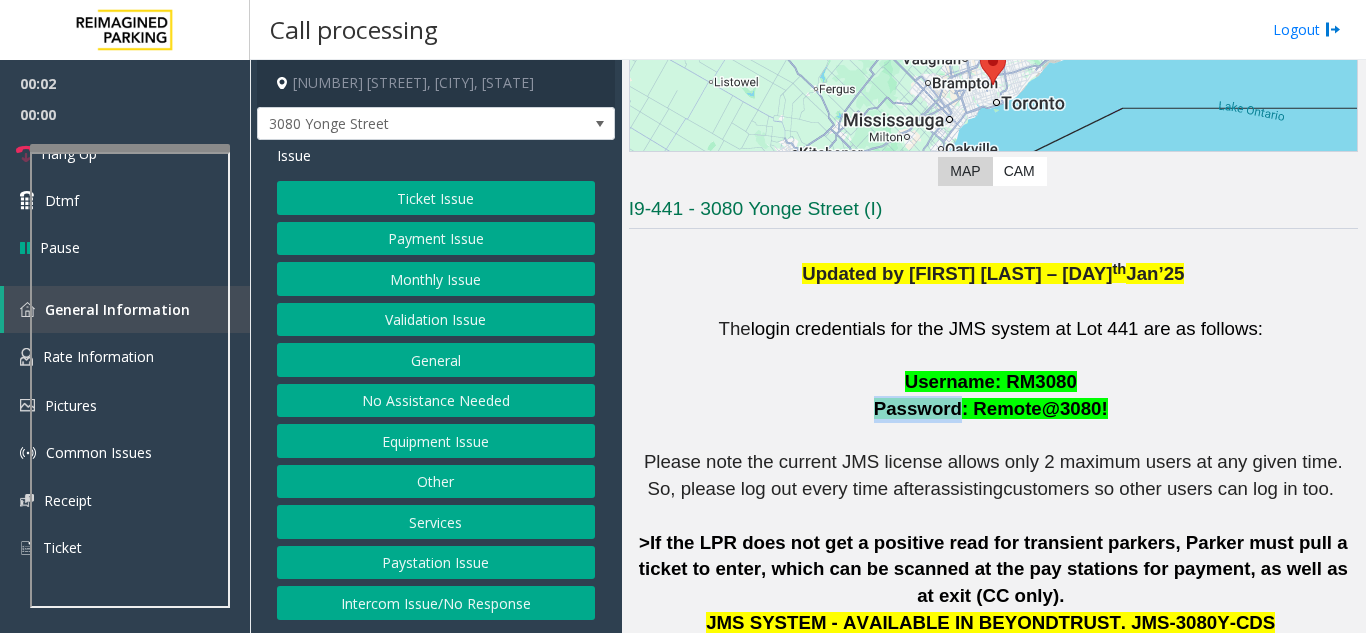 click on "The login credentials for the JMS system at Lot 441 are as follows: Username: RM3080 Password: Remote@3080! Please note the current JMS license allows only 2 maximum users at any given time. So, please log out every time after assisting customers so other users can log in too. >If the LPR does not get a positive read for transient parkers, Parker must pull a ticket to enter, which can be scanned at the pay stations for payment, as well as at exit (CC only). JMS SYSTEM - AVAILABLE IN BEYONDTRUST. JMS-3080Y-CDS Make sure the Parker is inserting the ticket correctly, Arrow into the machine, and magnetic stripe right side If the entry station is not providing an ENTRY ticket, Please vend the gate and mail to the local team the issue : [EMAIL] [EMAIL] mark in Cc: [EMAIL] >Validations for the grocery store (2 hours) are done by plate number or ticket at two cashier stations in-store." 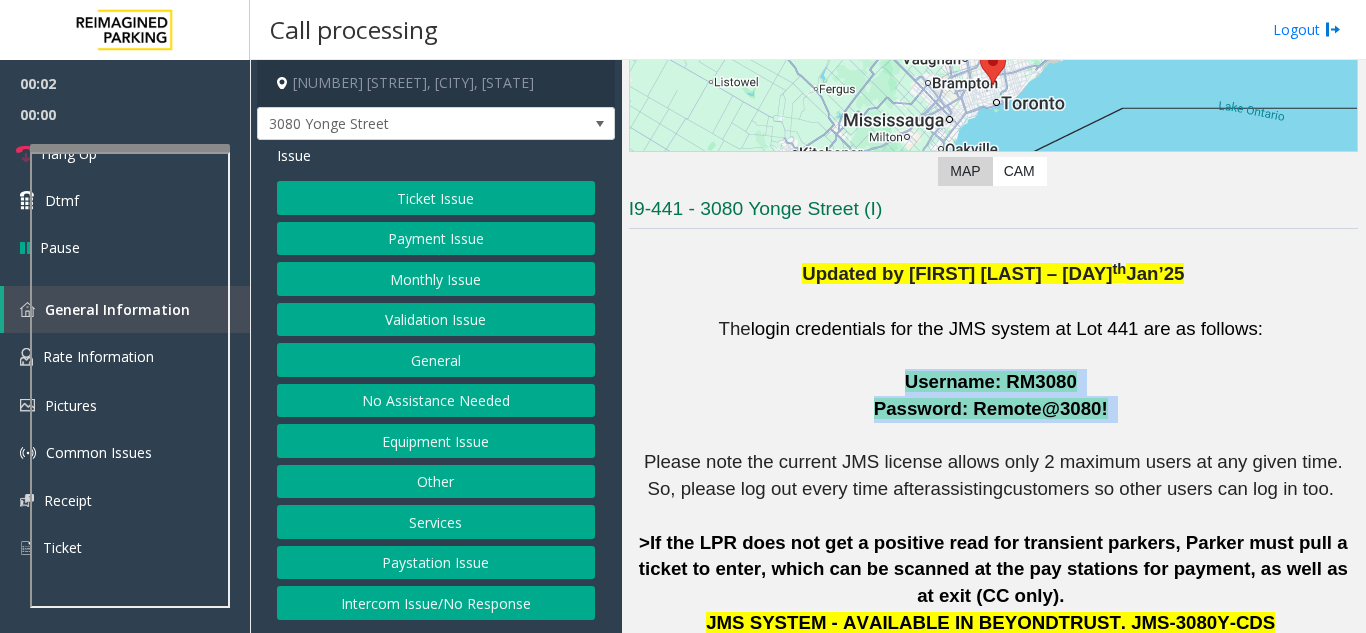 drag, startPoint x: 874, startPoint y: 398, endPoint x: 884, endPoint y: 373, distance: 26.925823 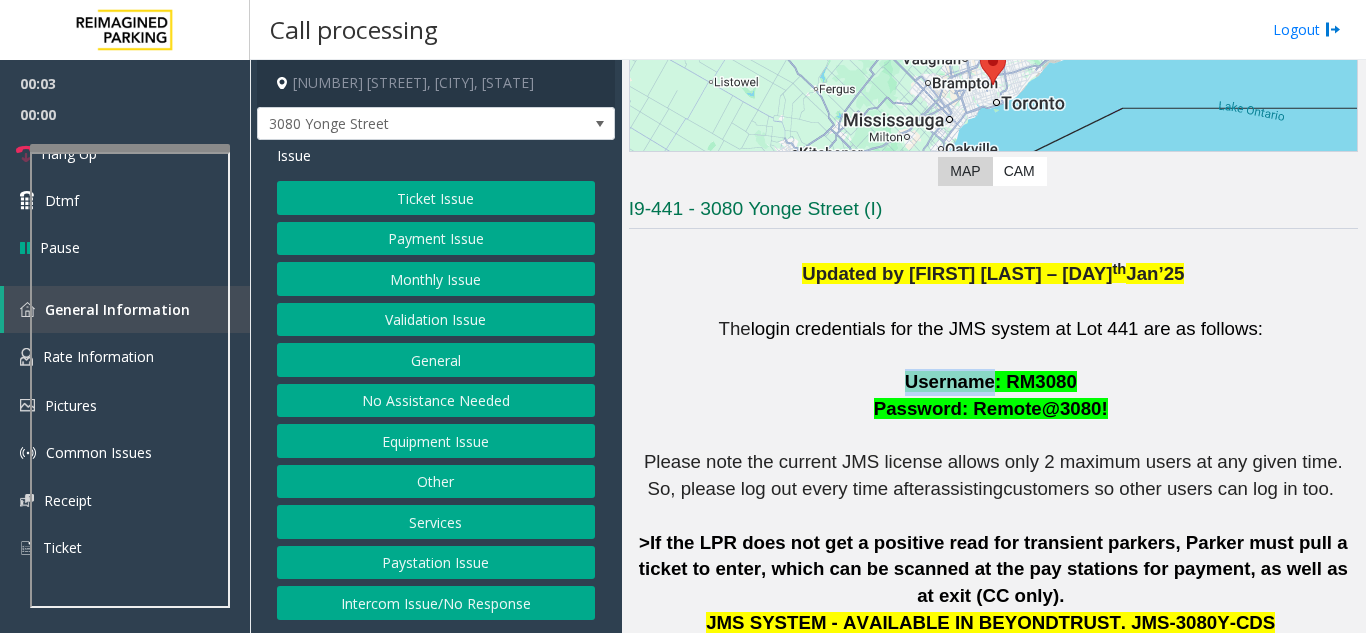 click on "The login credentials for the JMS system at Lot 441 are as follows: Username: RM3080 Password: Remote@3080! Please note the current JMS license allows only 2 maximum users at any given time. So, please log out every time after assisting customers so other users can log in too. >If the LPR does not get a positive read for transient parkers, Parker must pull a ticket to enter, which can be scanned at the pay stations for payment, as well as at exit (CC only). JMS SYSTEM - AVAILABLE IN BEYONDTRUST. JMS-3080Y-CDS Make sure the Parker is inserting the ticket correctly, Arrow into the machine, and magnetic stripe right side If the entry station is not providing an ENTRY ticket, Please vend the gate and mail to the local team the issue : [EMAIL] [EMAIL] mark in Cc: [EMAIL] >Validations for the grocery store (2 hours) are done by plate number or ticket at two cashier stations in-store." 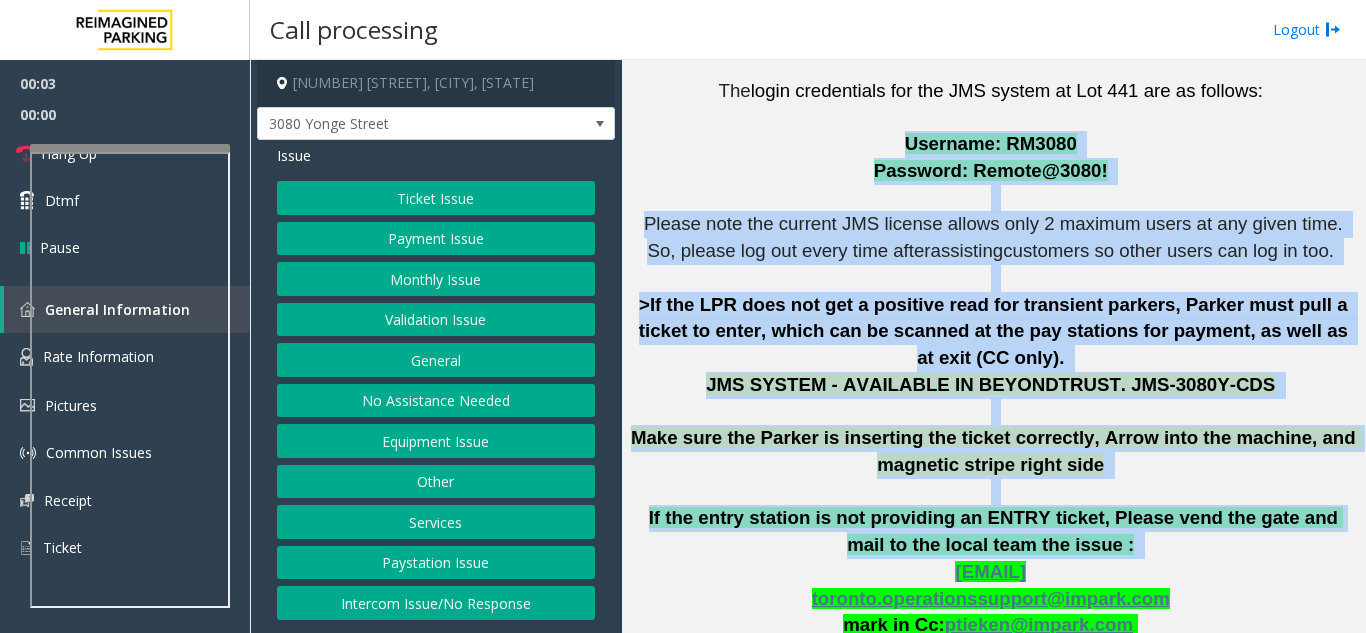 scroll, scrollTop: 600, scrollLeft: 0, axis: vertical 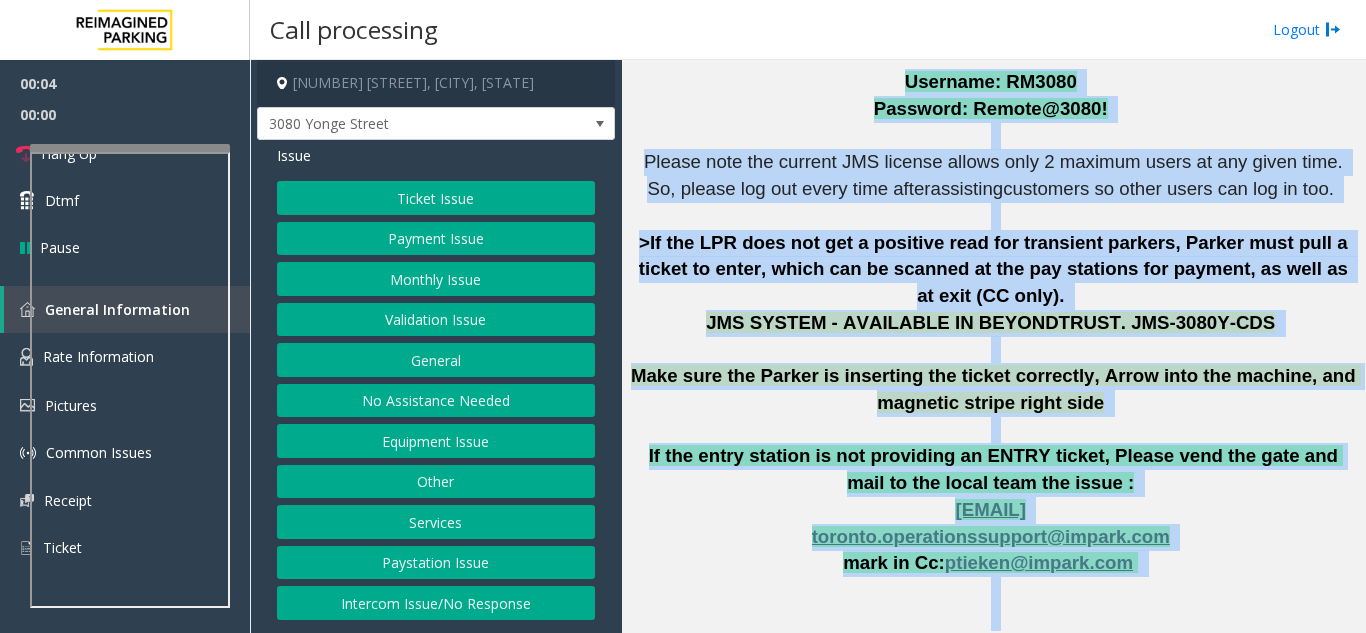 drag, startPoint x: 884, startPoint y: 373, endPoint x: 1209, endPoint y: 599, distance: 395.85477 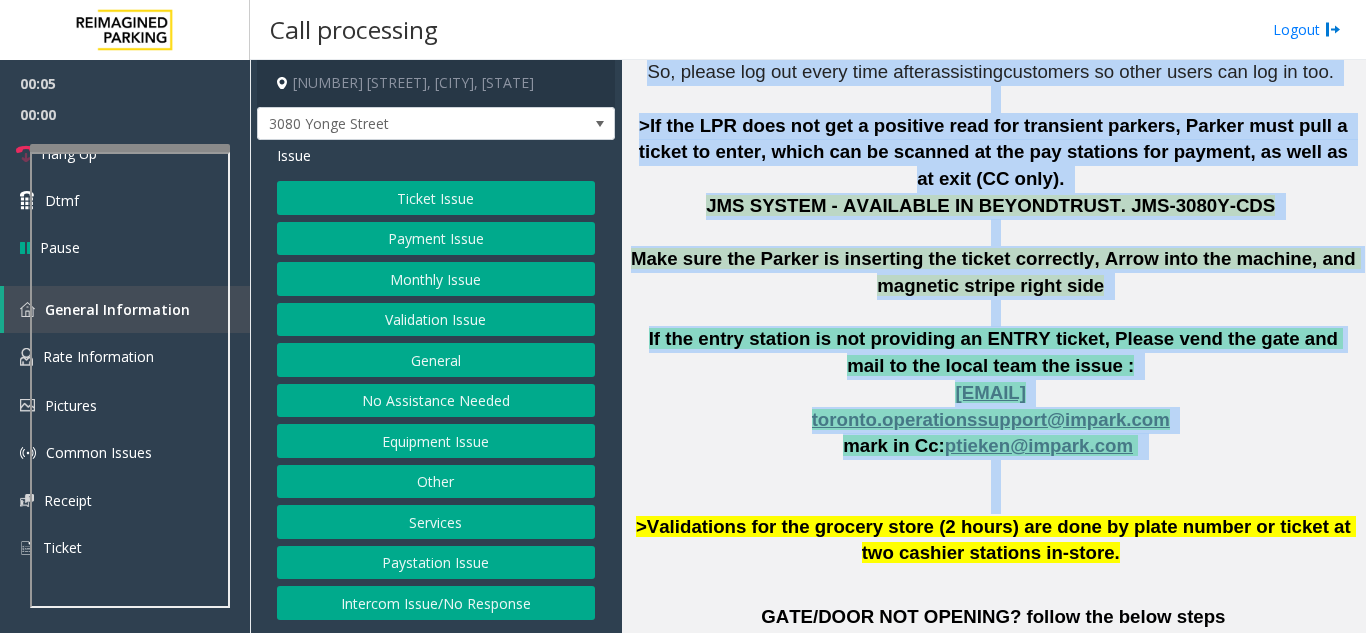 scroll, scrollTop: 900, scrollLeft: 0, axis: vertical 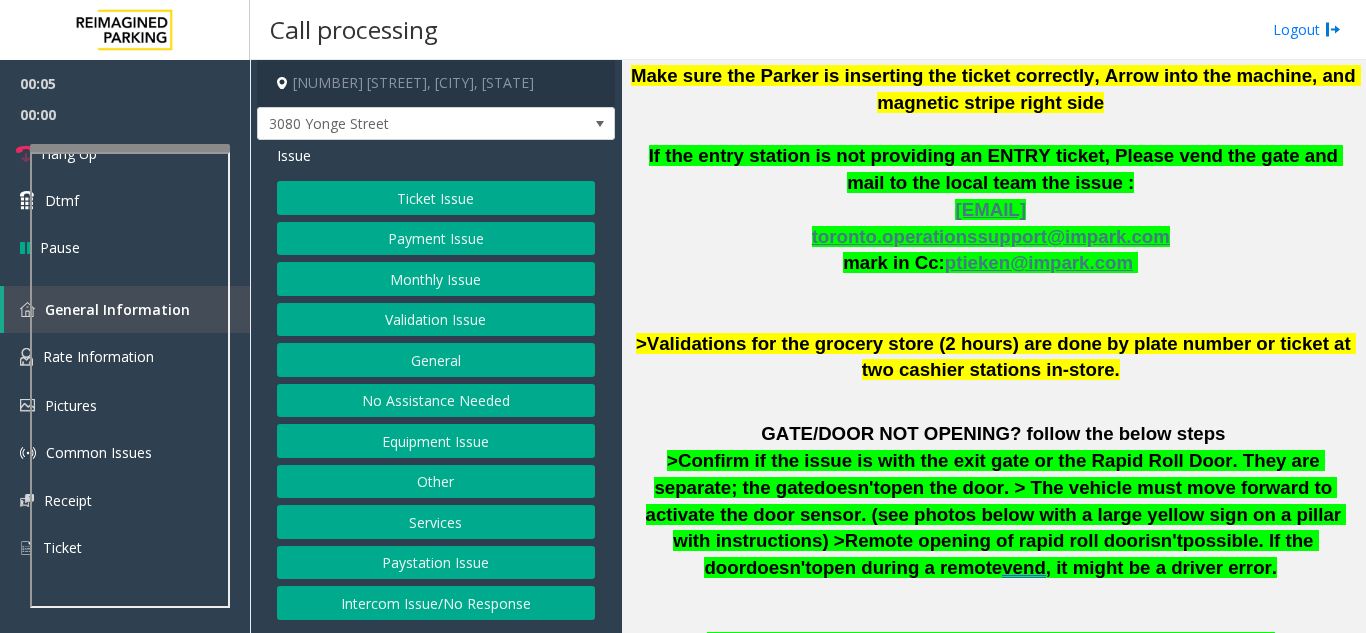 click on ">Validations for the grocery store (2 hours) are done by plate number or ticket at two cashier stations in-store." 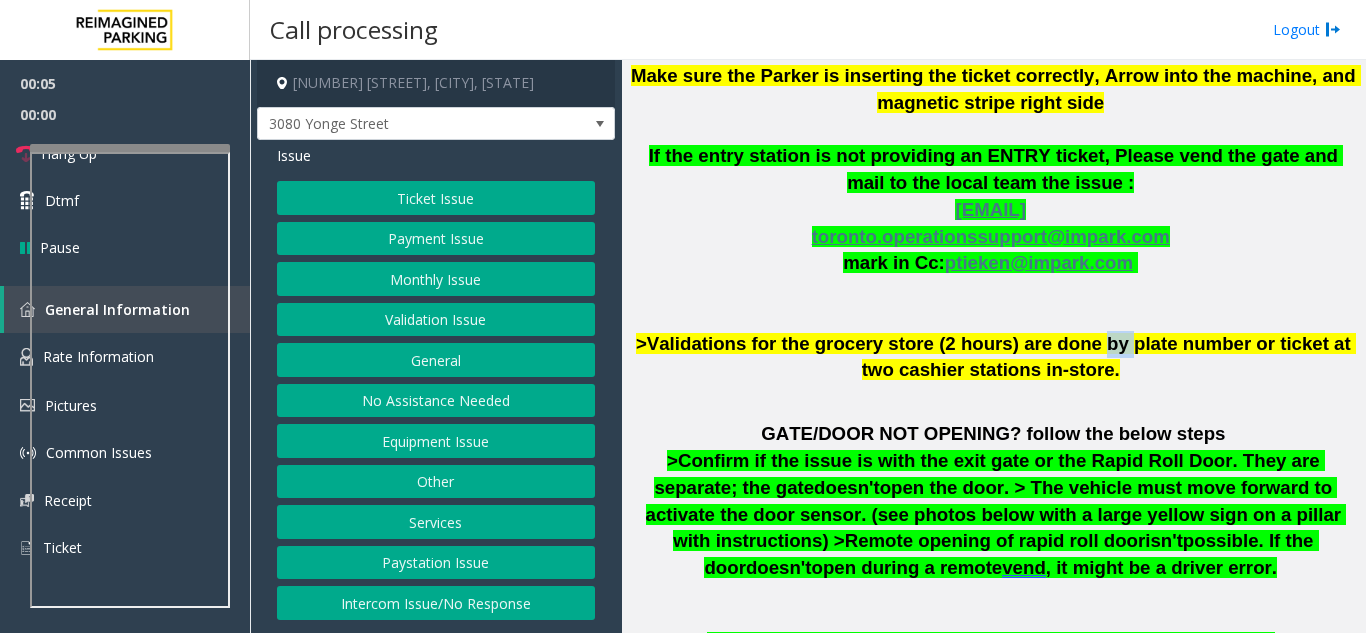 click on ">Validations for the grocery store (2 hours) are done by plate number or ticket at two cashier stations in-store." 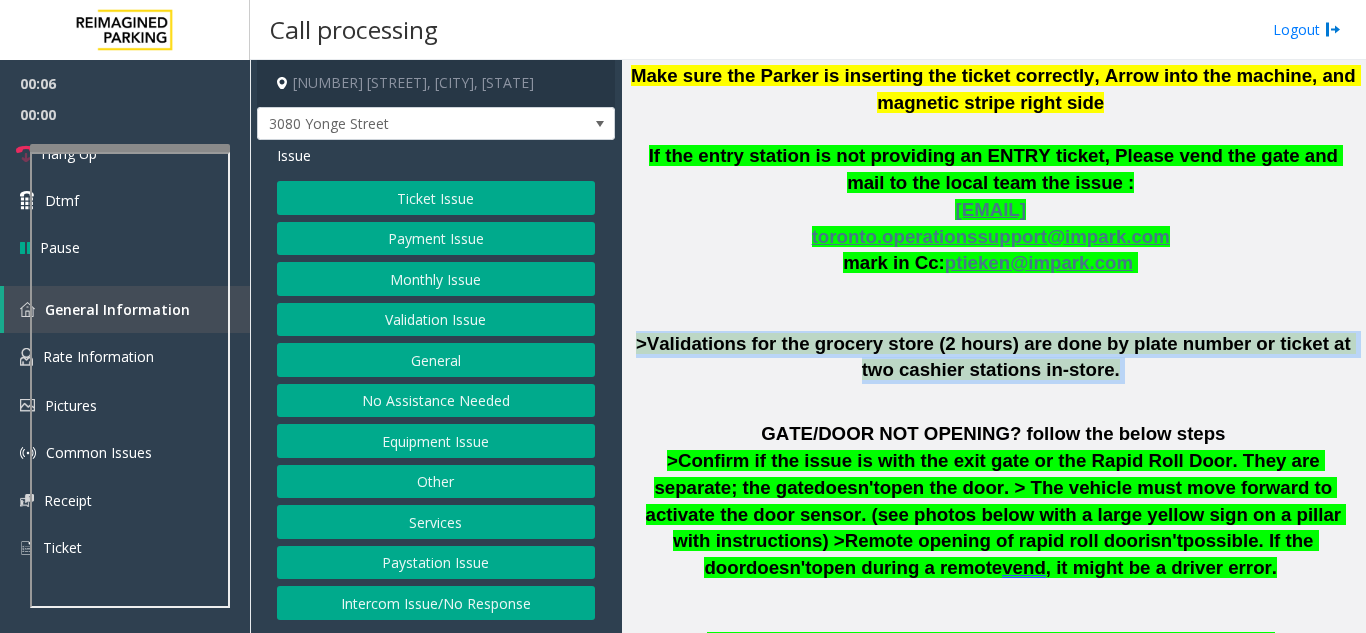 click on ">Validations for the grocery store (2 hours) are done by plate number or ticket at two cashier stations in-store." 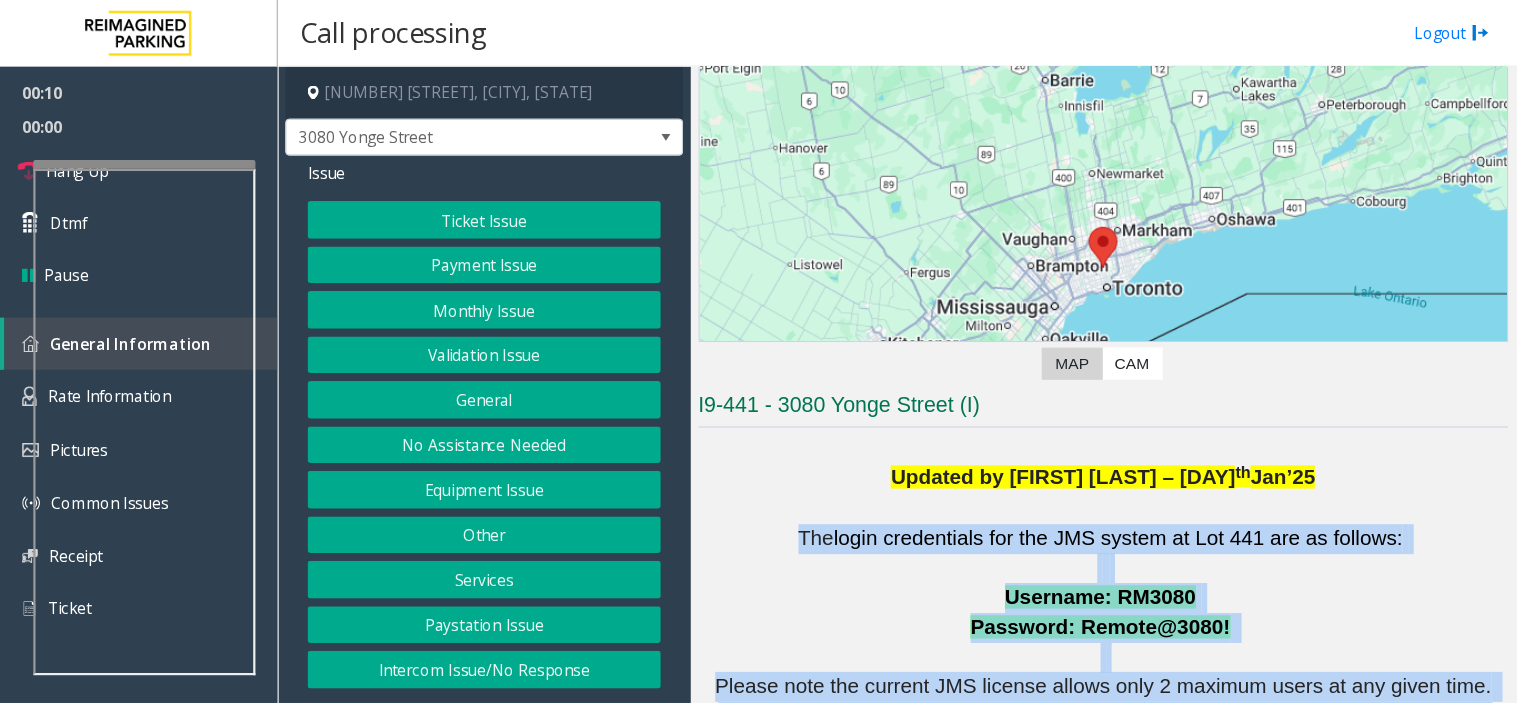 scroll, scrollTop: 100, scrollLeft: 0, axis: vertical 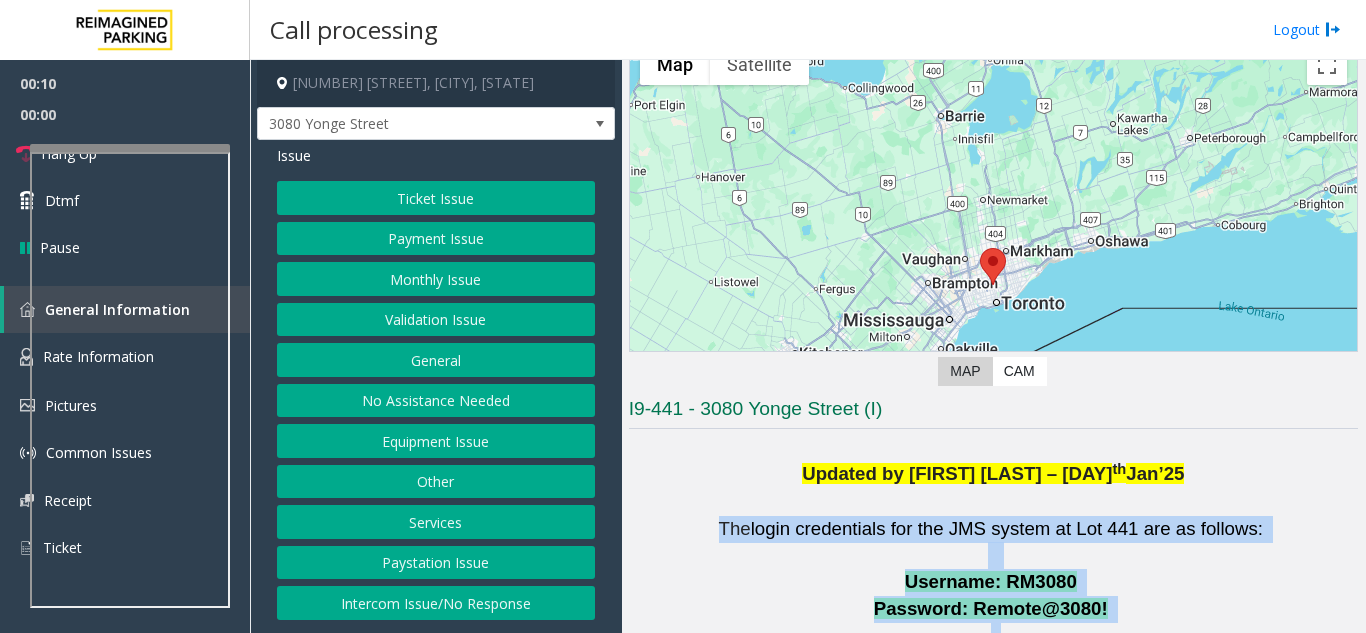 drag, startPoint x: 1072, startPoint y: 324, endPoint x: 1079, endPoint y: 518, distance: 194.12625 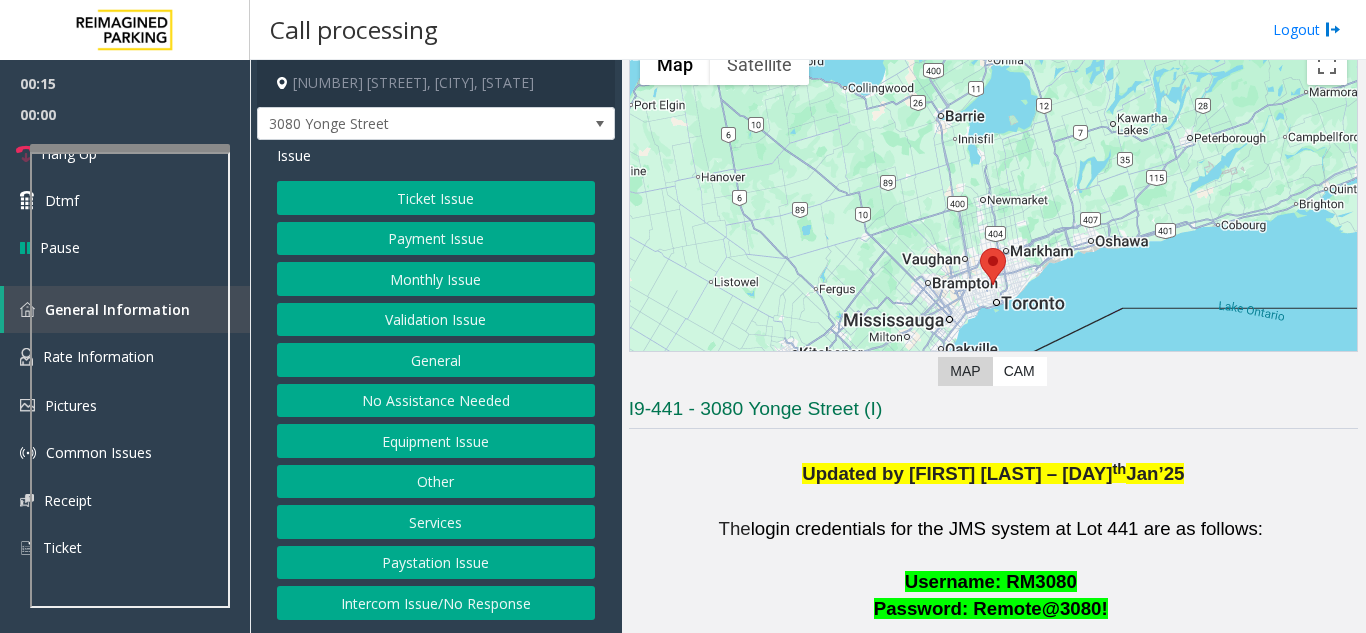 click on "Issue  Ticket Issue   Payment Issue   Monthly Issue   Validation Issue   General   No Assistance Needed   Equipment Issue   Other   Services   Paystation Issue   Intercom Issue/No Response" 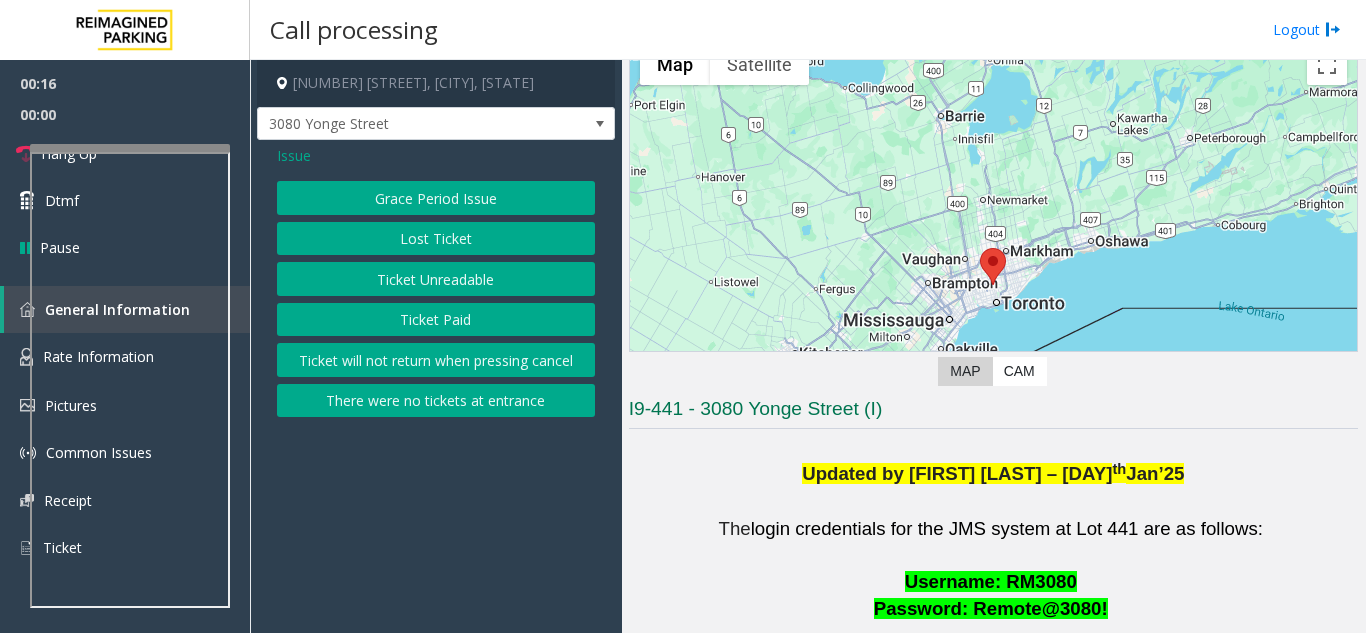 click on "Ticket Unreadable" 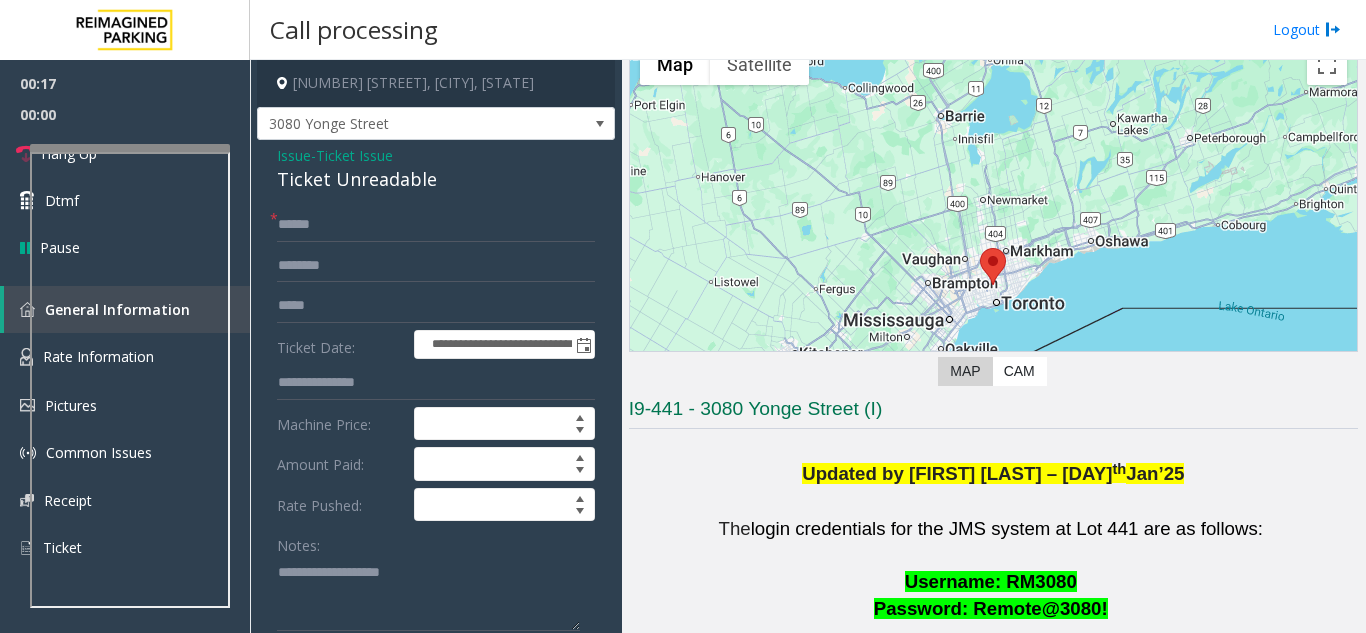 click on "**********" 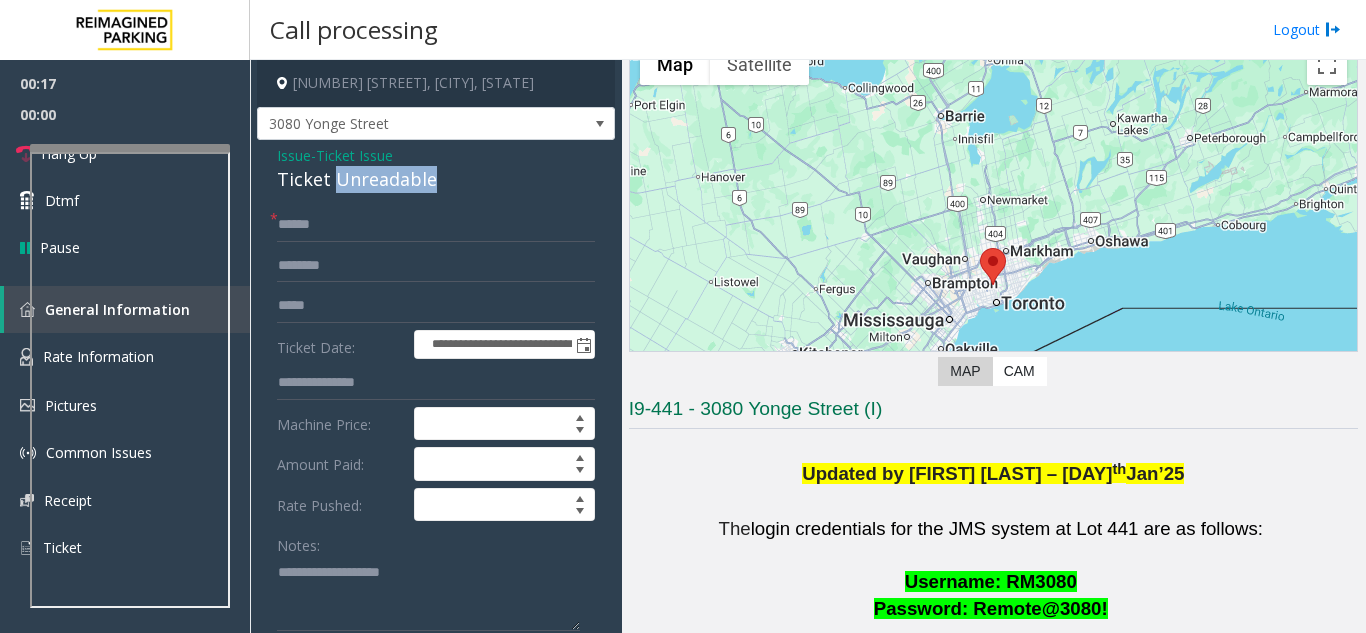 click on "Ticket Unreadable" 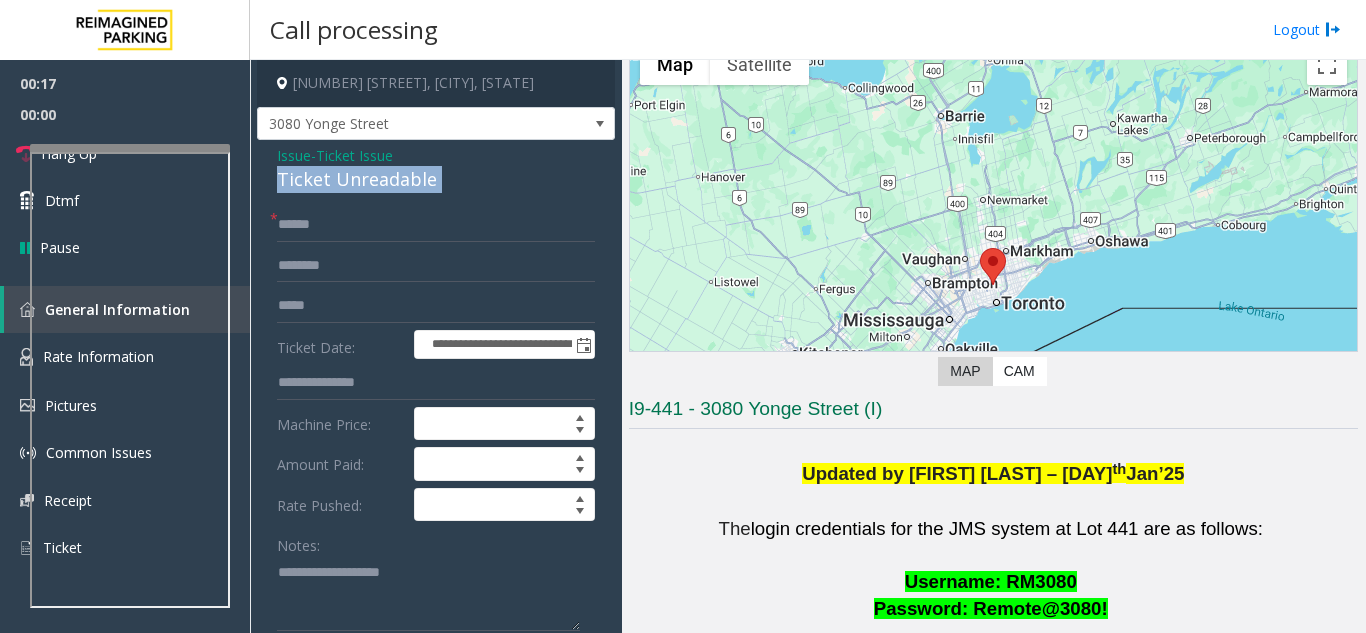 click on "Ticket Unreadable" 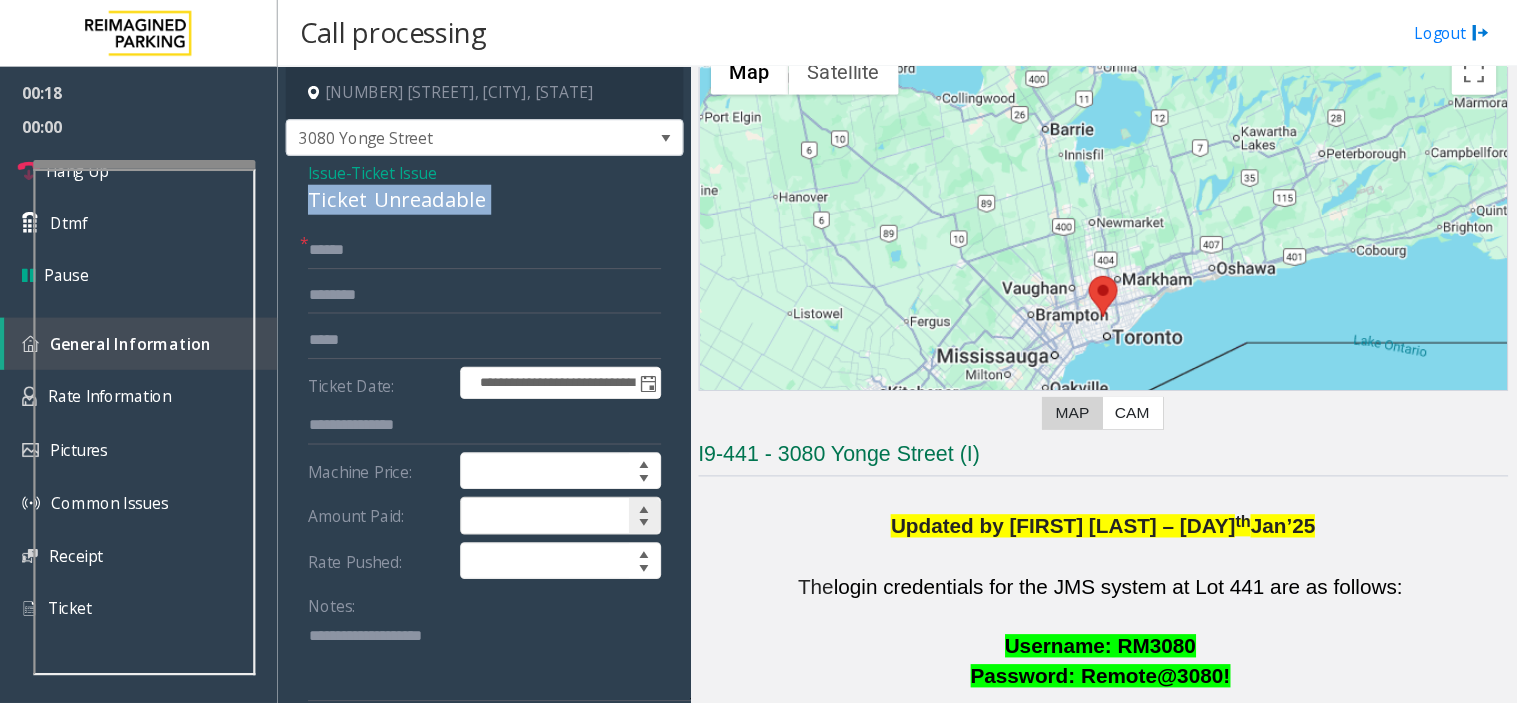 scroll, scrollTop: 100, scrollLeft: 0, axis: vertical 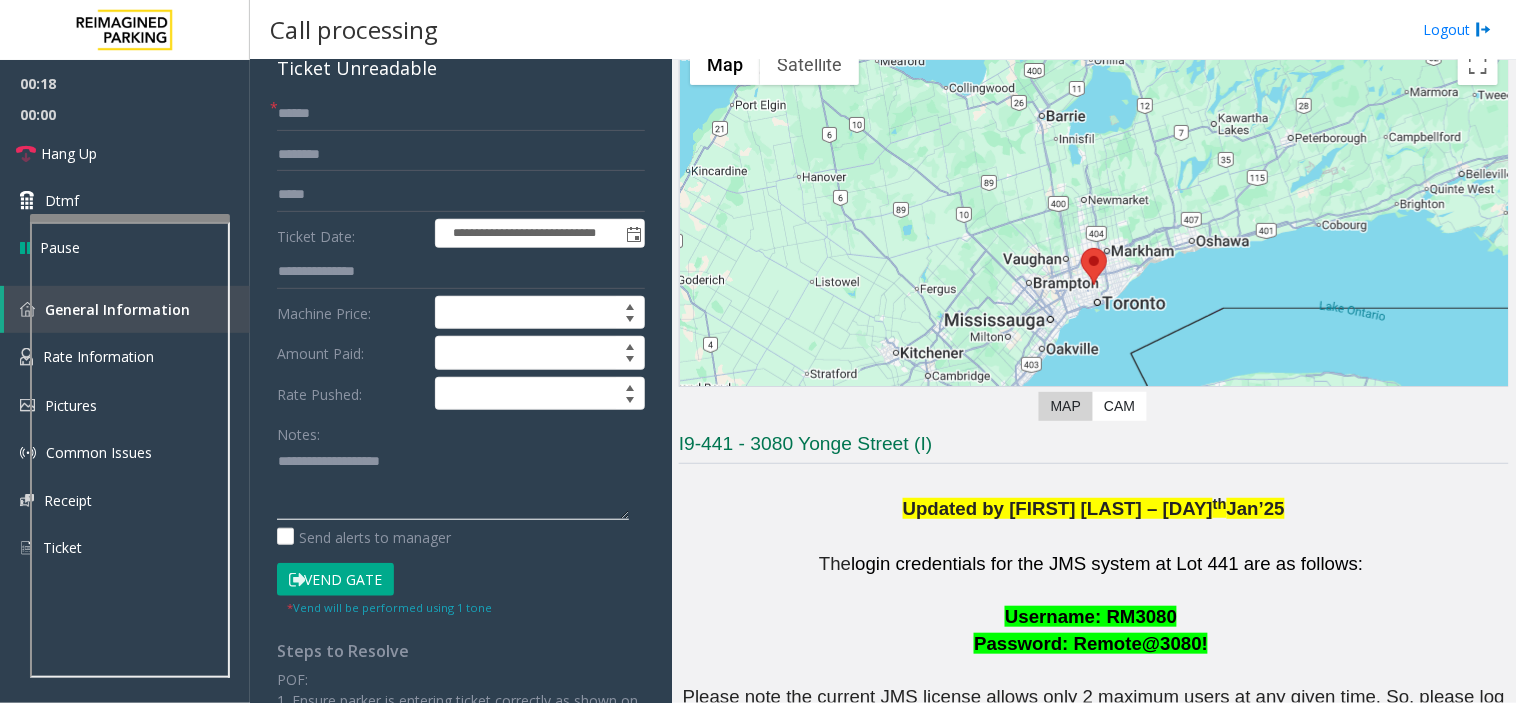click 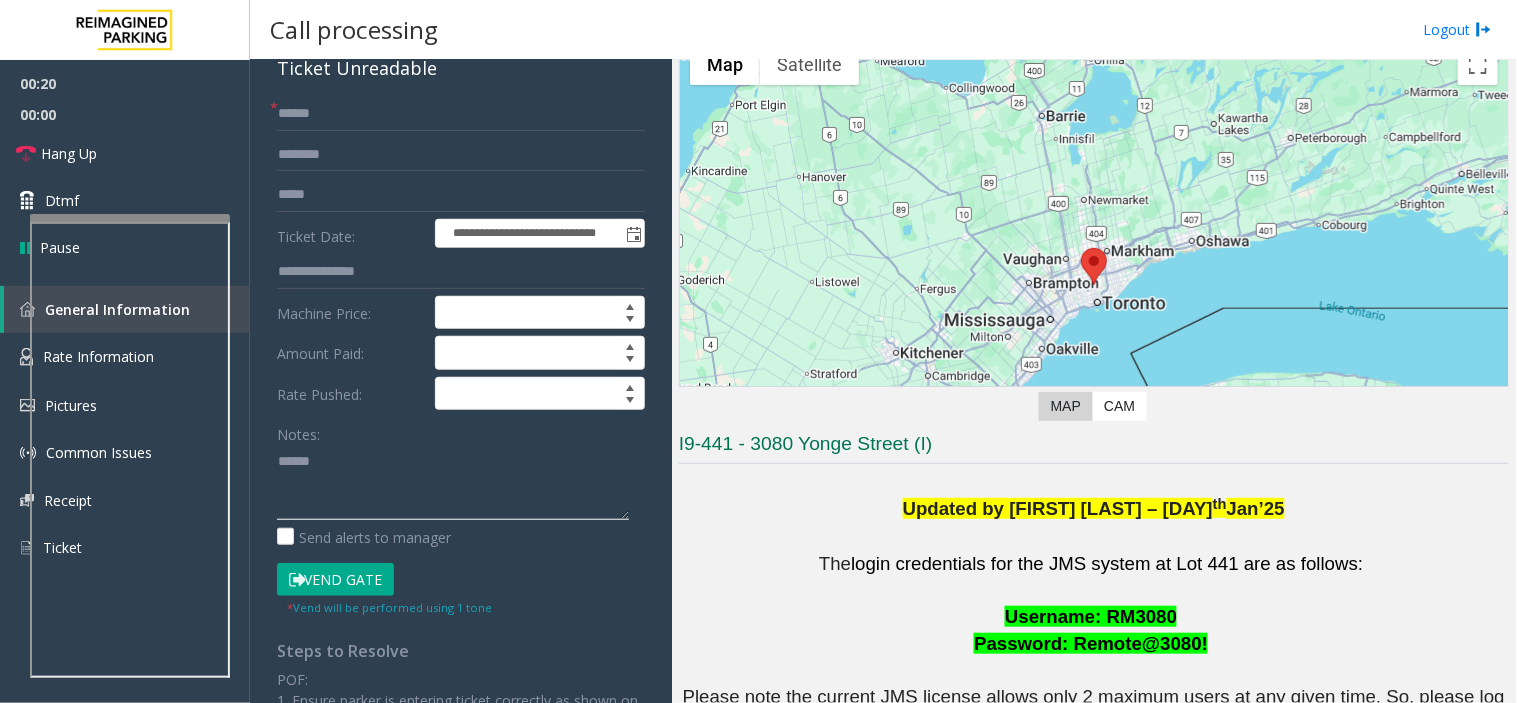 paste on "**********" 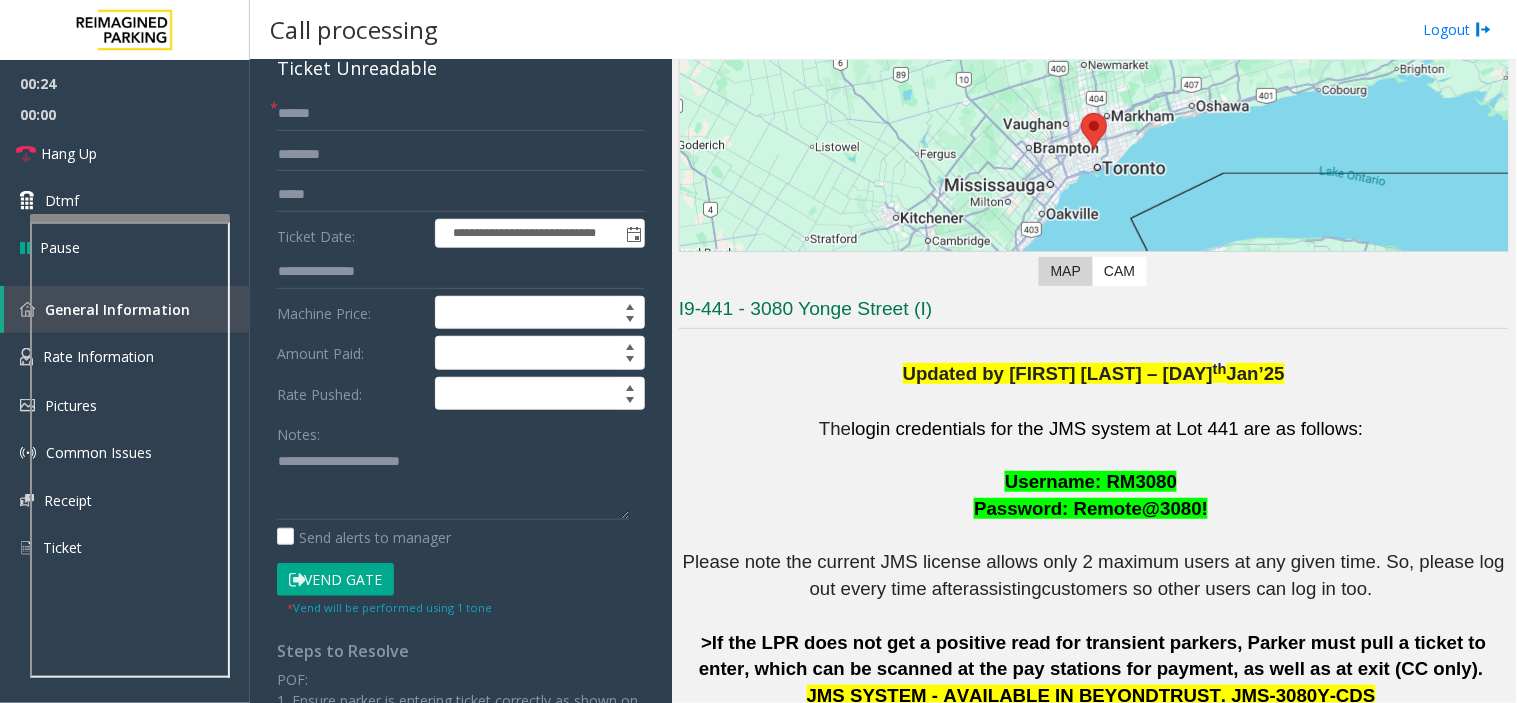 scroll, scrollTop: 433, scrollLeft: 0, axis: vertical 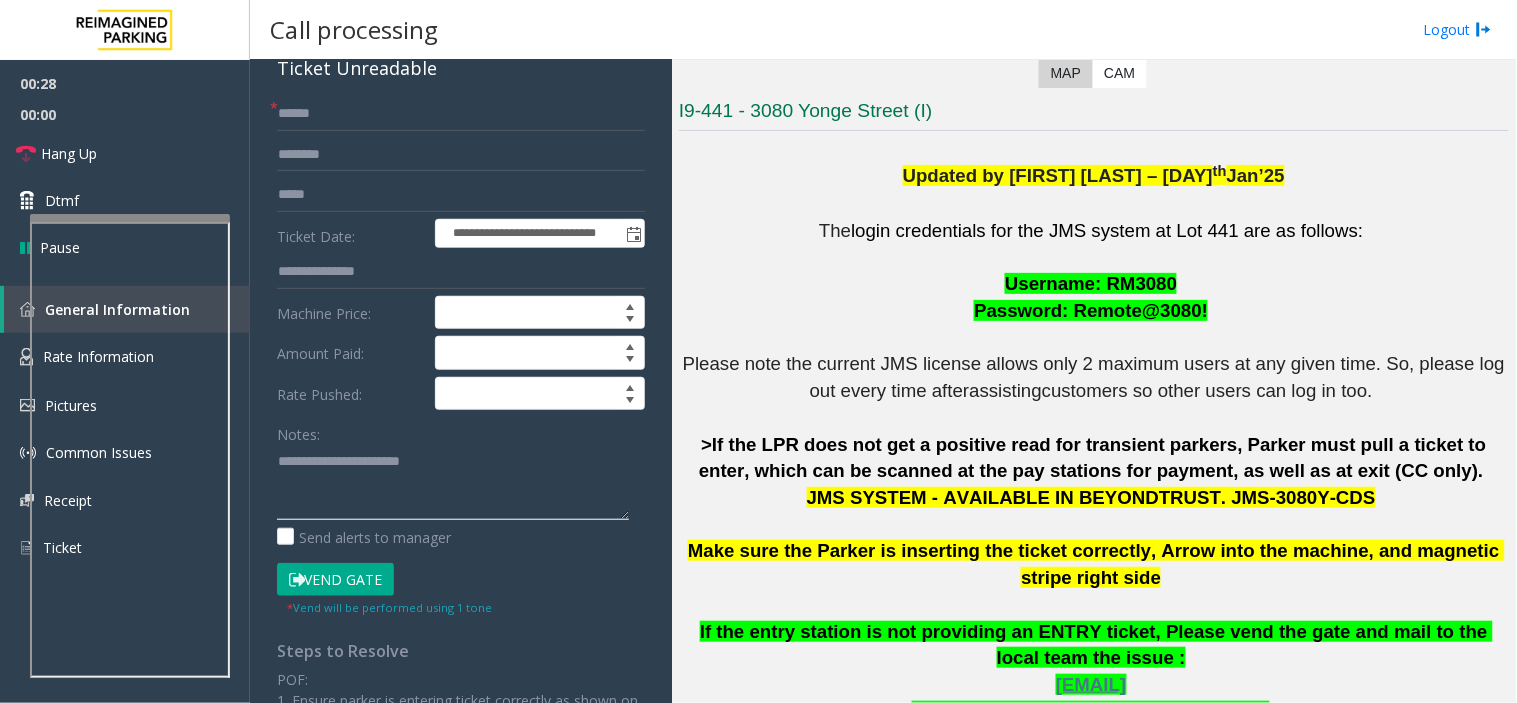click 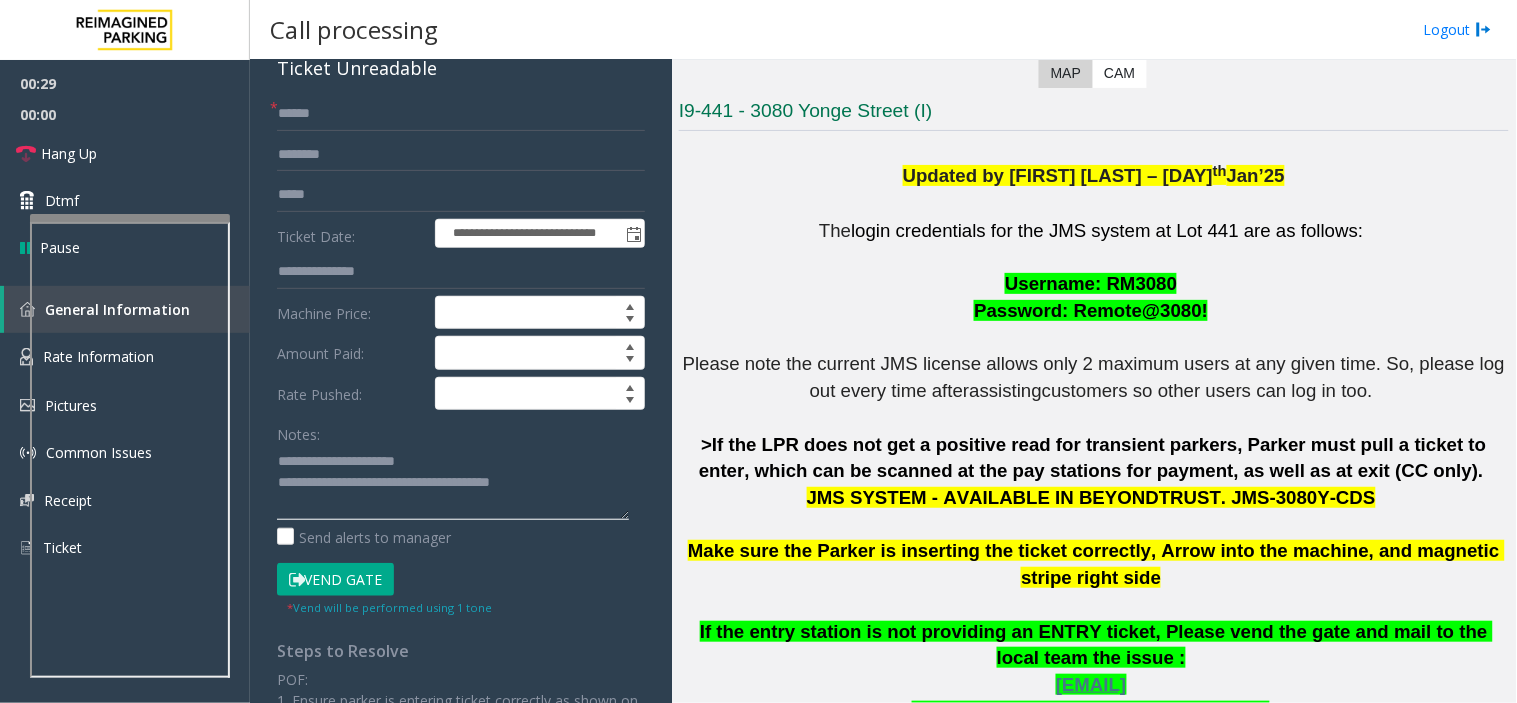 type on "**********" 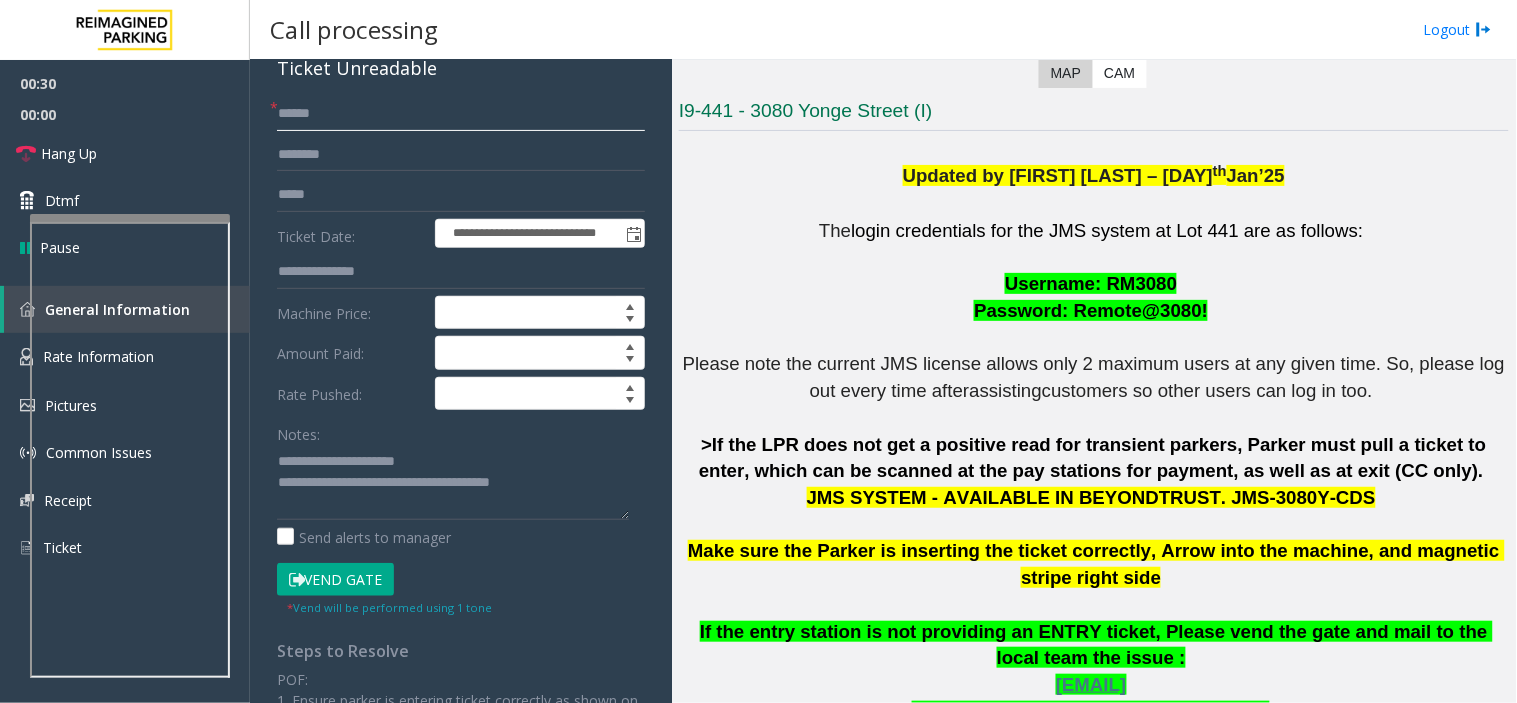 click 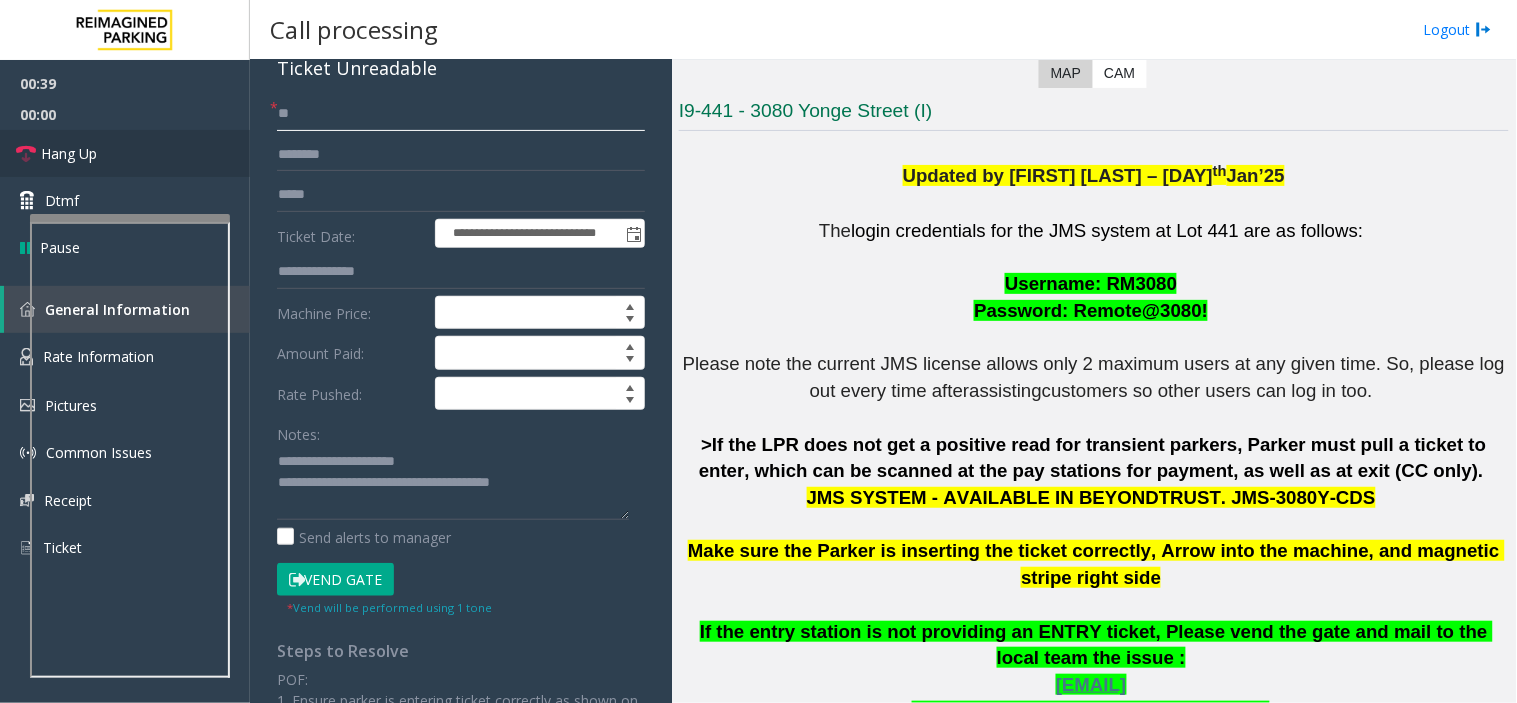 type on "**" 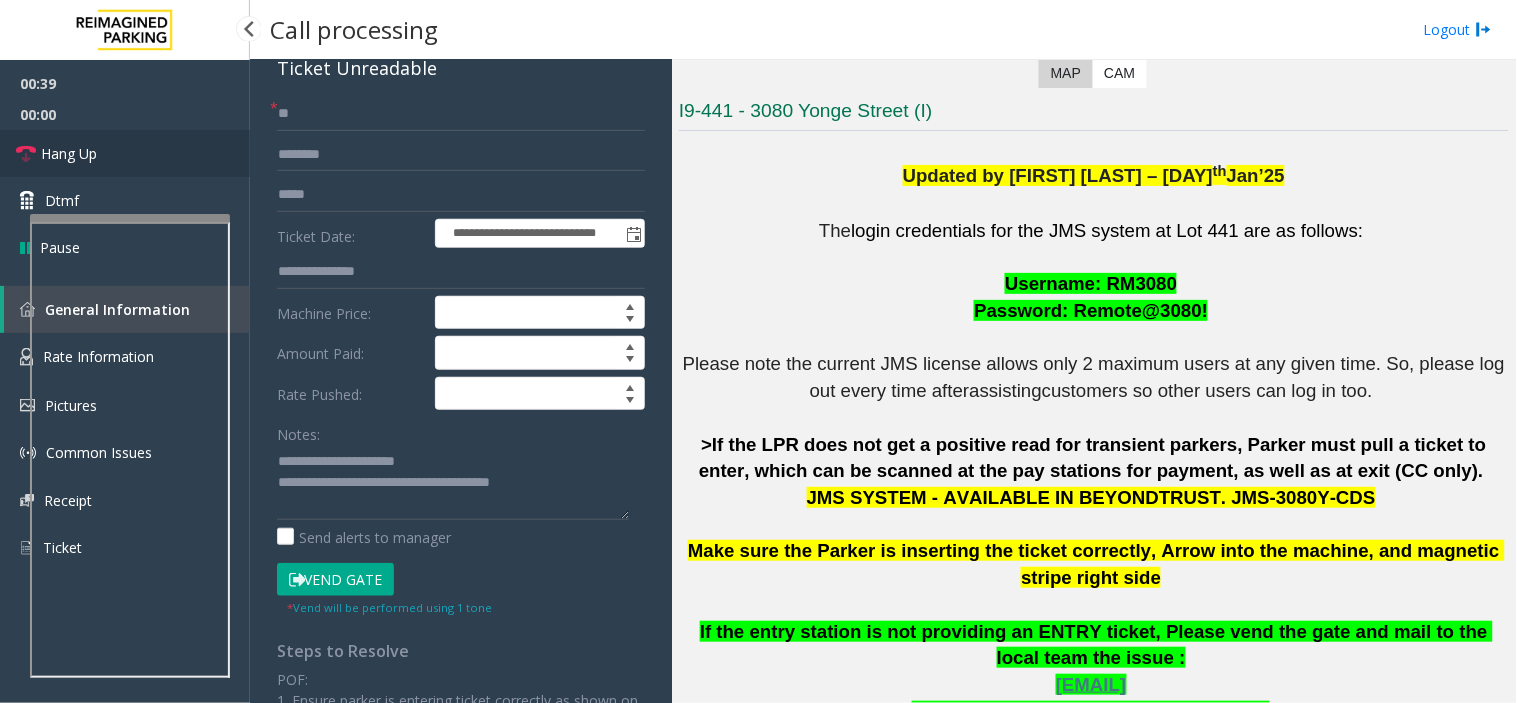 click on "Hang Up" at bounding box center (125, 153) 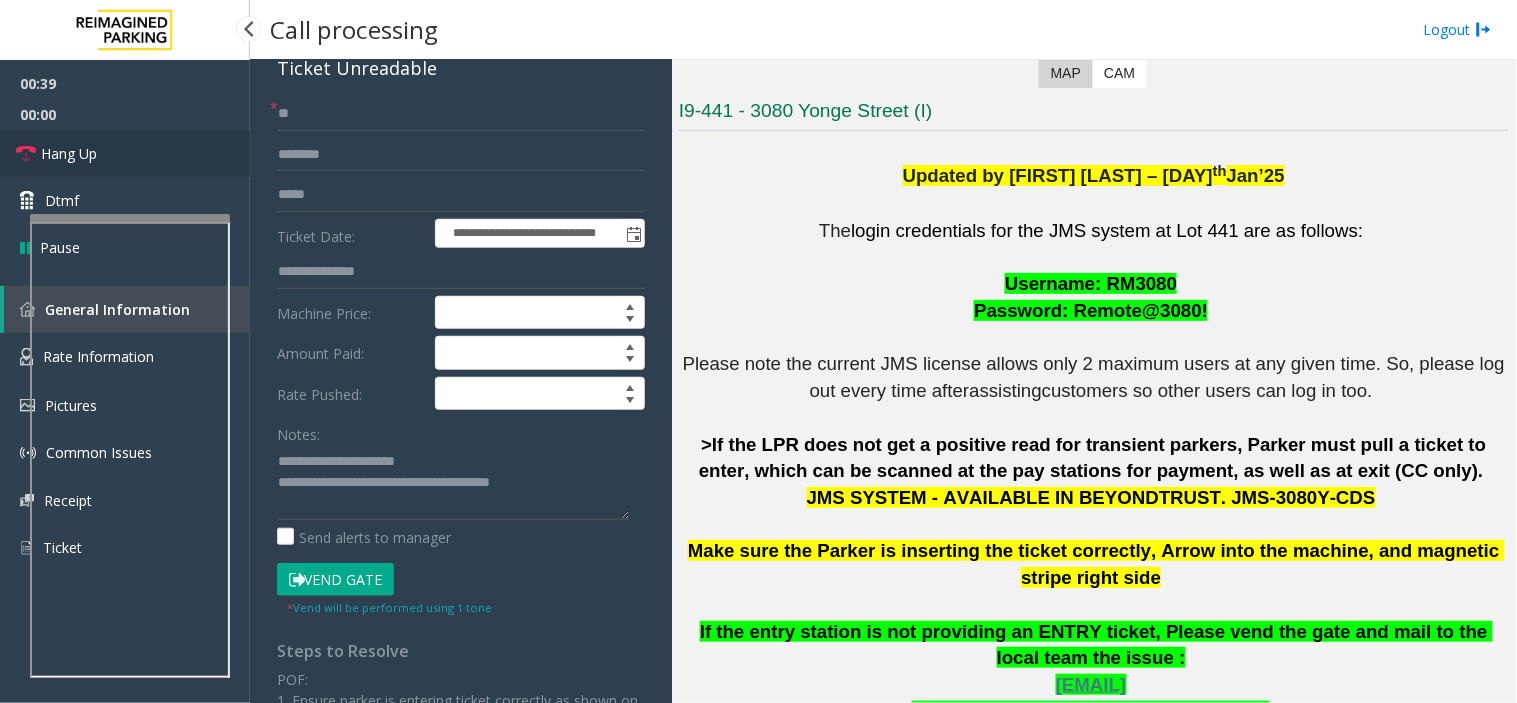 click on "Hang Up" at bounding box center (125, 153) 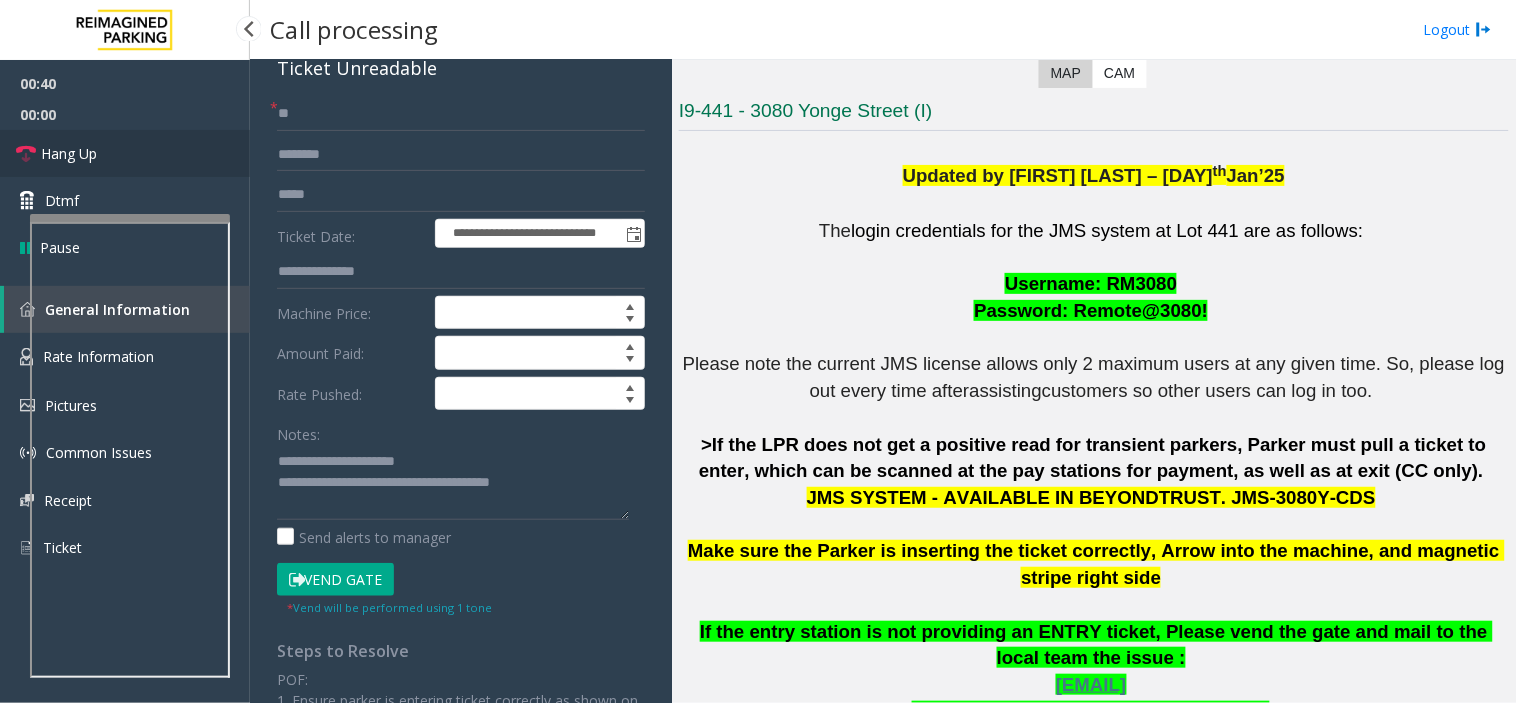 click on "Hang Up" at bounding box center [125, 153] 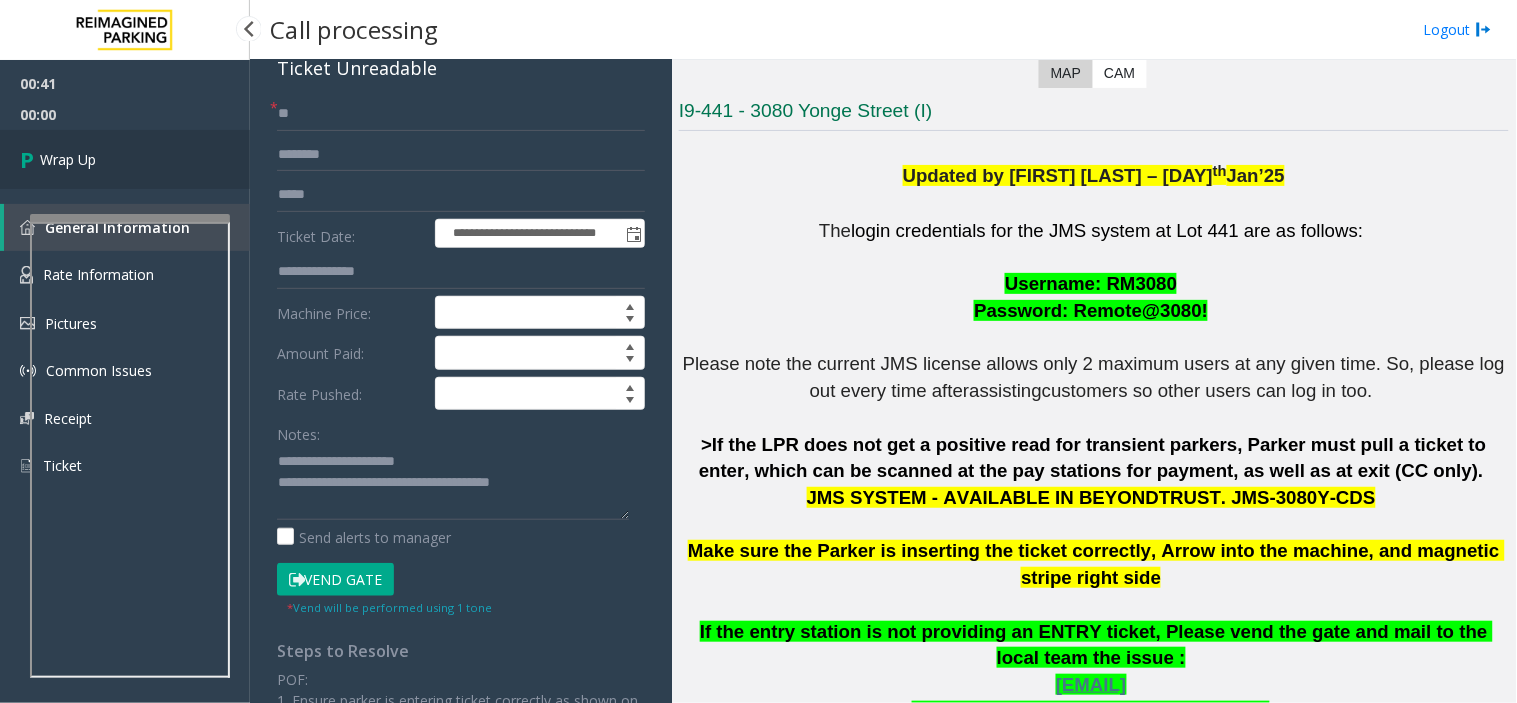 click on "Wrap Up" at bounding box center [125, 159] 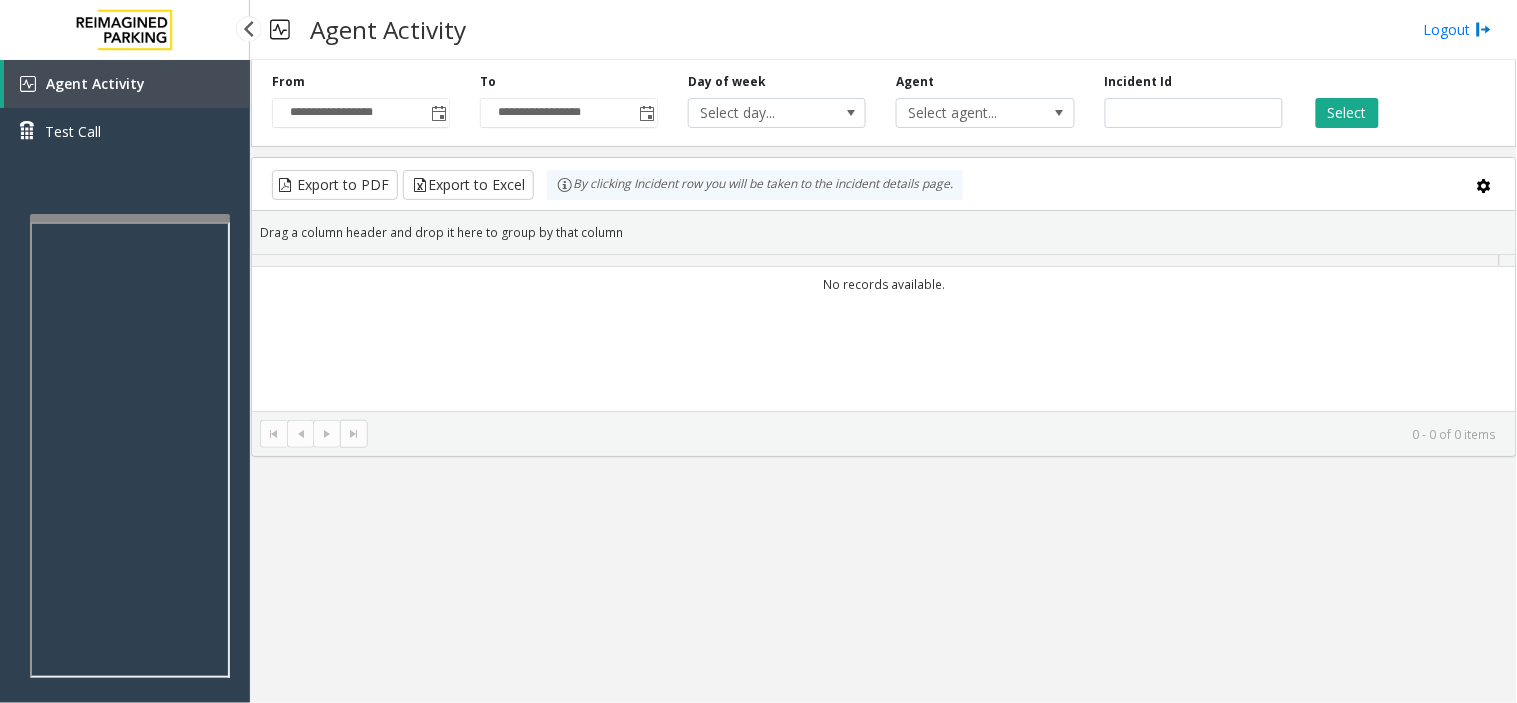 click on "Agent Activity Test Call" at bounding box center (125, 411) 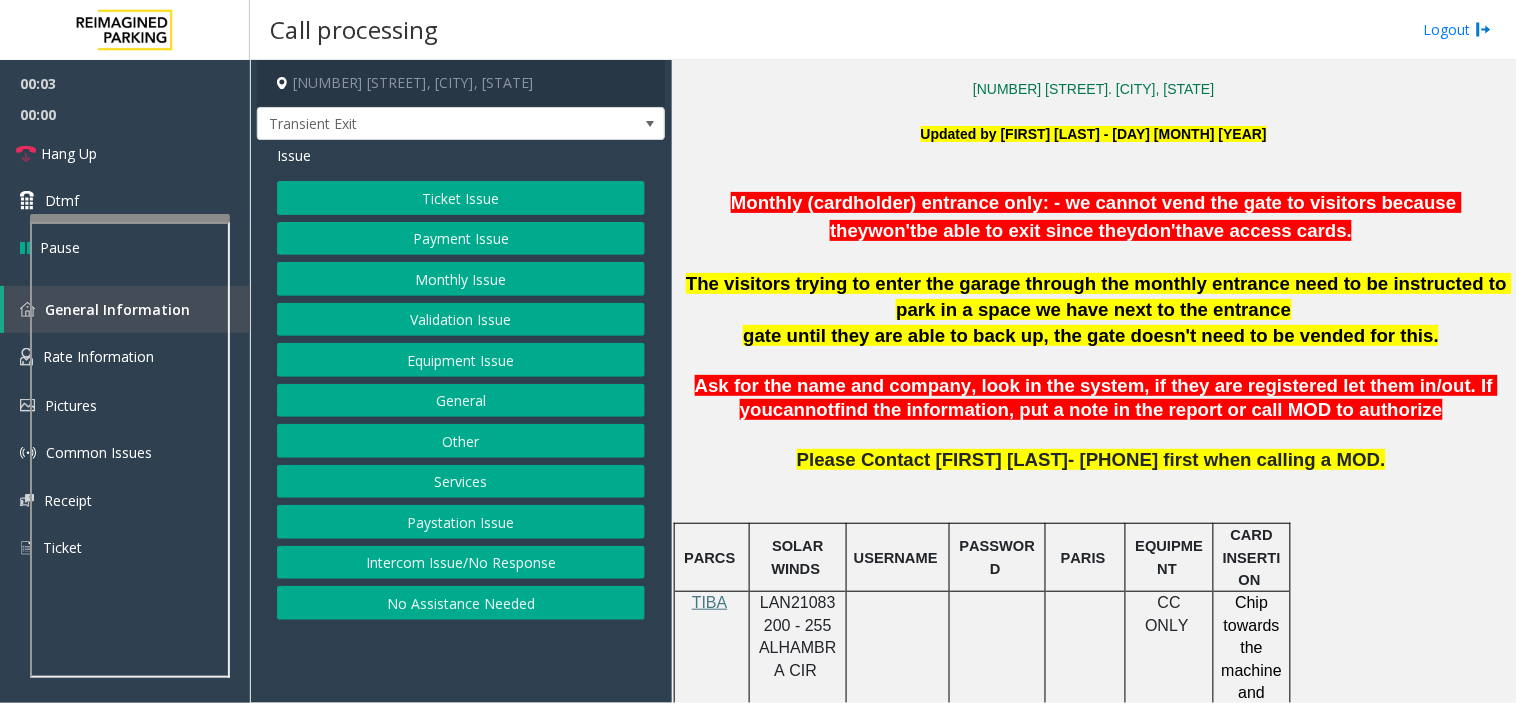 scroll, scrollTop: 777, scrollLeft: 0, axis: vertical 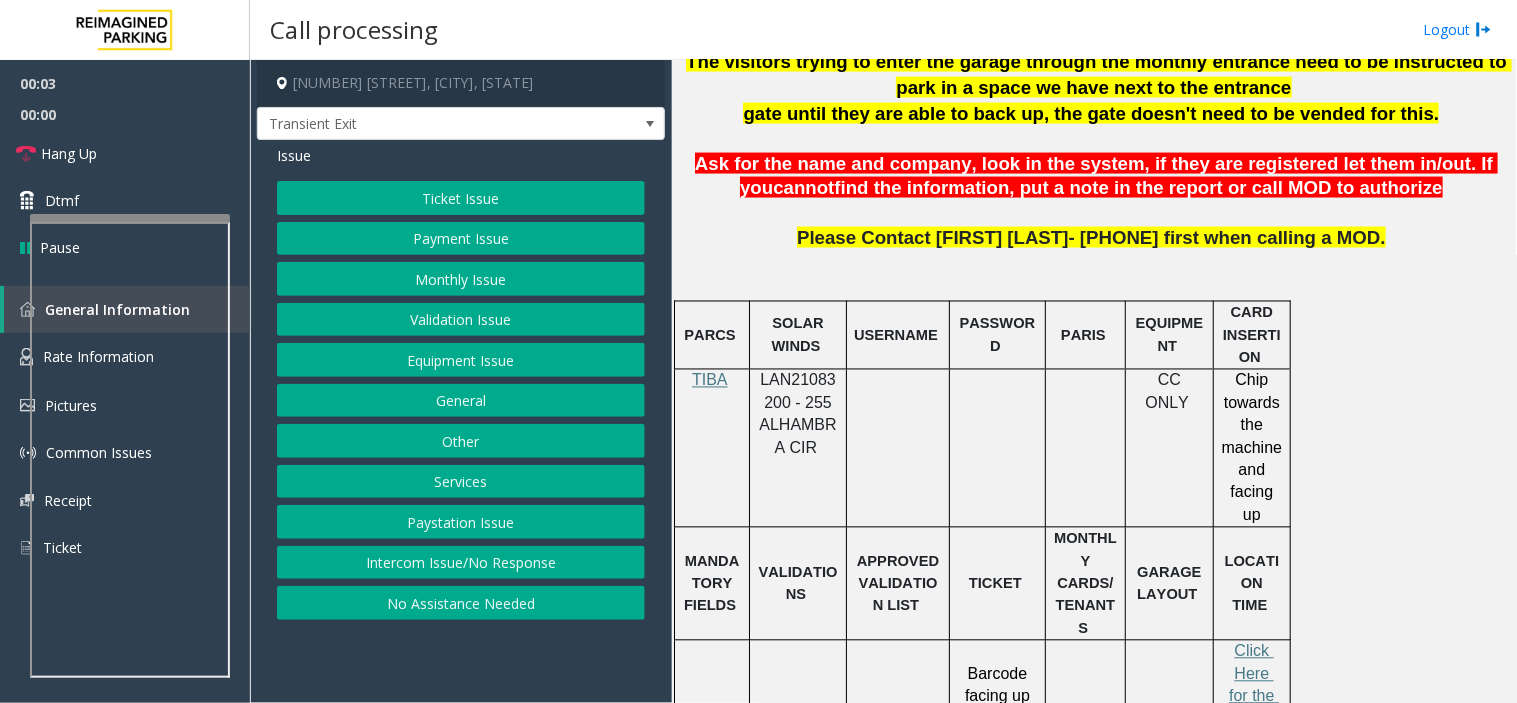 click on "LAN21083200 - 255 ALHAMBRA CIR" 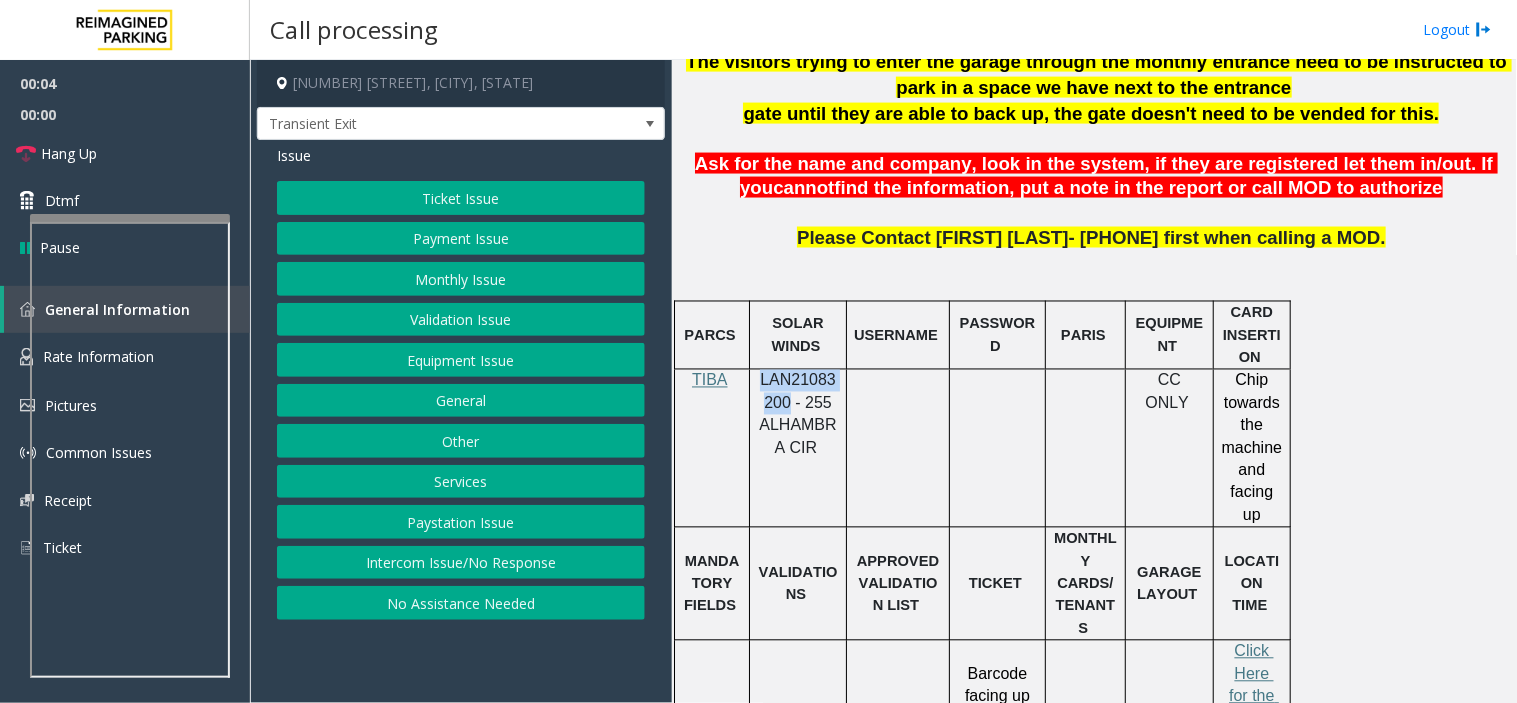 click on "LAN21083200 - 255 ALHAMBRA CIR" 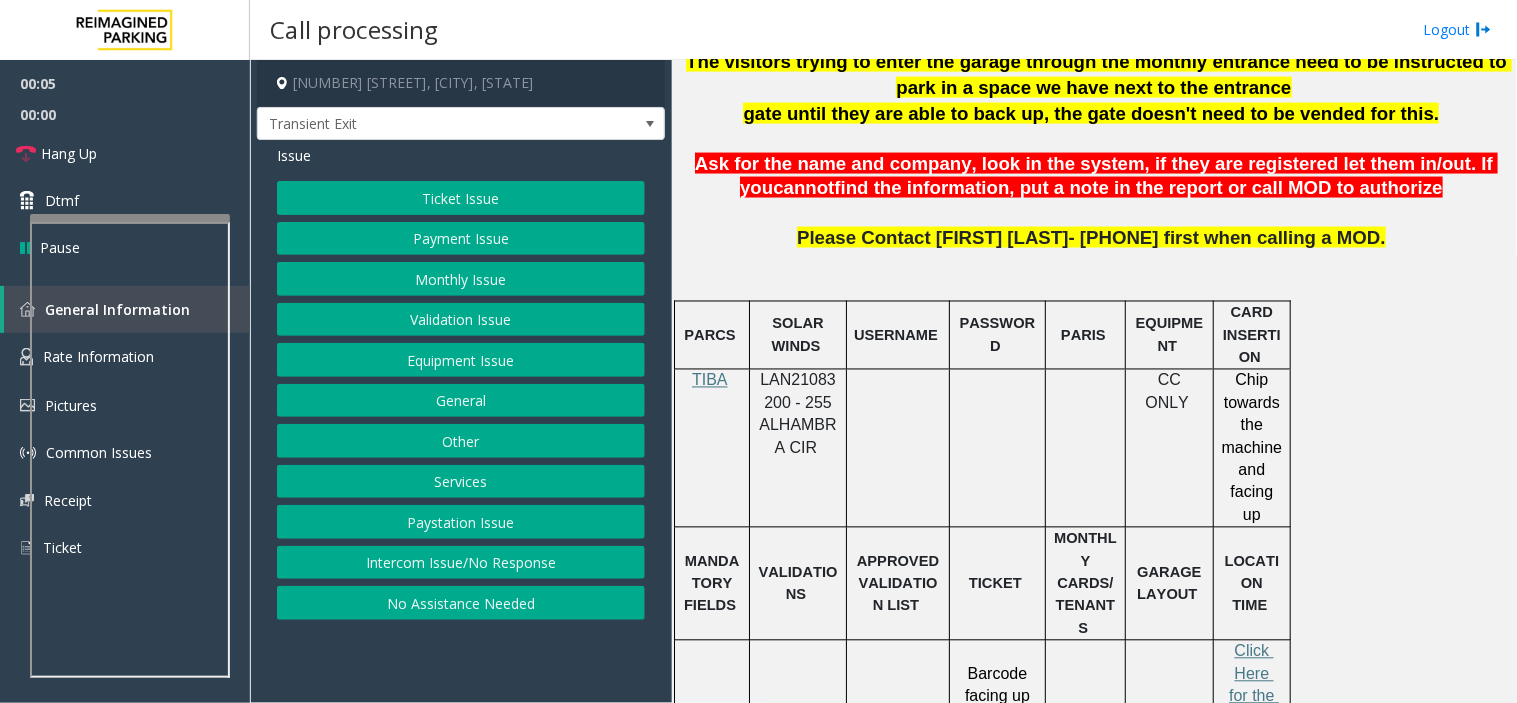 drag, startPoint x: 786, startPoint y: 391, endPoint x: 858, endPoint y: 400, distance: 72.56032 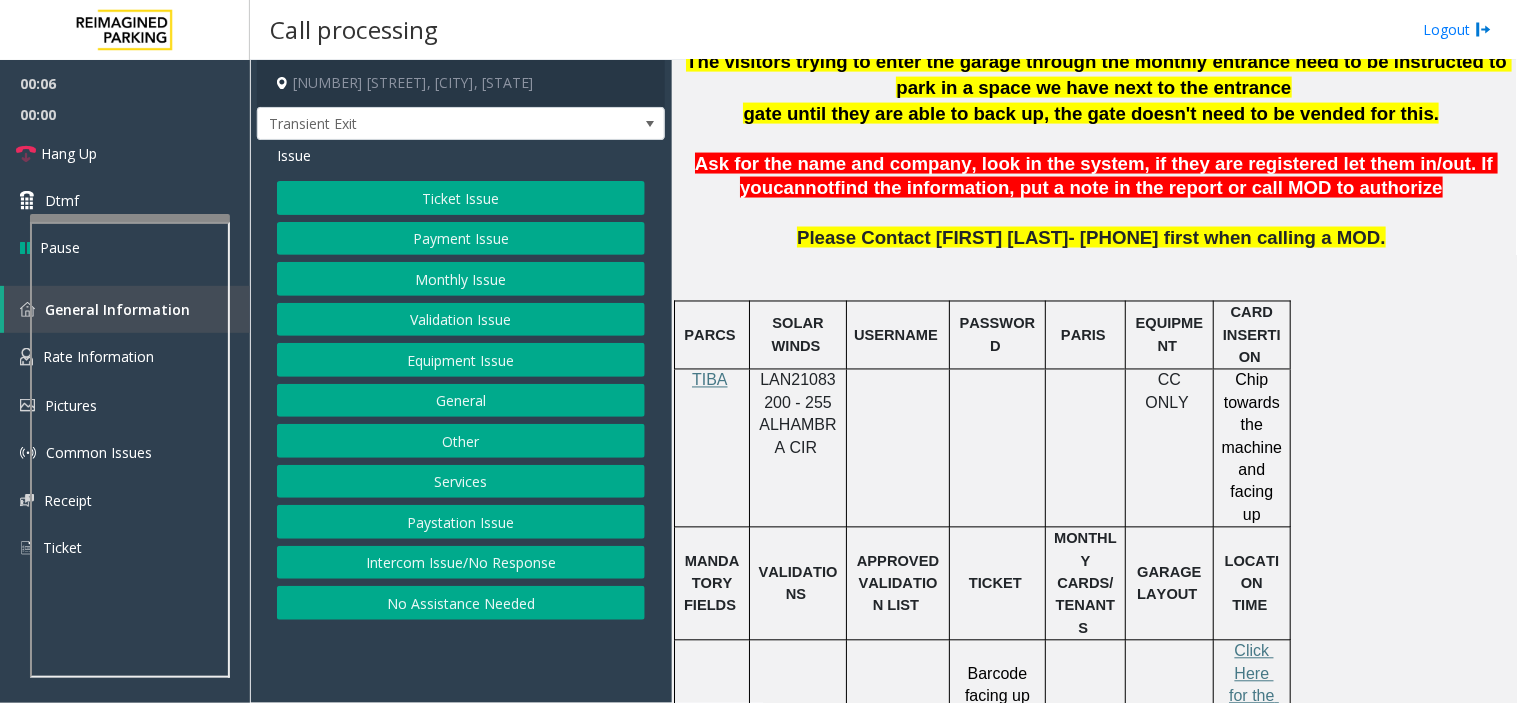 click on "Payment Issue" 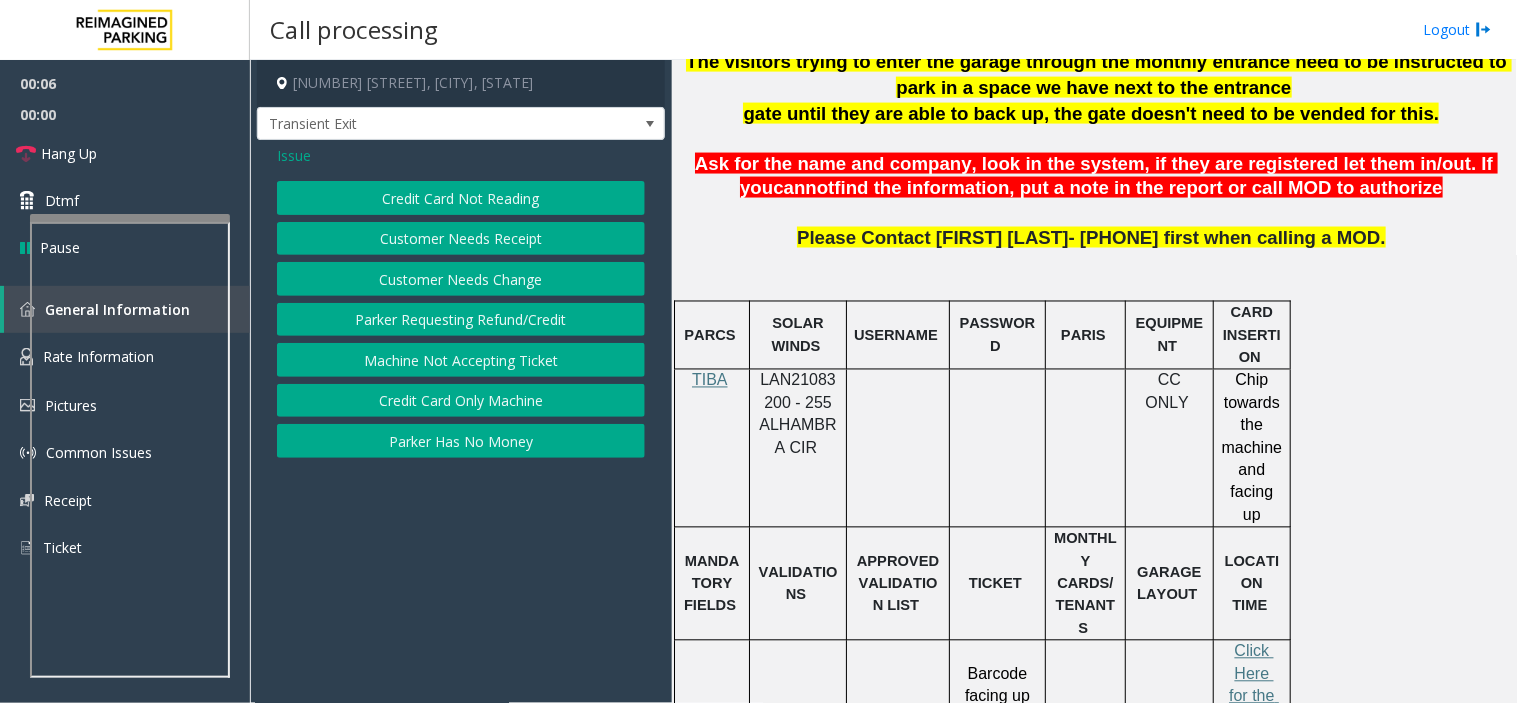 click on "Credit Card Not Reading" 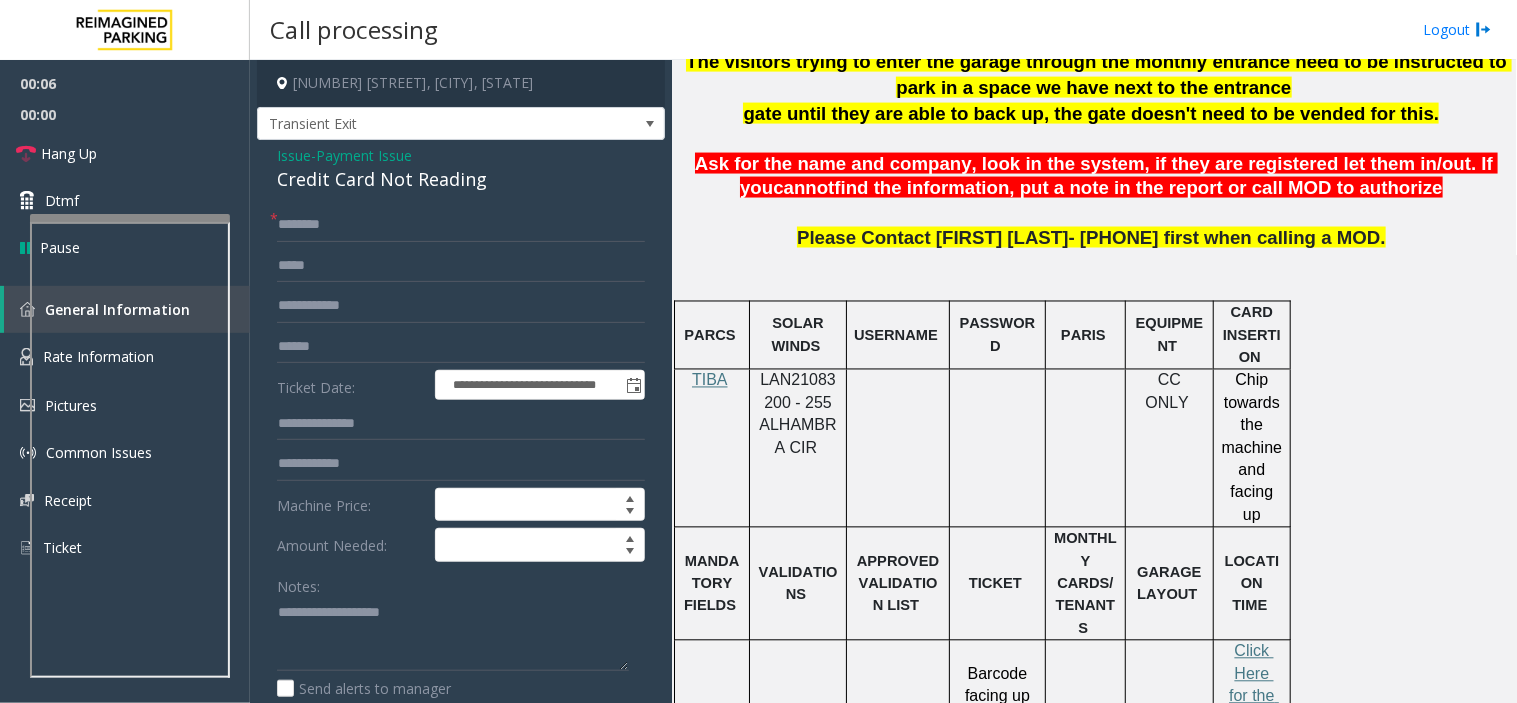 click on "Credit Card Not Reading" 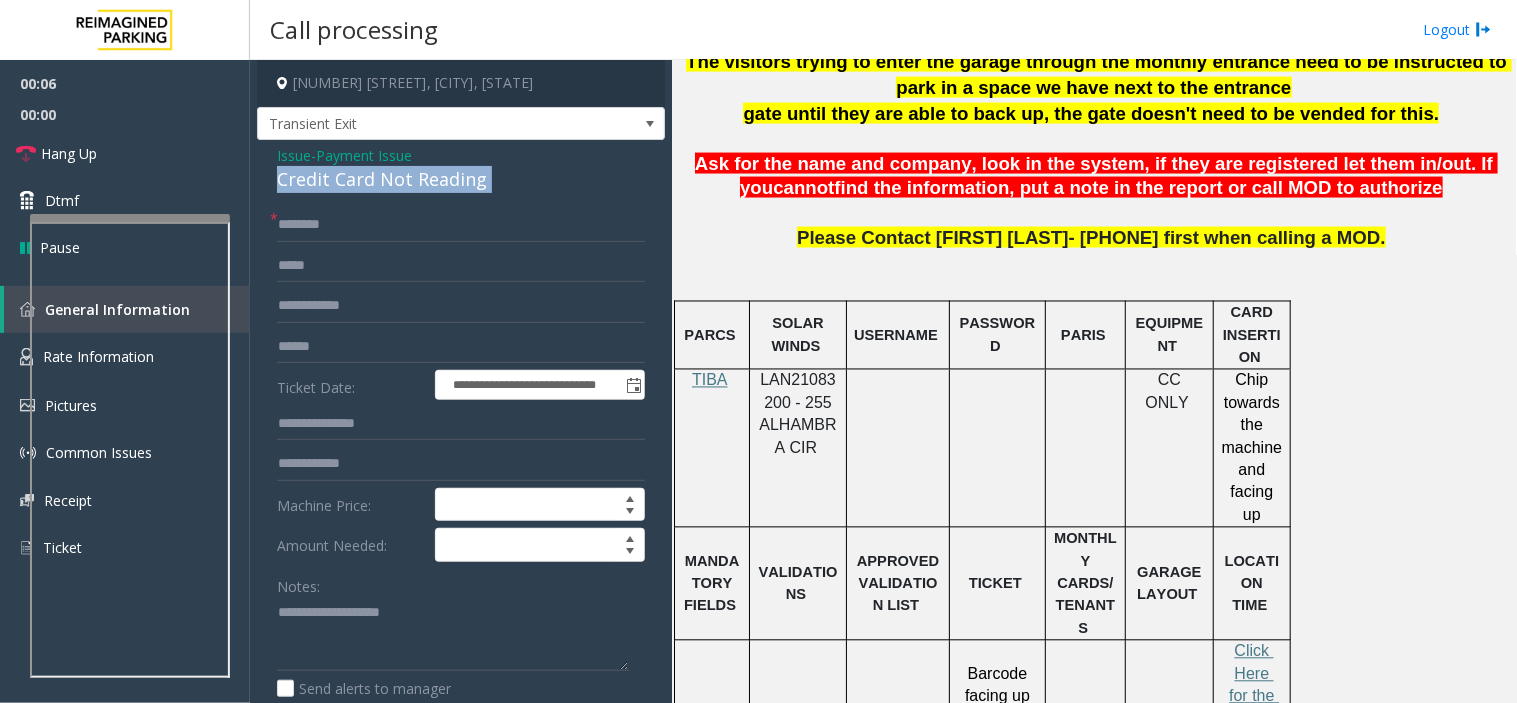 click on "Credit Card Not Reading" 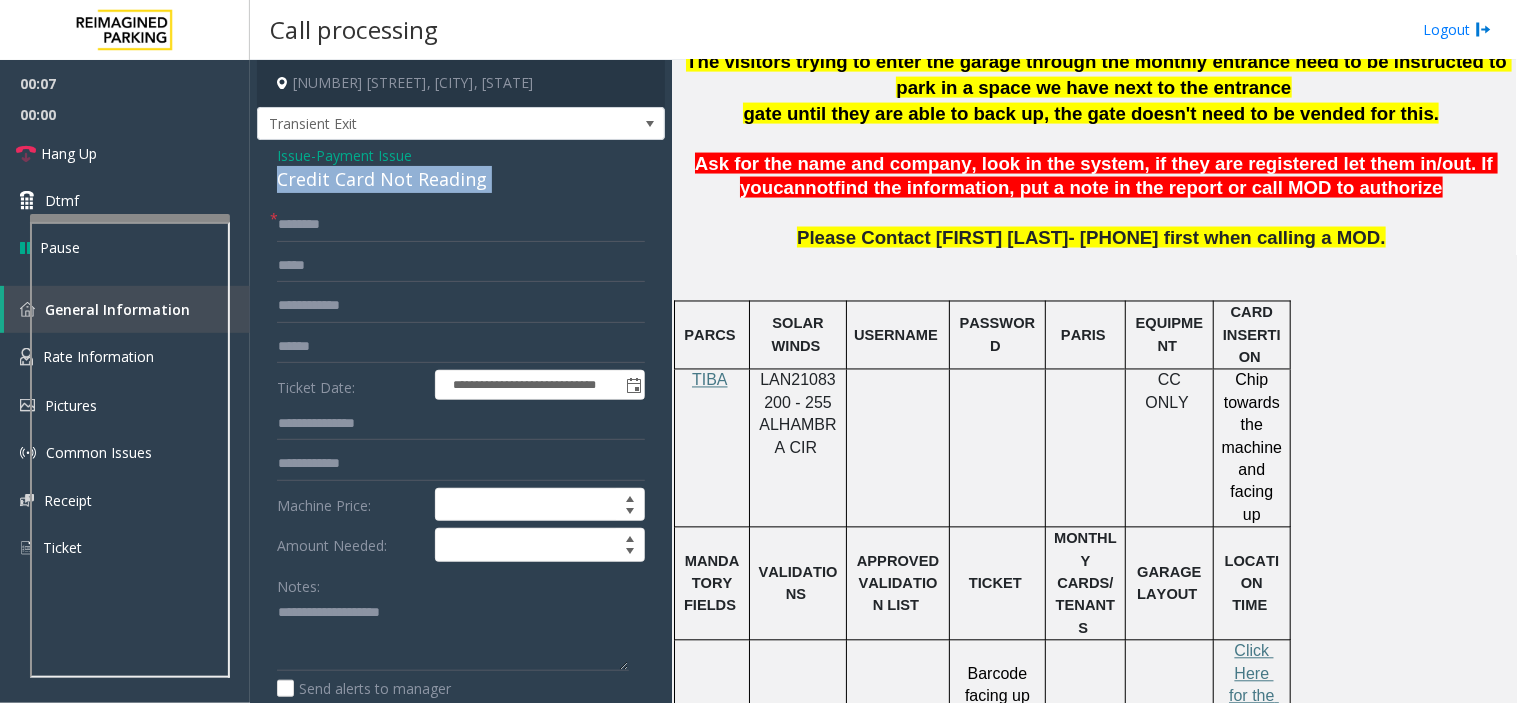 copy on "Credit Card Not Reading" 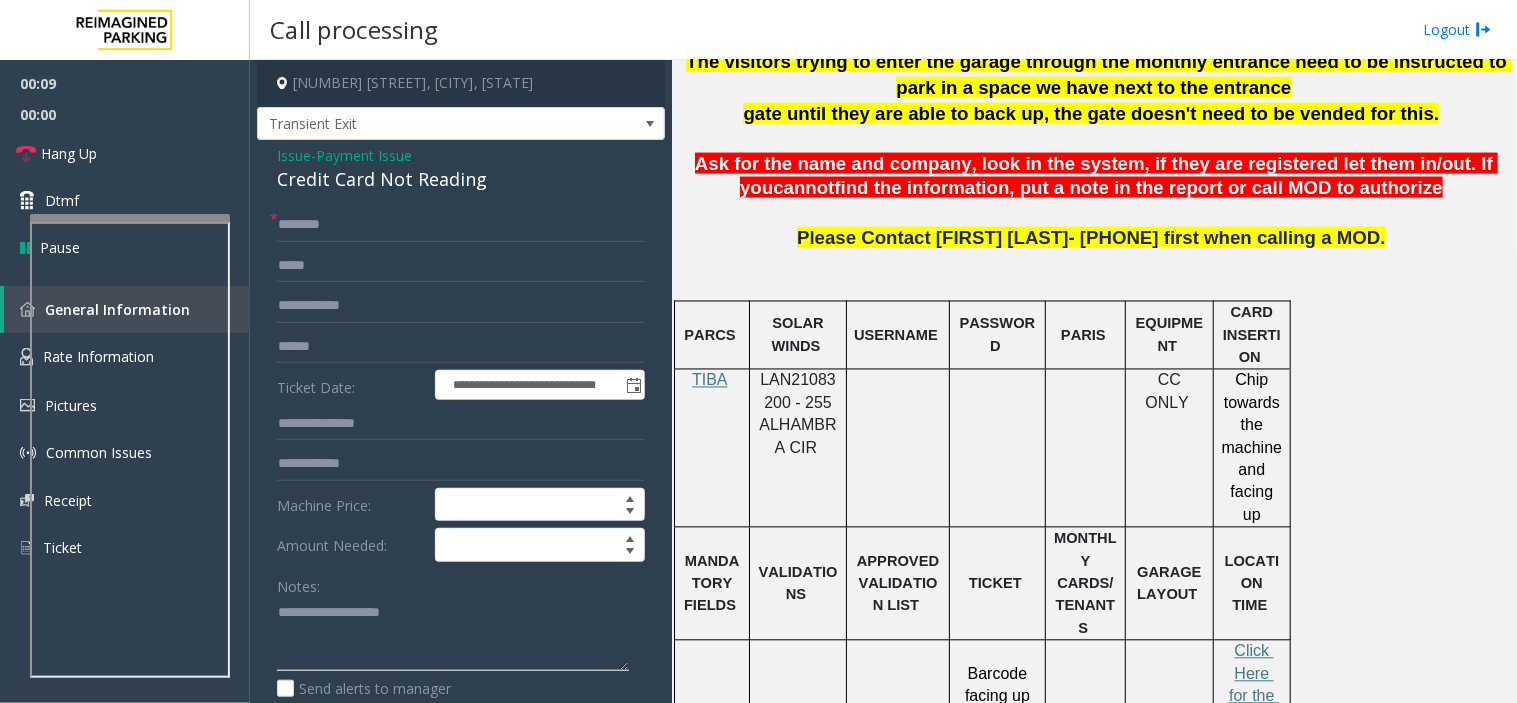 drag, startPoint x: 555, startPoint y: 672, endPoint x: 516, endPoint y: 638, distance: 51.739735 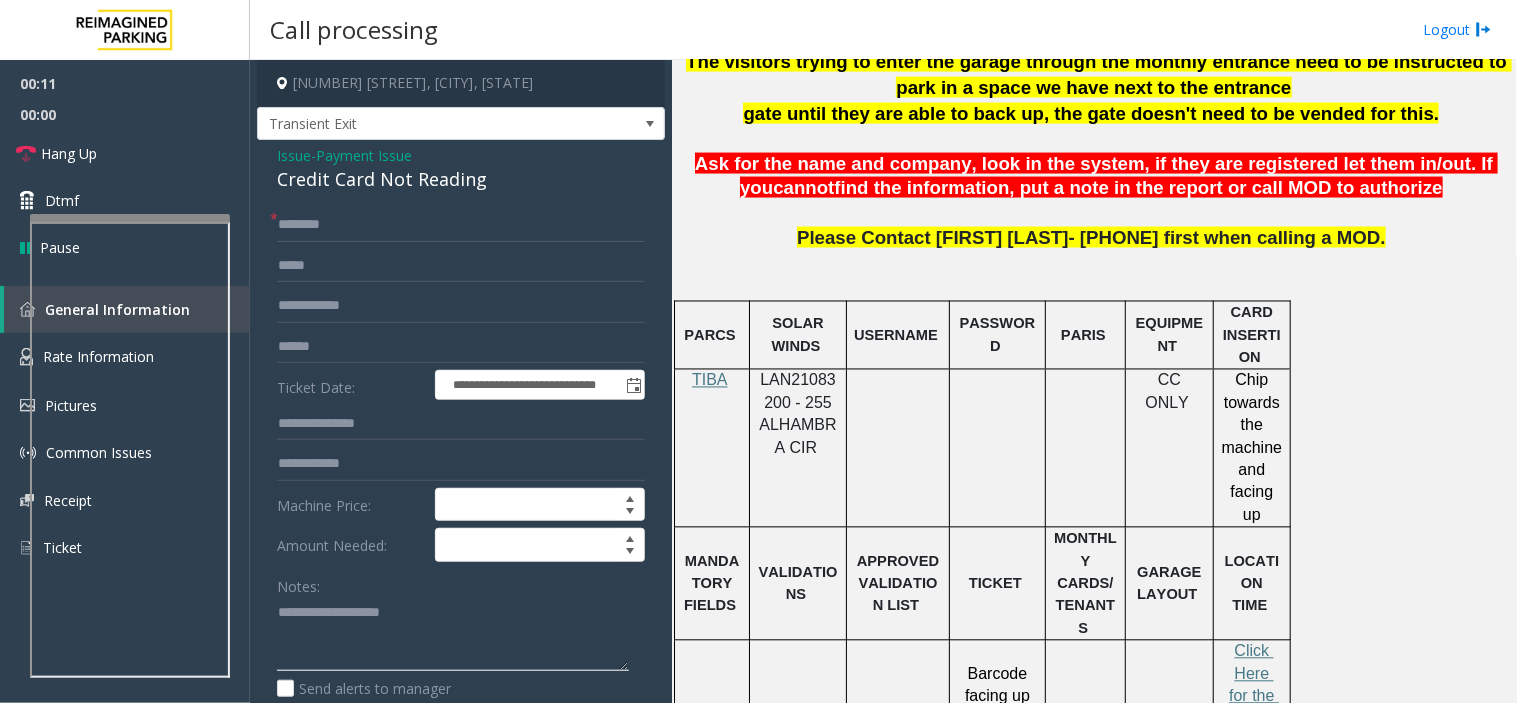 paste on "**********" 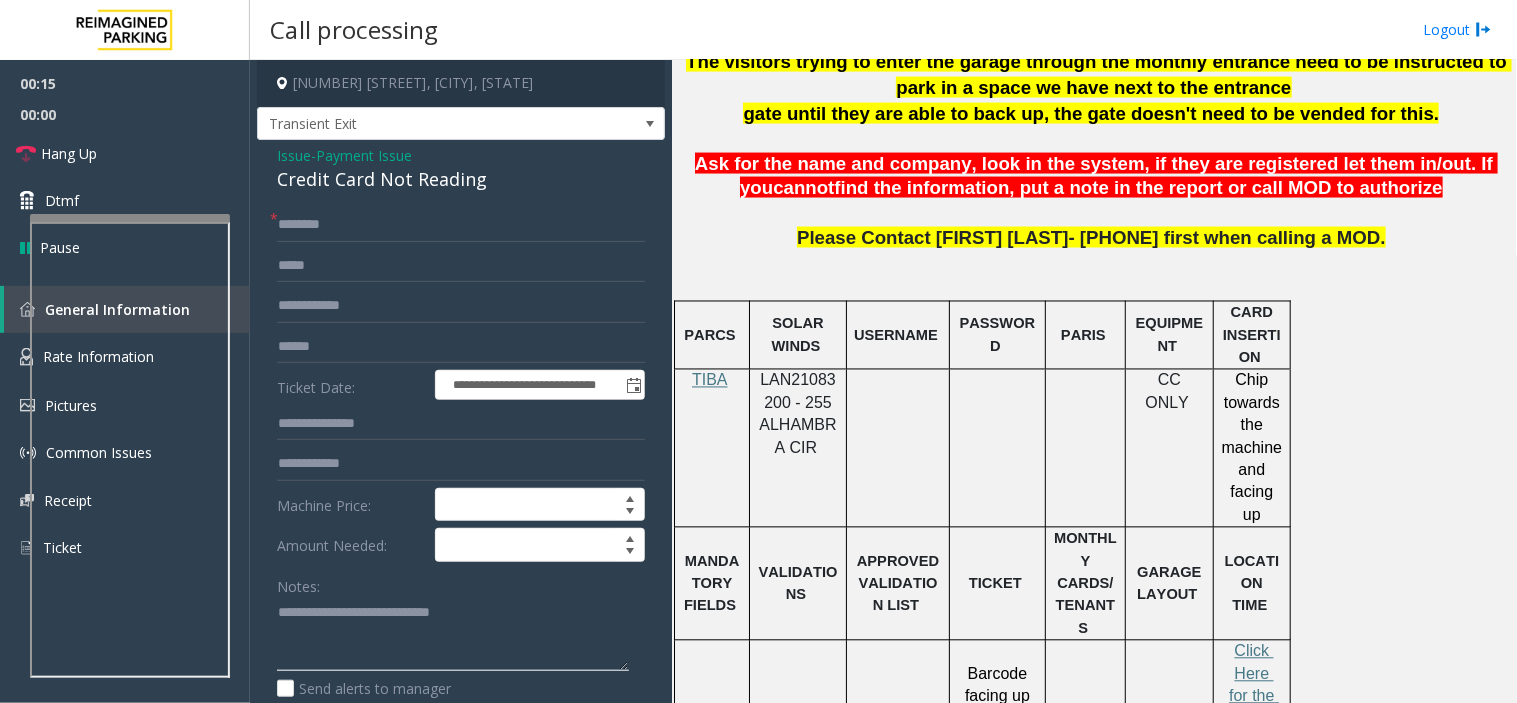 type on "**********" 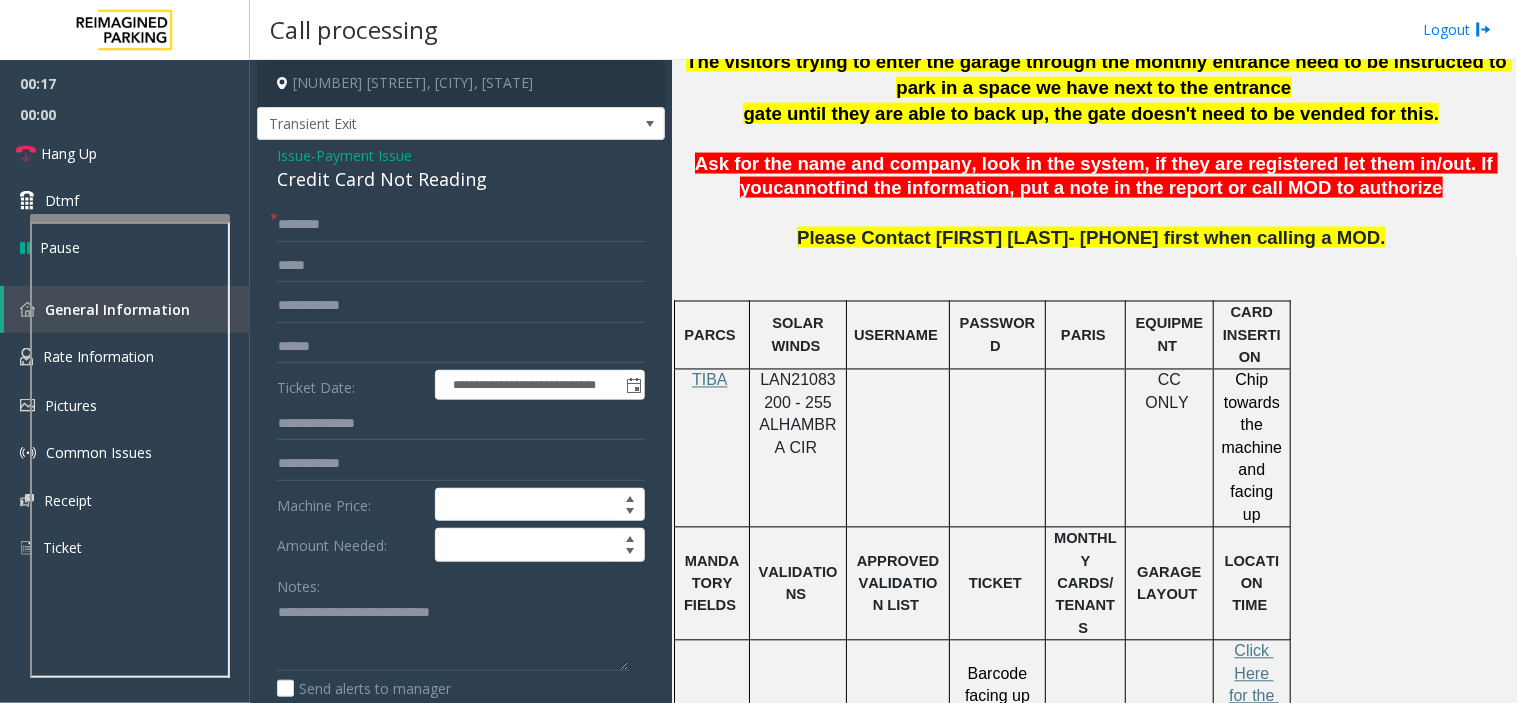 click on "LAN21083200 - 255 ALHAMBRA CIR" 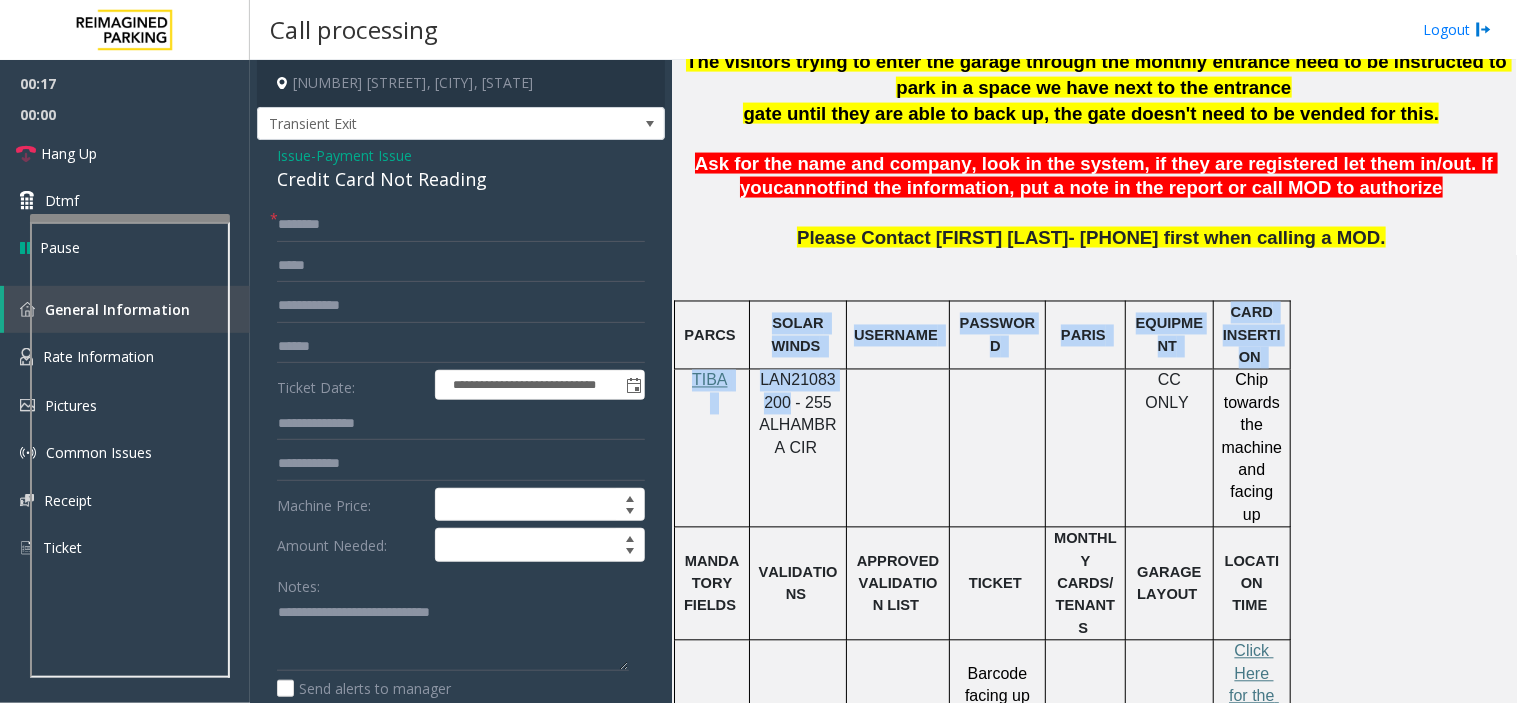 drag, startPoint x: 825, startPoint y: 377, endPoint x: 813, endPoint y: 372, distance: 13 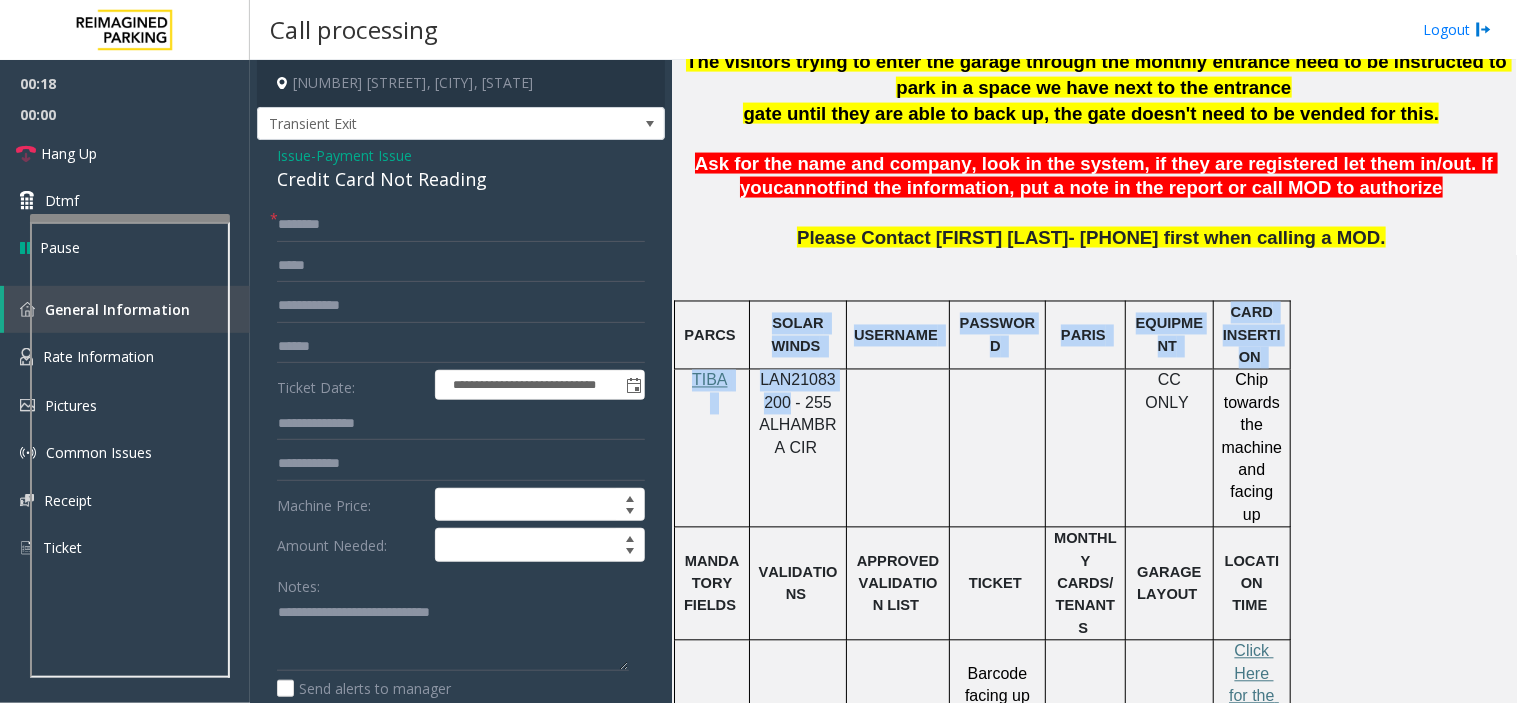 click 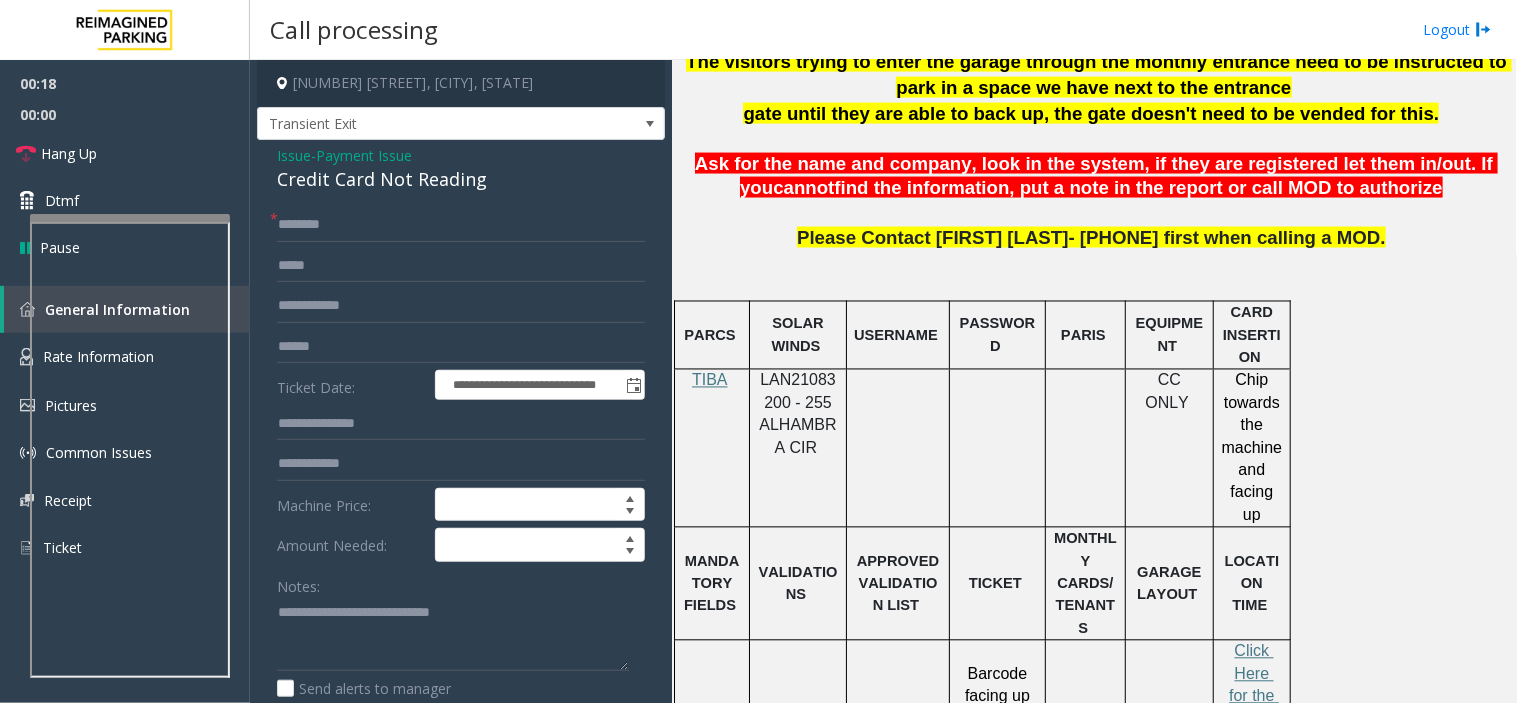 click 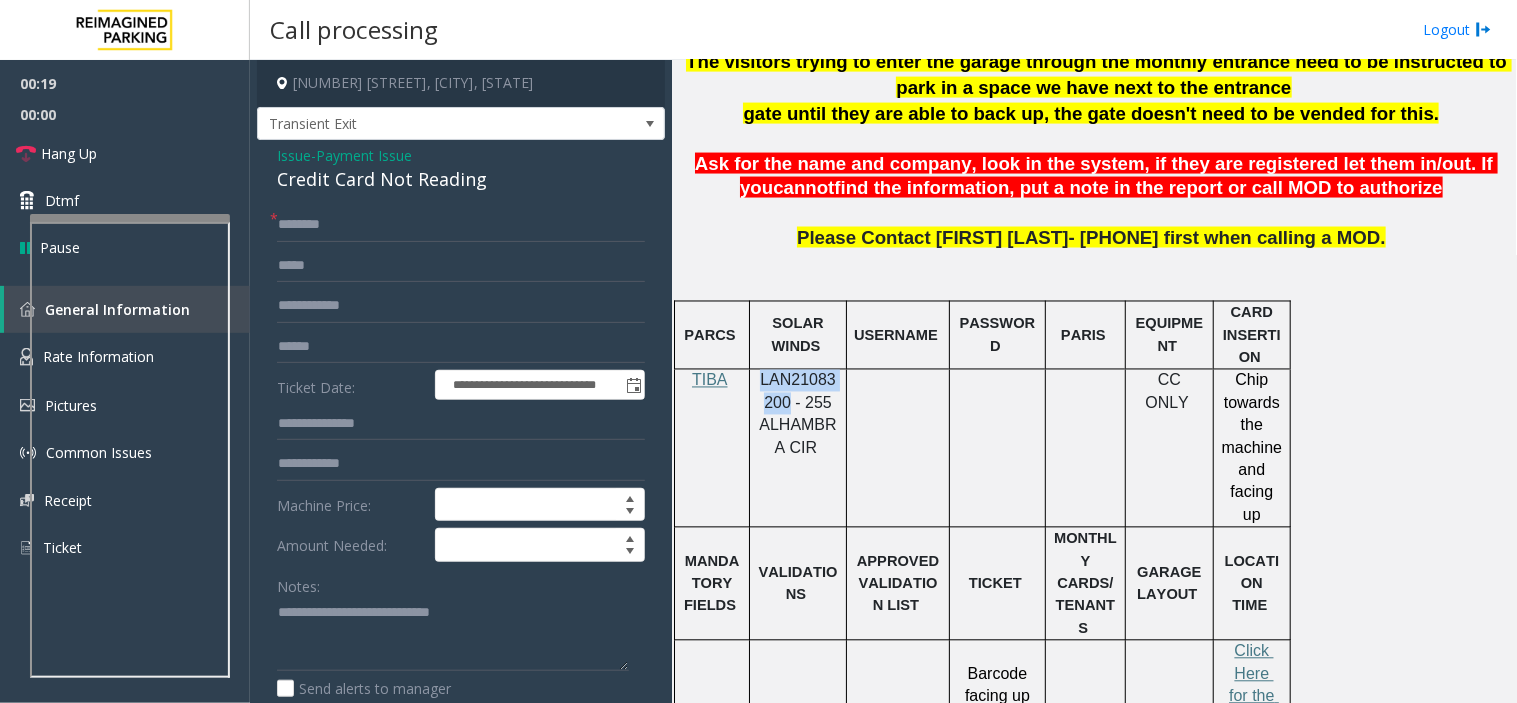 drag, startPoint x: 795, startPoint y: 391, endPoint x: 786, endPoint y: 385, distance: 10.816654 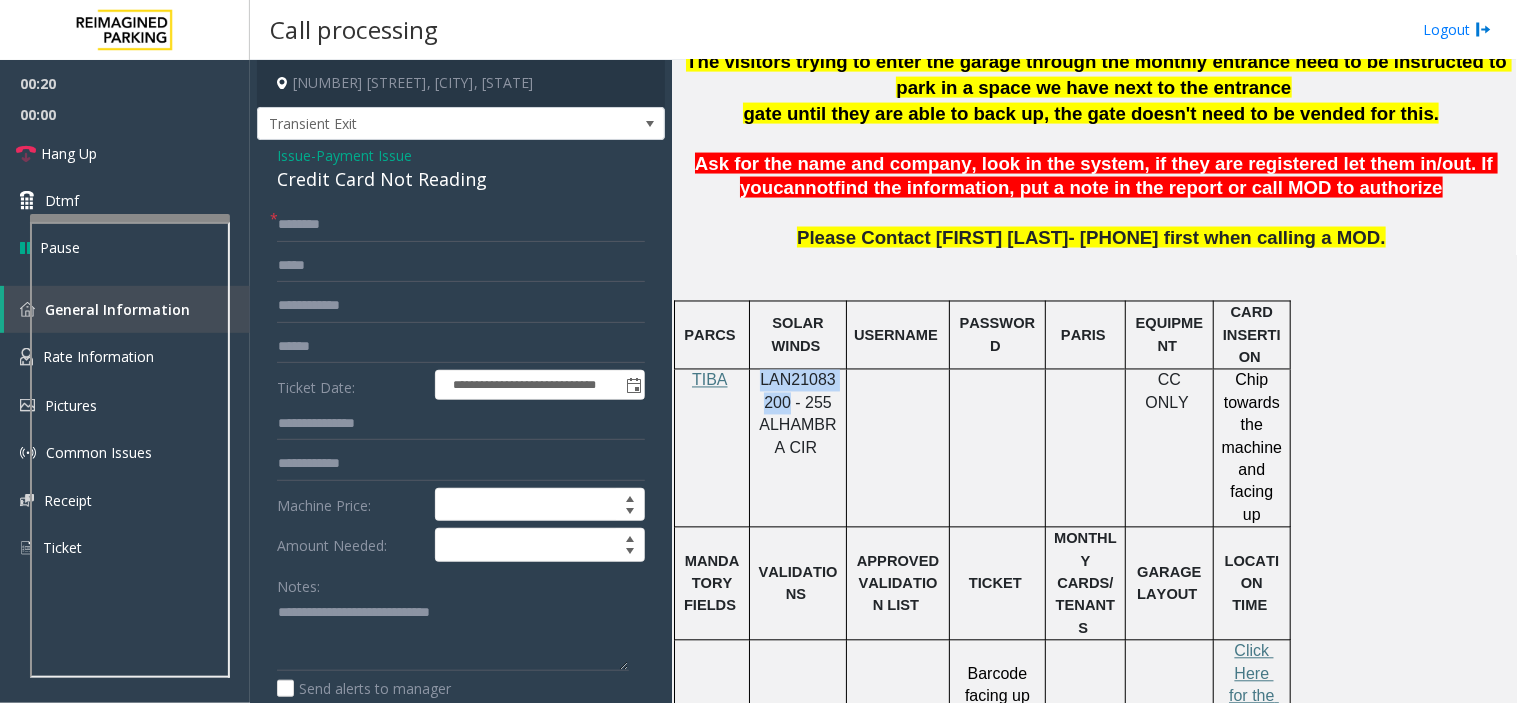 copy on "LAN21083200" 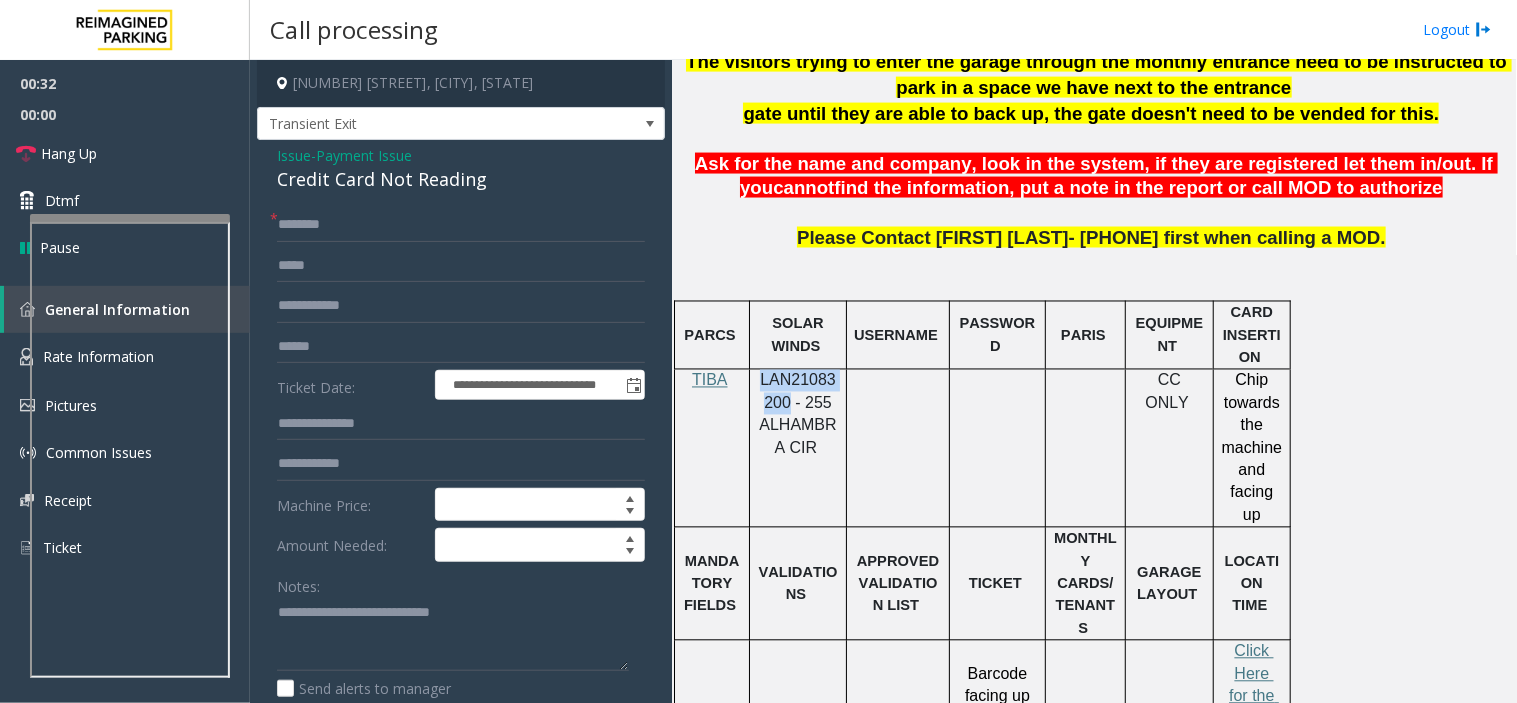 click on "LAN21083200 - 255 ALHAMBRA CIR" 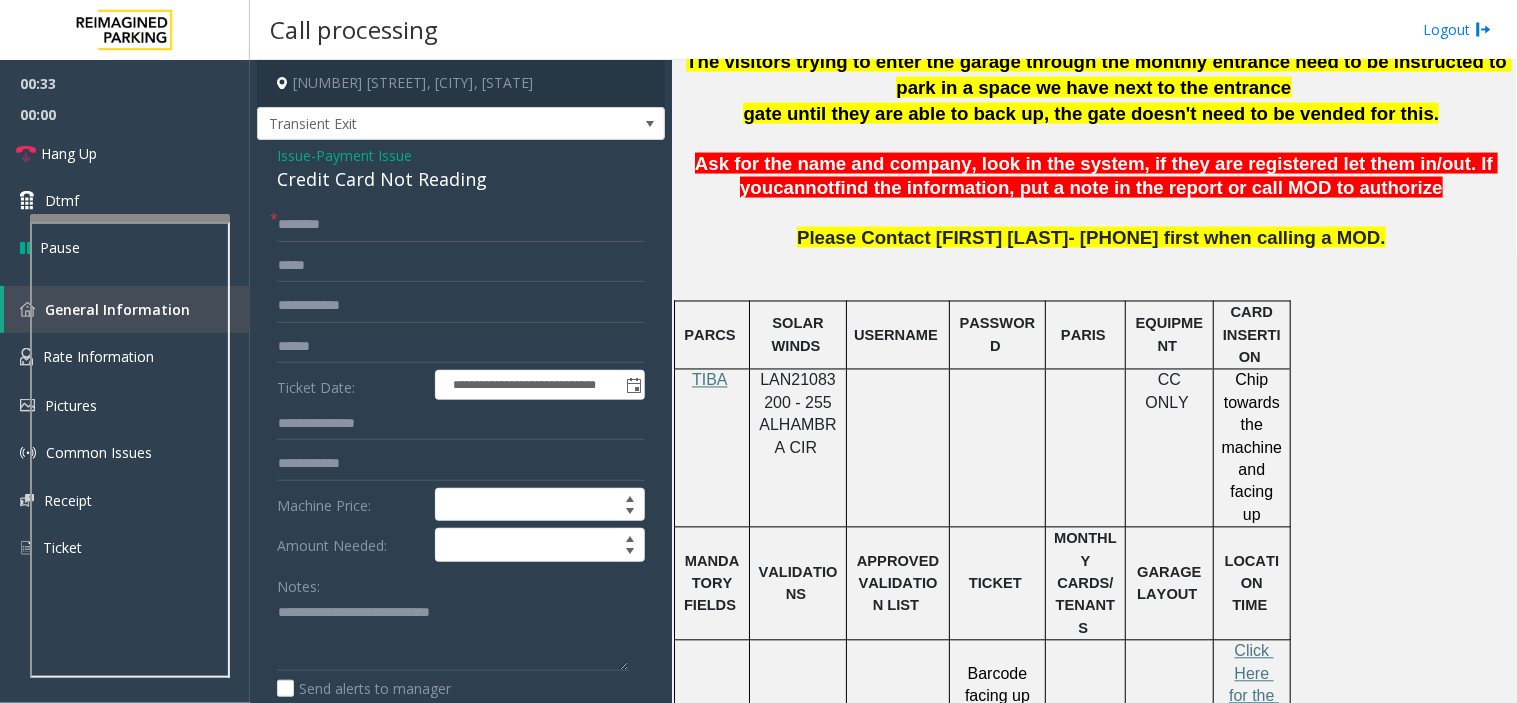 drag, startPoint x: 786, startPoint y: 378, endPoint x: 915, endPoint y: 388, distance: 129.38702 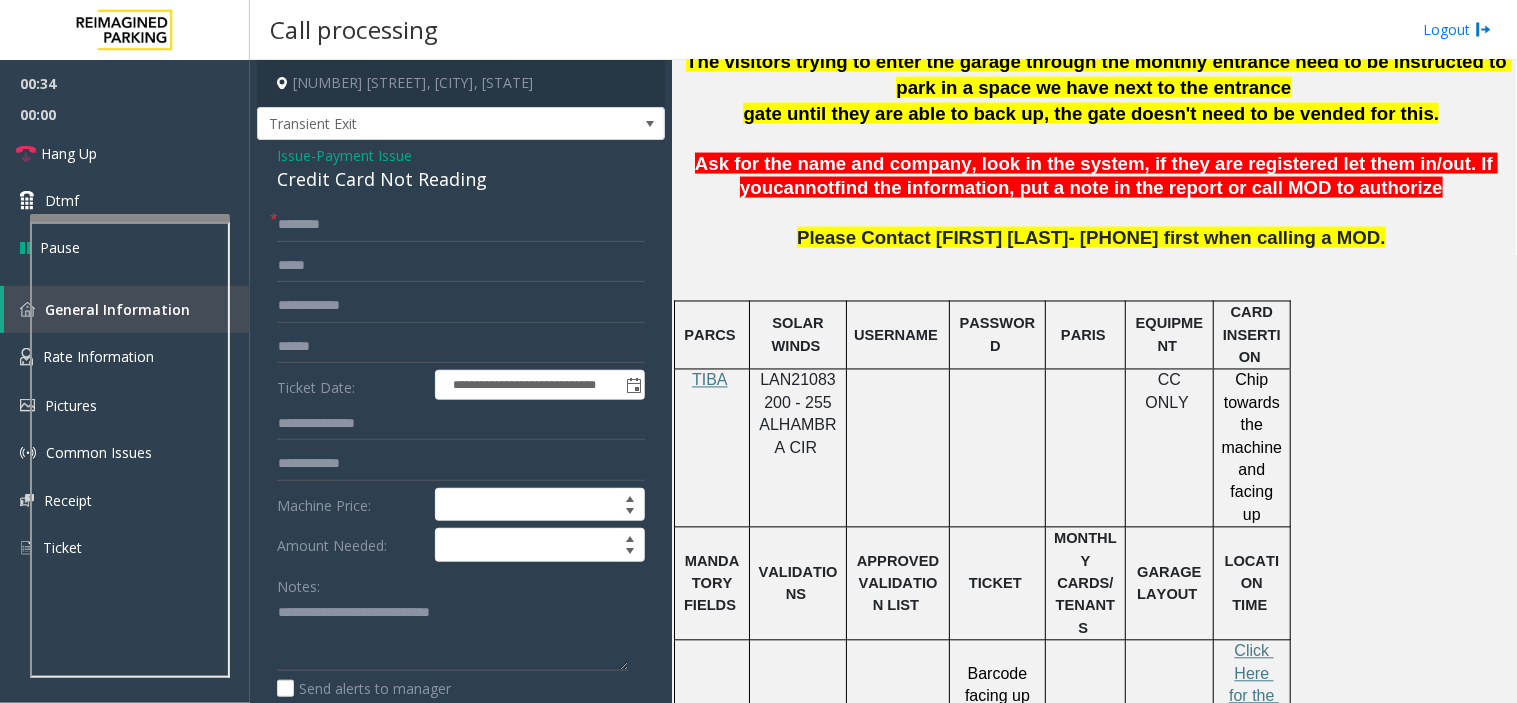 click 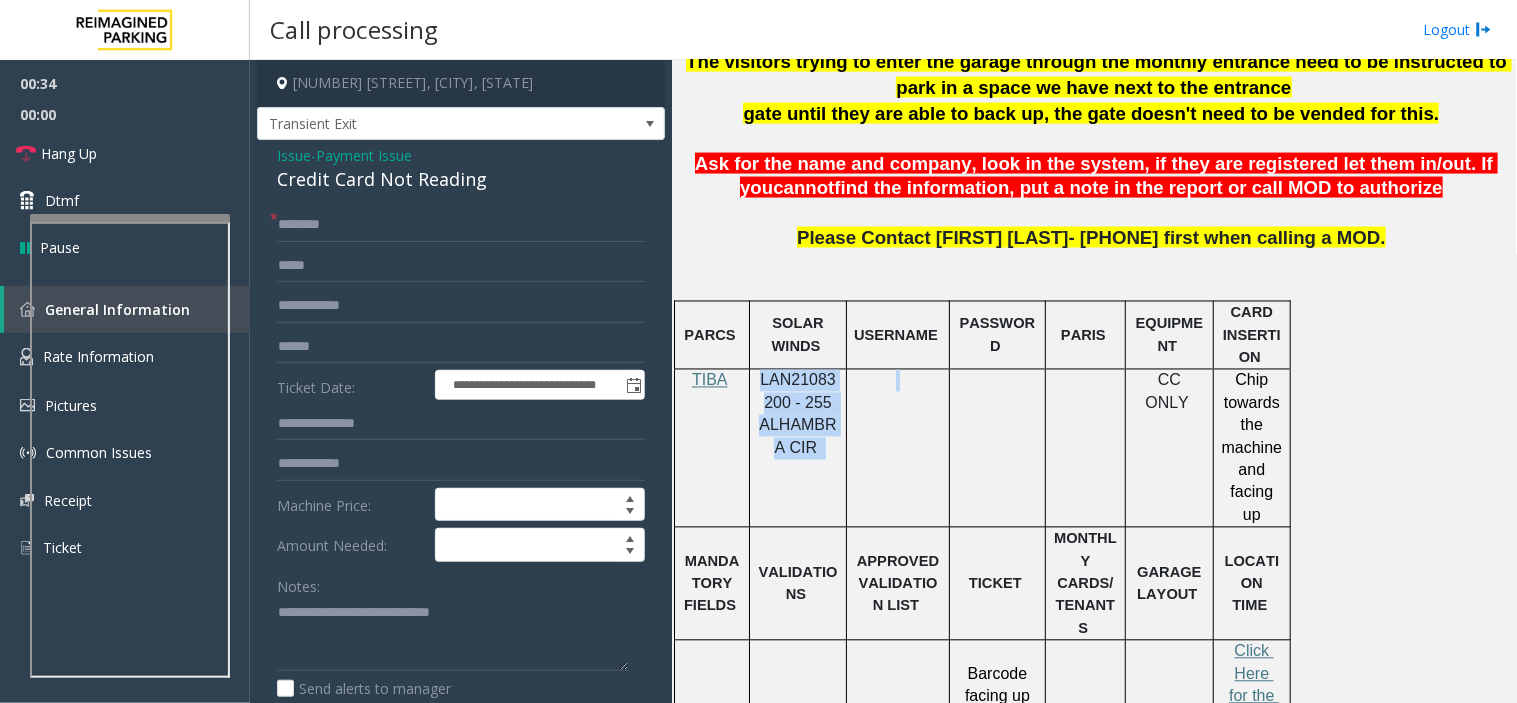 drag, startPoint x: 886, startPoint y: 385, endPoint x: 800, endPoint y: 381, distance: 86.09297 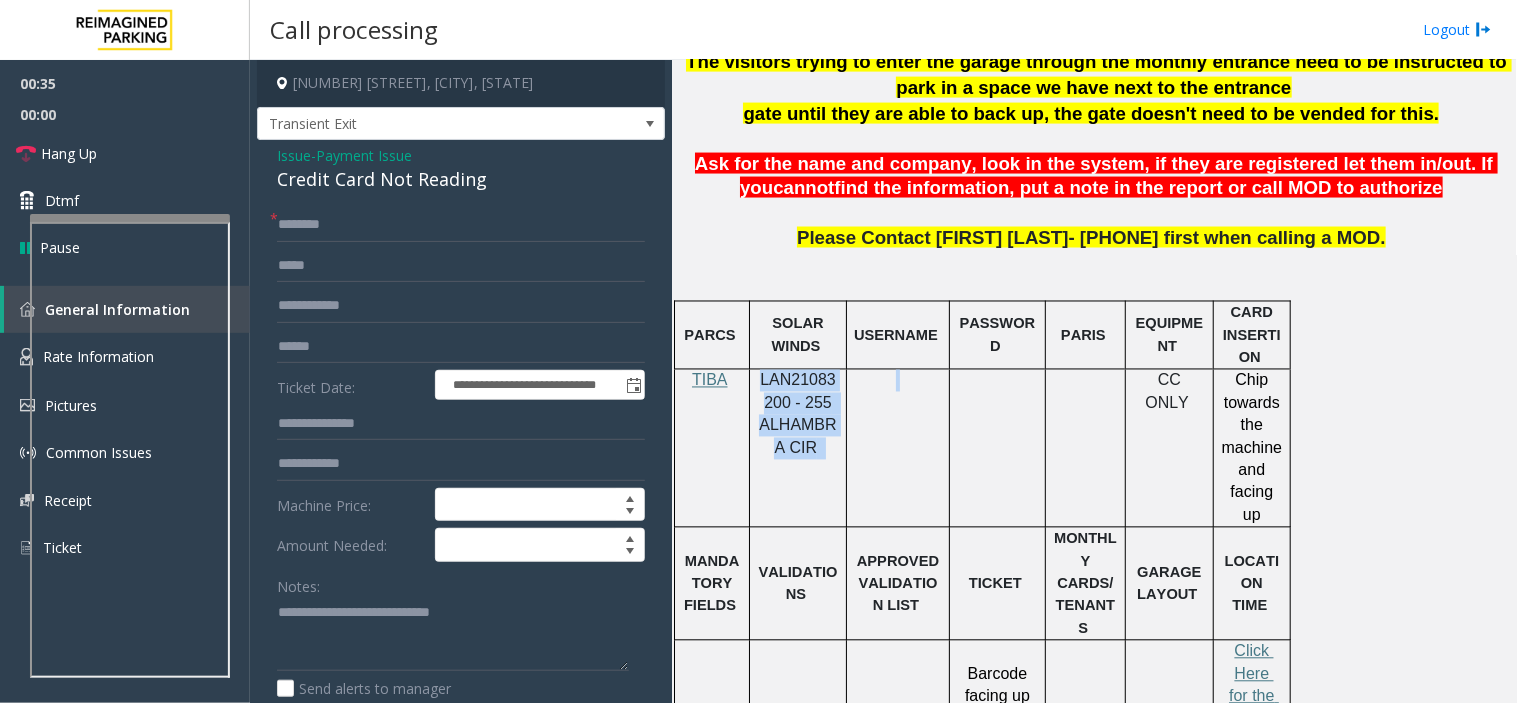 click on "LAN21083200 - 255 ALHAMBRA CIR" 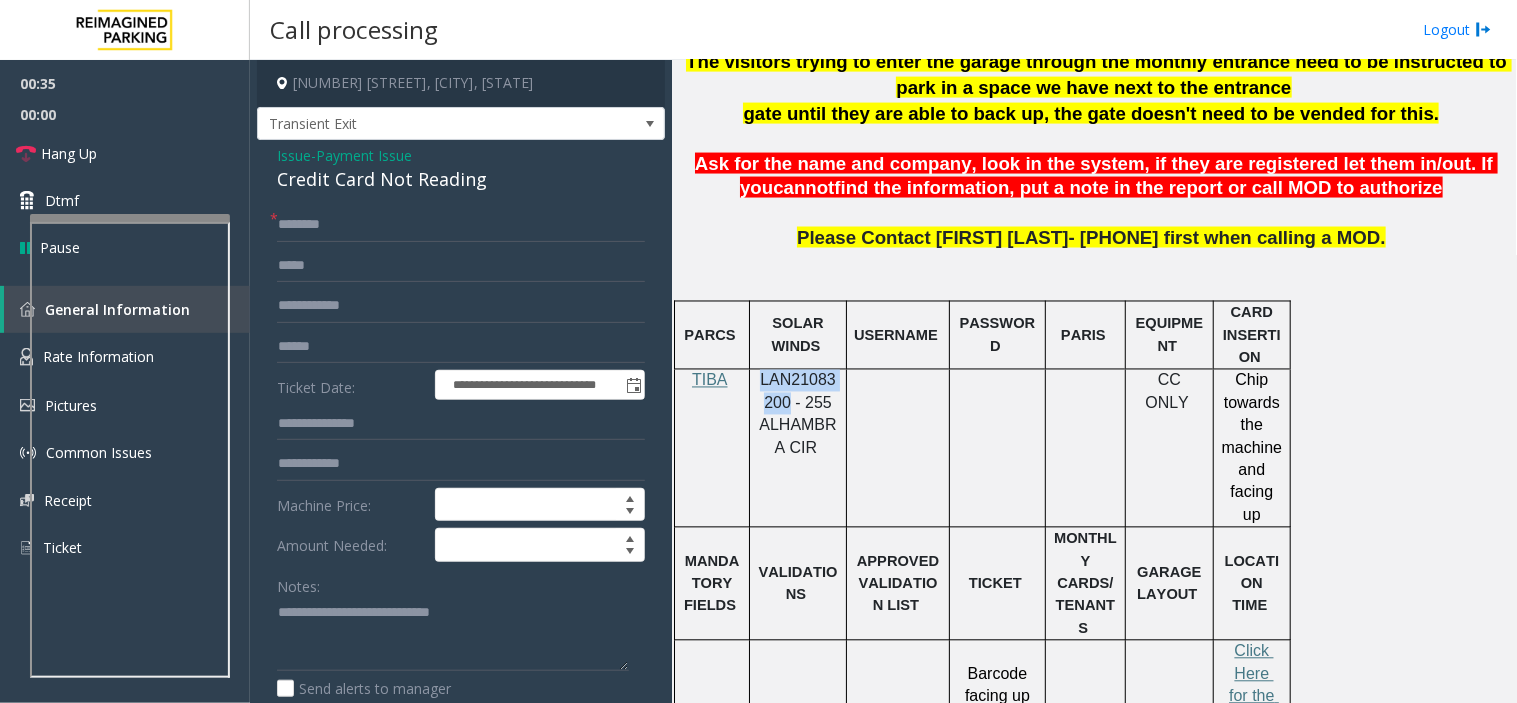 drag, startPoint x: 800, startPoint y: 381, endPoint x: 783, endPoint y: 375, distance: 18.027756 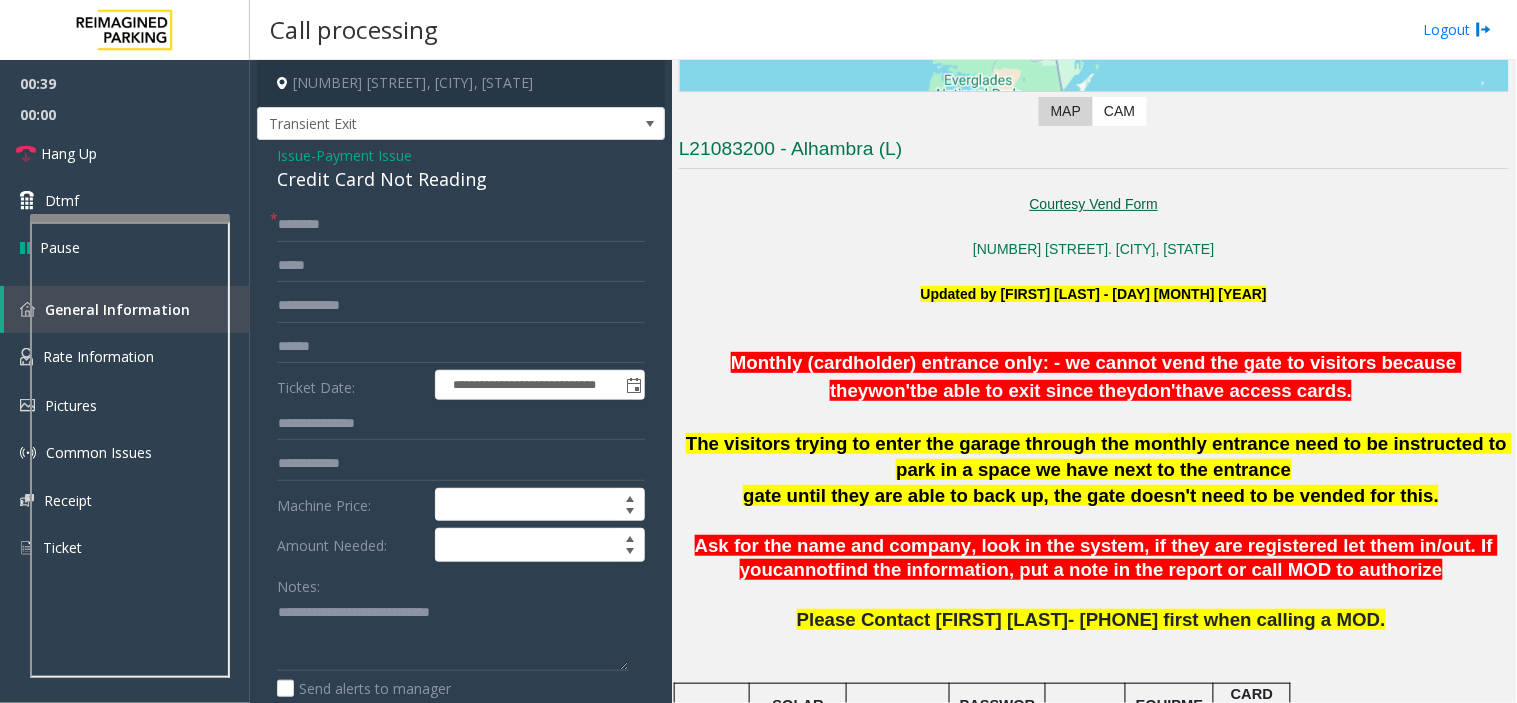 scroll, scrollTop: 333, scrollLeft: 0, axis: vertical 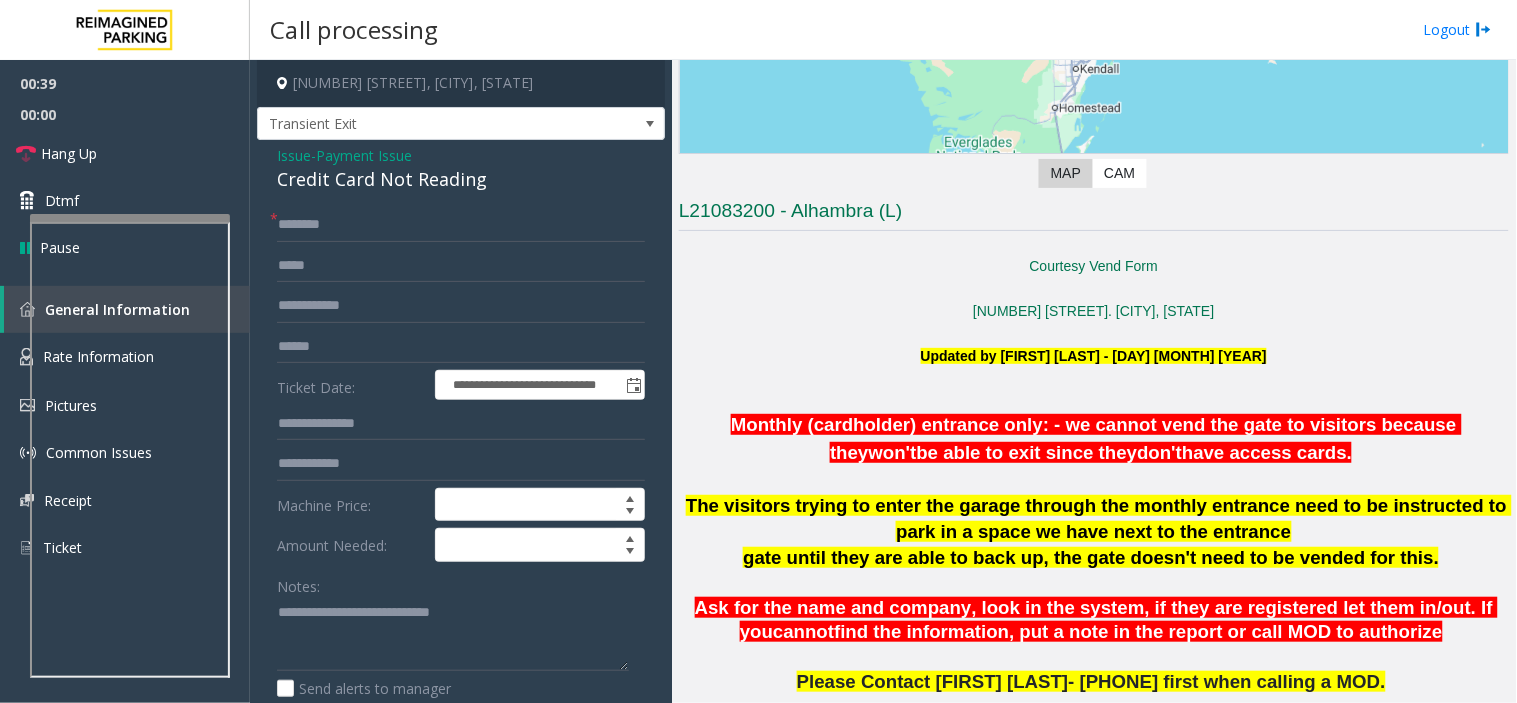 click on "Courtesy Vend Form" 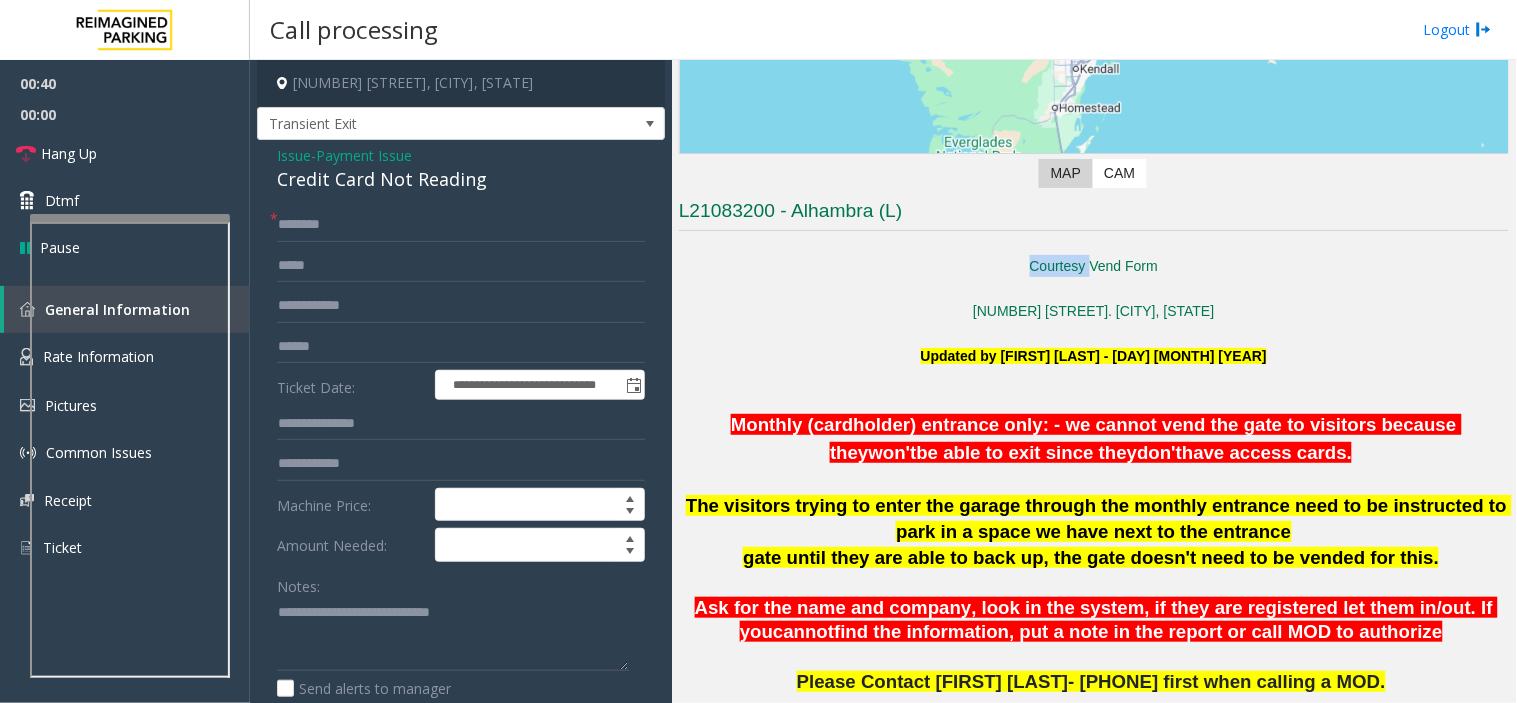 click on "Courtesy Vend Form" 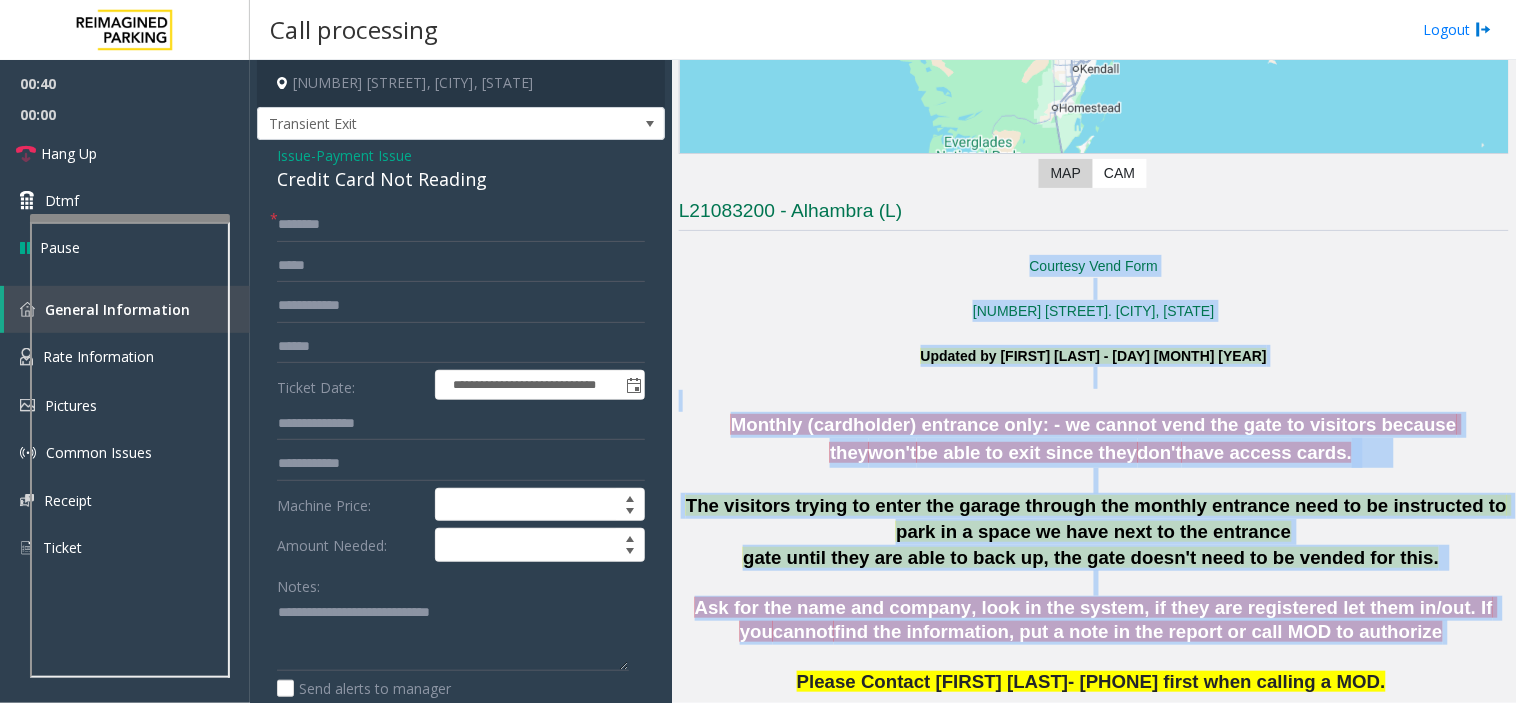 drag, startPoint x: 970, startPoint y: 255, endPoint x: 1152, endPoint y: 612, distance: 400.7156 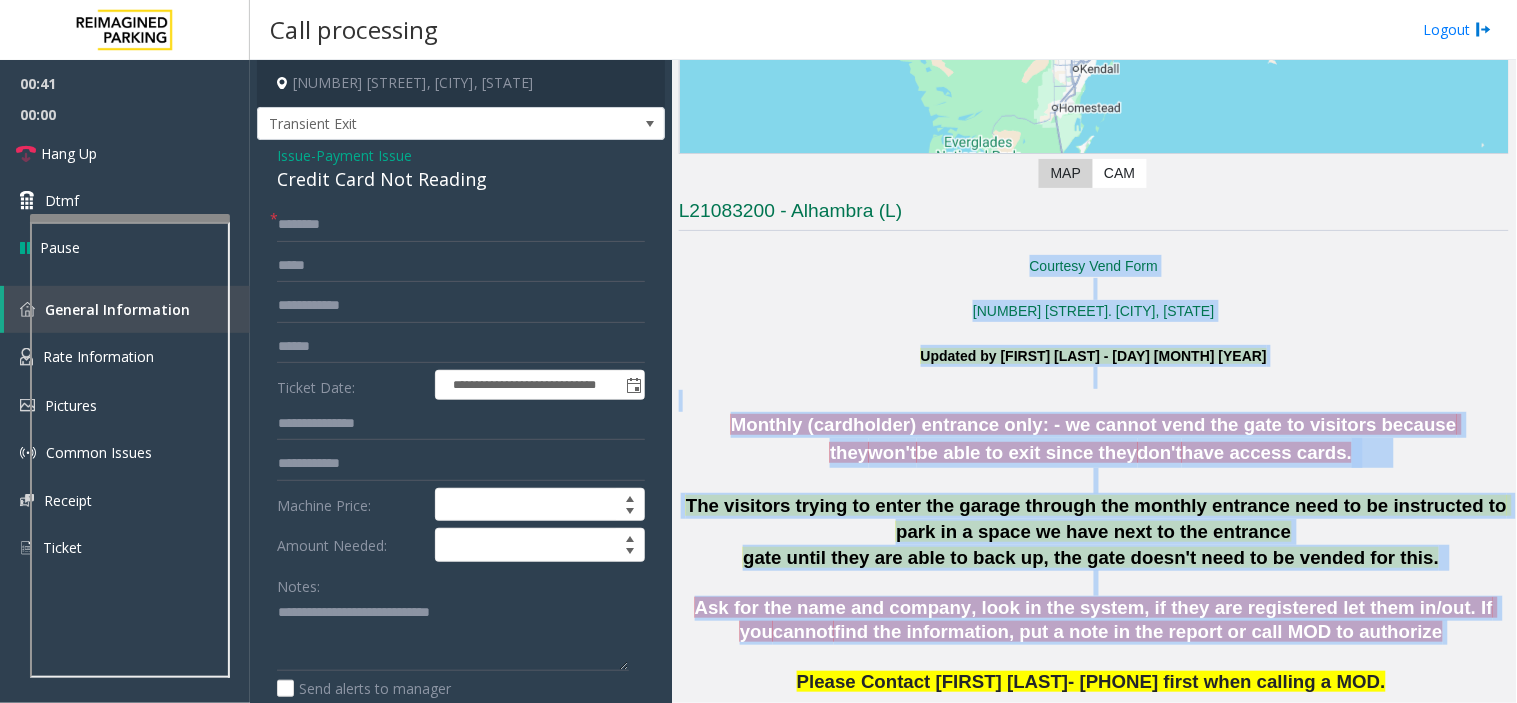 click on "Ask for the name and company, look in the system, if they are registered let them in/out. If you" 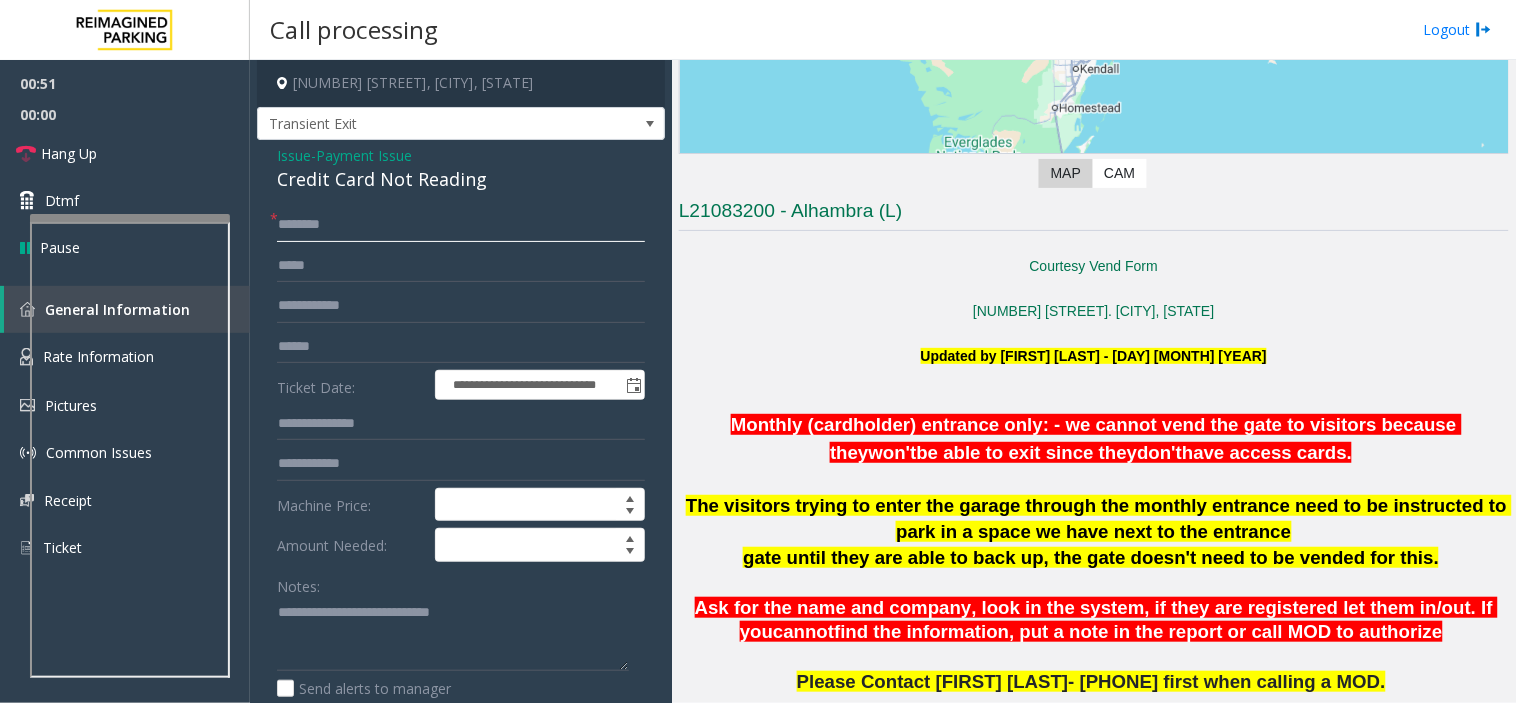 click 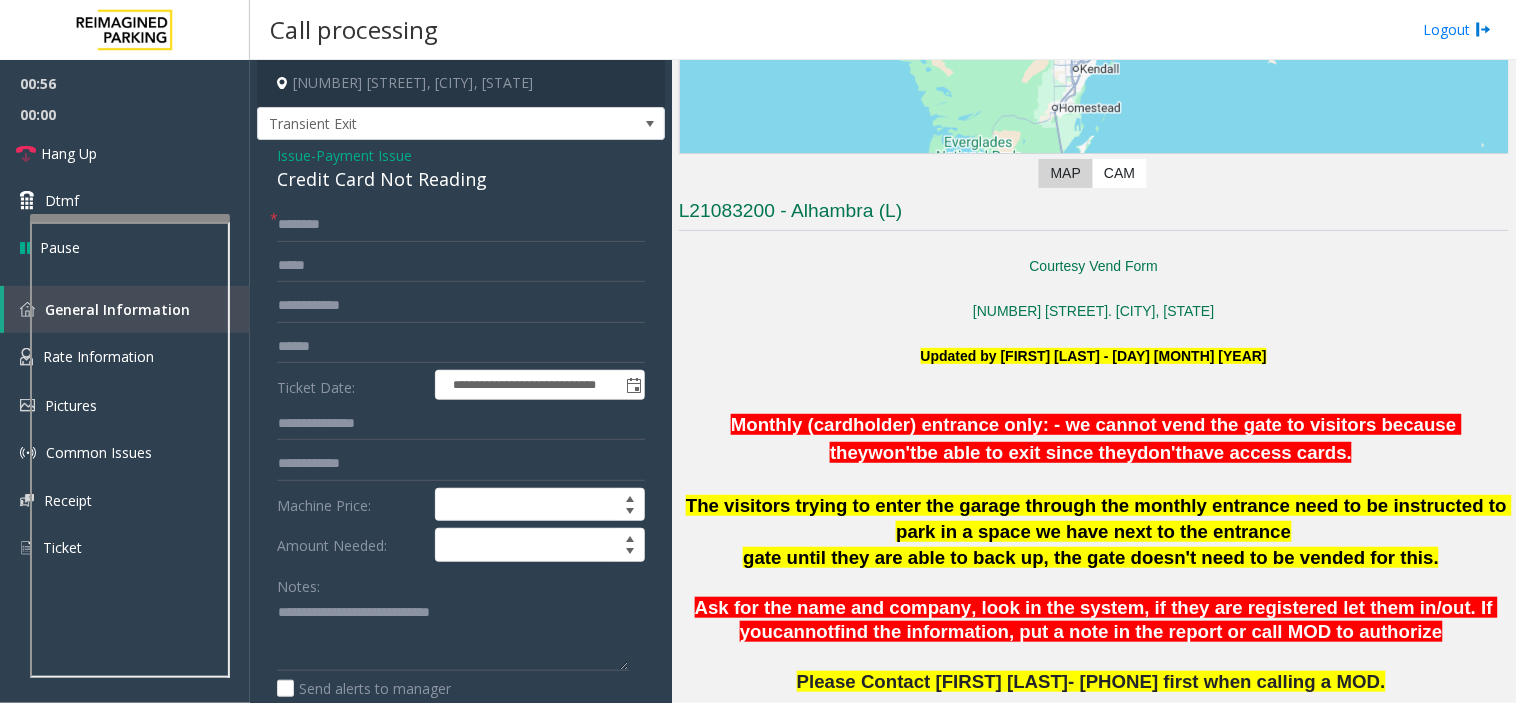 drag, startPoint x: 300, startPoint y: 246, endPoint x: 285, endPoint y: 204, distance: 44.598206 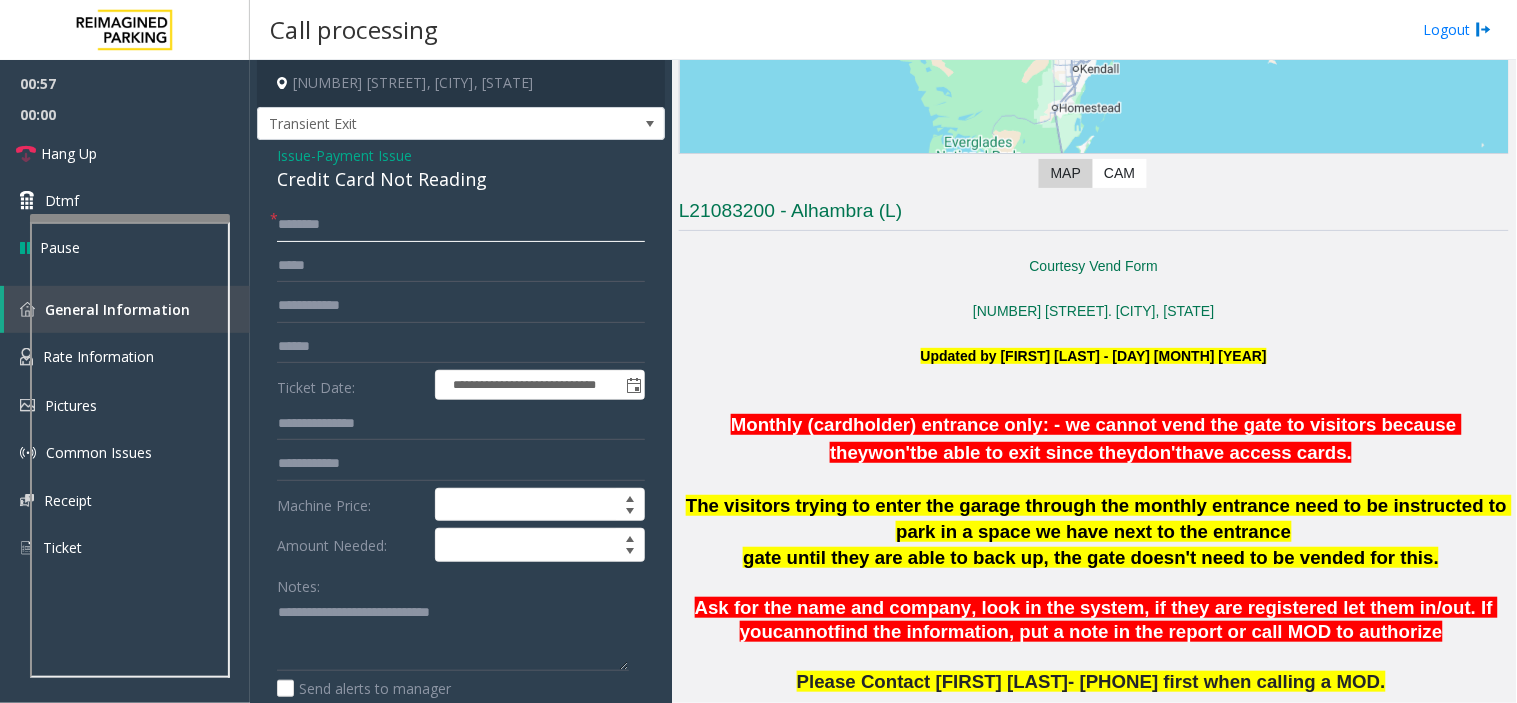 click on "*******" 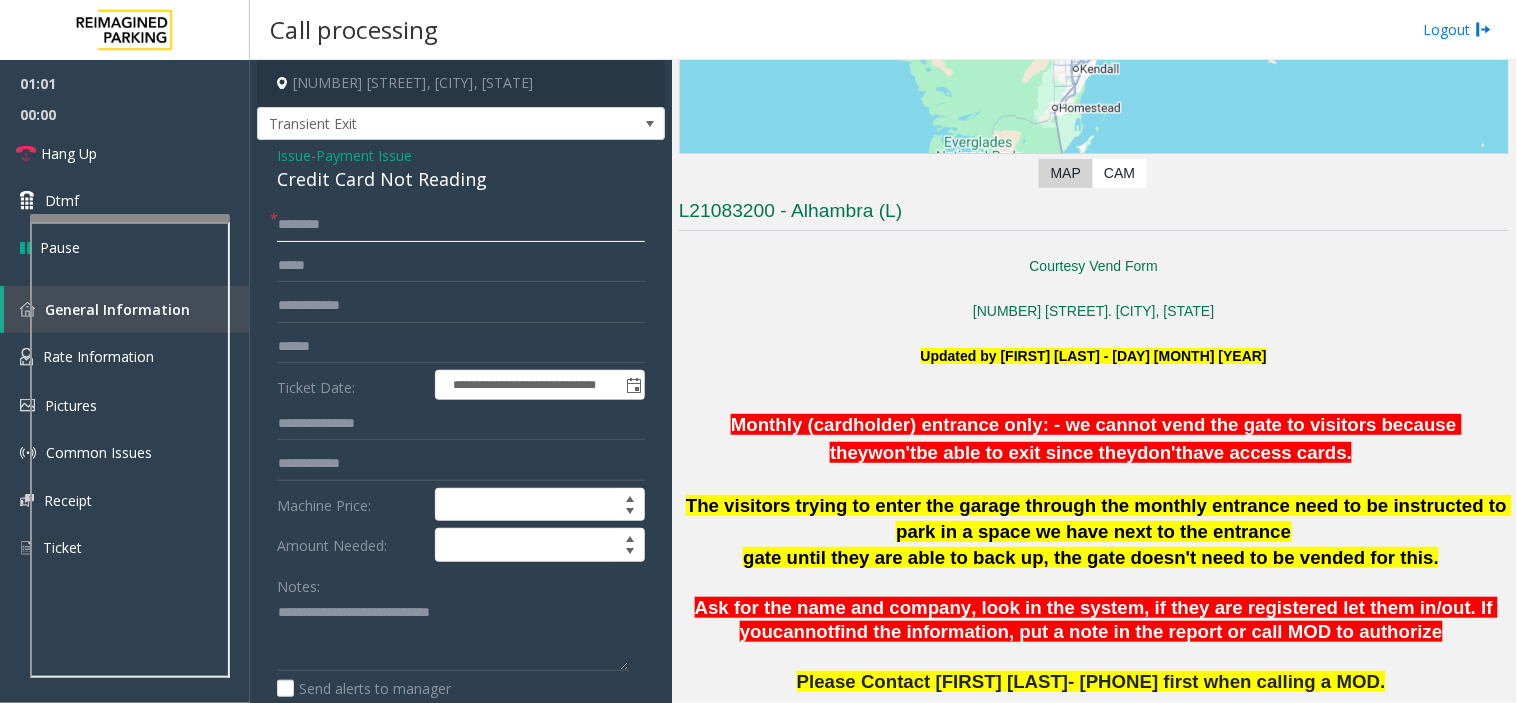 drag, startPoint x: 326, startPoint y: 240, endPoint x: 301, endPoint y: 224, distance: 29.681644 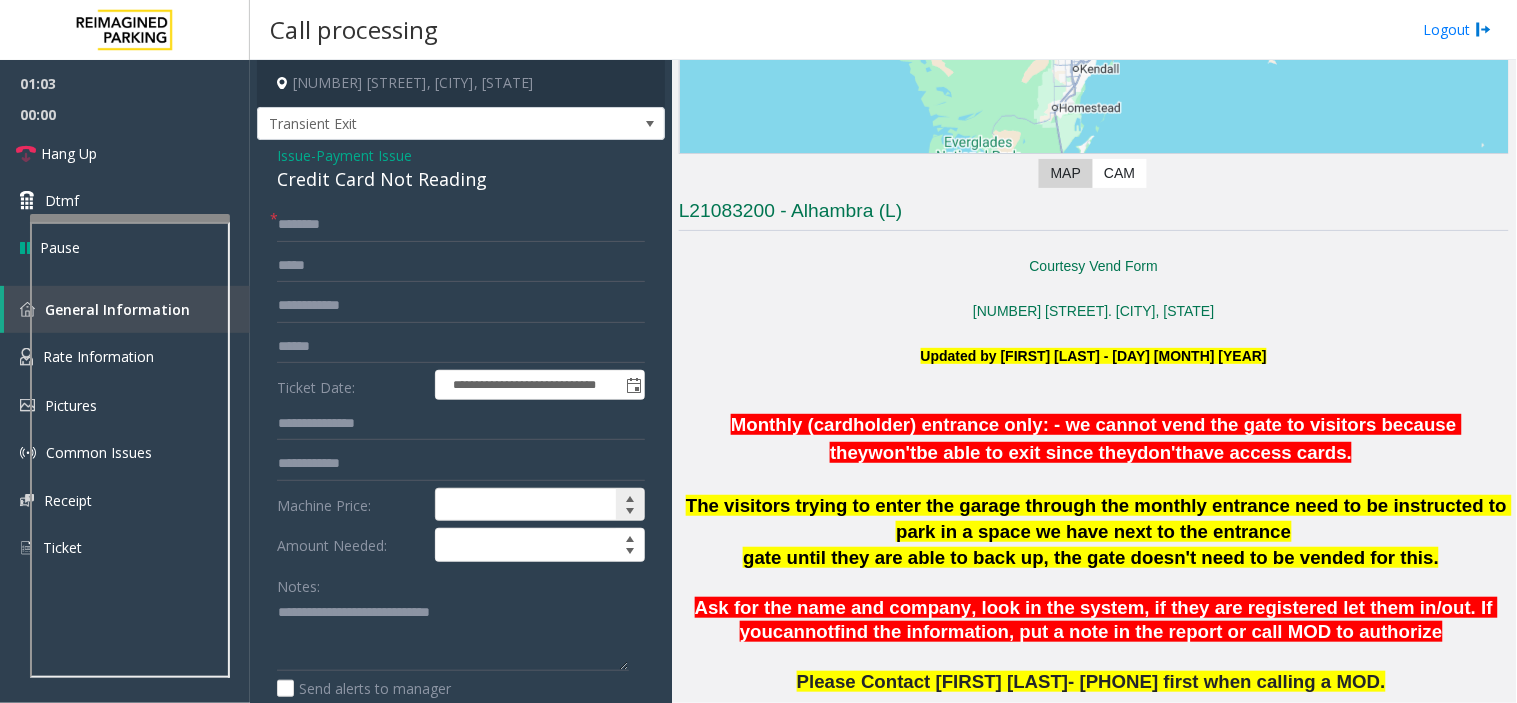 click 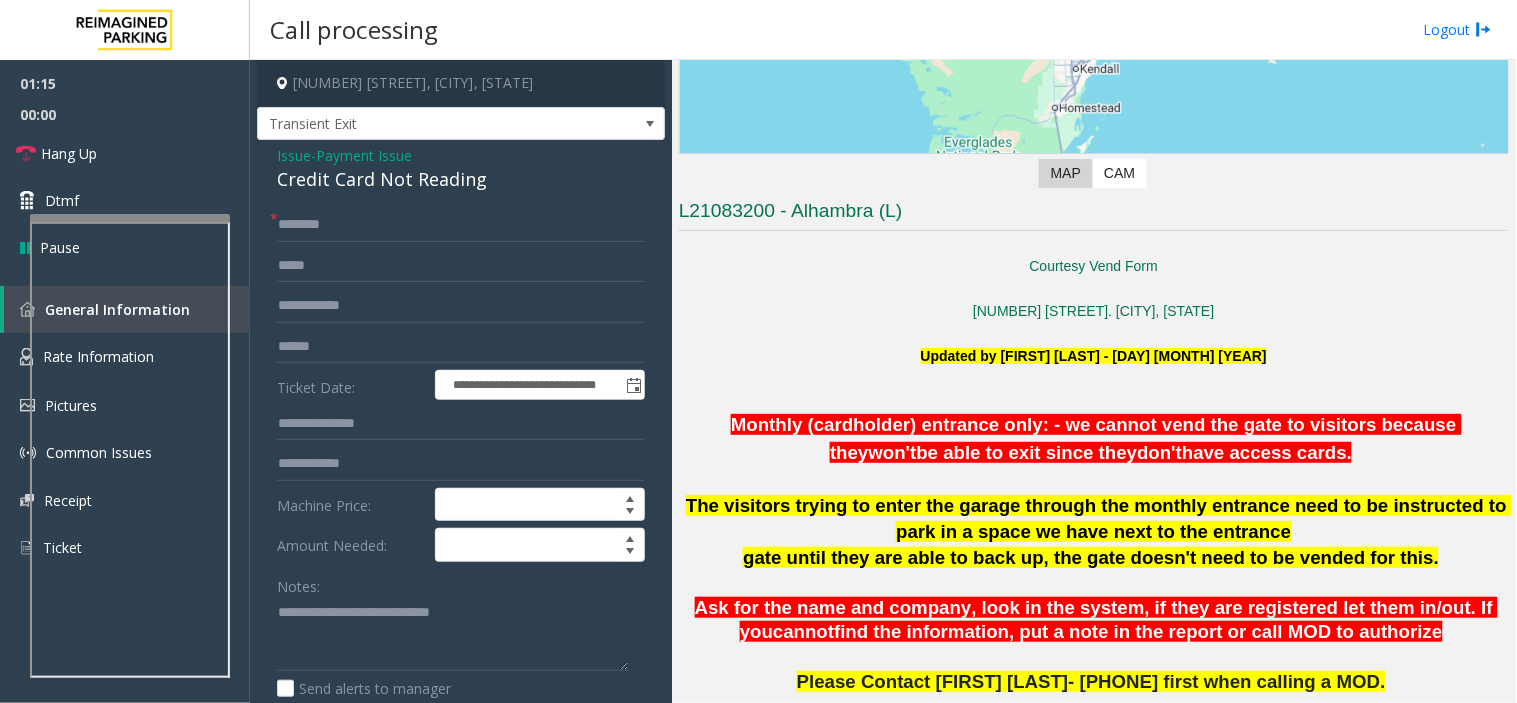 click on "**********" 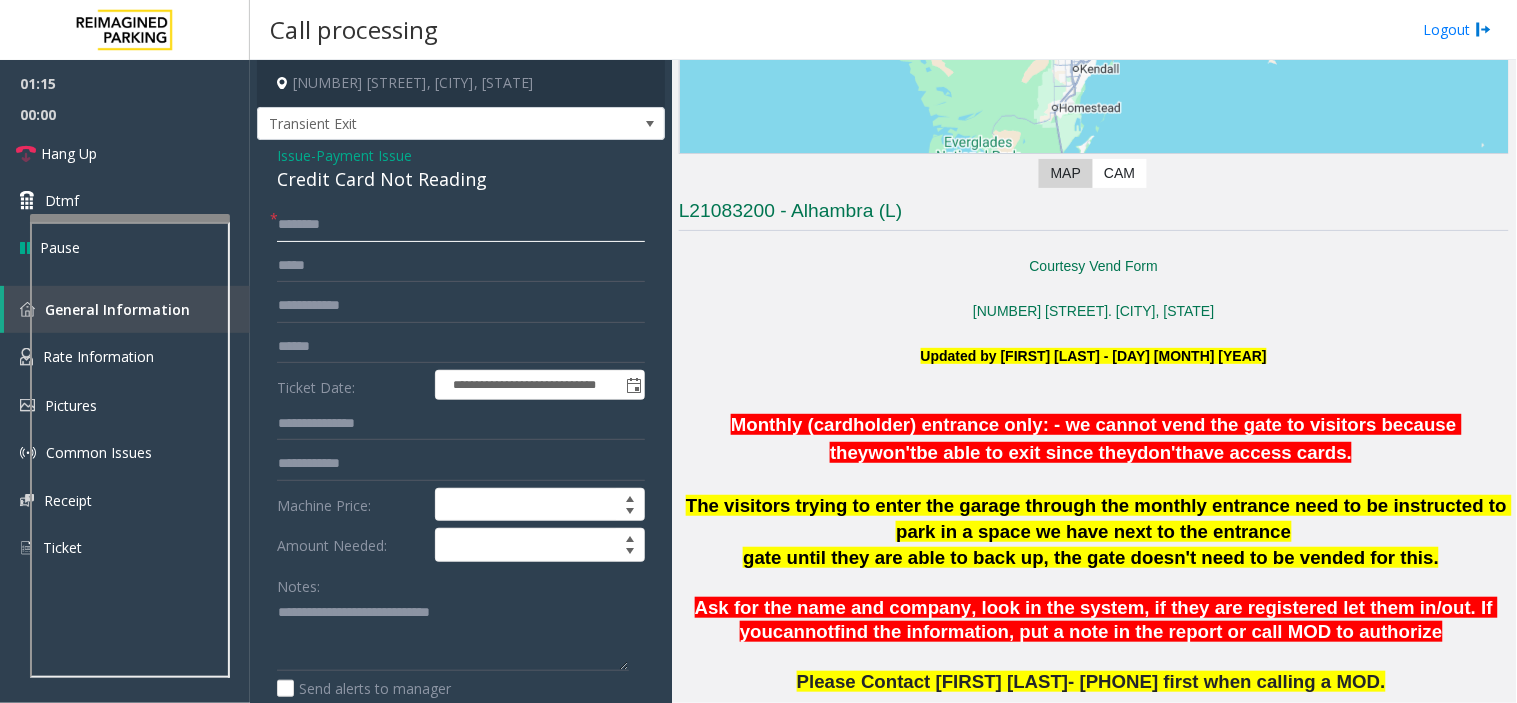 click on "*******" 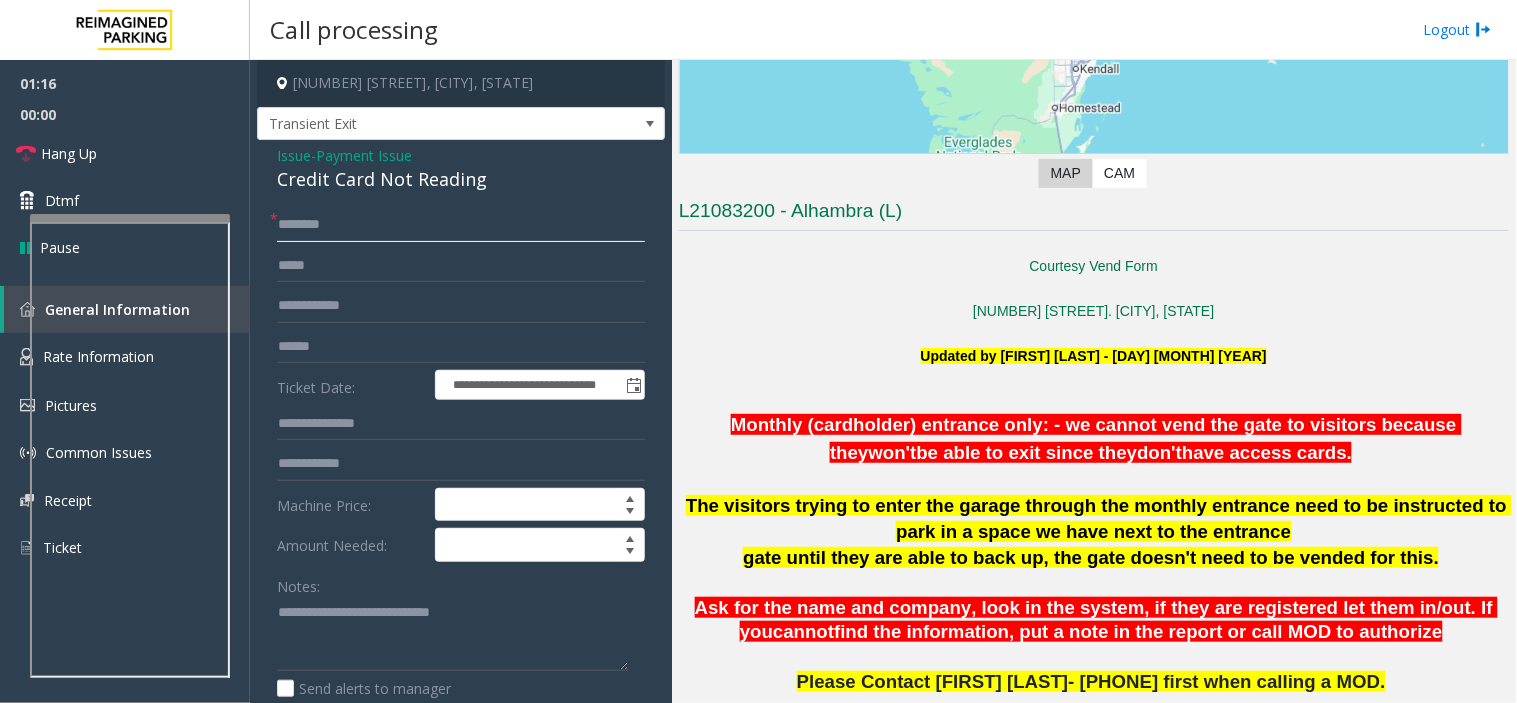 click on "*******" 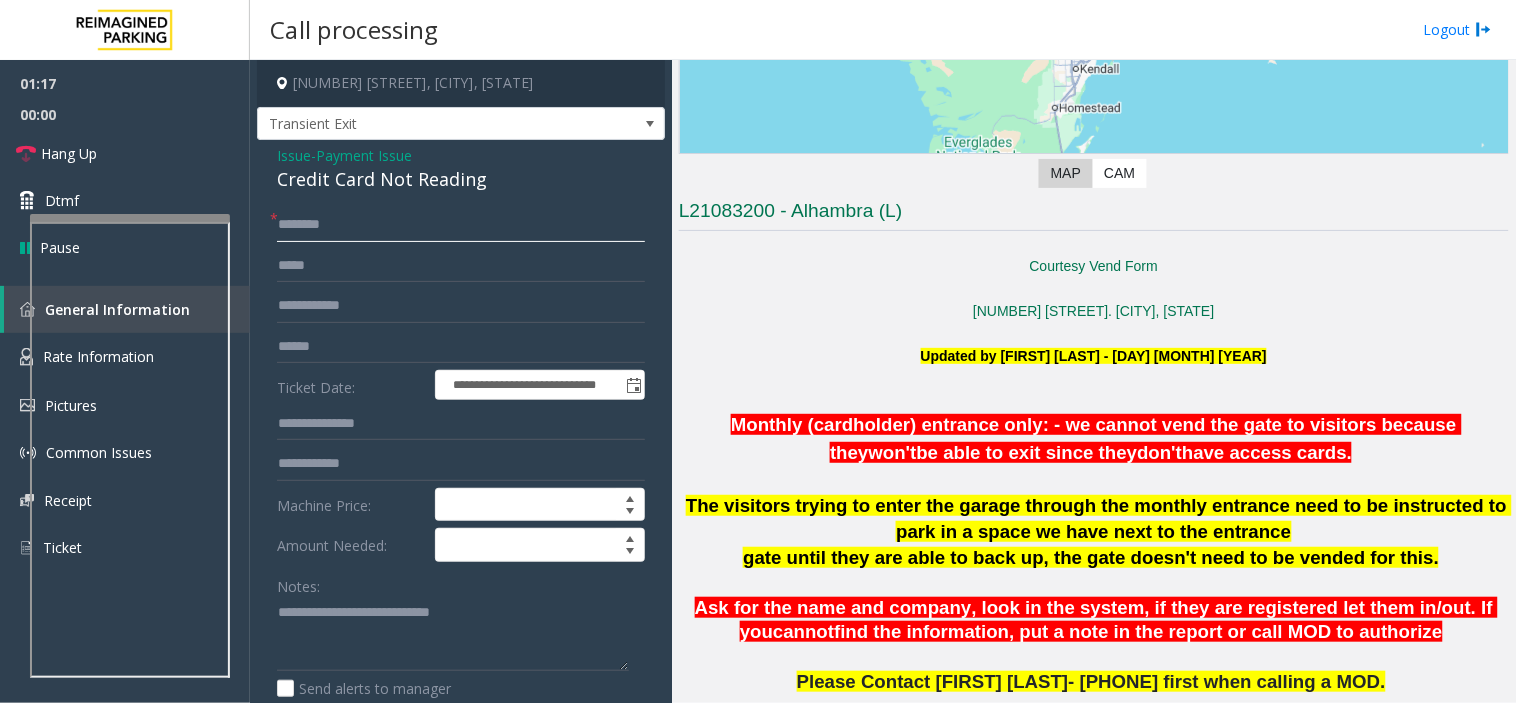 paste 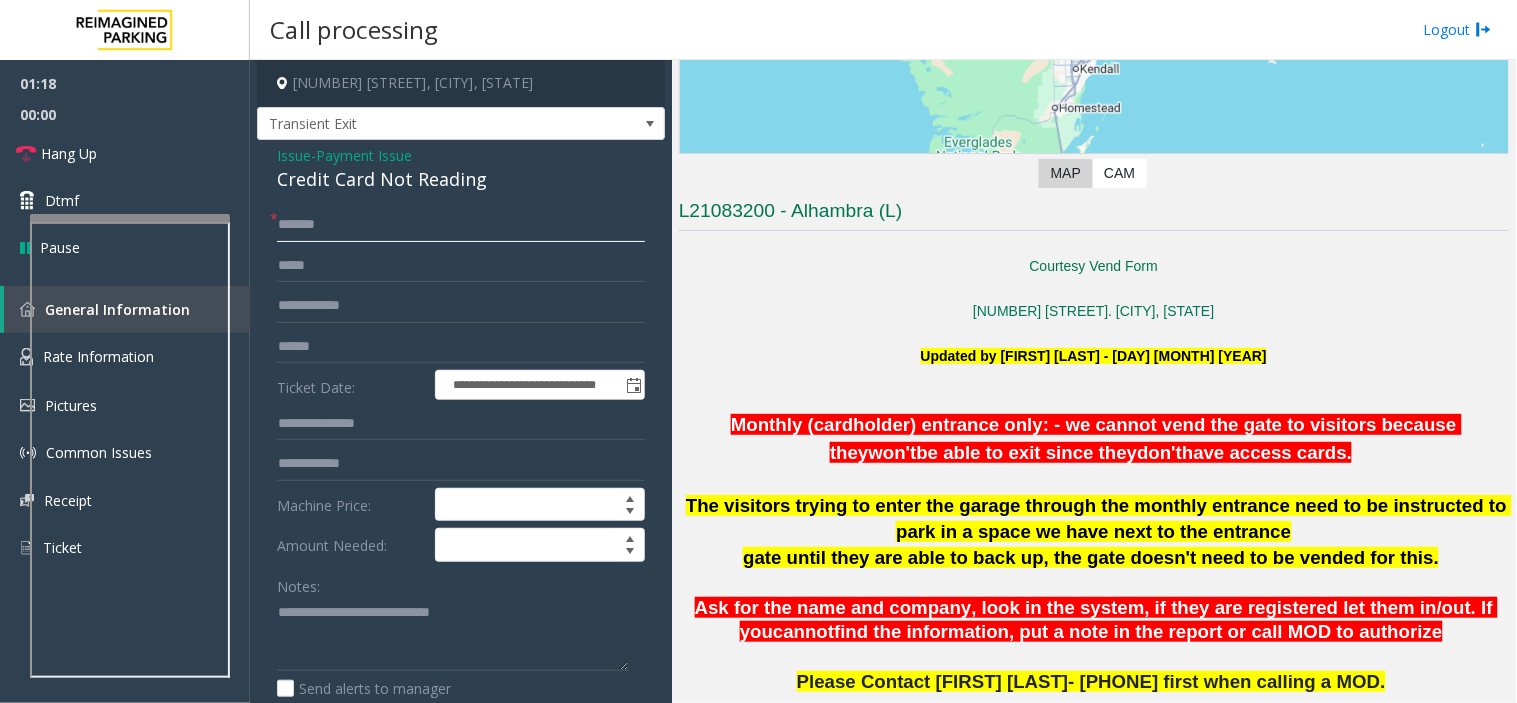 type on "*******" 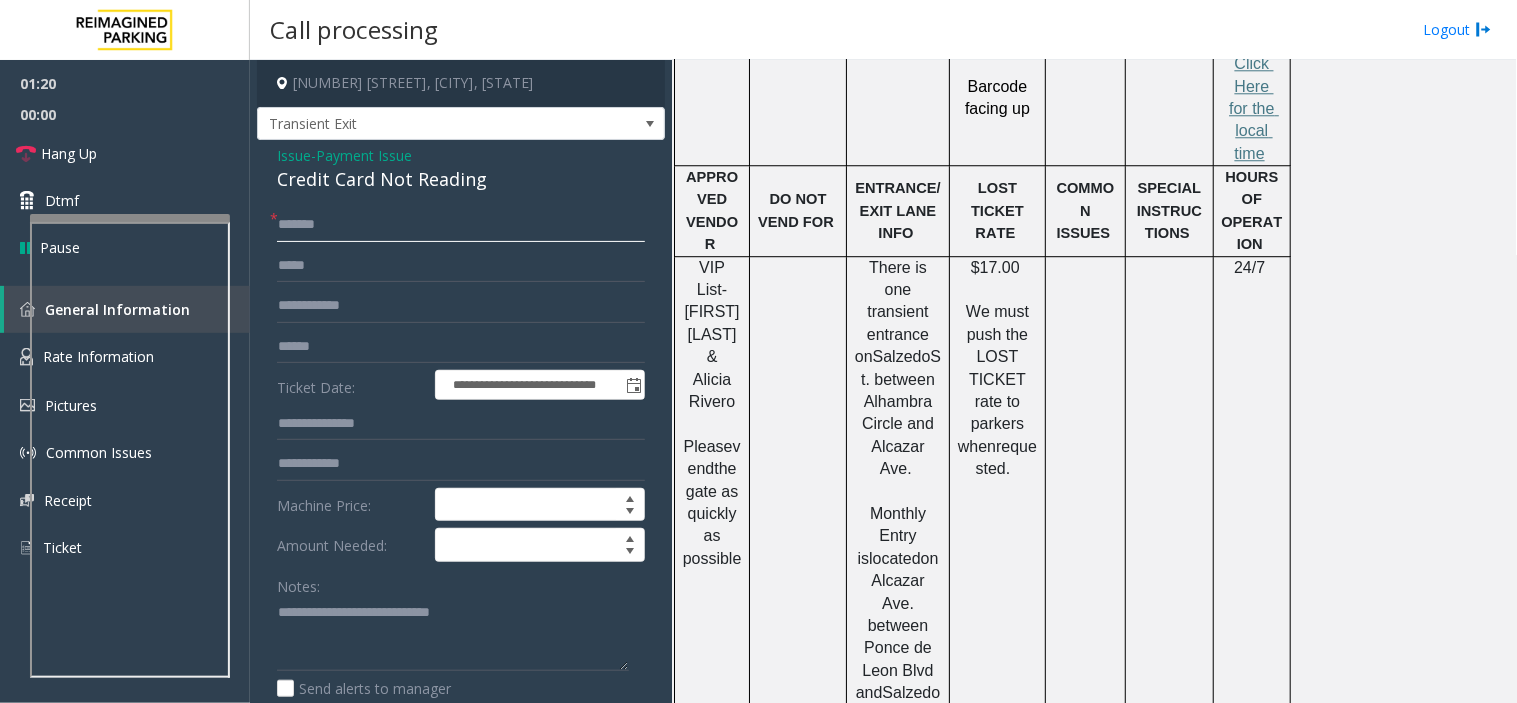 scroll, scrollTop: 1333, scrollLeft: 0, axis: vertical 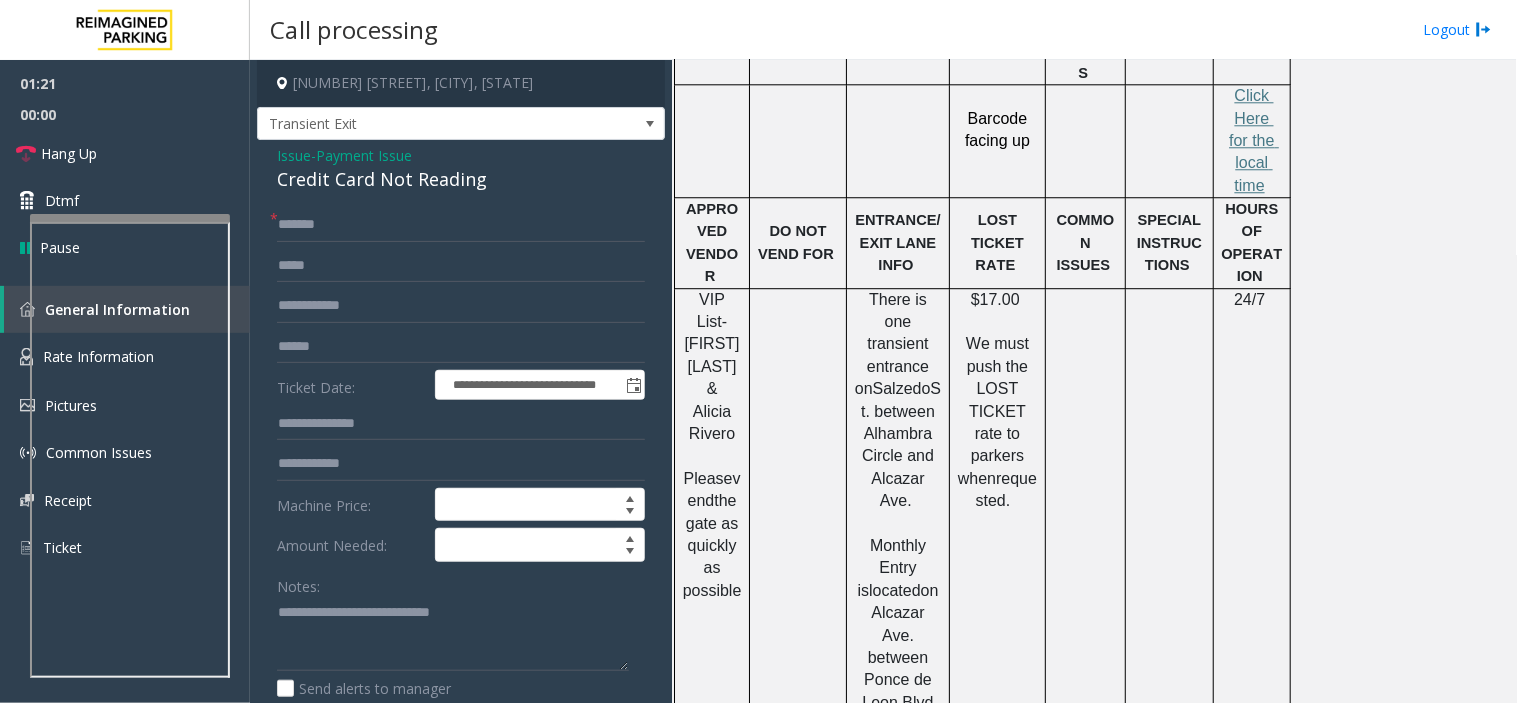 click 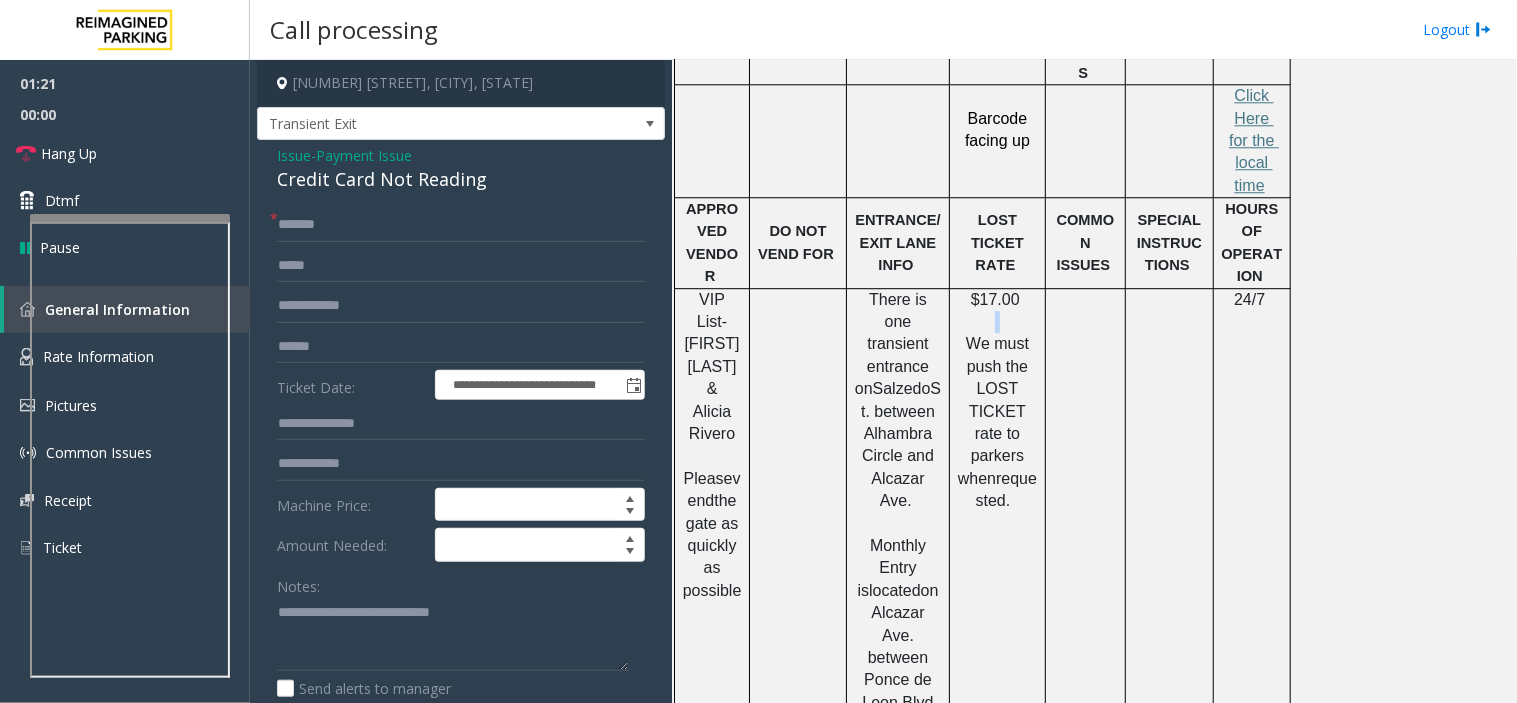 click 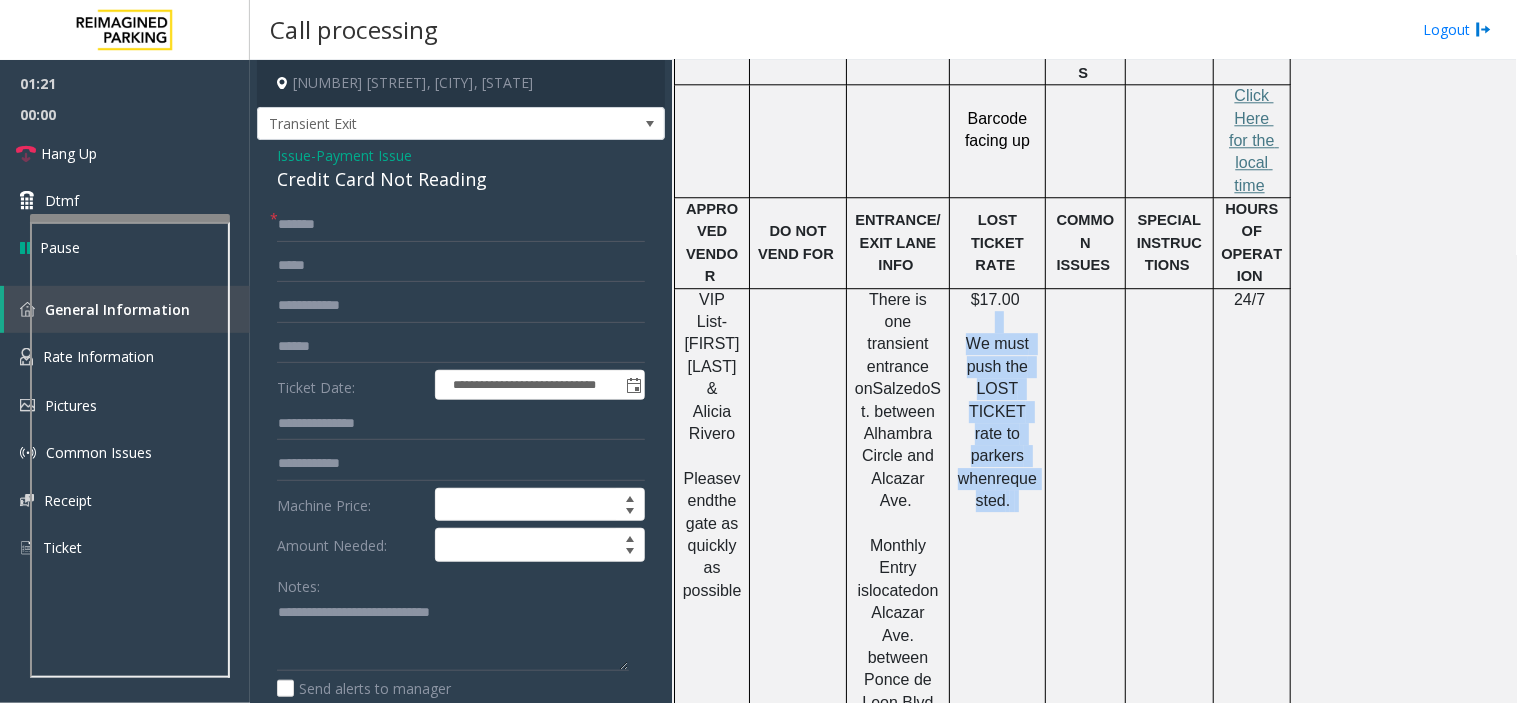 drag, startPoint x: 994, startPoint y: 255, endPoint x: 1018, endPoint y: 420, distance: 166.73631 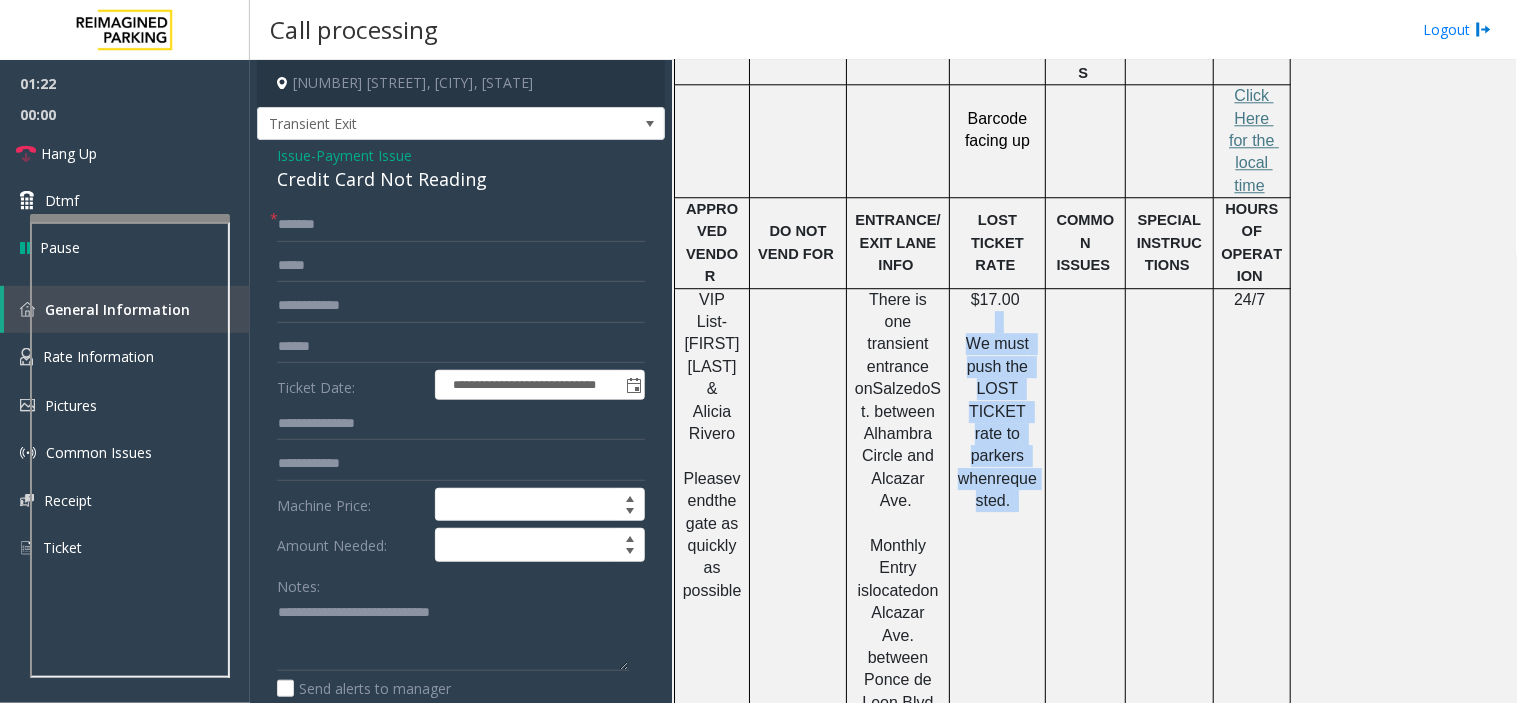 click on "requested" 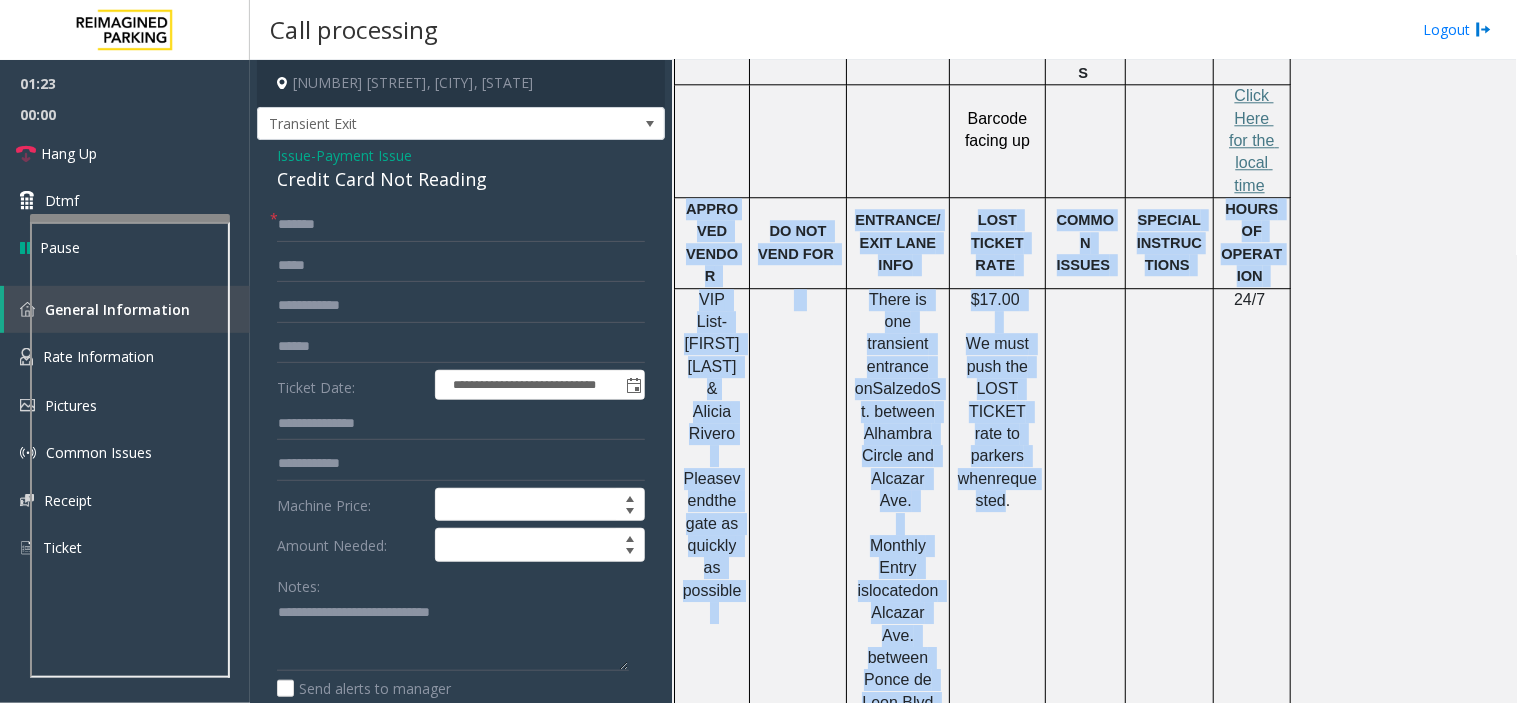 drag, startPoint x: 1018, startPoint y: 420, endPoint x: 691, endPoint y: 163, distance: 415.90625 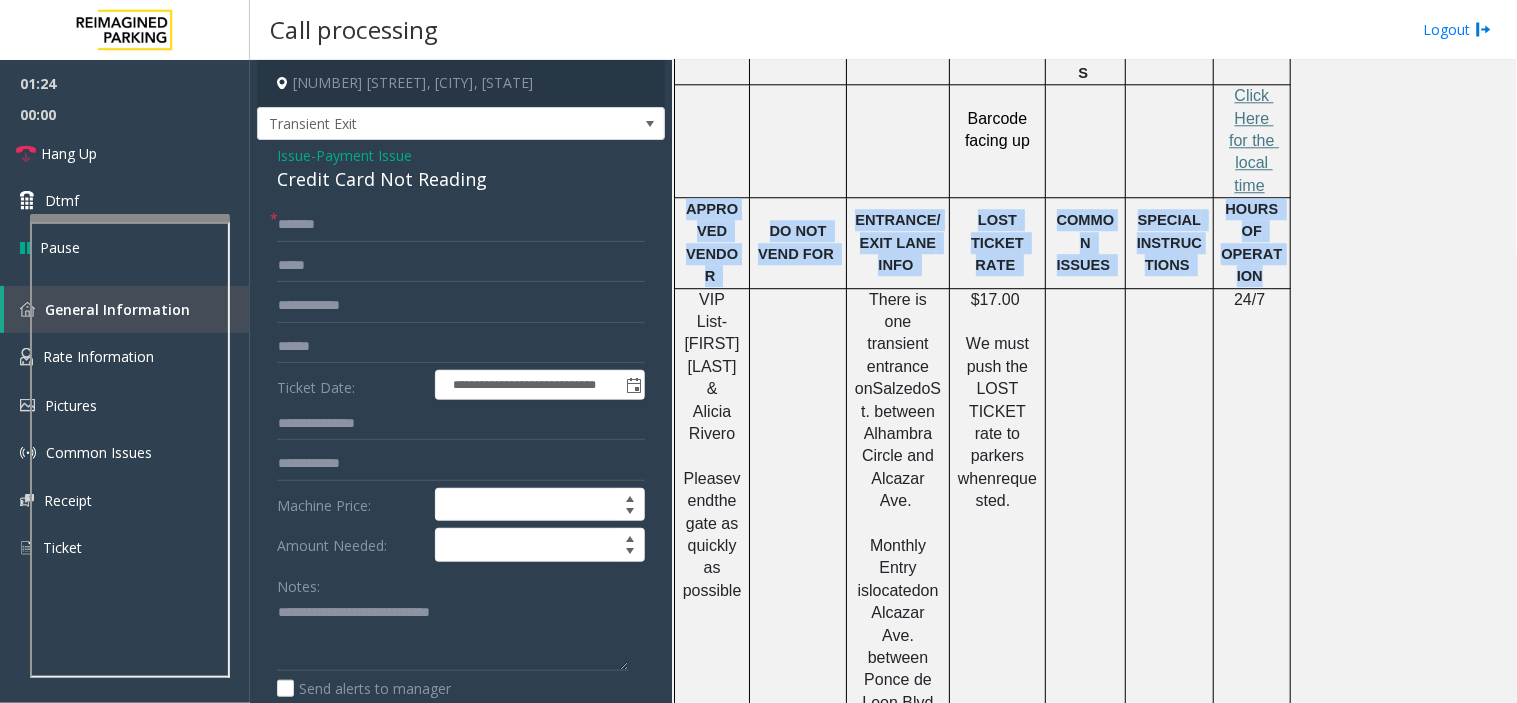 drag, startPoint x: 691, startPoint y: 163, endPoint x: 1225, endPoint y: 221, distance: 537.14056 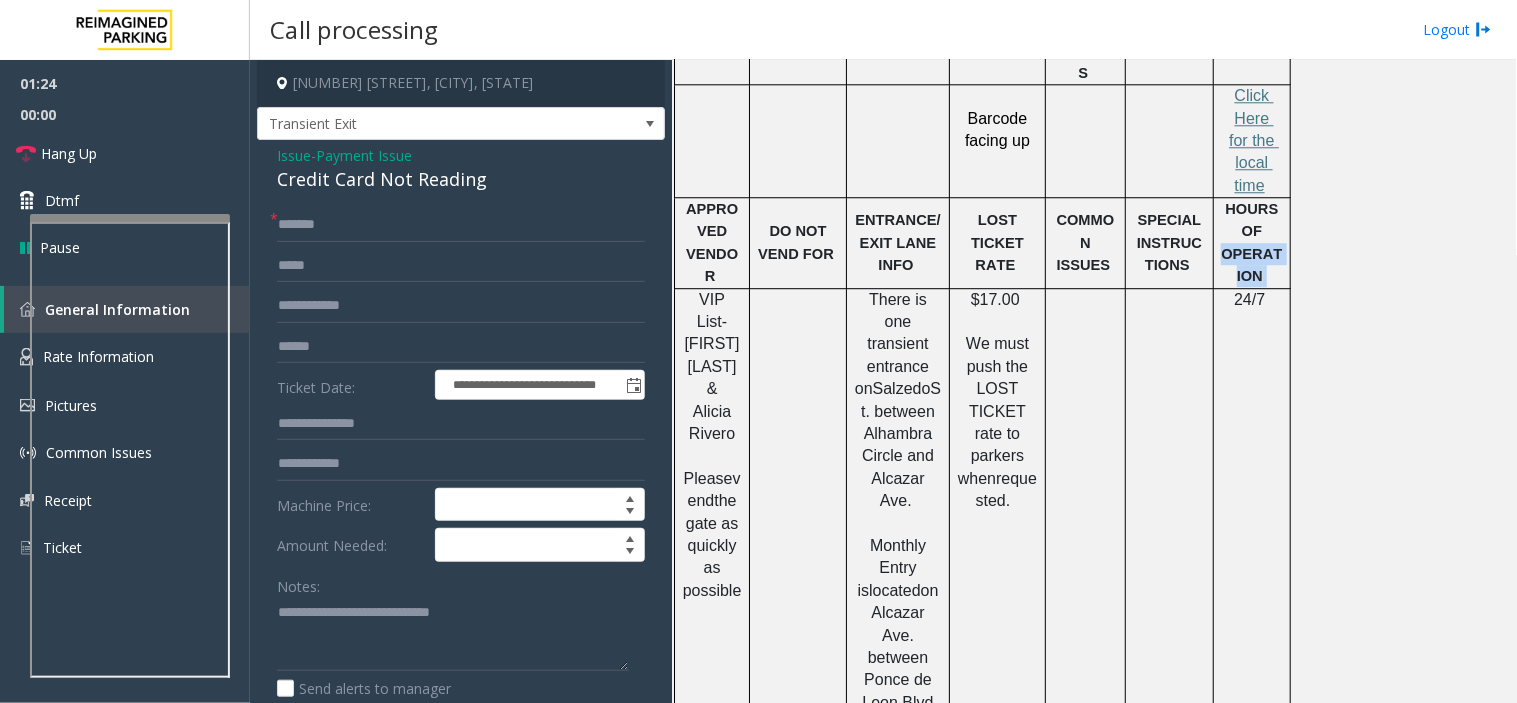 click on "HOURS OF OPERATION" 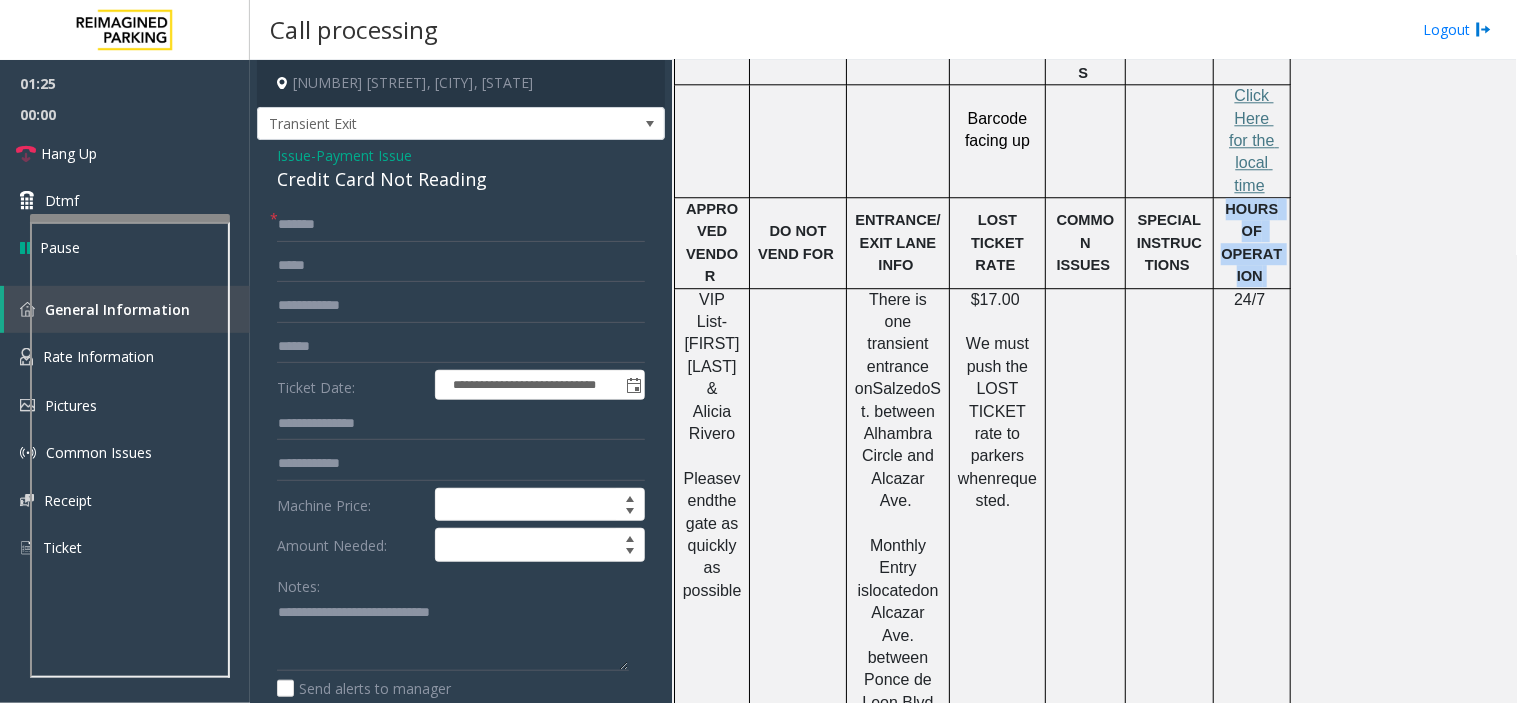 click on "HOURS OF OPERATION" 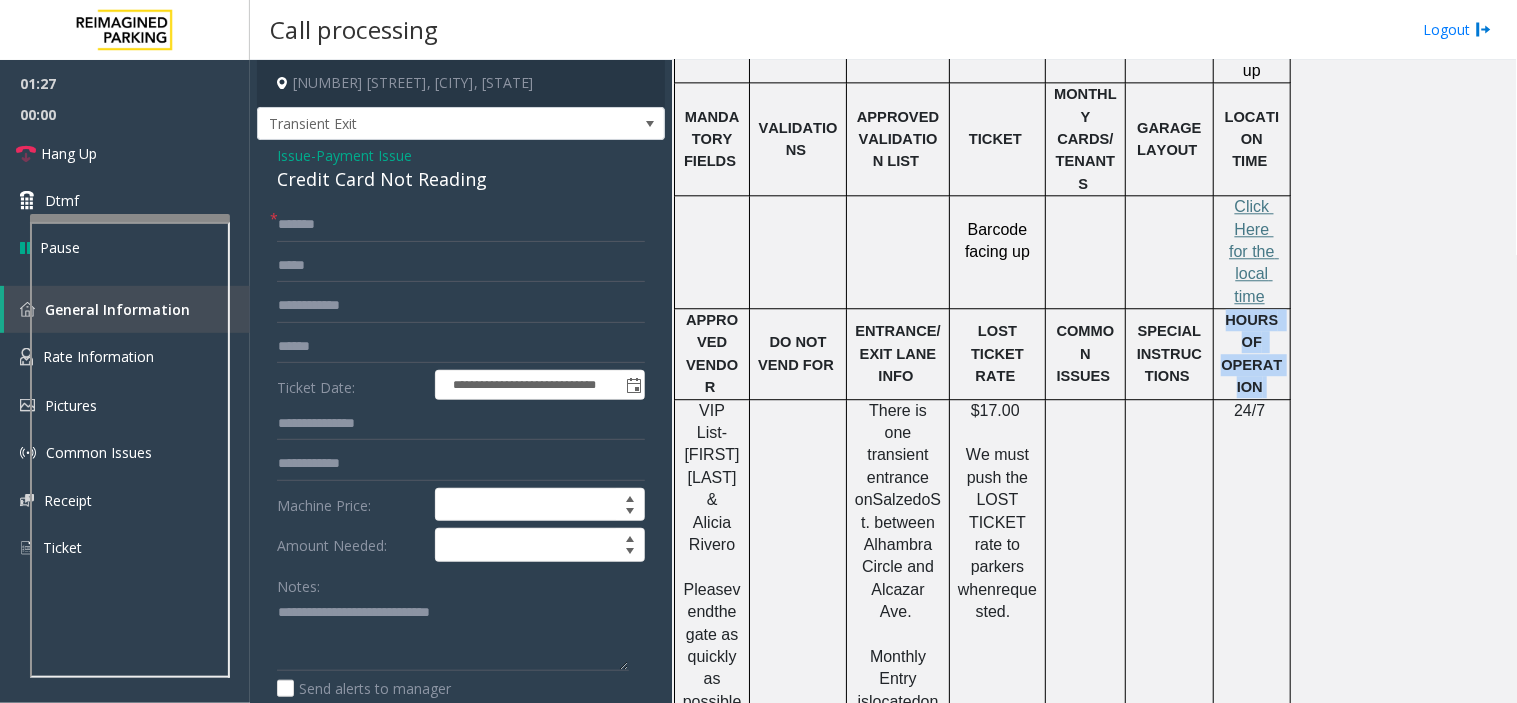 scroll, scrollTop: 666, scrollLeft: 0, axis: vertical 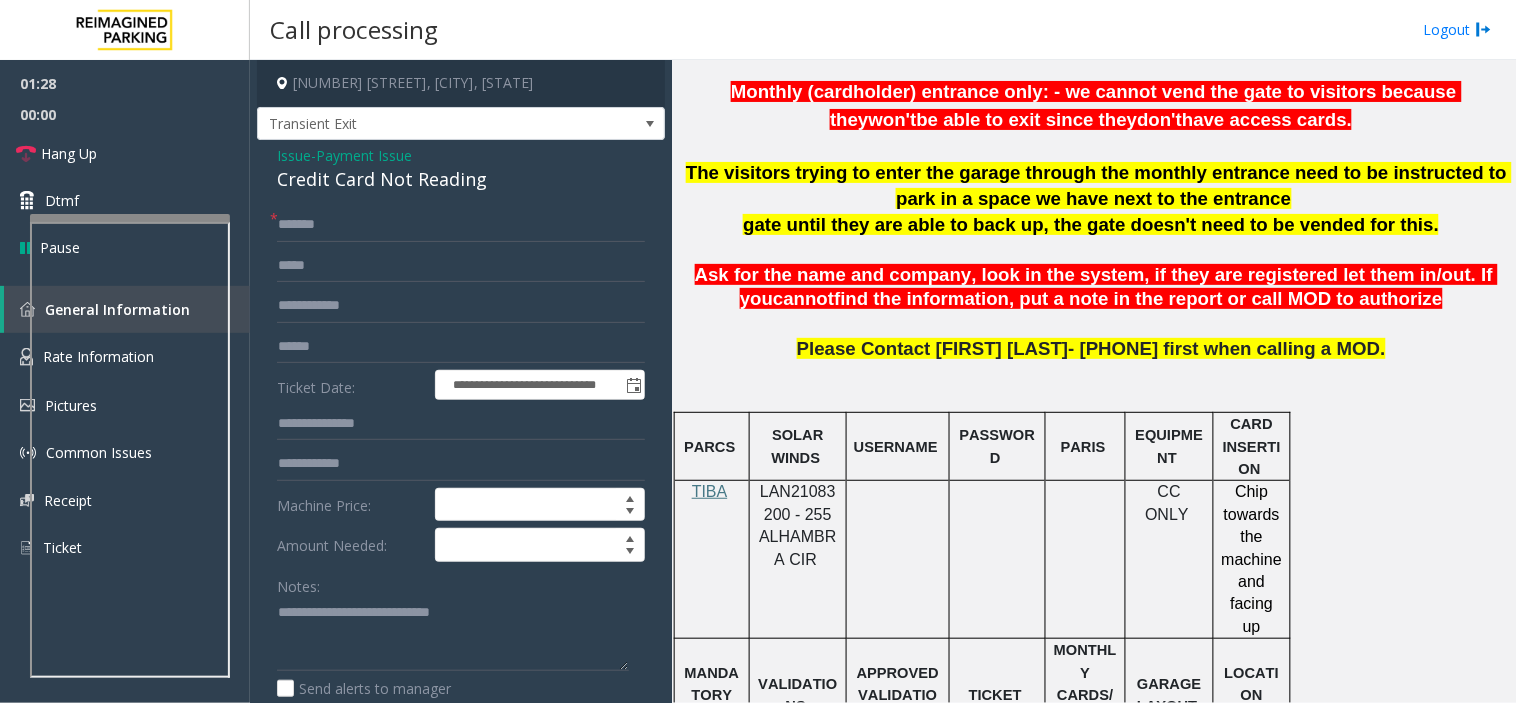 click on "Ask for the name and company, look in the system, if they are registered let them in/out. If you" 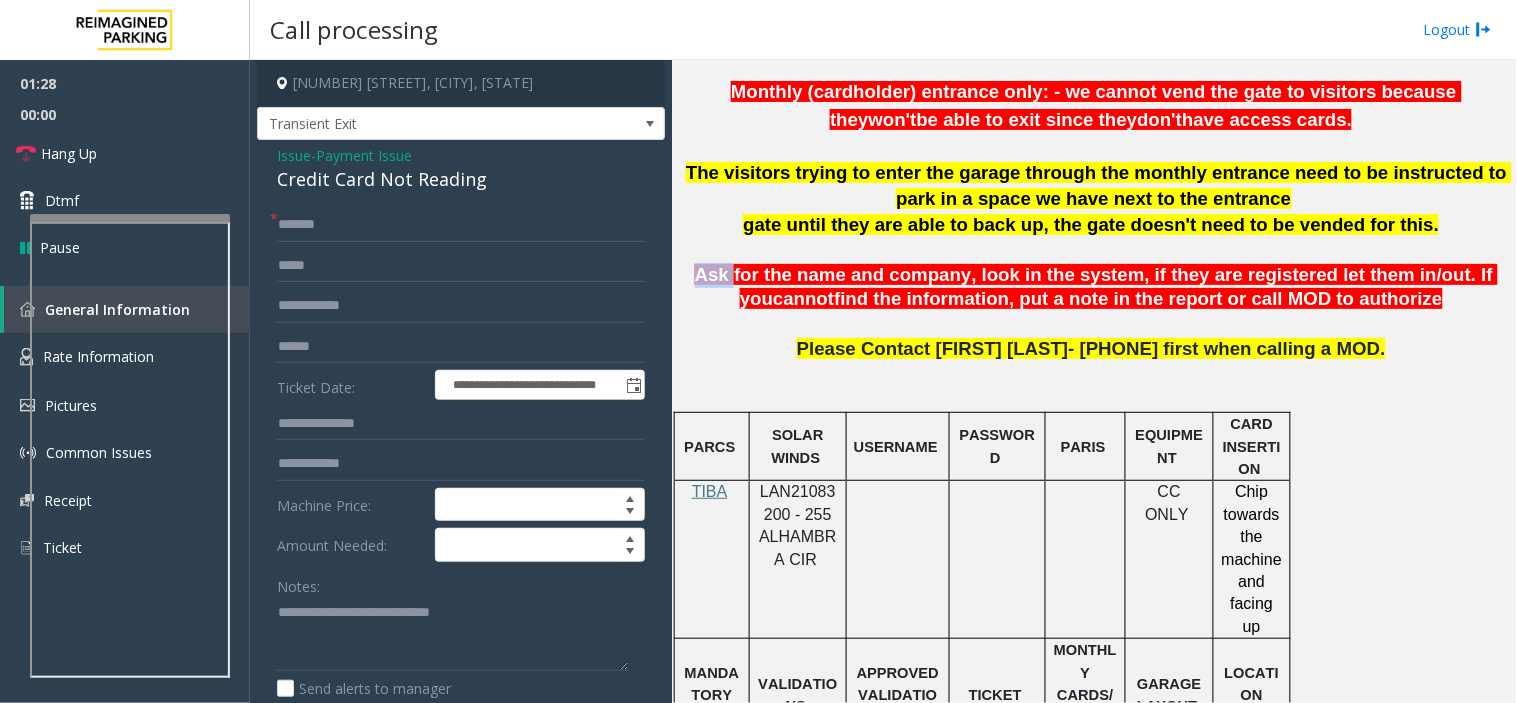 click on "Ask for the name and company, look in the system, if they are registered let them in/out. If you" 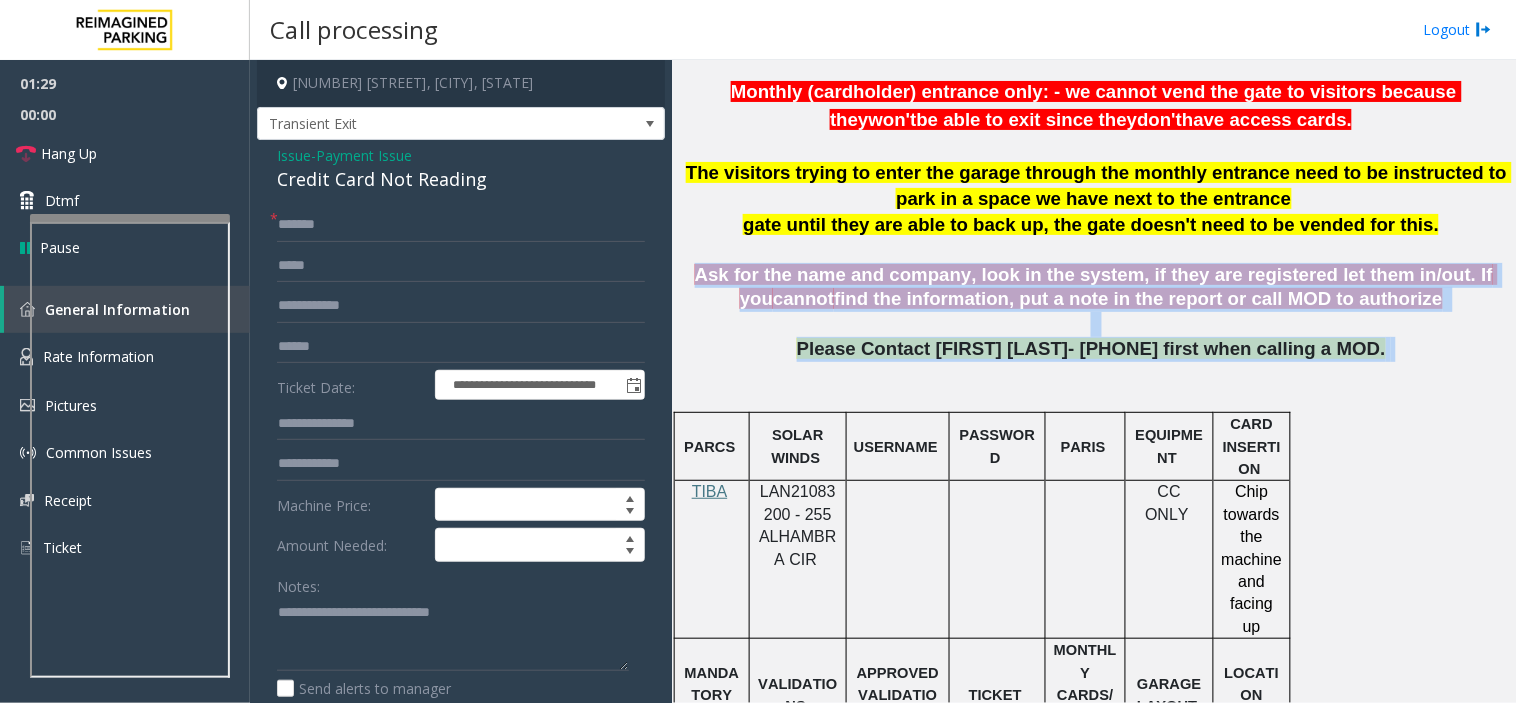 drag, startPoint x: 704, startPoint y: 278, endPoint x: 1384, endPoint y: 354, distance: 684.2339 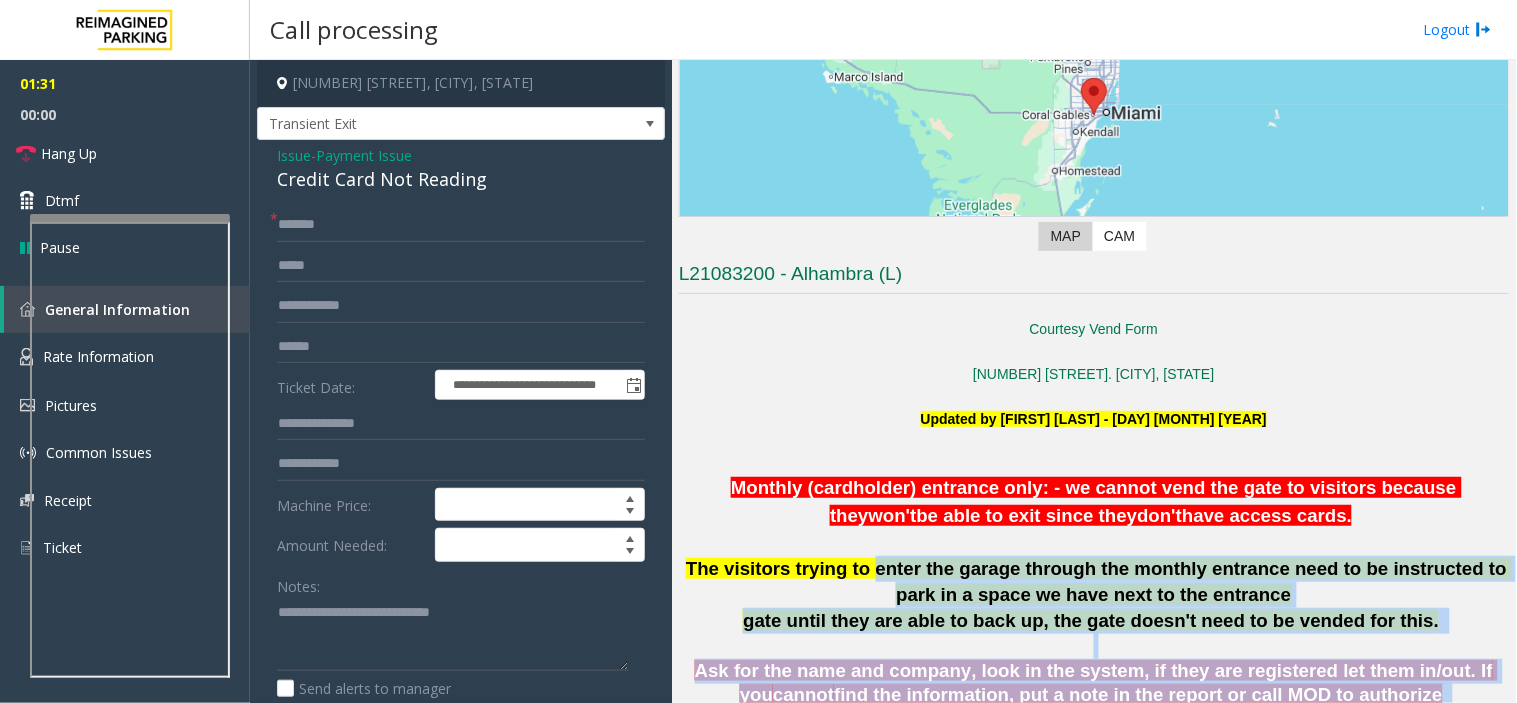 scroll, scrollTop: 333, scrollLeft: 0, axis: vertical 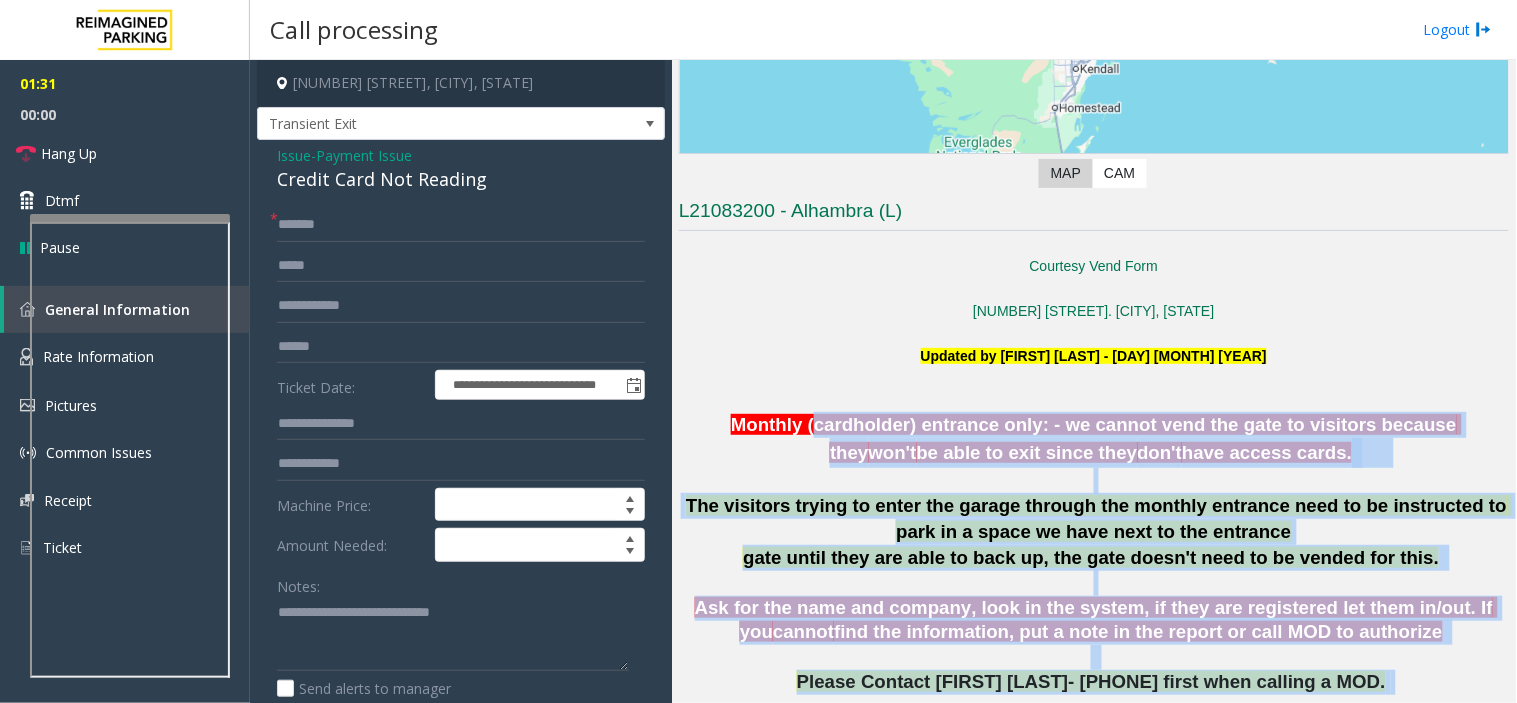 drag, startPoint x: 1384, startPoint y: 354, endPoint x: 858, endPoint y: 436, distance: 532.3533 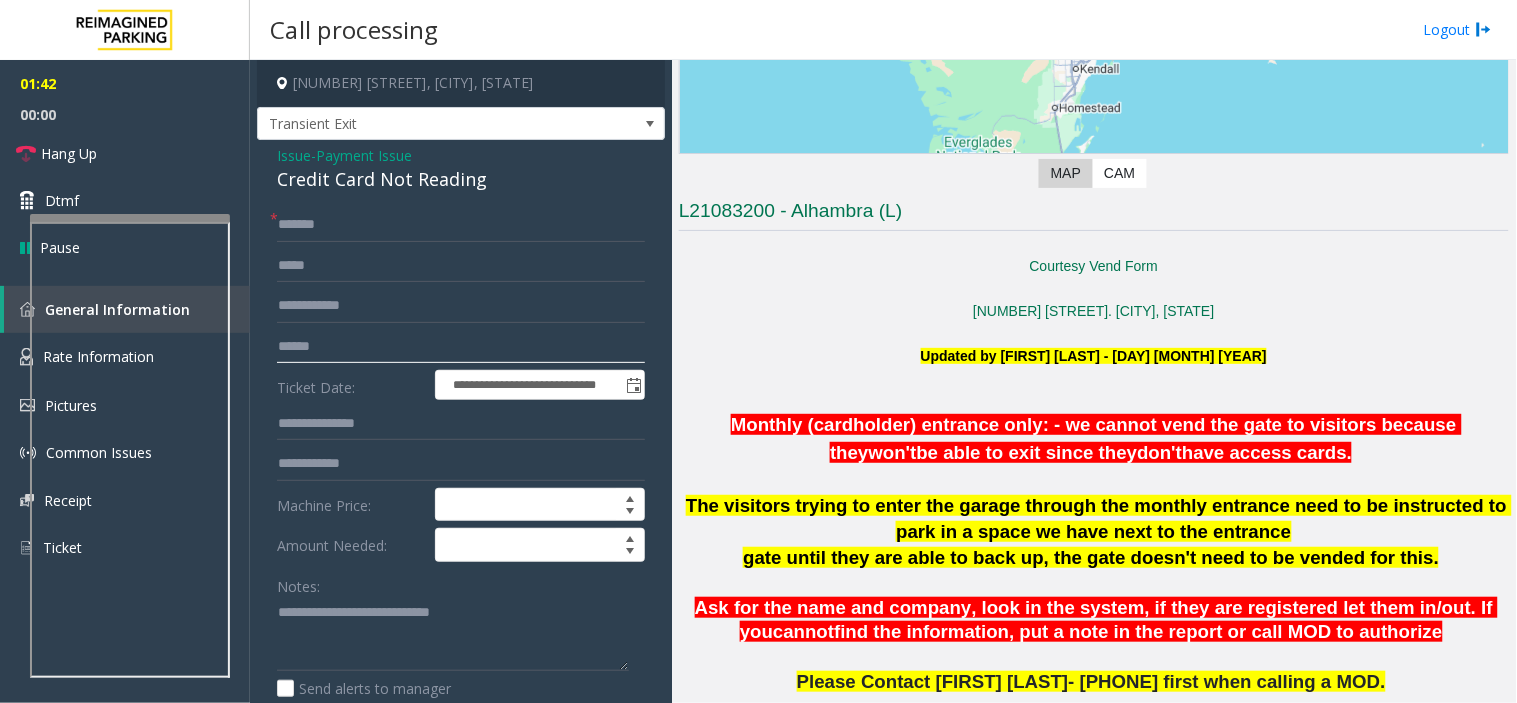 click 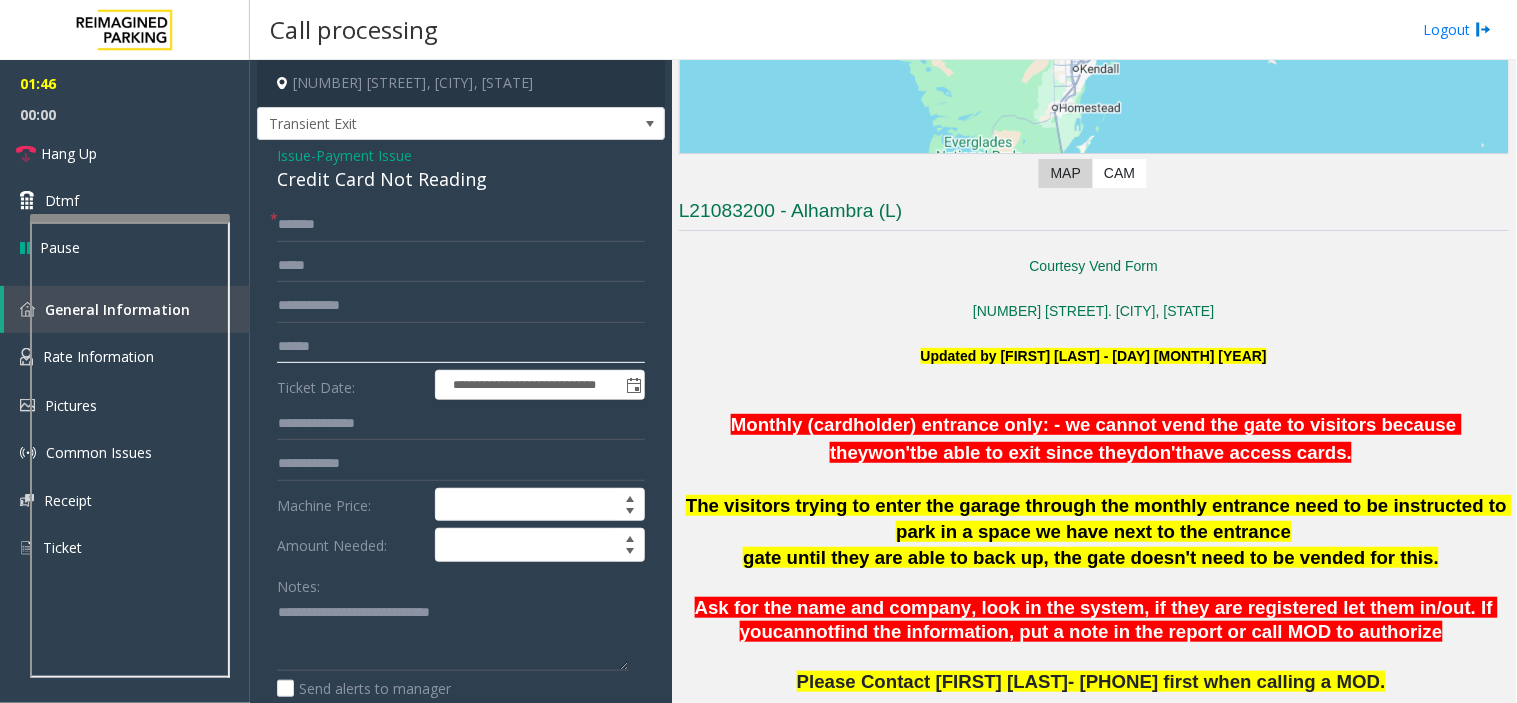 type on "******" 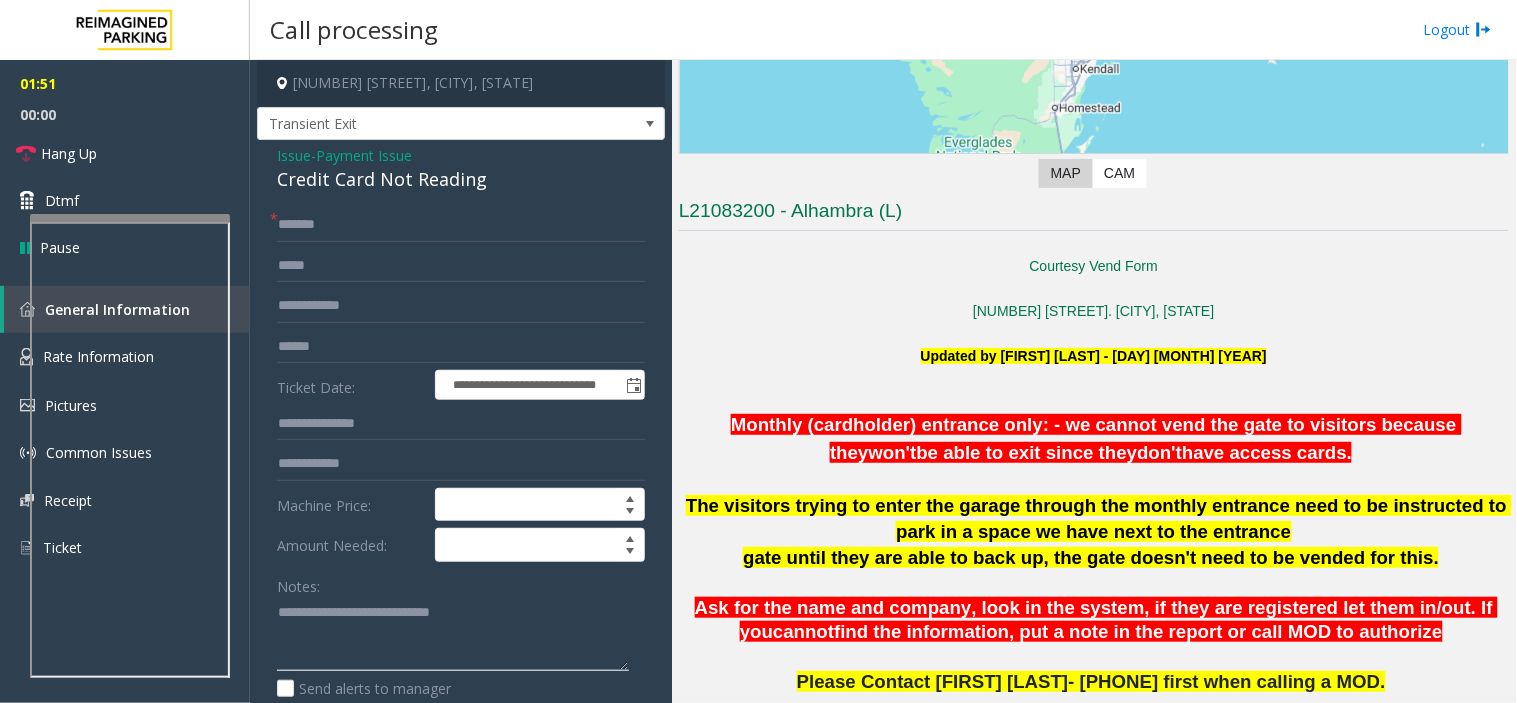 paste on "**********" 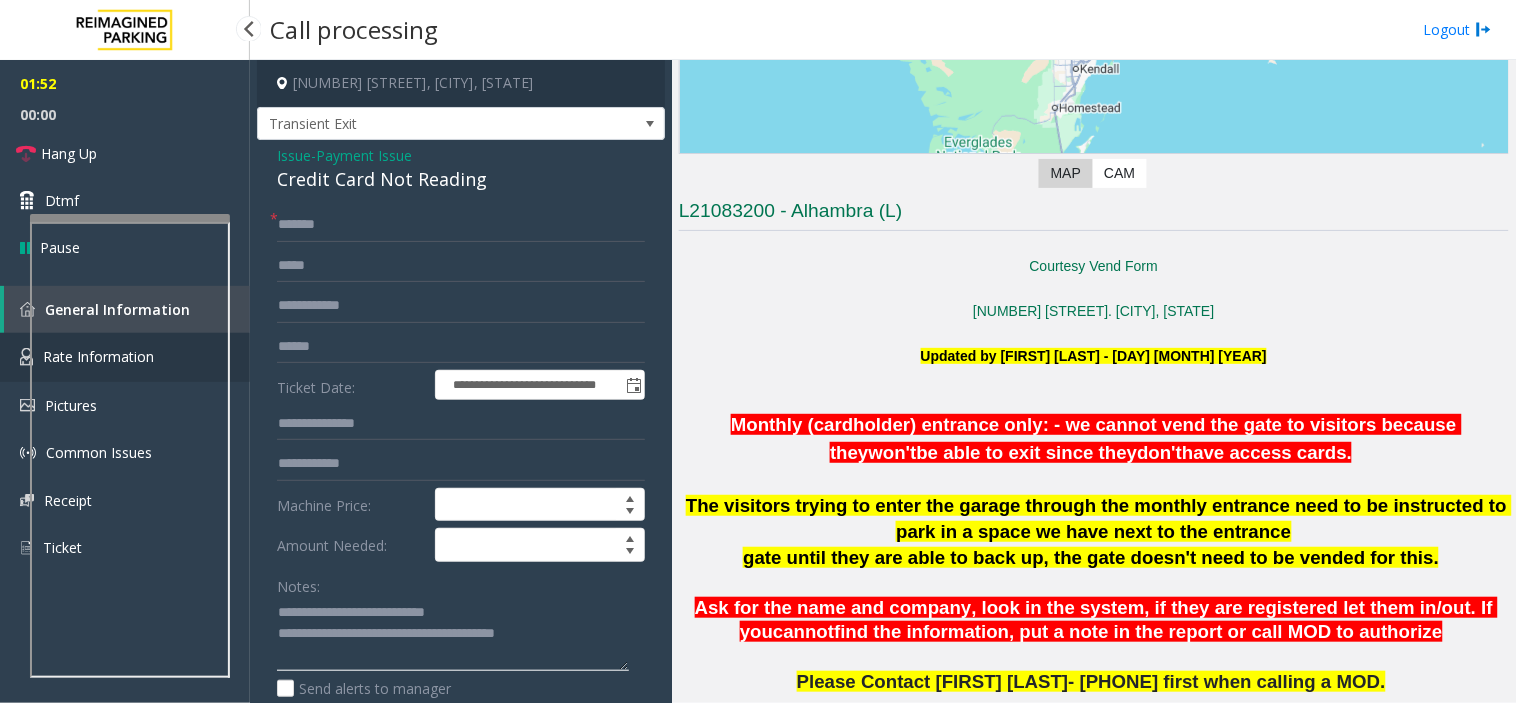 type on "**********" 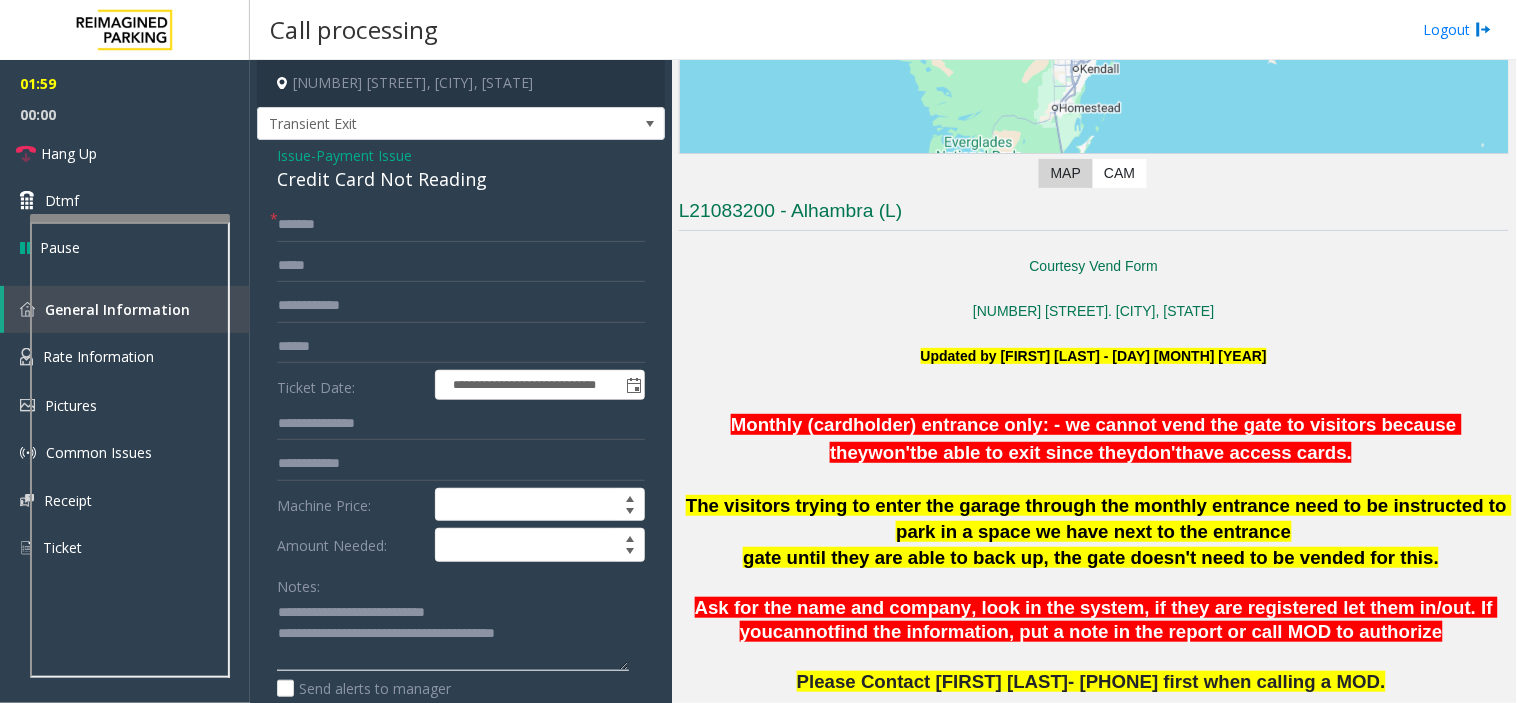 click 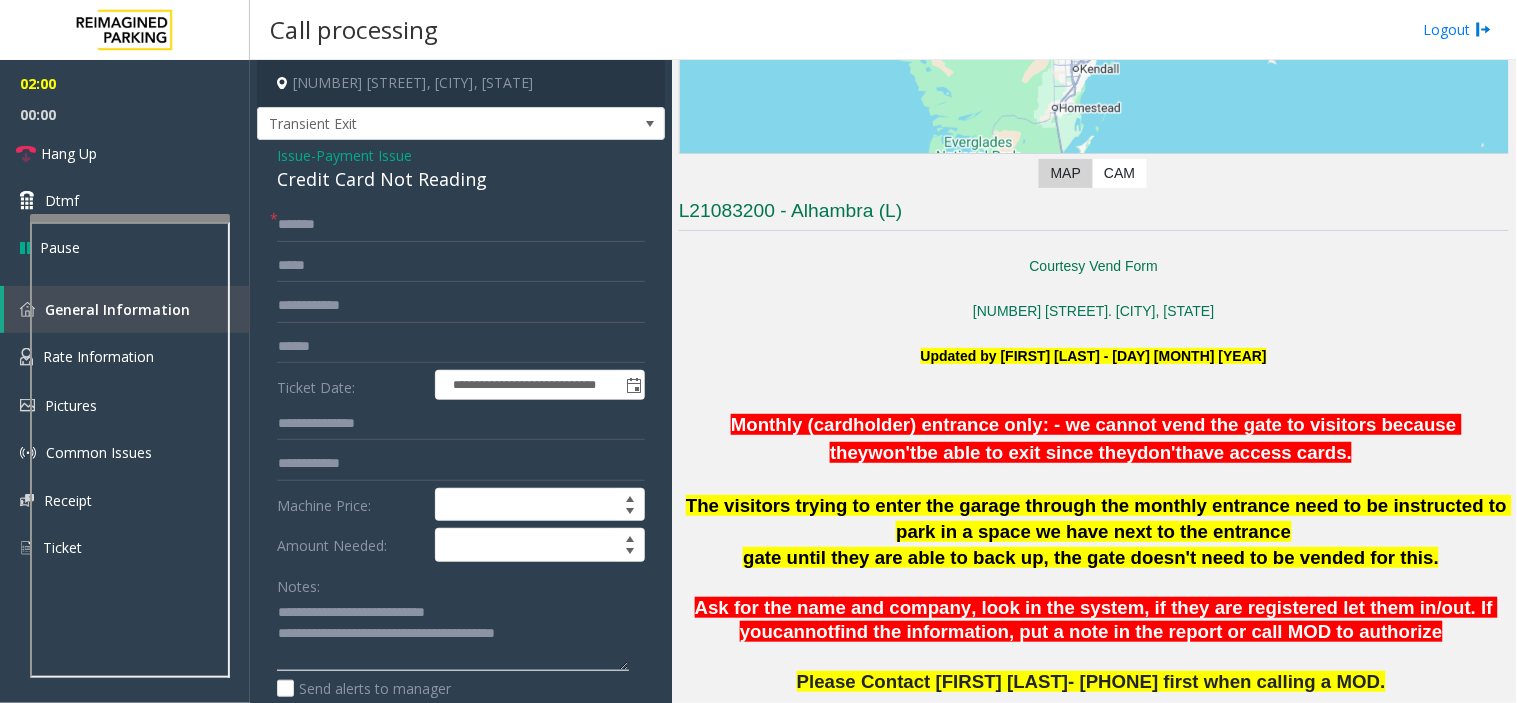 drag, startPoint x: 428, startPoint y: 612, endPoint x: 500, endPoint y: 652, distance: 82.36504 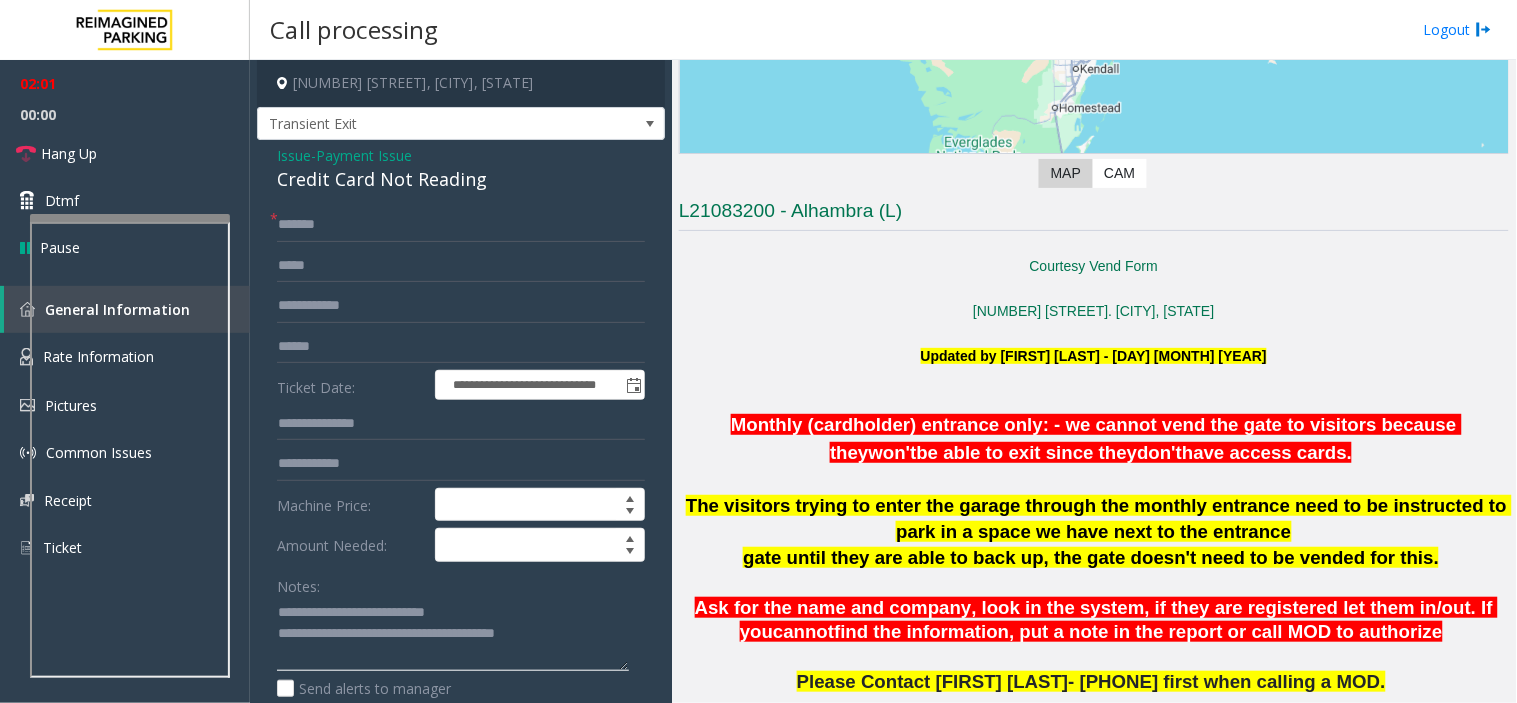 drag, startPoint x: 500, startPoint y: 652, endPoint x: 308, endPoint y: 583, distance: 204.02206 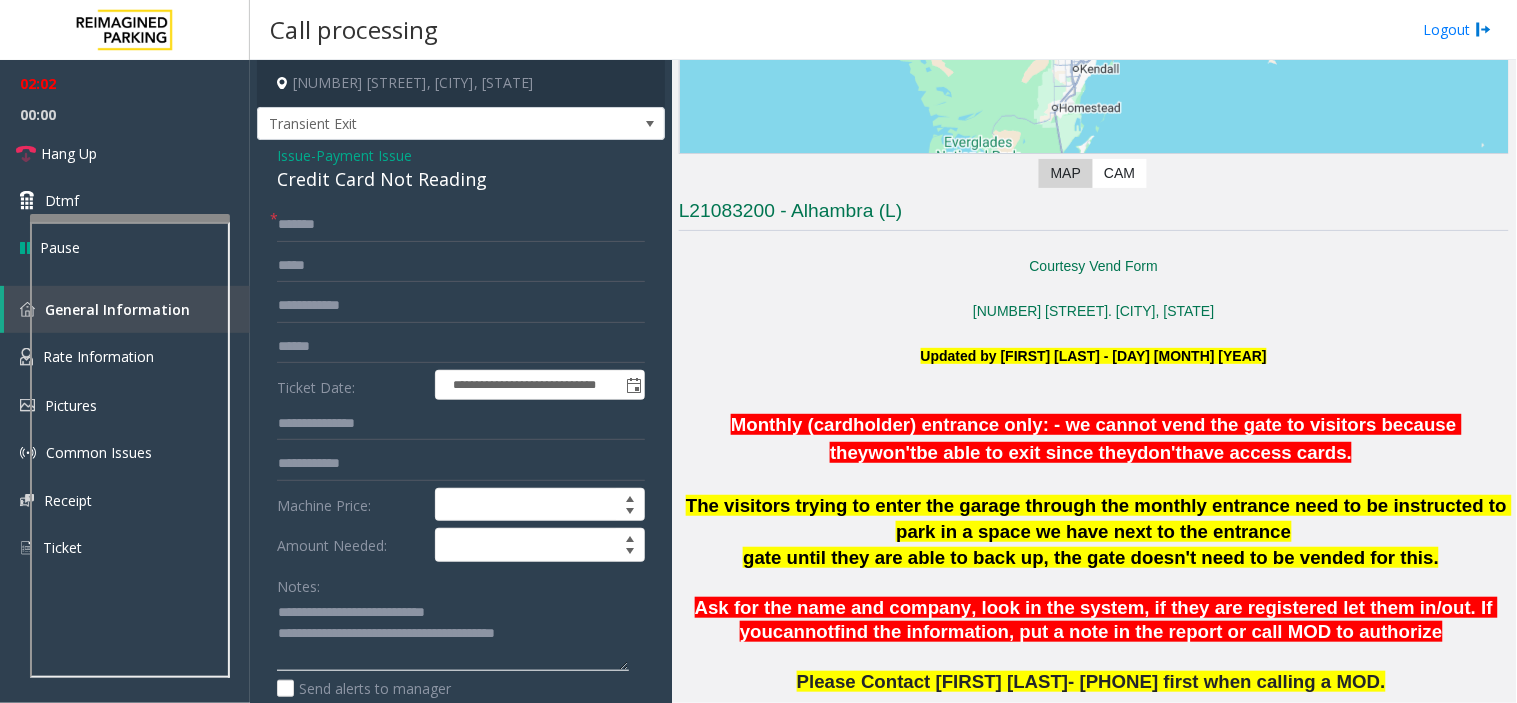 drag, startPoint x: 348, startPoint y: 610, endPoint x: 425, endPoint y: 642, distance: 83.38465 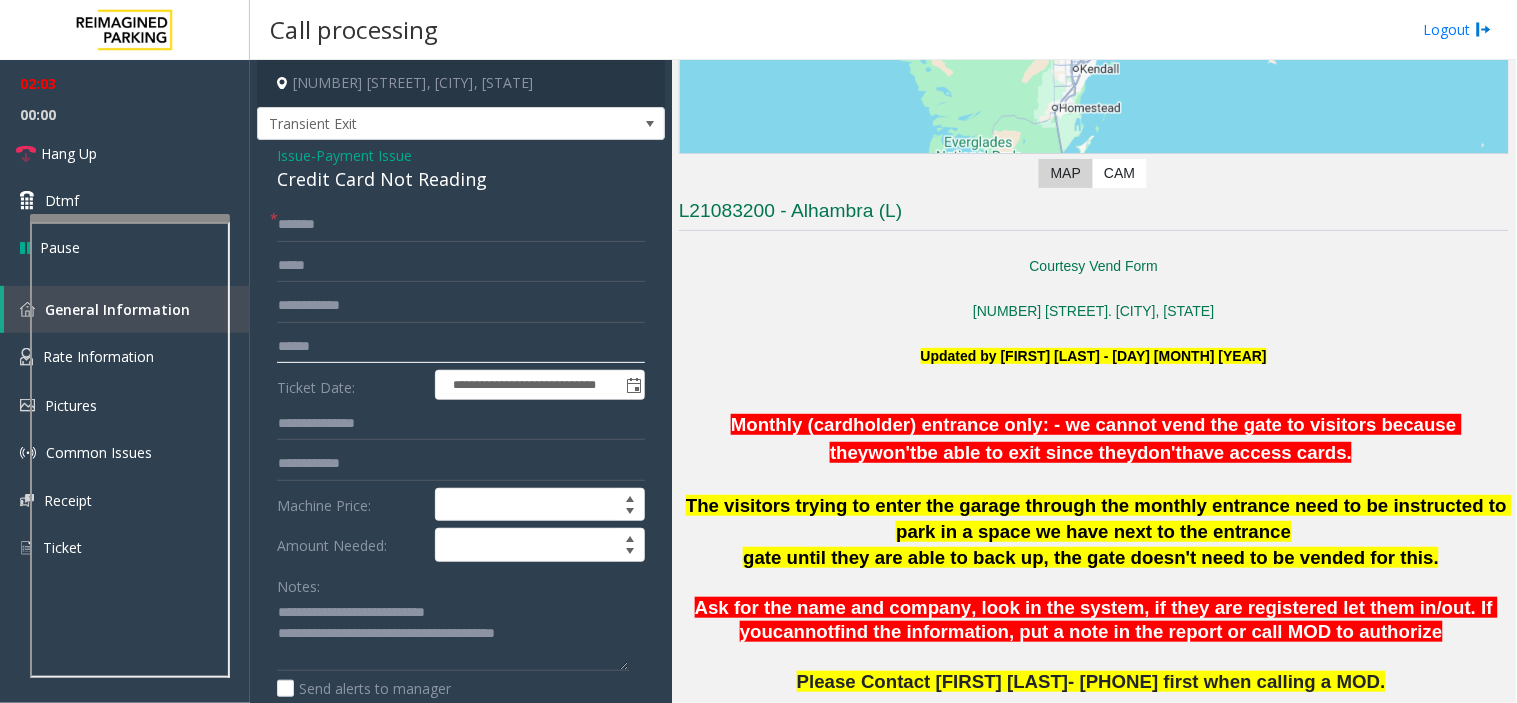click on "******" 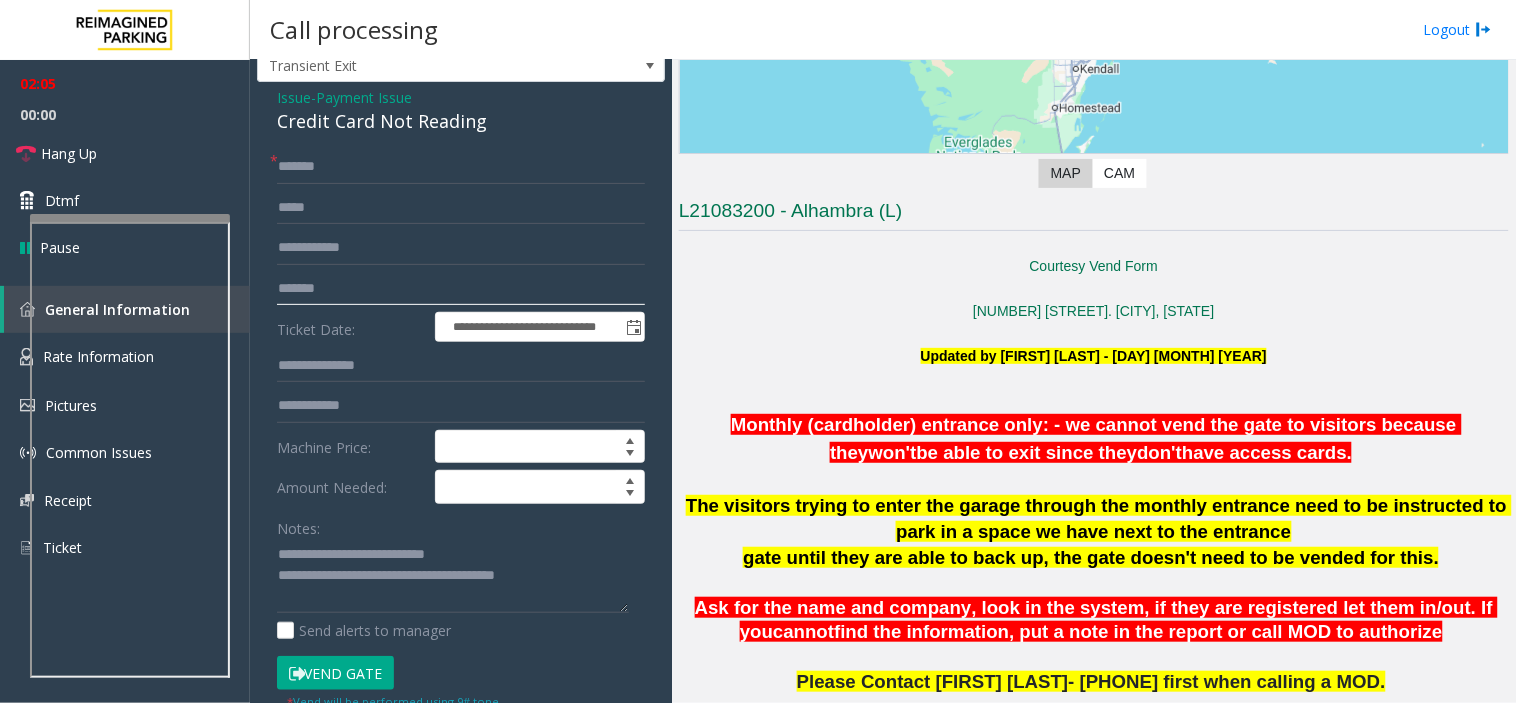 scroll, scrollTop: 111, scrollLeft: 0, axis: vertical 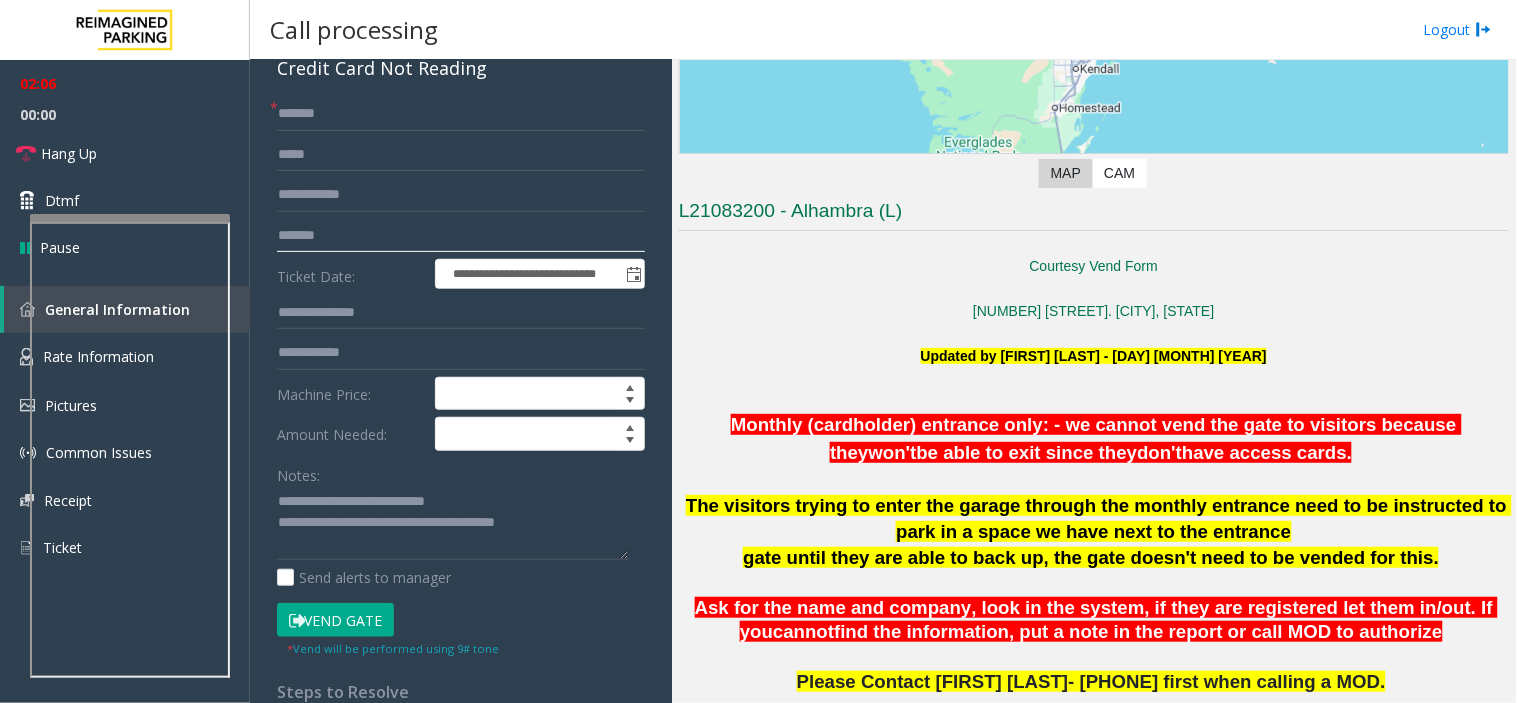 type on "*******" 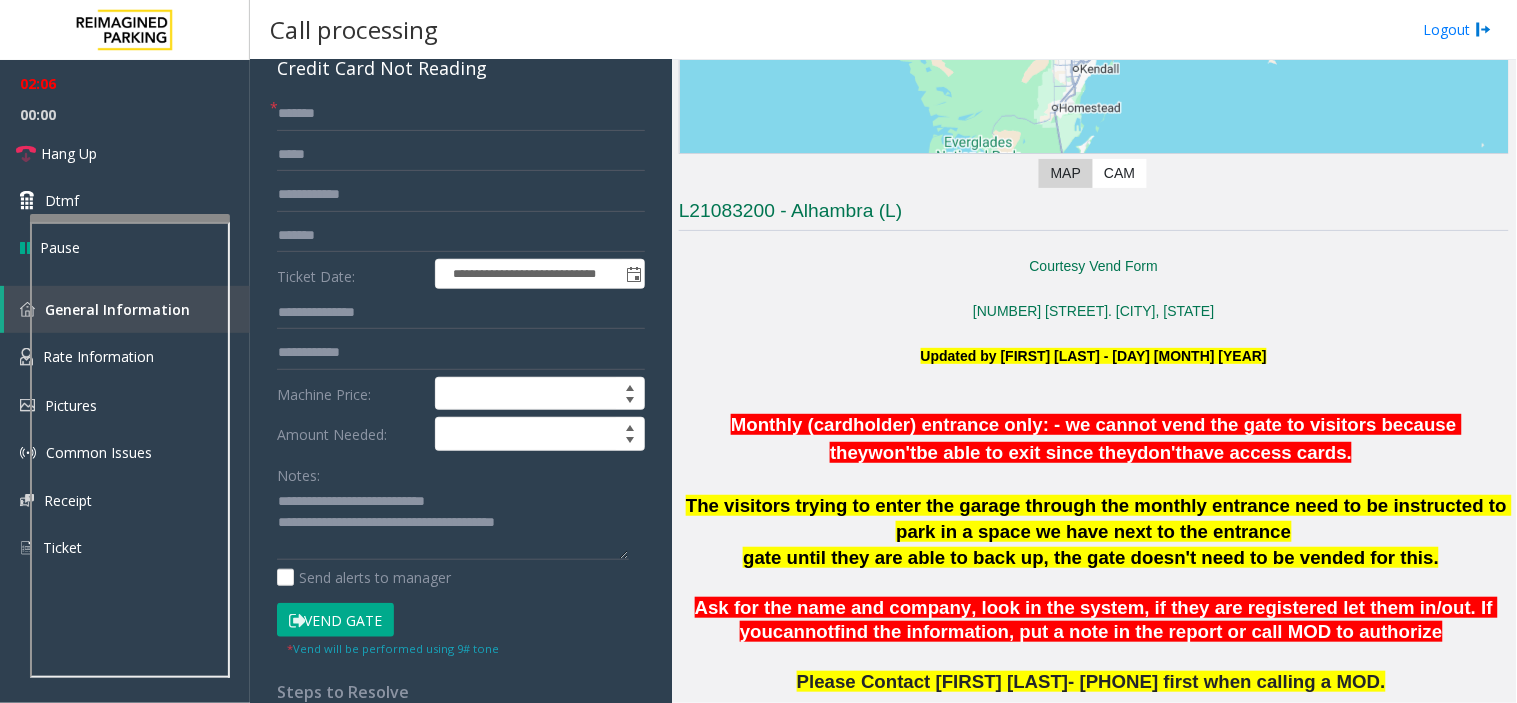 click on "Vend Gate" 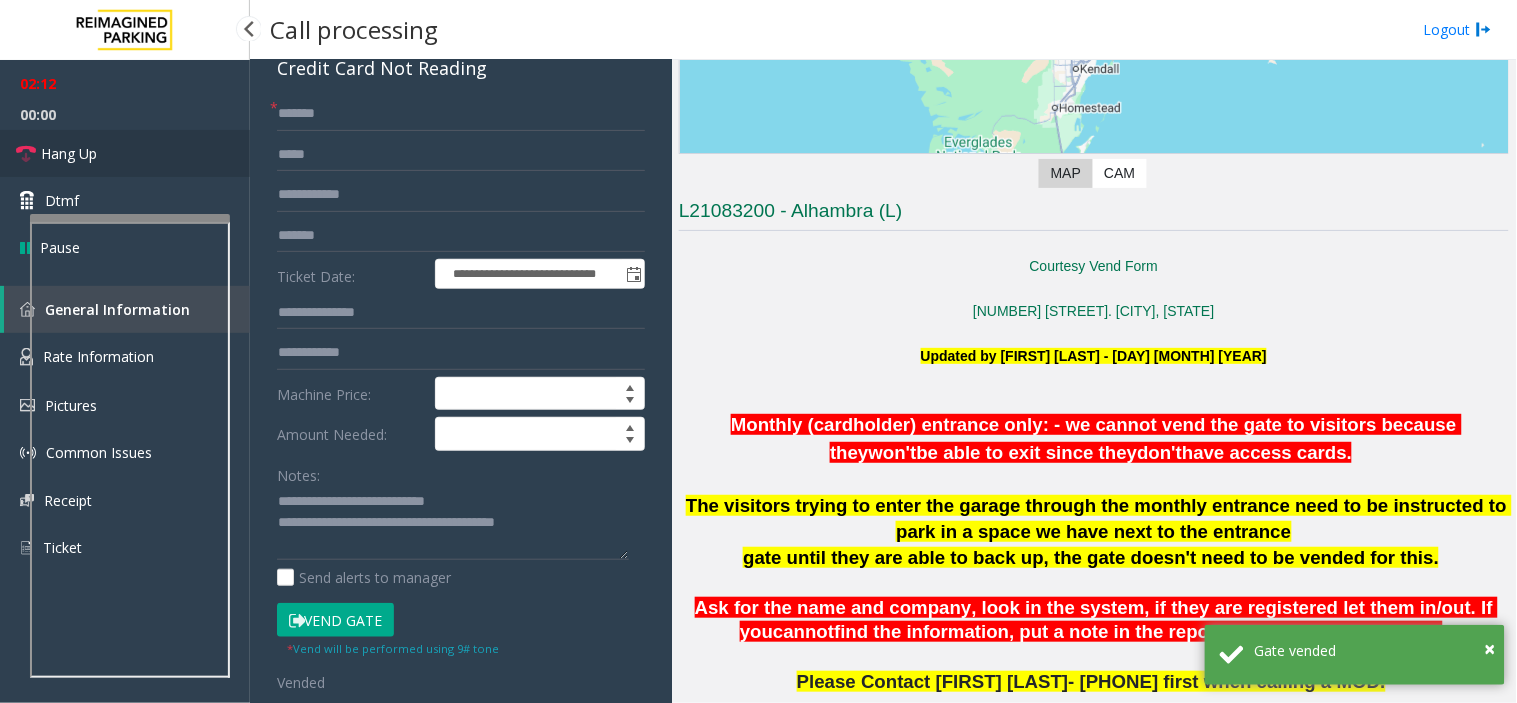 click on "Hang Up" at bounding box center [125, 153] 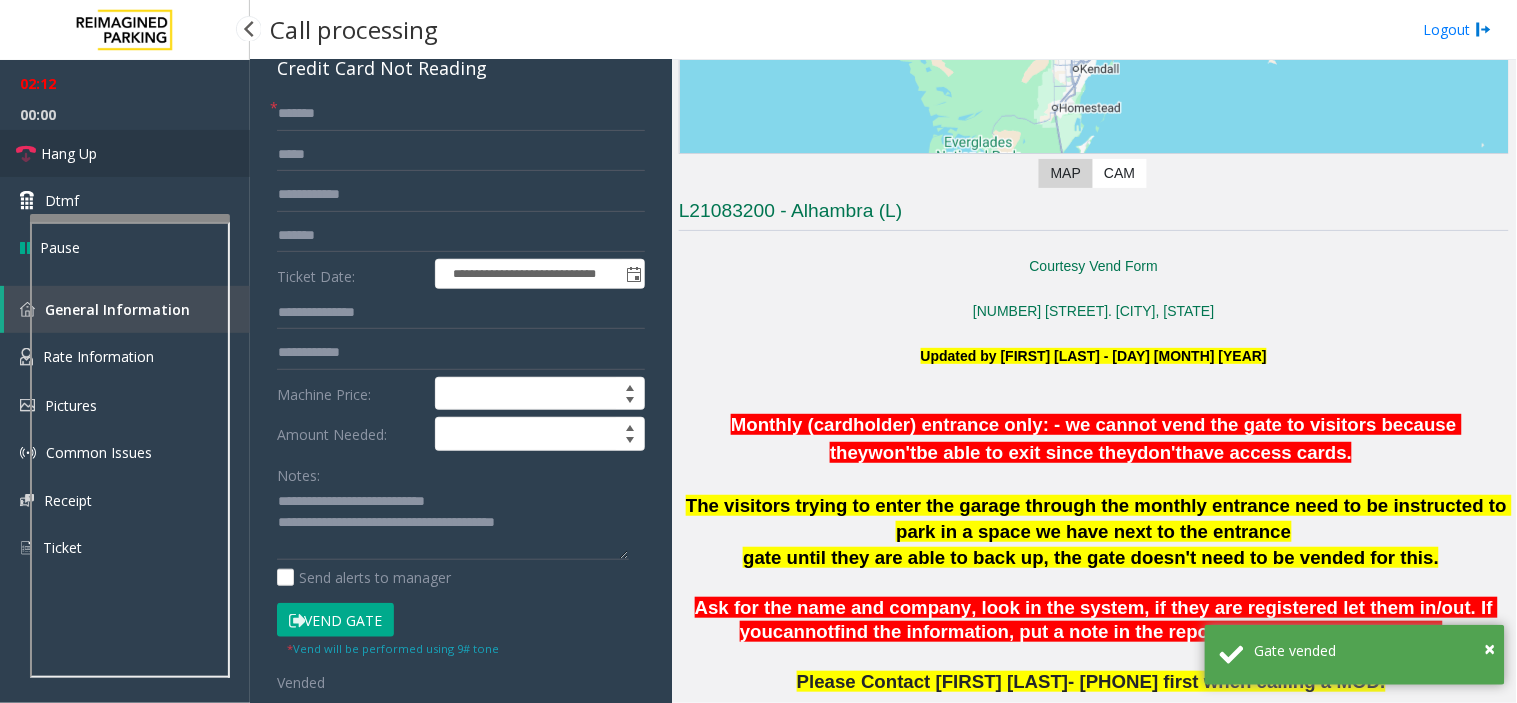 click on "Hang Up" at bounding box center [125, 153] 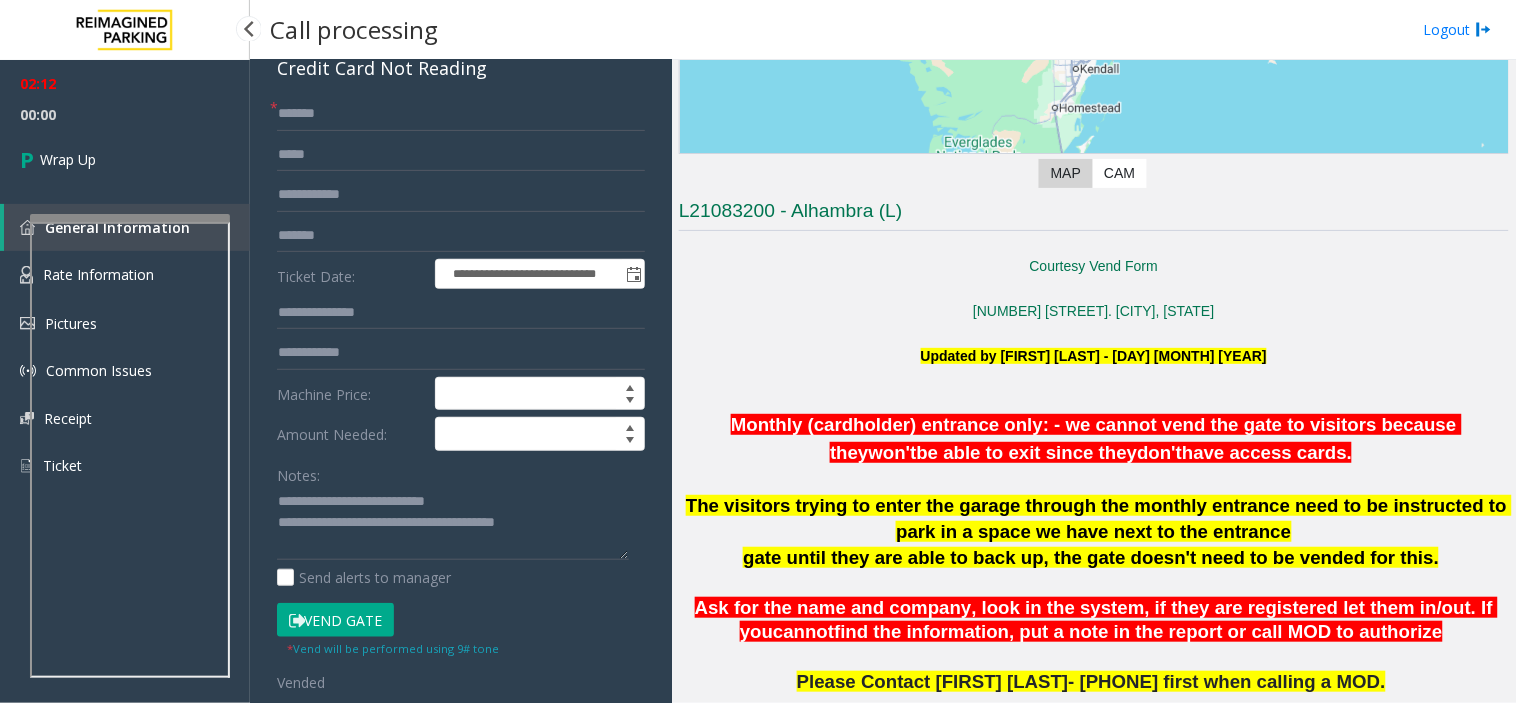 click at bounding box center (30, 159) 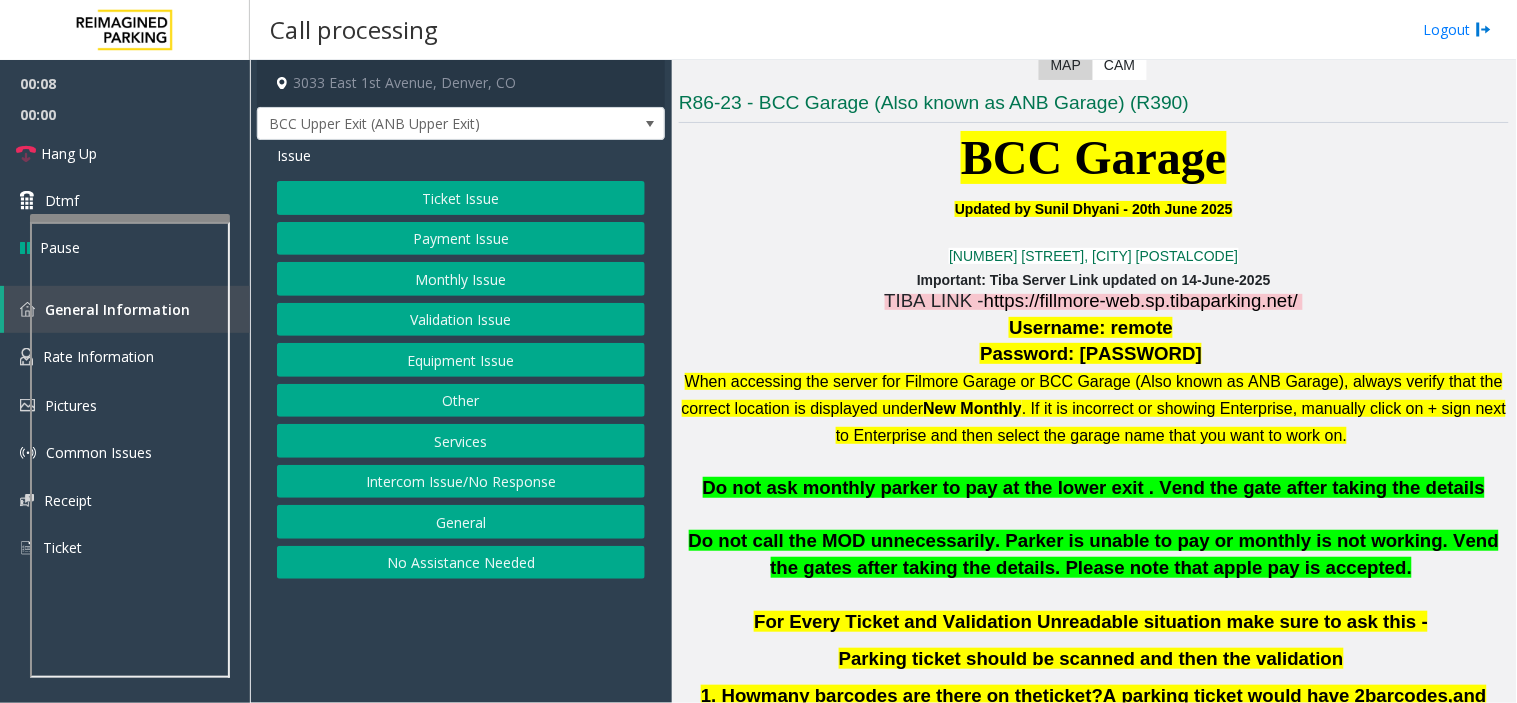 scroll, scrollTop: 444, scrollLeft: 0, axis: vertical 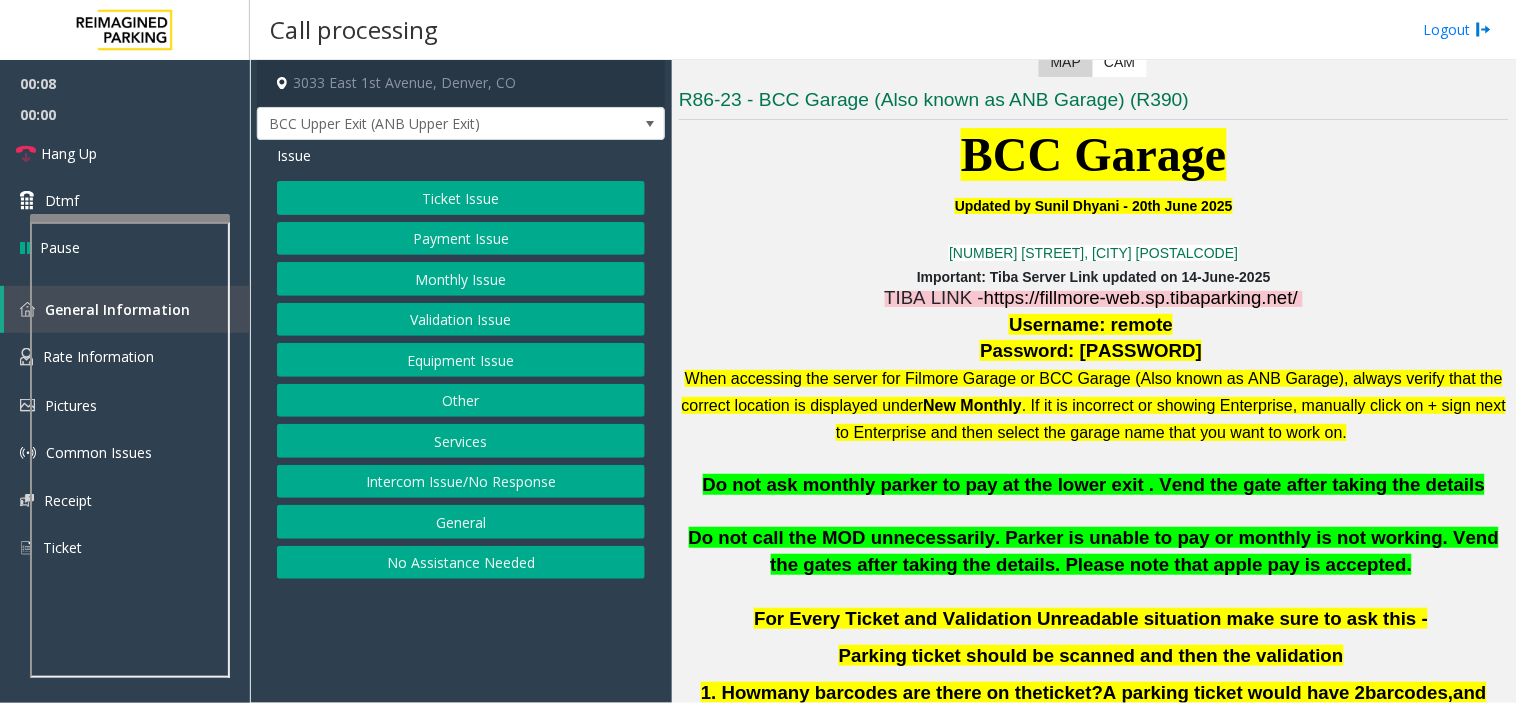 click on "https://fillmore-web.sp.tibaparking.net/" 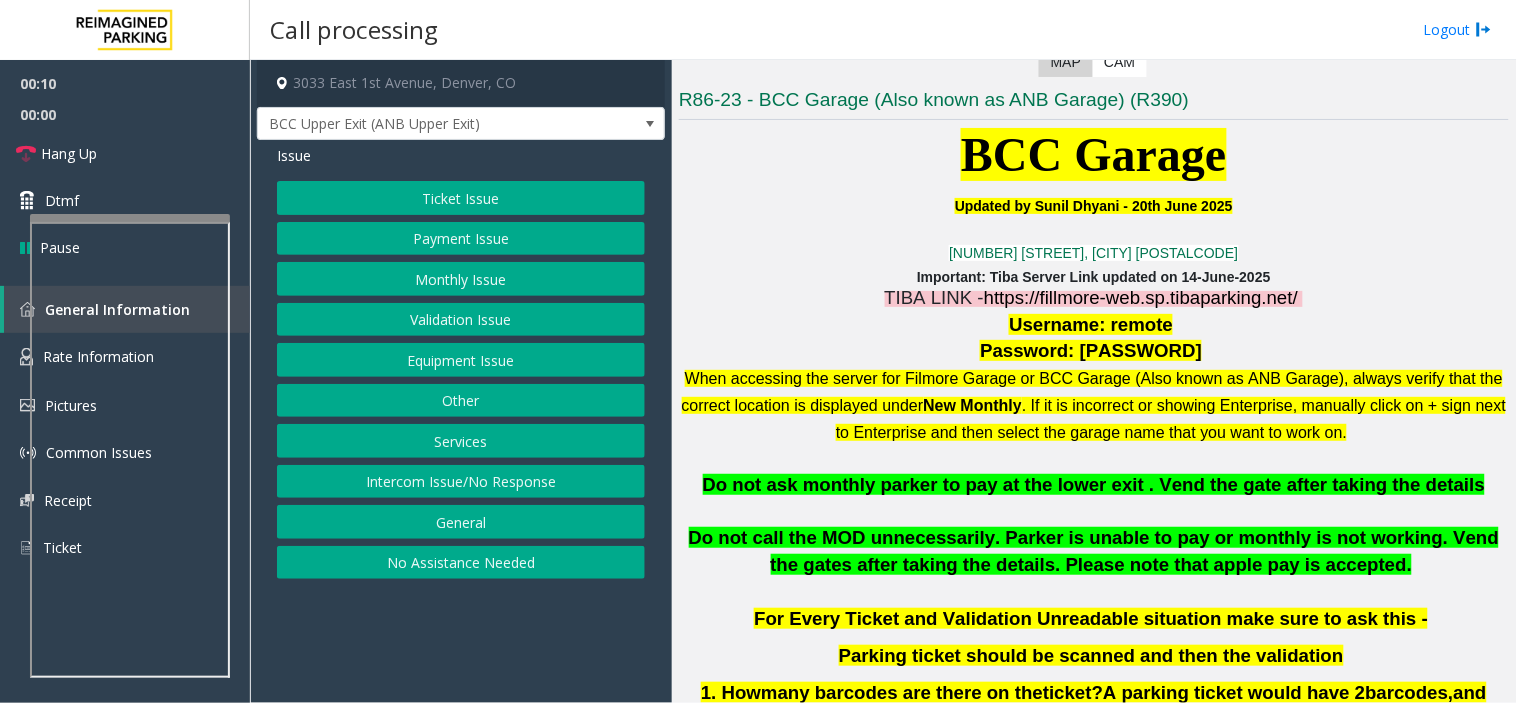 click on "Username: remote" 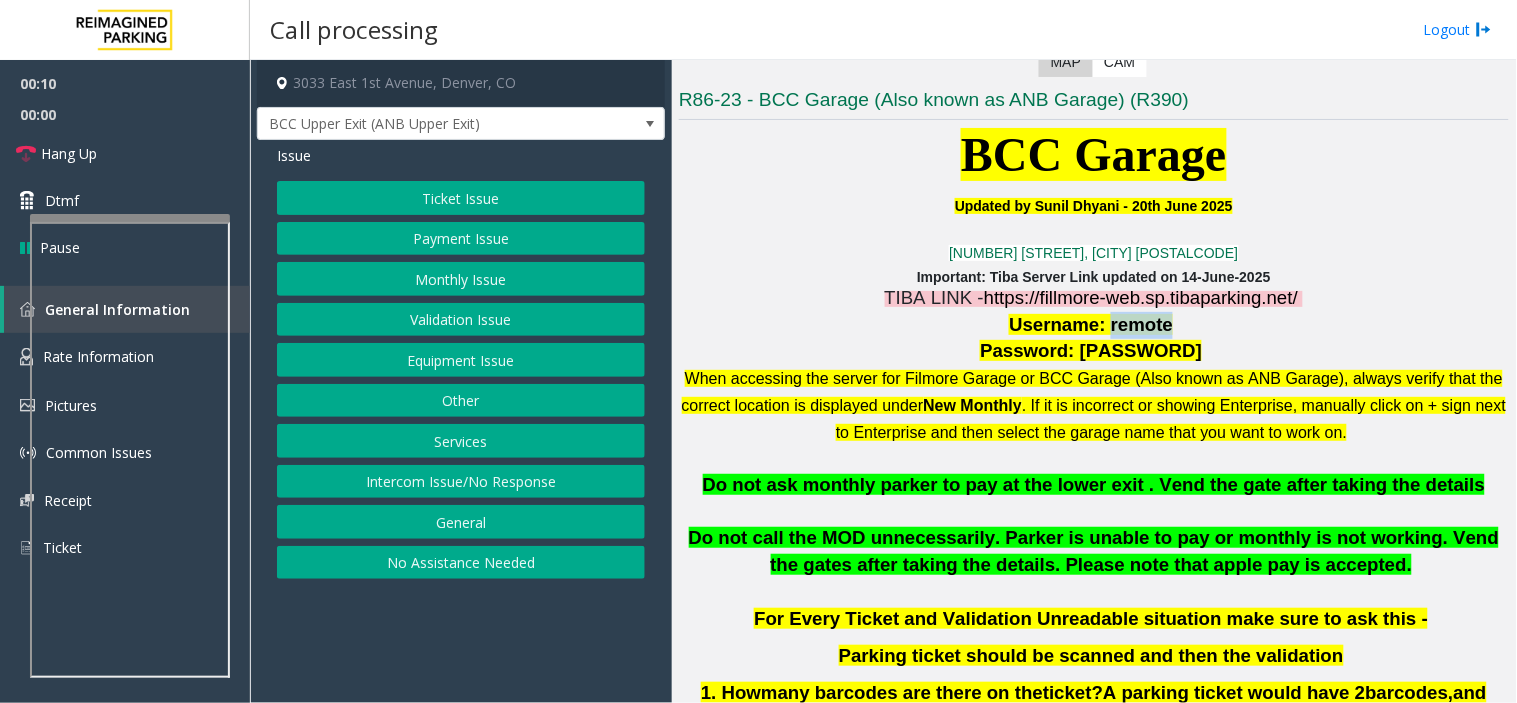 click on "Username: remote" 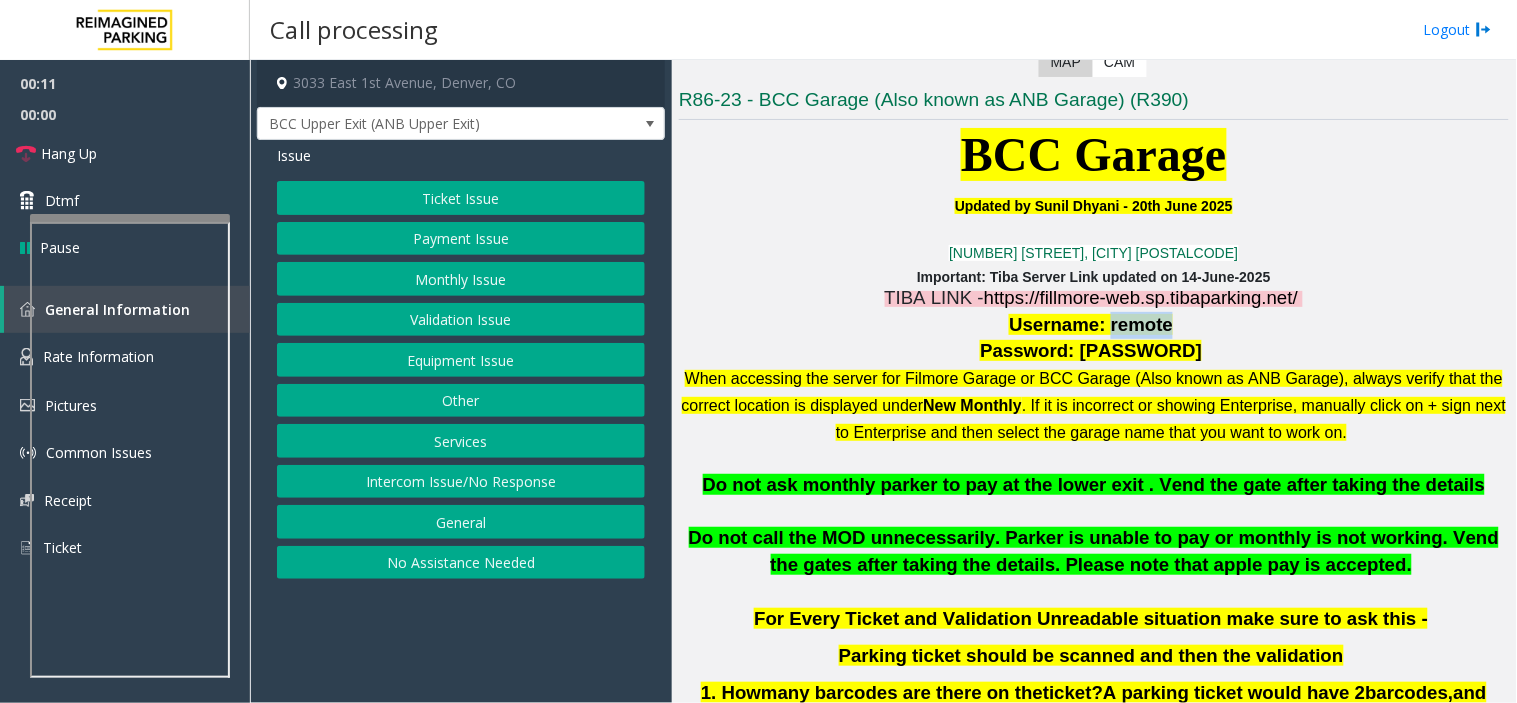 copy on "remote" 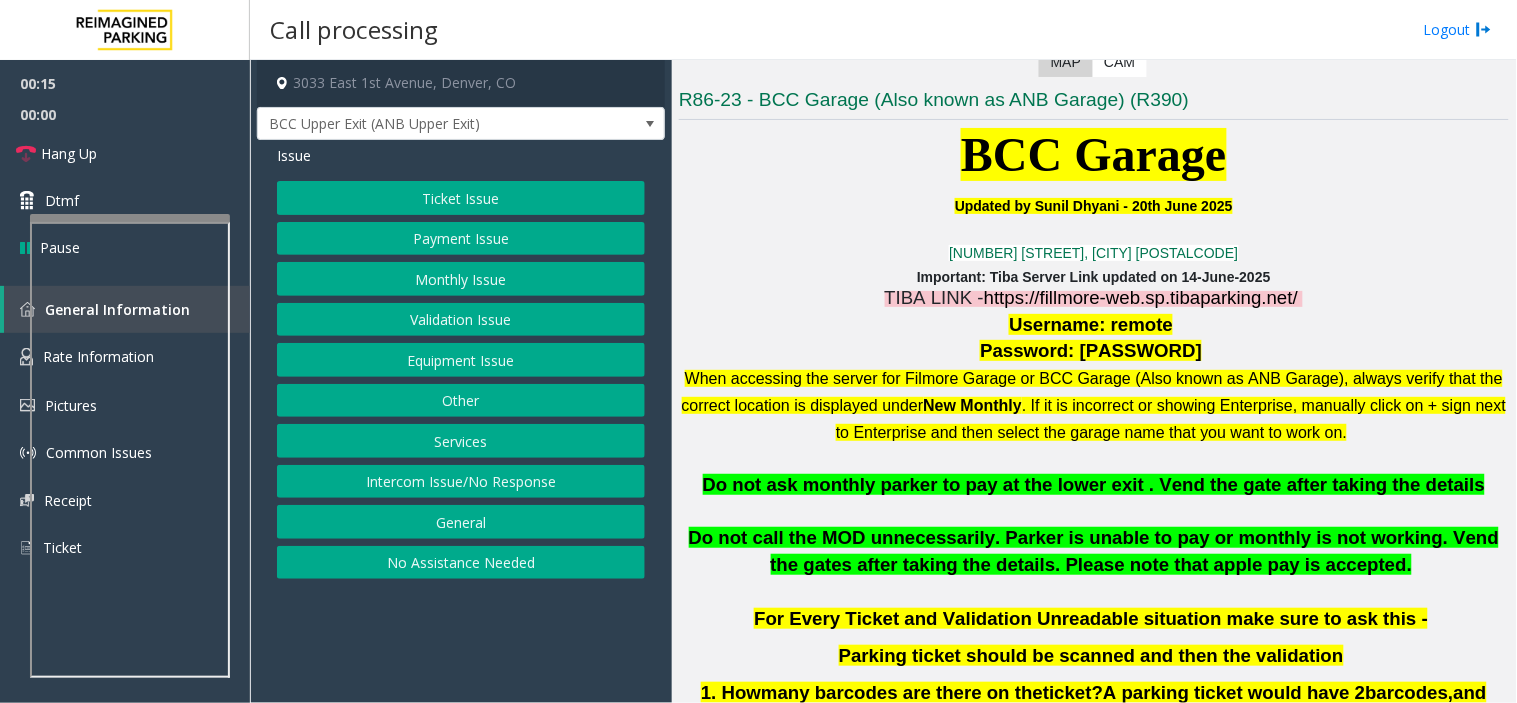 click on "Password: R3ef@nb24" 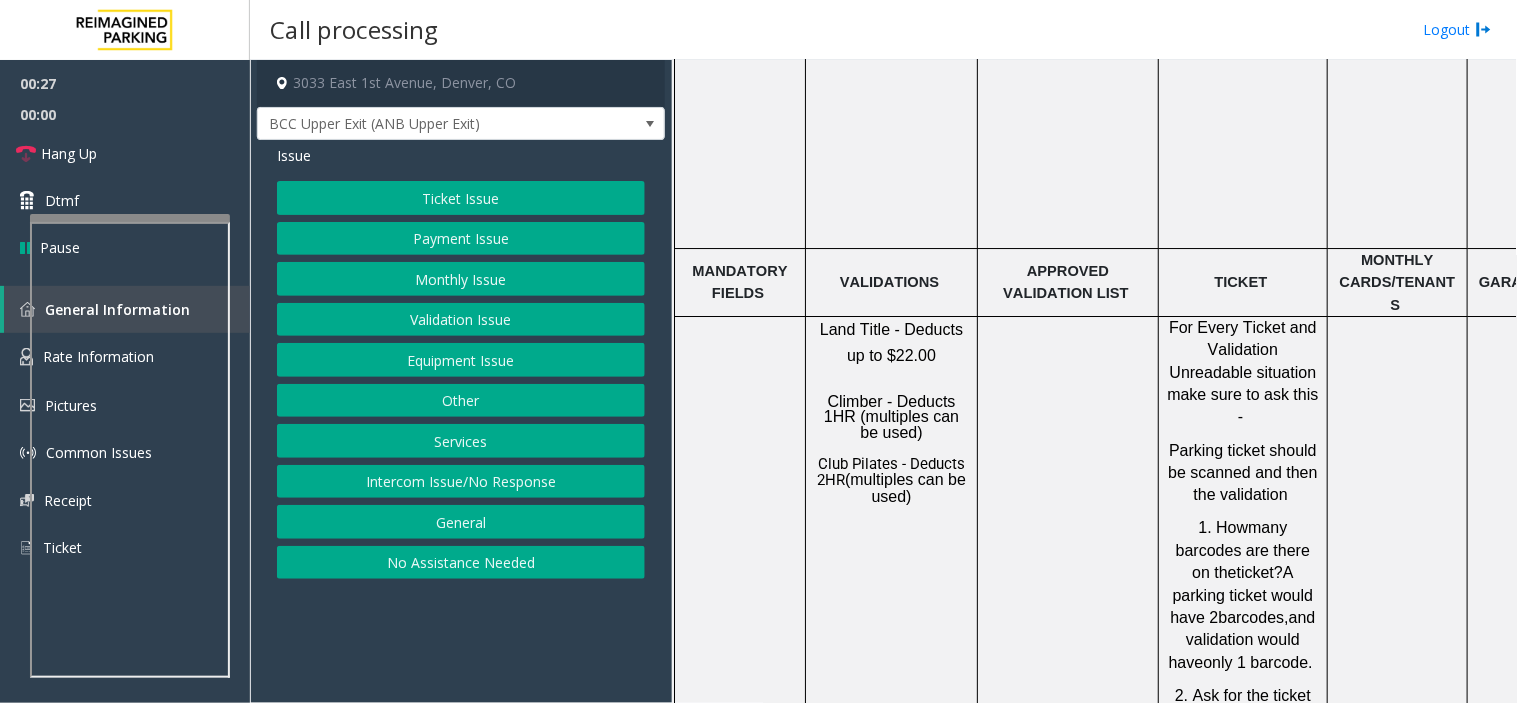 scroll, scrollTop: 1666, scrollLeft: 0, axis: vertical 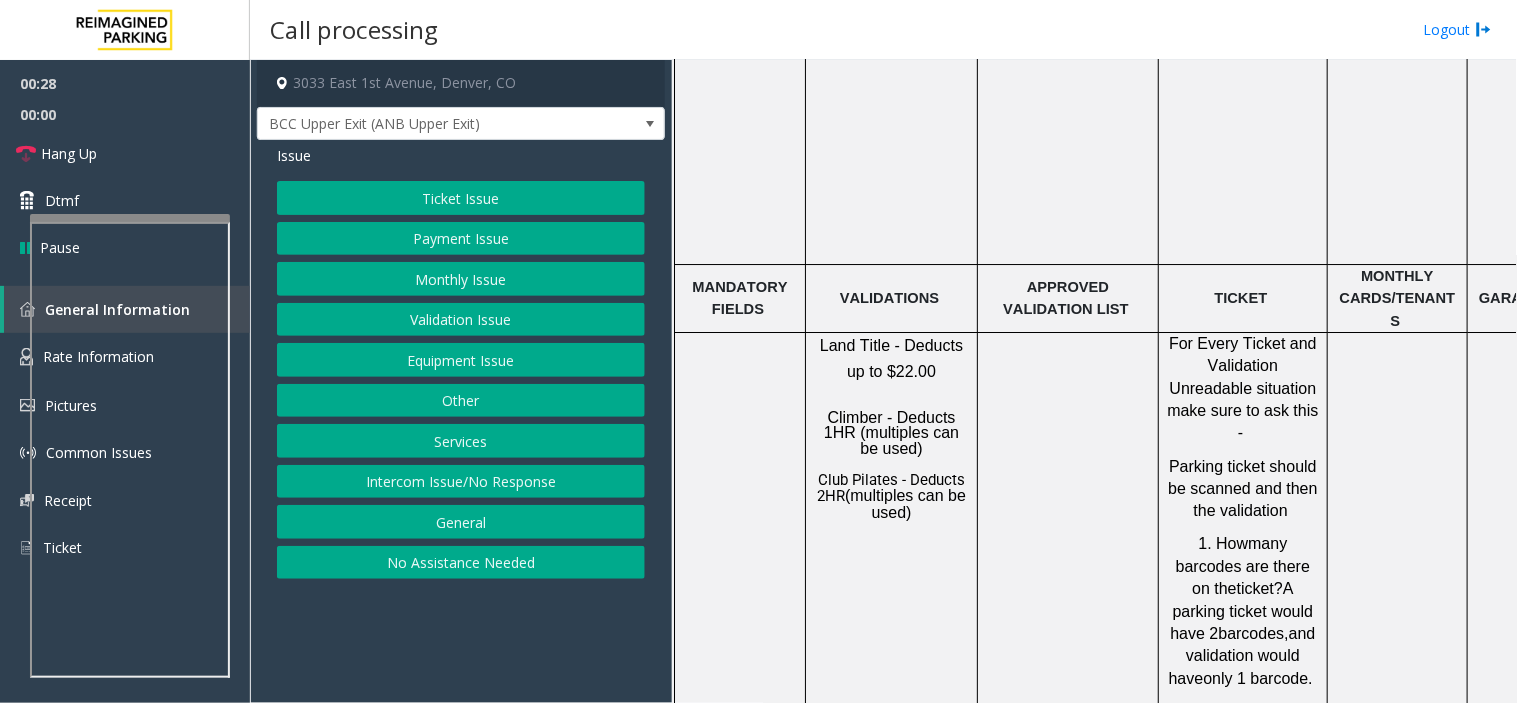 click on "Land Title - Deducts up to $22.00" 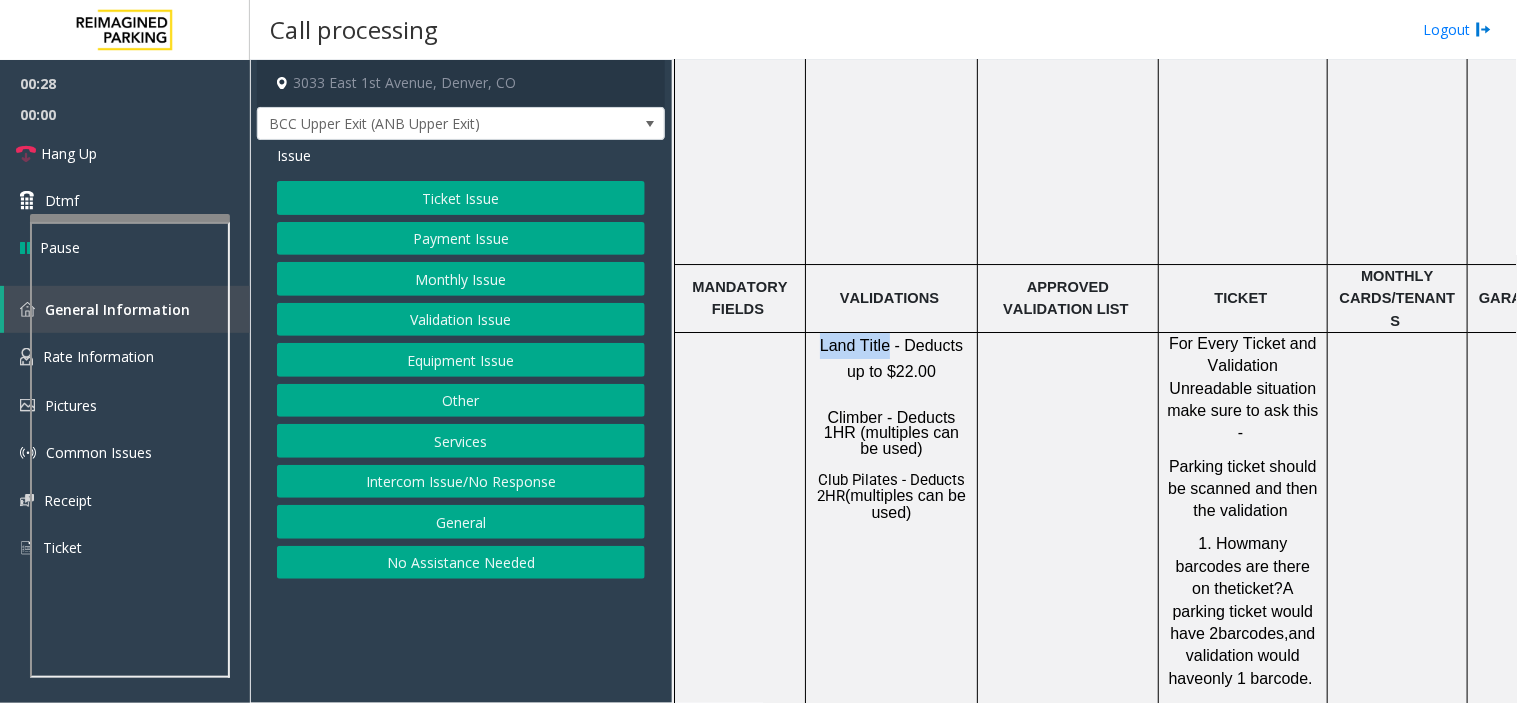 drag, startPoint x: 823, startPoint y: 298, endPoint x: 858, endPoint y: 297, distance: 35.014282 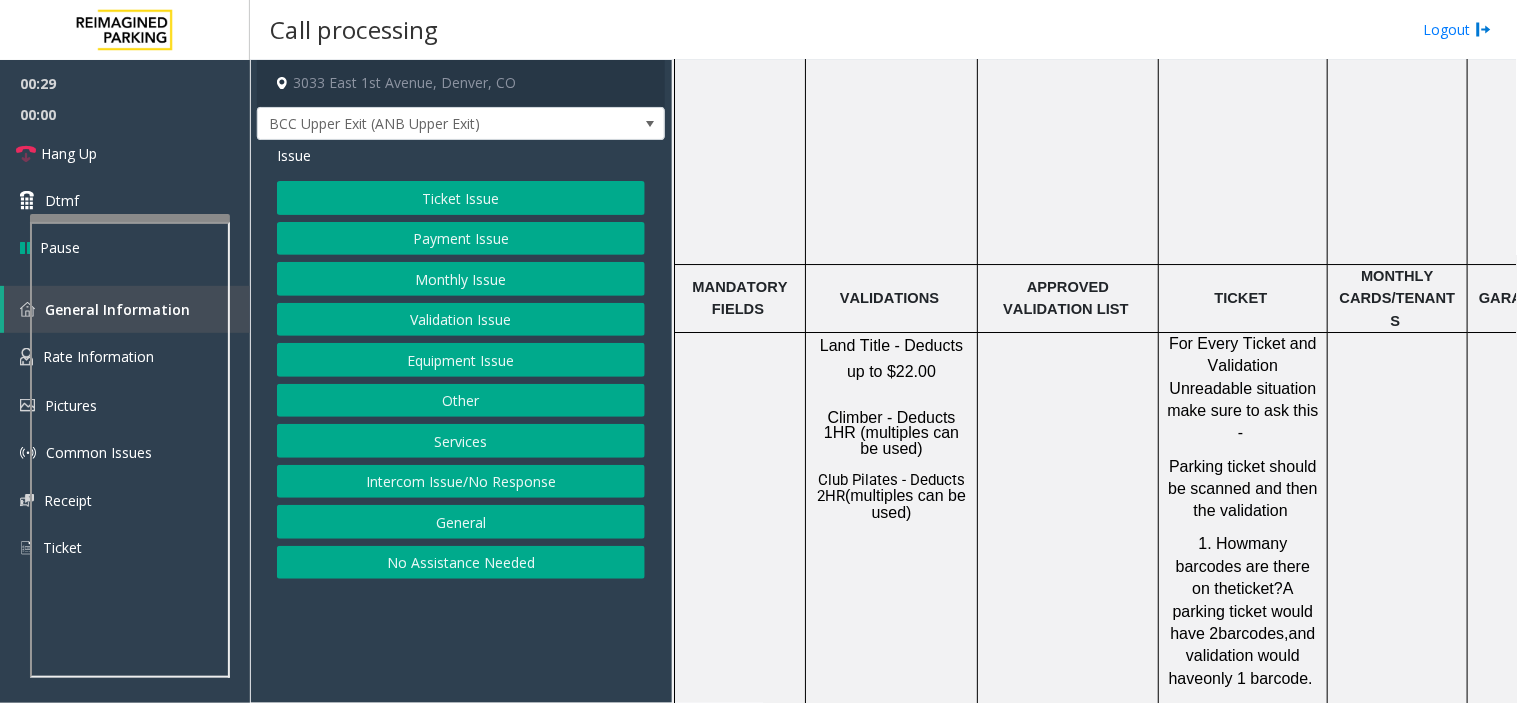 drag, startPoint x: 858, startPoint y: 297, endPoint x: 946, endPoint y: 310, distance: 88.95505 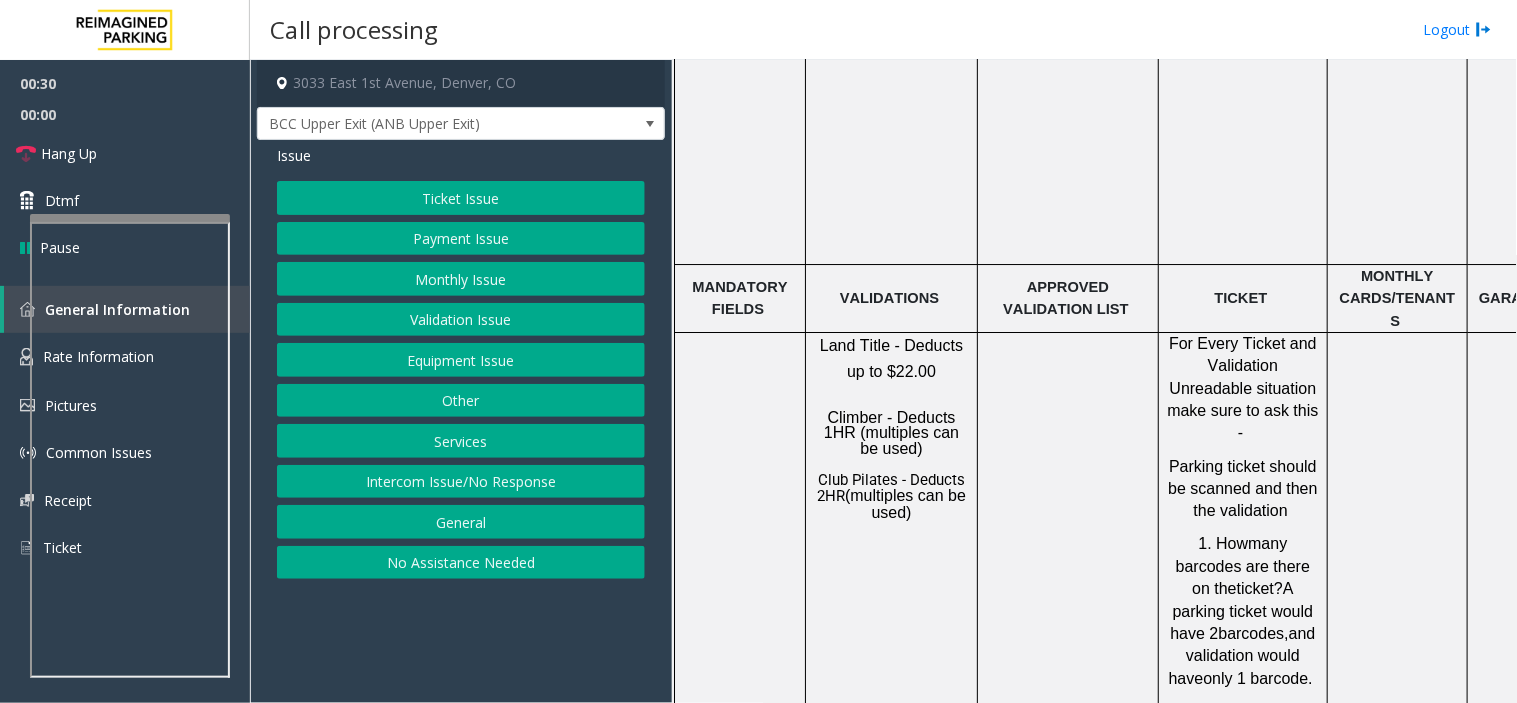 click on "Land Title - Deducts up to $22.00" 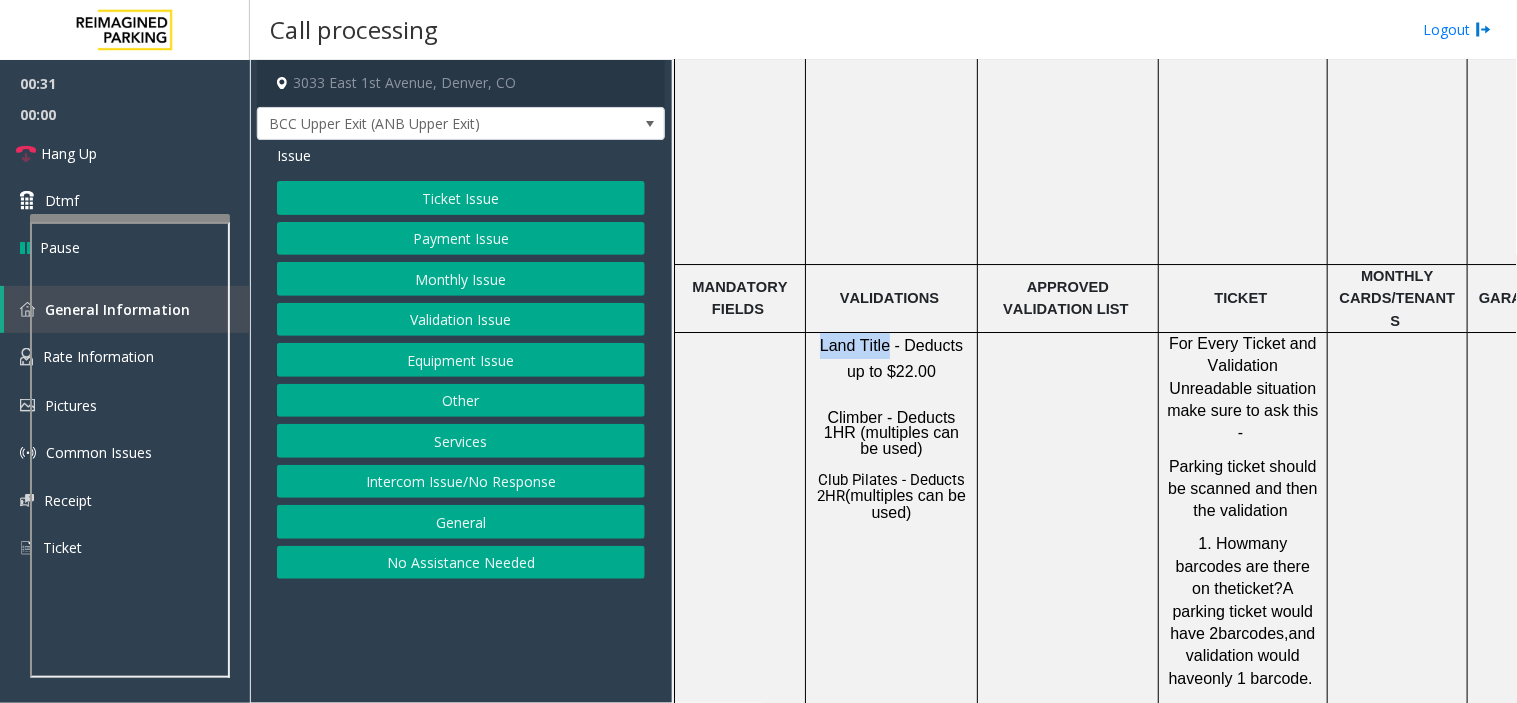 drag, startPoint x: 836, startPoint y: 290, endPoint x: 864, endPoint y: 295, distance: 28.442924 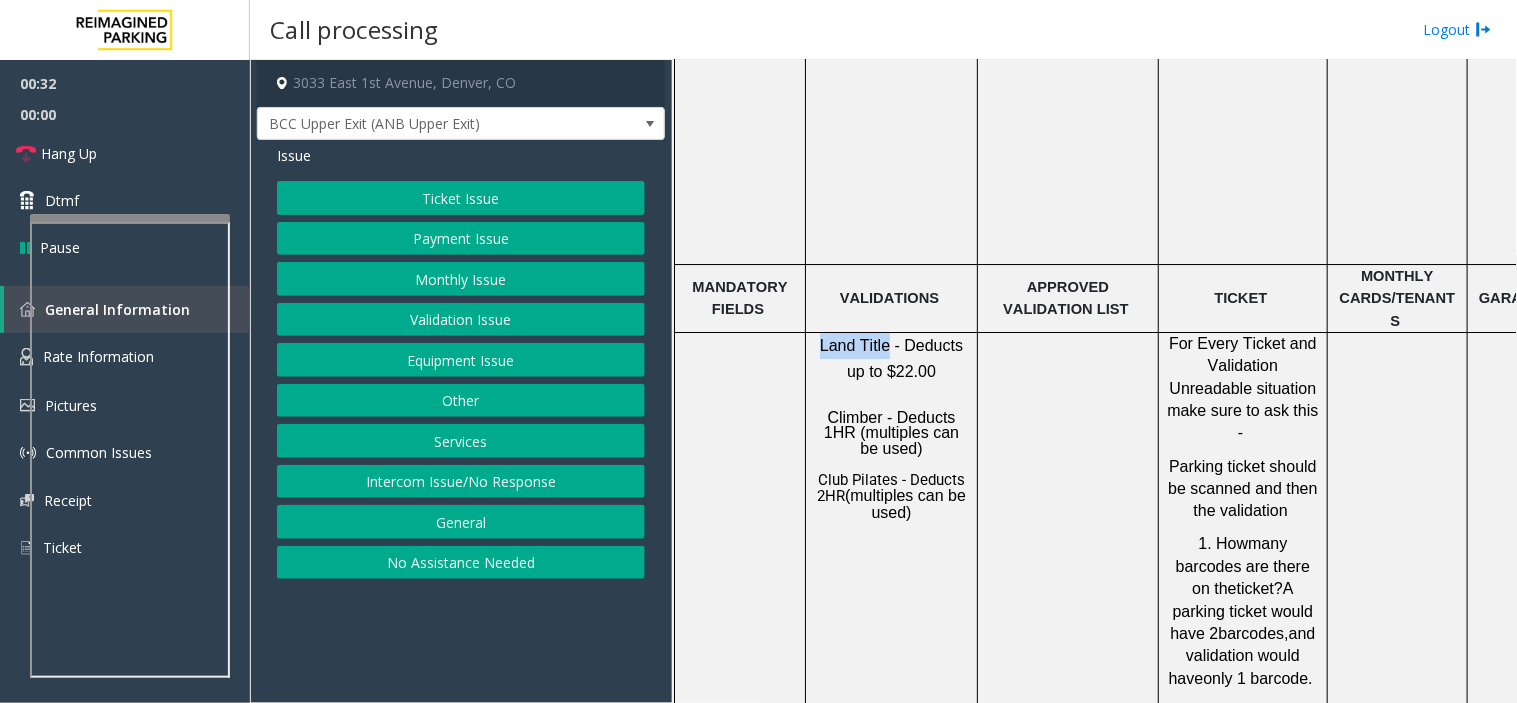 click on "Validation Issue" 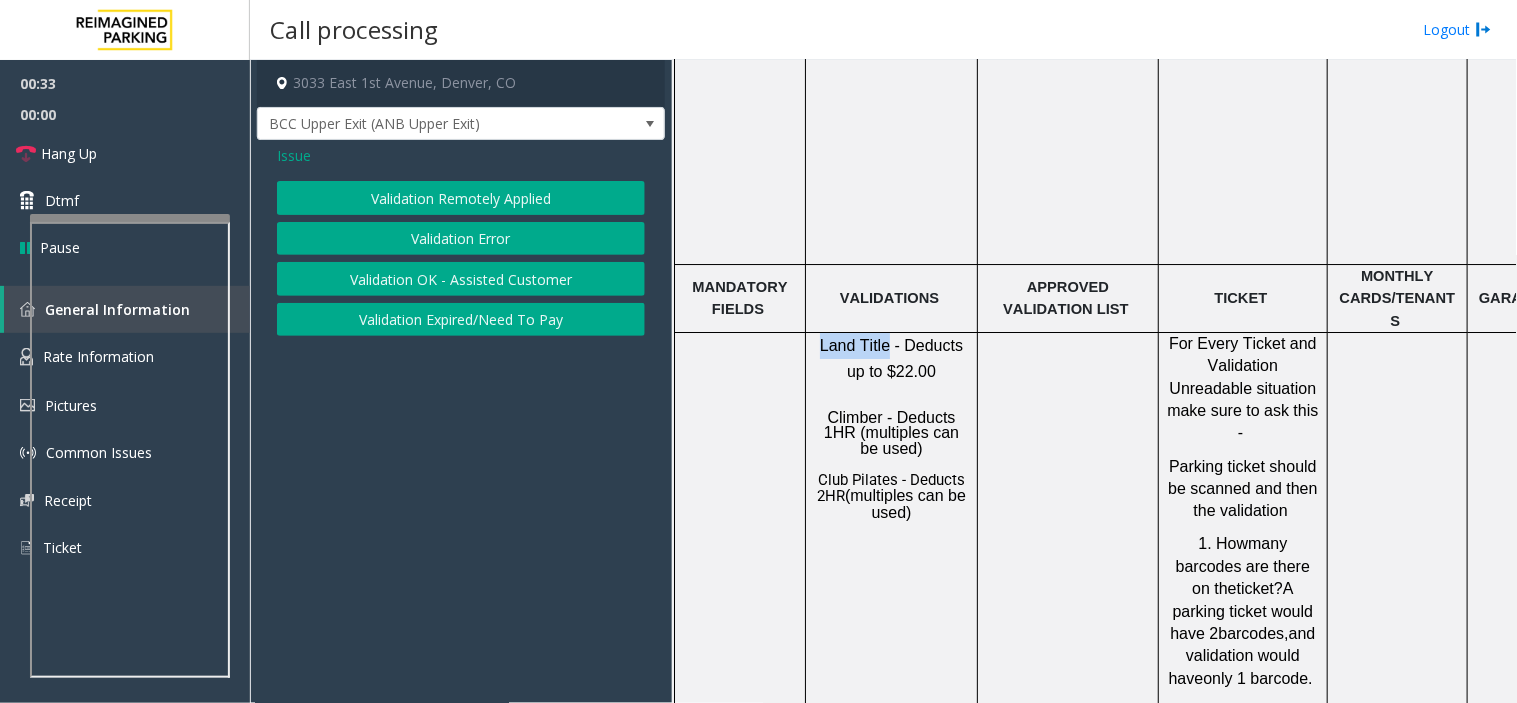 click on "Validation Error" 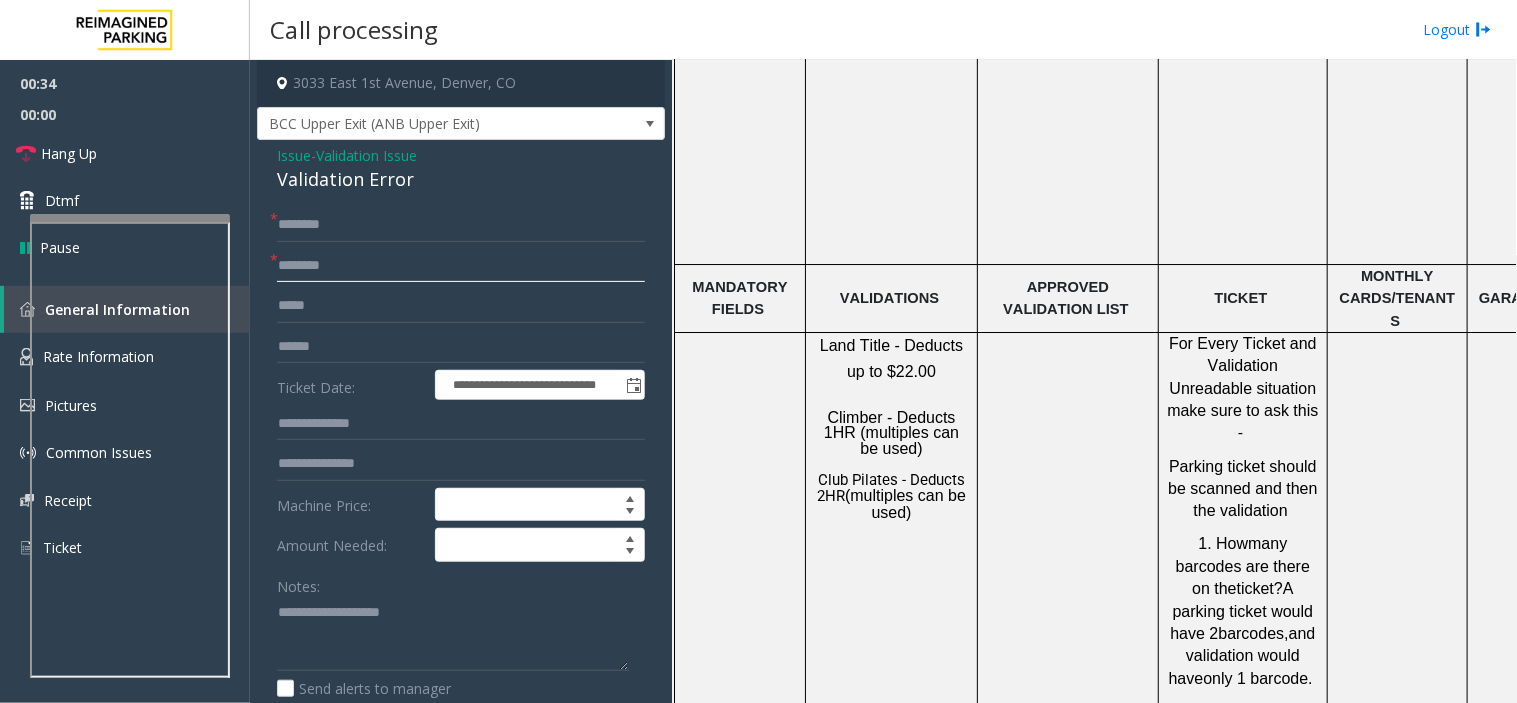 paste on "**********" 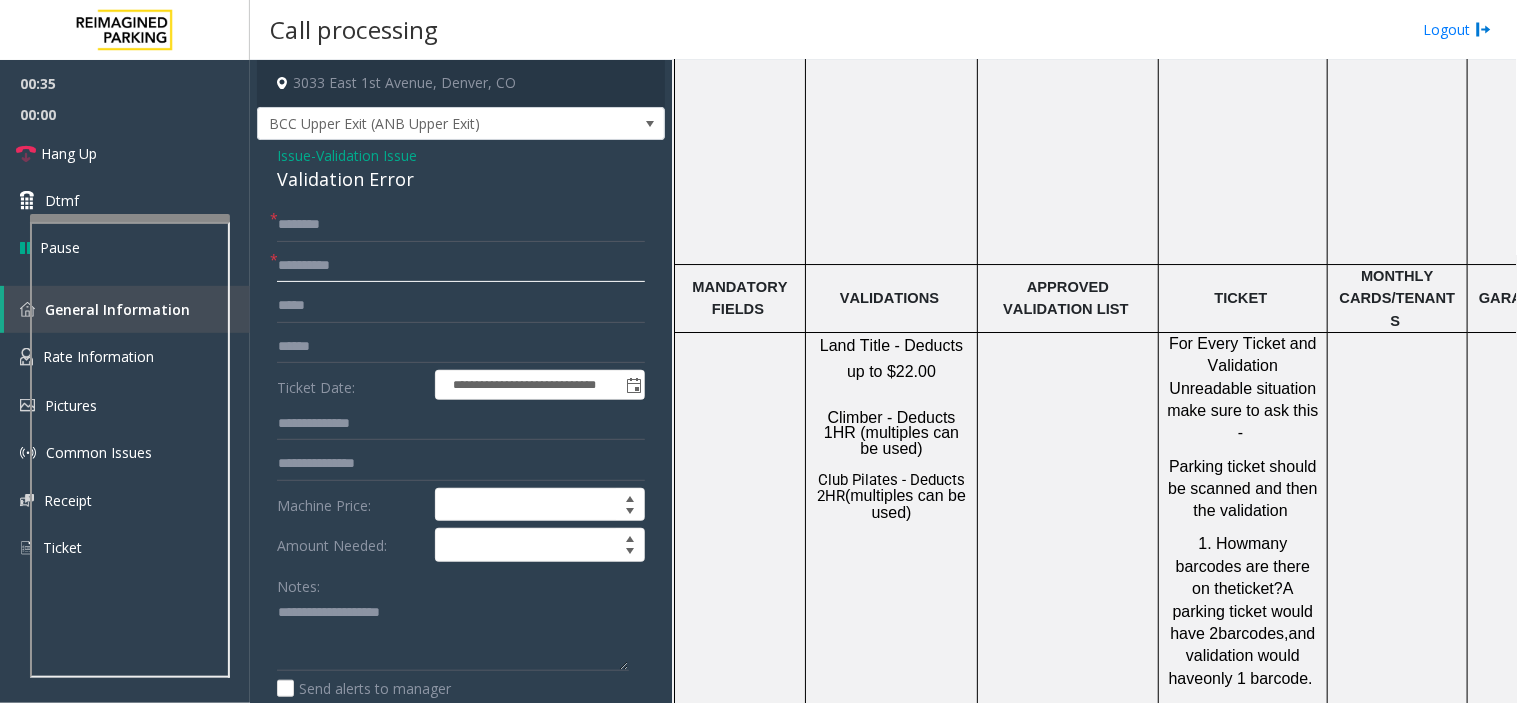 type on "**********" 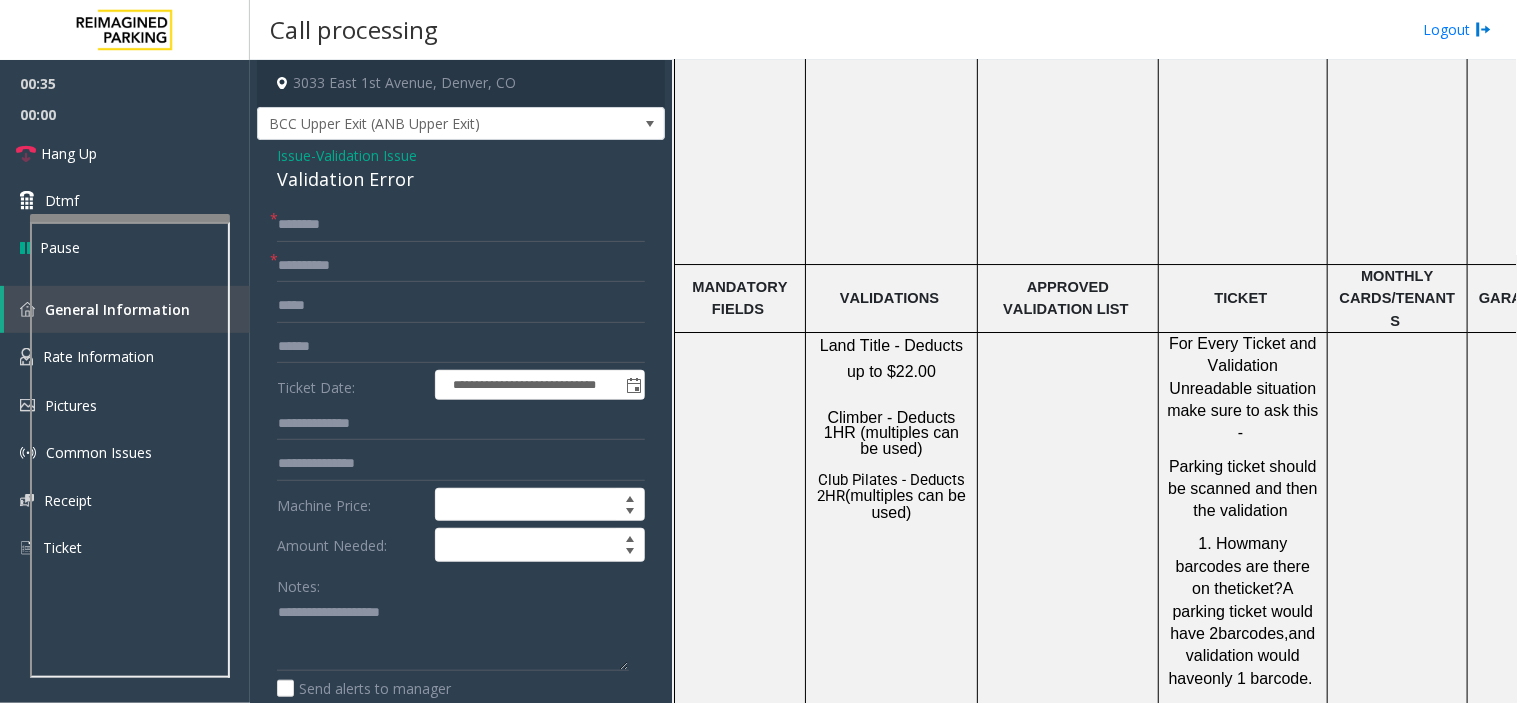 click on "Validation Error" 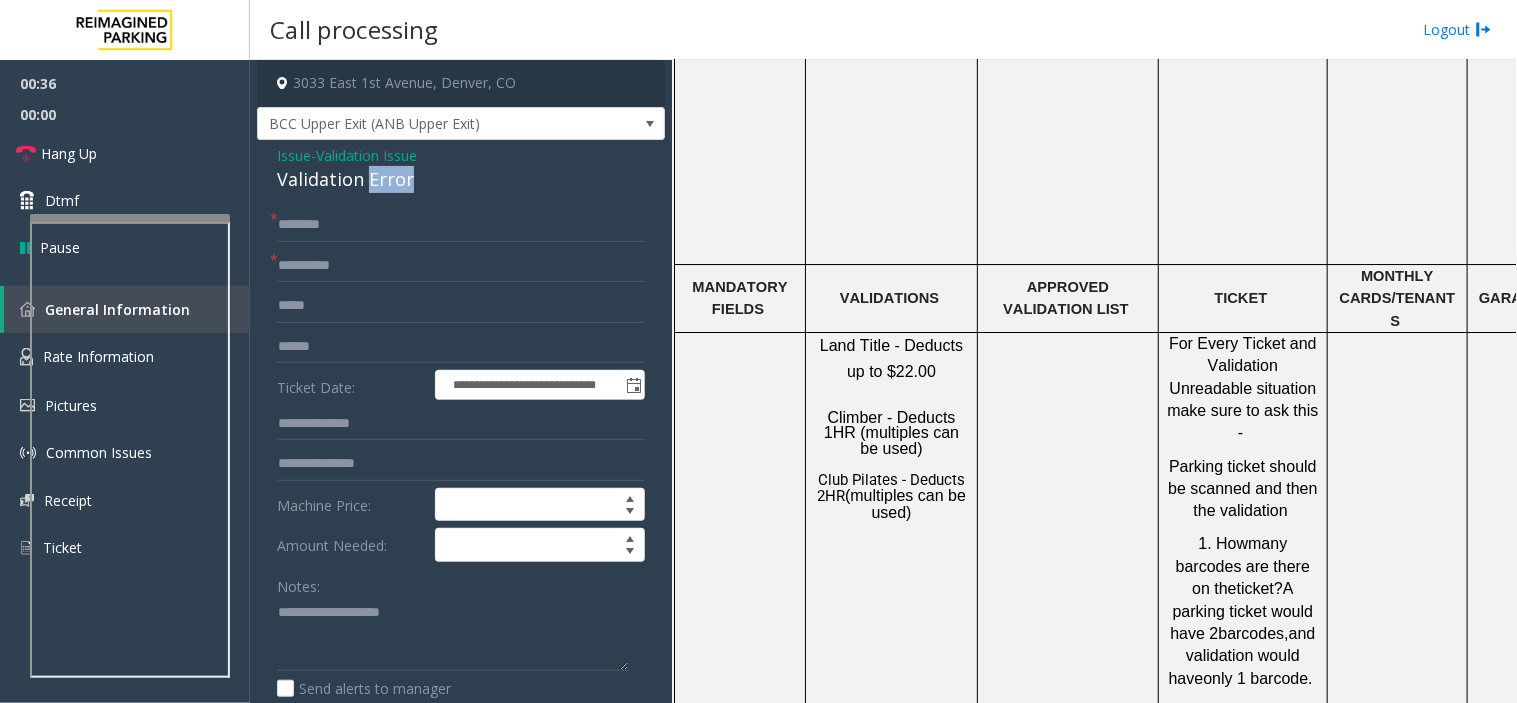 click on "Validation Error" 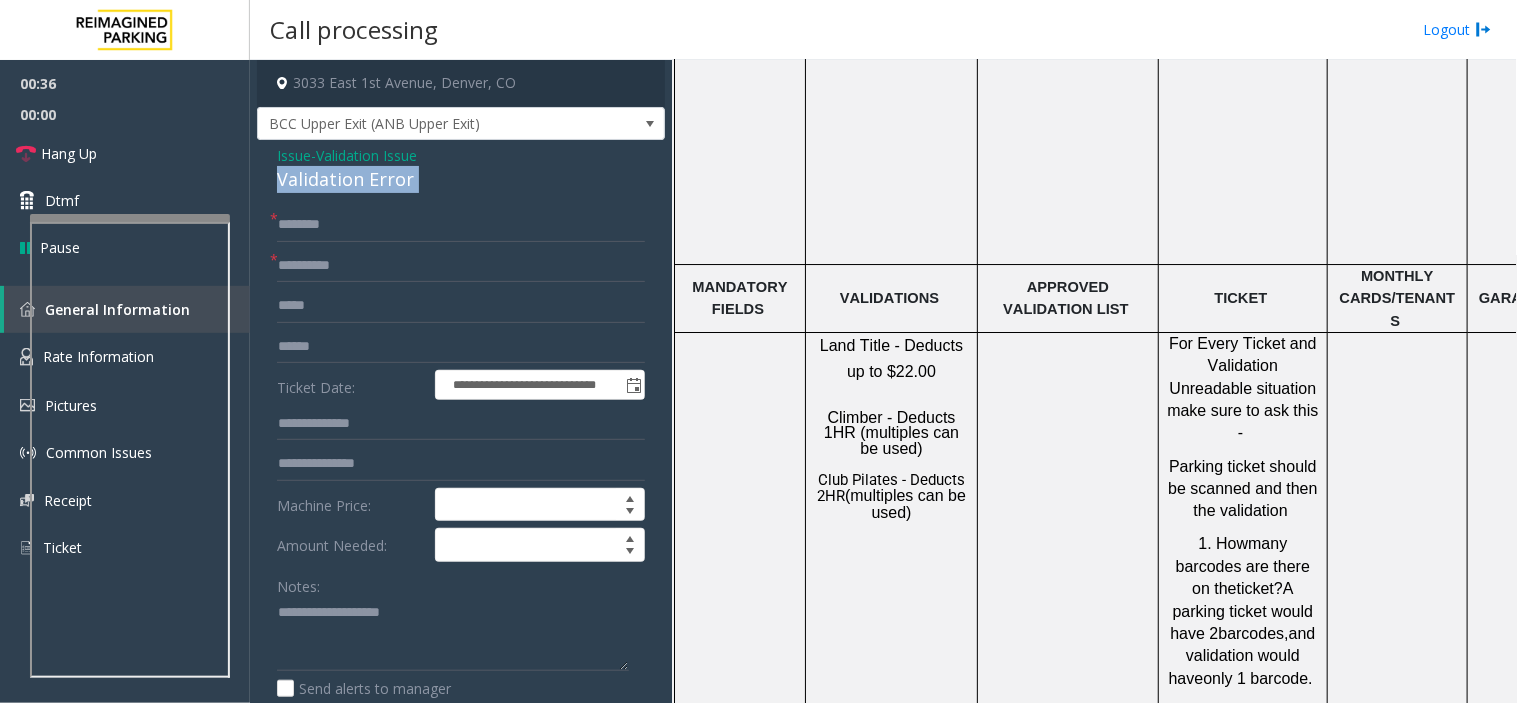 click on "Validation Error" 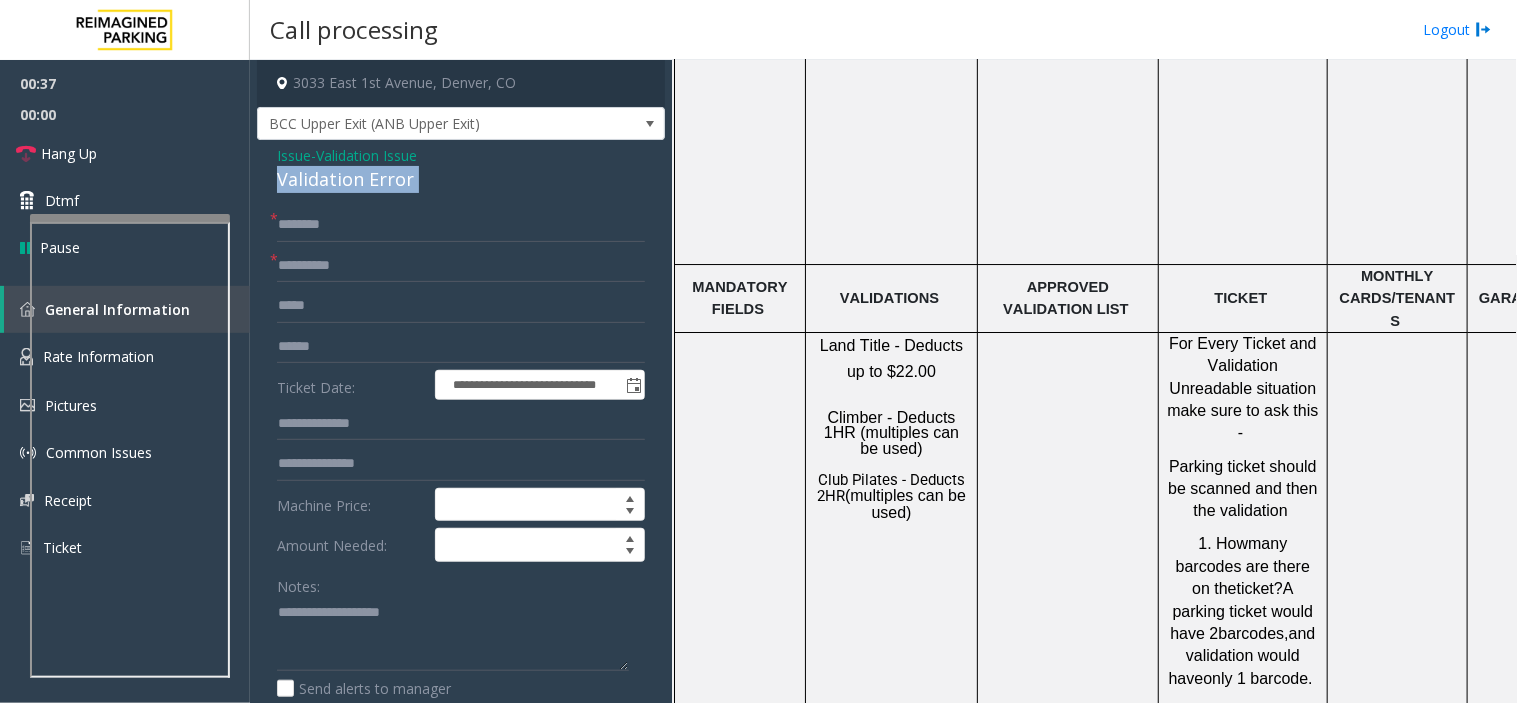 drag, startPoint x: 385, startPoint y: 167, endPoint x: 312, endPoint y: 180, distance: 74.1485 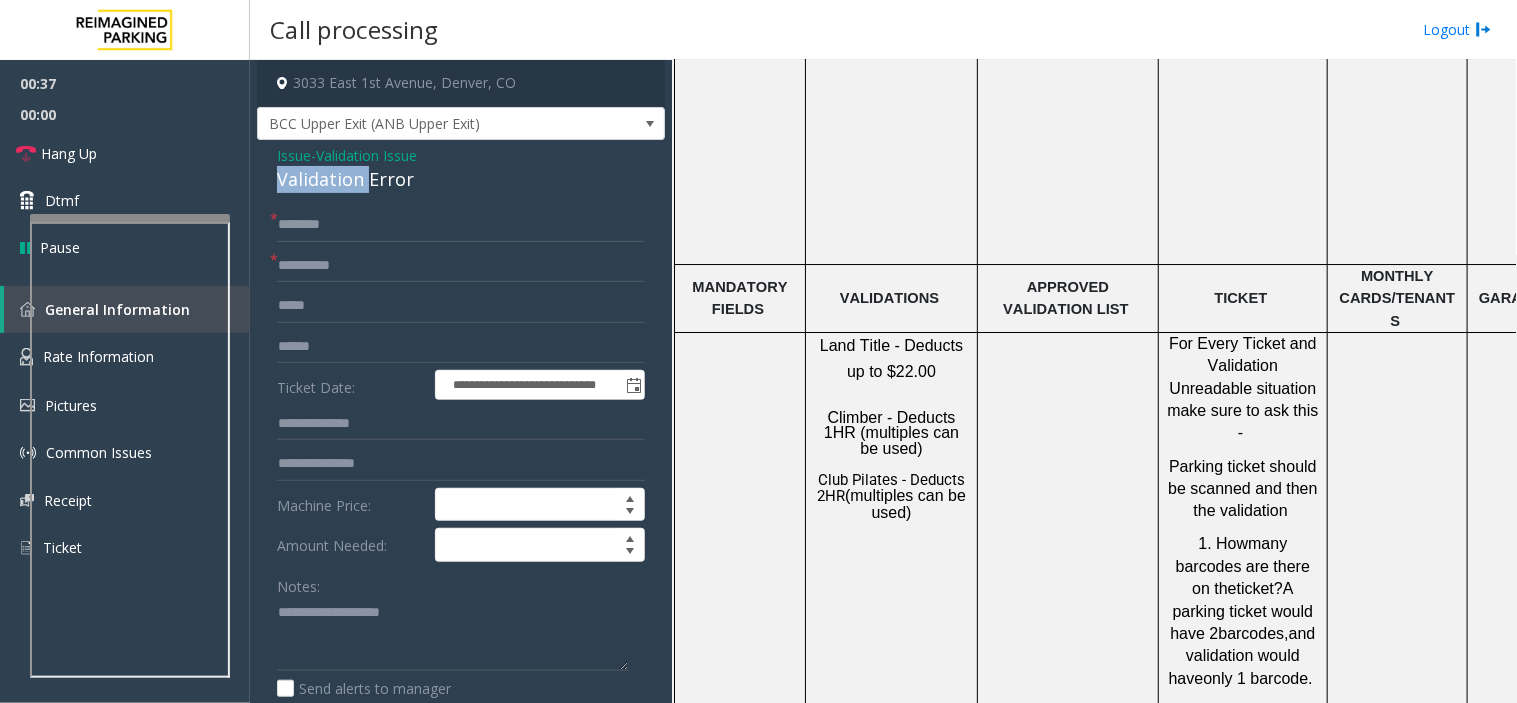 click on "Validation Error" 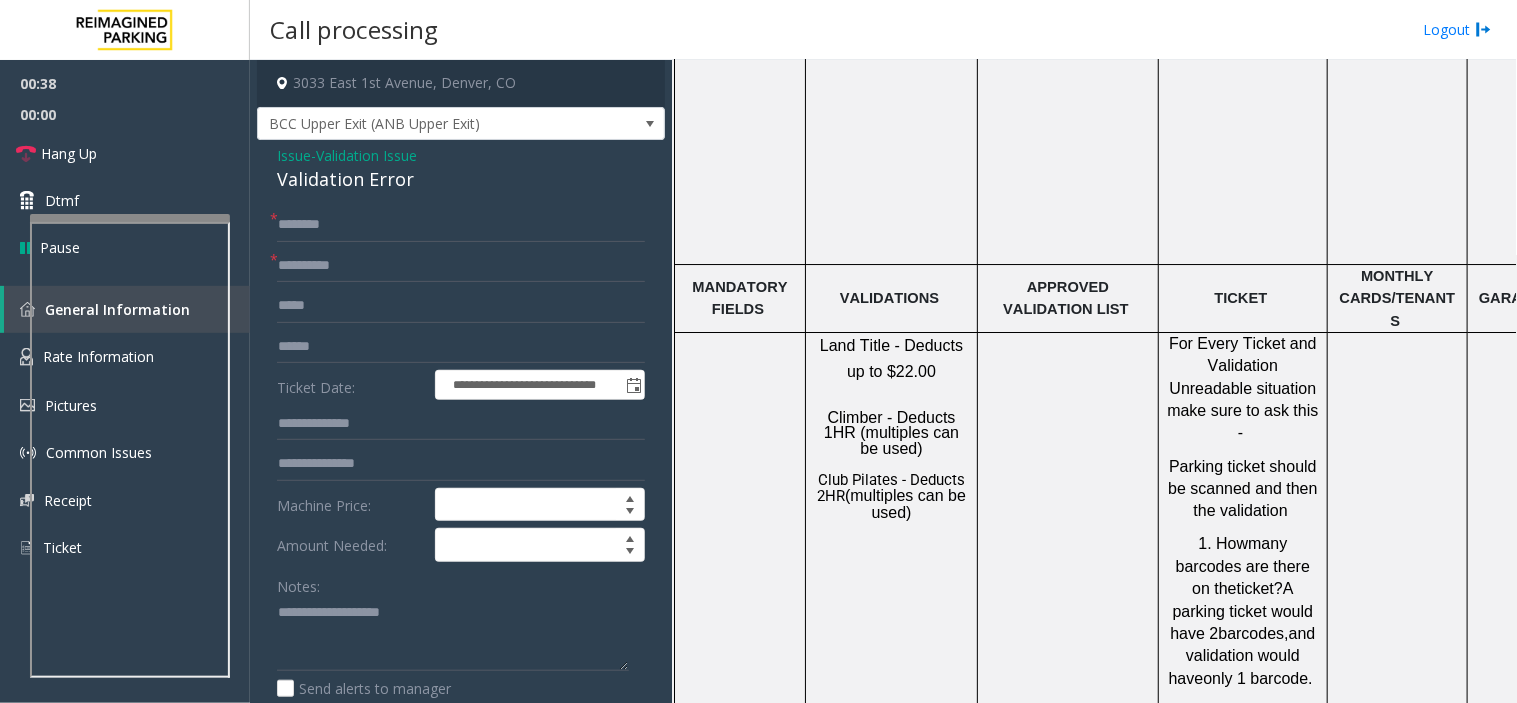 click on "Issue" 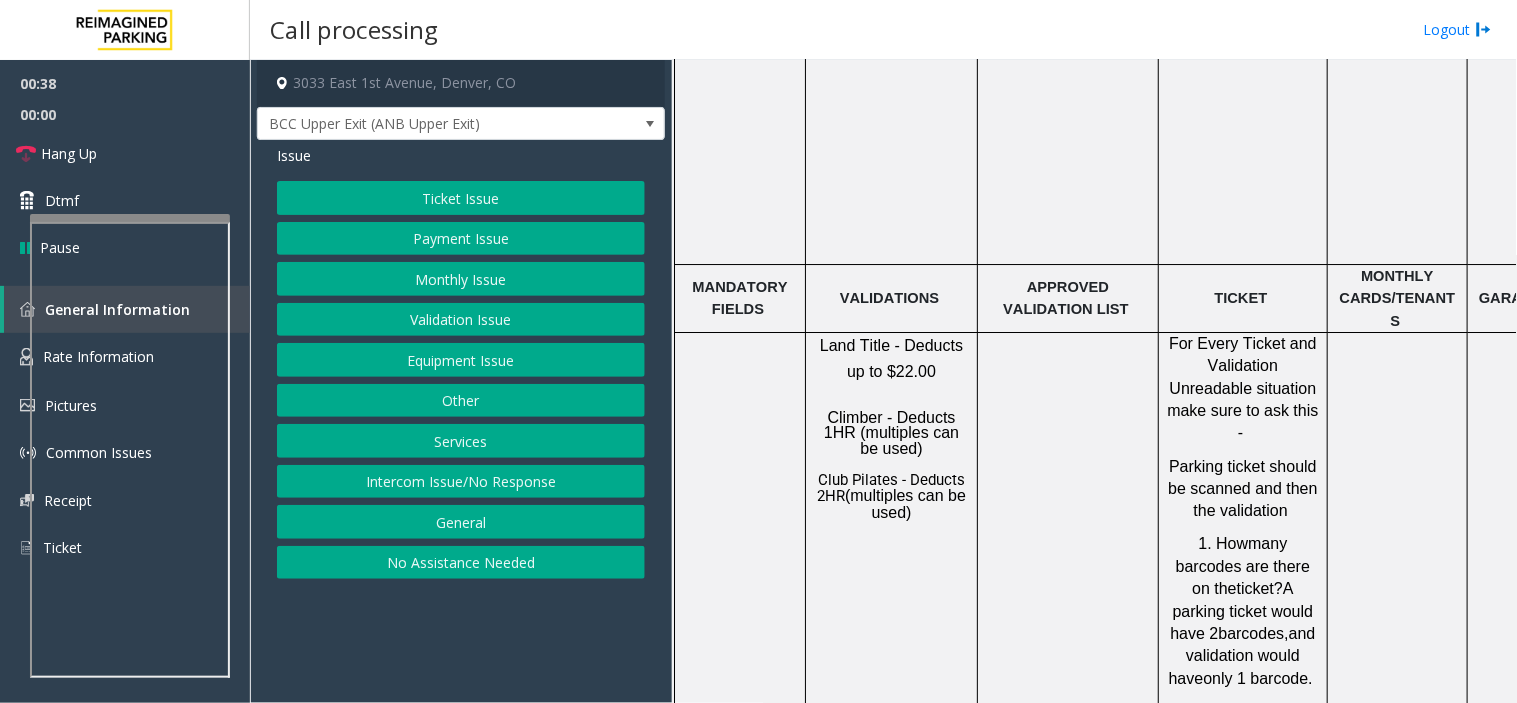 click on "Issue" 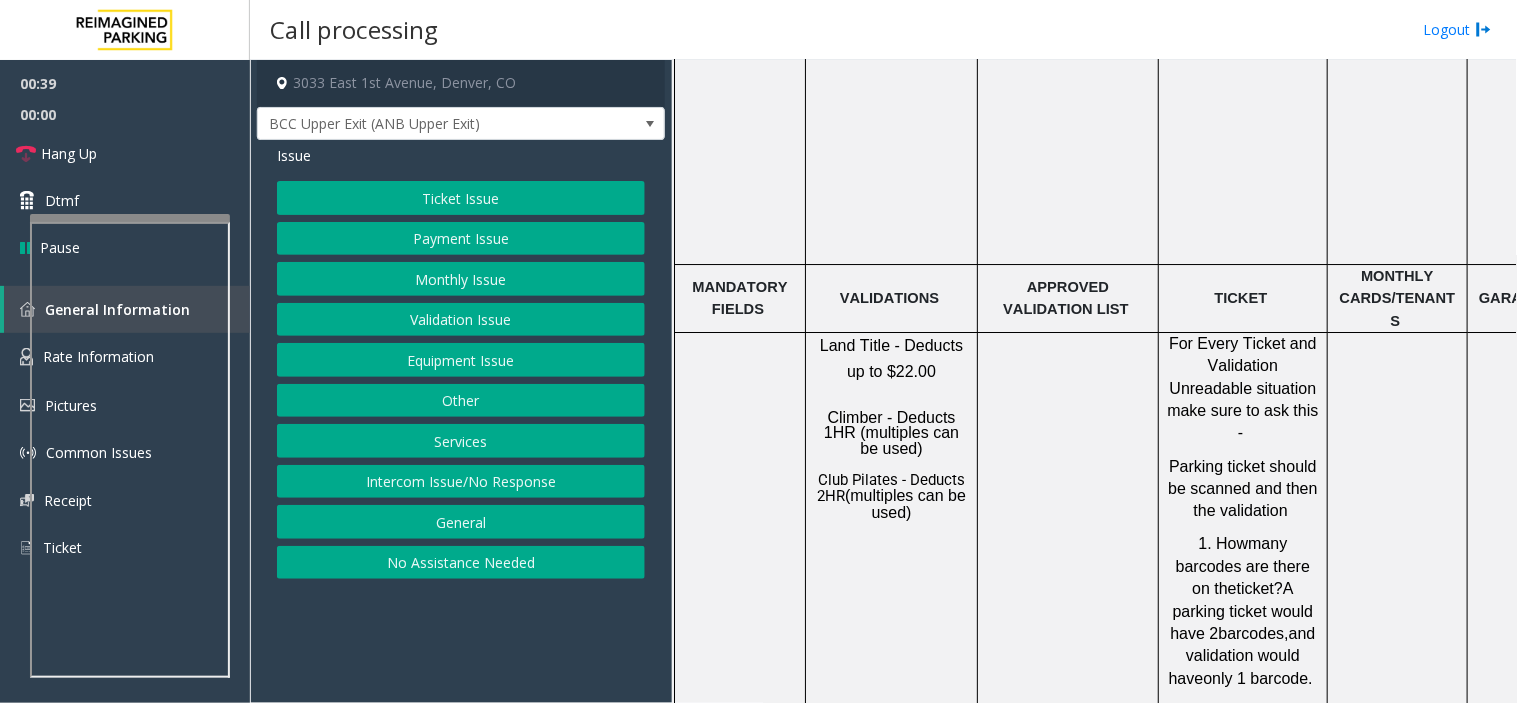 click on "Equipment Issue" 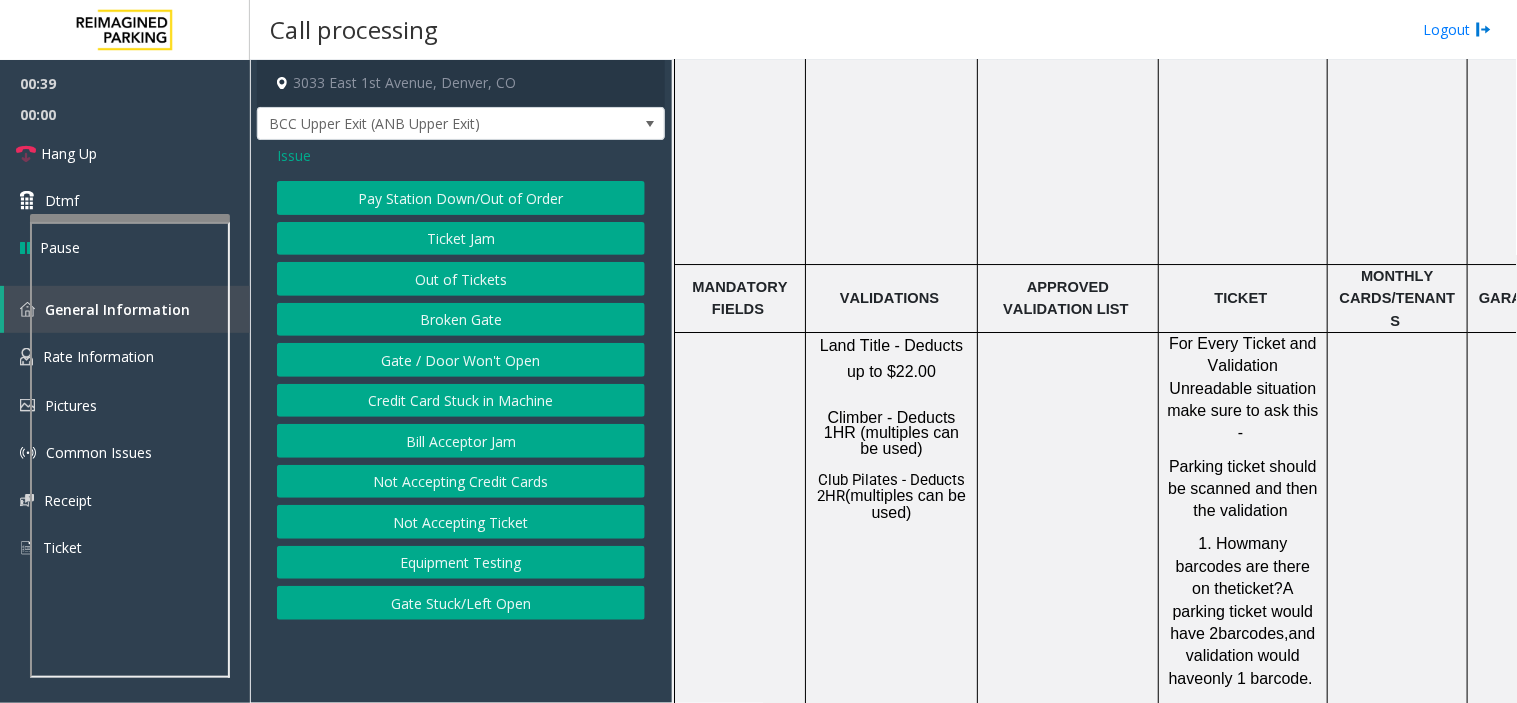 click on "Gate / Door Won't Open" 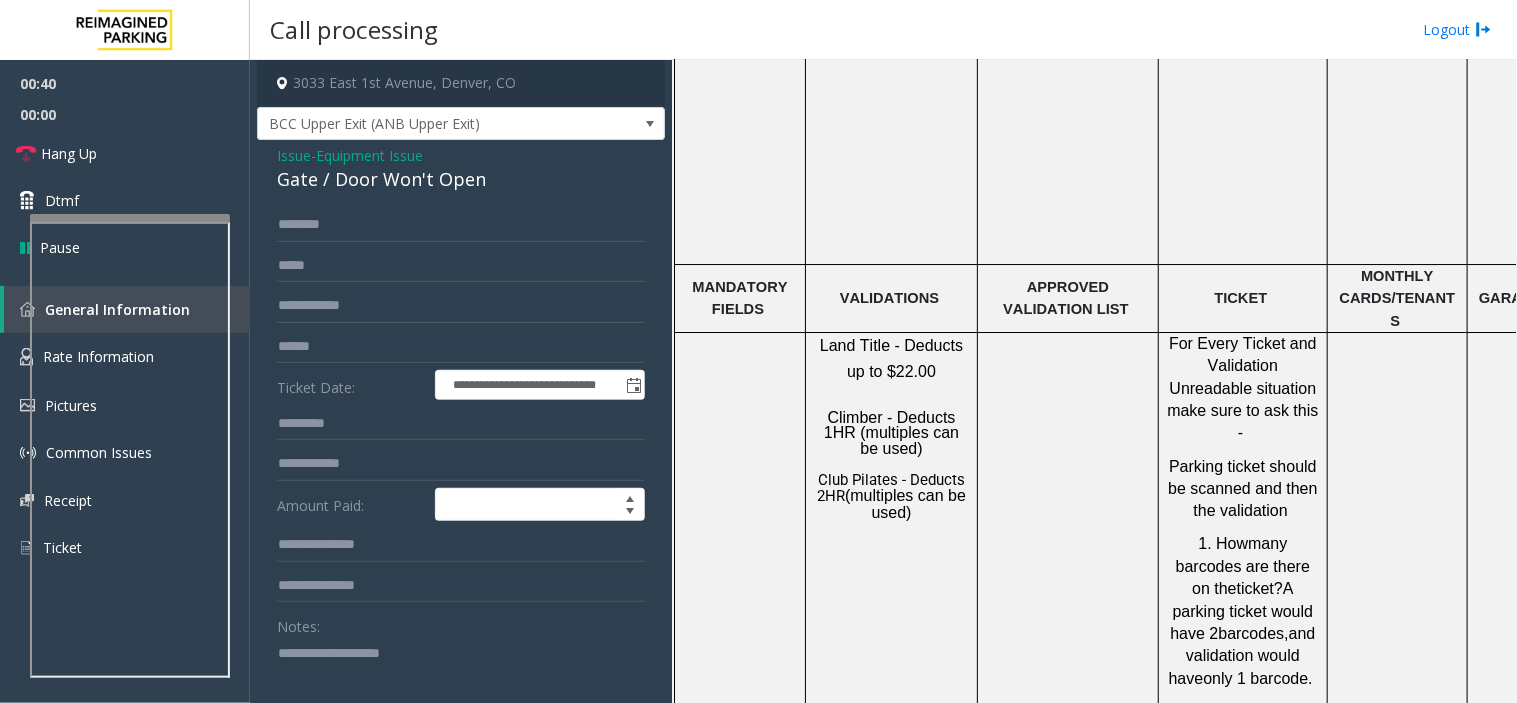 click on "Gate / Door Won't Open" 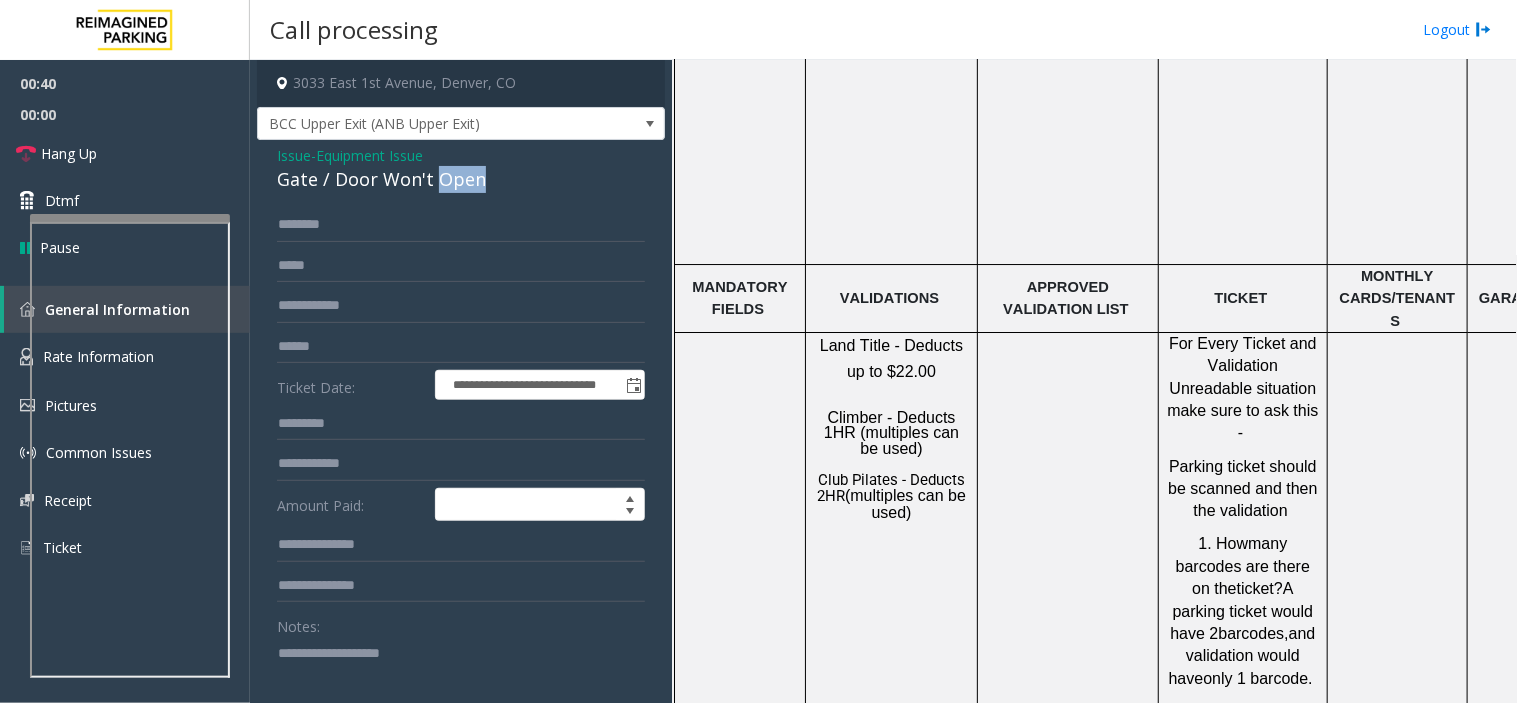 click on "Gate / Door Won't Open" 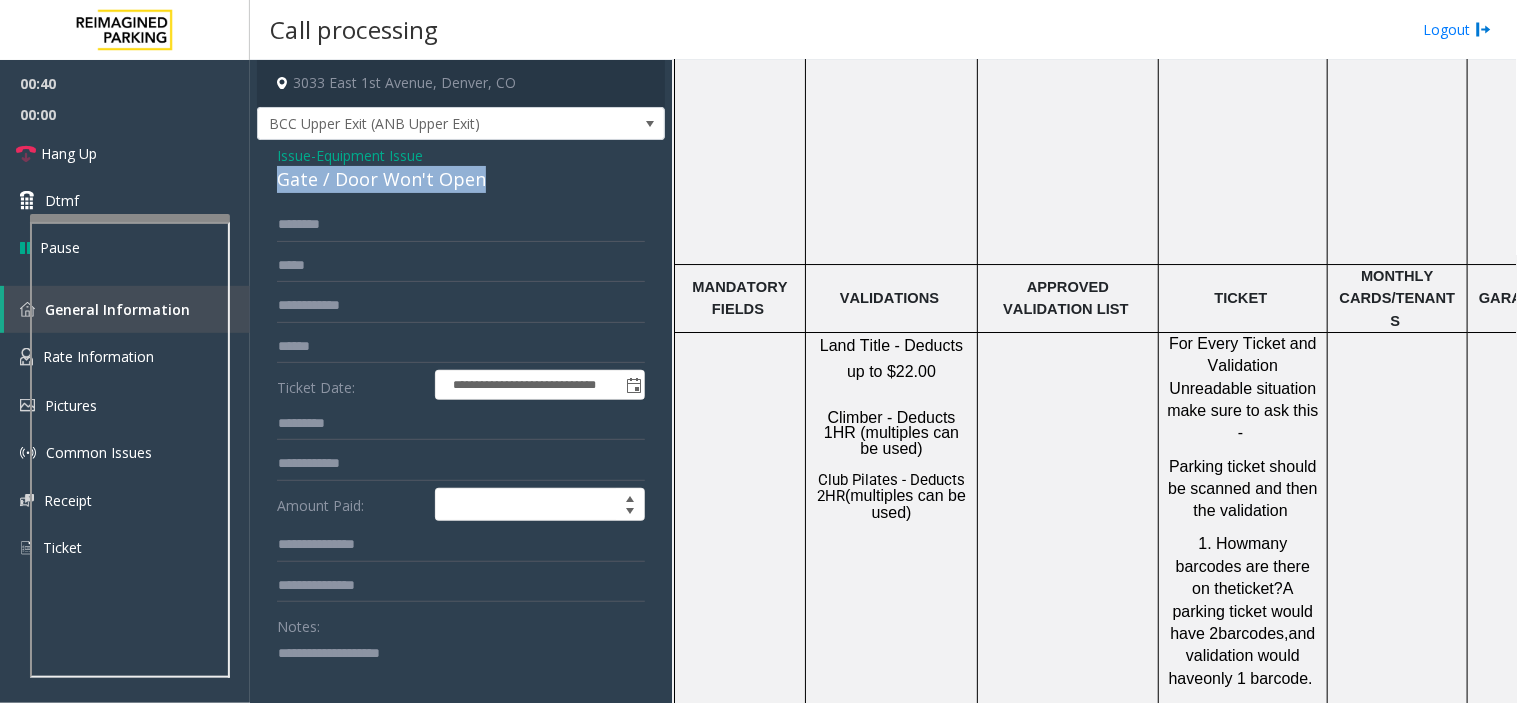click on "Gate / Door Won't Open" 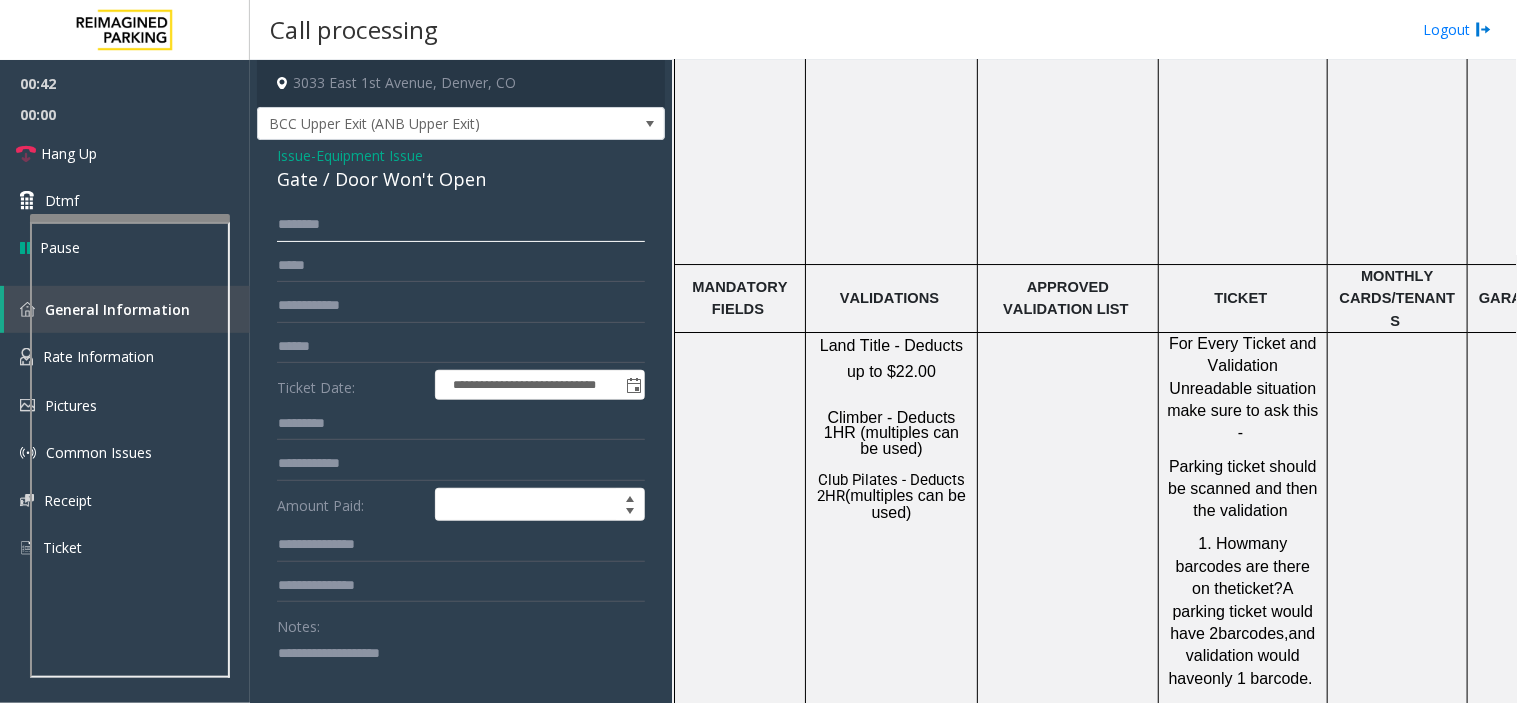 click 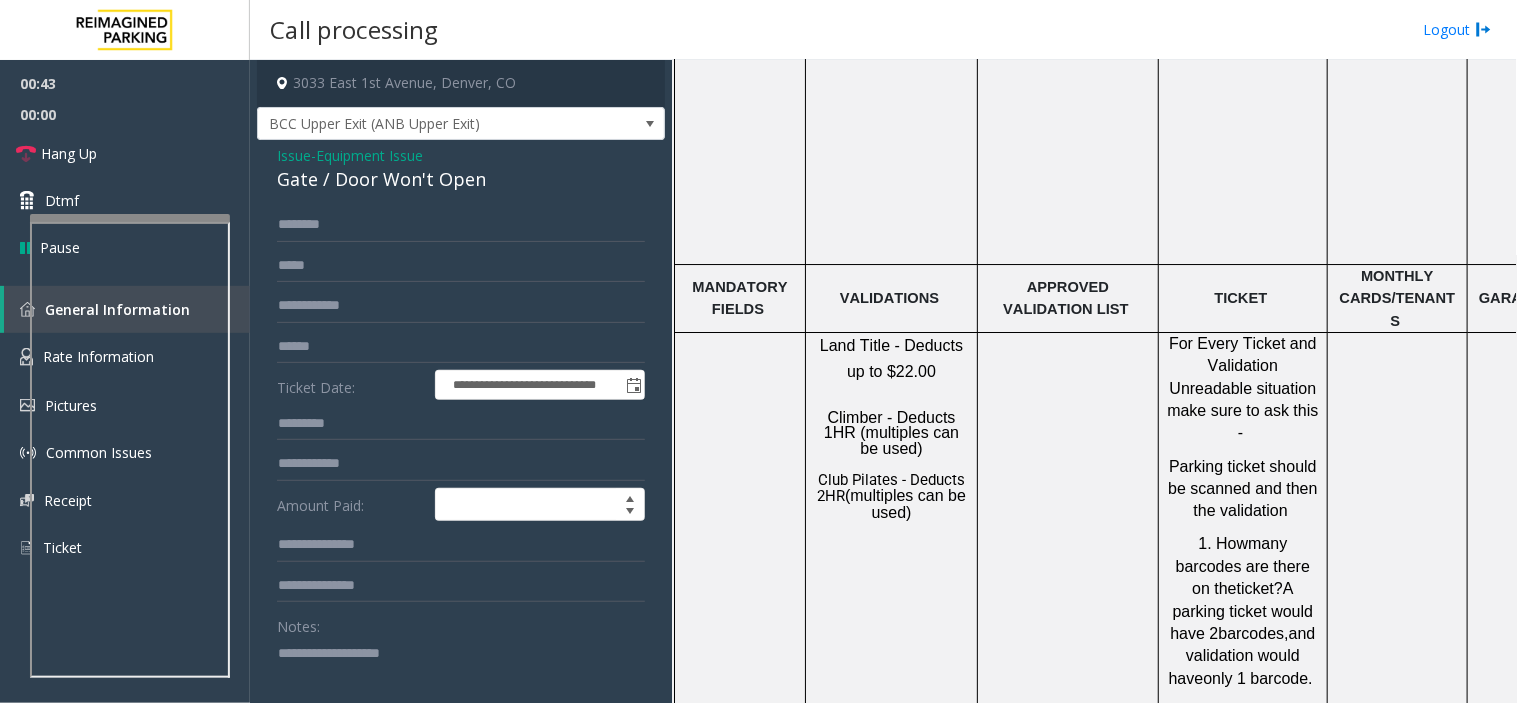 drag, startPoint x: 382, startPoint y: 631, endPoint x: 355, endPoint y: 674, distance: 50.77401 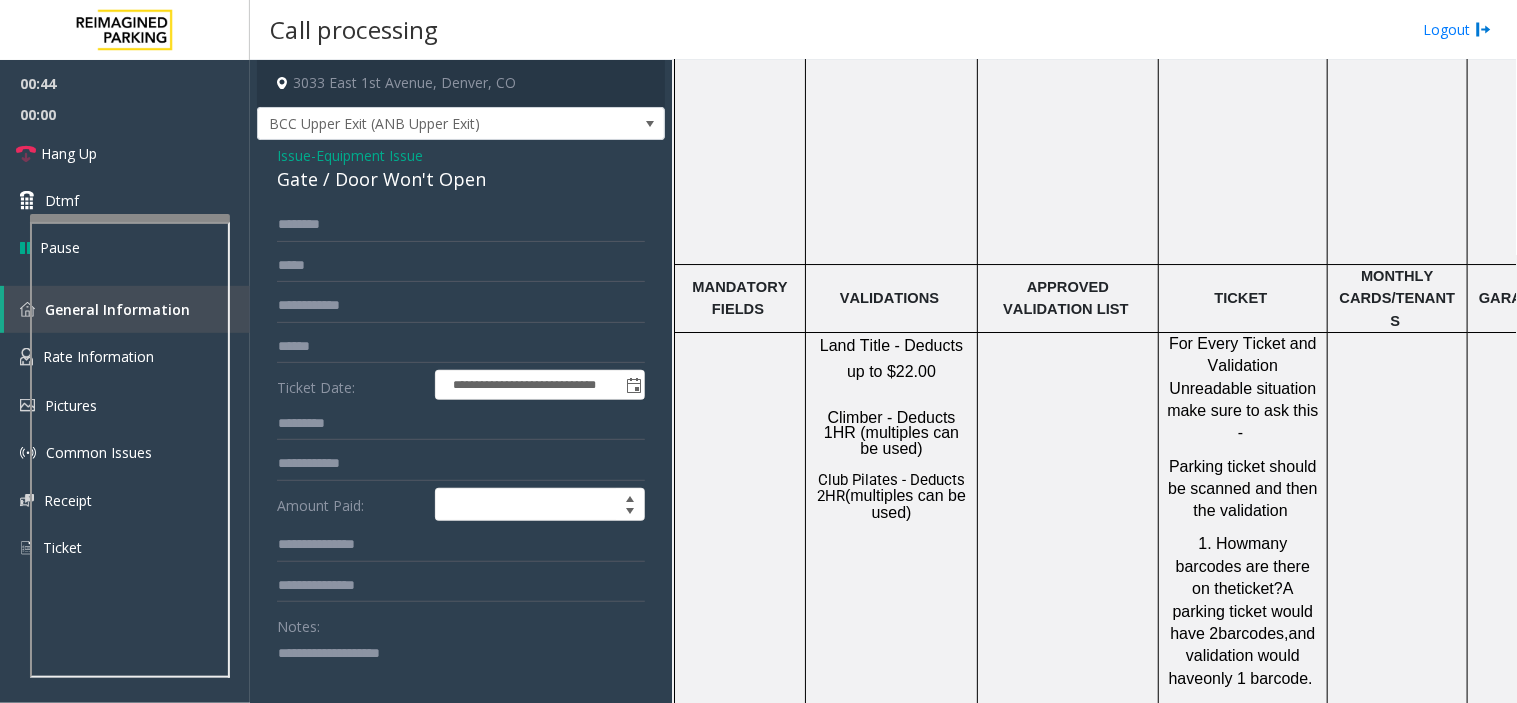 paste on "**********" 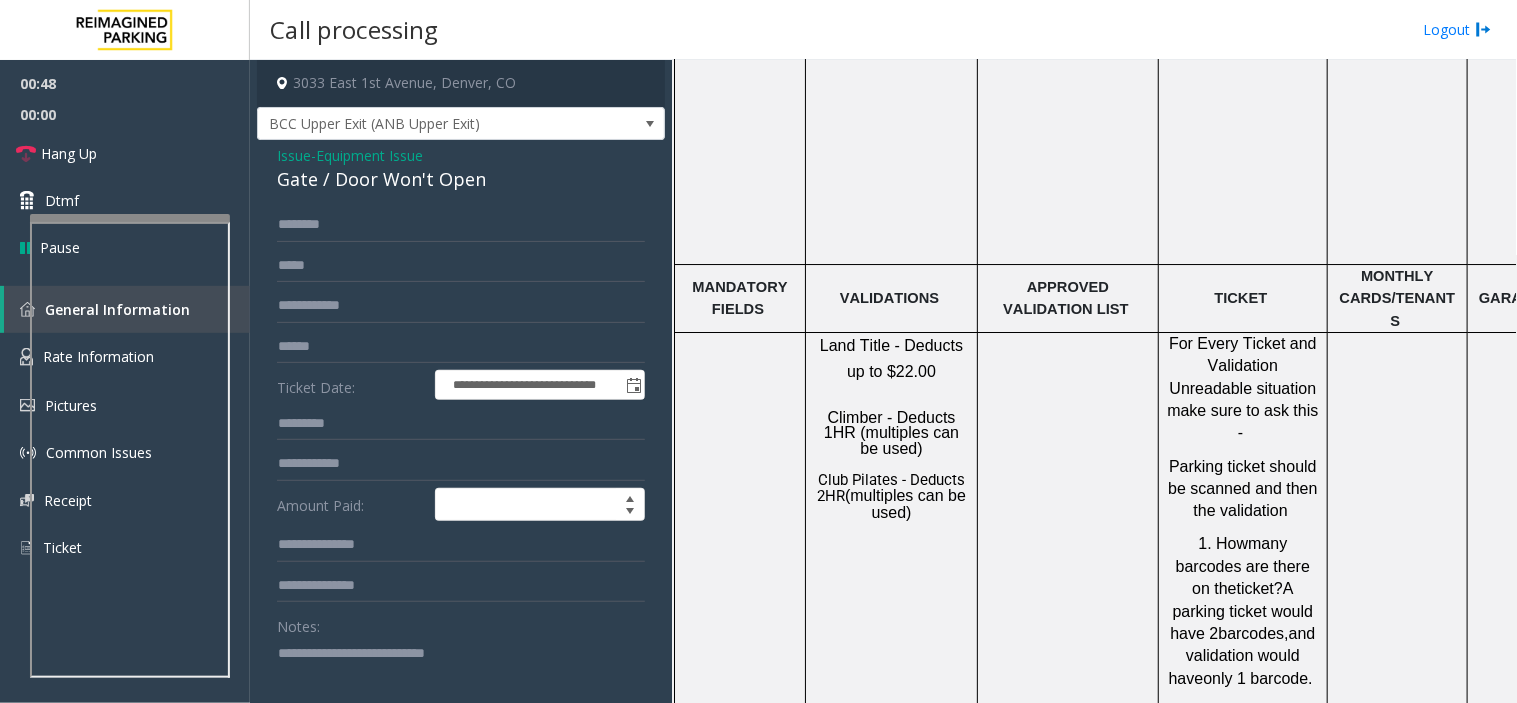type on "**********" 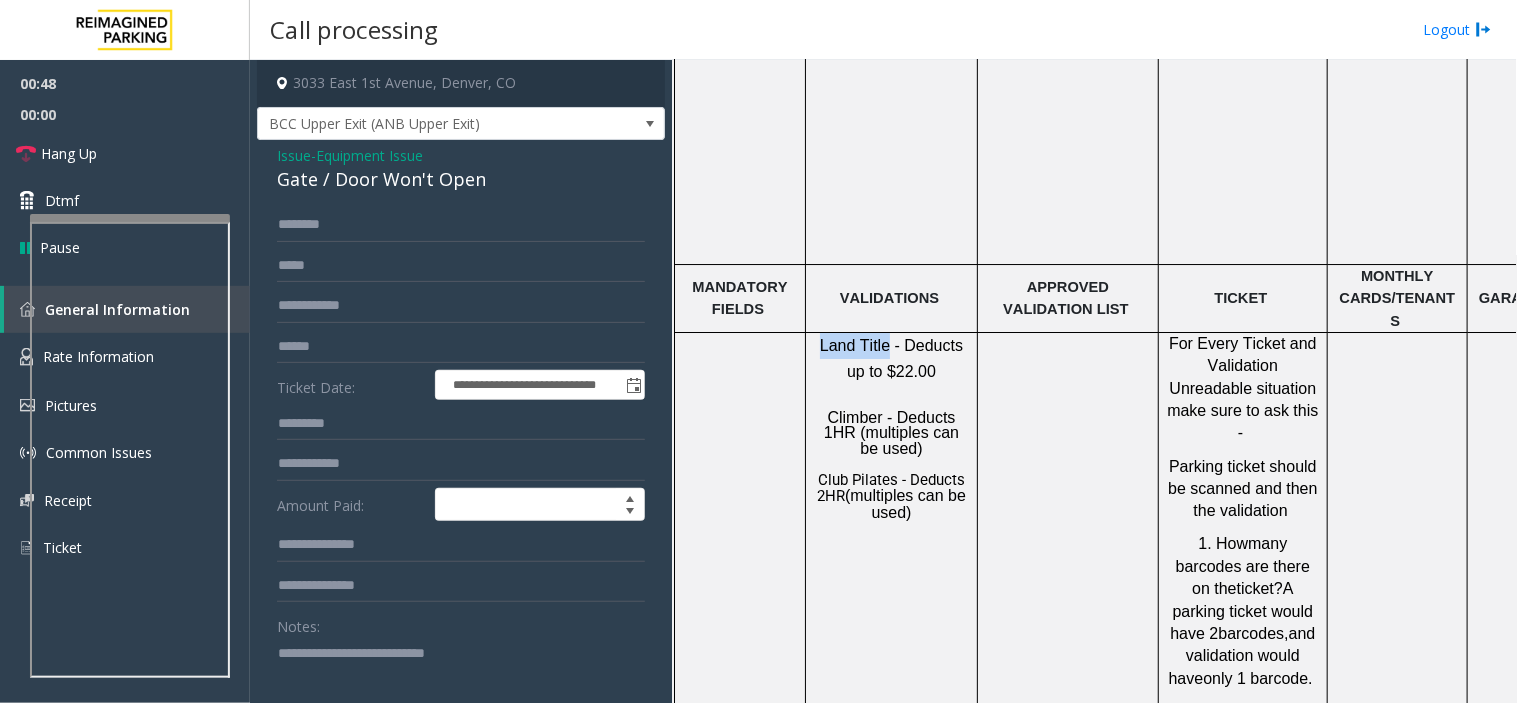 drag, startPoint x: 831, startPoint y: 298, endPoint x: 851, endPoint y: 291, distance: 21.189621 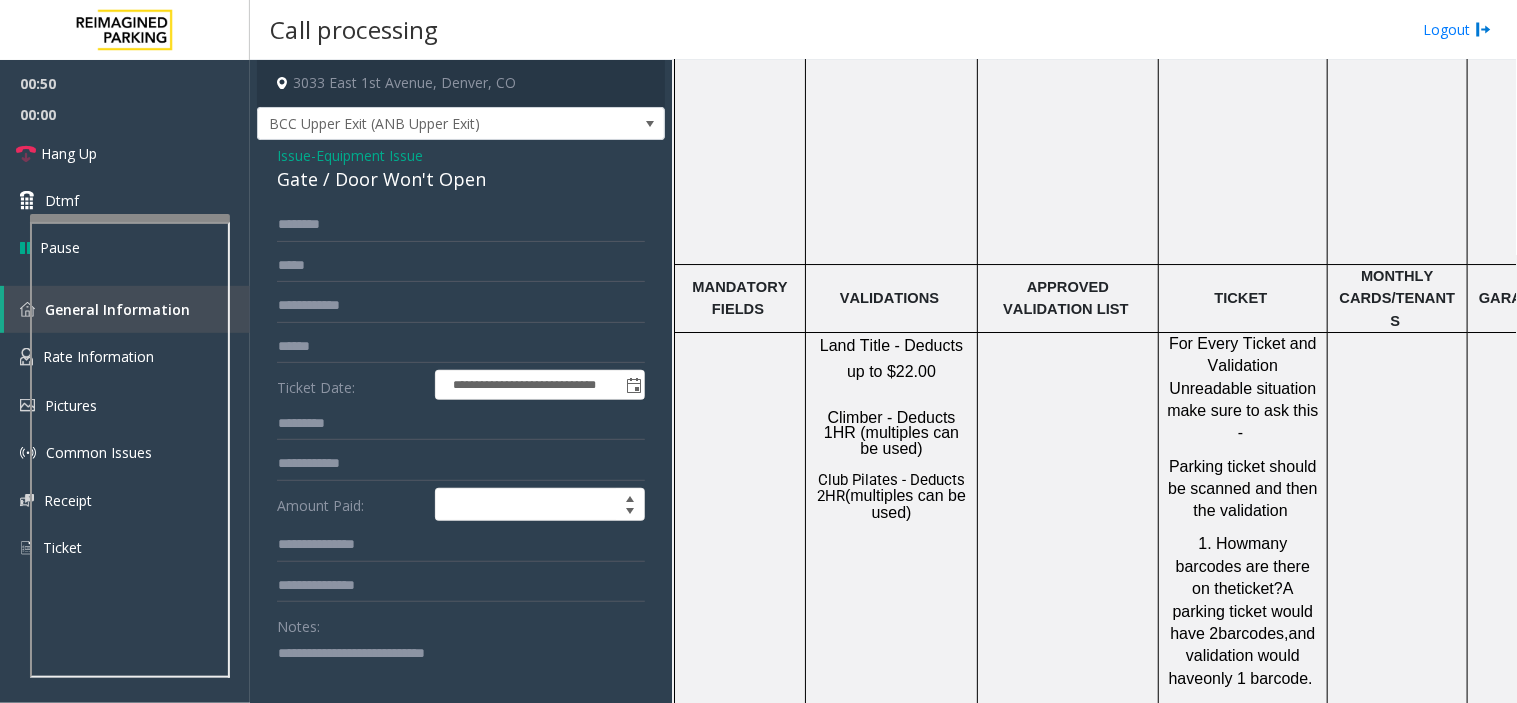 click on "Equipment Issue" 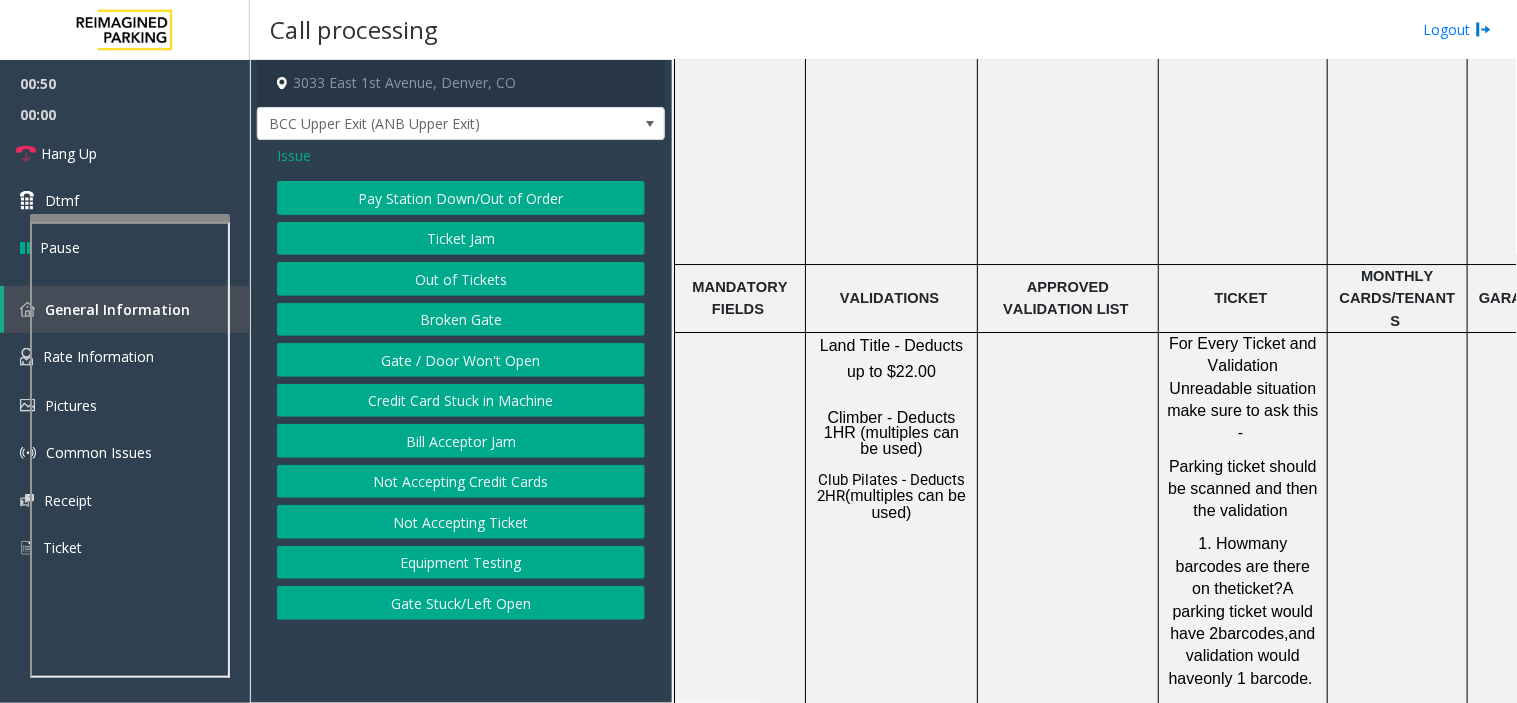 click on "Issue" 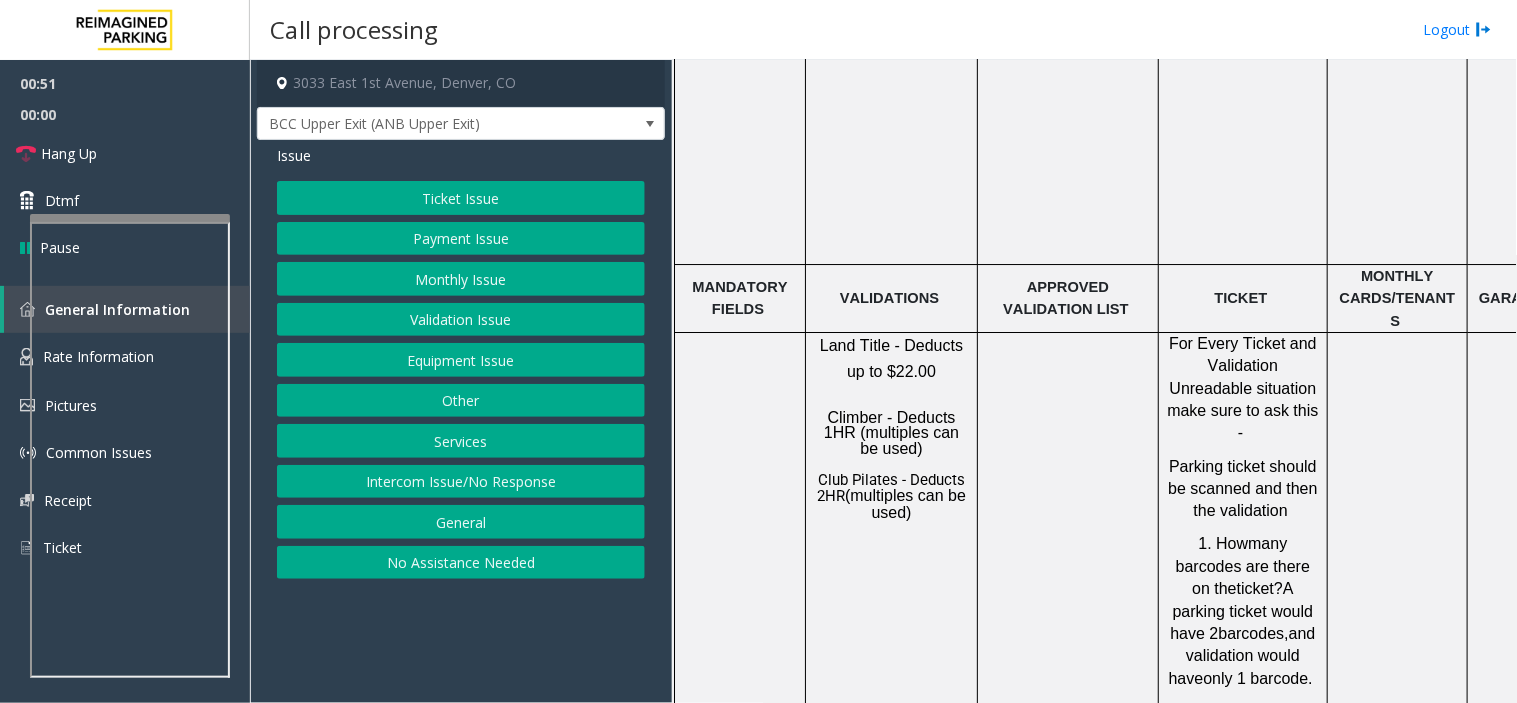 click on "Validation Issue" 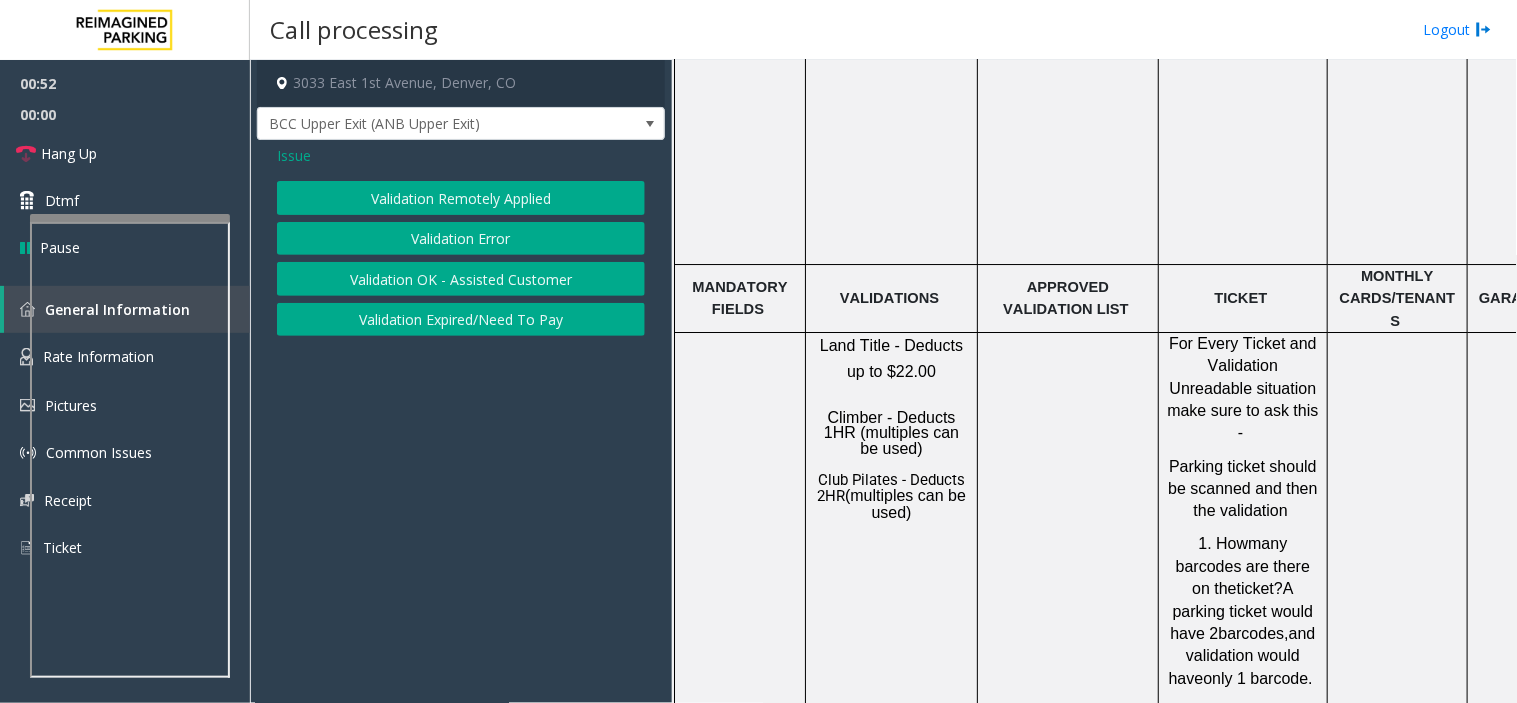 click on "Validation Error" 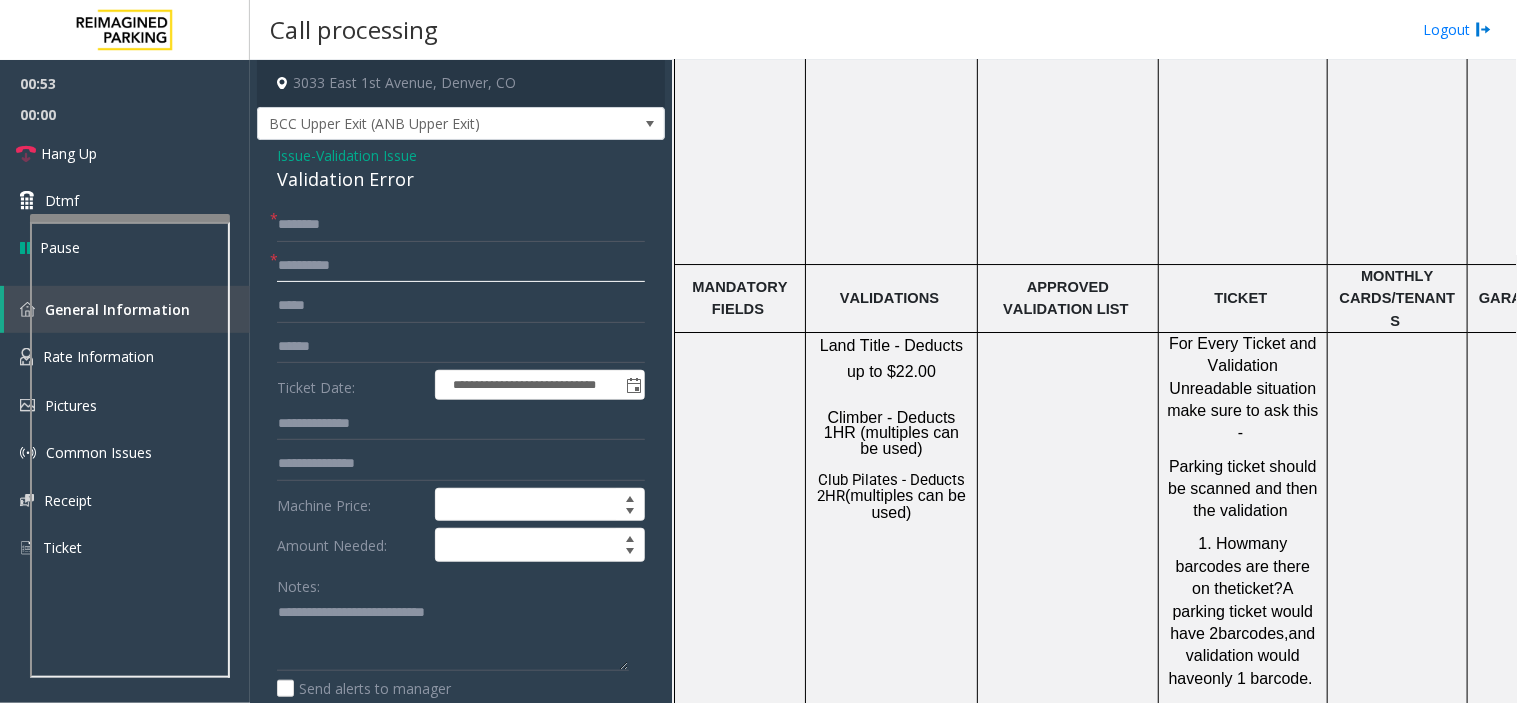 drag, startPoint x: 397, startPoint y: 275, endPoint x: 384, endPoint y: 277, distance: 13.152946 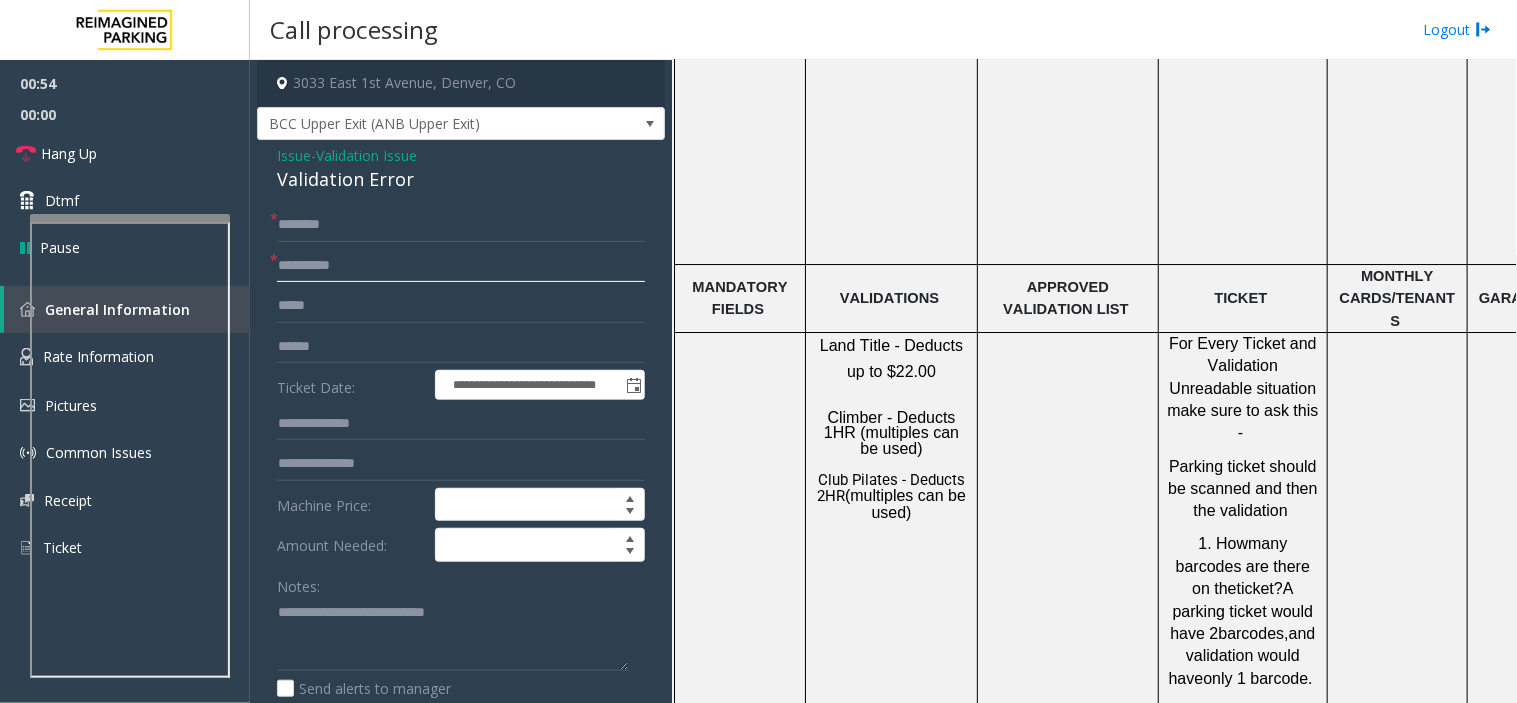 click on "**********" 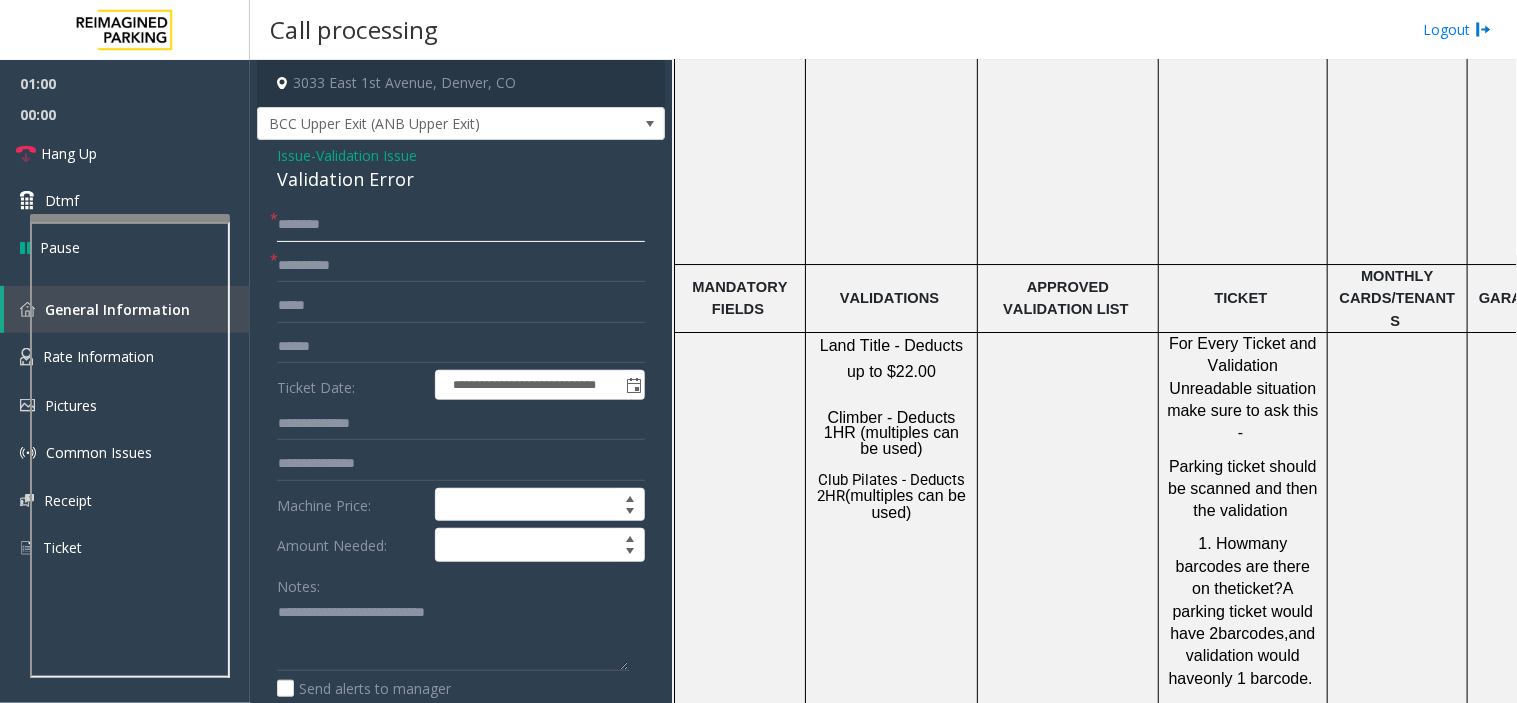 click 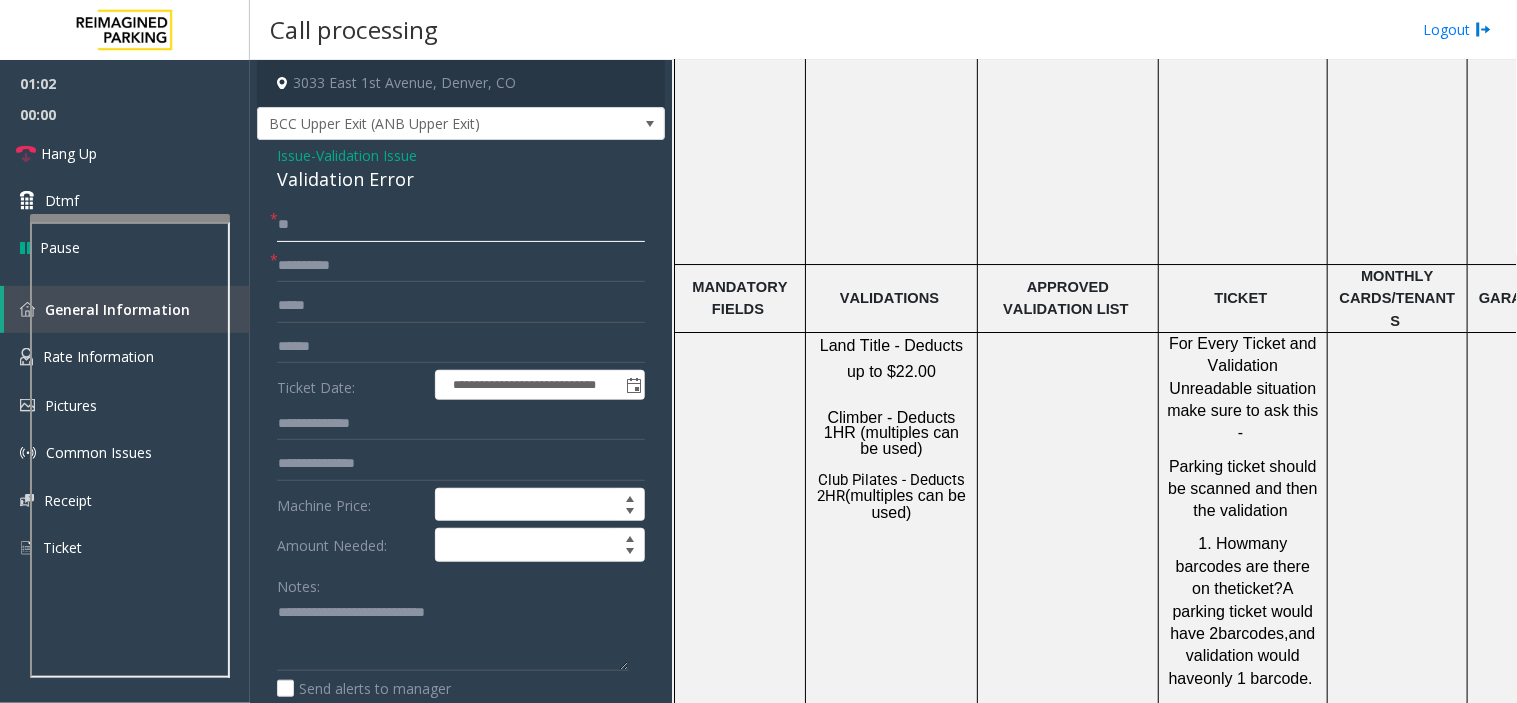 type on "**" 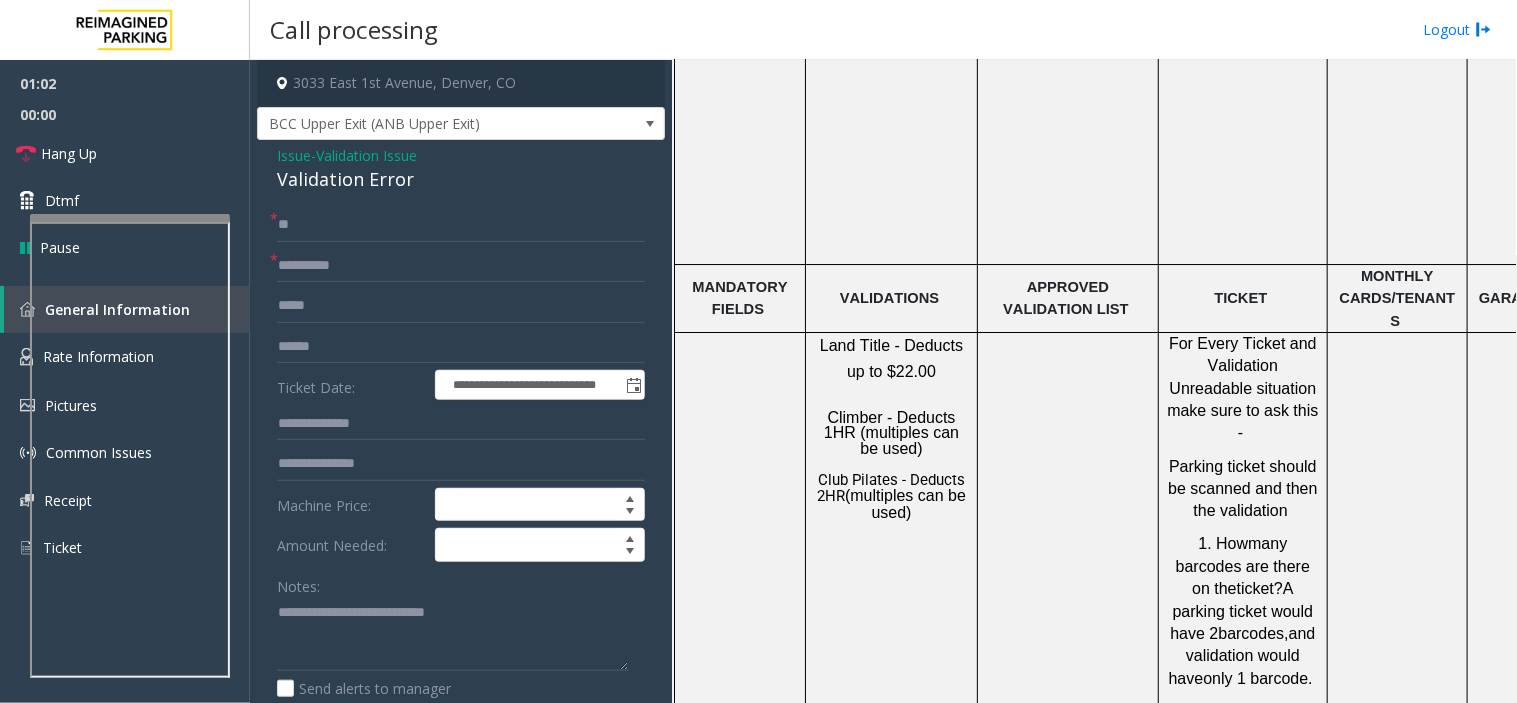 click on "Validation Error" 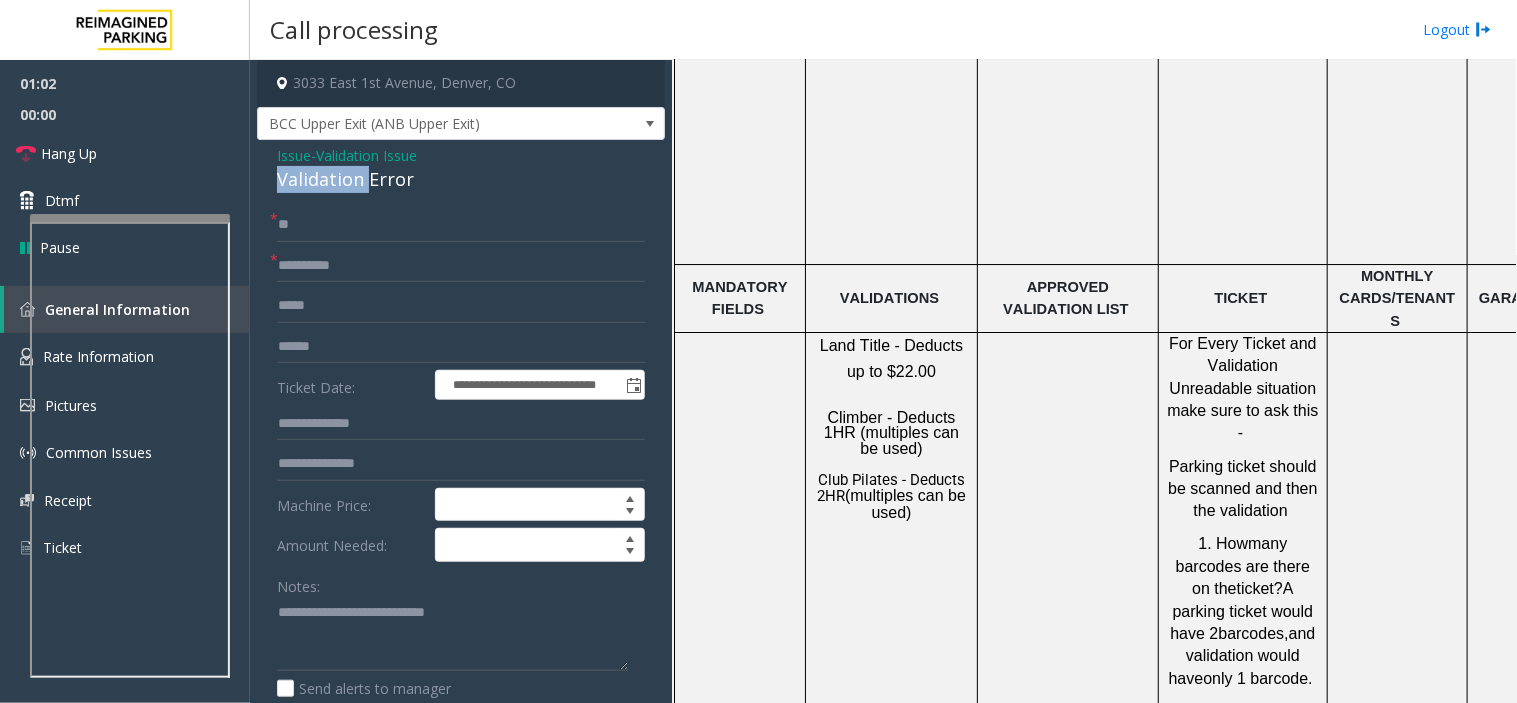 click on "Validation Error" 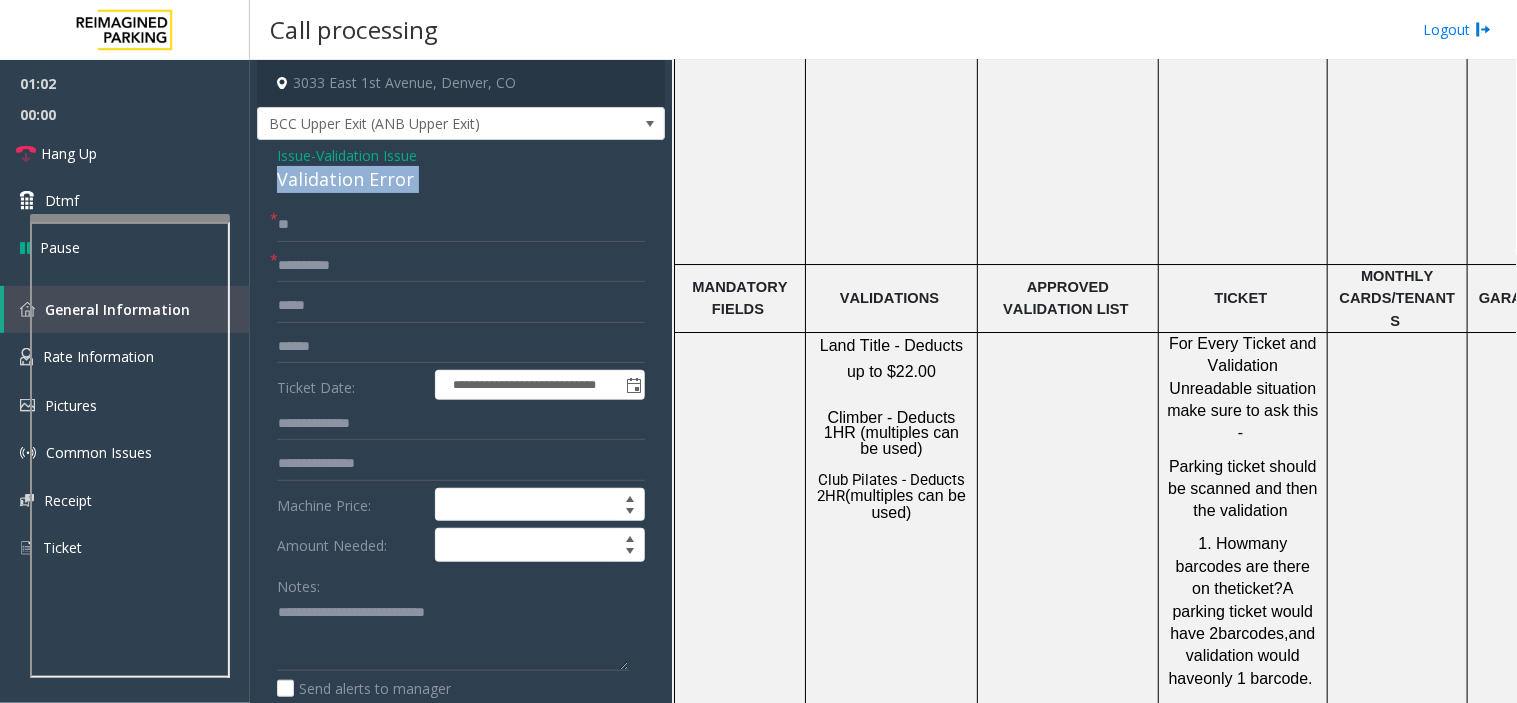 click on "Validation Error" 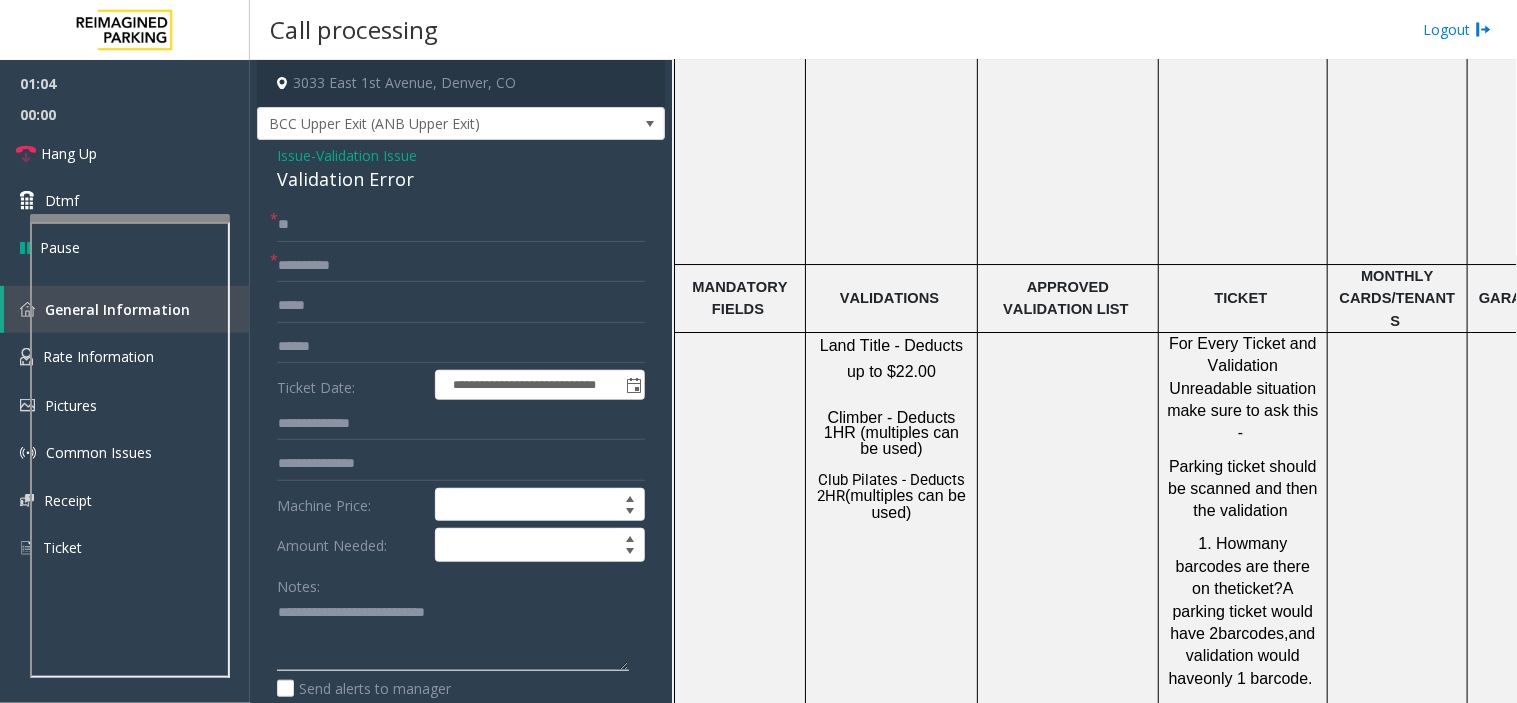 click 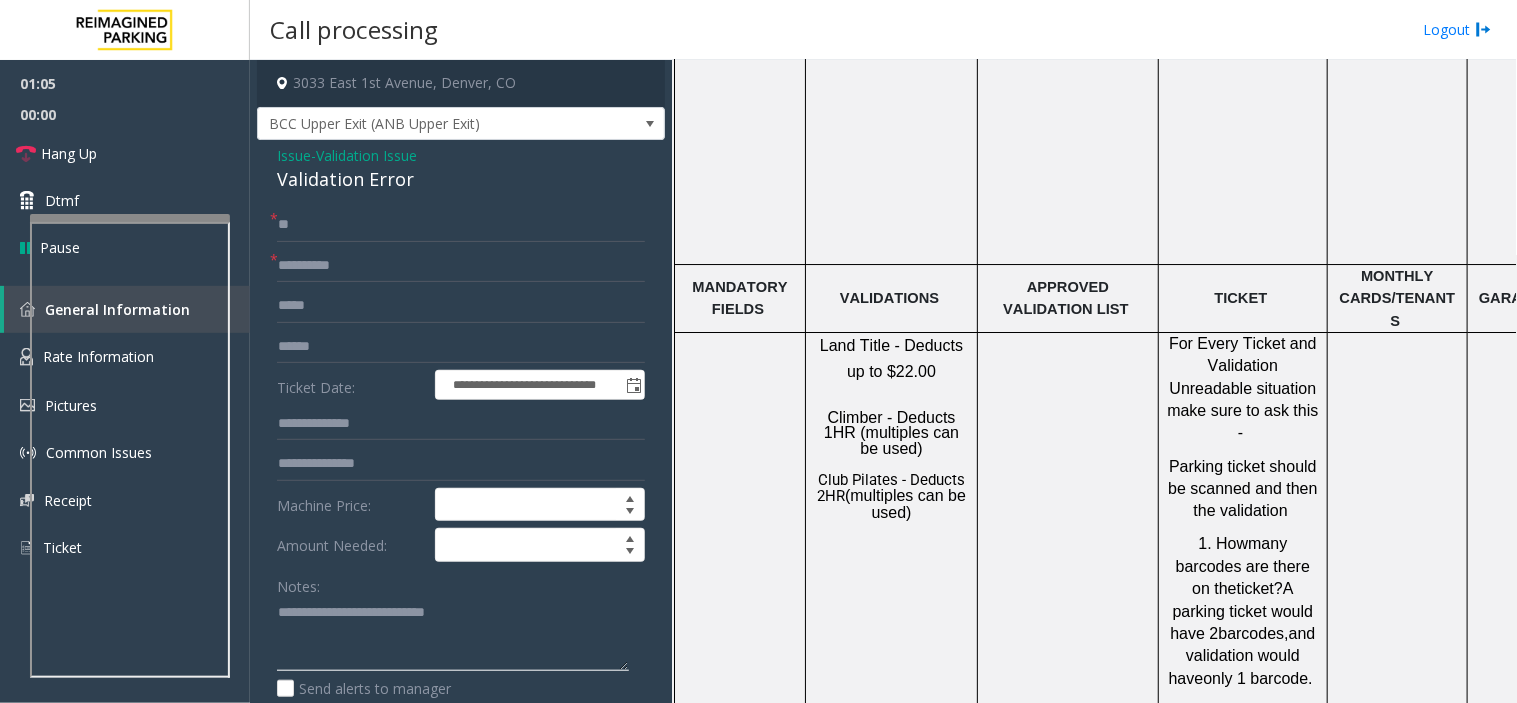 drag, startPoint x: 342, startPoint y: 600, endPoint x: 433, endPoint y: 616, distance: 92.39589 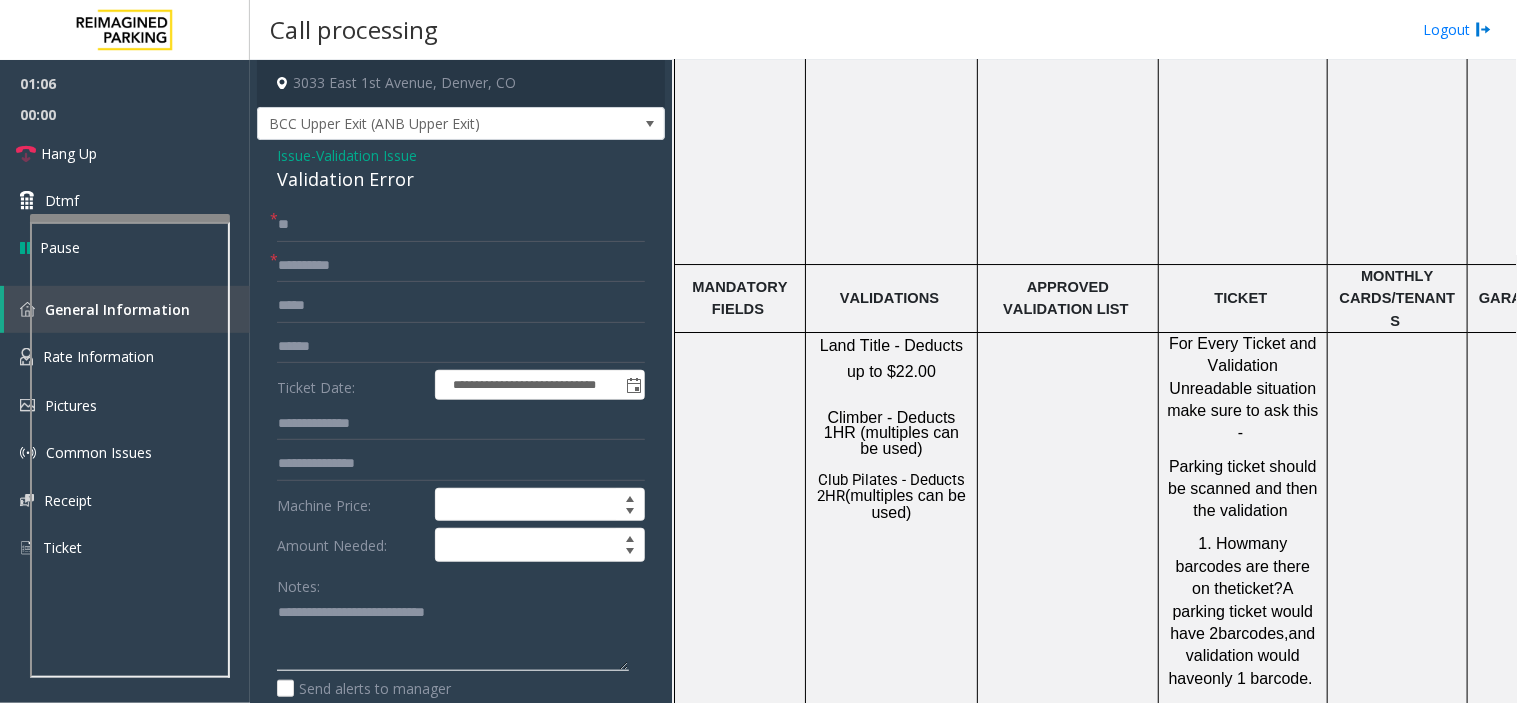 drag, startPoint x: 433, startPoint y: 616, endPoint x: 451, endPoint y: 612, distance: 18.439089 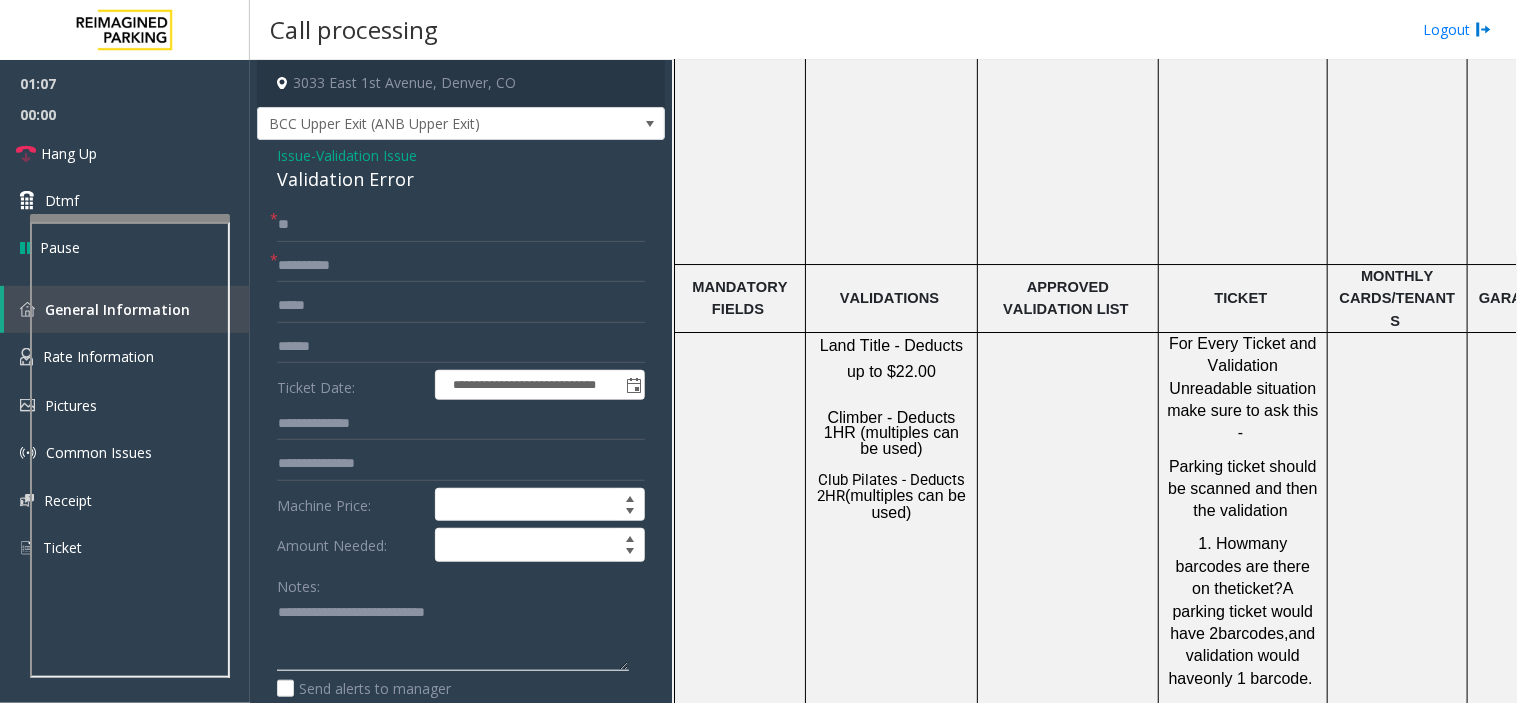 drag, startPoint x: 451, startPoint y: 612, endPoint x: 316, endPoint y: 614, distance: 135.01482 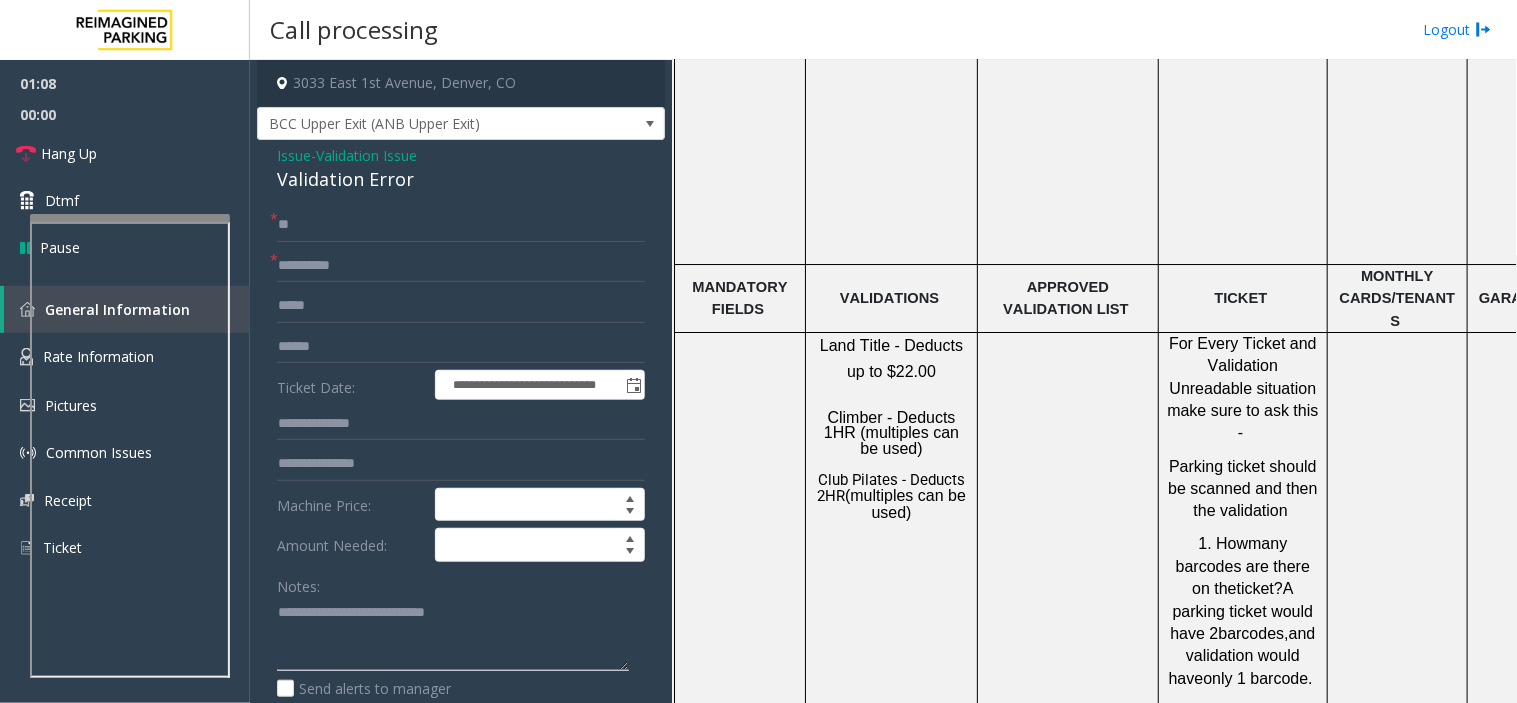 paste 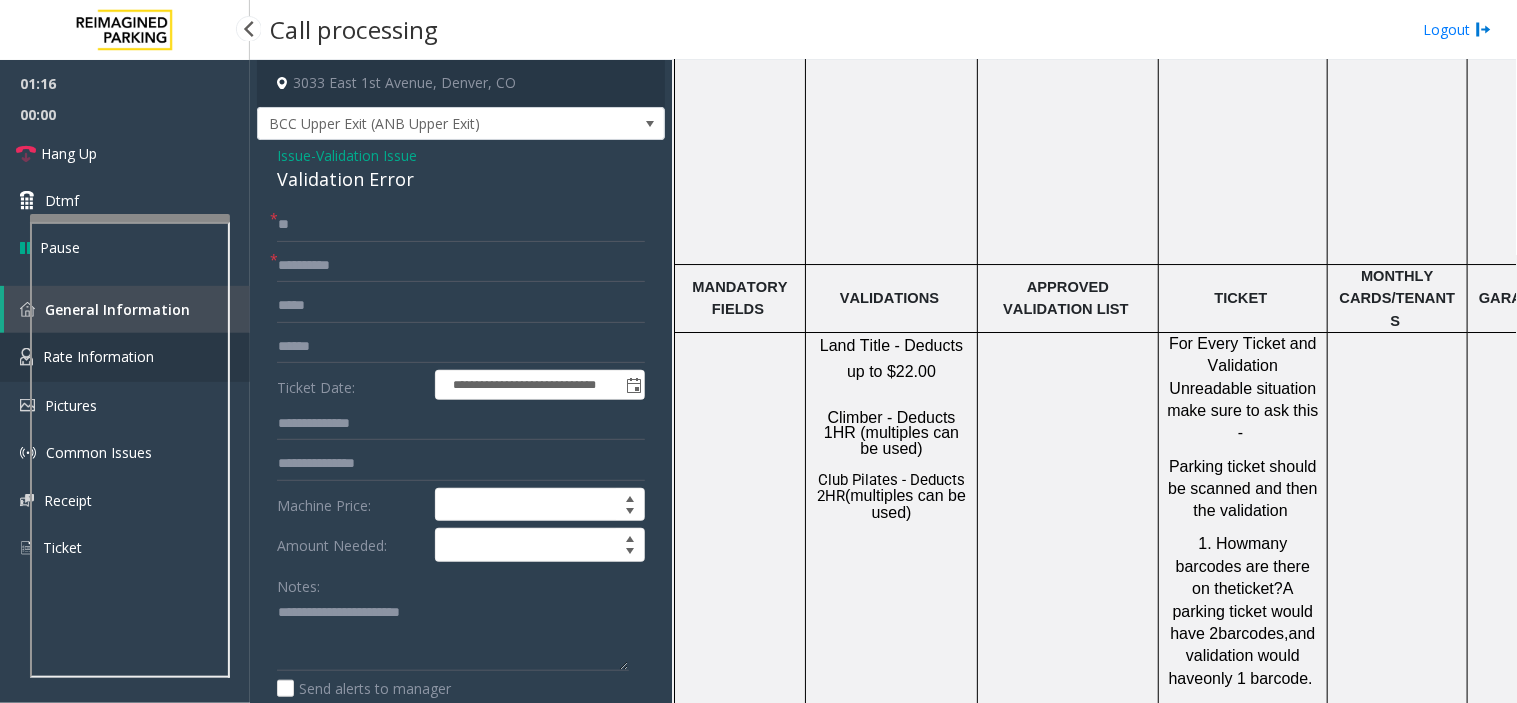 click on "Rate Information" at bounding box center (125, 357) 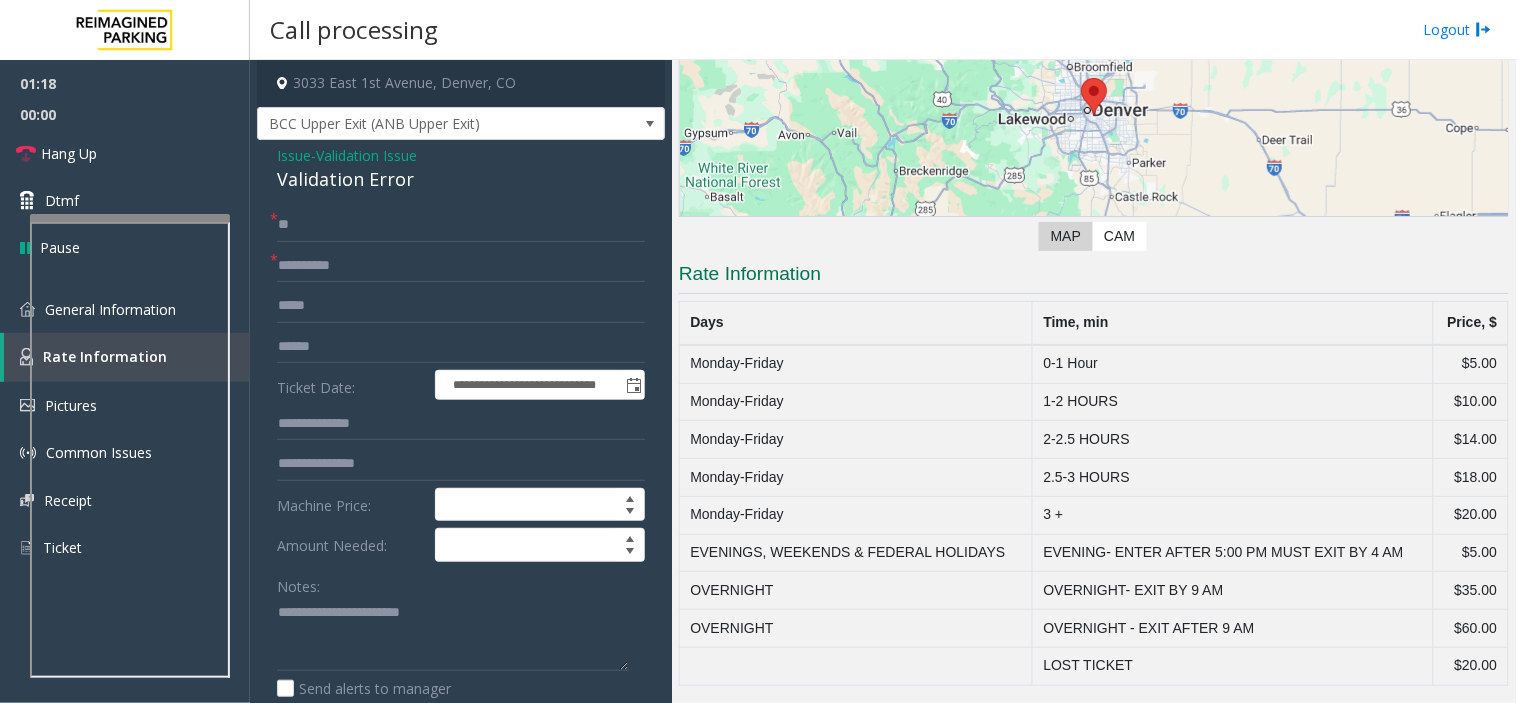 click on "$20.00" 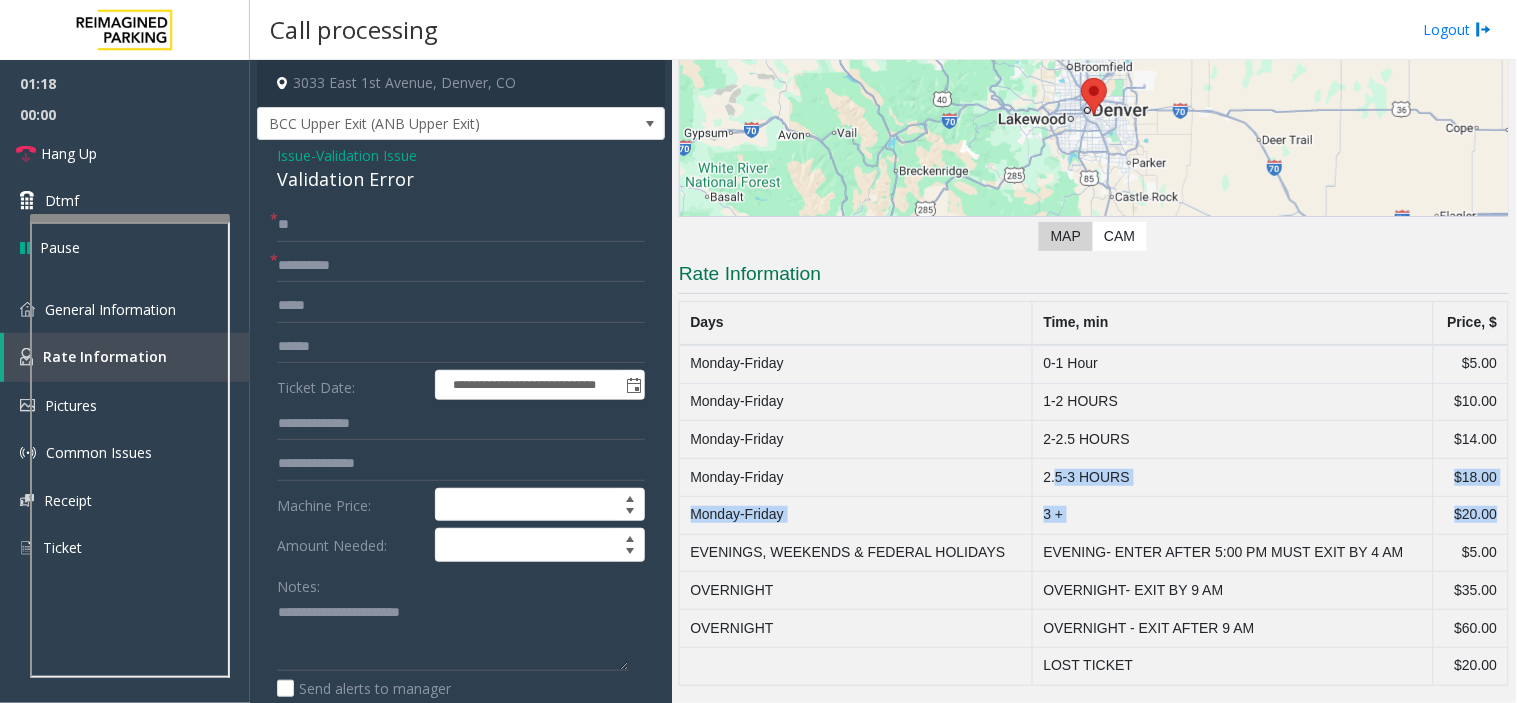 drag, startPoint x: 1481, startPoint y: 507, endPoint x: 1048, endPoint y: 492, distance: 433.25974 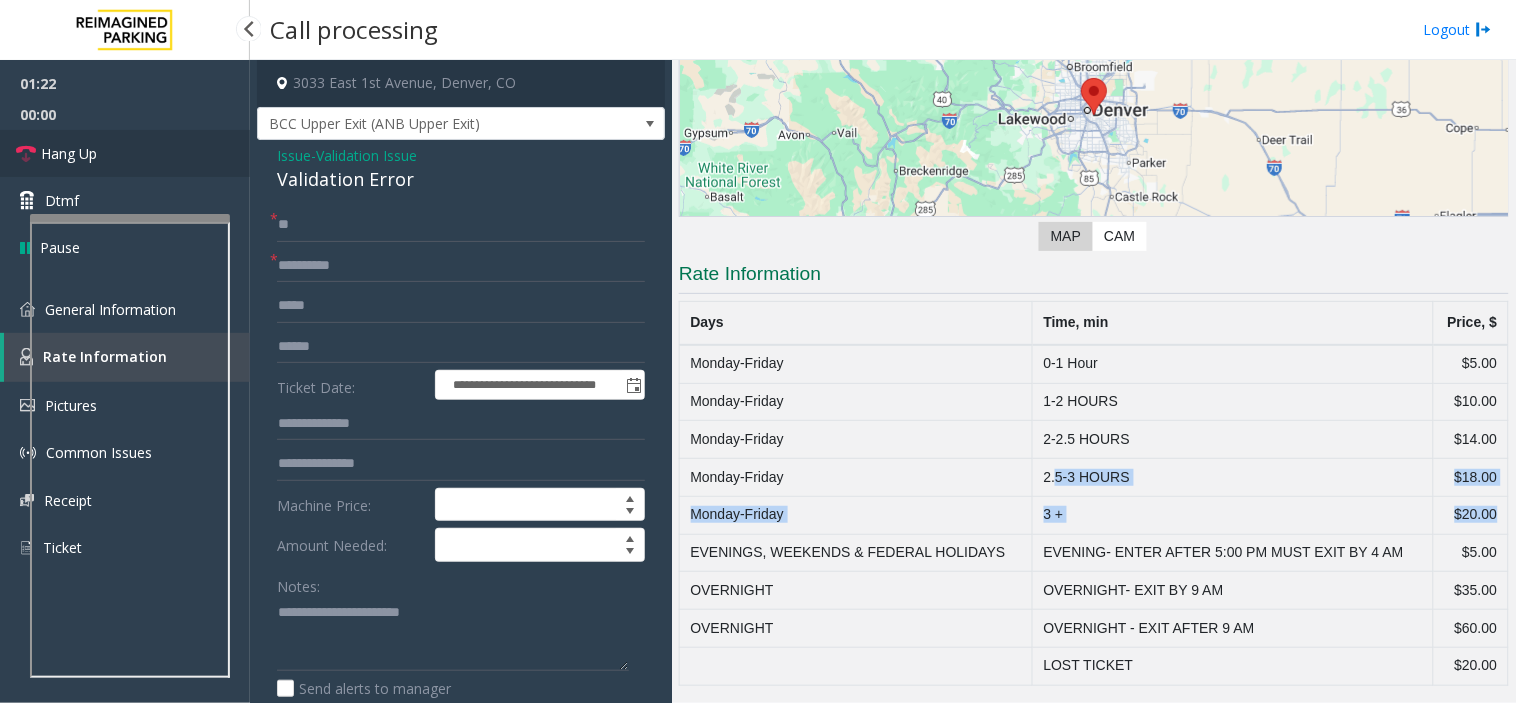 click on "Hang Up" at bounding box center [125, 153] 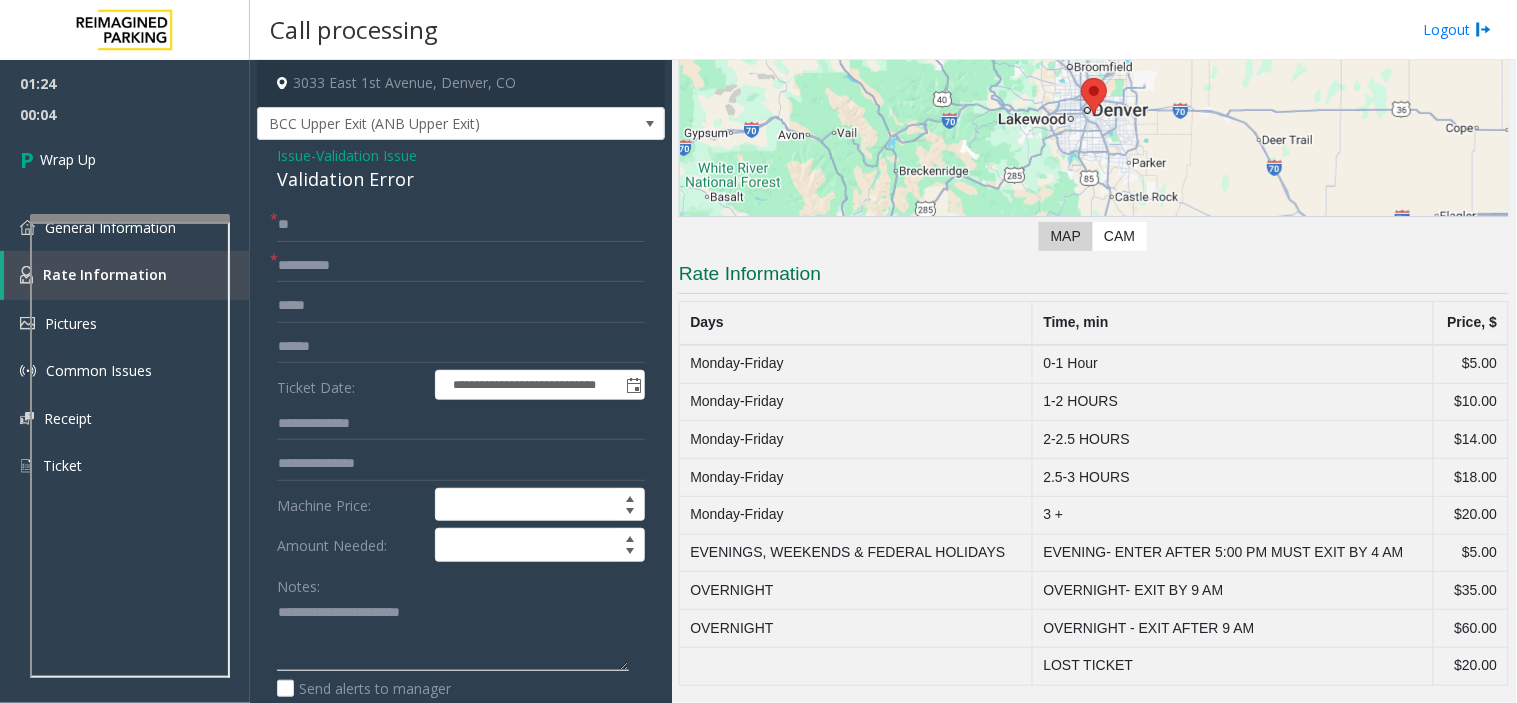 drag, startPoint x: 446, startPoint y: 676, endPoint x: 355, endPoint y: 655, distance: 93.39165 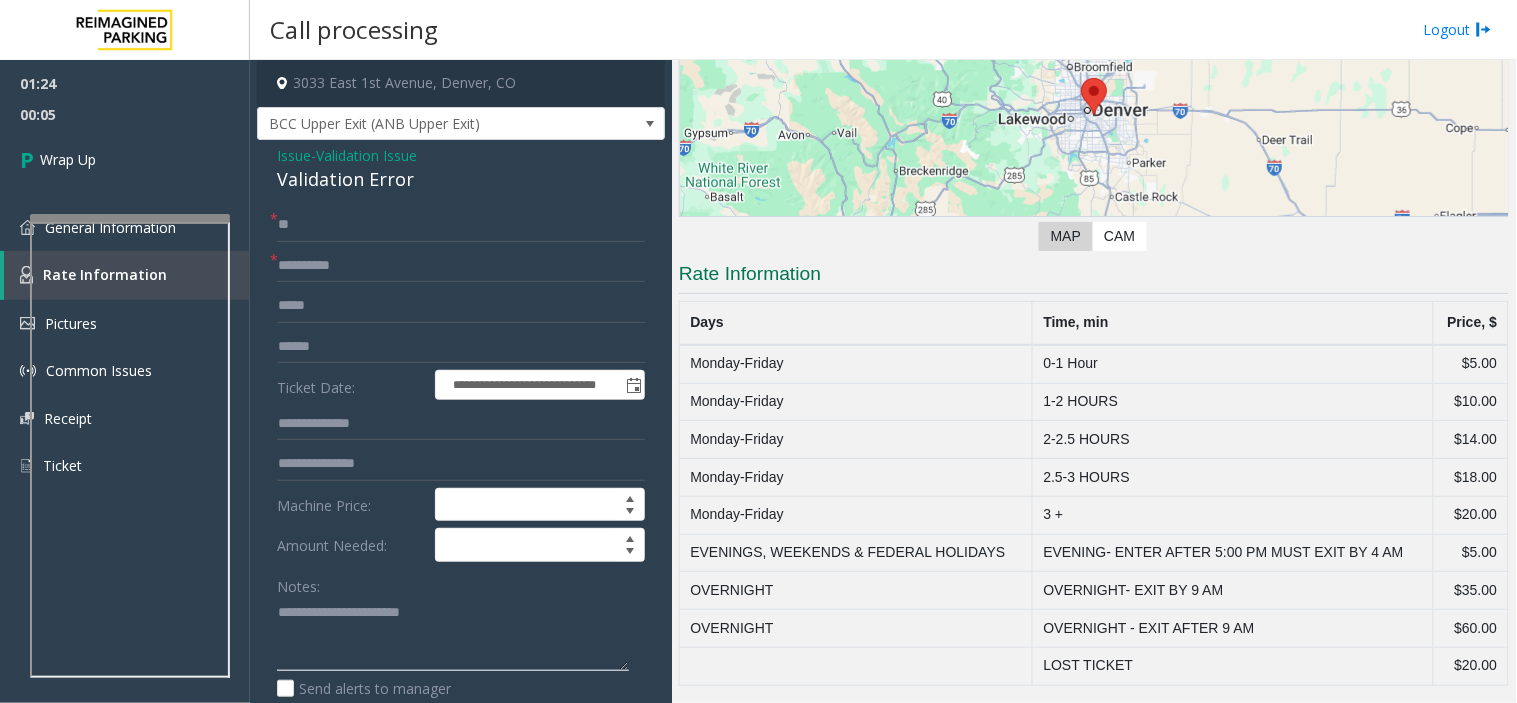paste on "**********" 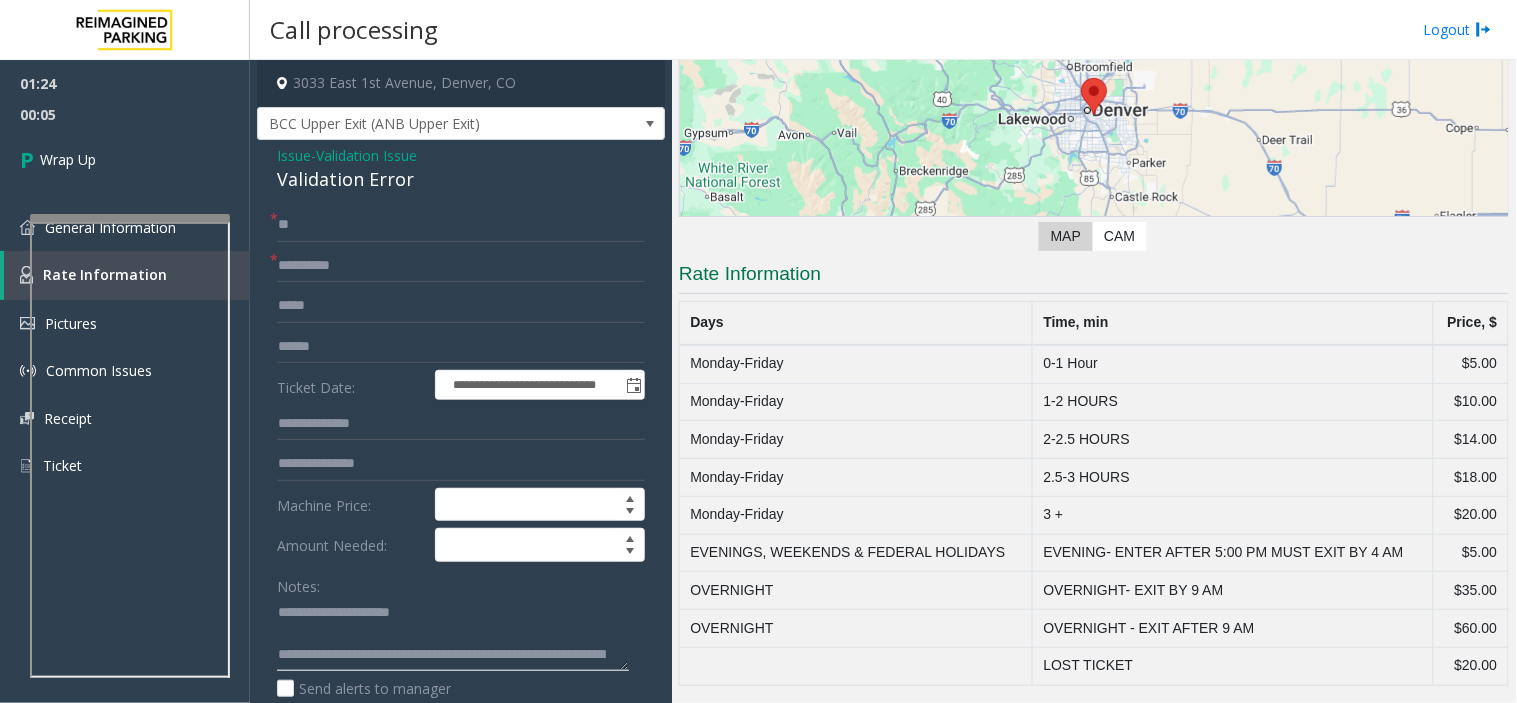 scroll, scrollTop: 14, scrollLeft: 0, axis: vertical 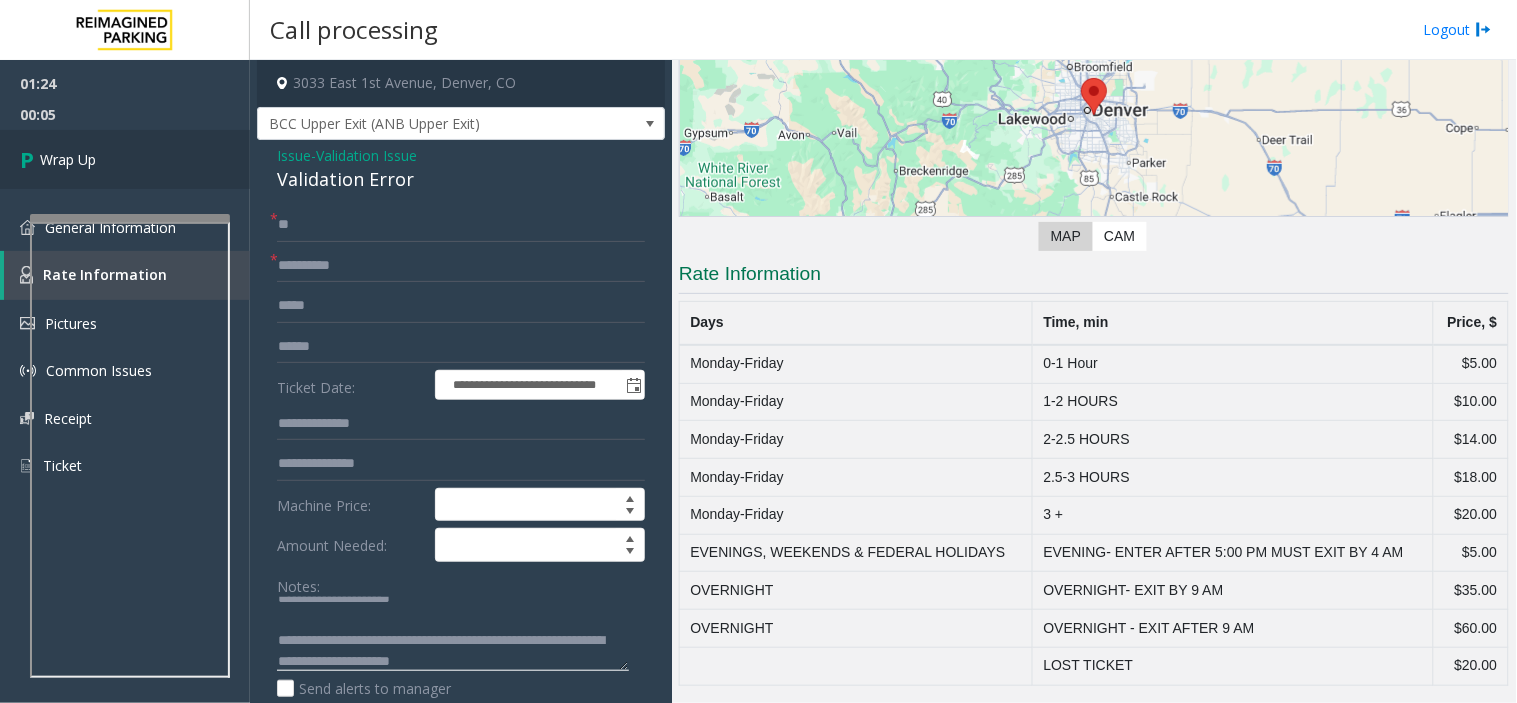 type on "**********" 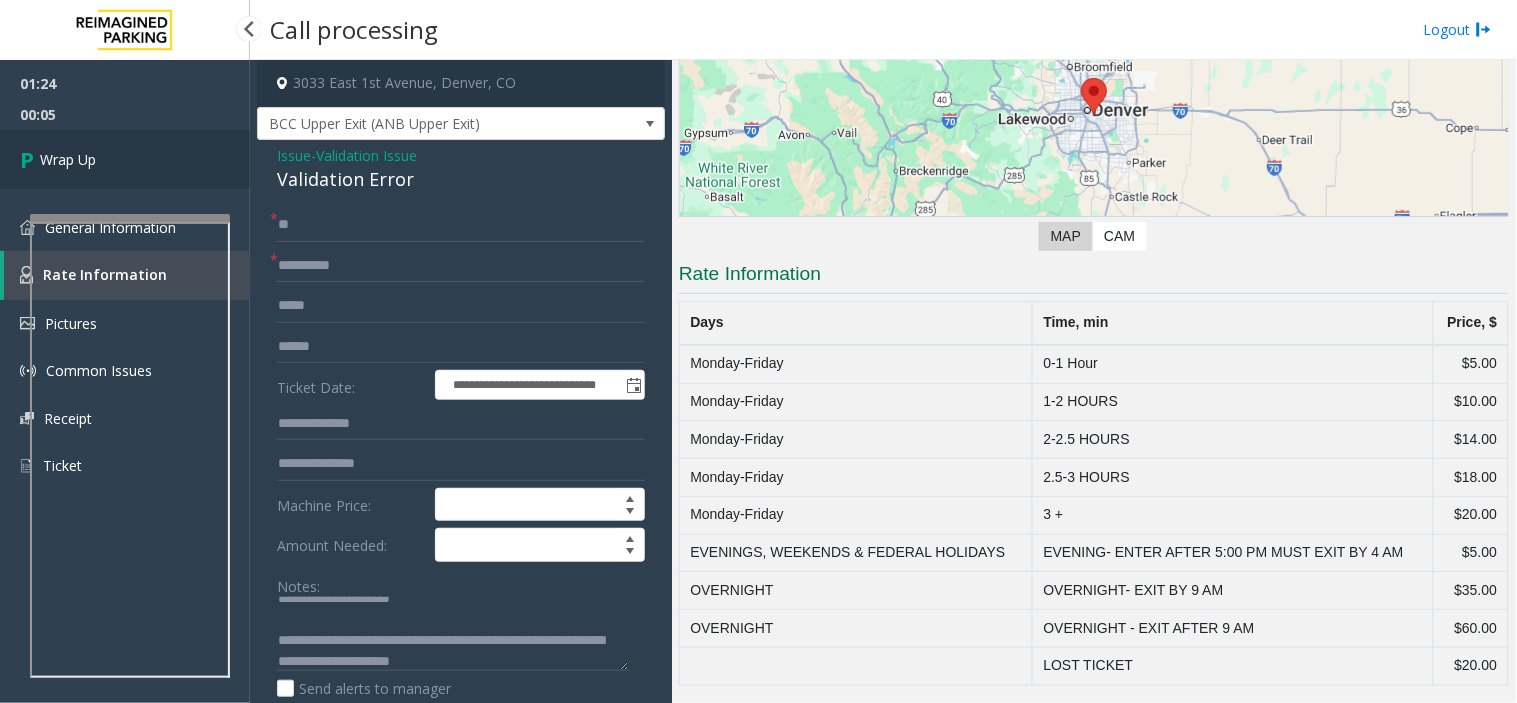click on "Wrap Up" at bounding box center (125, 159) 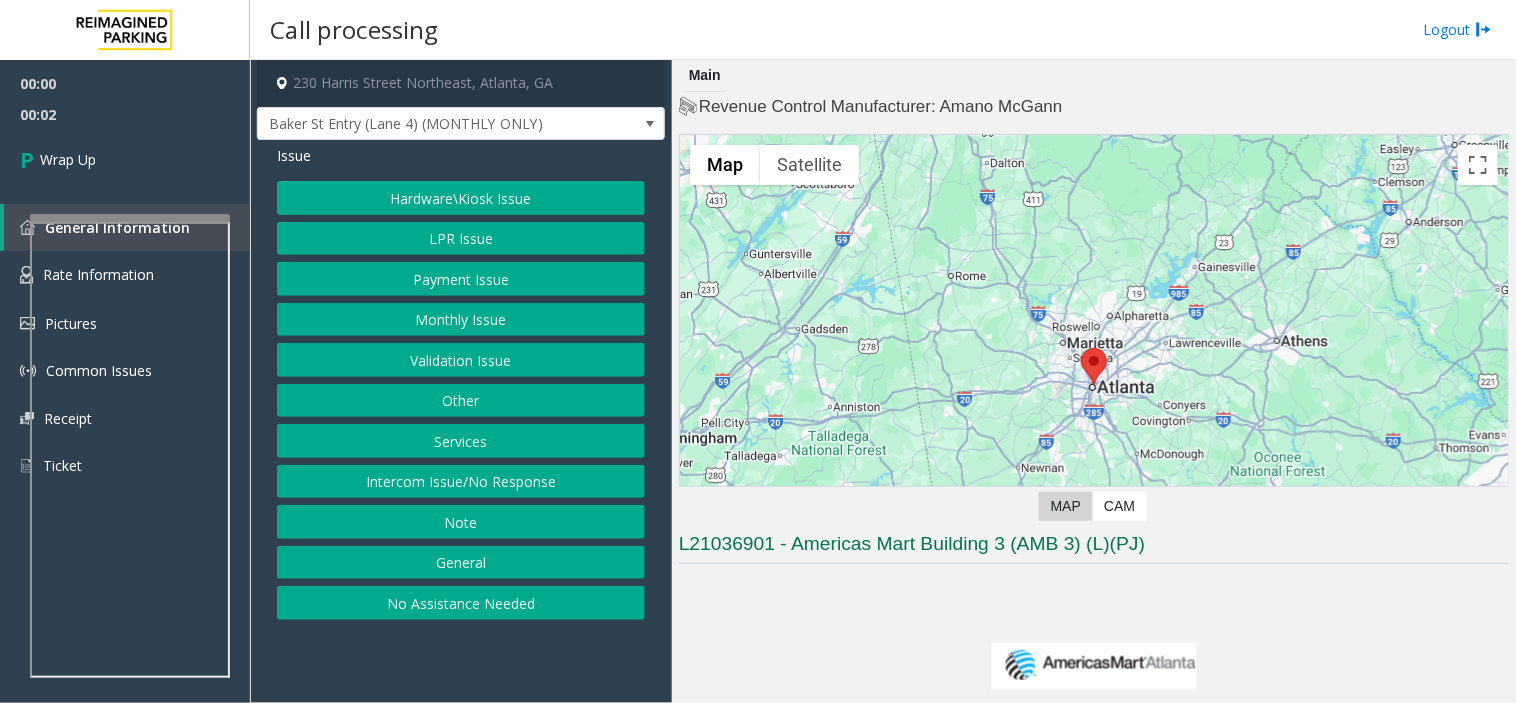 click on "Intercom Issue/No Response" 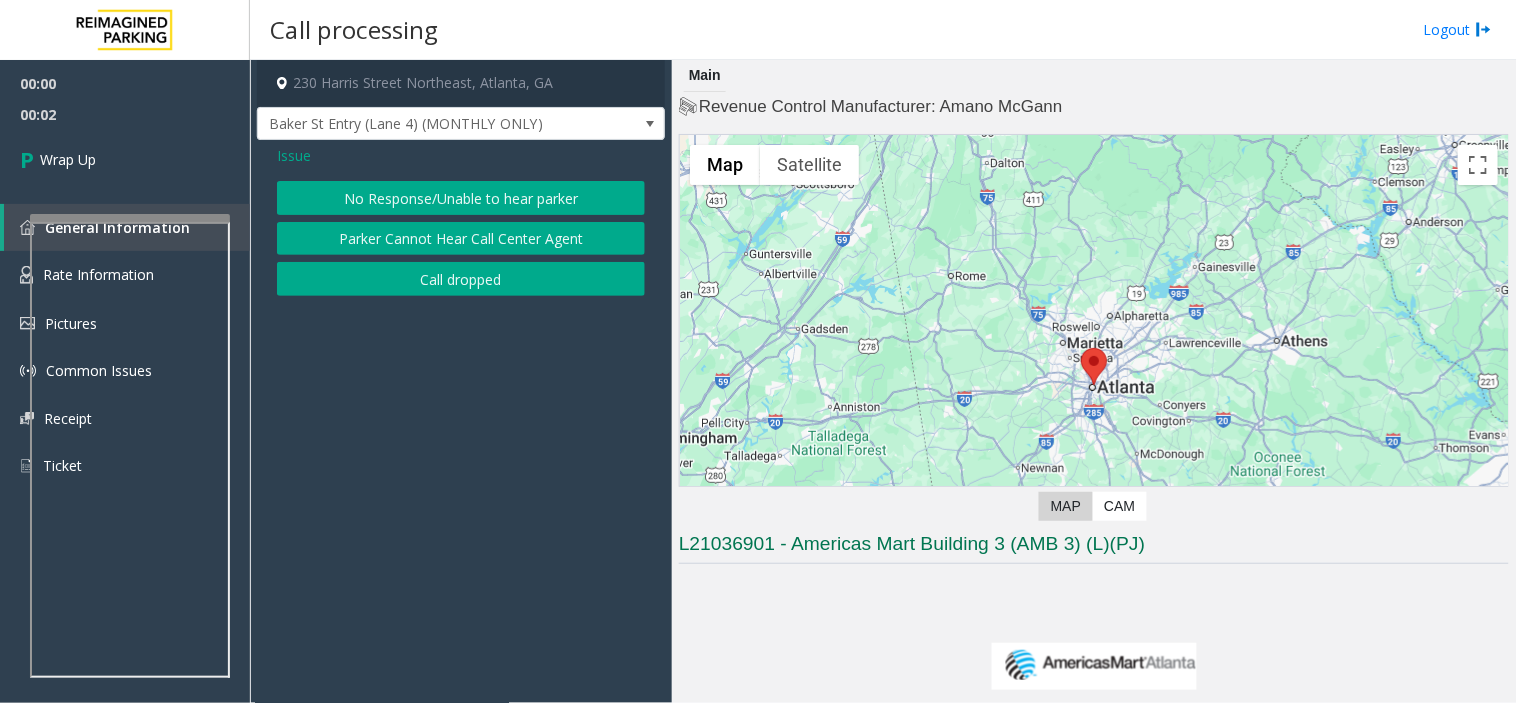 click on "Call dropped" 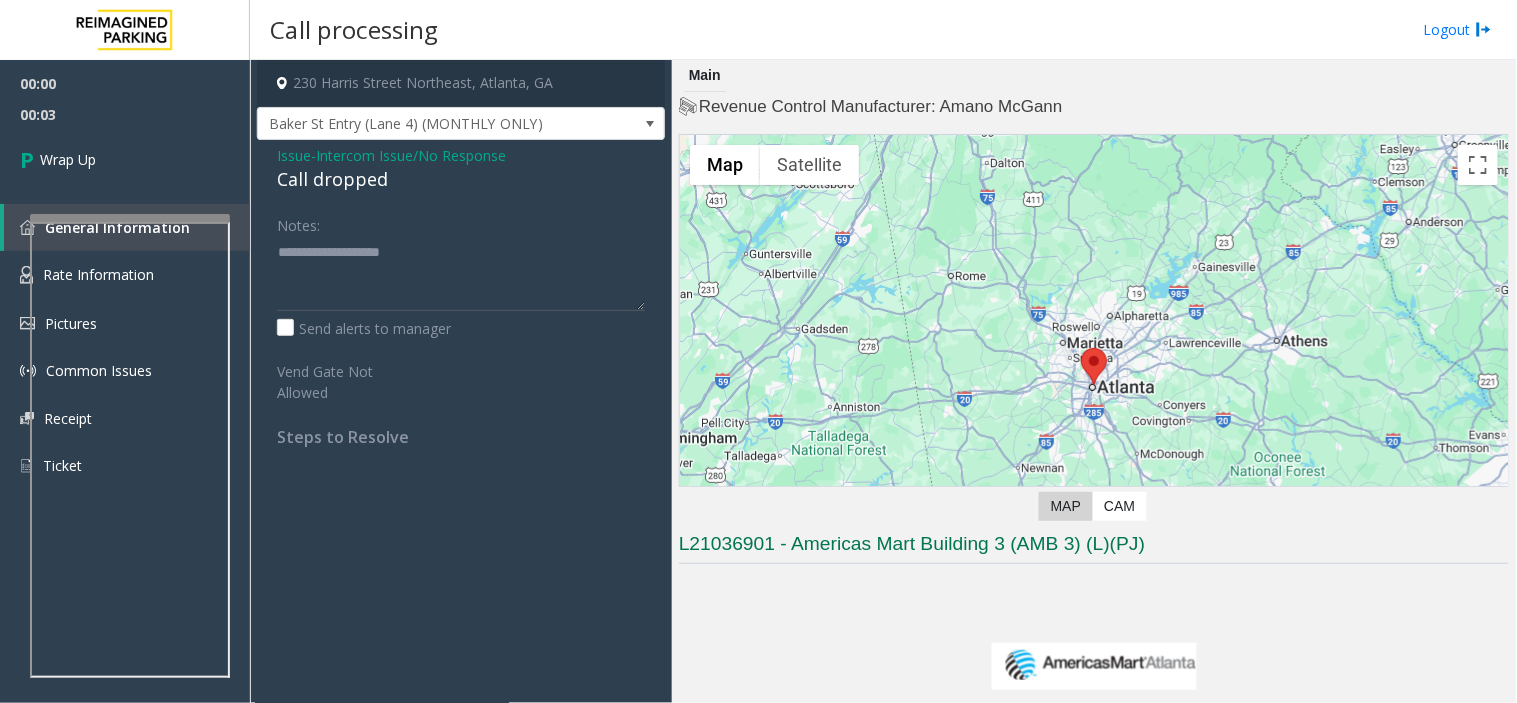 click on "Call dropped" 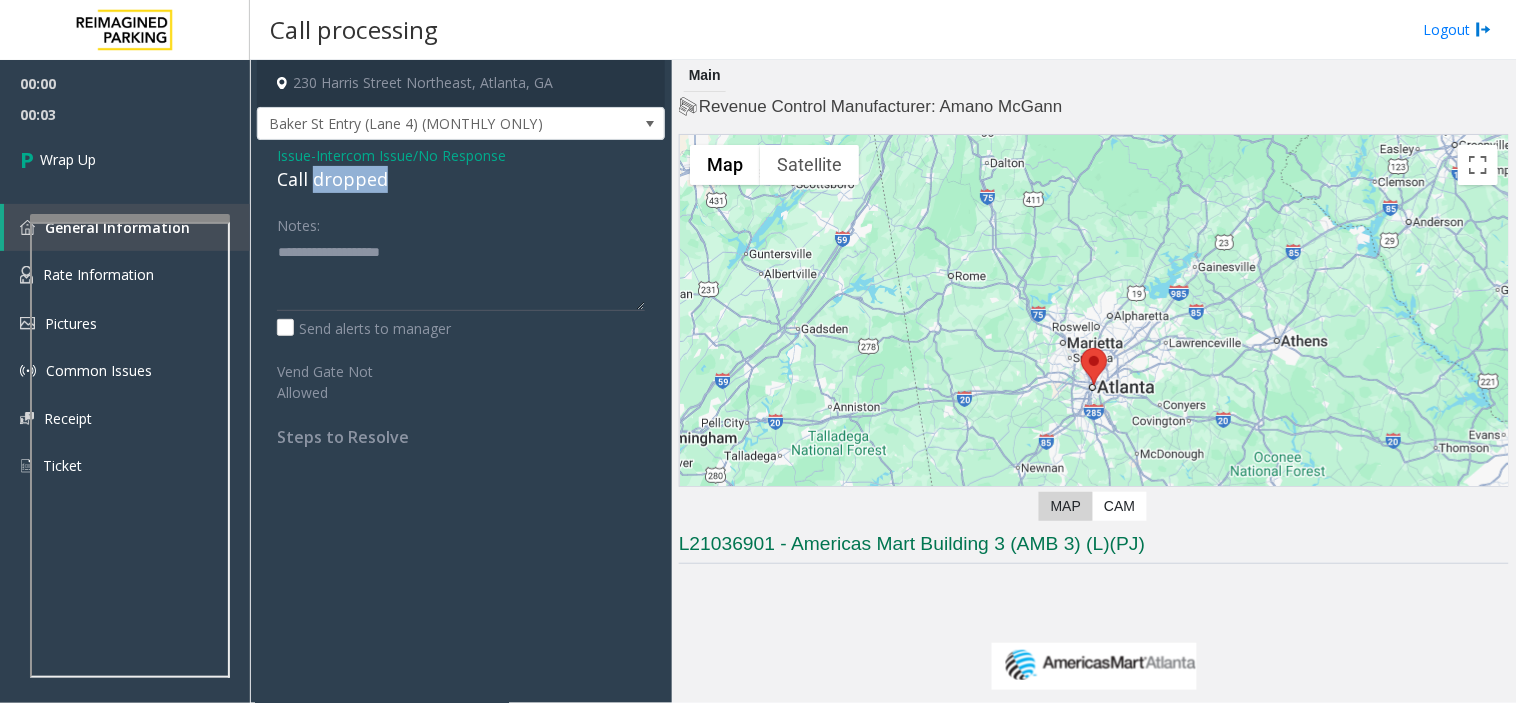 click on "Call dropped" 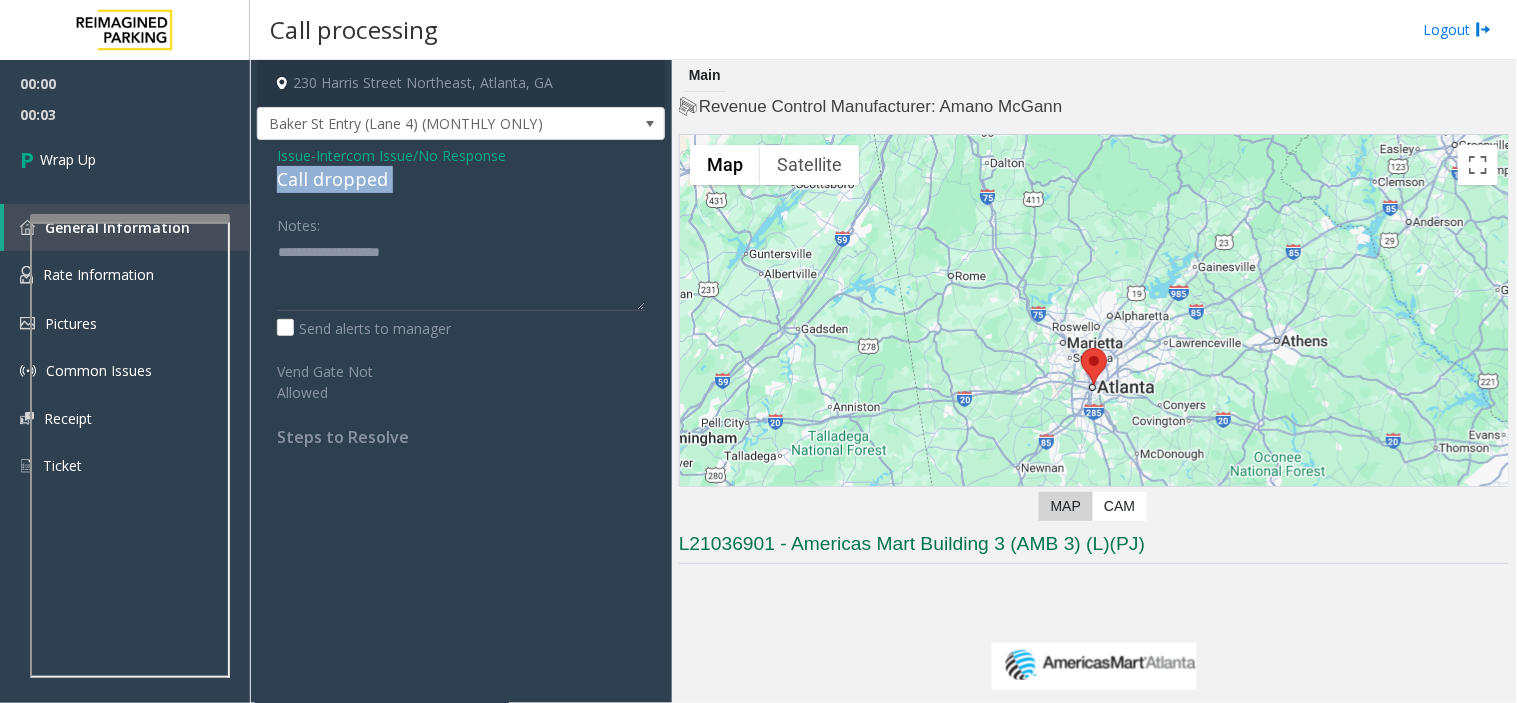 click on "Call dropped" 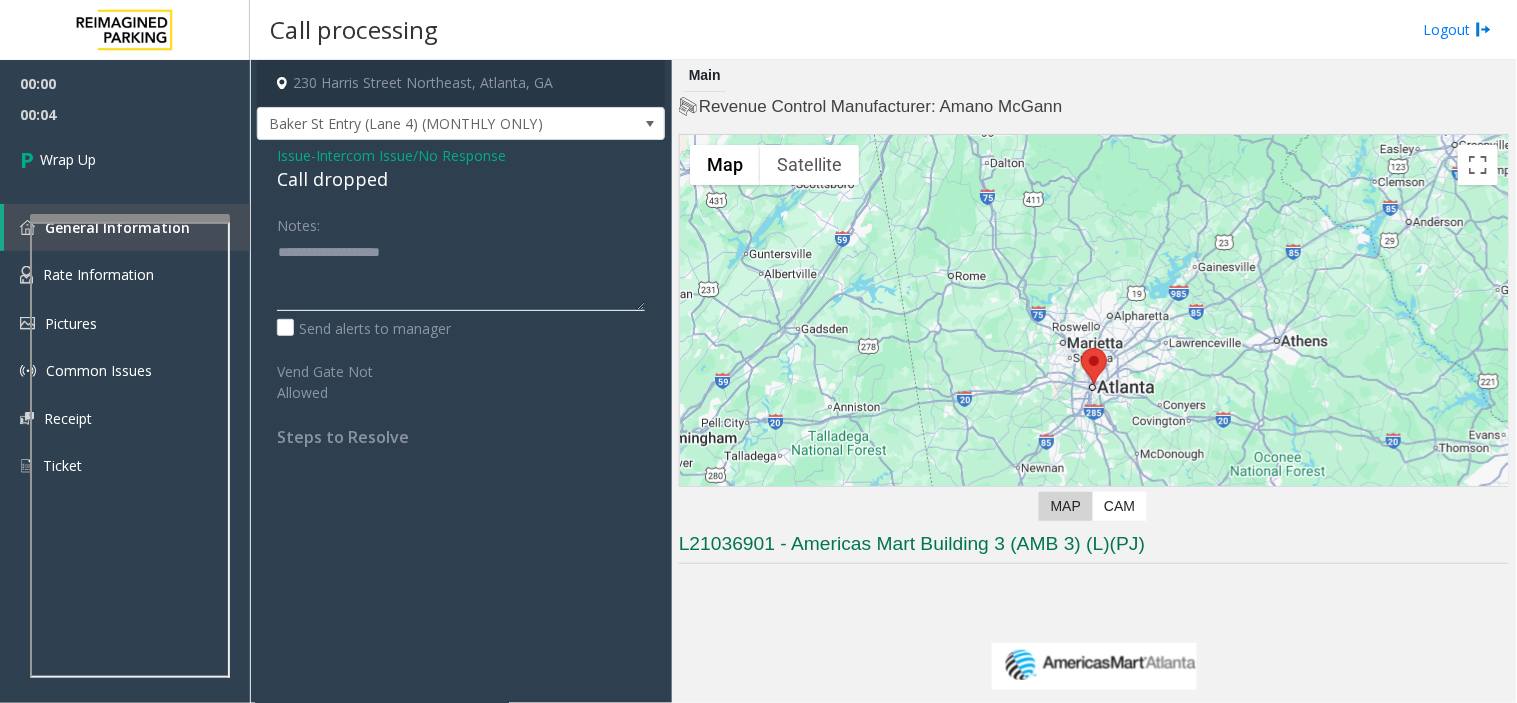 click 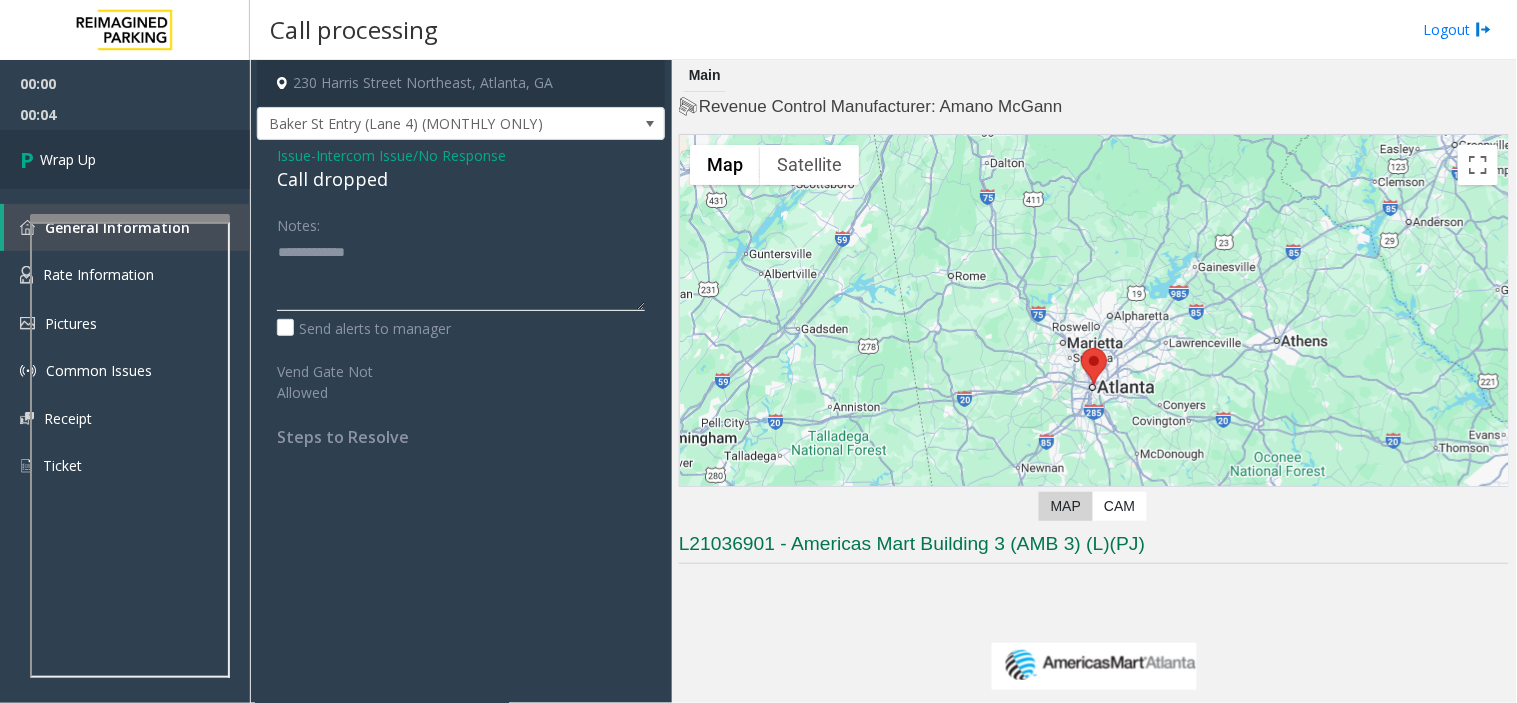 type on "**********" 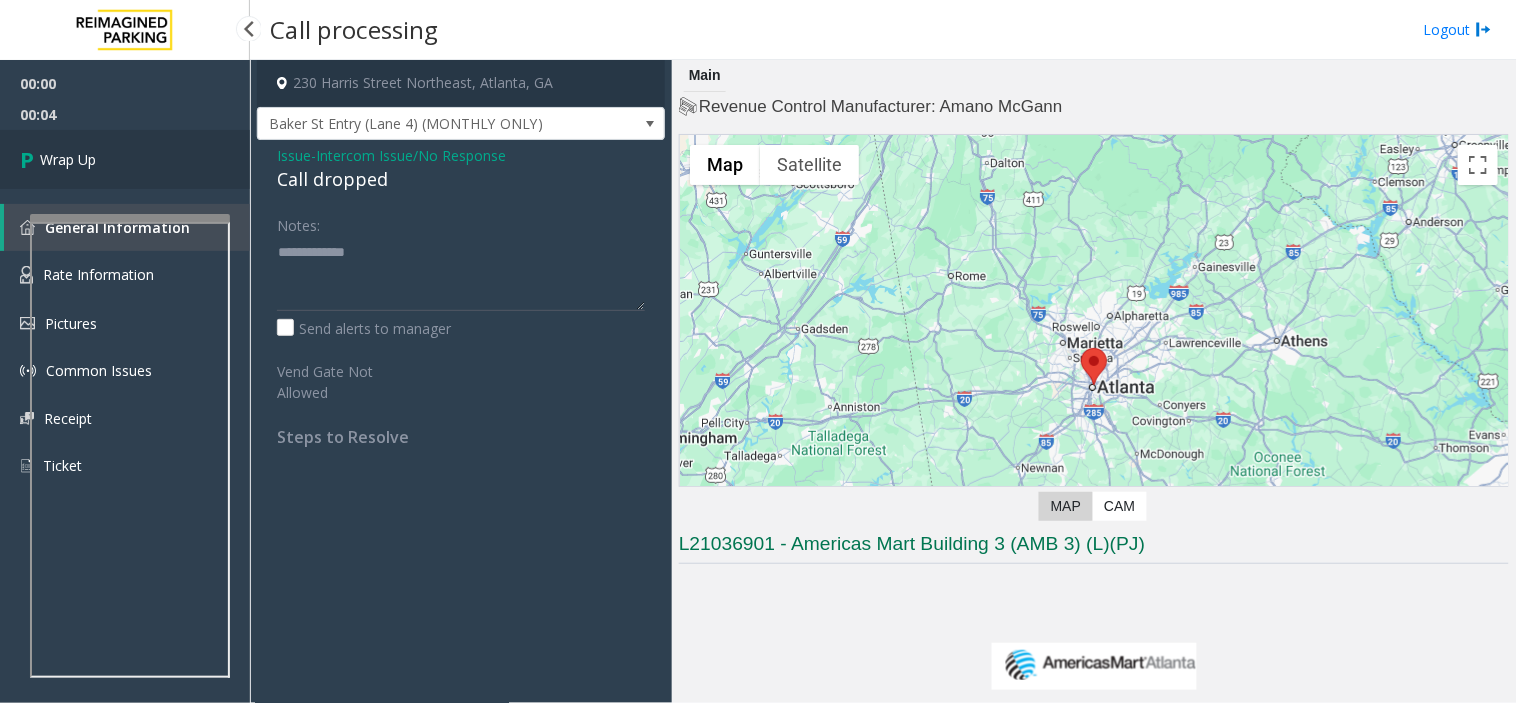 click on "Wrap Up" at bounding box center (125, 159) 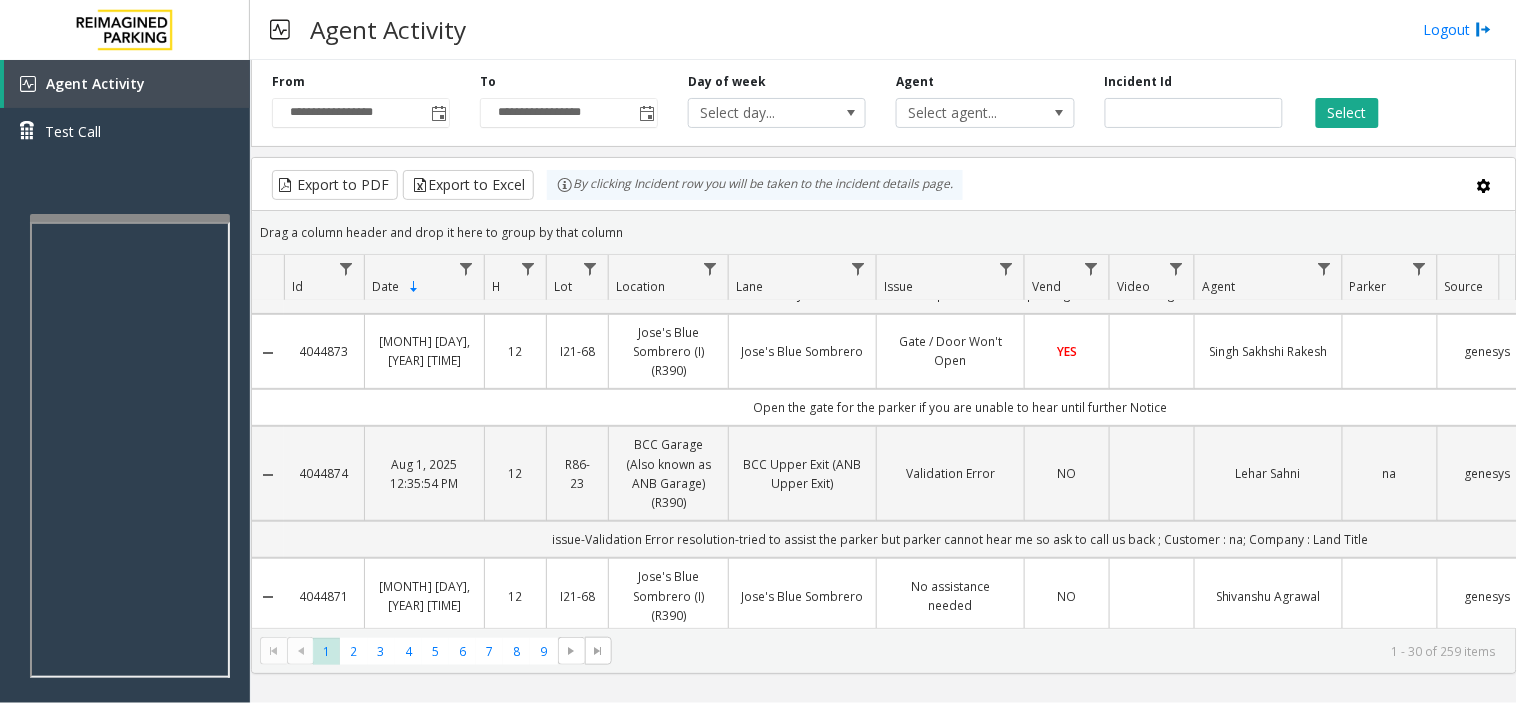 scroll, scrollTop: 222, scrollLeft: 0, axis: vertical 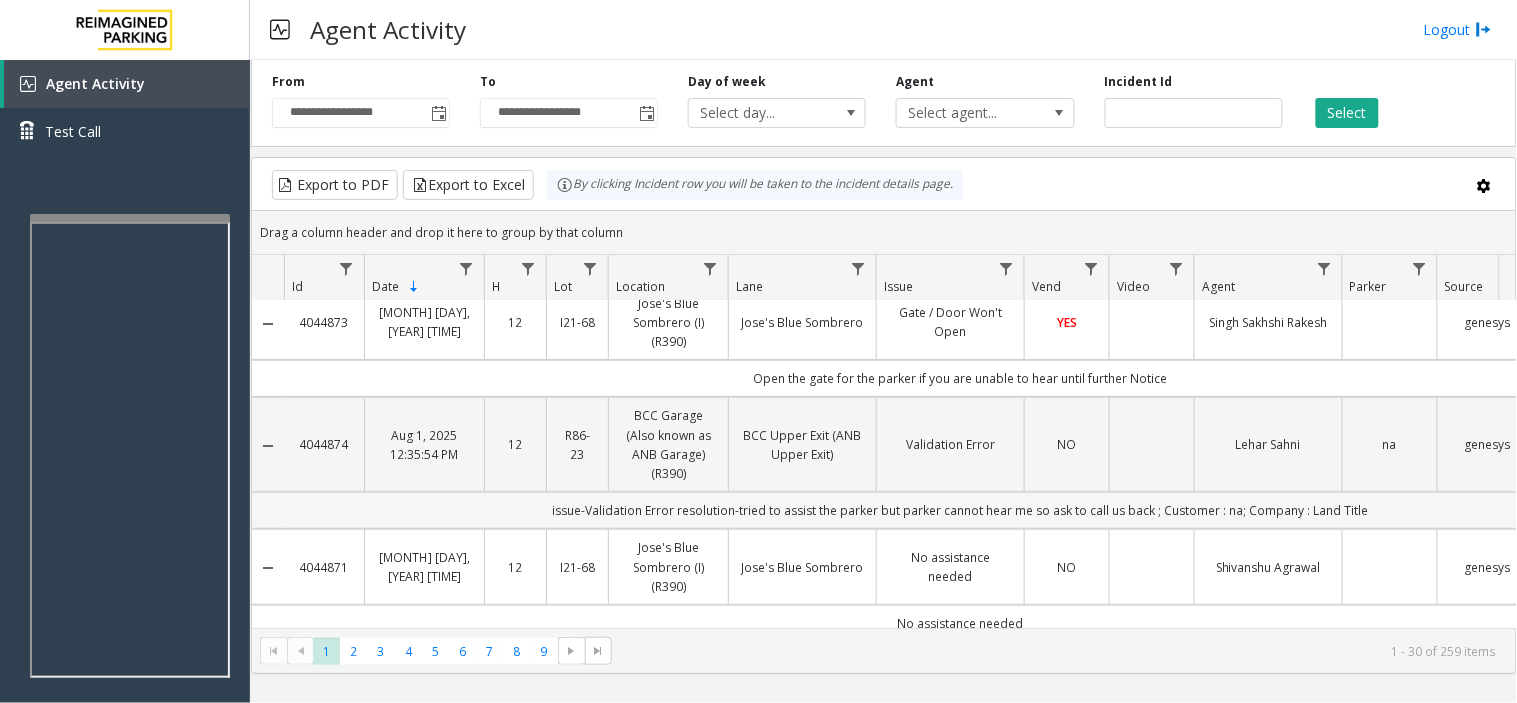 click on "issue-Validation Error
resolution-tried to assist the parker but parker cannot hear me so ask to call us back ; Customer : na; Company  : Land Title" 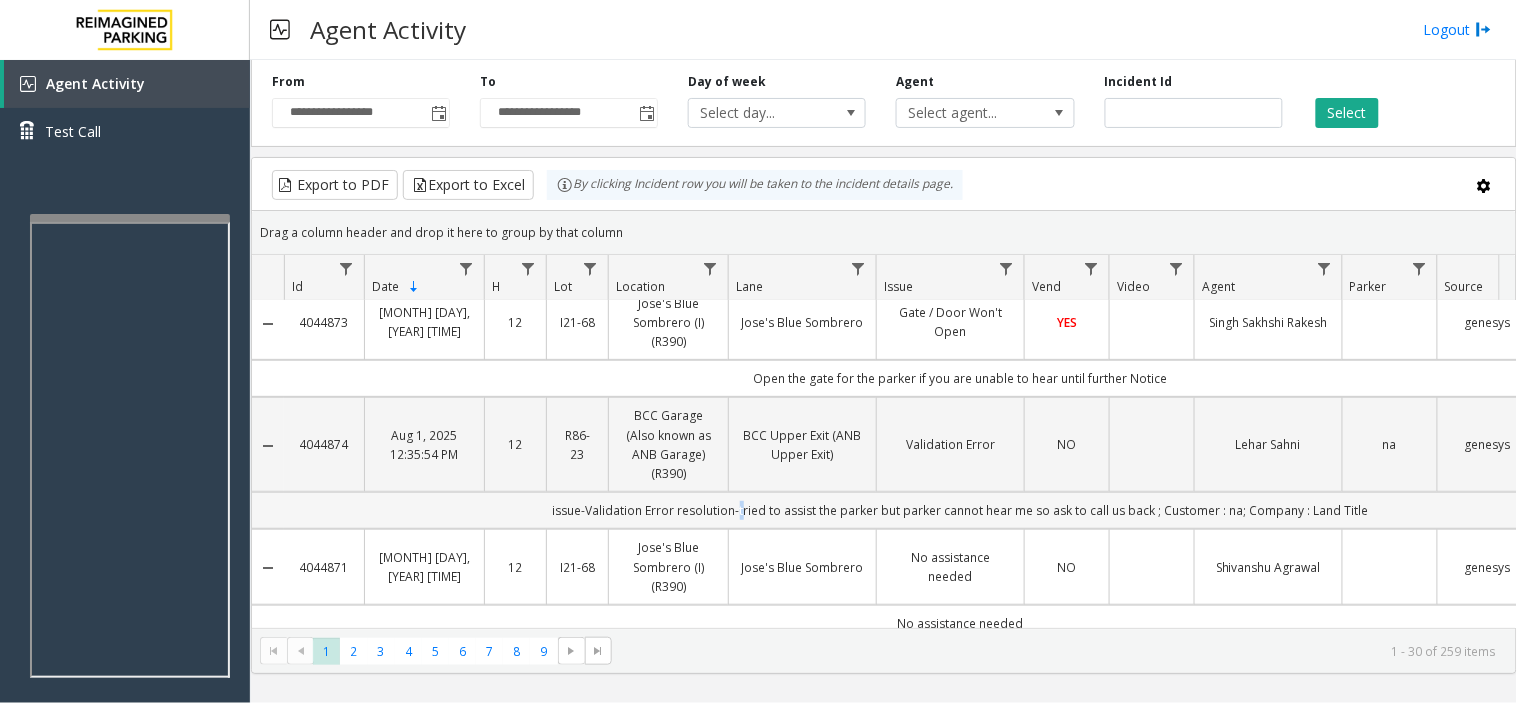 click on "issue-Validation Error
resolution-tried to assist the parker but parker cannot hear me so ask to call us back ; Customer : na; Company  : Land Title" 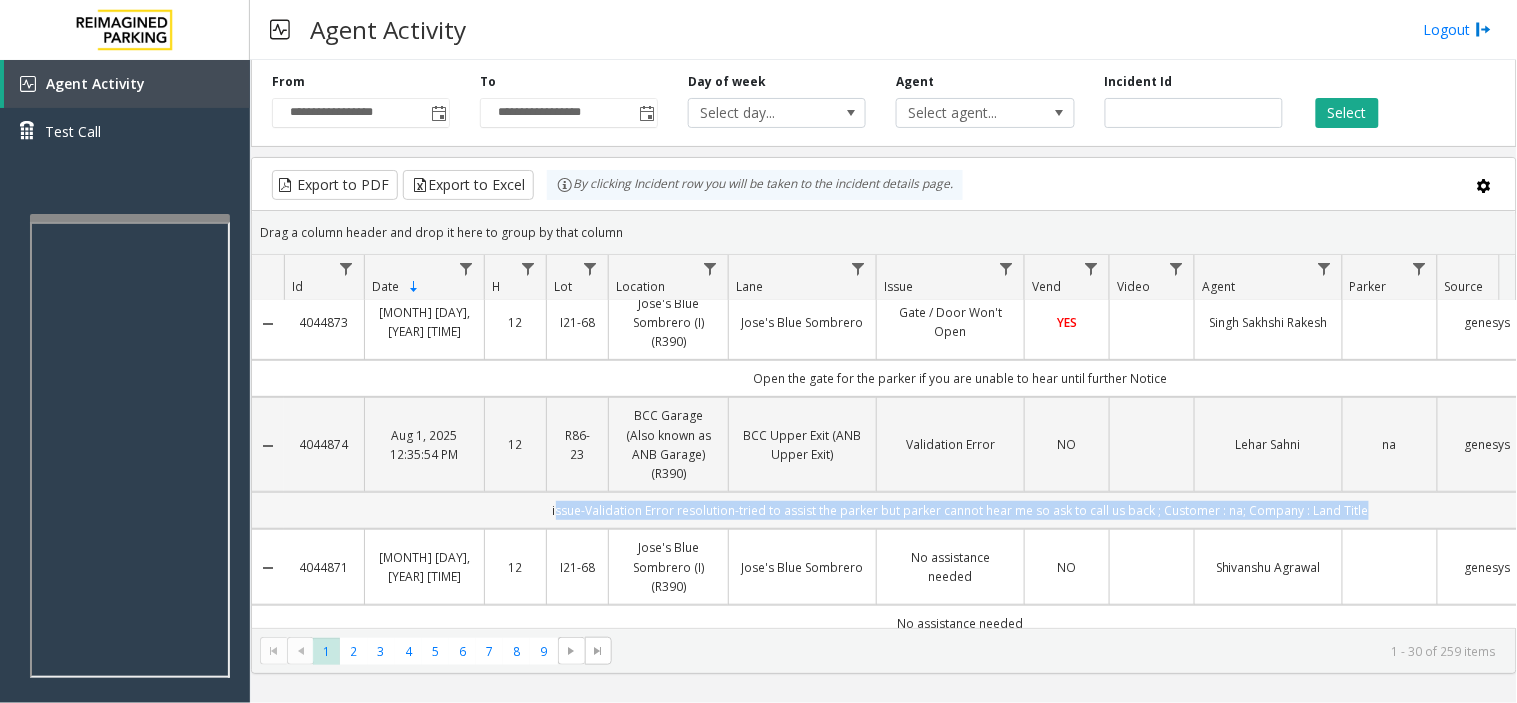 drag, startPoint x: 740, startPoint y: 515, endPoint x: 838, endPoint y: 515, distance: 98 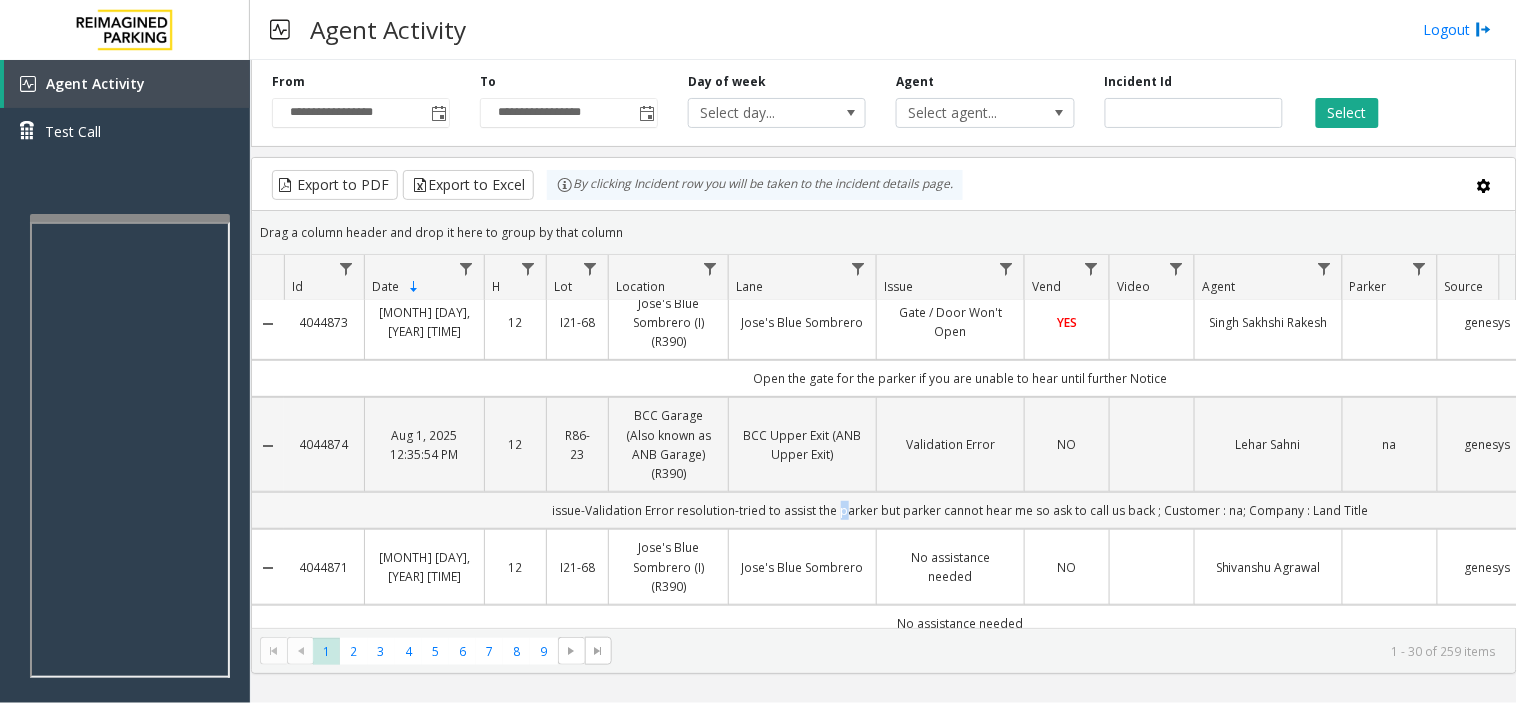click on "issue-Validation Error
resolution-tried to assist the parker but parker cannot hear me so ask to call us back ; Customer : na; Company  : Land Title" 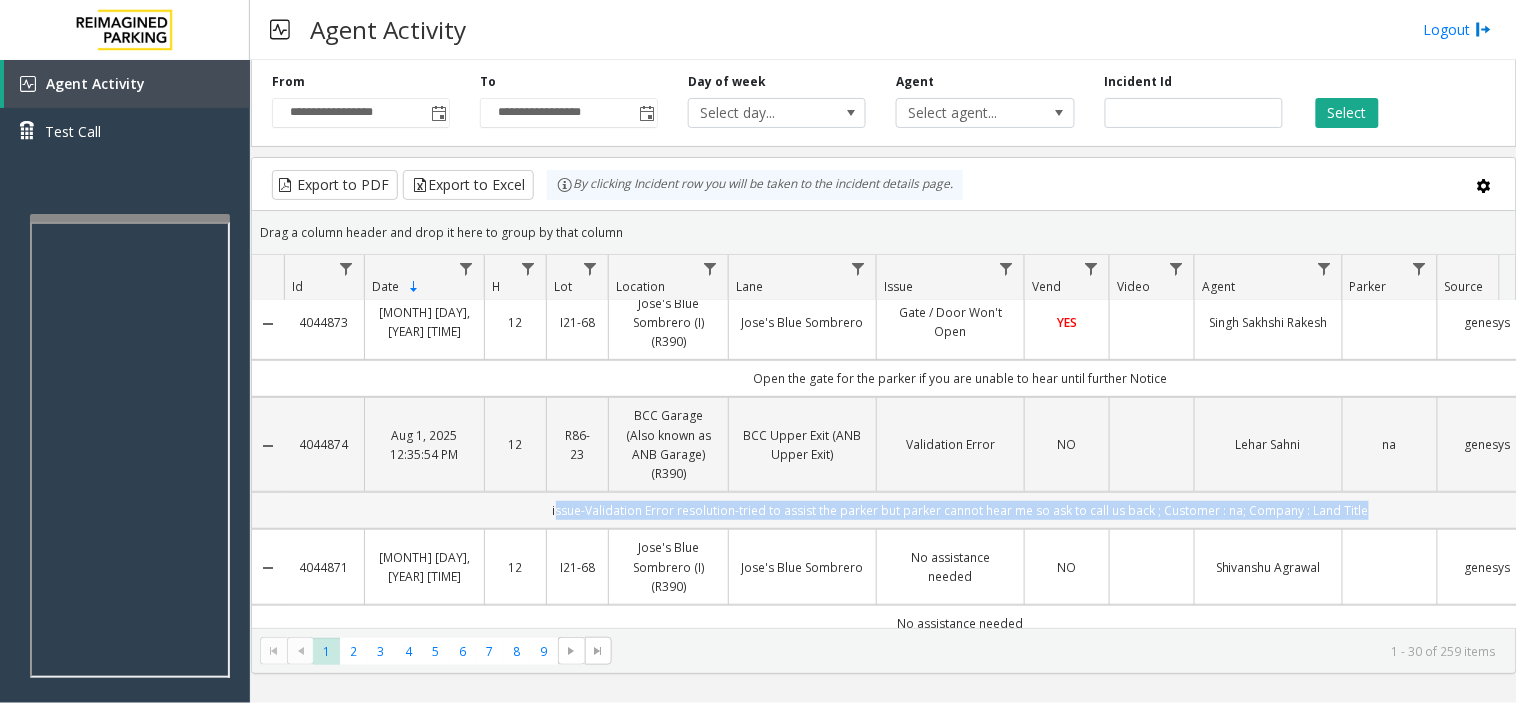 click on "issue-Validation Error
resolution-tried to assist the parker but parker cannot hear me so ask to call us back ; Customer : na; Company  : Land Title" 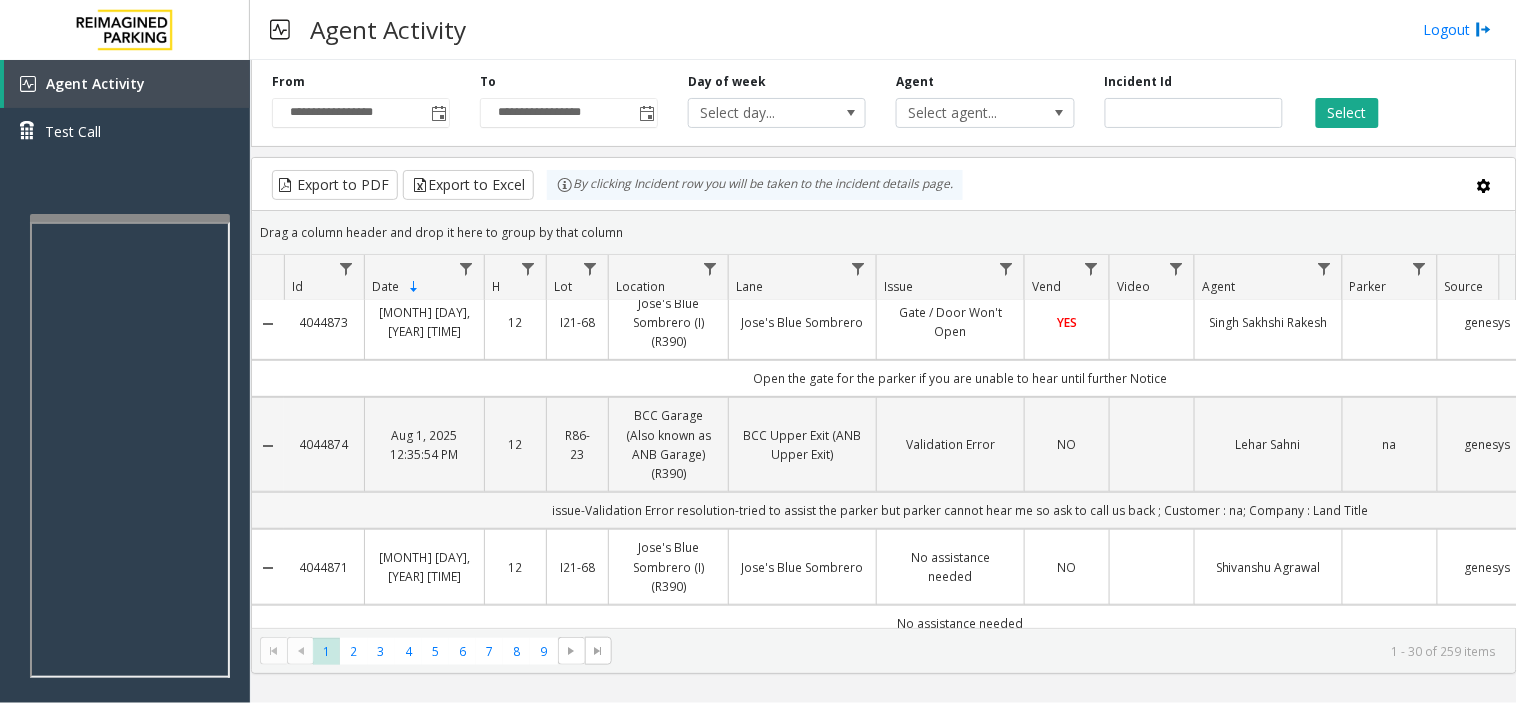 click on "issue-Validation Error
resolution-tried to assist the parker but parker cannot hear me so ask to call us back ; Customer : na; Company  : Land Title" 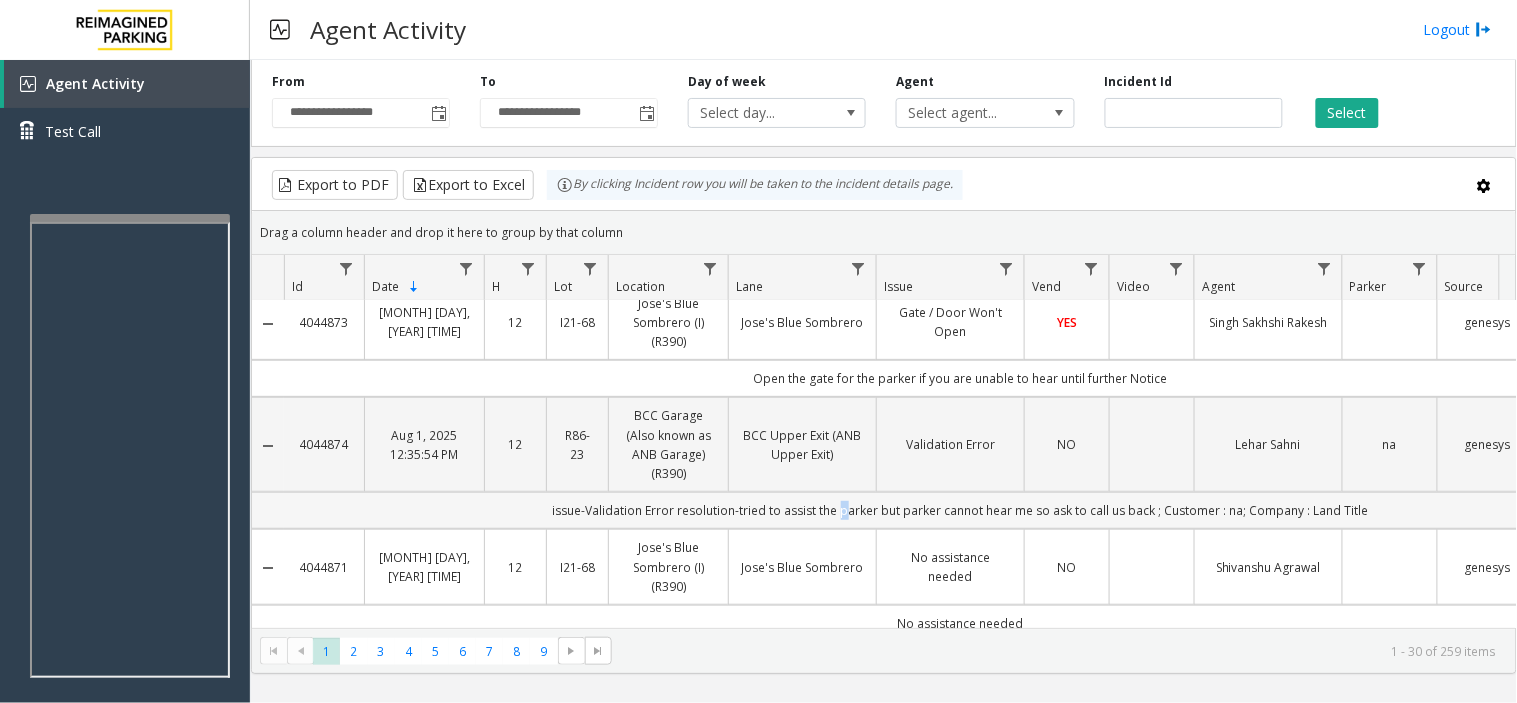 click on "issue-Validation Error
resolution-tried to assist the parker but parker cannot hear me so ask to call us back ; Customer : na; Company  : Land Title" 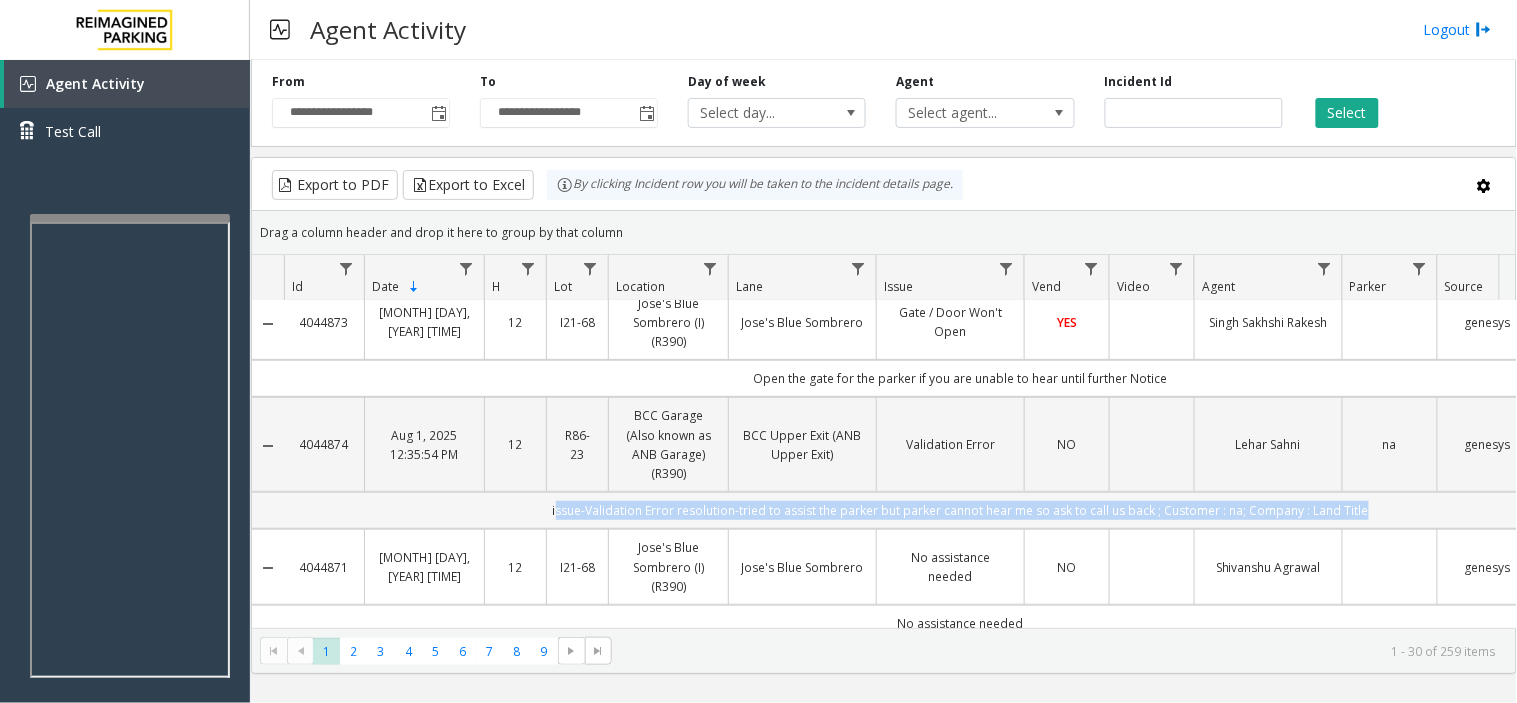 click on "issue-Validation Error
resolution-tried to assist the parker but parker cannot hear me so ask to call us back ; Customer : na; Company  : Land Title" 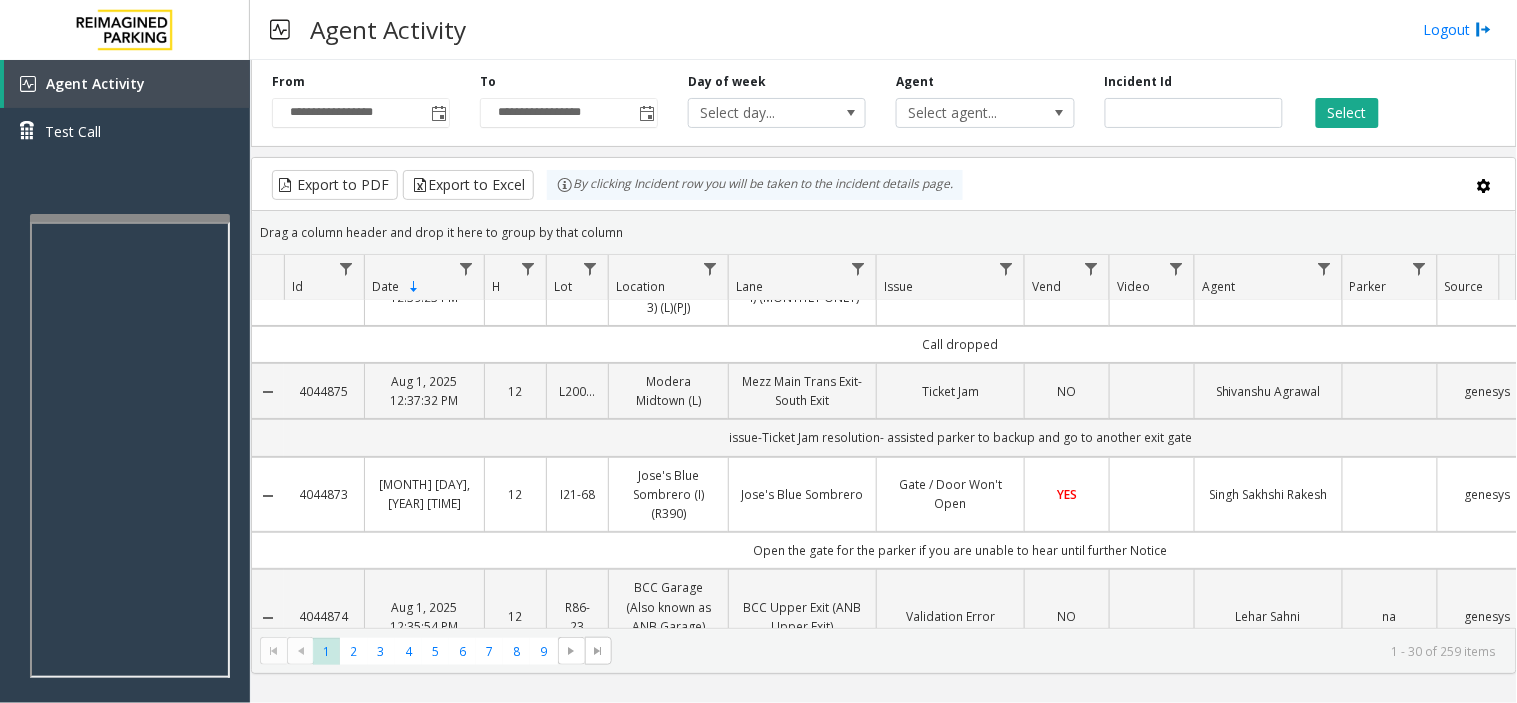 scroll, scrollTop: 0, scrollLeft: 0, axis: both 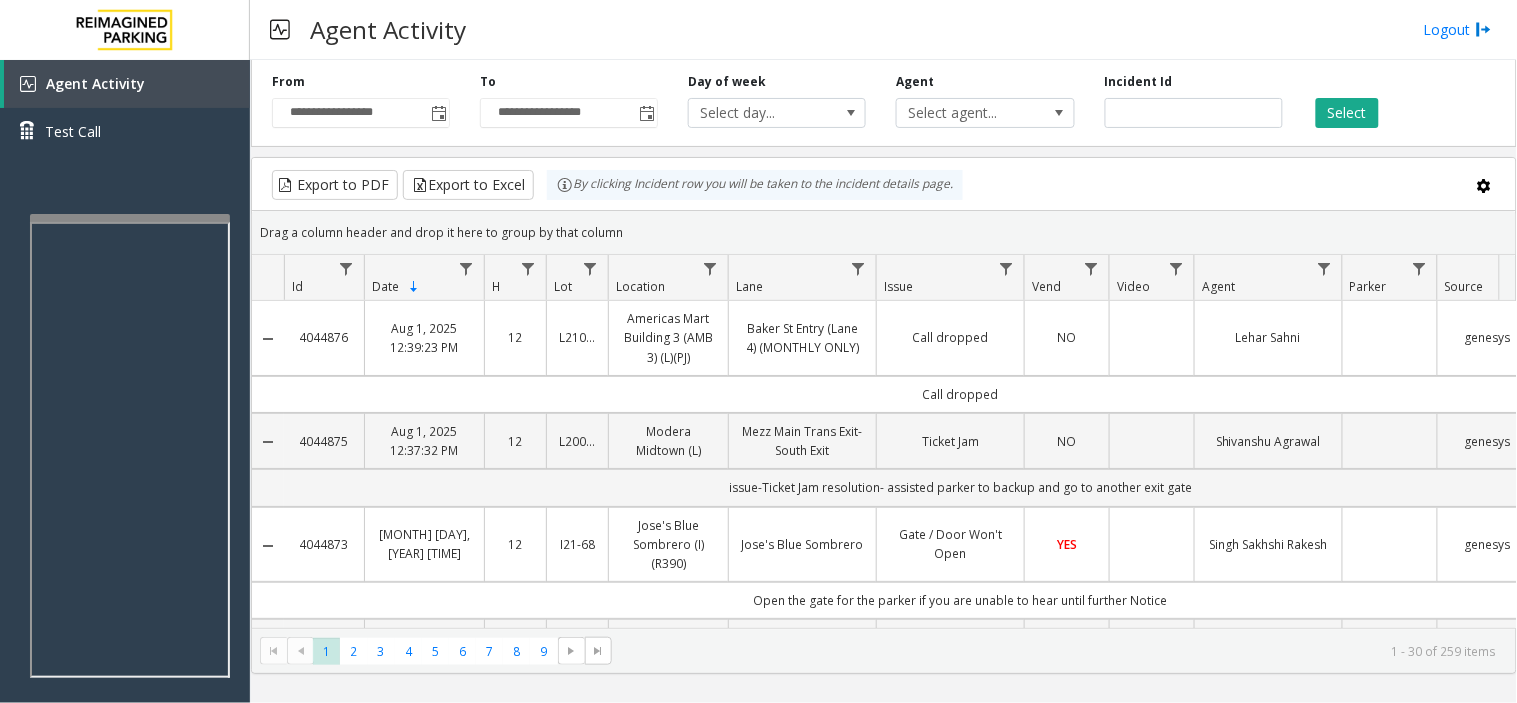 click on "Call dropped" 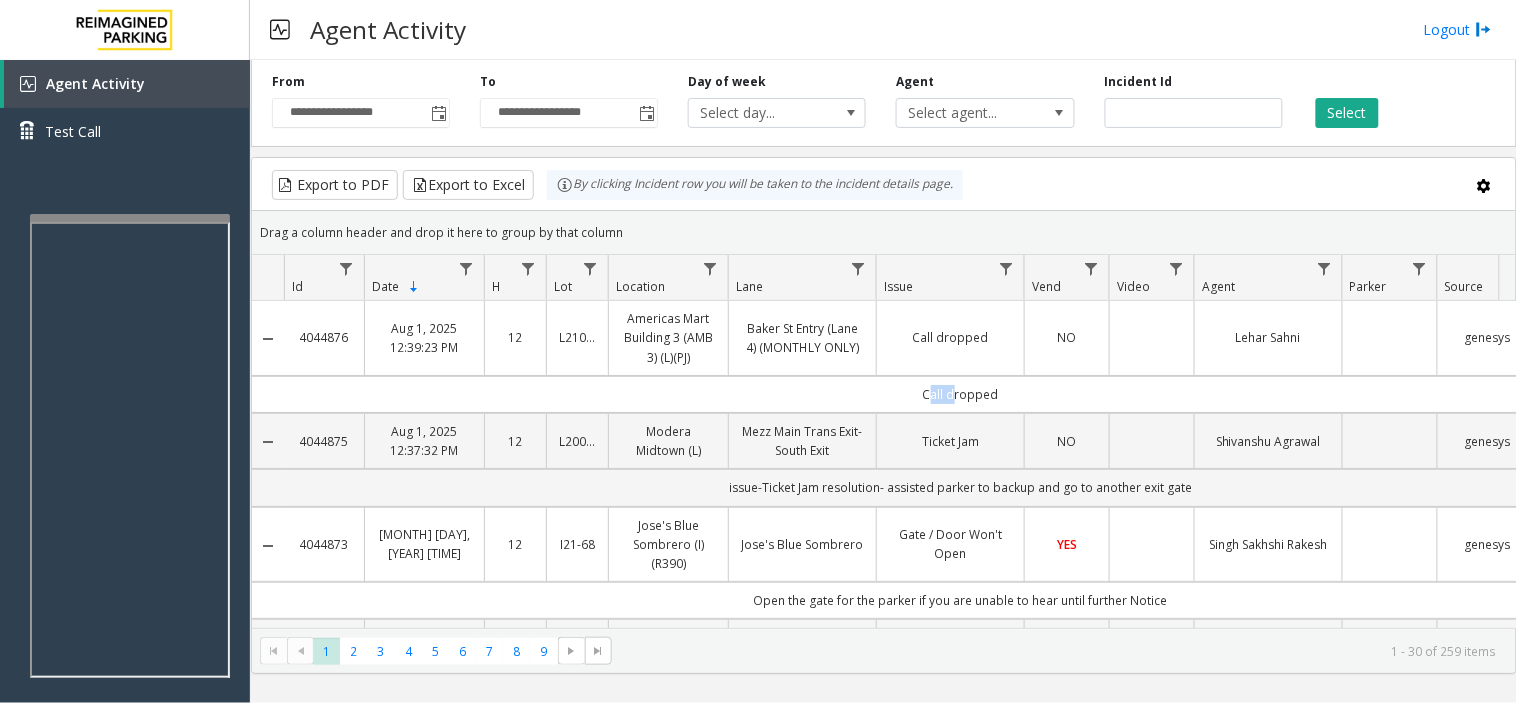 click on "Call dropped" 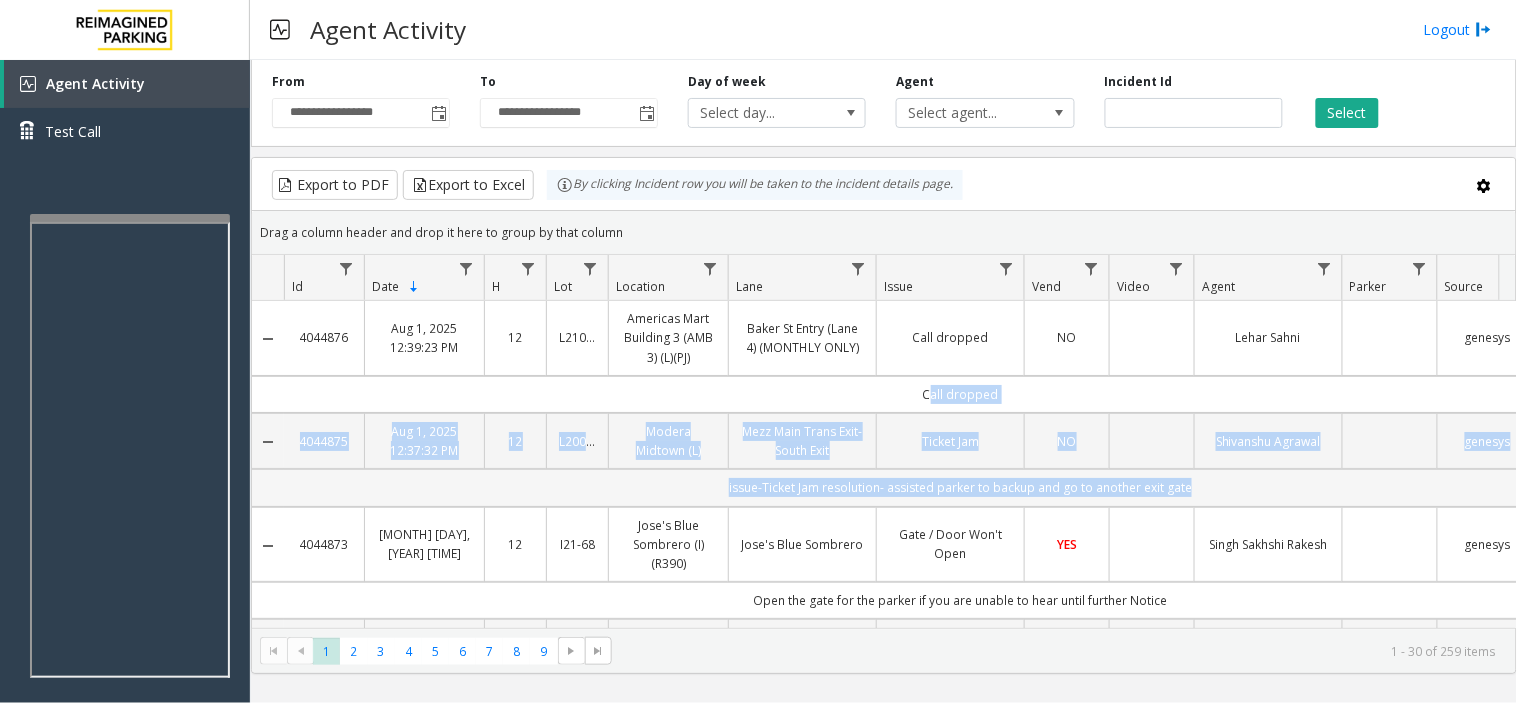 drag, startPoint x: 768, startPoint y: 406, endPoint x: 952, endPoint y: 485, distance: 200.24236 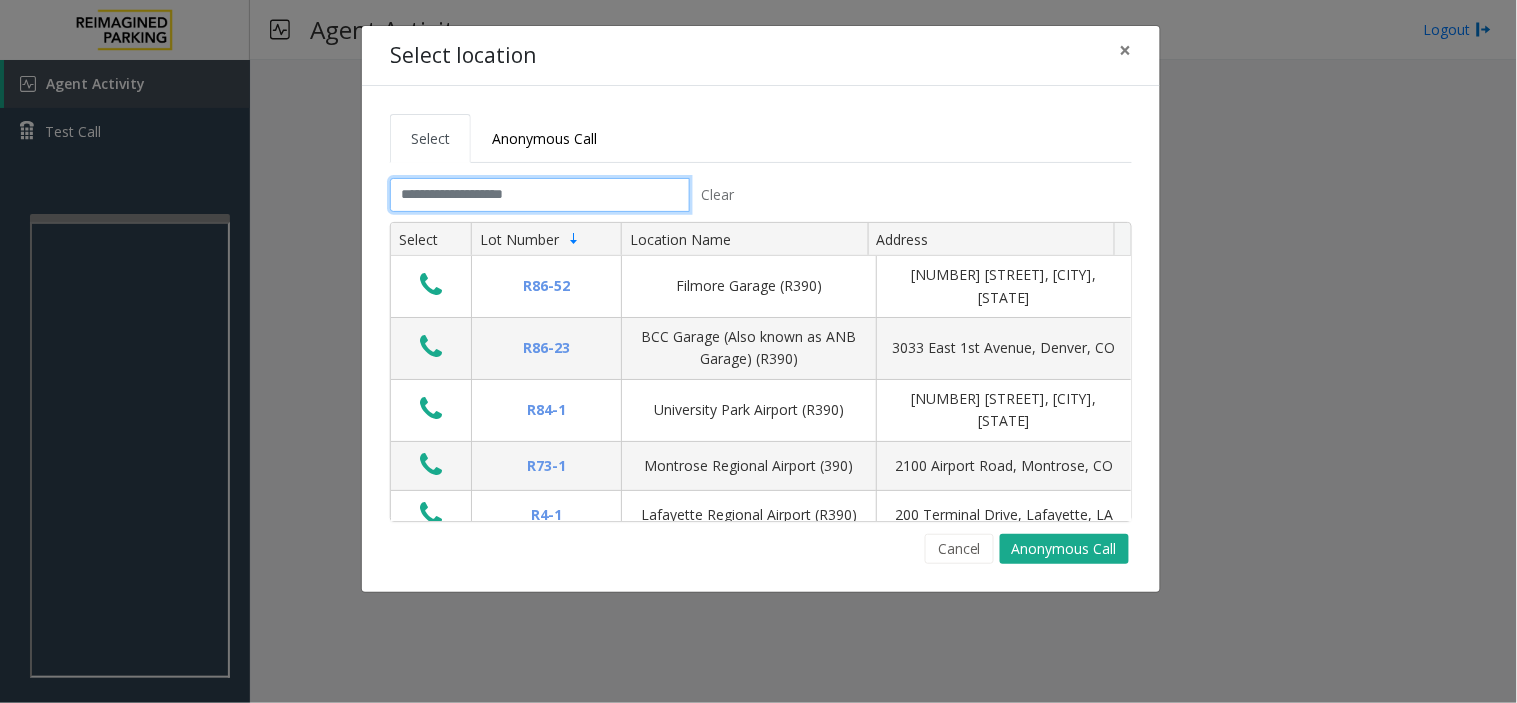 click 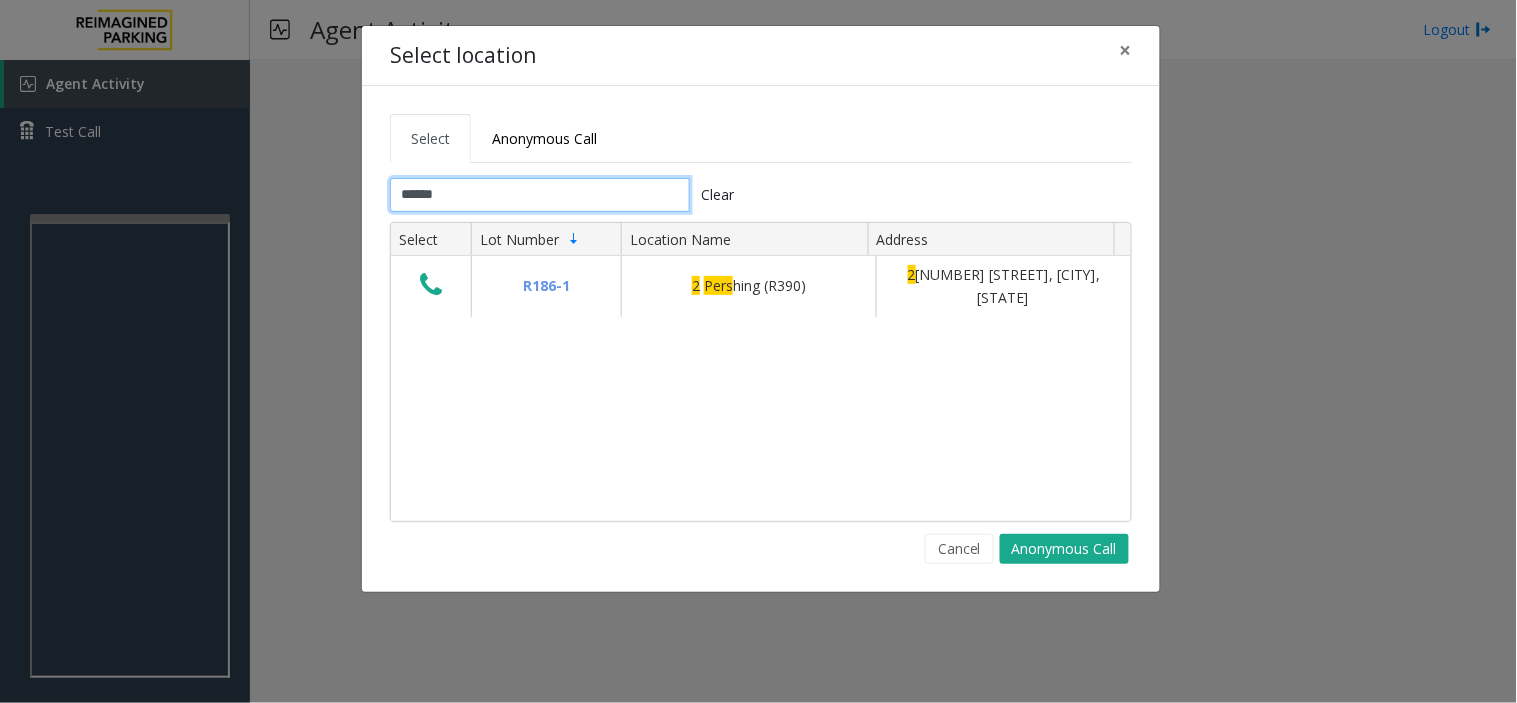type on "******" 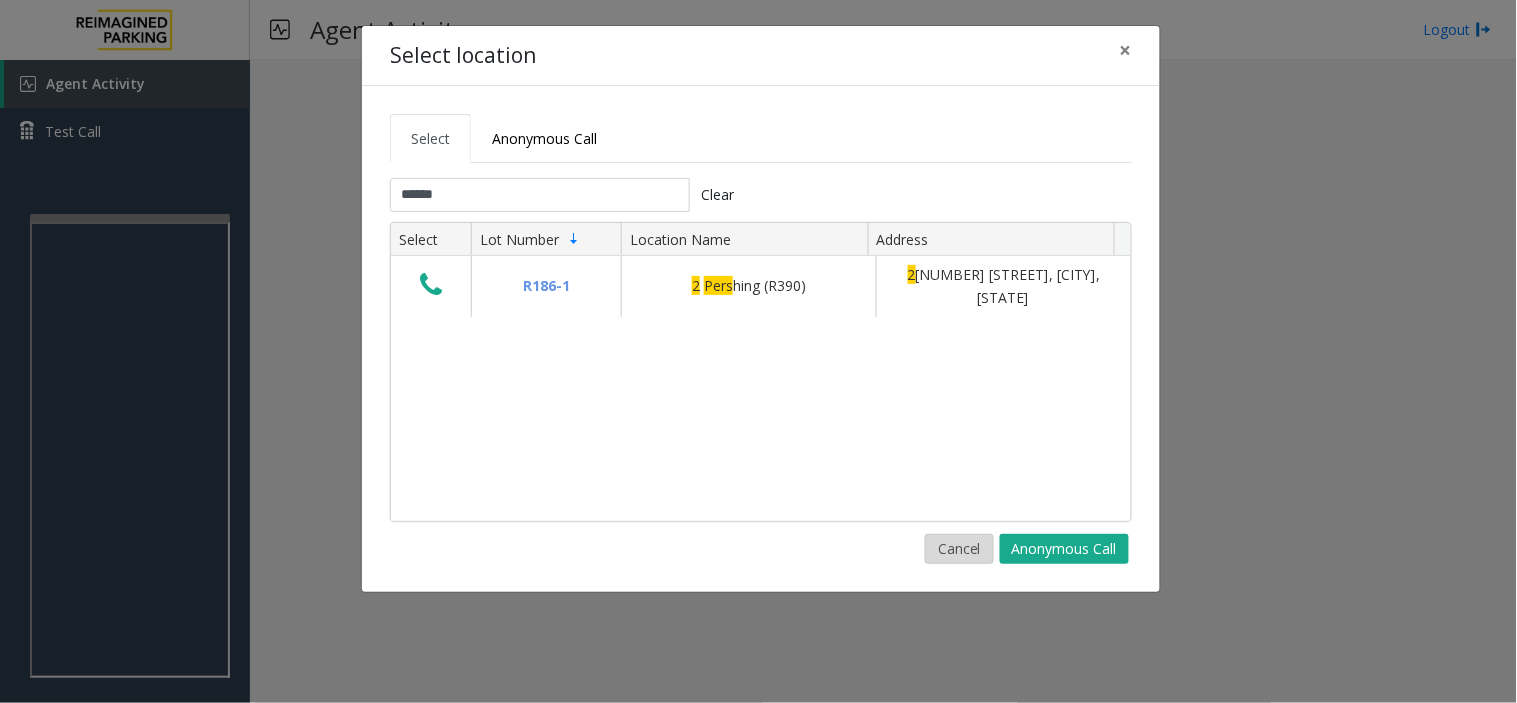 click on "Cancel" 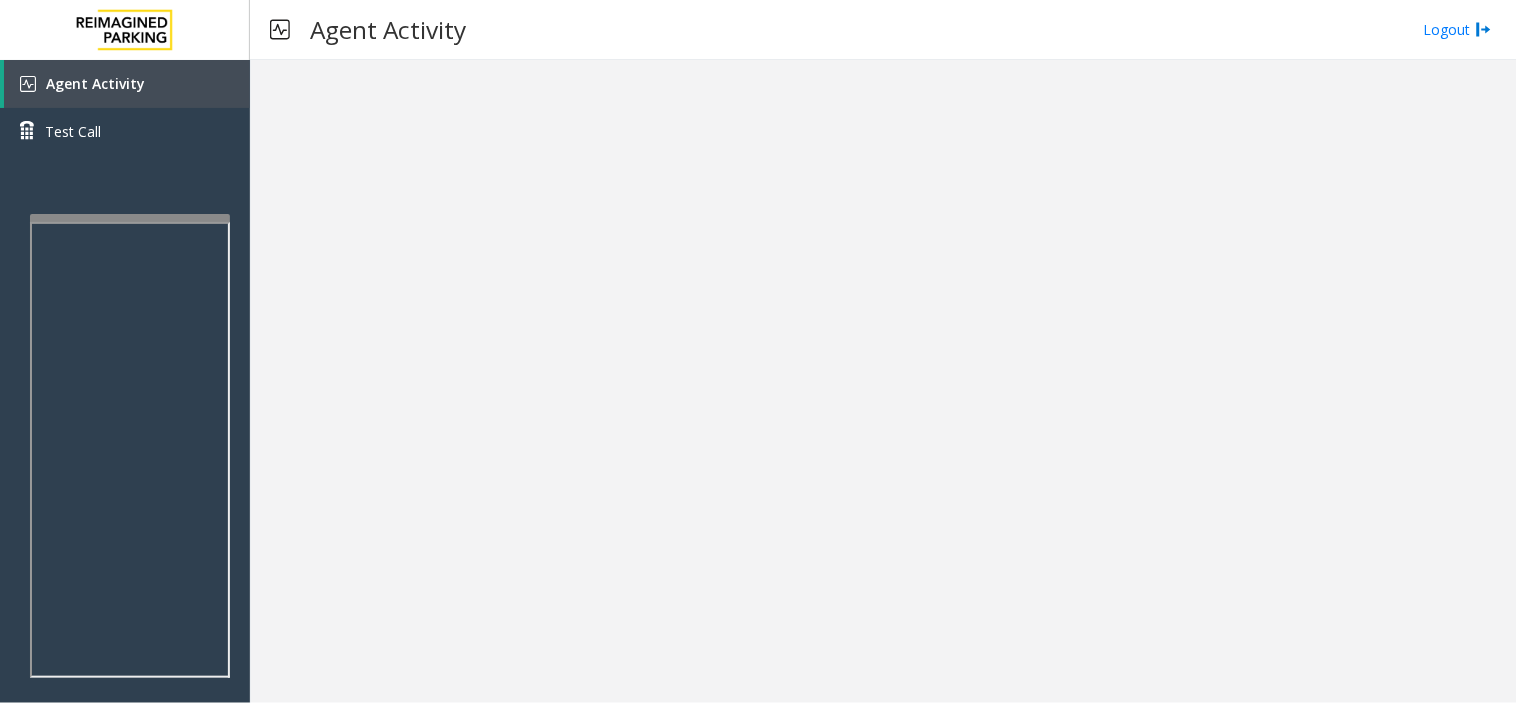 click at bounding box center [883, 381] 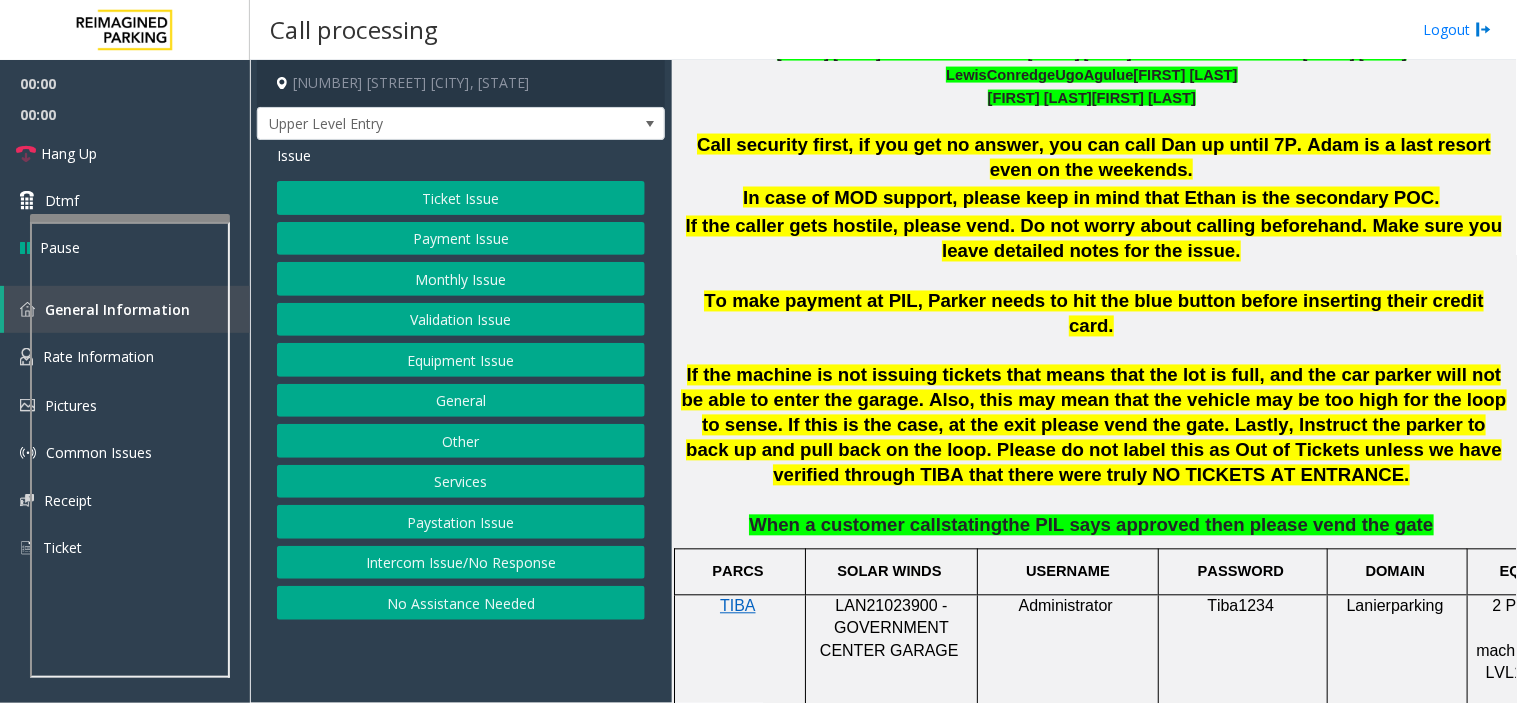 scroll, scrollTop: 1222, scrollLeft: 0, axis: vertical 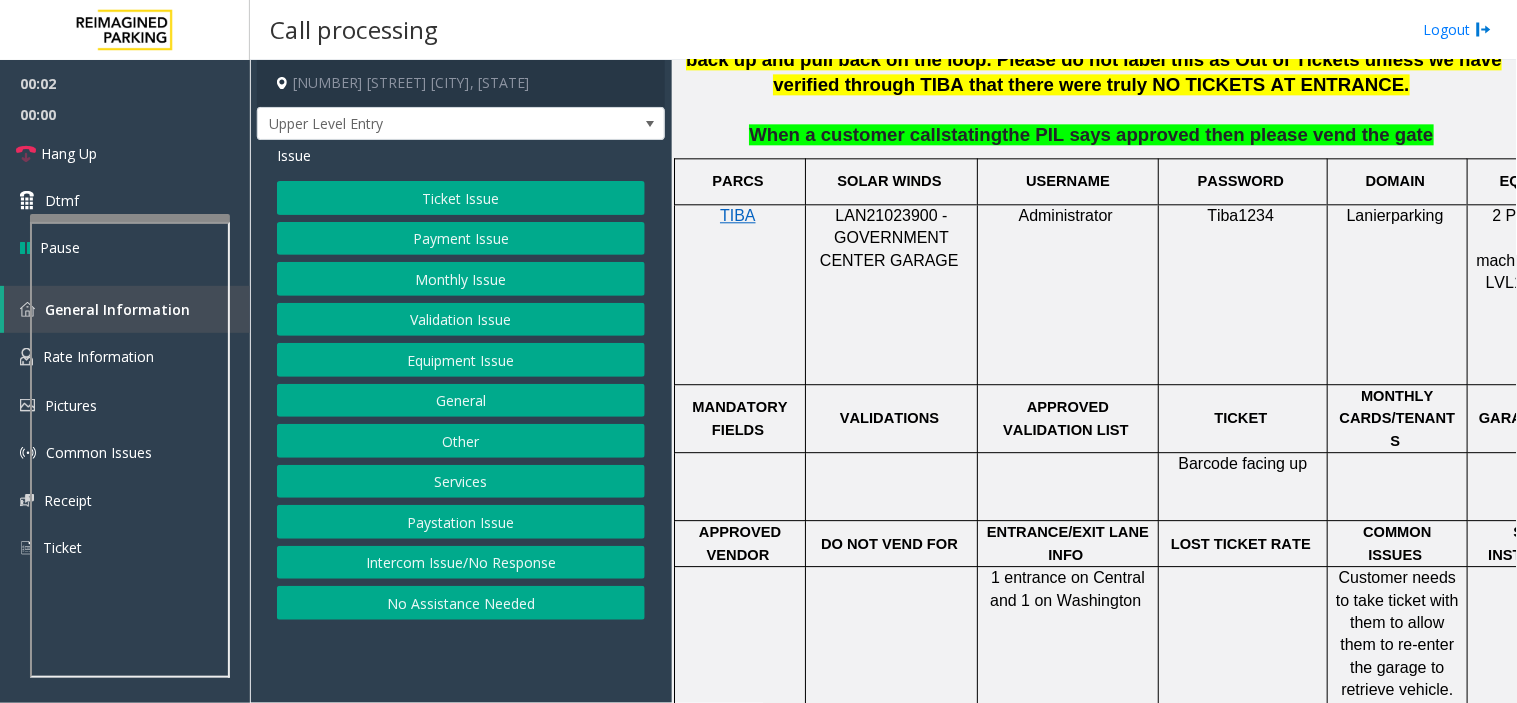 click on "Paystation Issue" 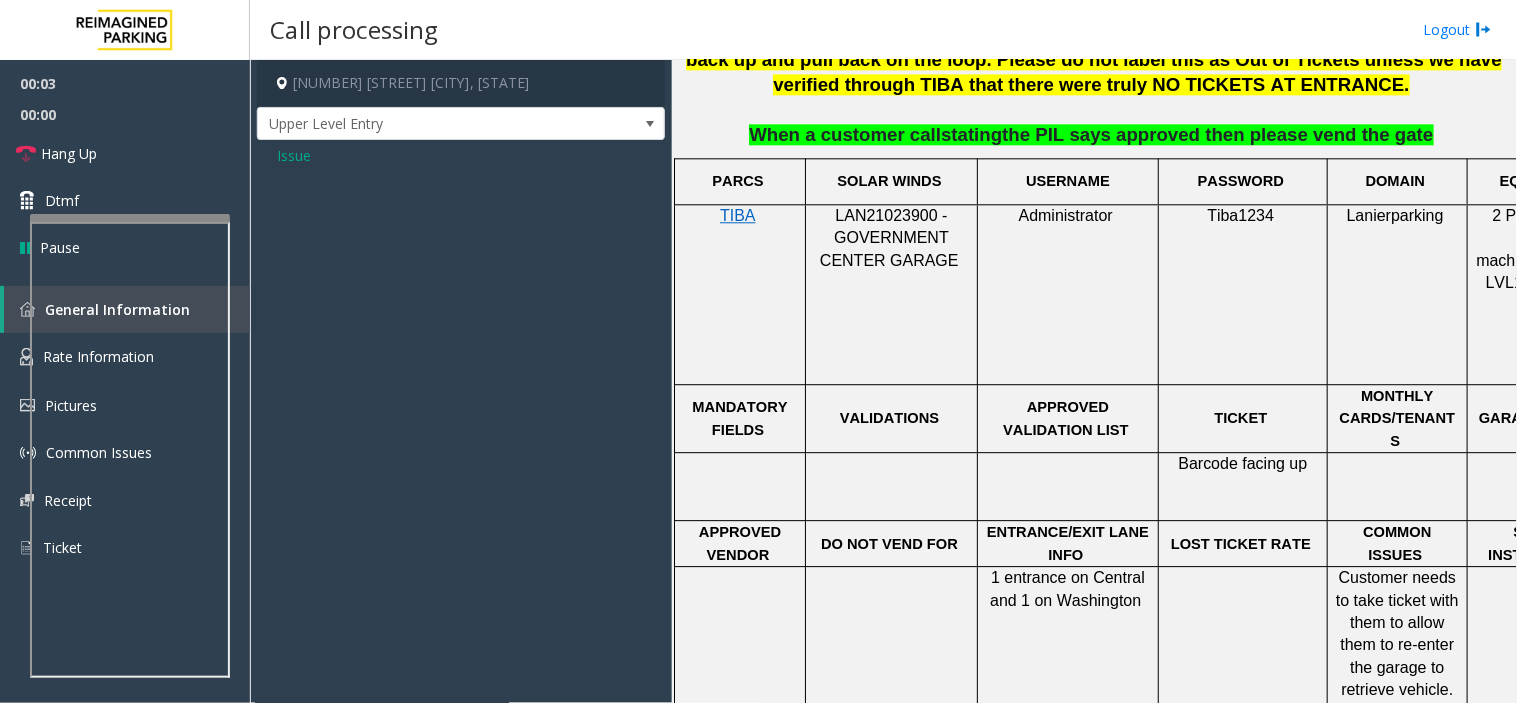 click on "Issue" 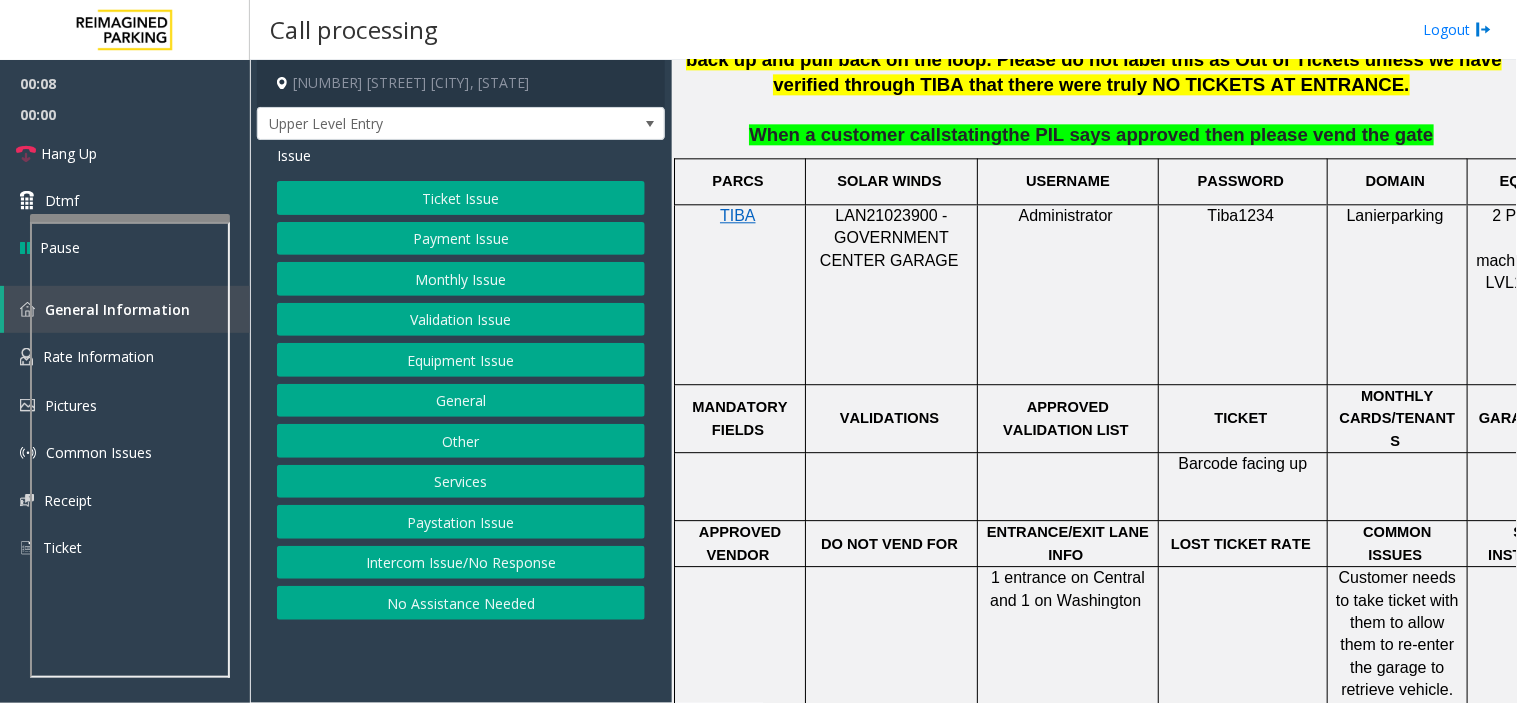 drag, startPoint x: 542, startPoint y: 561, endPoint x: 466, endPoint y: 332, distance: 241.282 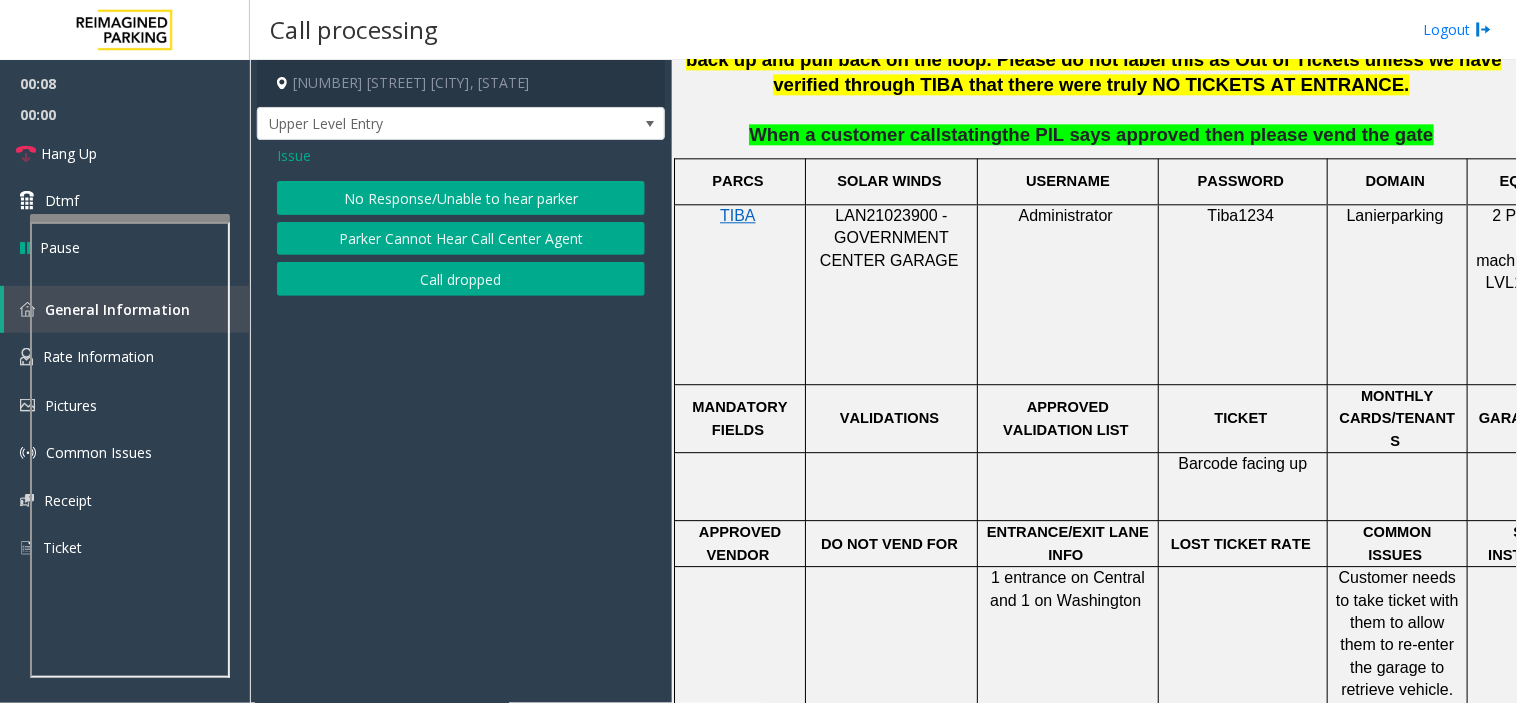 click on "Issue  No Response/Unable to hear parker   Parker Cannot Hear Call Center Agent   Call dropped" 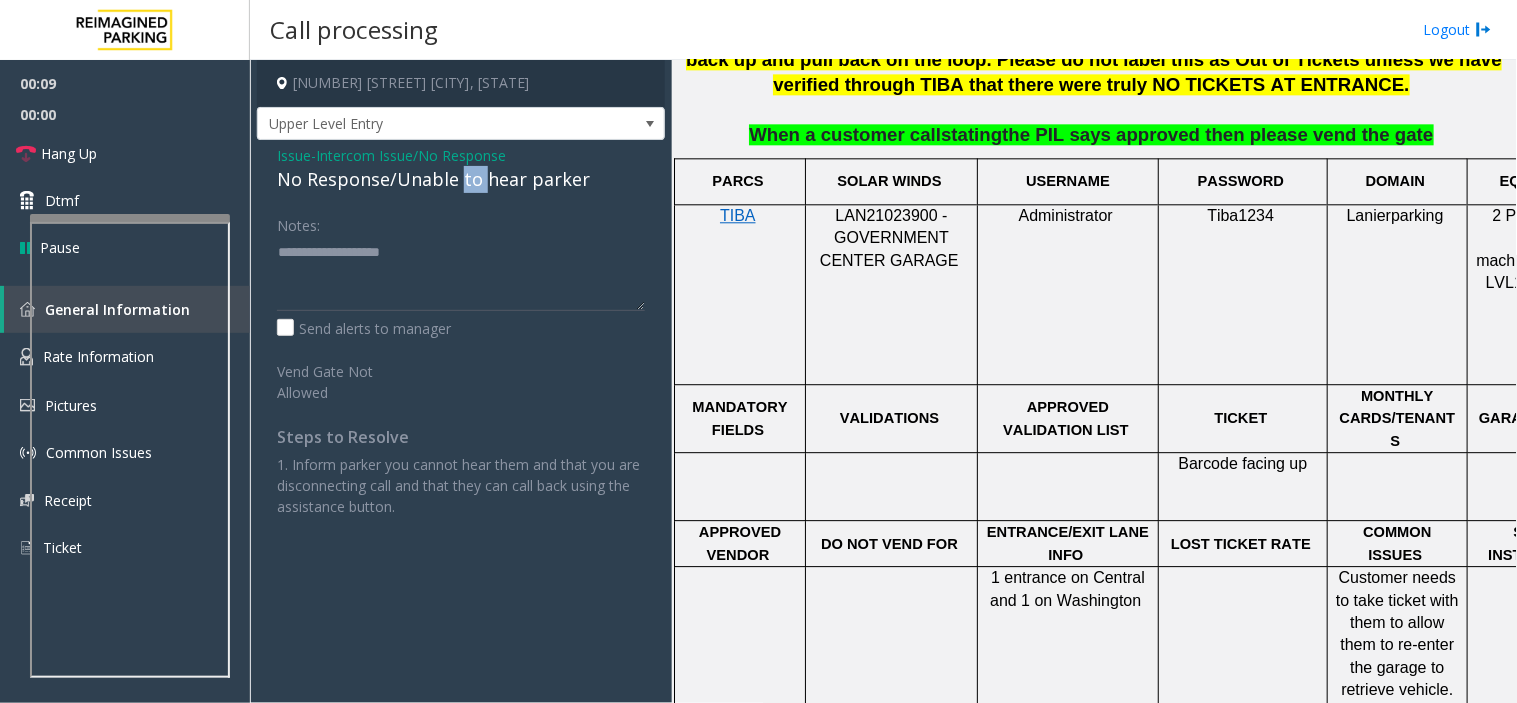 click on "No Response/Unable to hear parker" 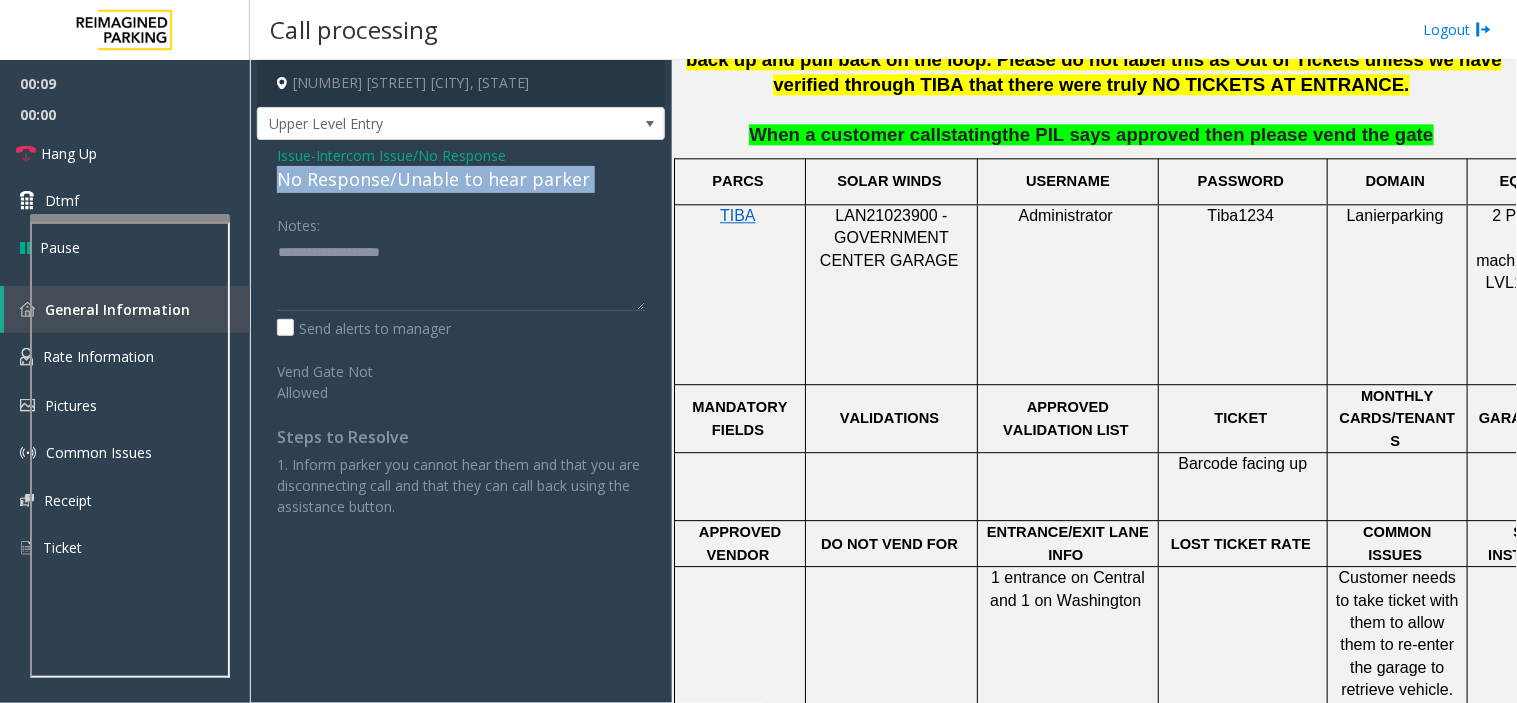 click on "No Response/Unable to hear parker" 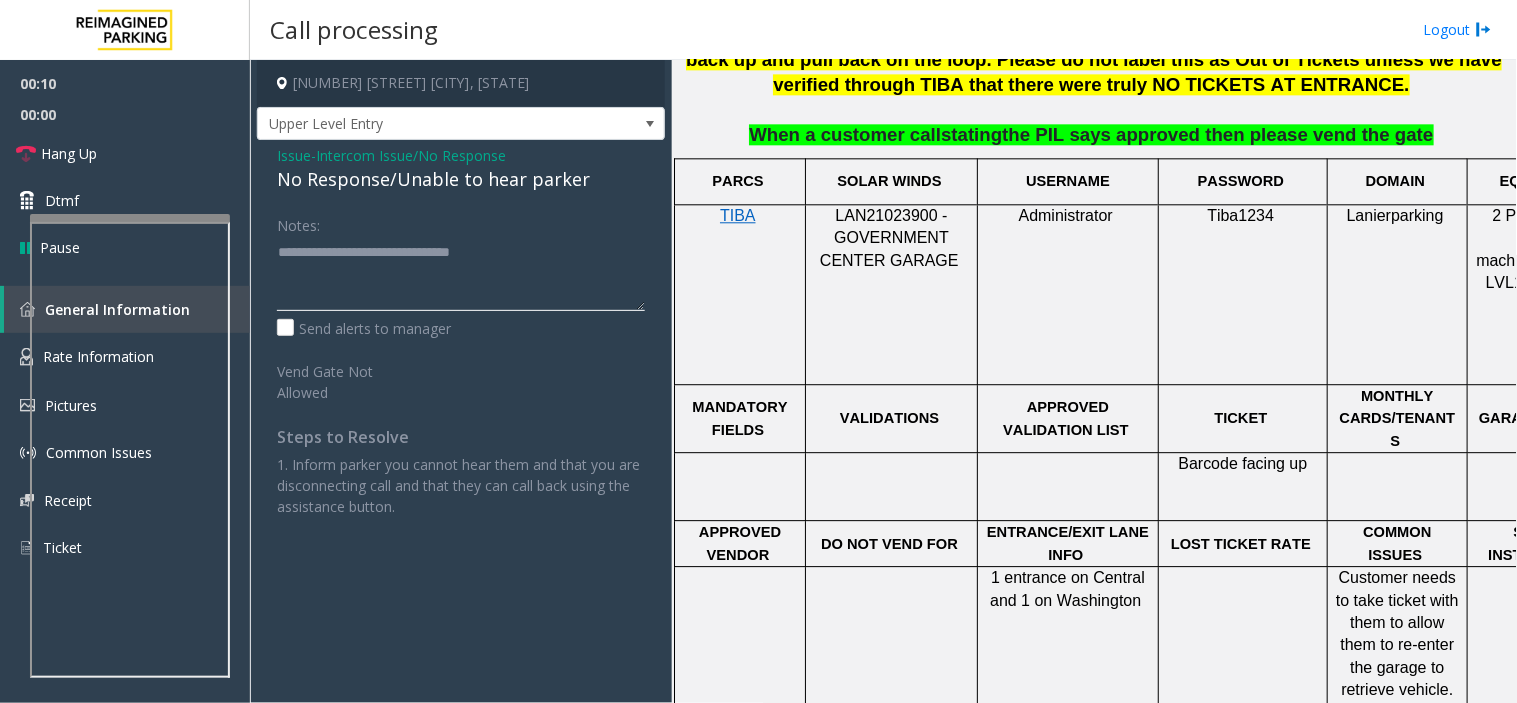 type on "**********" 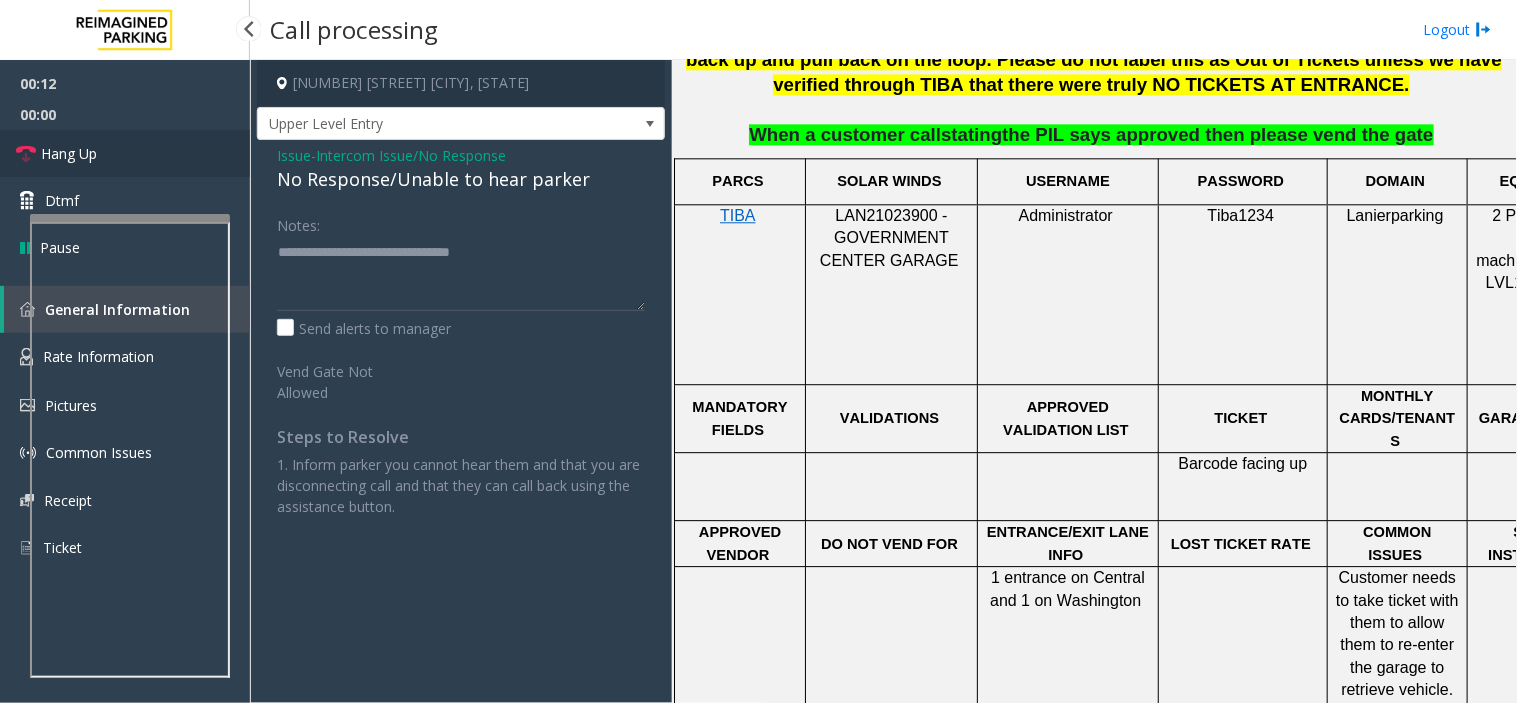 click on "Hang Up" at bounding box center [125, 153] 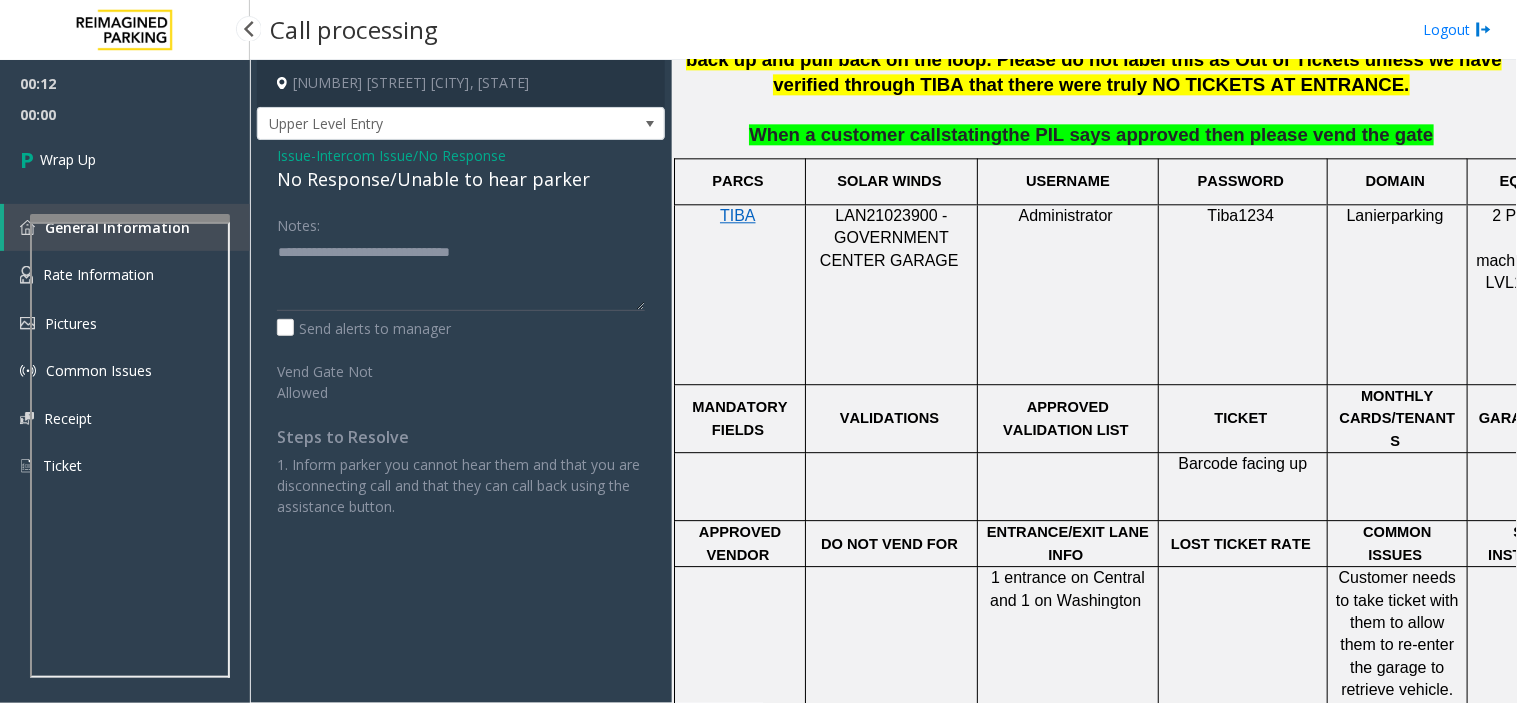click on "Wrap Up" at bounding box center (125, 159) 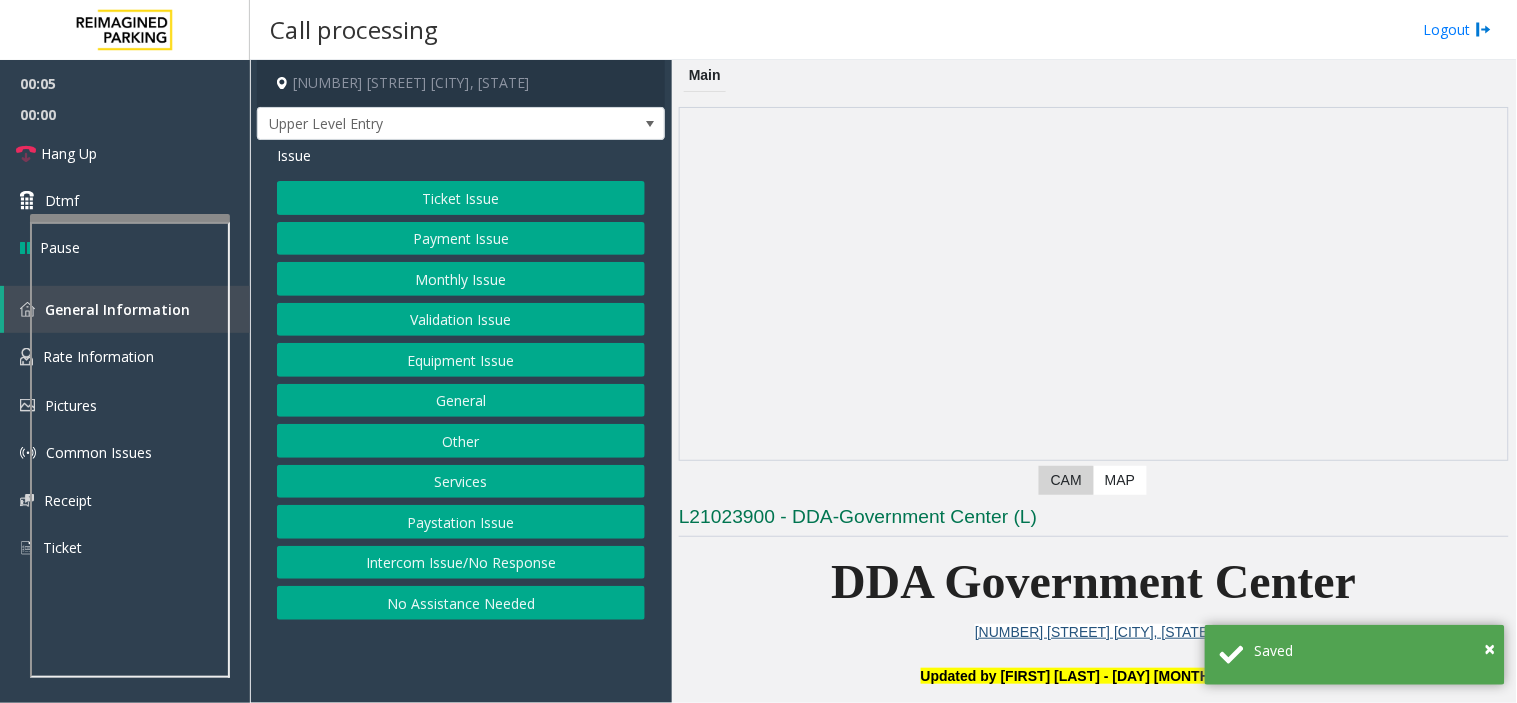 click on "Intercom Issue/No Response" 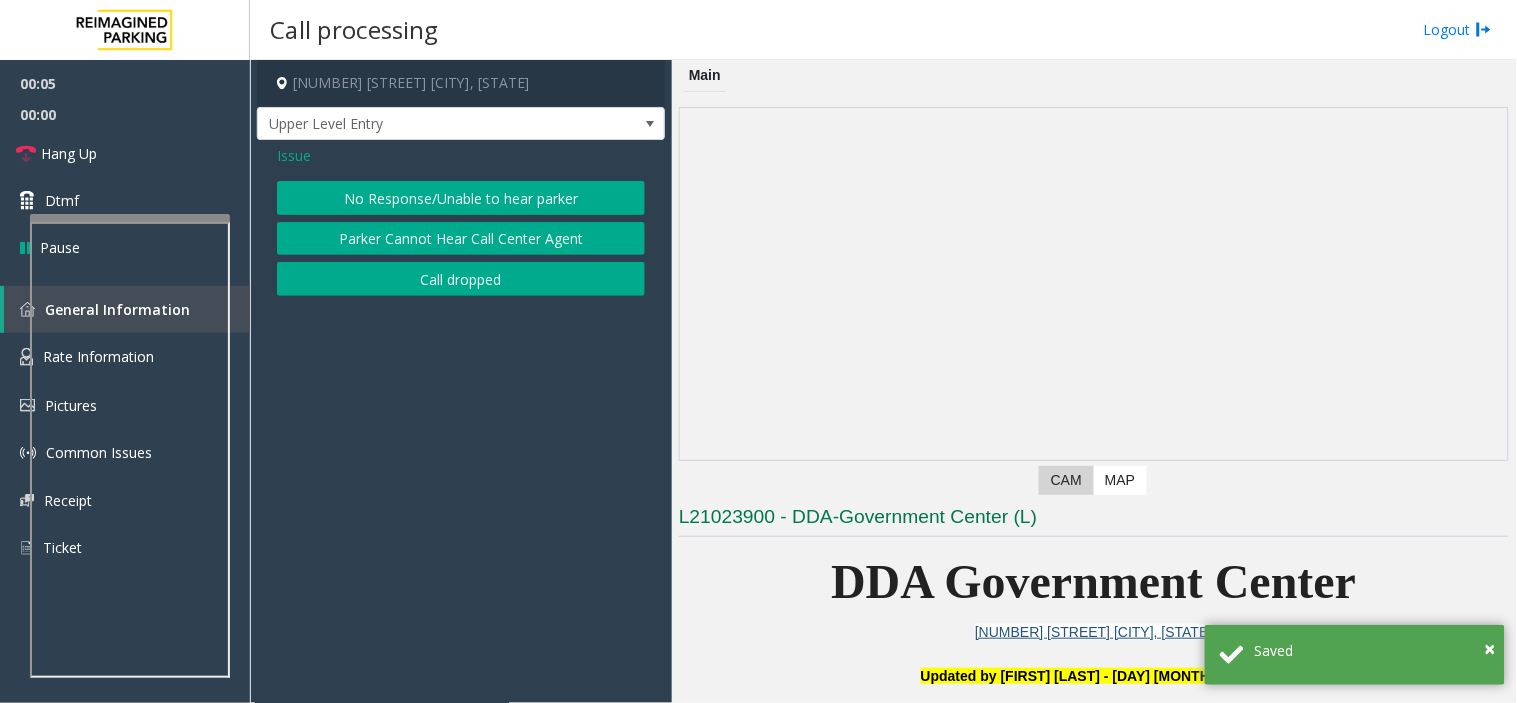 click on "No Response/Unable to hear parker" 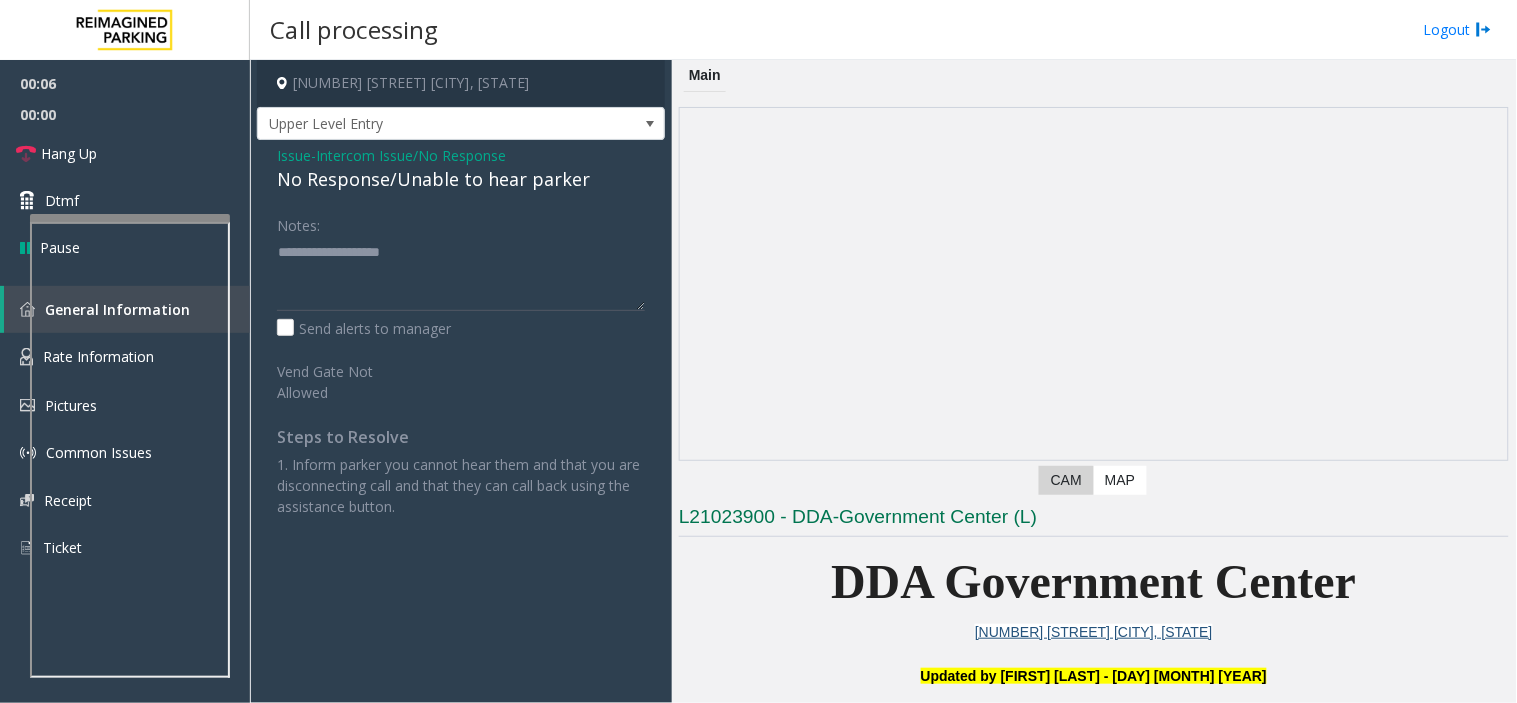 click on "Issue  -  Intercom Issue/No Response No Response/Unable to hear parker Notes:                      Send alerts to manager  Vend Gate Not Allowed  Steps to Resolve 1. Inform parker you cannot hear them and that you are disconnecting call and that they can call back using the assistance button." 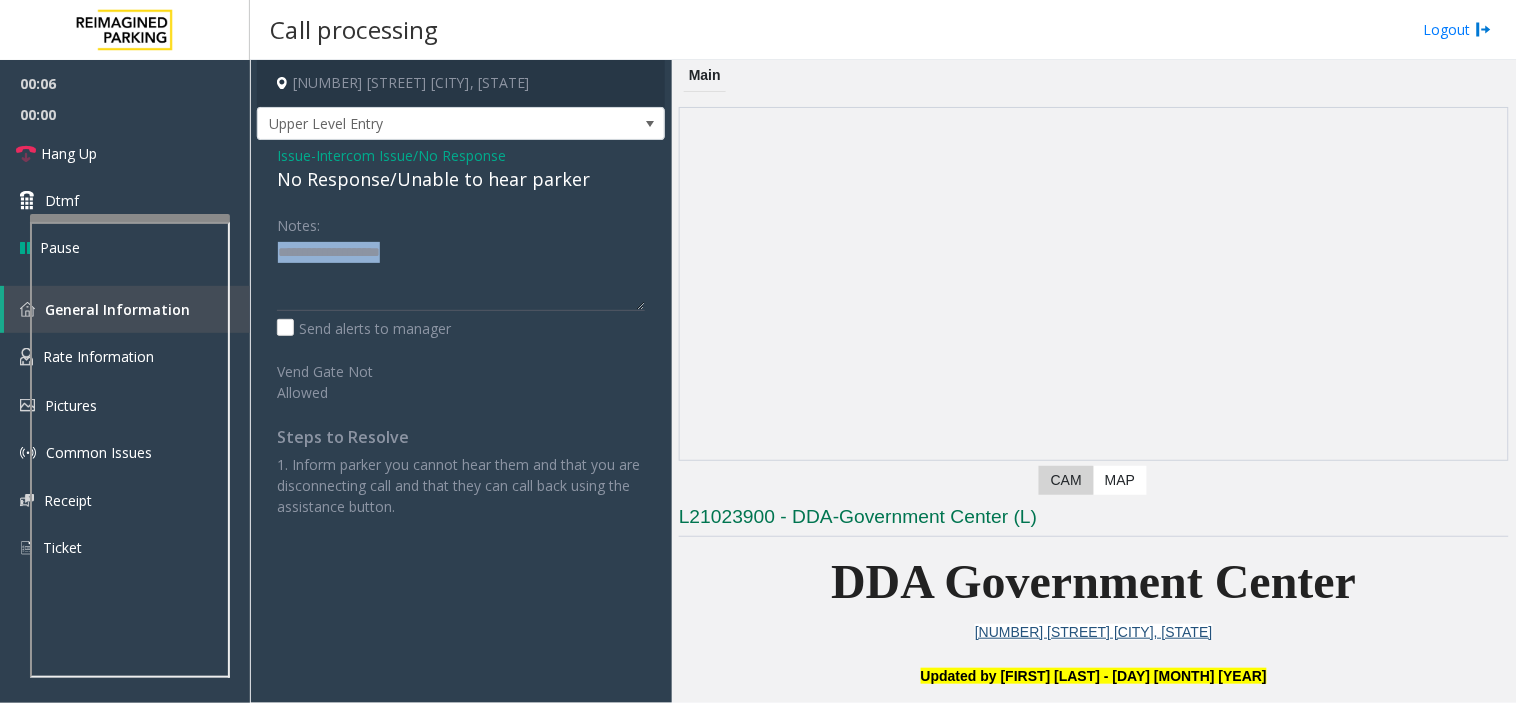 click on "Issue  -  Intercom Issue/No Response No Response/Unable to hear parker Notes:                      Send alerts to manager  Vend Gate Not Allowed  Steps to Resolve 1. Inform parker you cannot hear them and that you are disconnecting call and that they can call back using the assistance button." 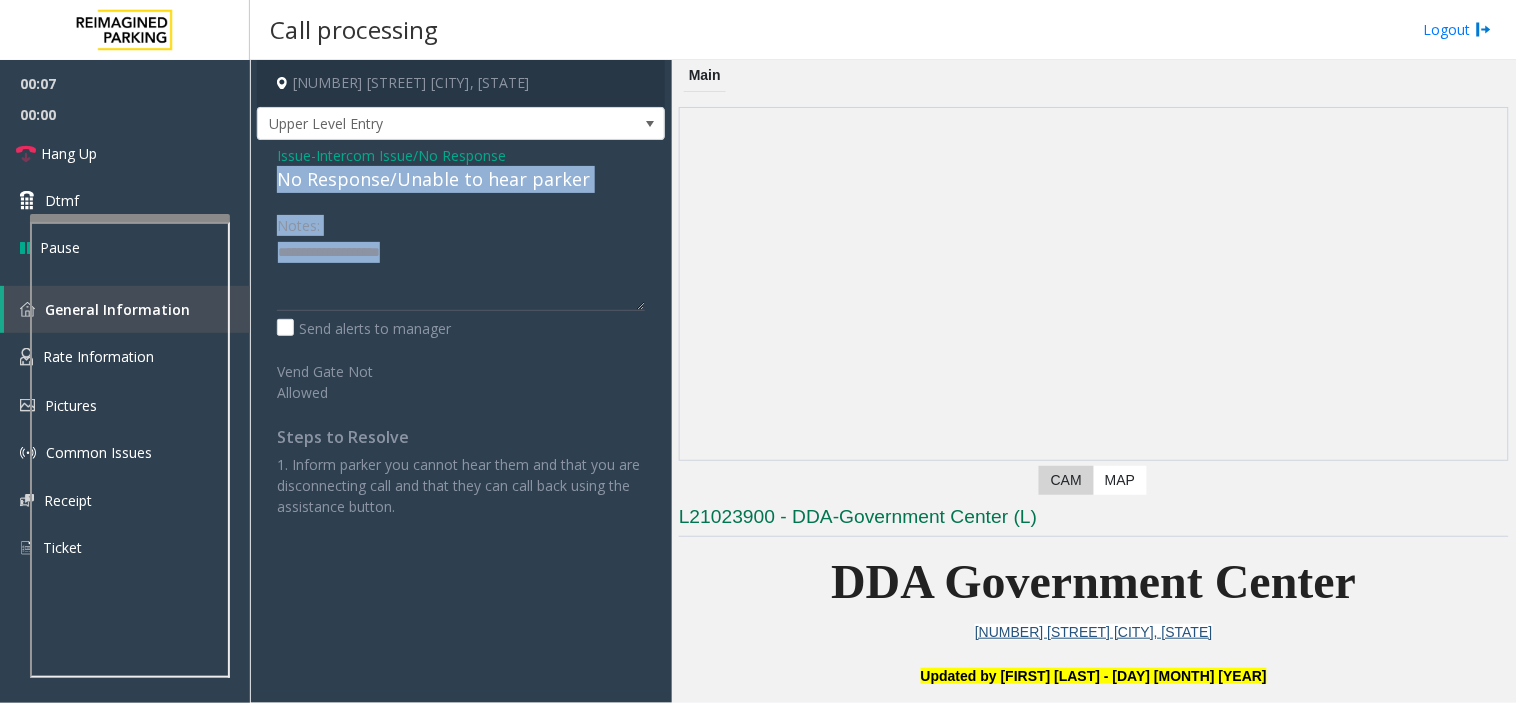 drag, startPoint x: 460, startPoint y: 194, endPoint x: 445, endPoint y: 181, distance: 19.849434 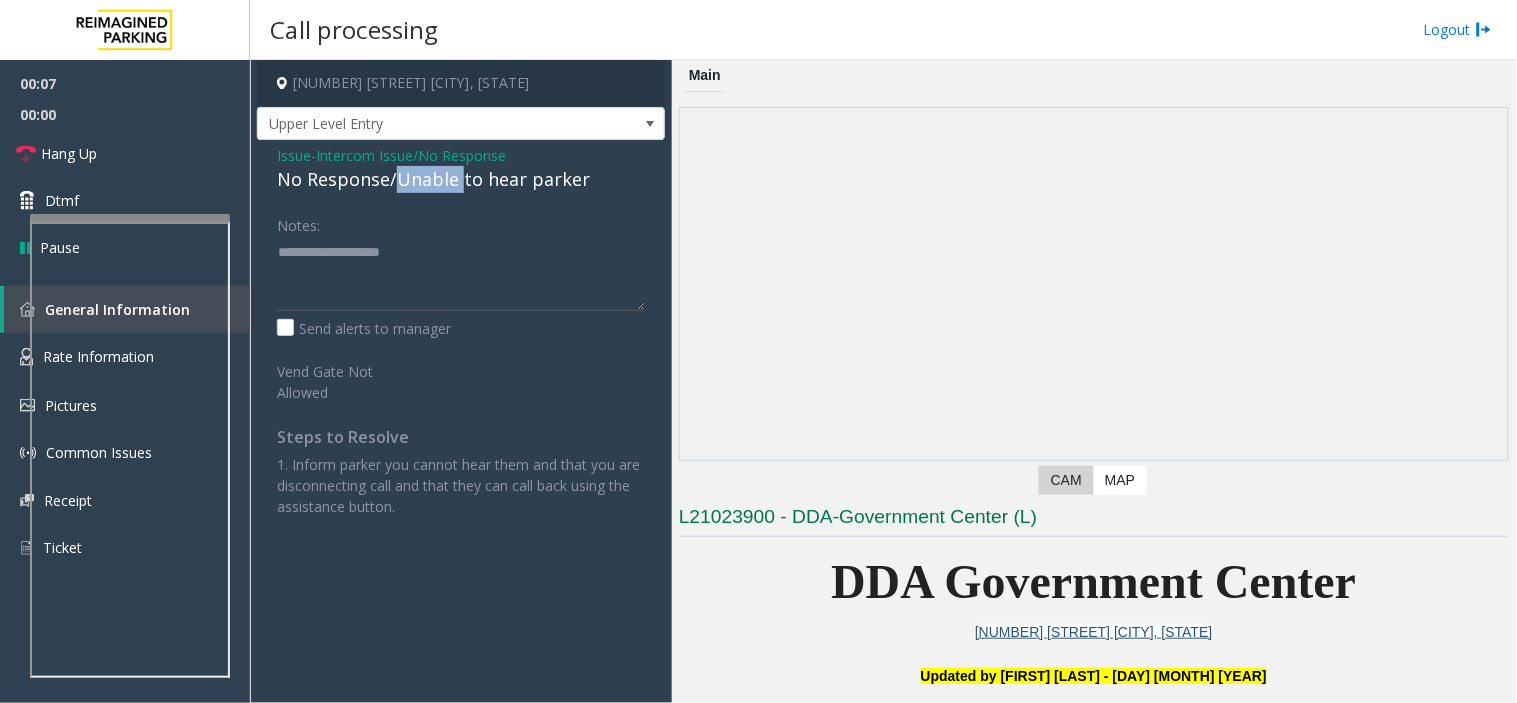 click on "No Response/Unable to hear parker" 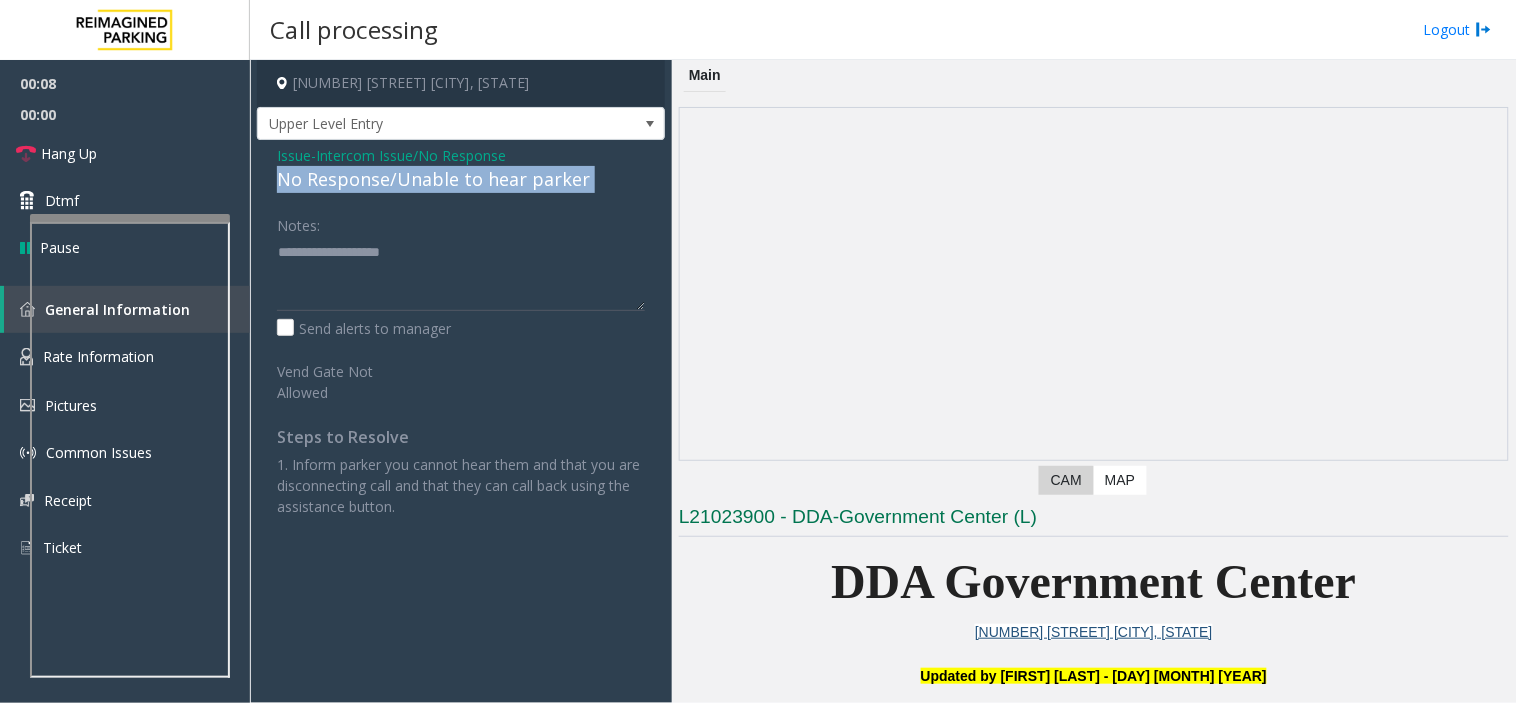 click on "No Response/Unable to hear parker" 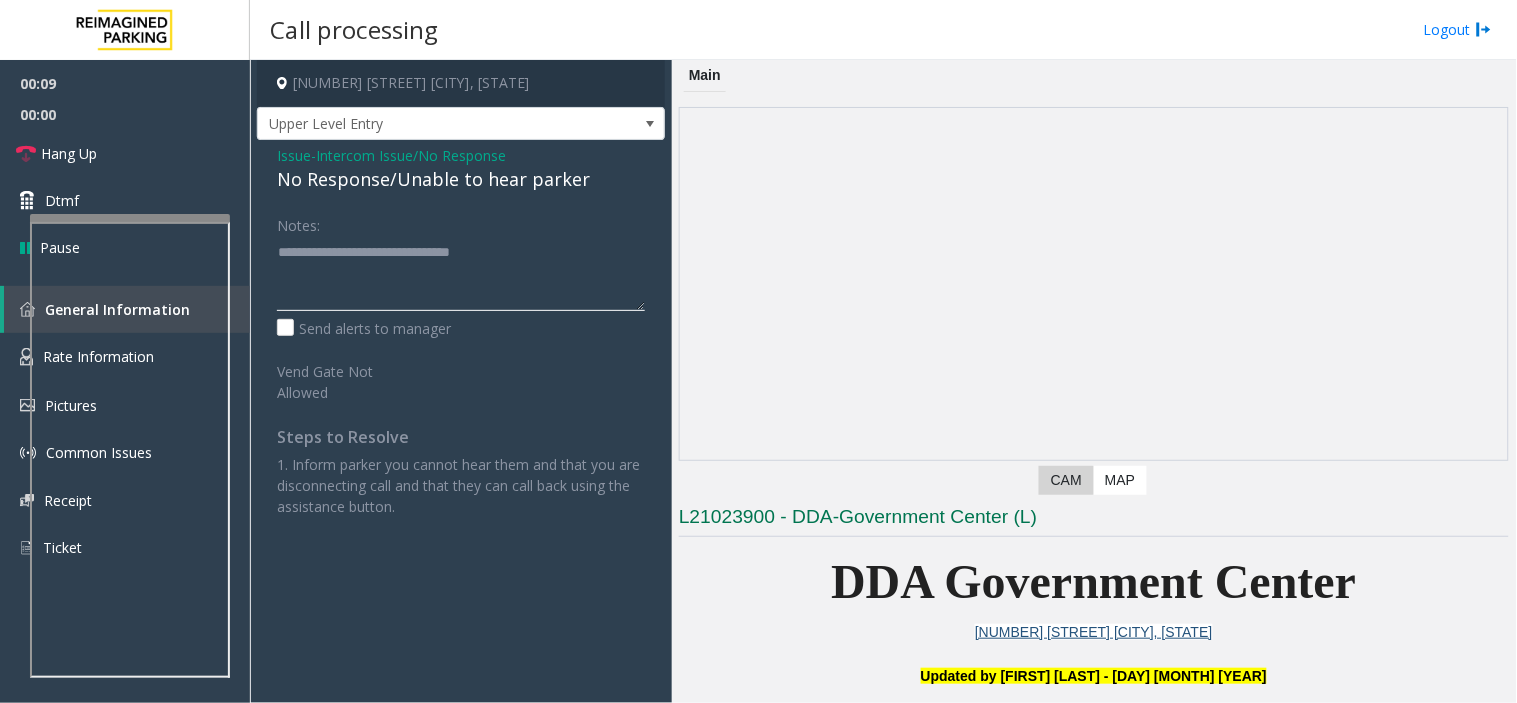 type on "**********" 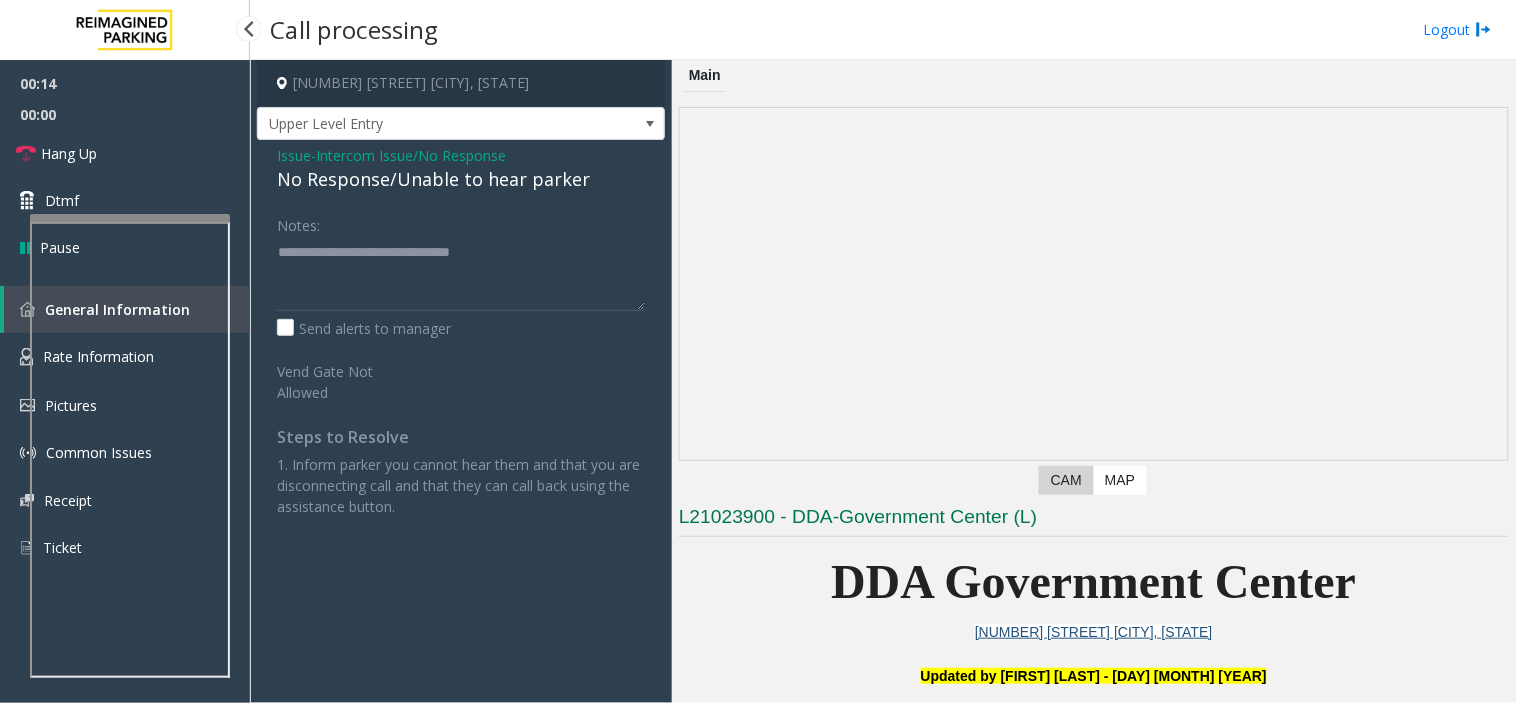 click on "00:00" at bounding box center (125, 114) 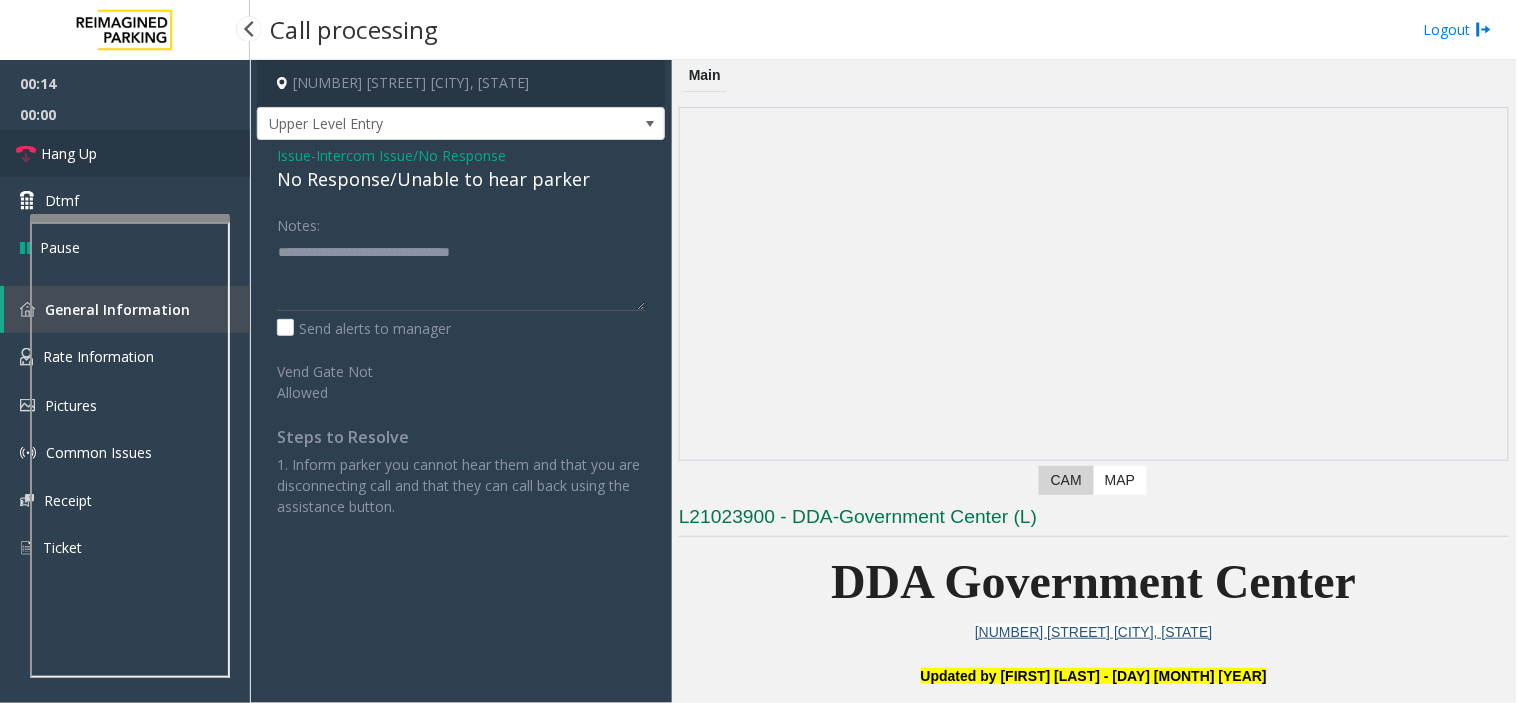 drag, startPoint x: 175, startPoint y: 124, endPoint x: 178, endPoint y: 140, distance: 16.27882 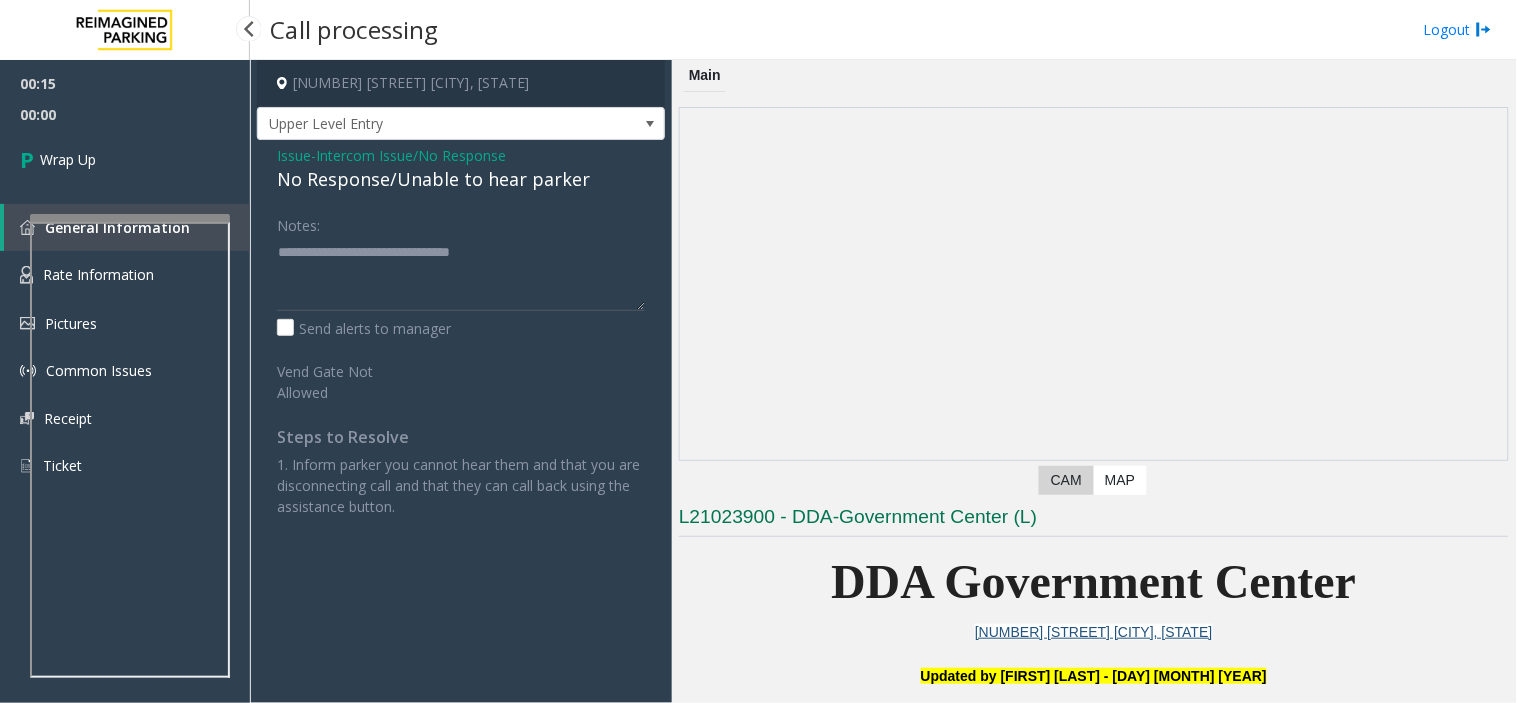 click on "Wrap Up" at bounding box center [125, 159] 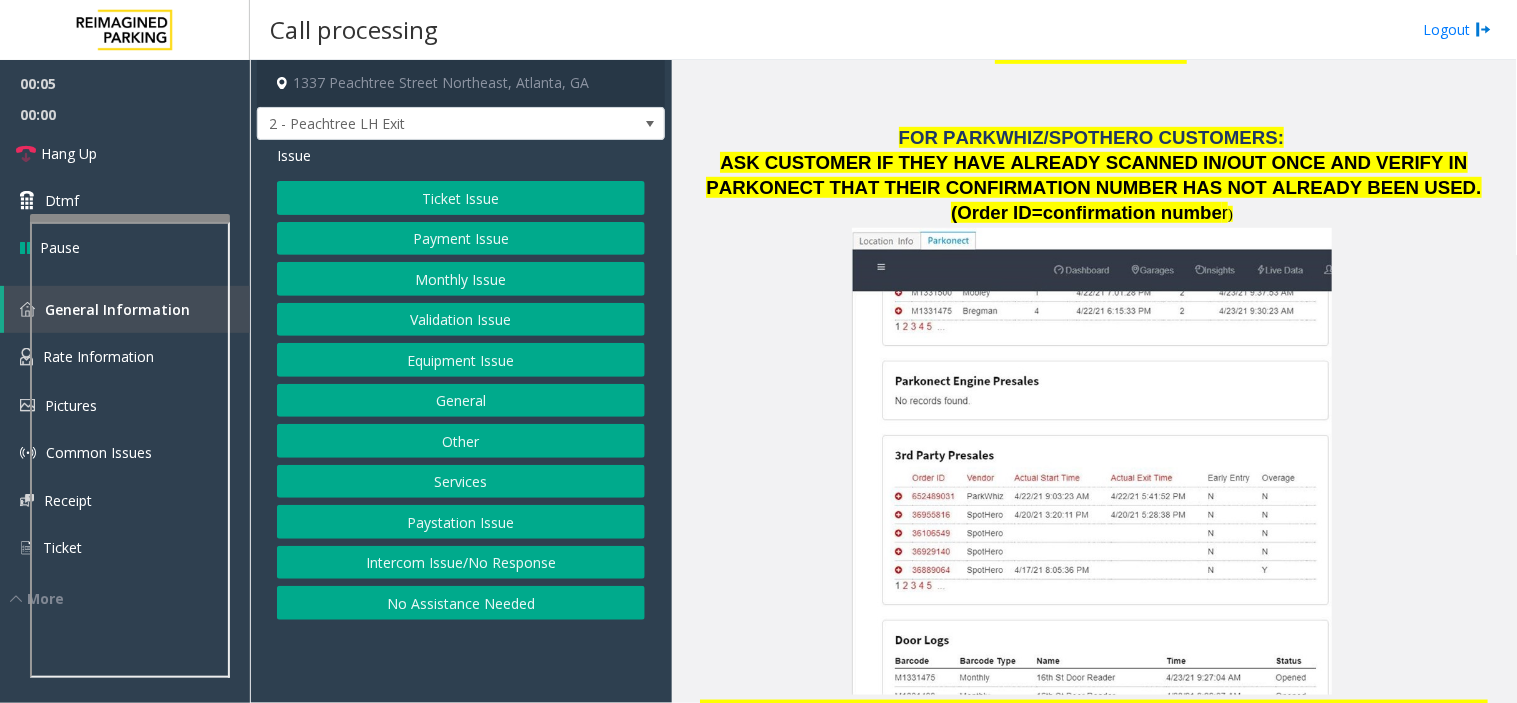 scroll, scrollTop: 2666, scrollLeft: 0, axis: vertical 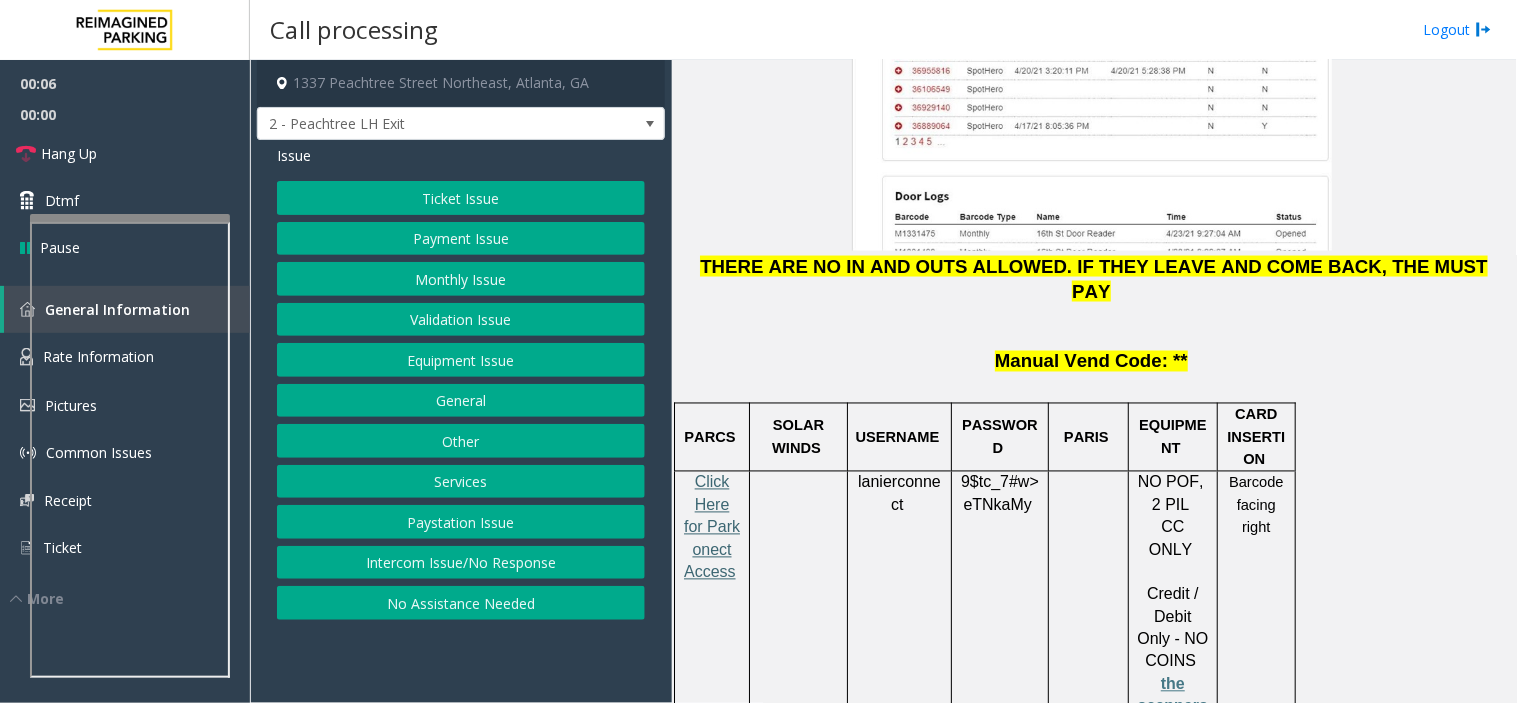 click on "Click Here for Parkonect Access" 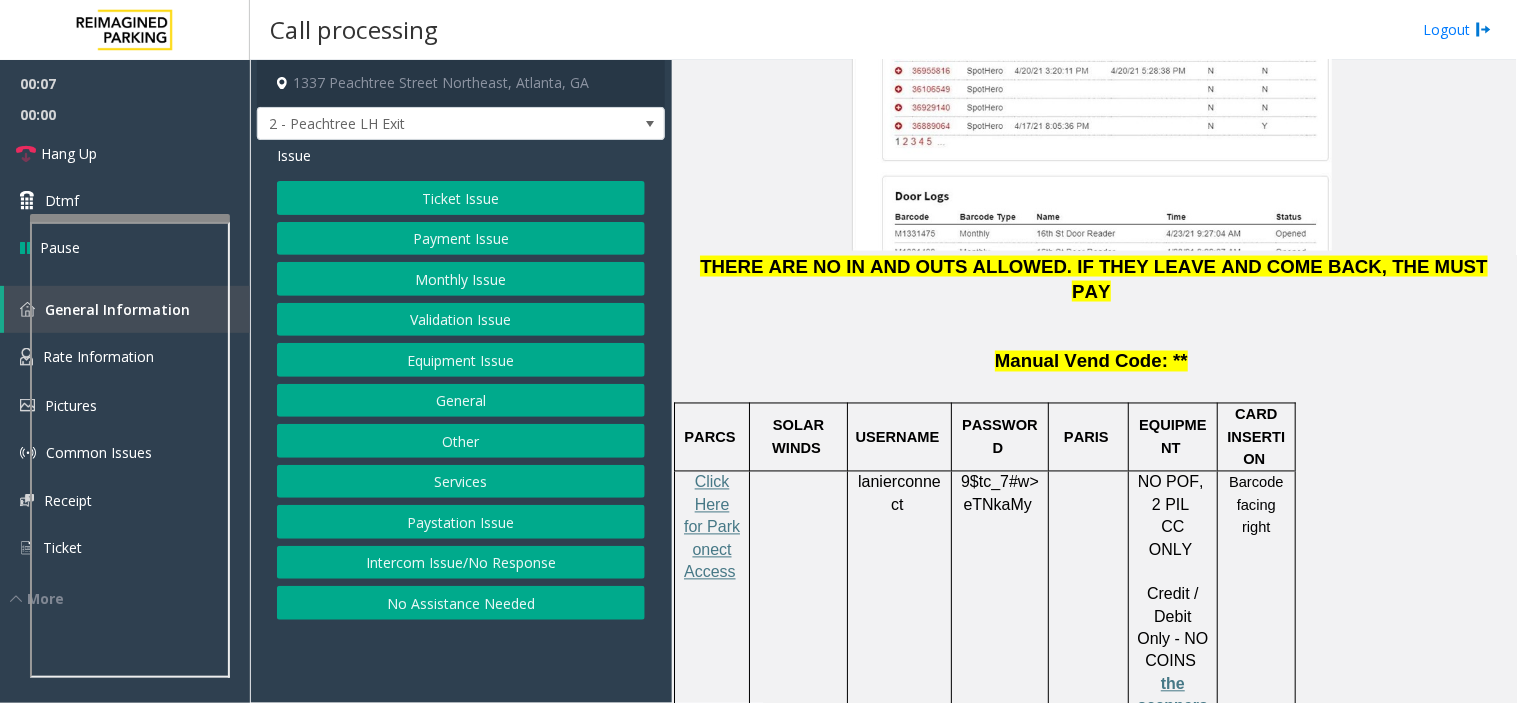 click on "lanierconnect" 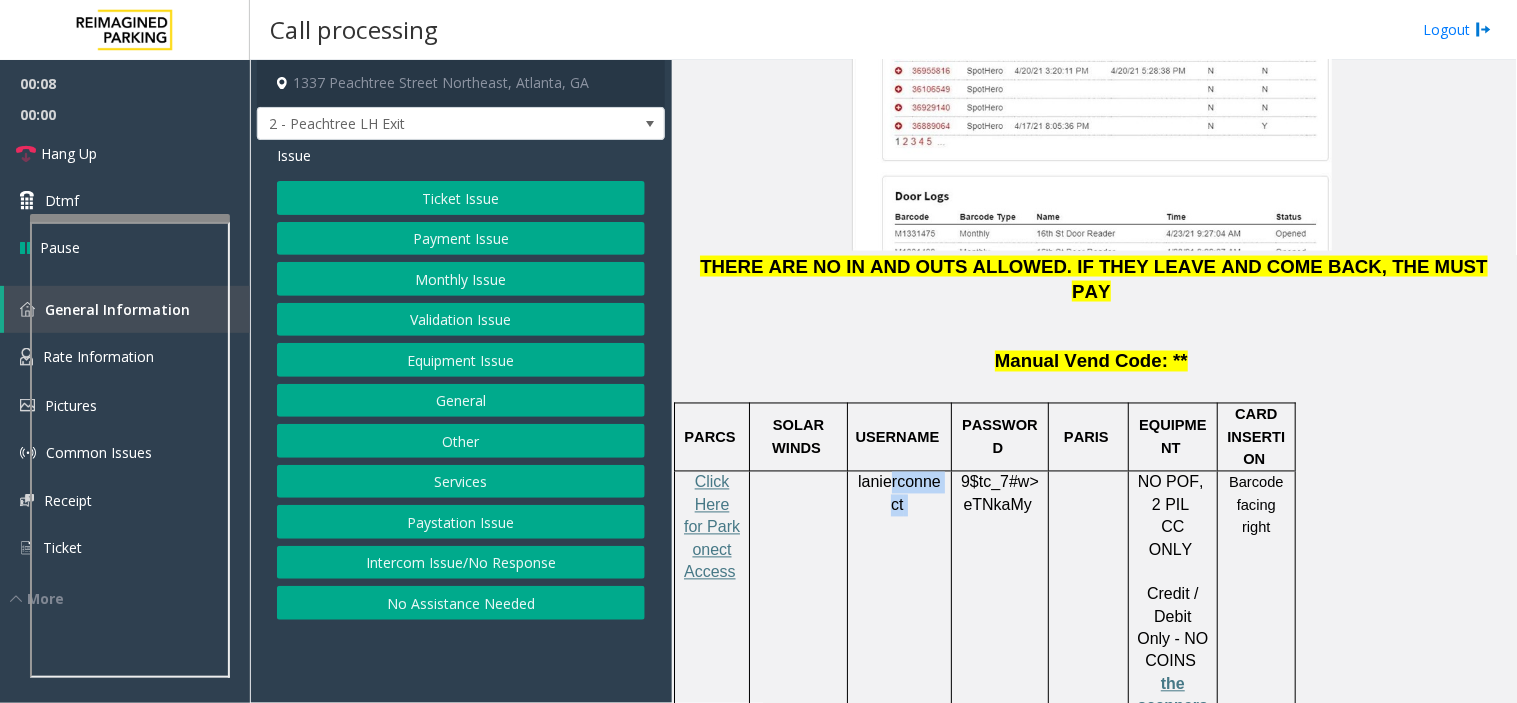 drag, startPoint x: 917, startPoint y: 286, endPoint x: 886, endPoint y: 272, distance: 34.0147 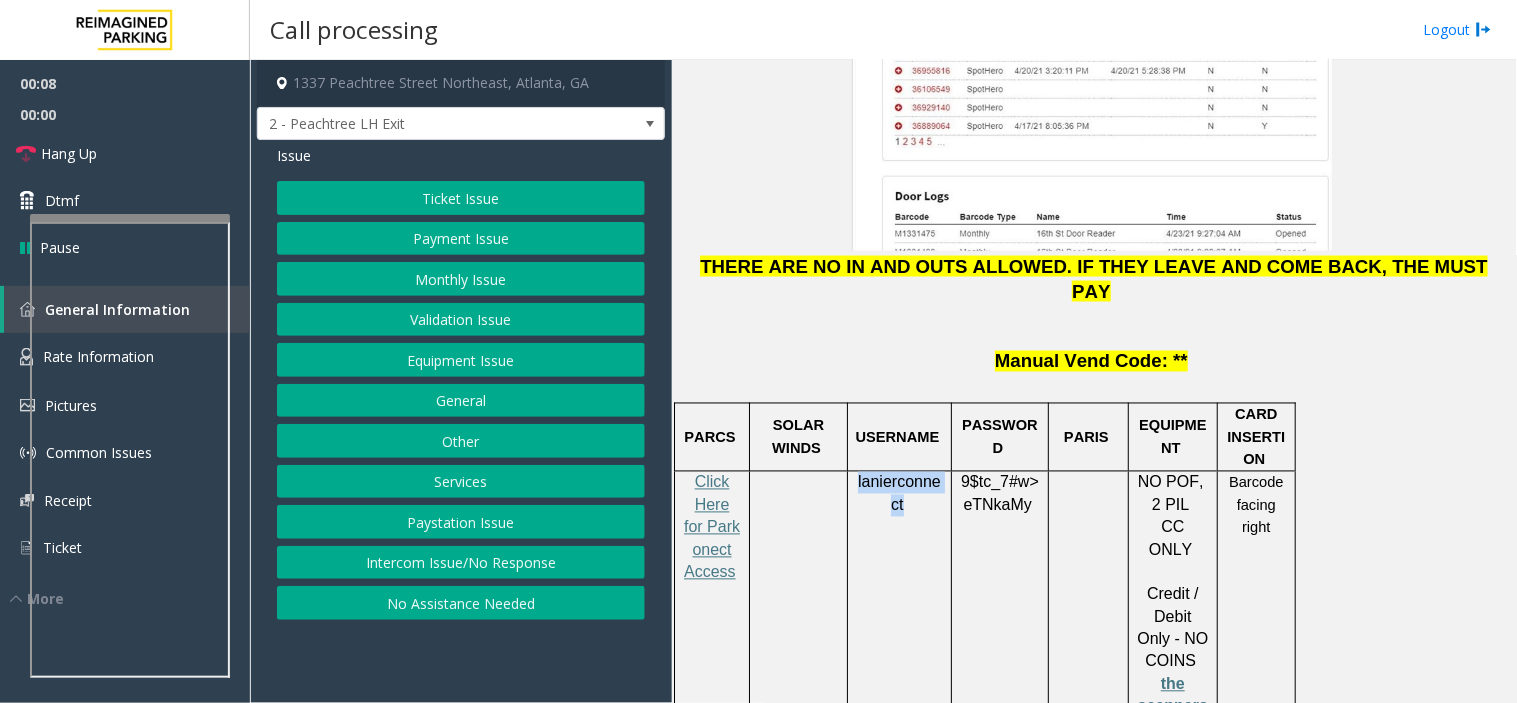 drag, startPoint x: 886, startPoint y: 272, endPoint x: 870, endPoint y: 268, distance: 16.492422 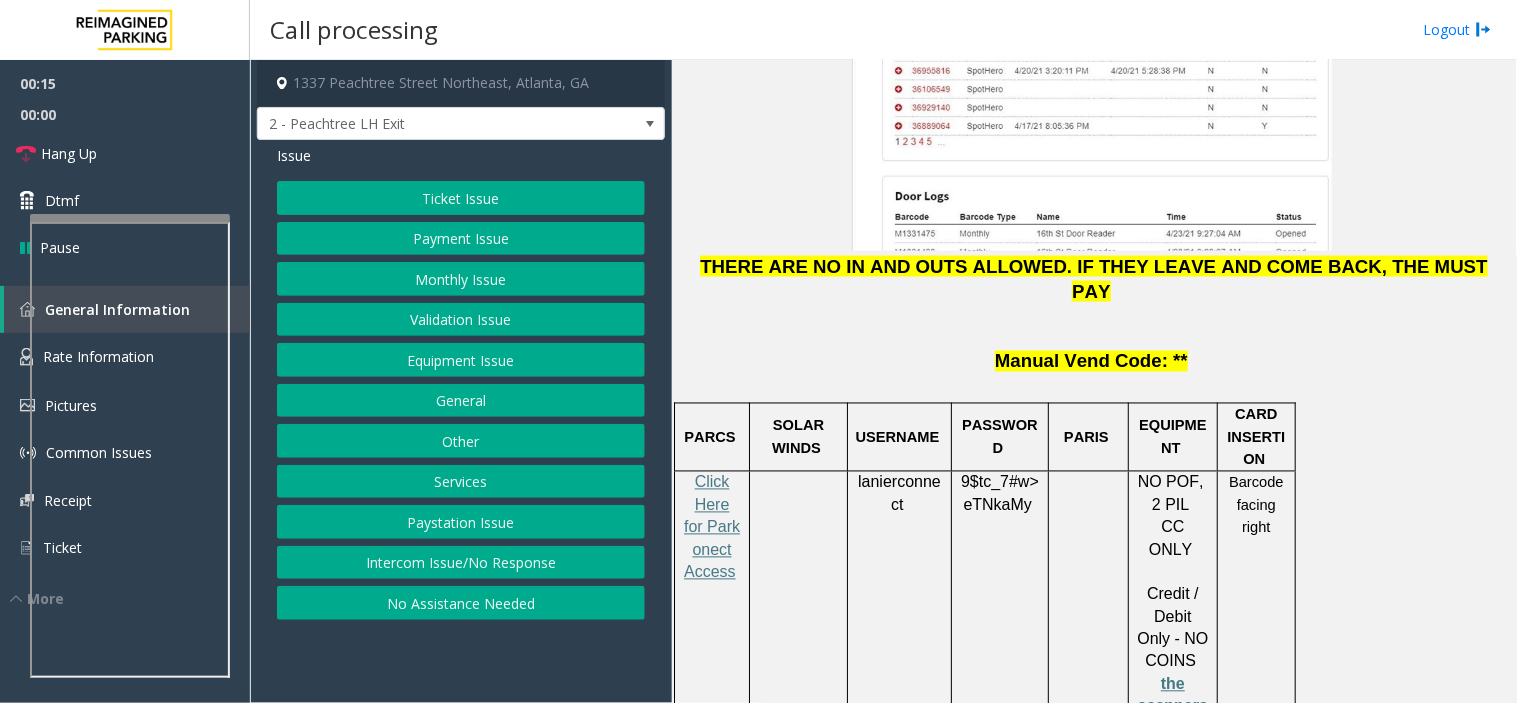 click on "9$tc_7#w> eTNkaMy" 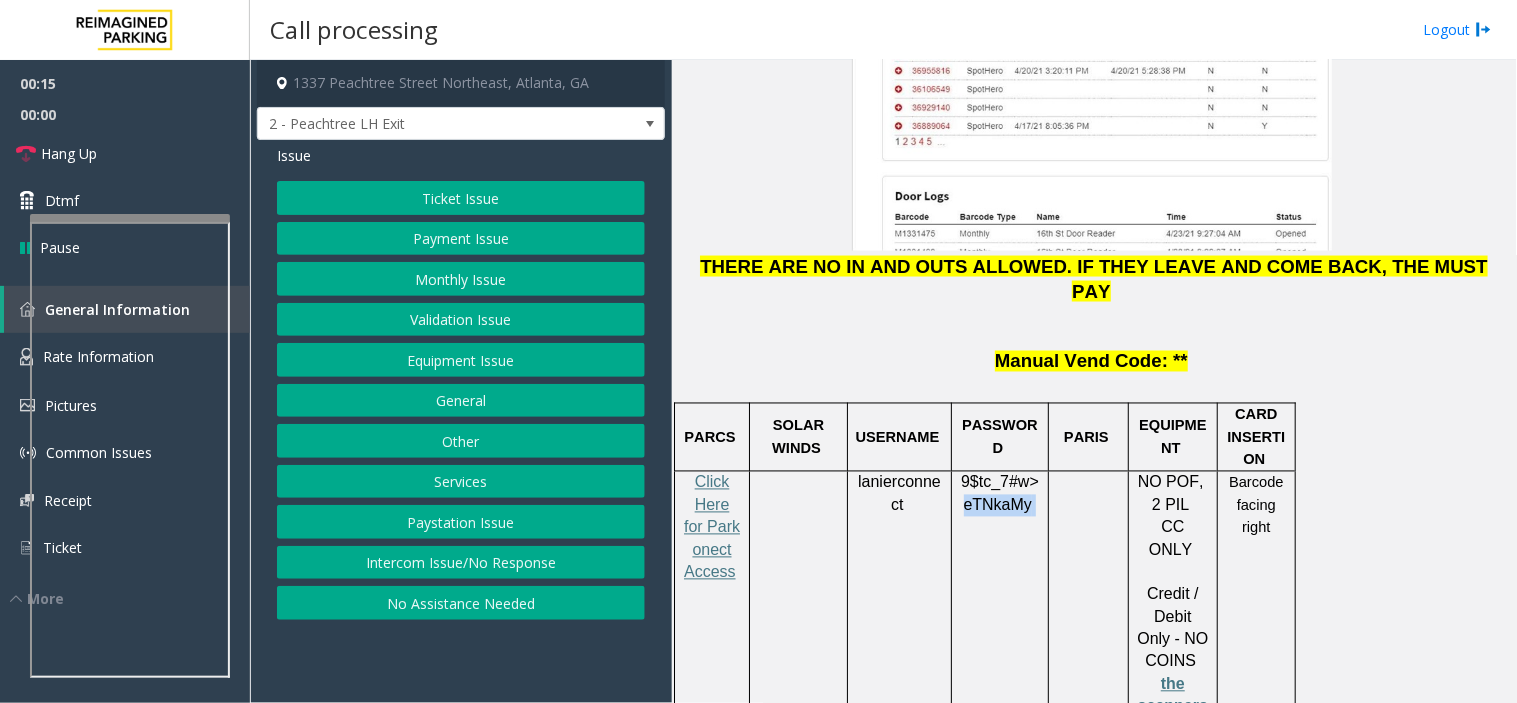 click on "9$tc_7#w> eTNkaMy" 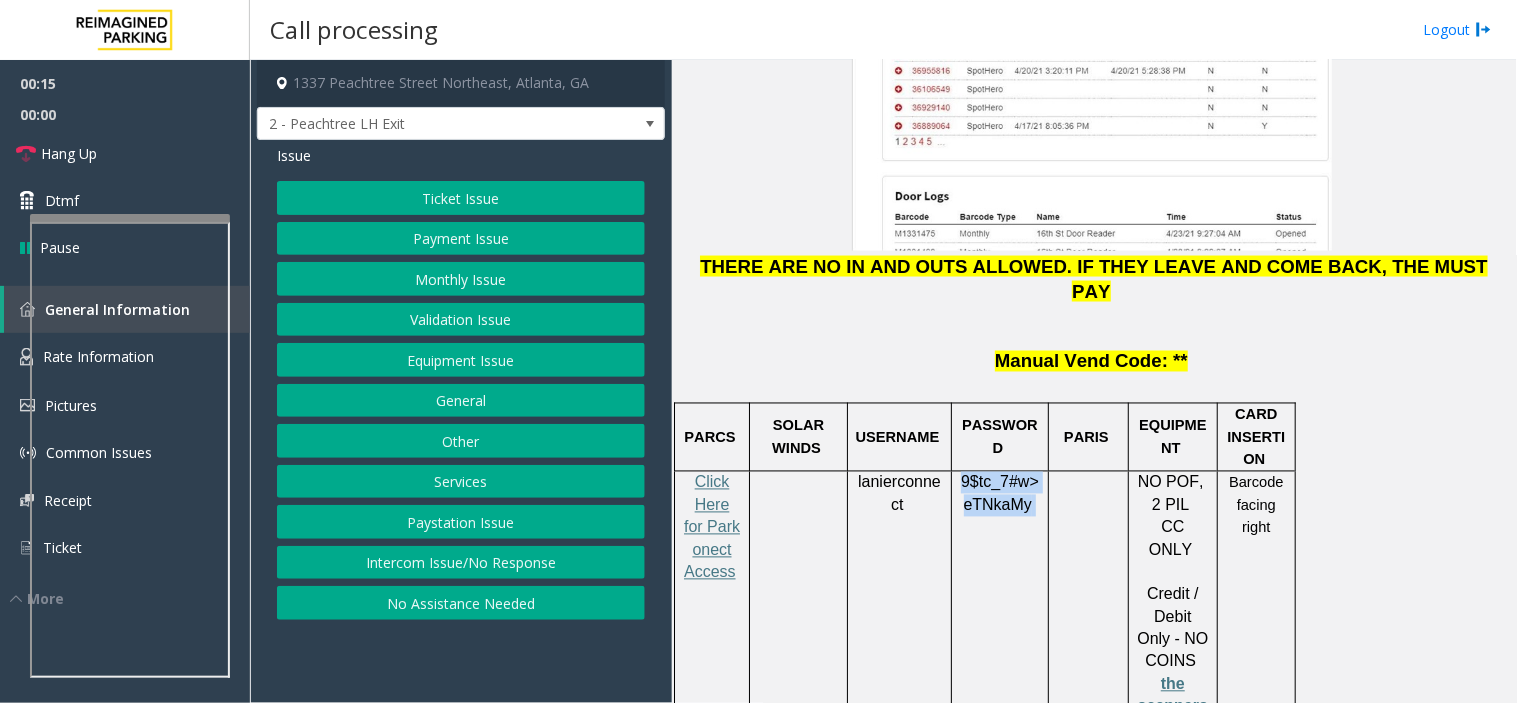 click on "9$tc_7#w> eTNkaMy" 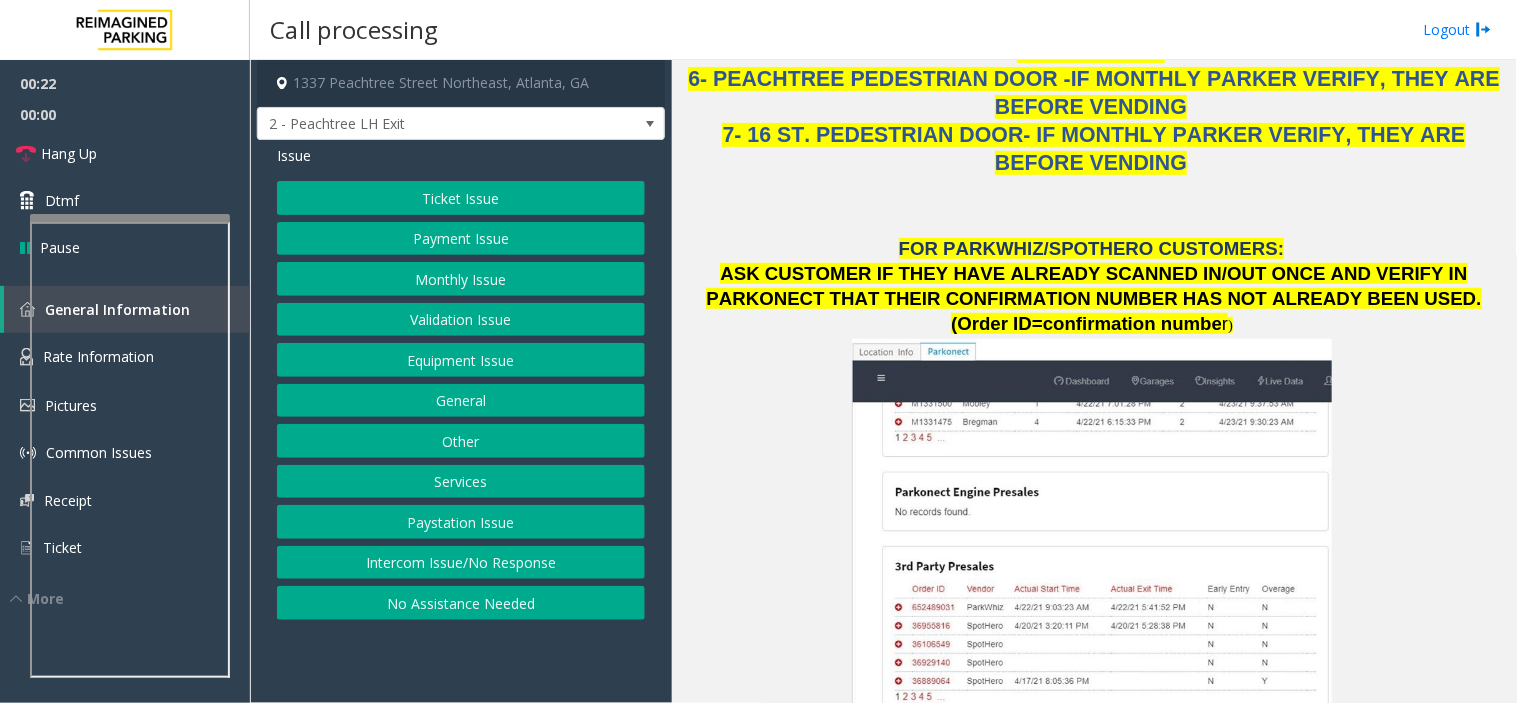 click 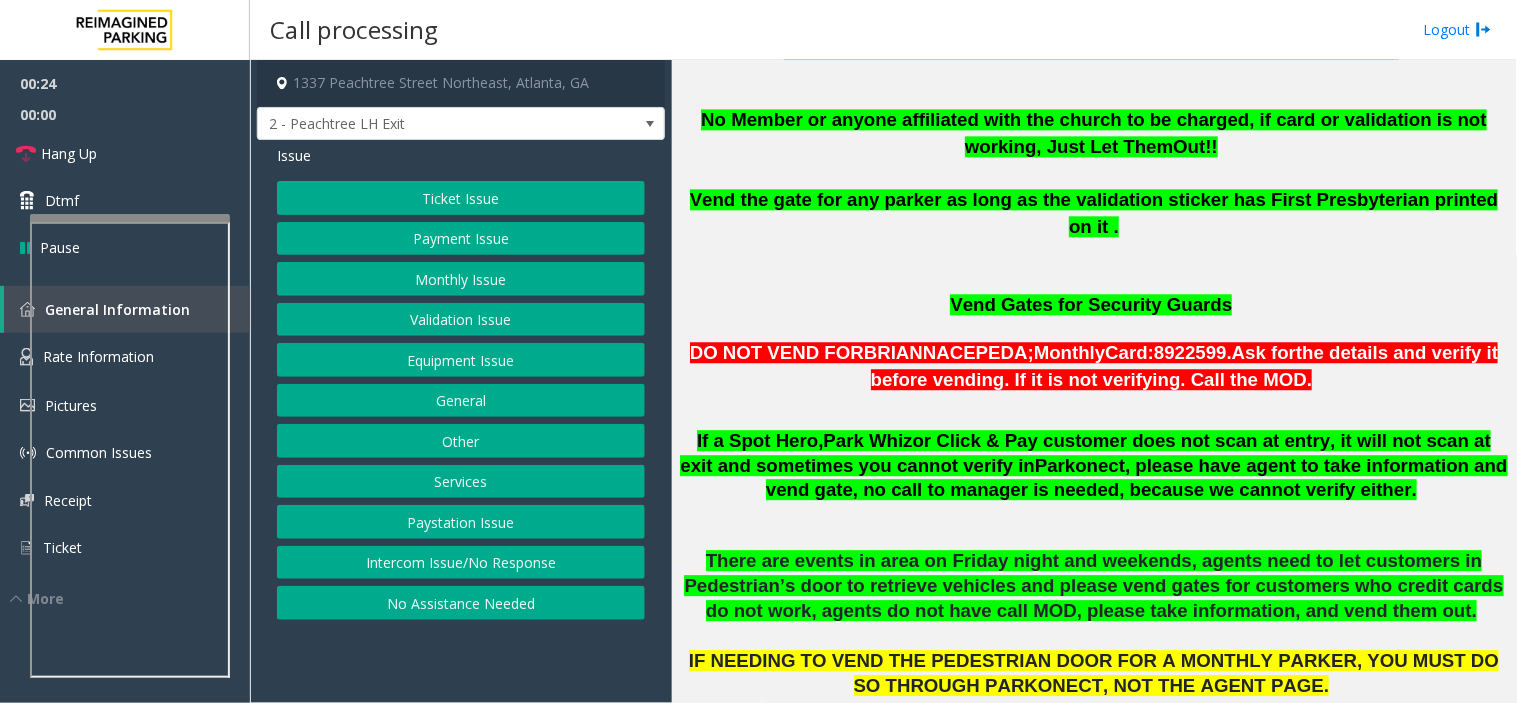 scroll, scrollTop: 1111, scrollLeft: 0, axis: vertical 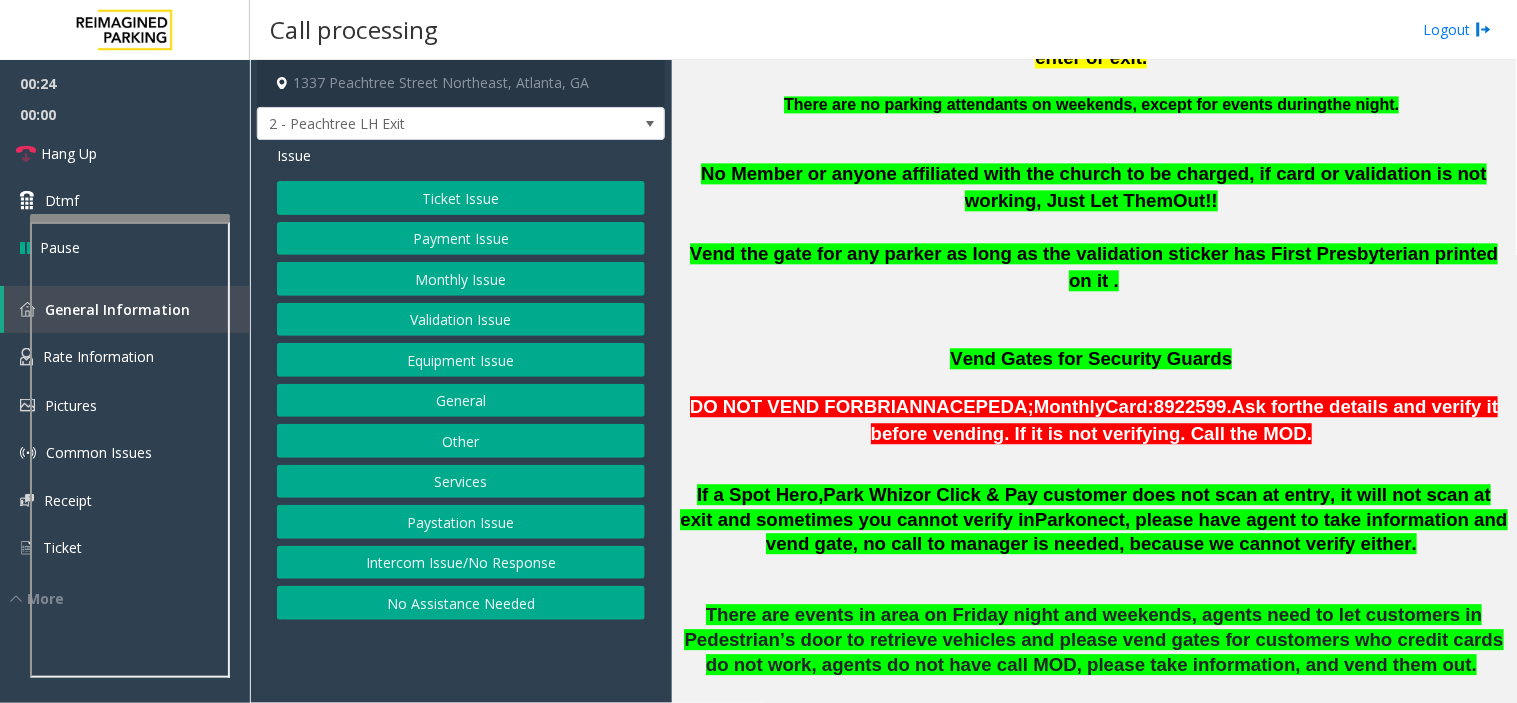 click 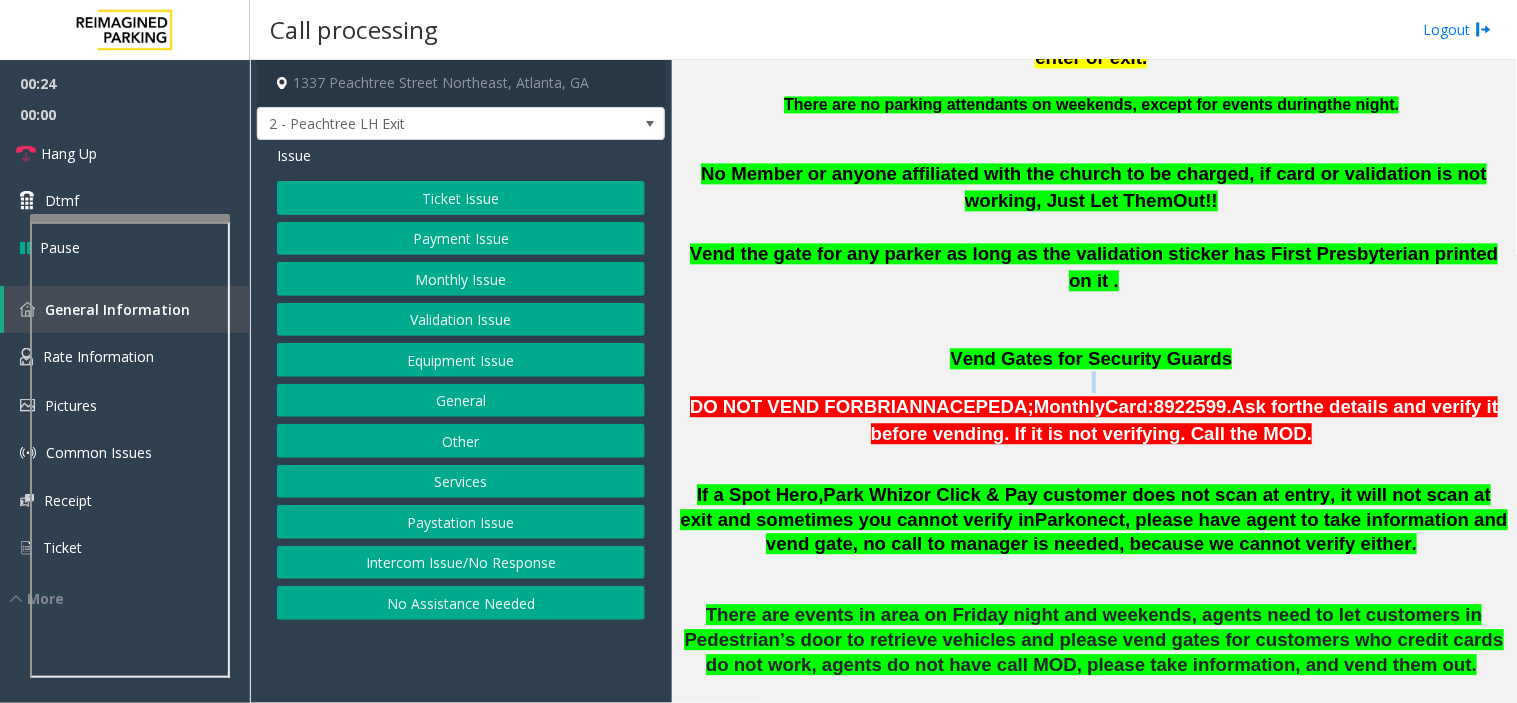click 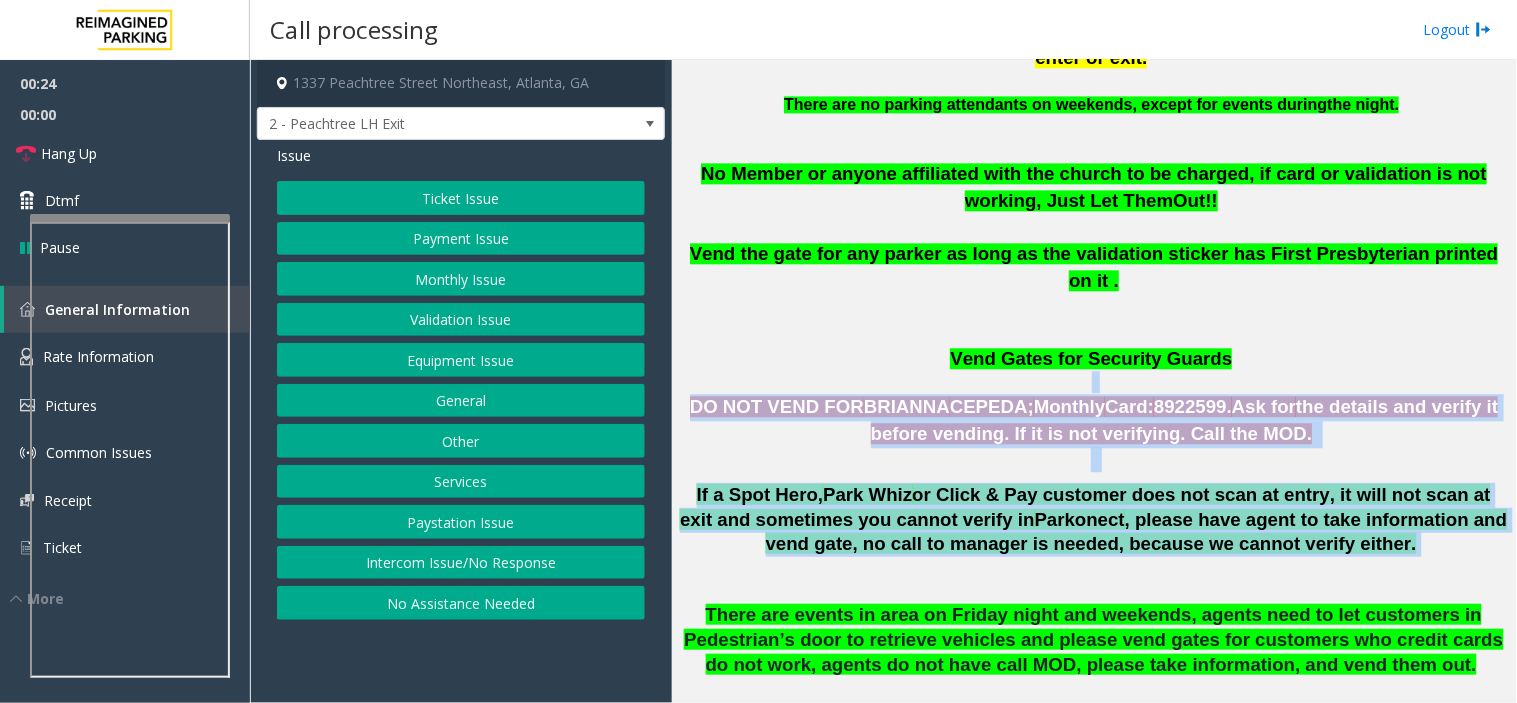 drag, startPoint x: 784, startPoint y: 248, endPoint x: 952, endPoint y: 350, distance: 196.54007 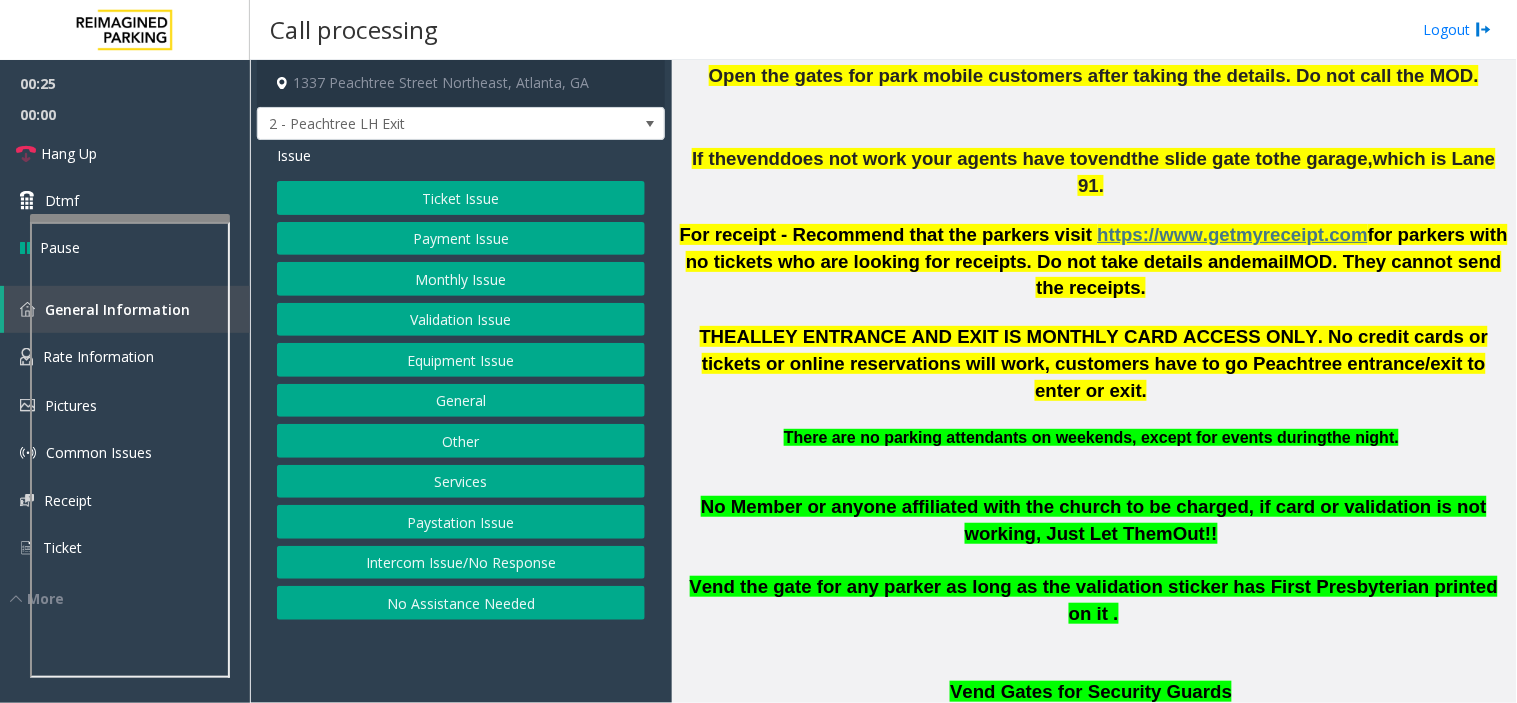 scroll, scrollTop: 777, scrollLeft: 0, axis: vertical 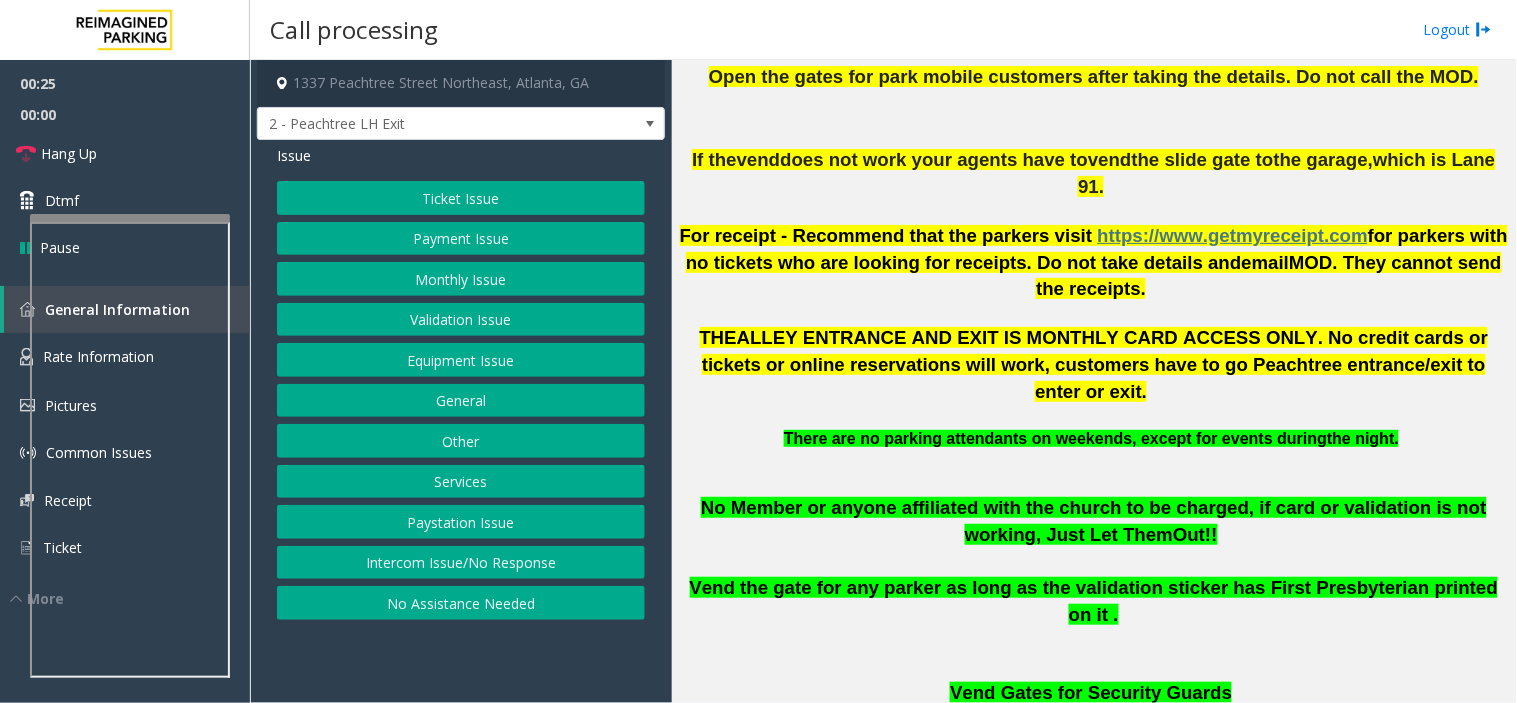 click on "No Member or anyone affiliated with the church to be charged, if card or validation is not working, Just Let Them" 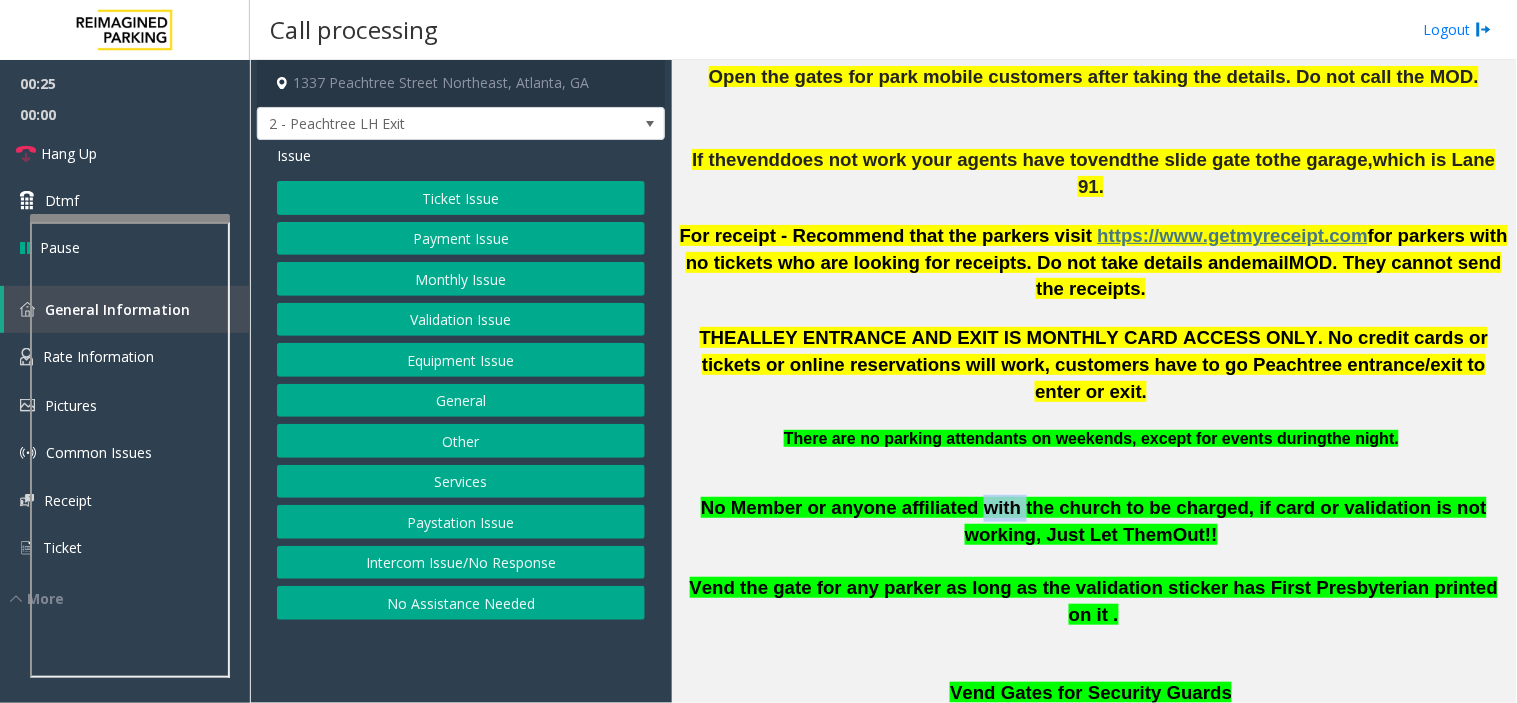 click on "No Member or anyone affiliated with the church to be charged, if card or validation is not working, Just Let Them" 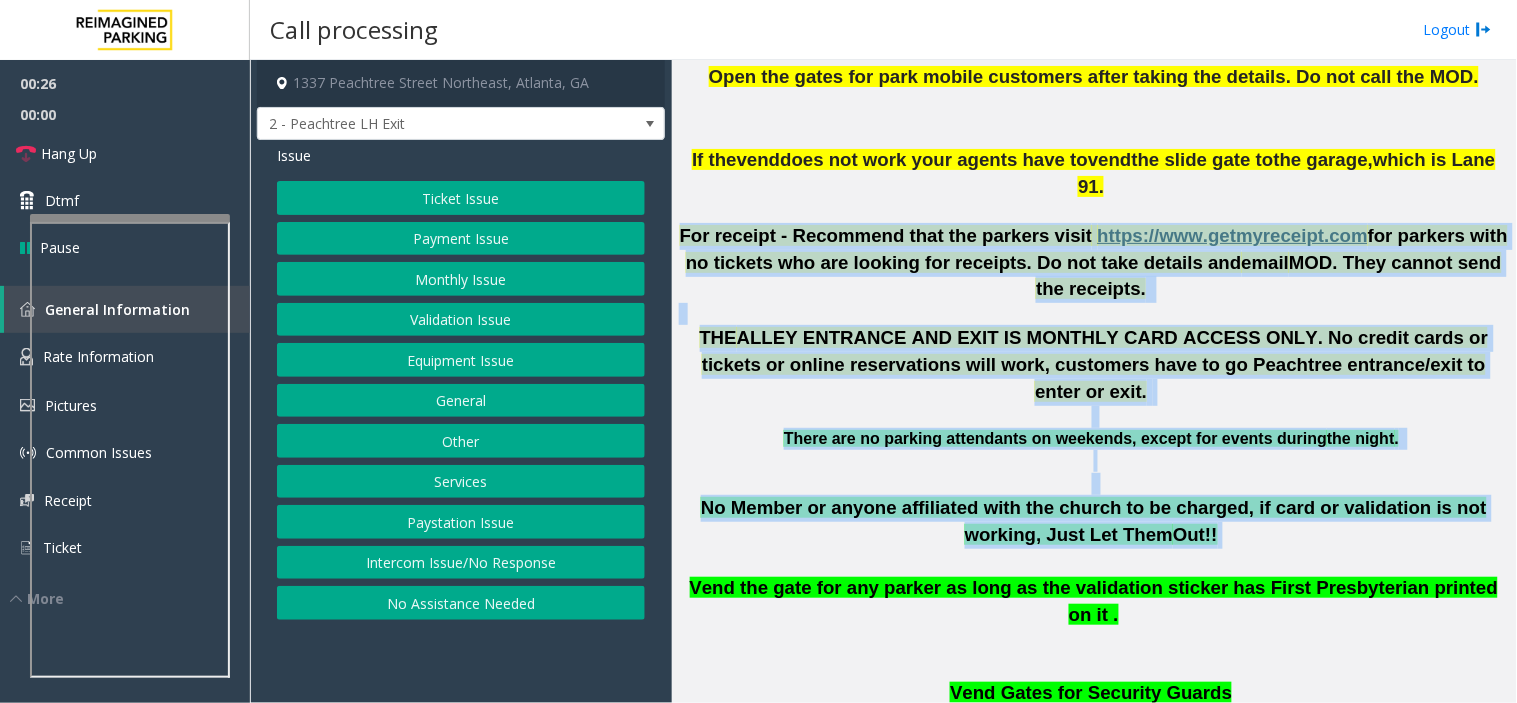drag, startPoint x: 970, startPoint y: 413, endPoint x: 814, endPoint y: 191, distance: 271.33005 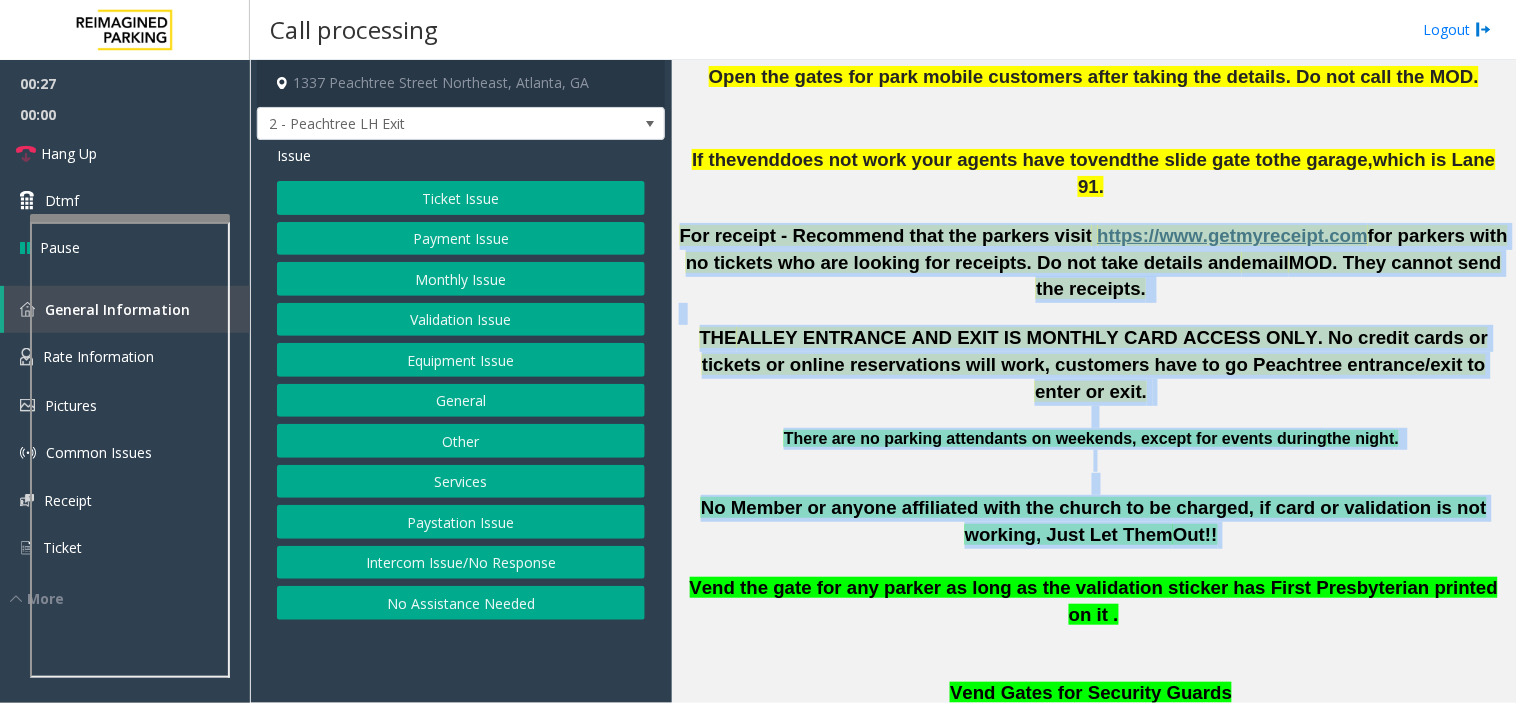 click on "For receipt - Recommend that the parkers visit" 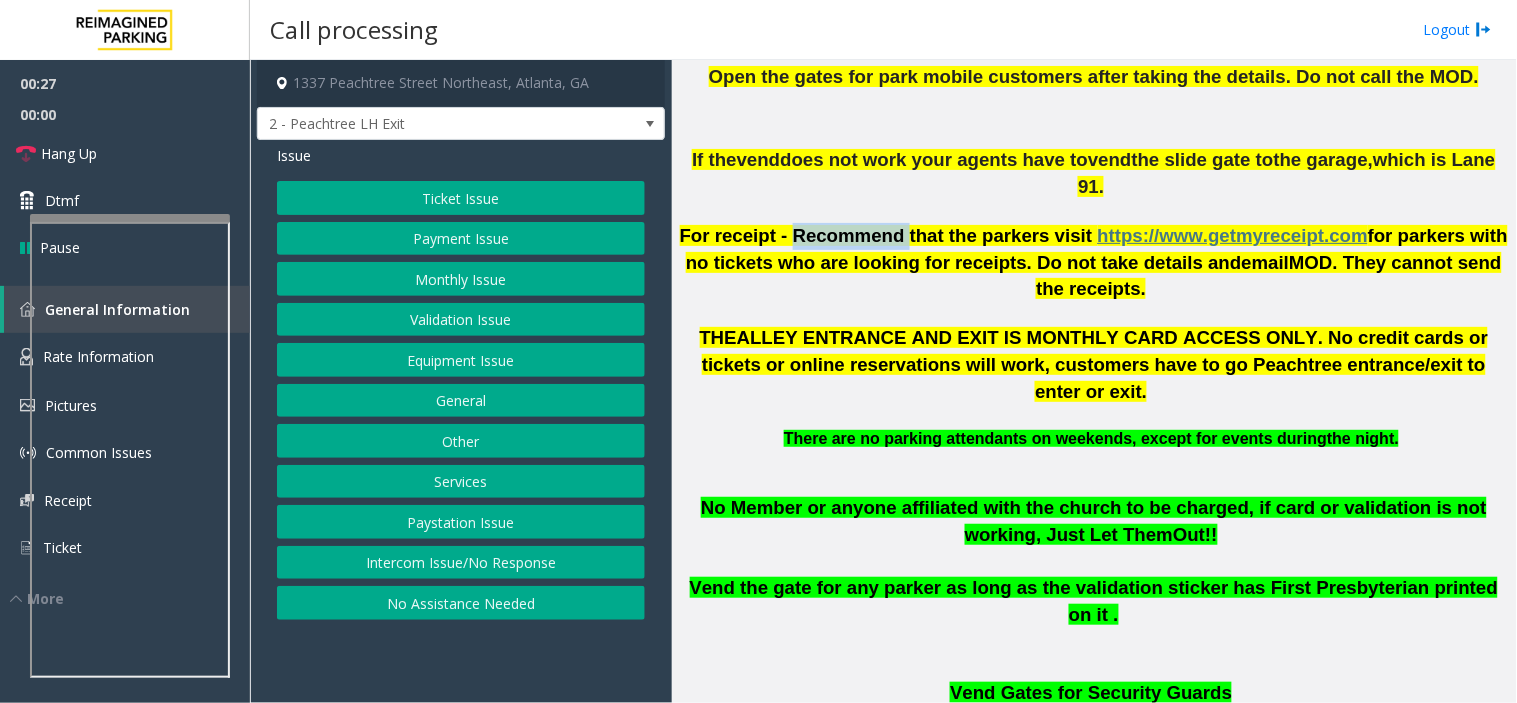 click on "For receipt - Recommend that the parkers visit" 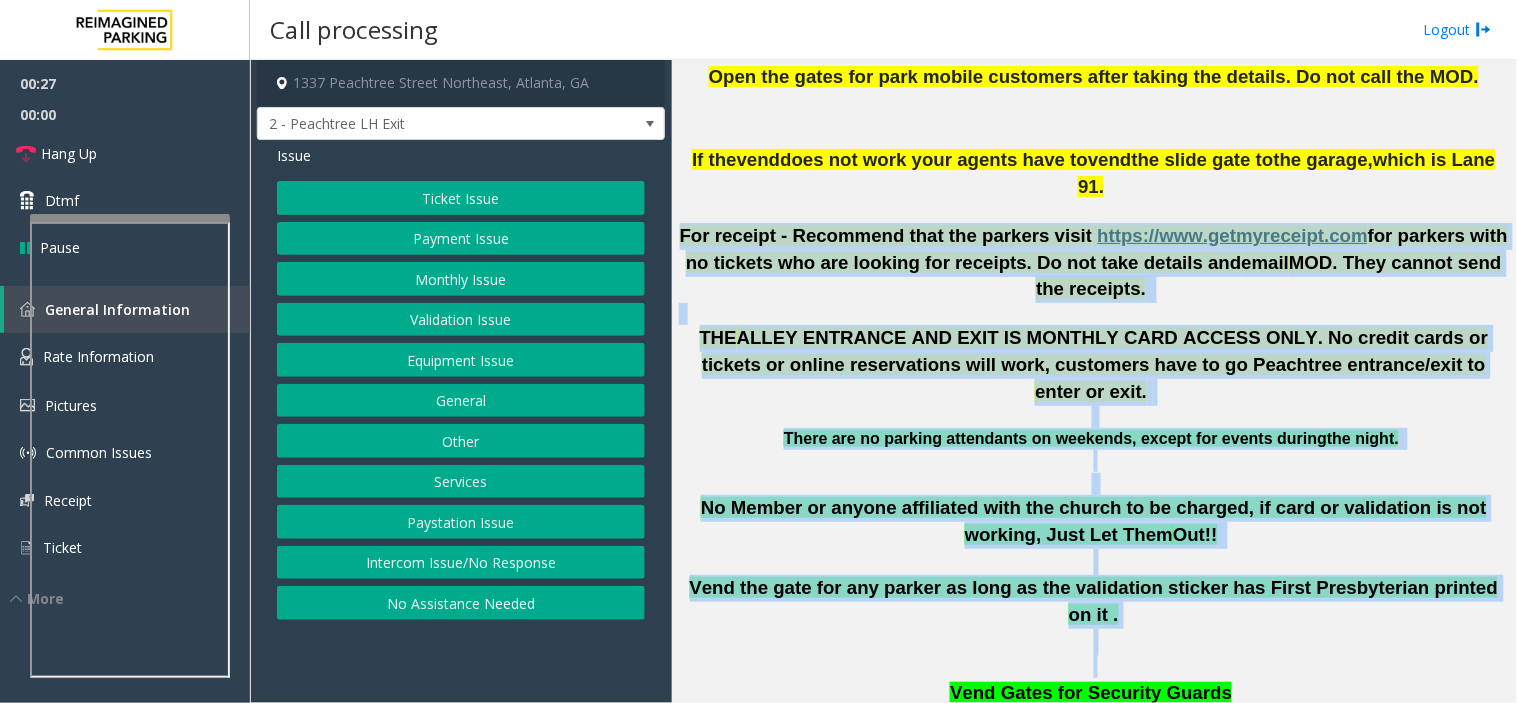 drag, startPoint x: 814, startPoint y: 191, endPoint x: 1003, endPoint y: 518, distance: 377.69034 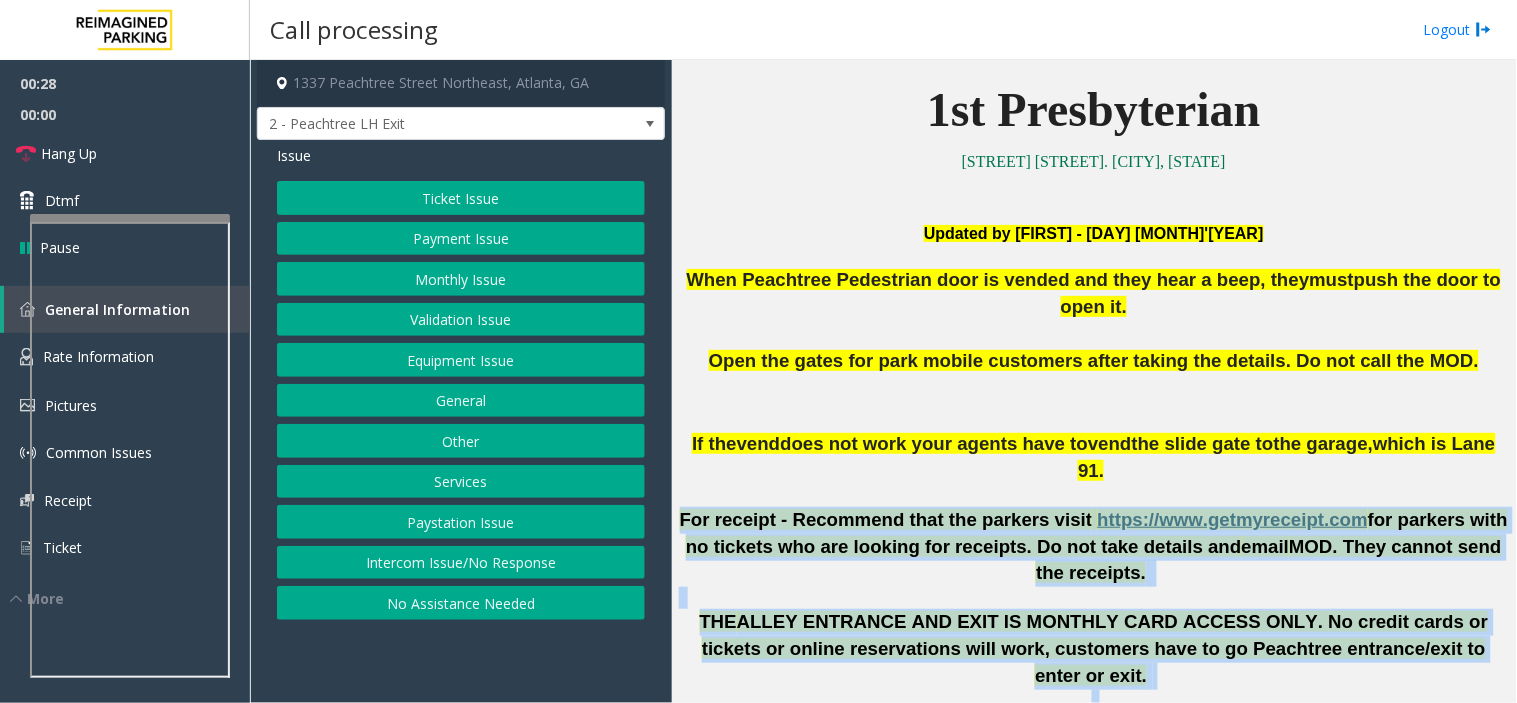 scroll, scrollTop: 444, scrollLeft: 0, axis: vertical 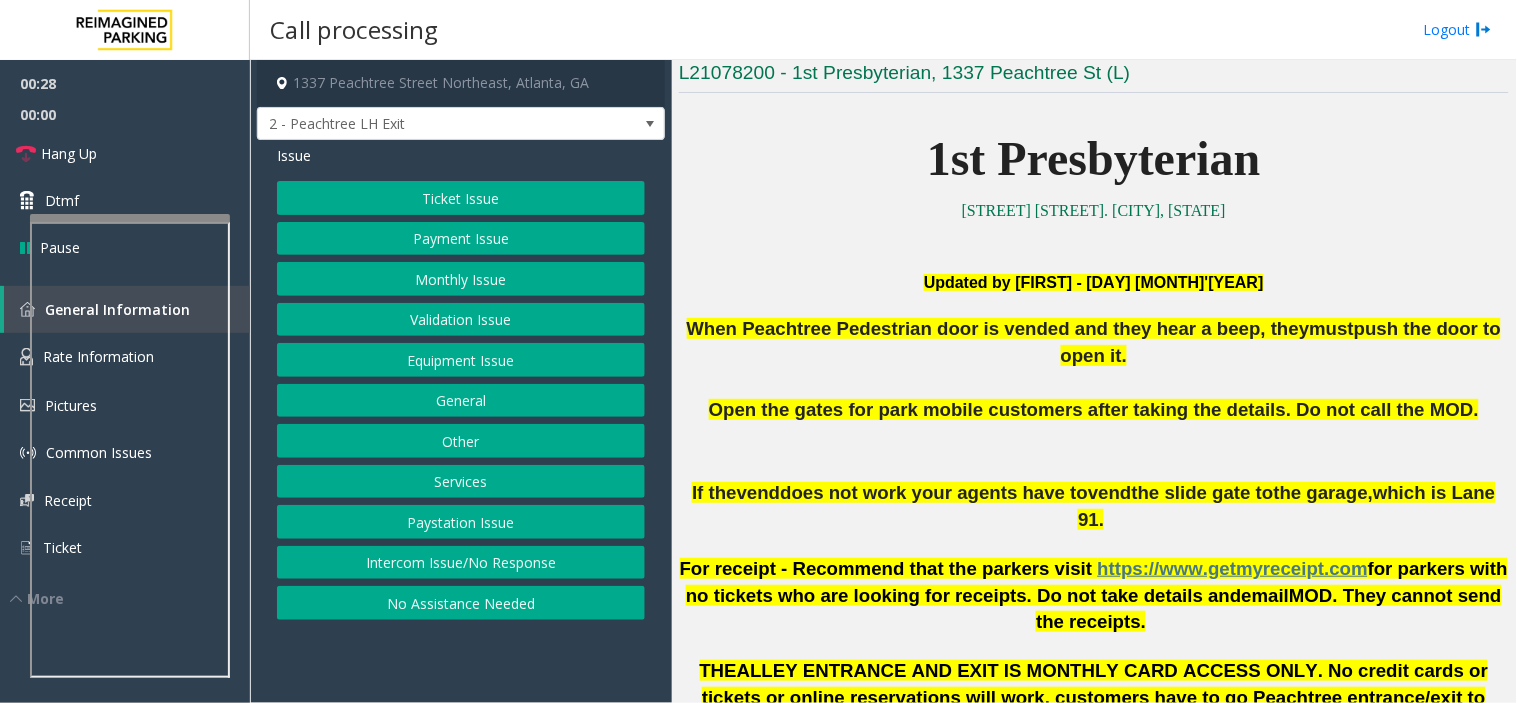 click on "Open the gates for park mobile customers after taking the details. Do not call the MOD." 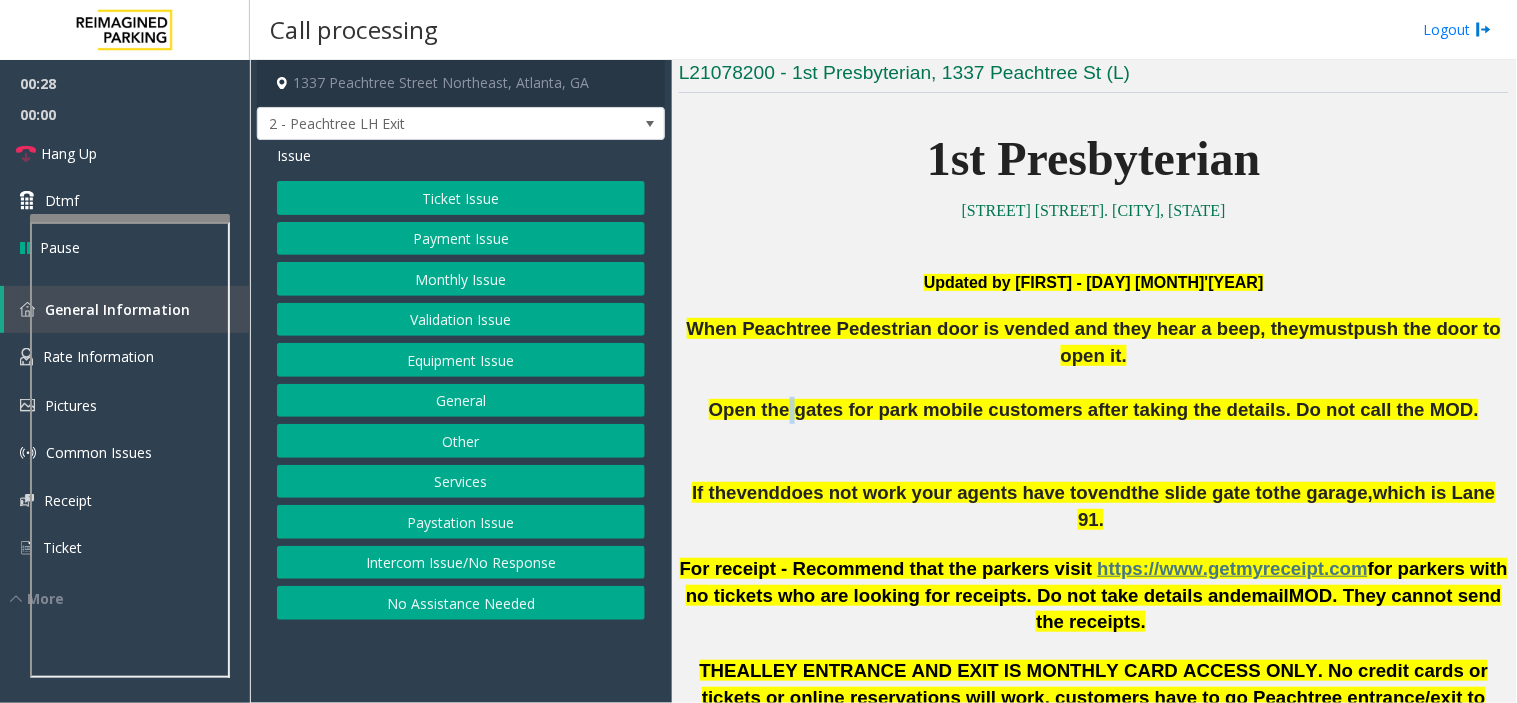 click on "Open the gates for park mobile customers after taking the details. Do not call the MOD." 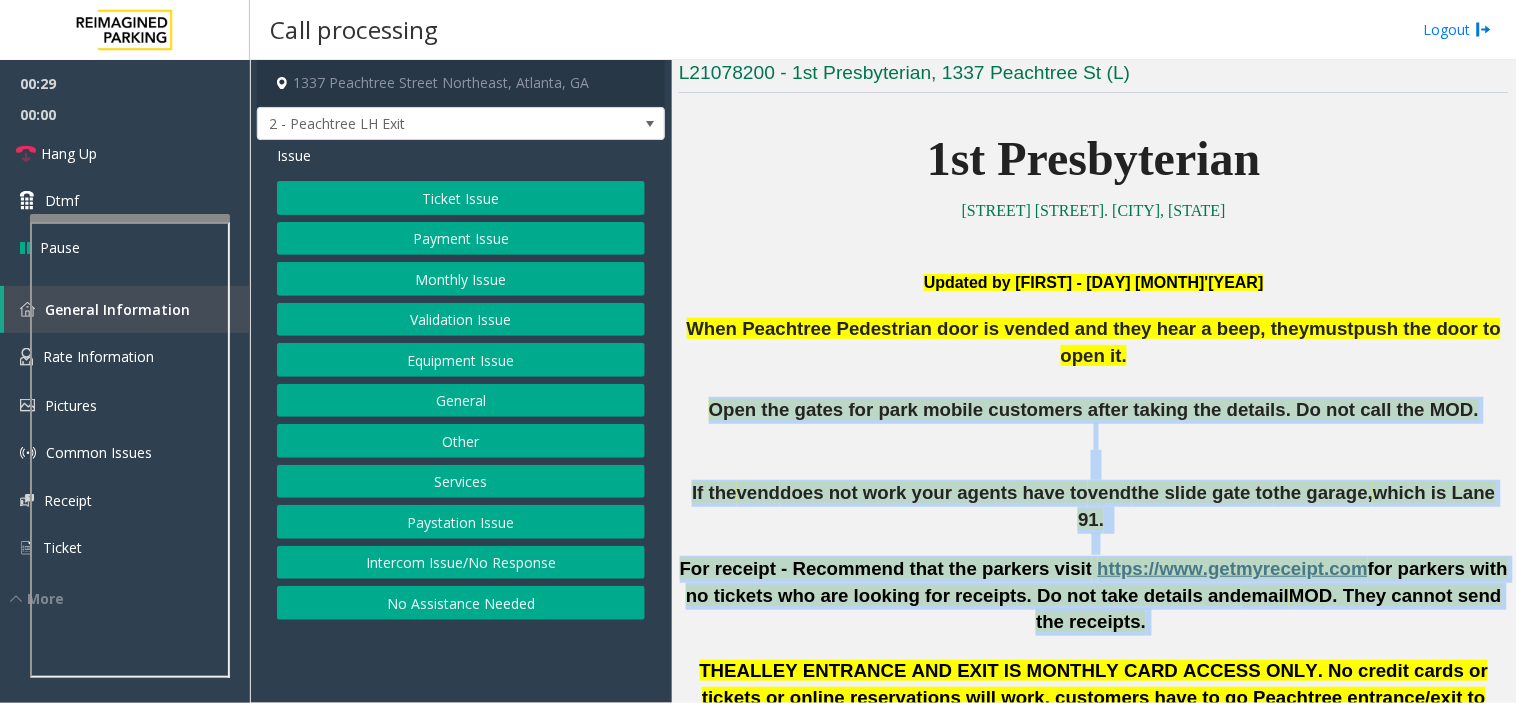 drag, startPoint x: 821, startPoint y: 378, endPoint x: 916, endPoint y: 547, distance: 193.8711 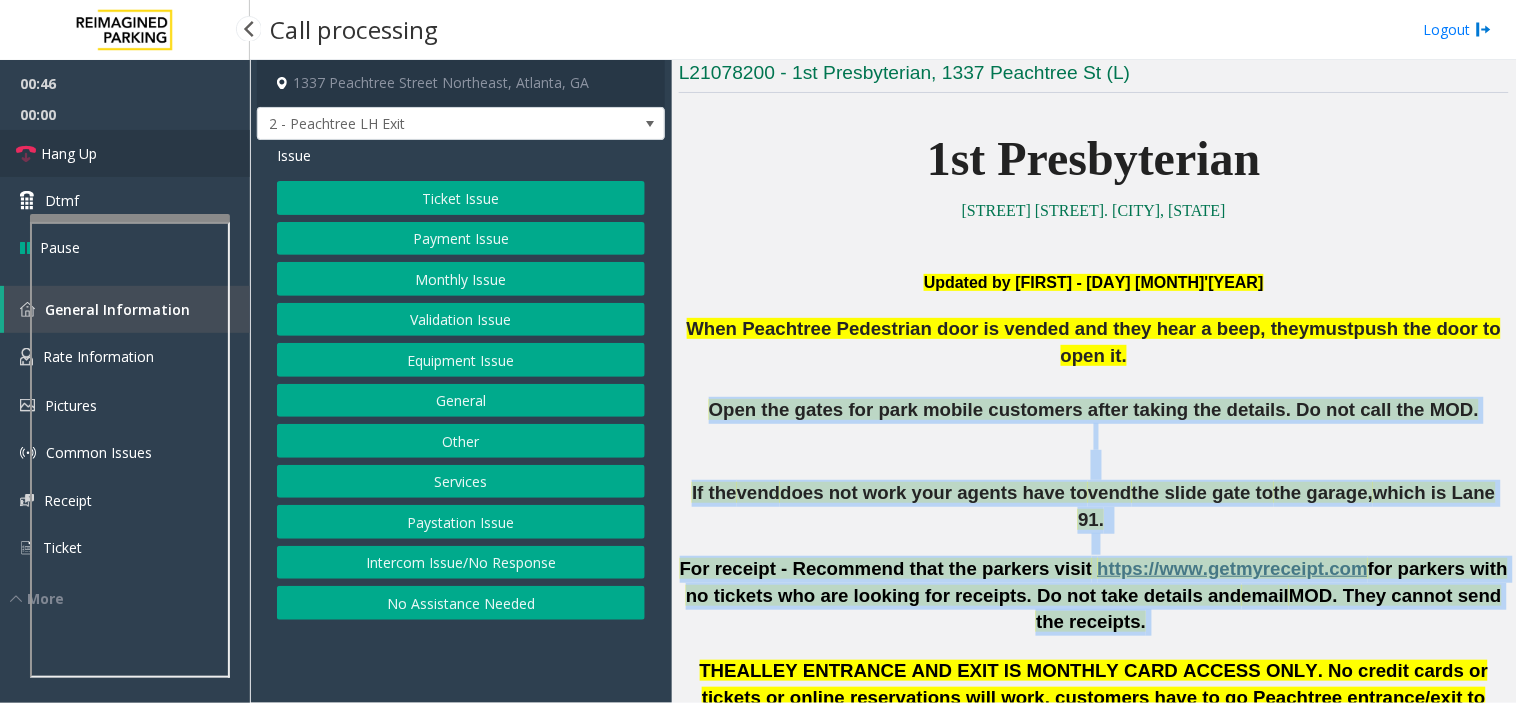 click on "Hang Up" at bounding box center [125, 153] 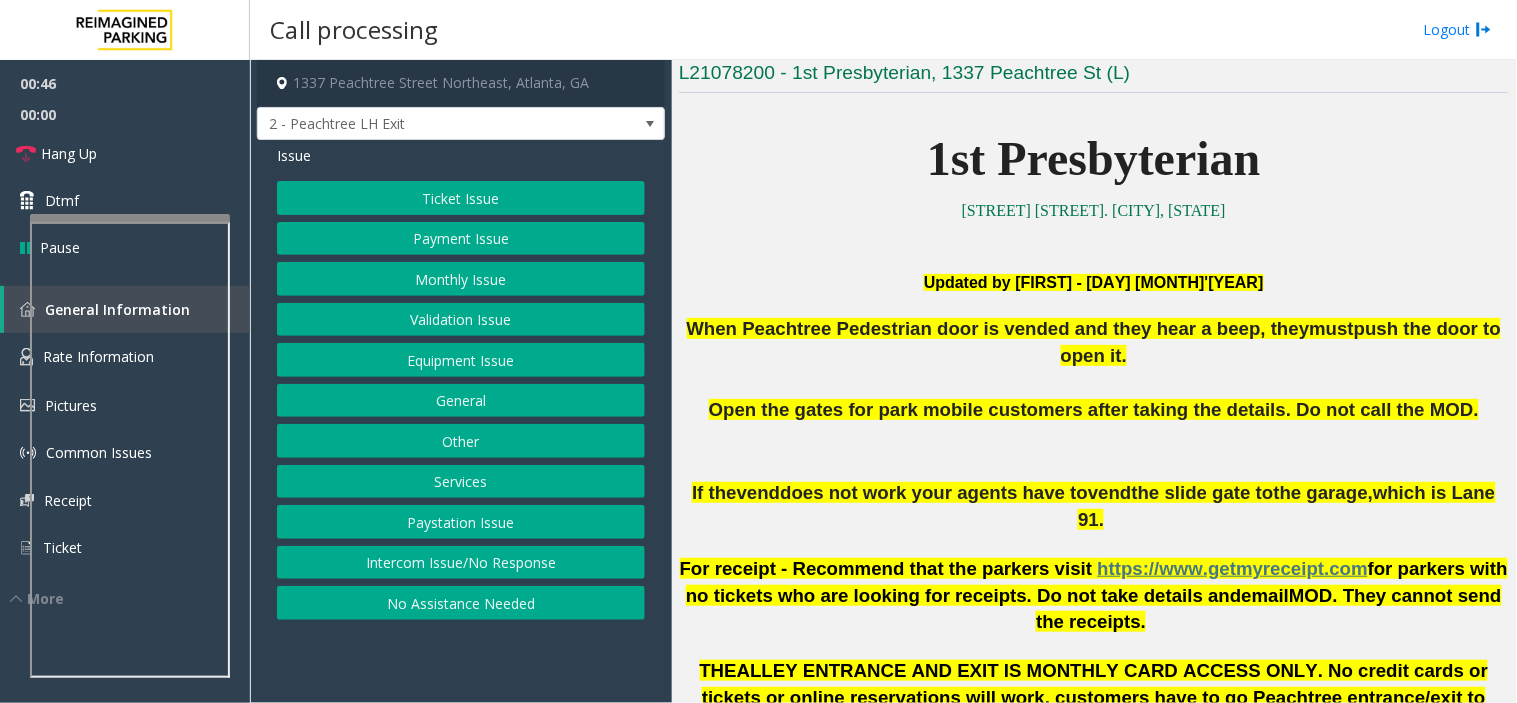 click on "Ticket Issue   Payment Issue   Monthly Issue   Validation Issue   Equipment Issue   General   Other   Services   Paystation Issue   Intercom Issue/No Response   No Assistance Needed" 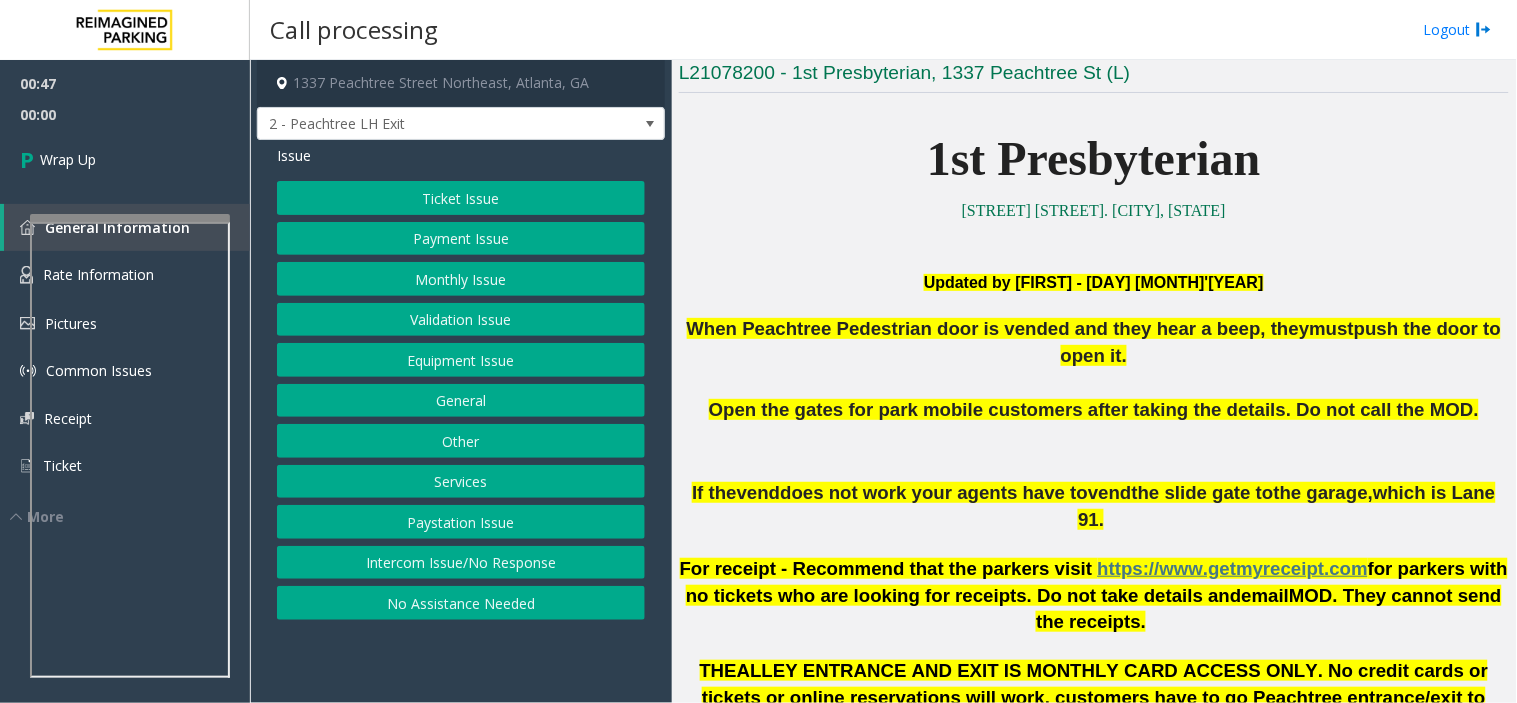 click on "Equipment Issue" 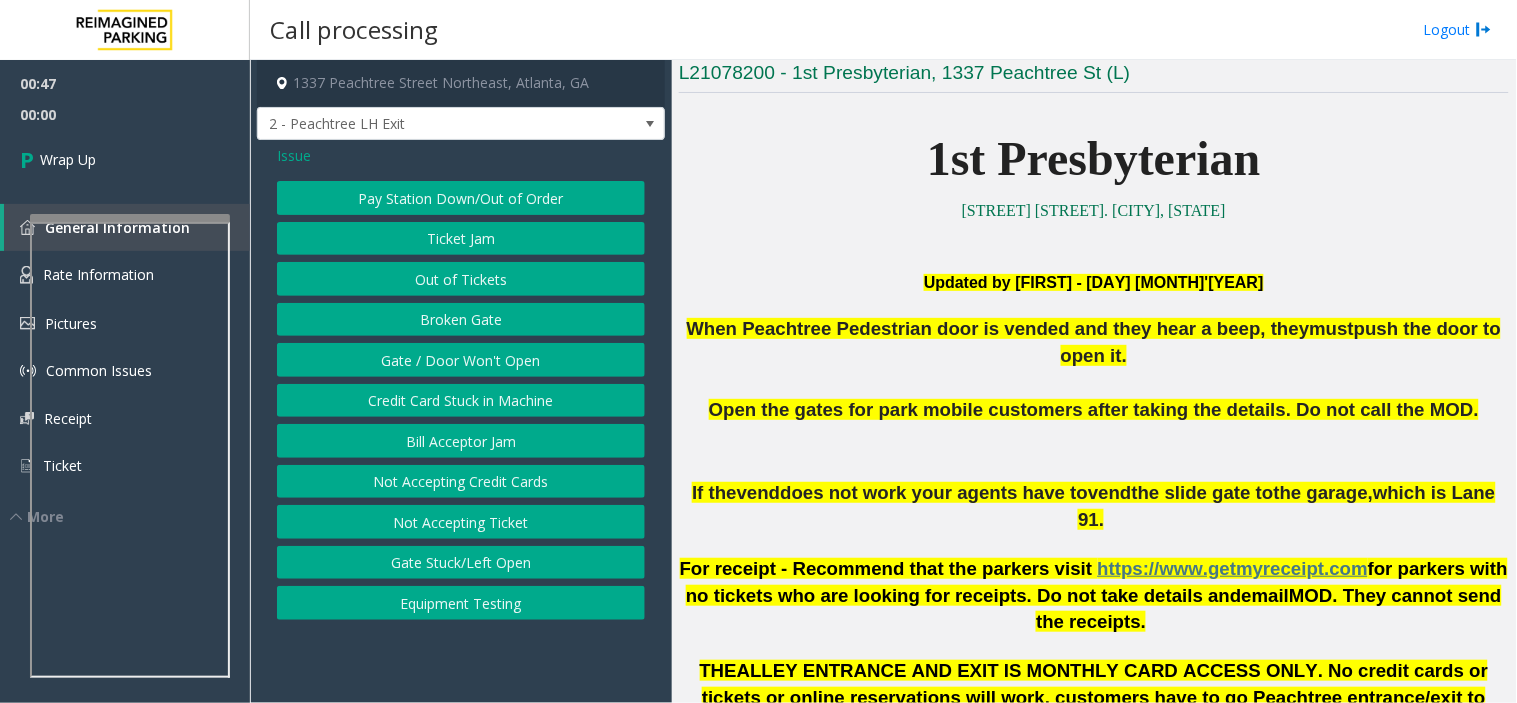 click on "Gate / Door Won't Open" 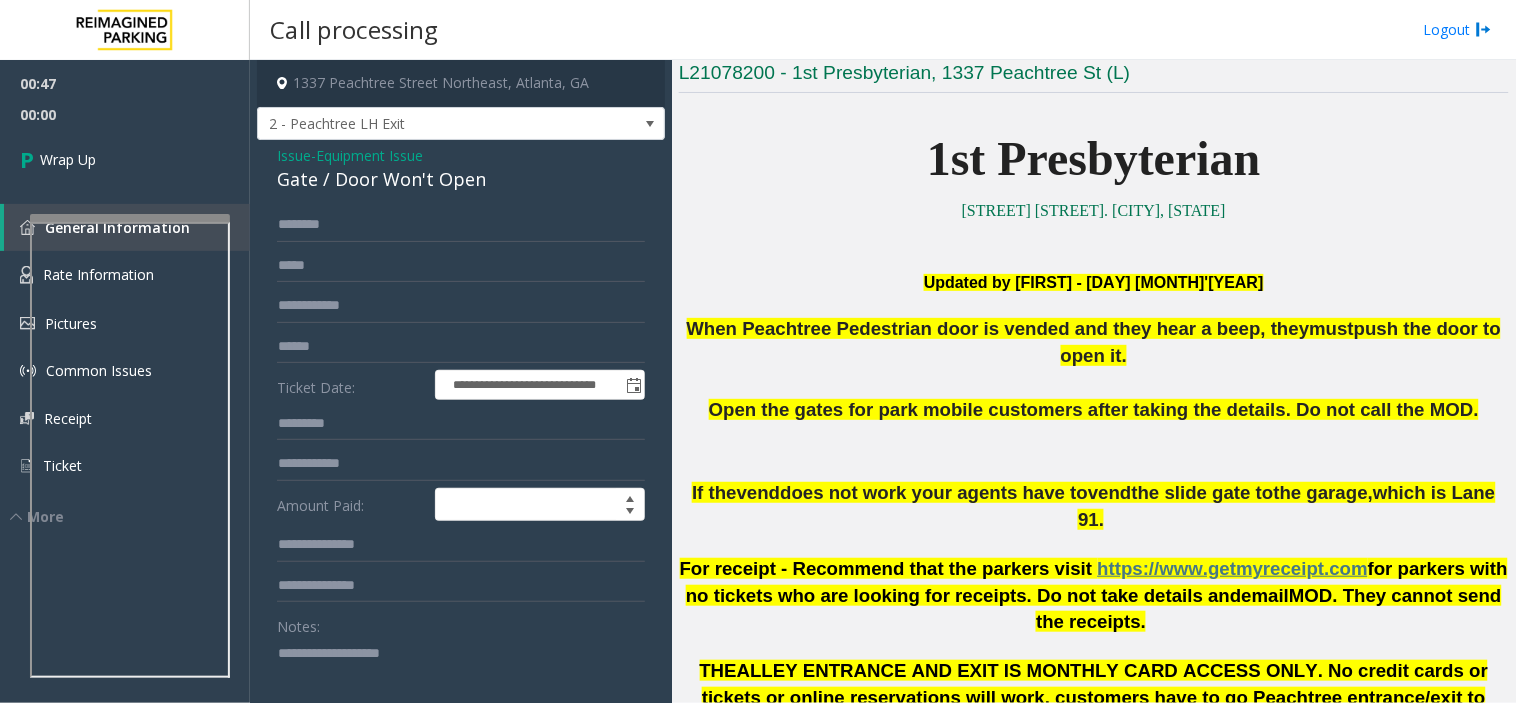 click on "Gate / Door Won't Open" 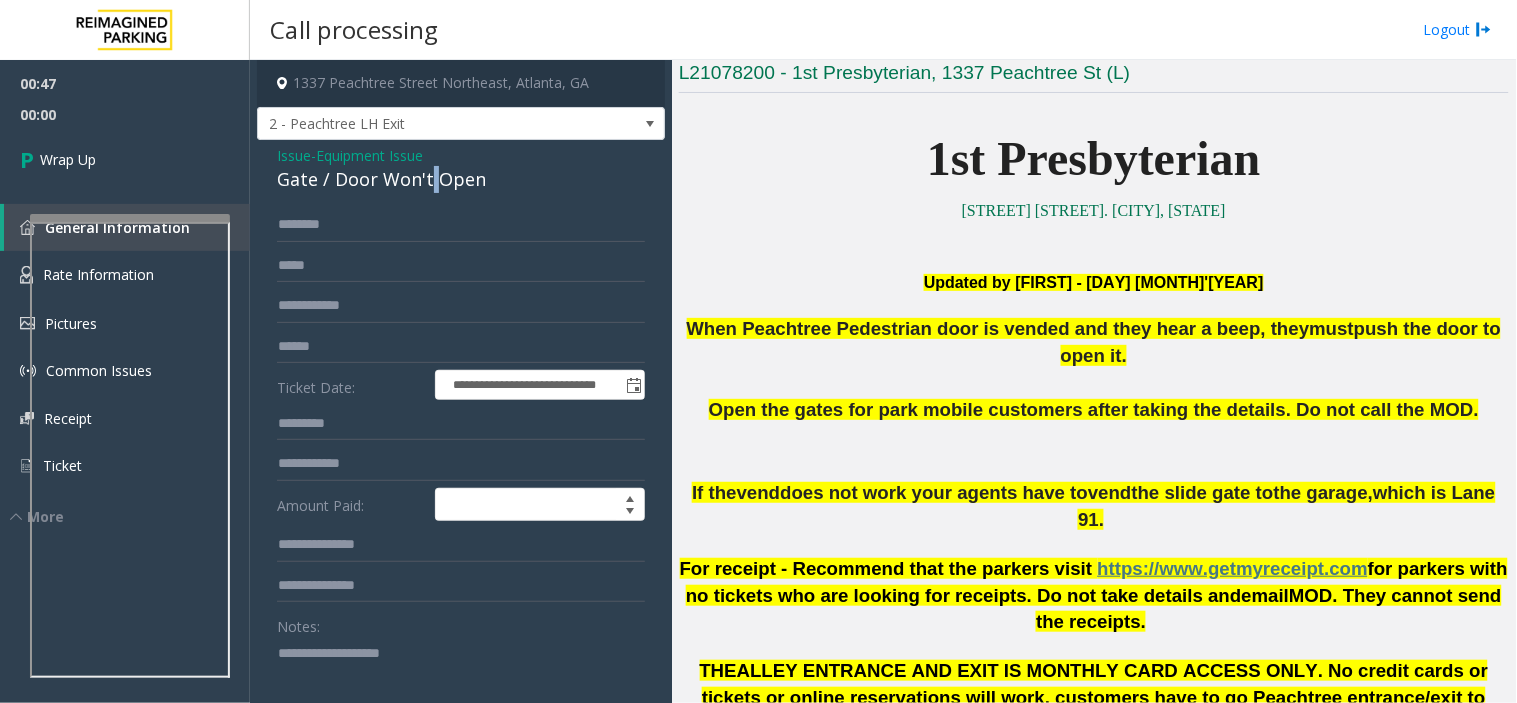 drag, startPoint x: 425, startPoint y: 193, endPoint x: 422, endPoint y: 426, distance: 233.01932 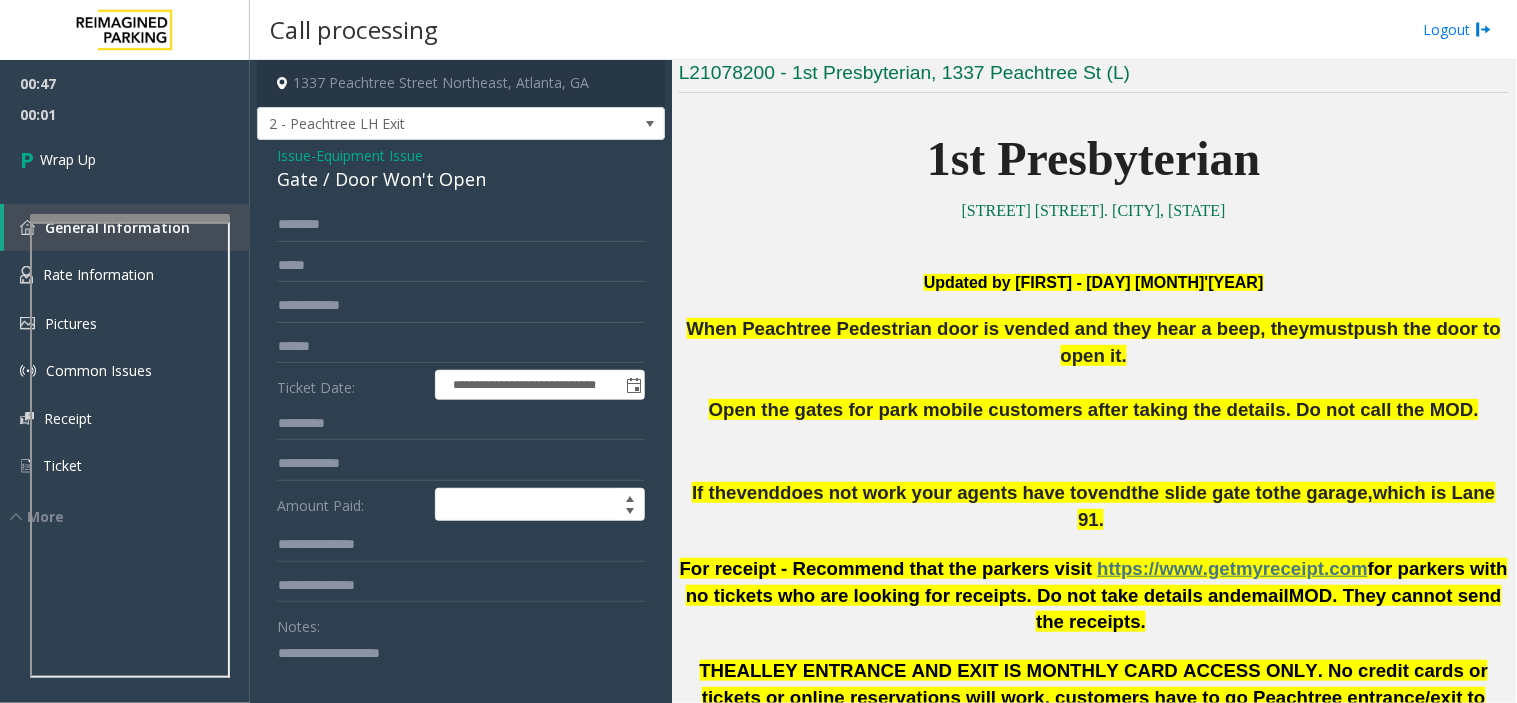 click 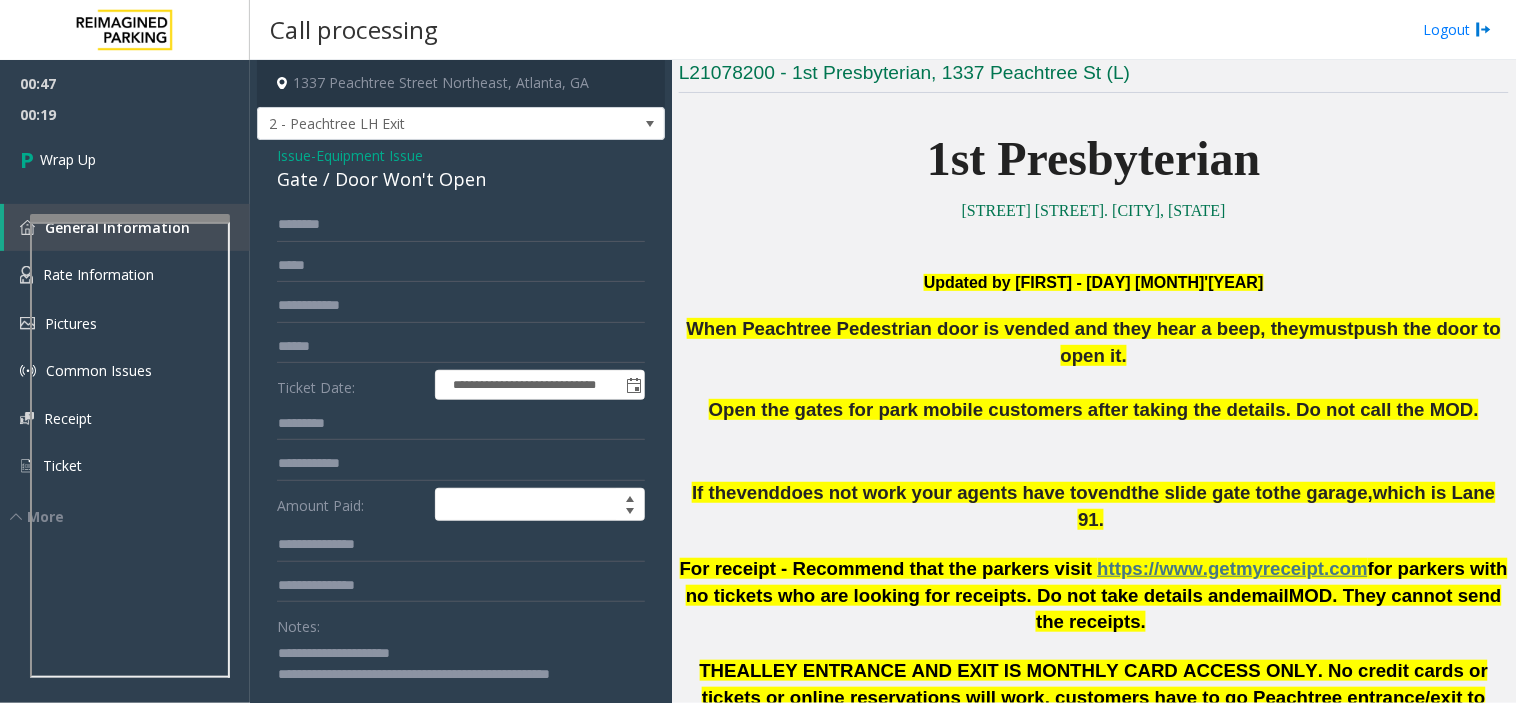 scroll, scrollTop: 1, scrollLeft: 0, axis: vertical 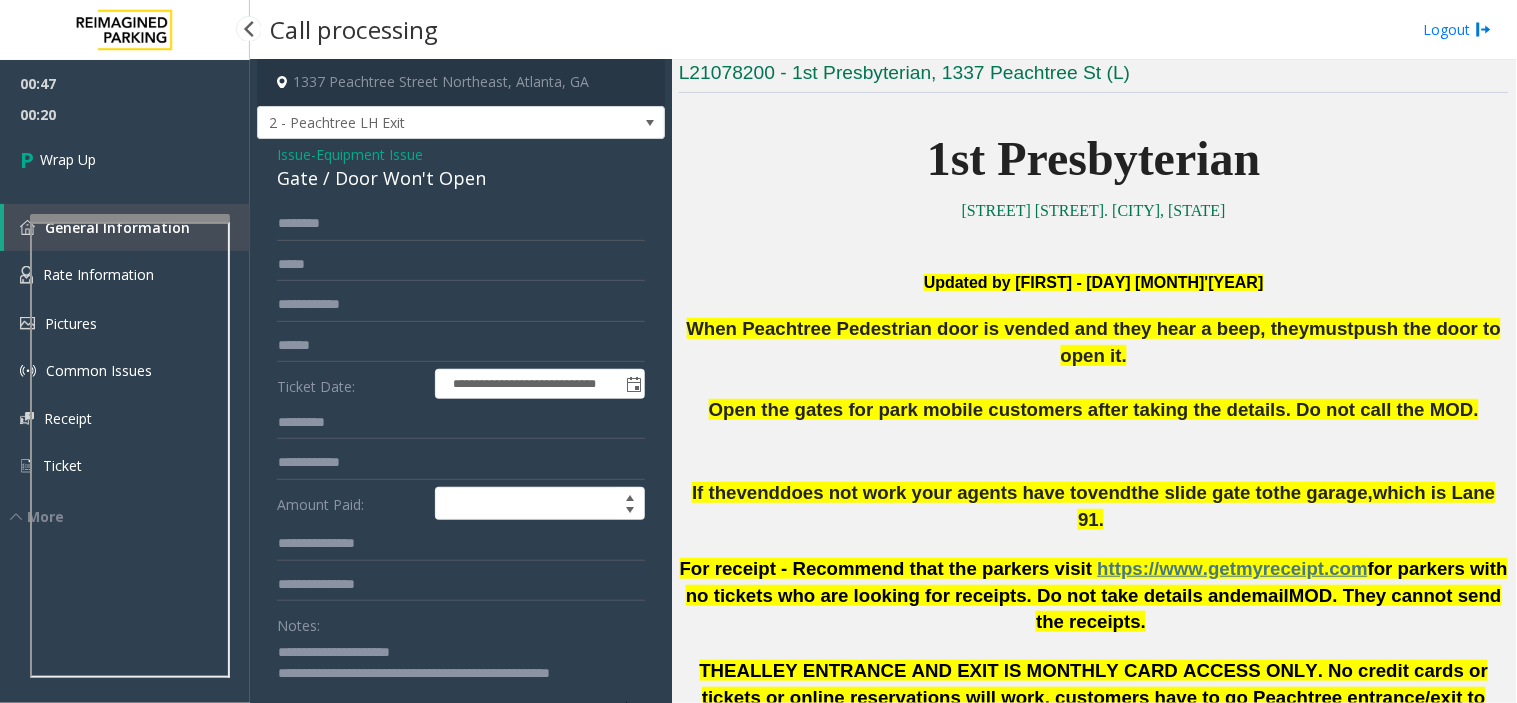 type on "**********" 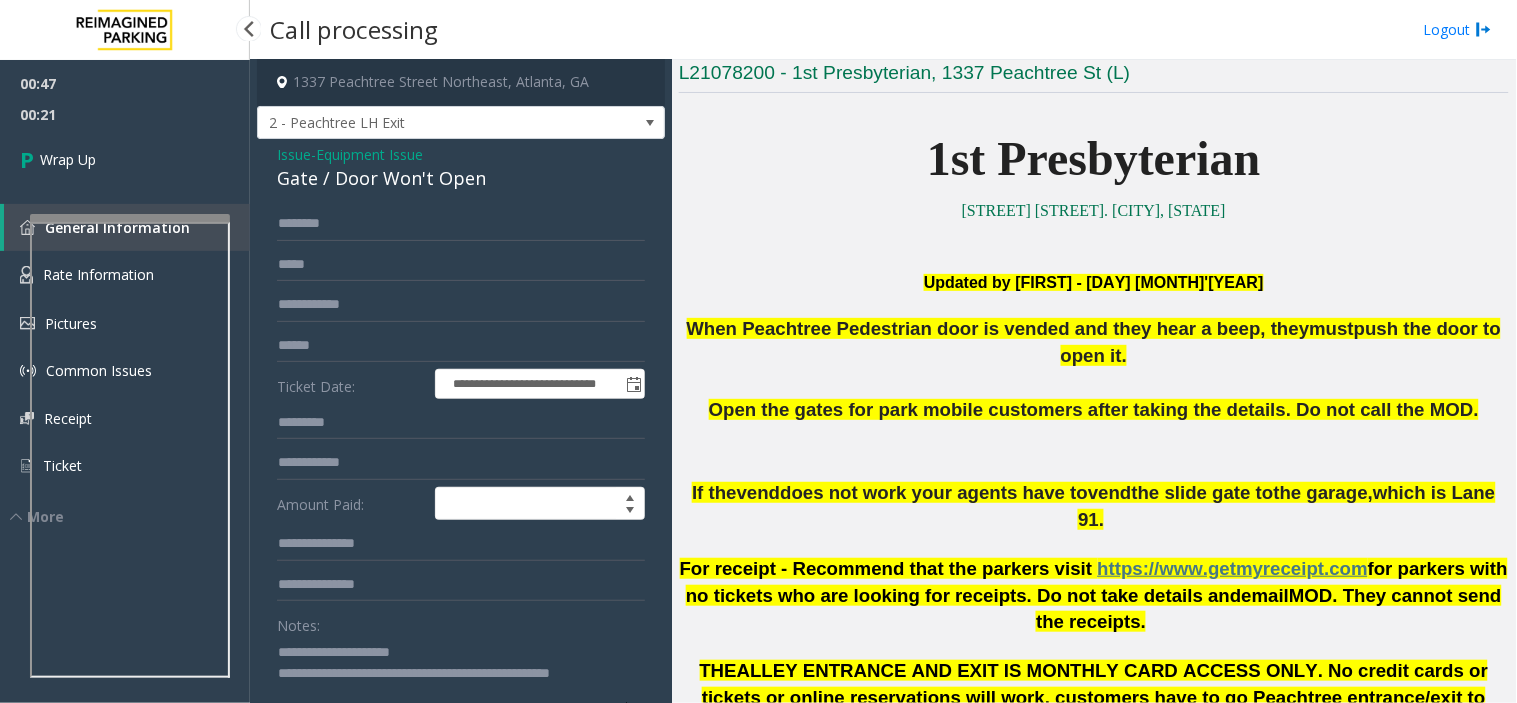 click on "00:21" at bounding box center [125, 114] 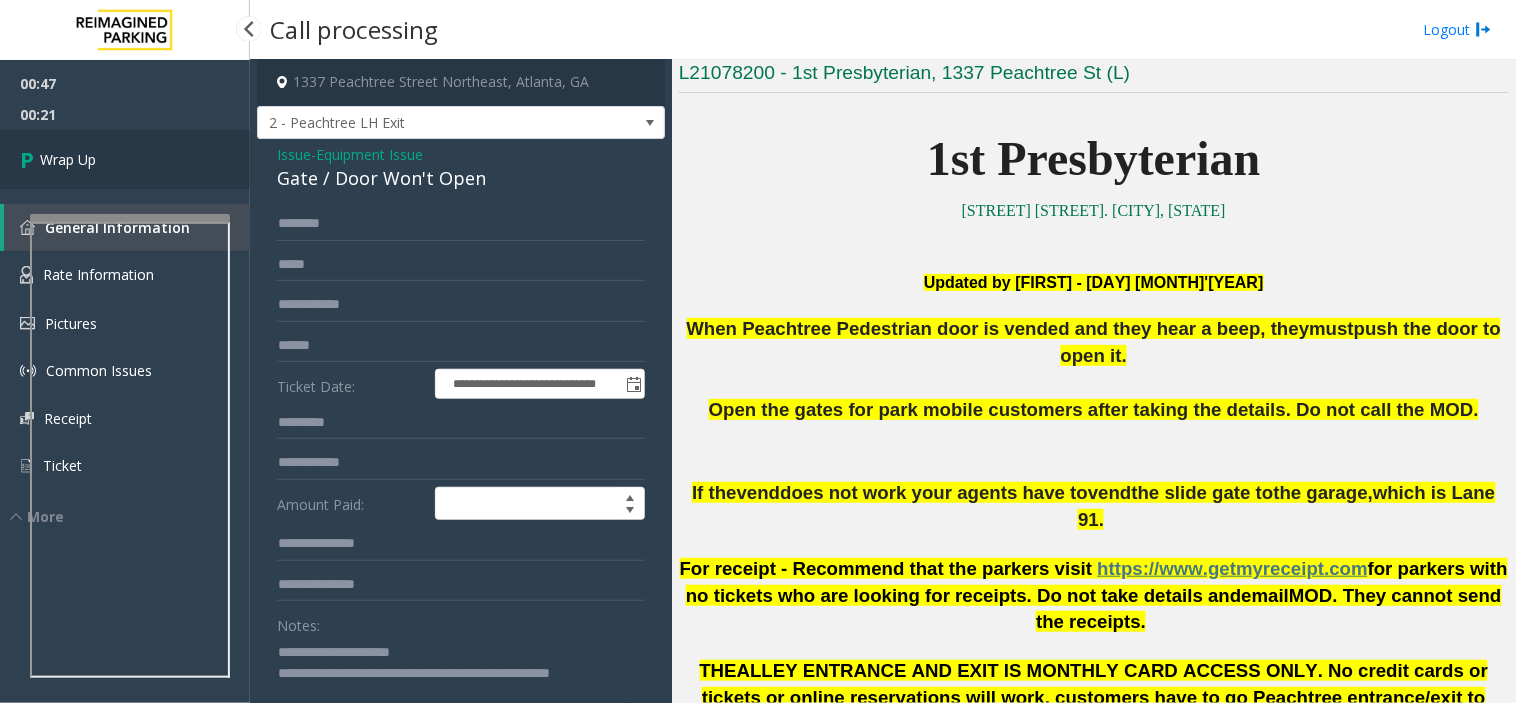 click on "Wrap Up" at bounding box center (125, 159) 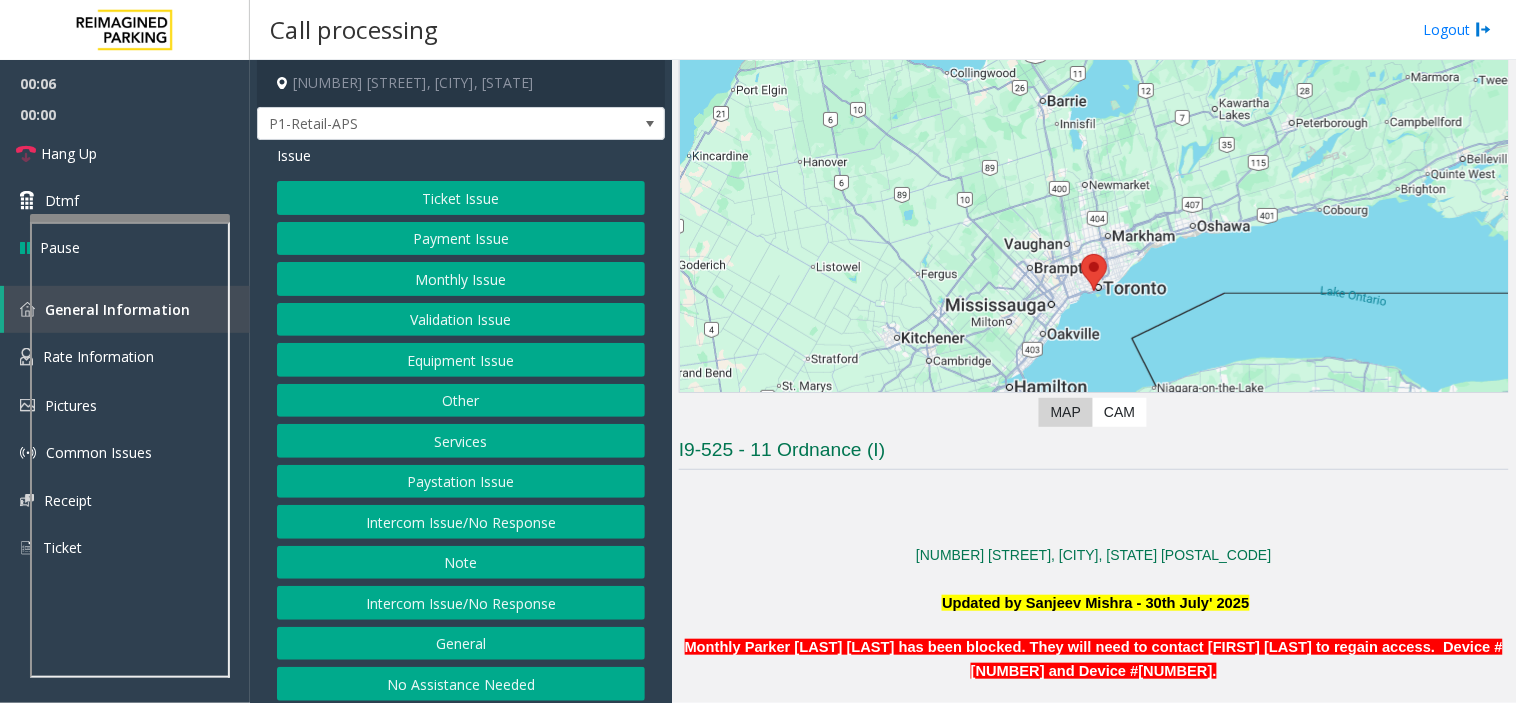 scroll, scrollTop: 333, scrollLeft: 0, axis: vertical 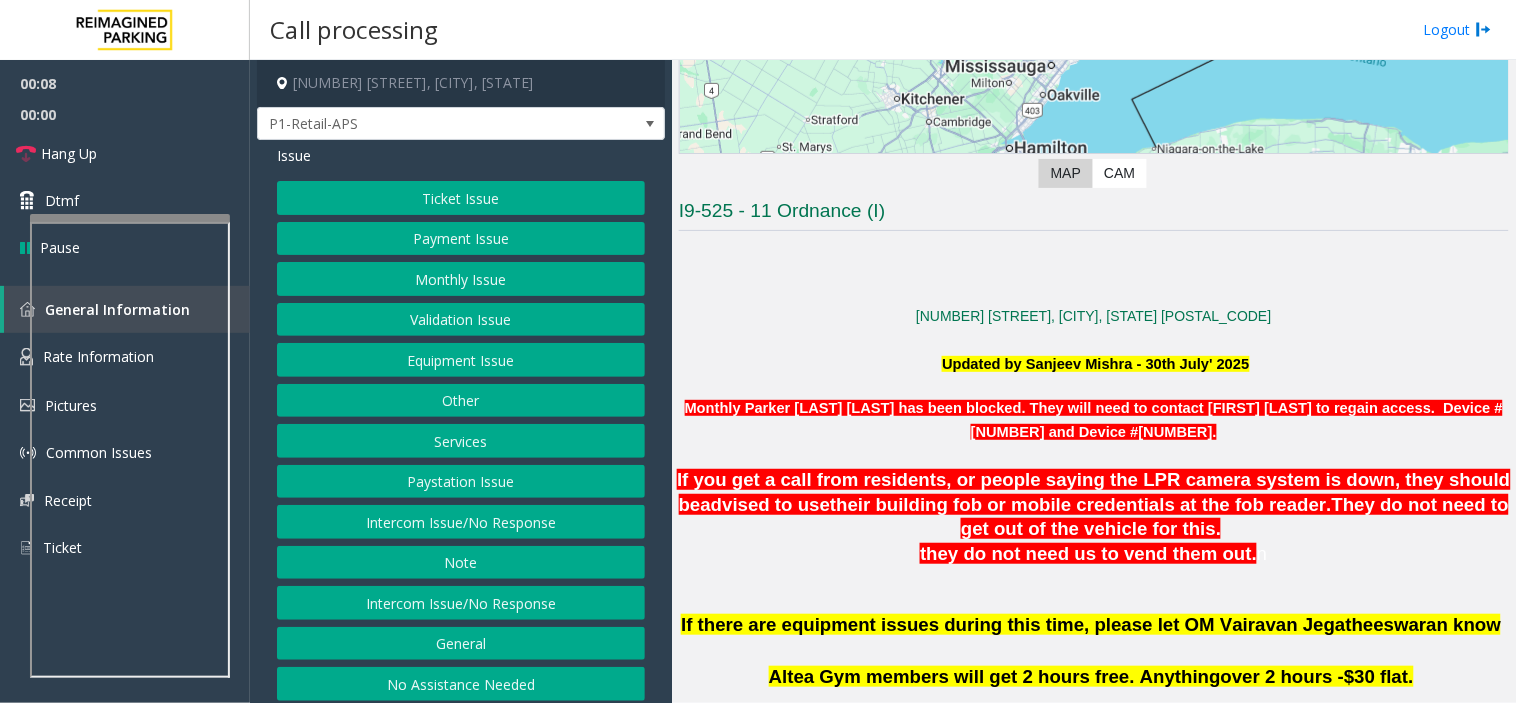 click on "Intercom Issue/No Response" 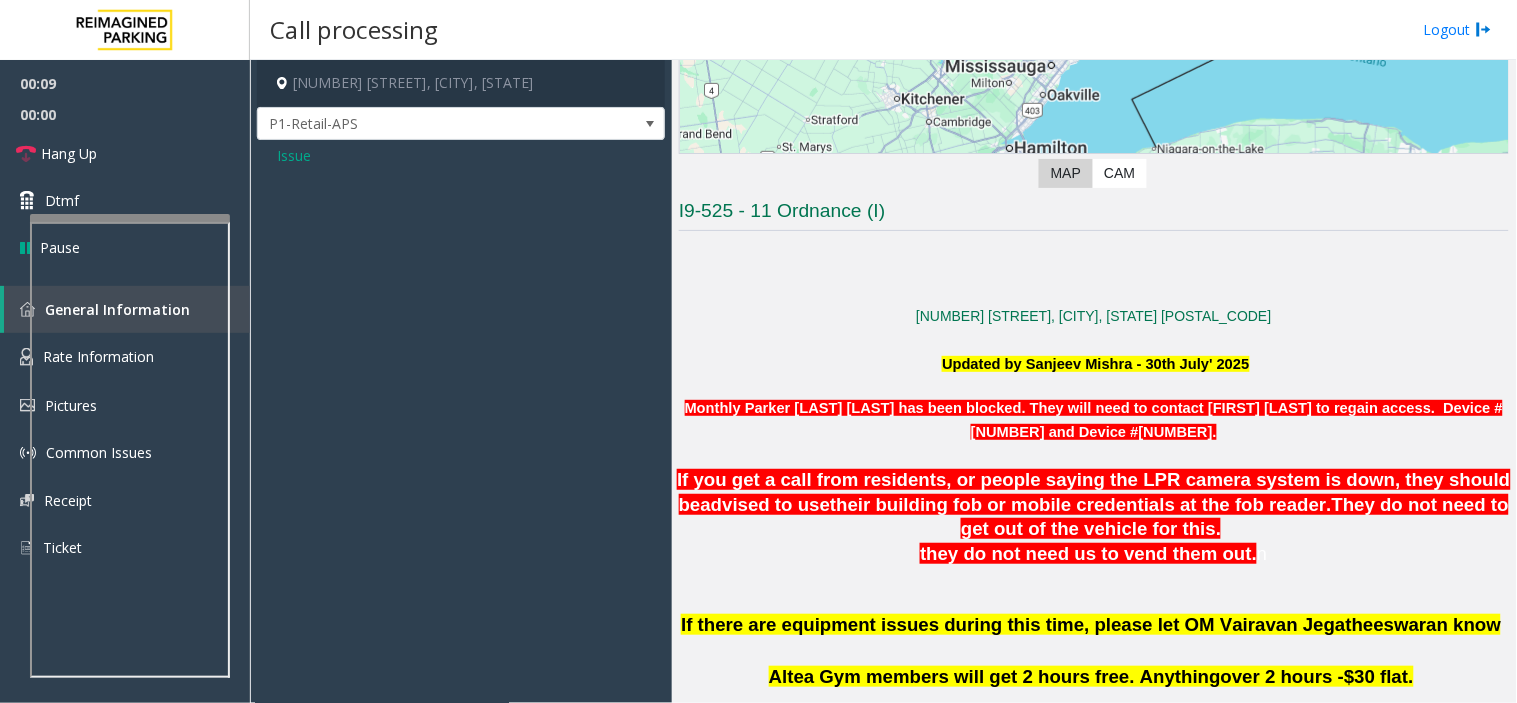 click on "Issue" 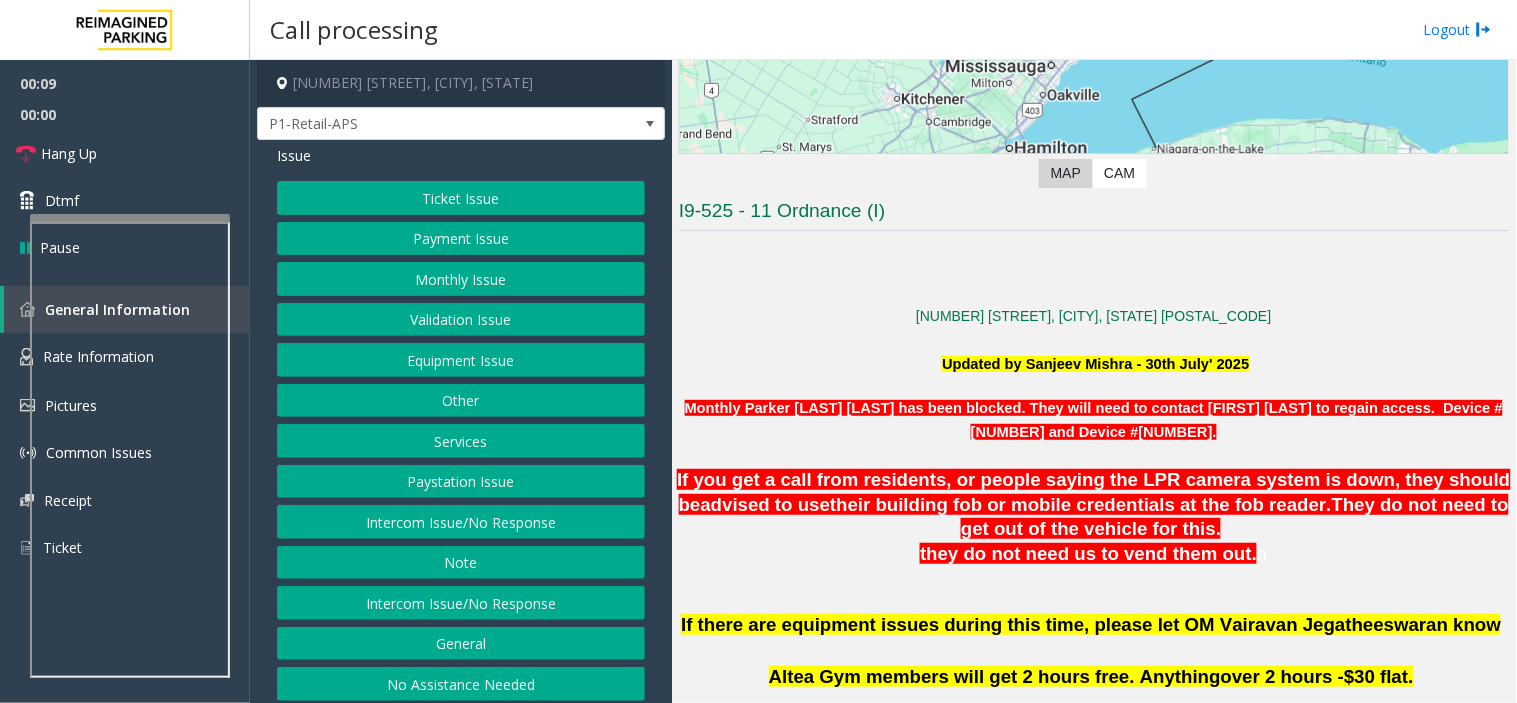 click on "Intercom Issue/No Response" 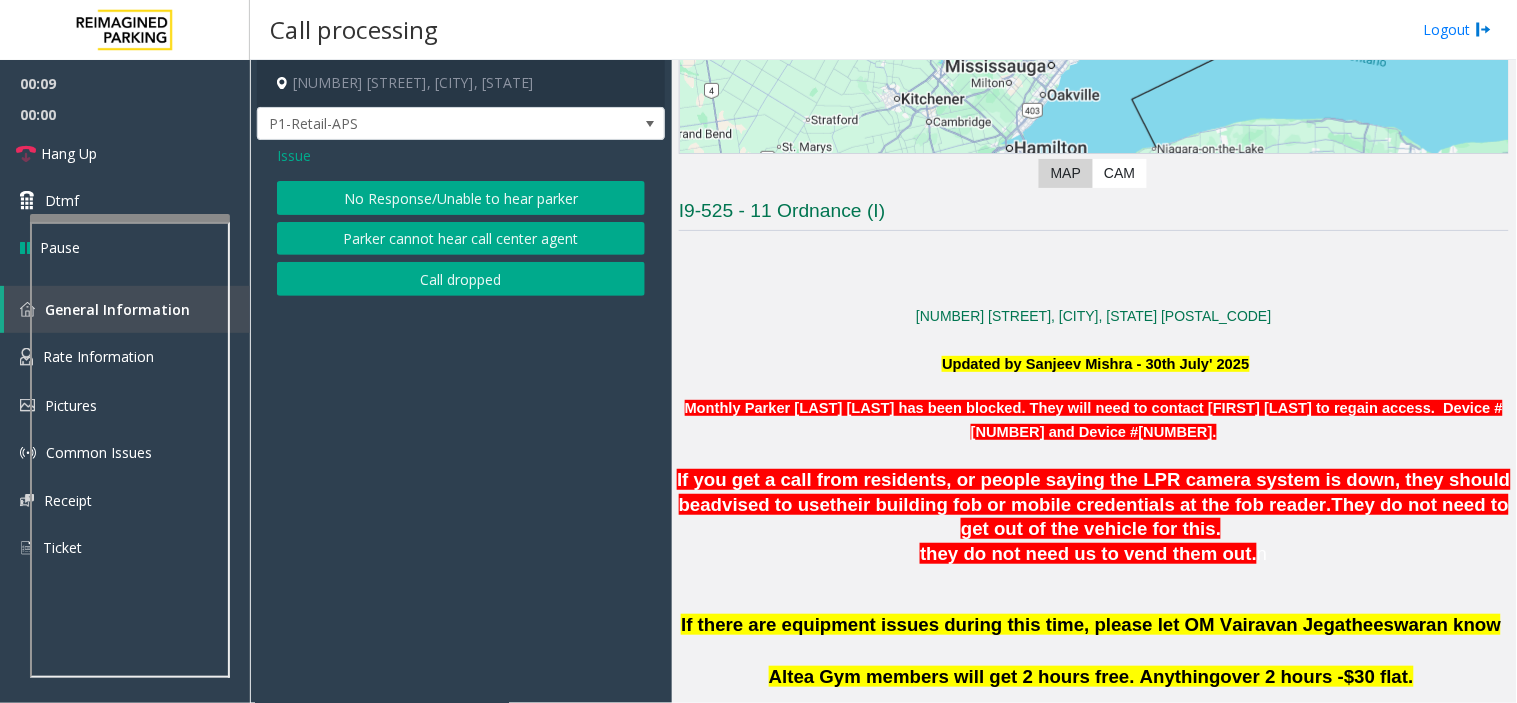 click on "No Response/Unable to hear parker" 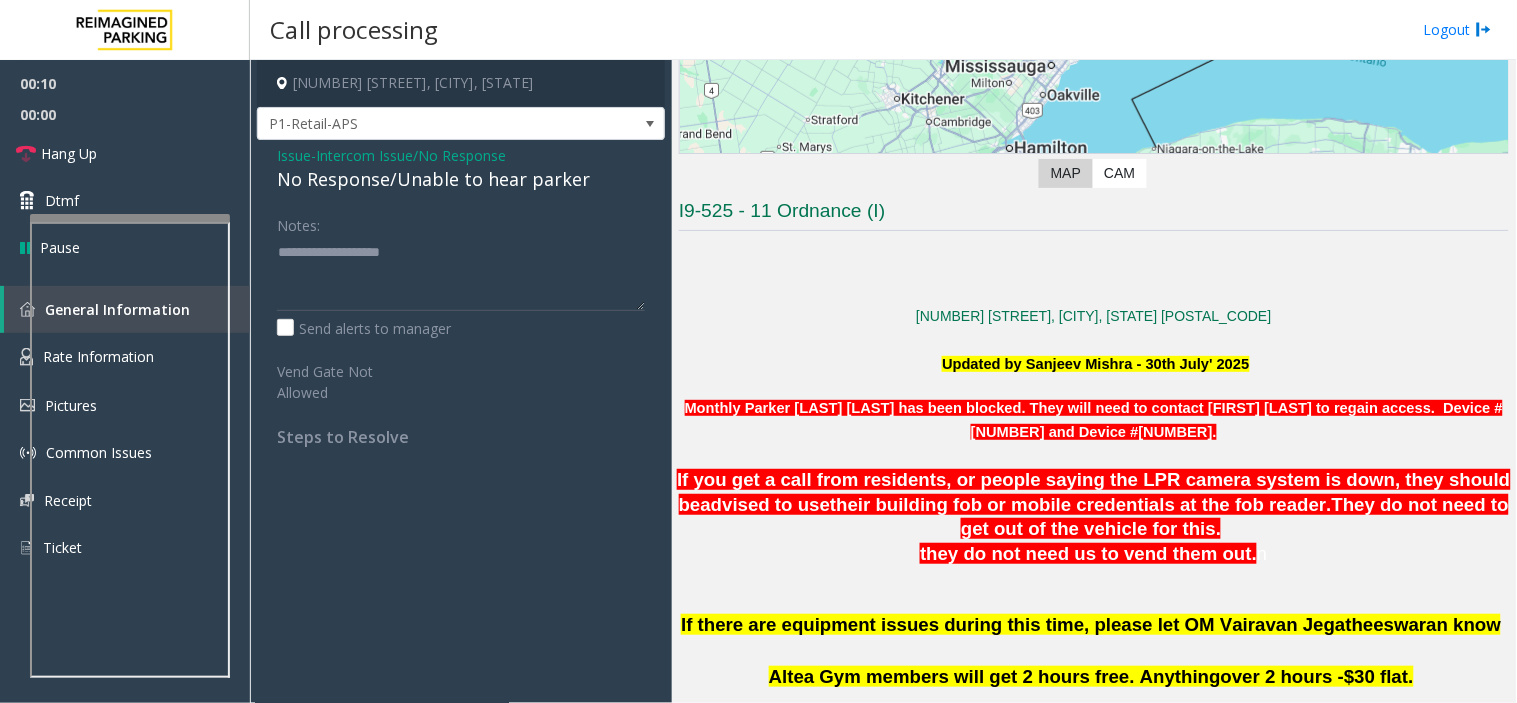 click on "Intercom Issue/No Response" 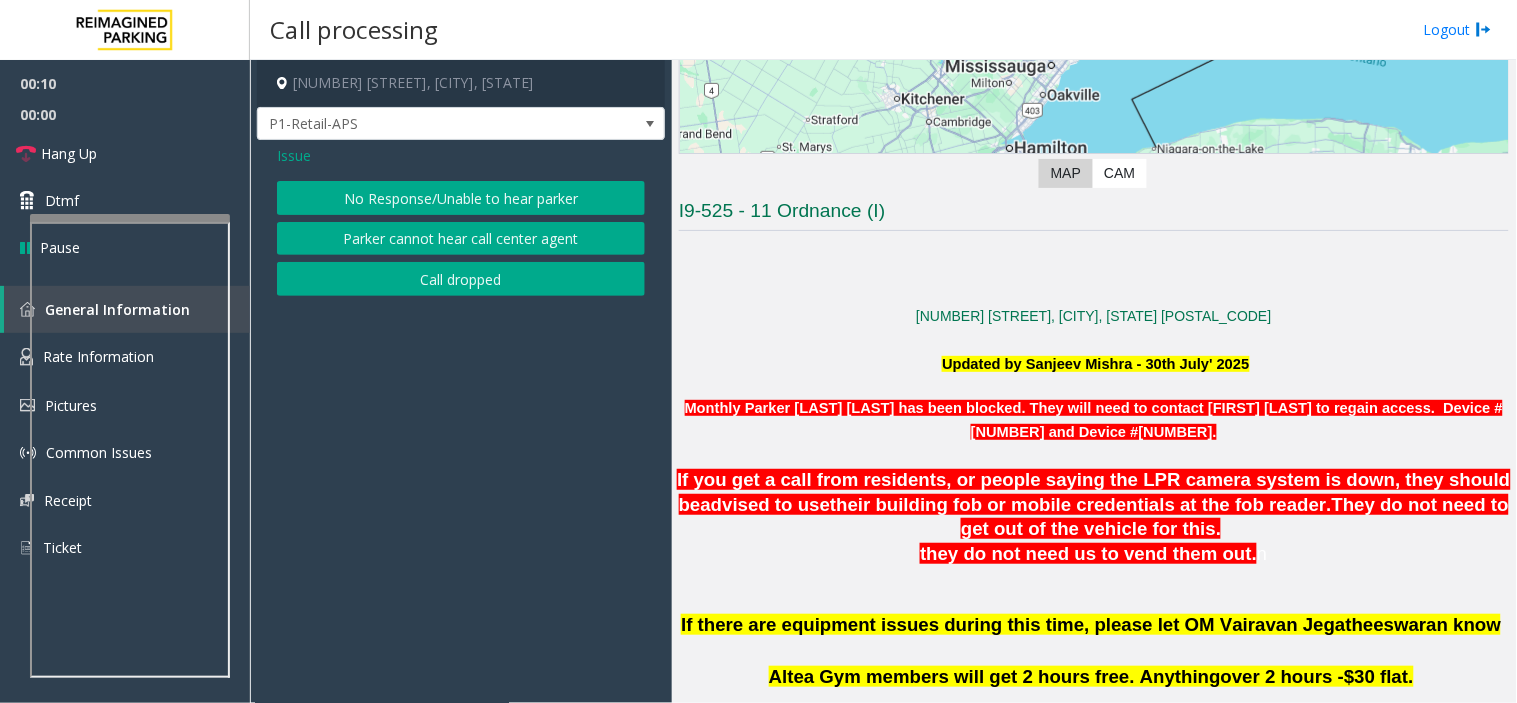 click on "Issue" 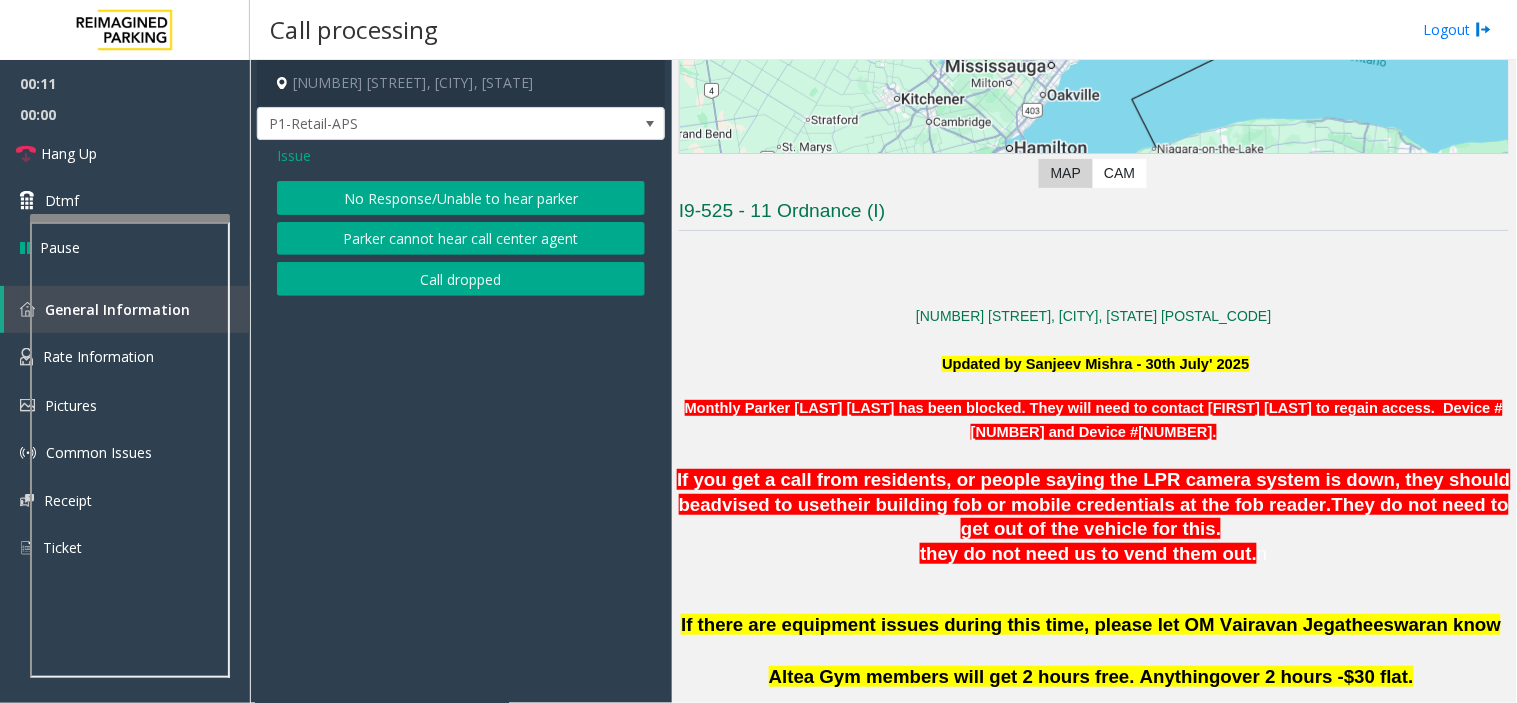 click on "No Response/Unable to hear parker" 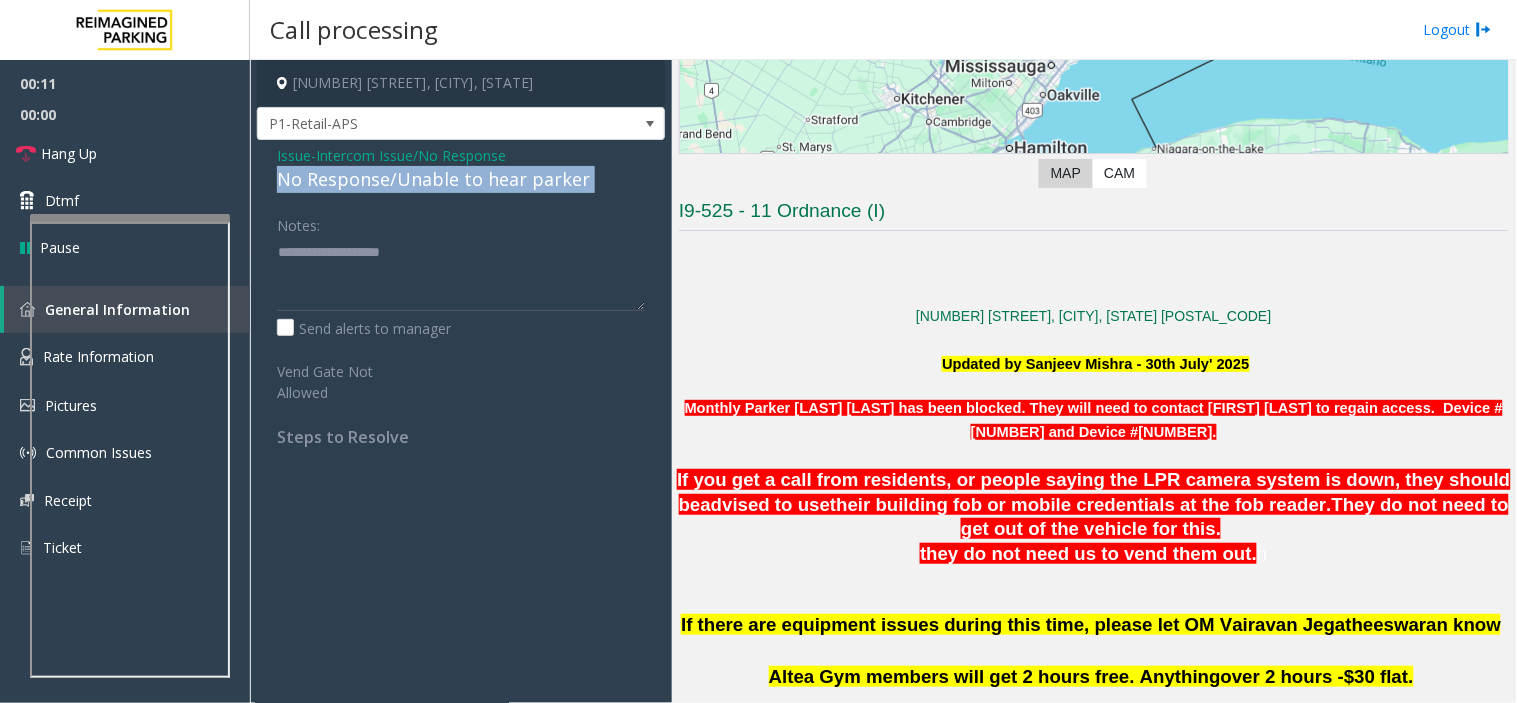 click on "No Response/Unable to hear parker" 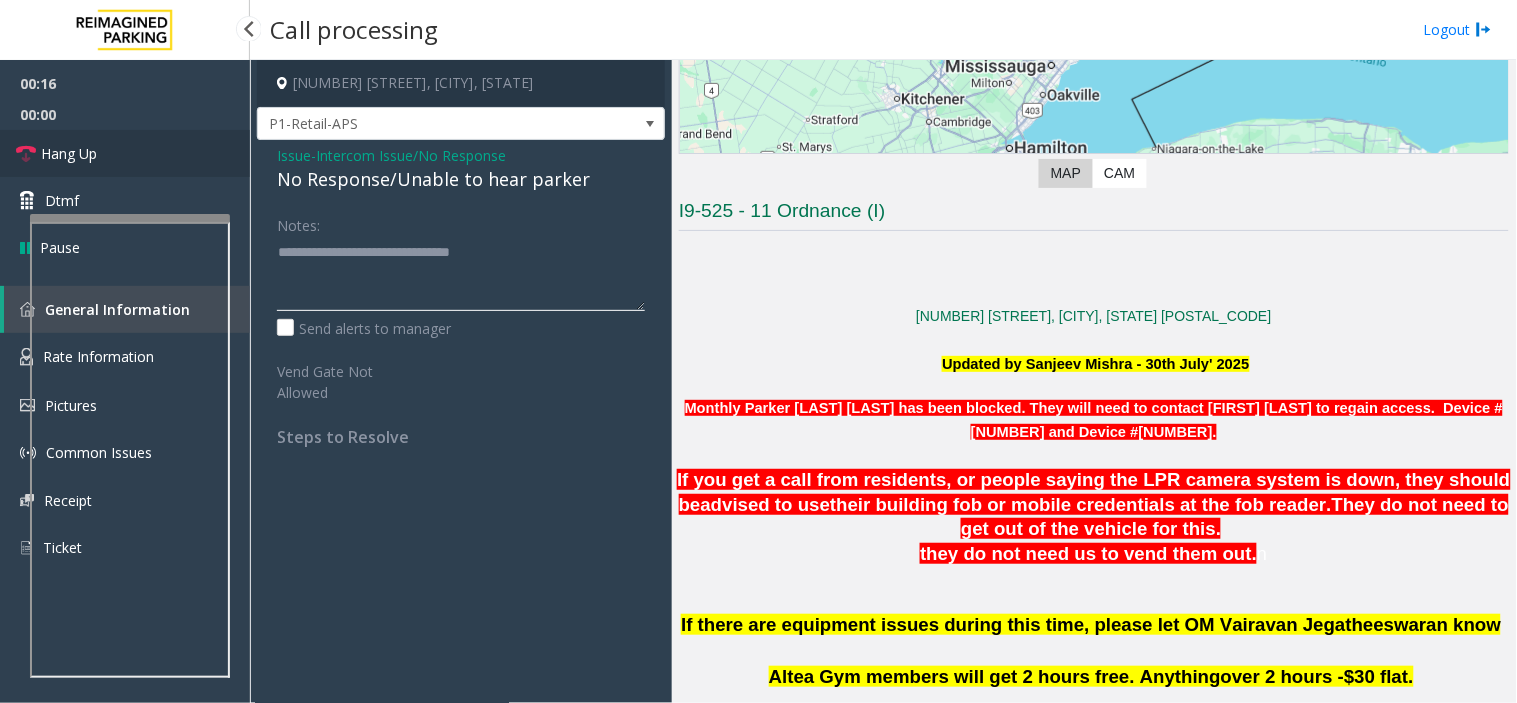 type on "**********" 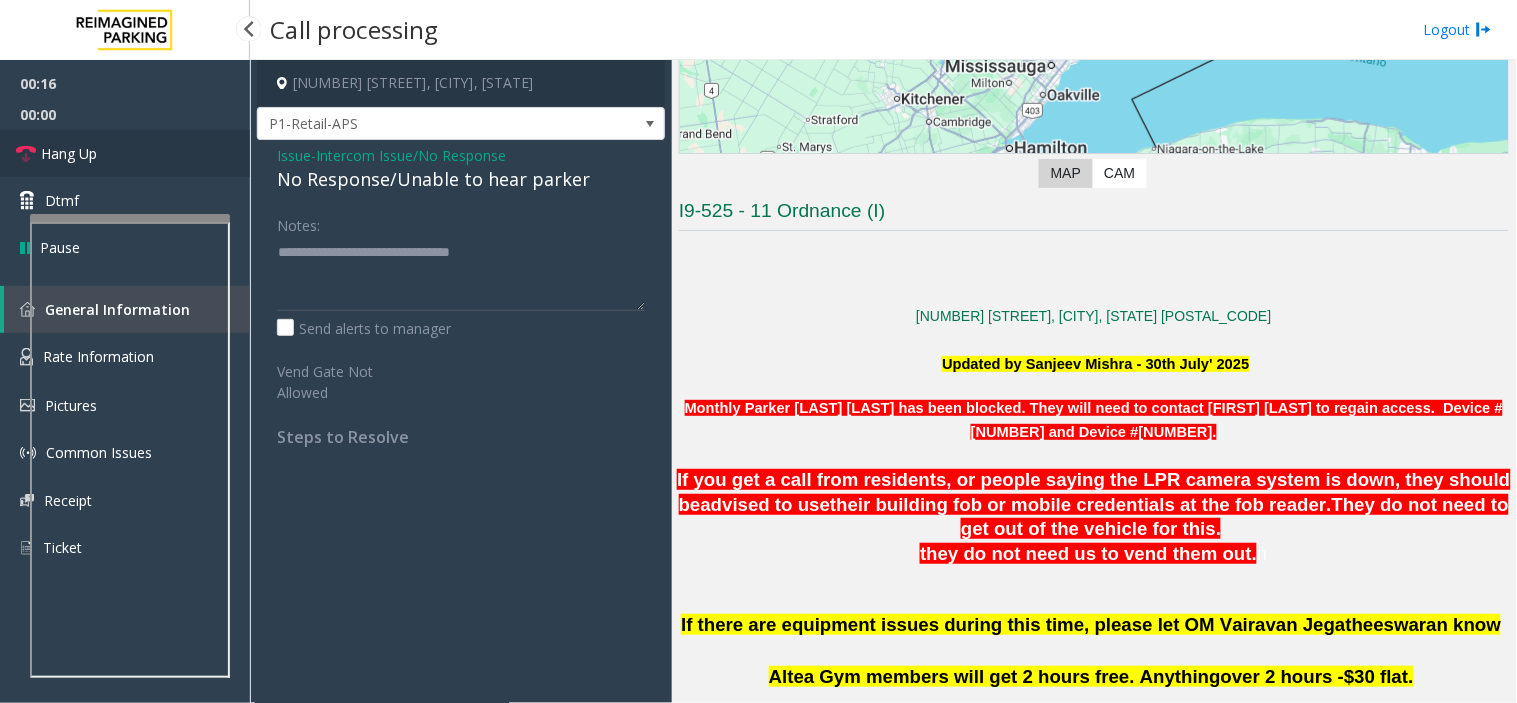 click on "Hang Up" at bounding box center [125, 153] 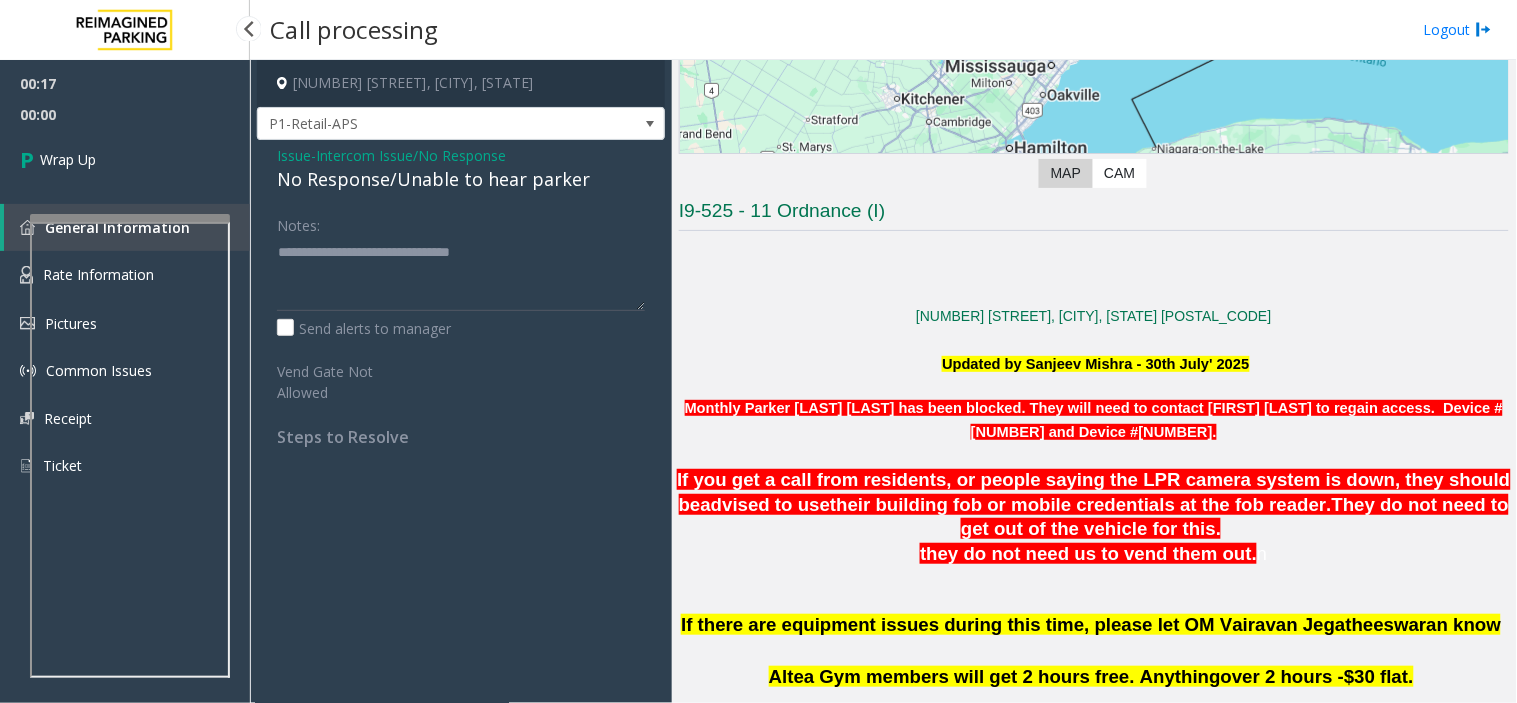 click on "Wrap Up" at bounding box center (125, 159) 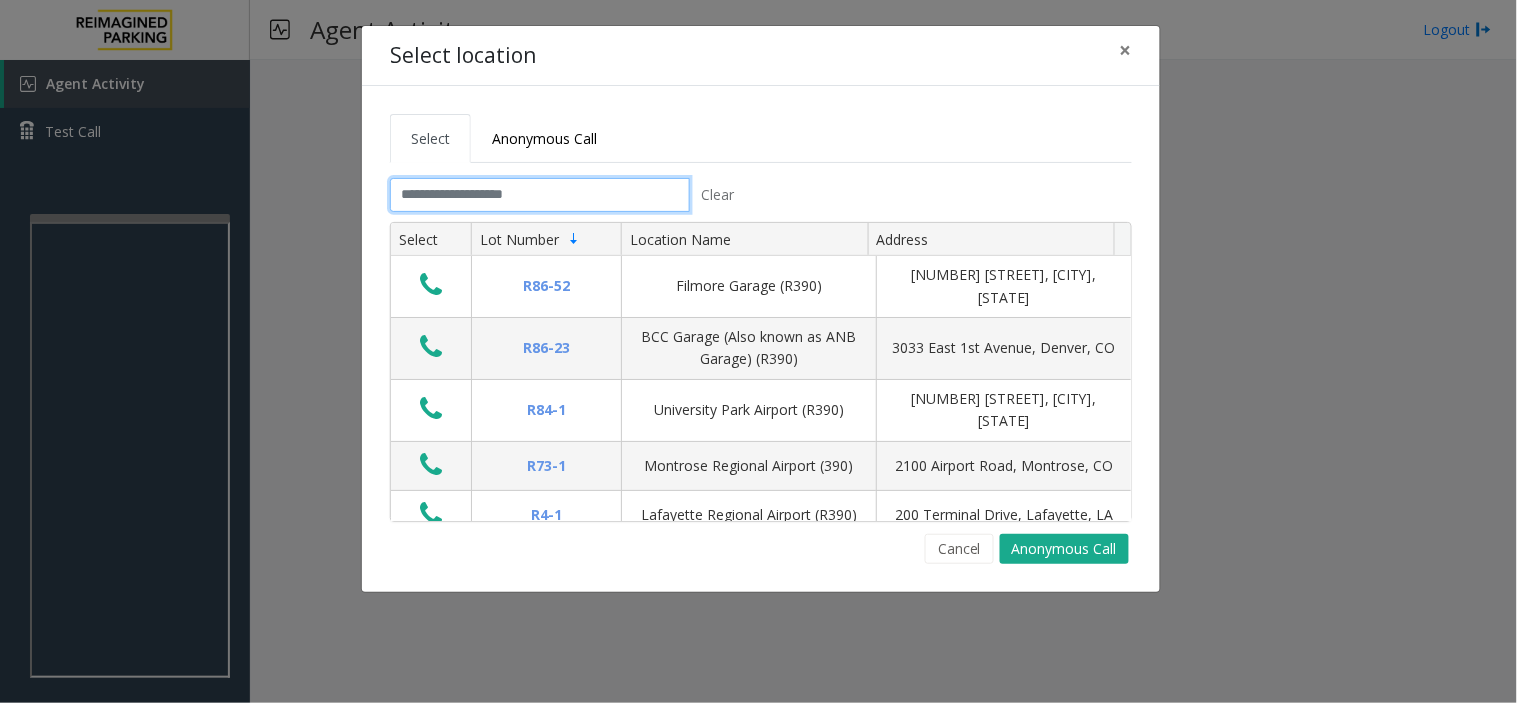 click 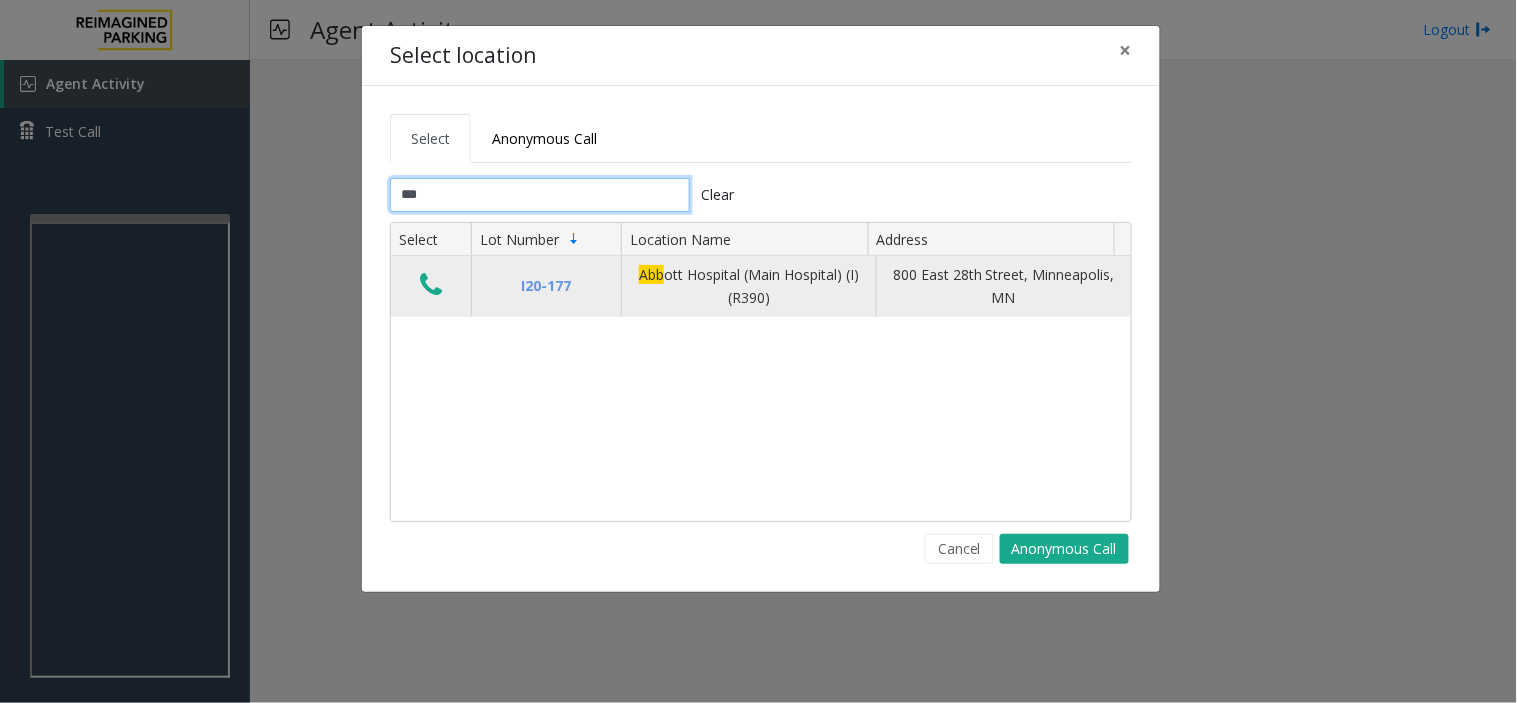 type on "***" 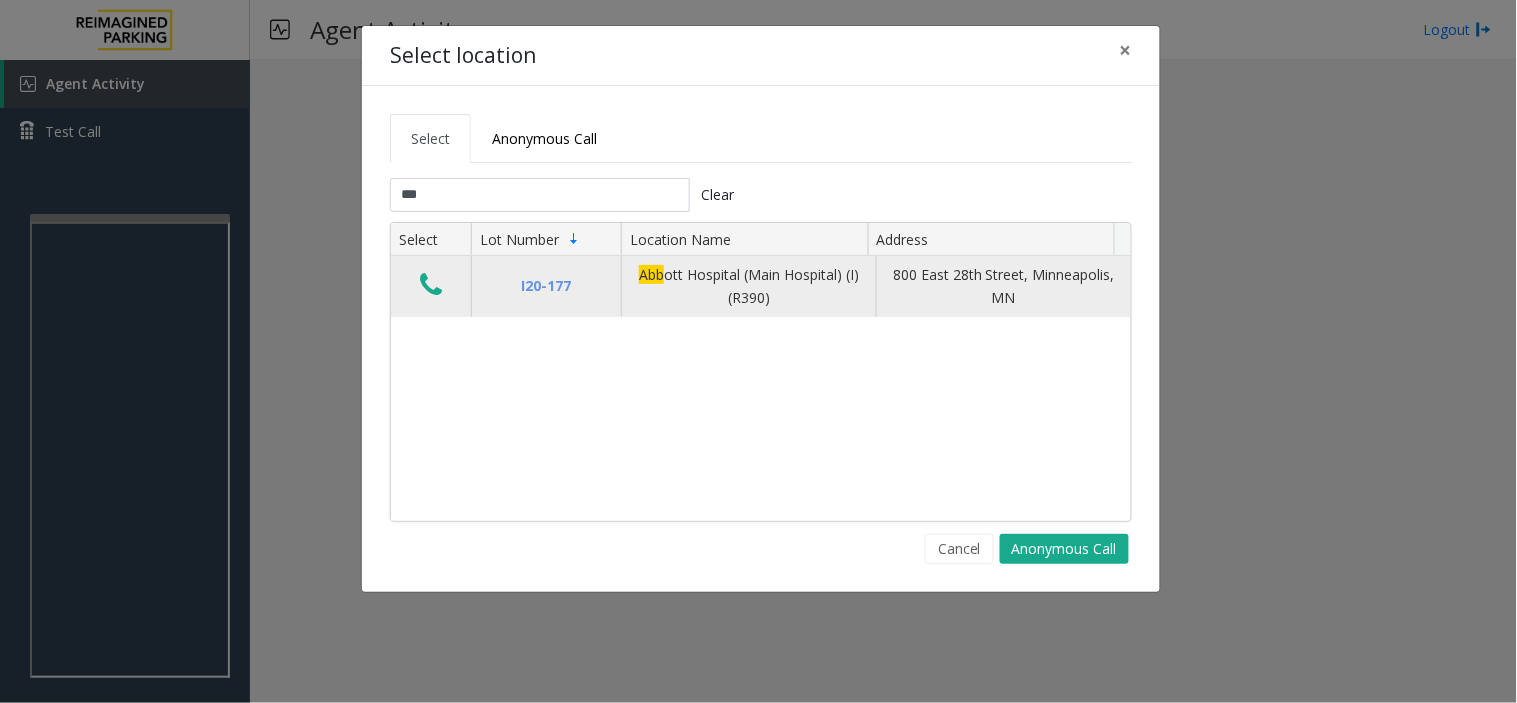 click 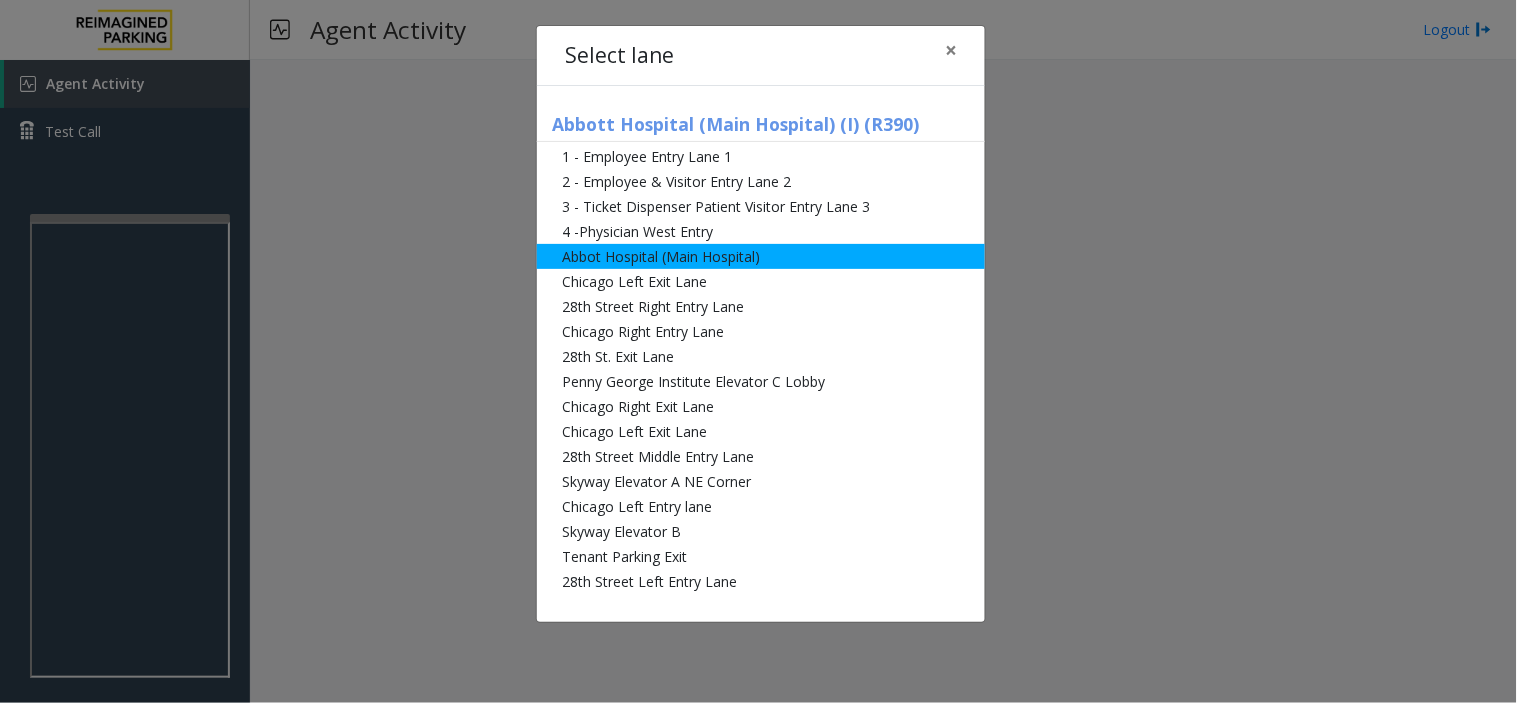 click on "Abbot Hospital (Main Hospital)" 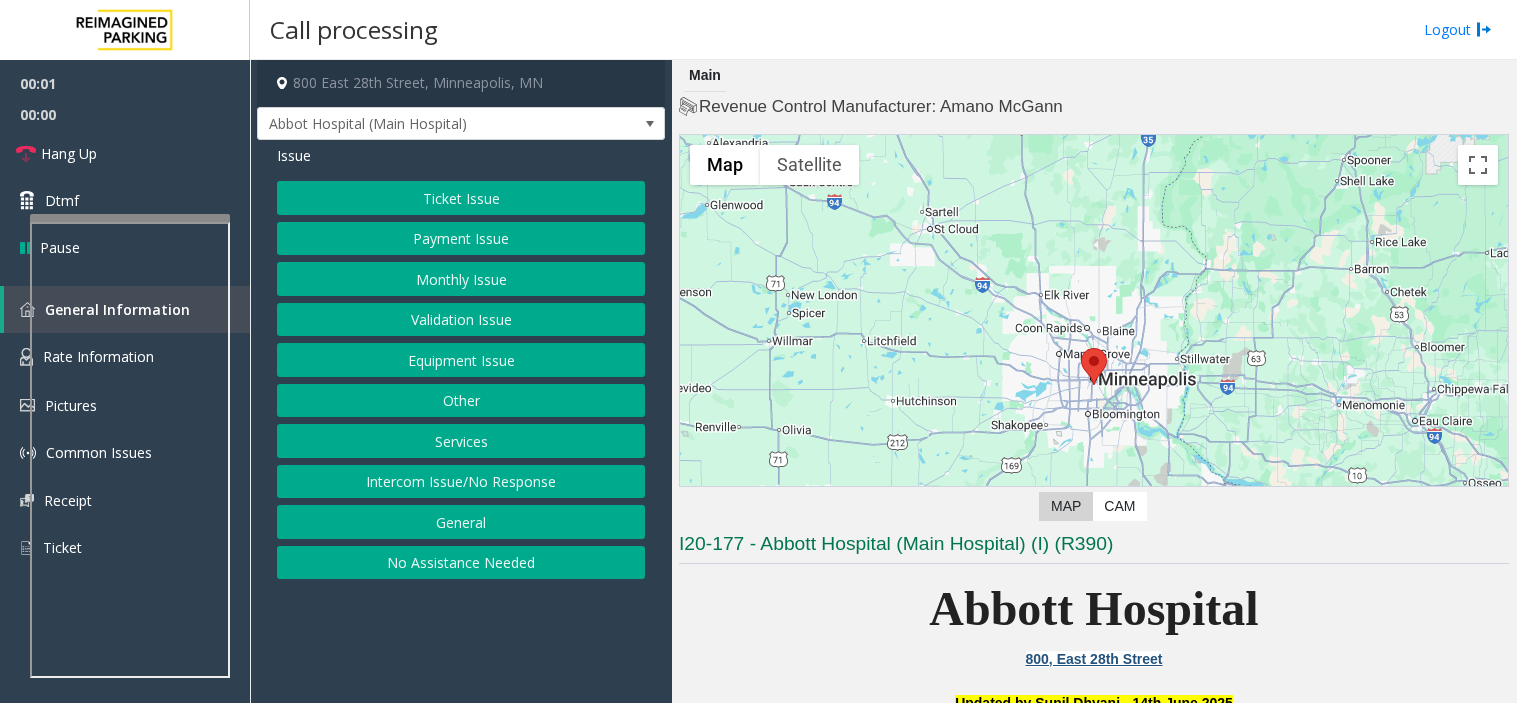 scroll, scrollTop: 0, scrollLeft: 0, axis: both 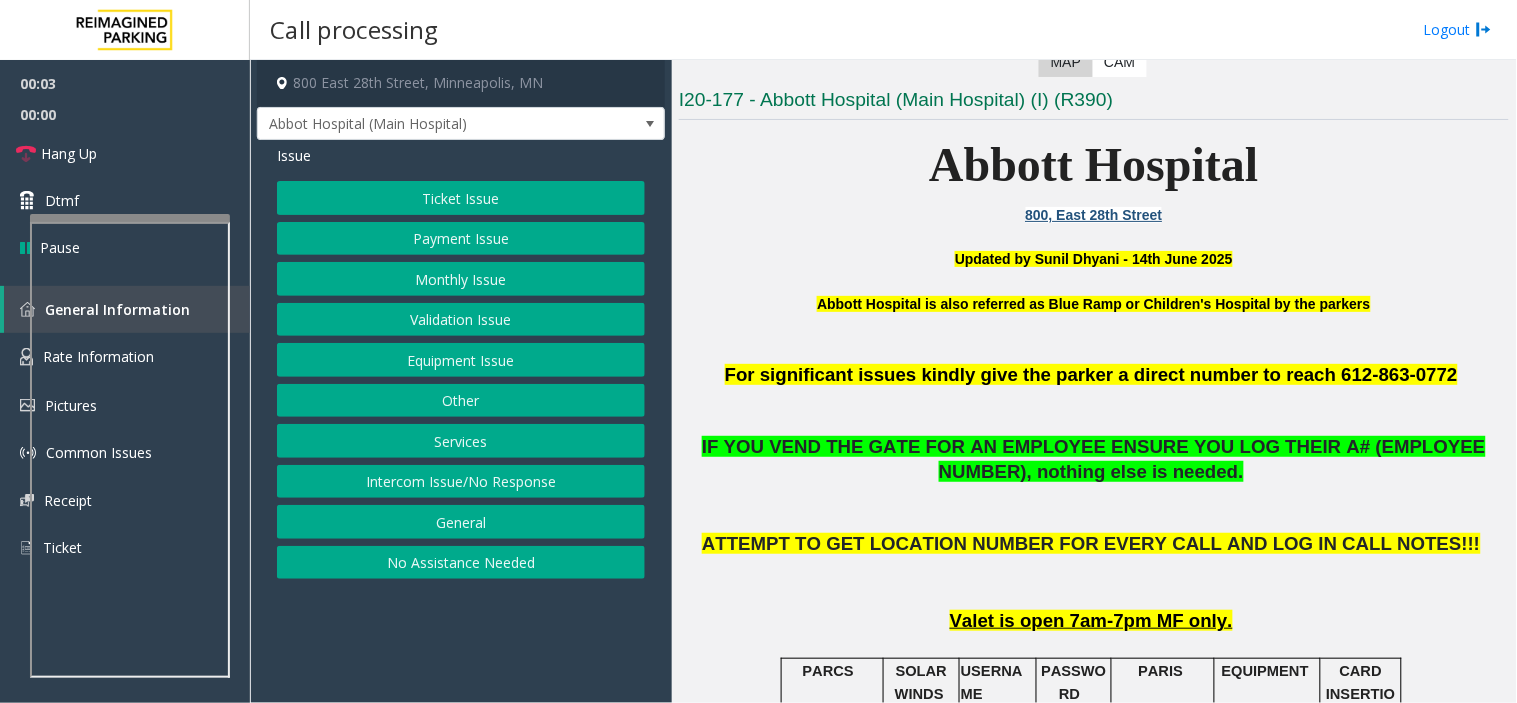 click on "Monthly Issue" 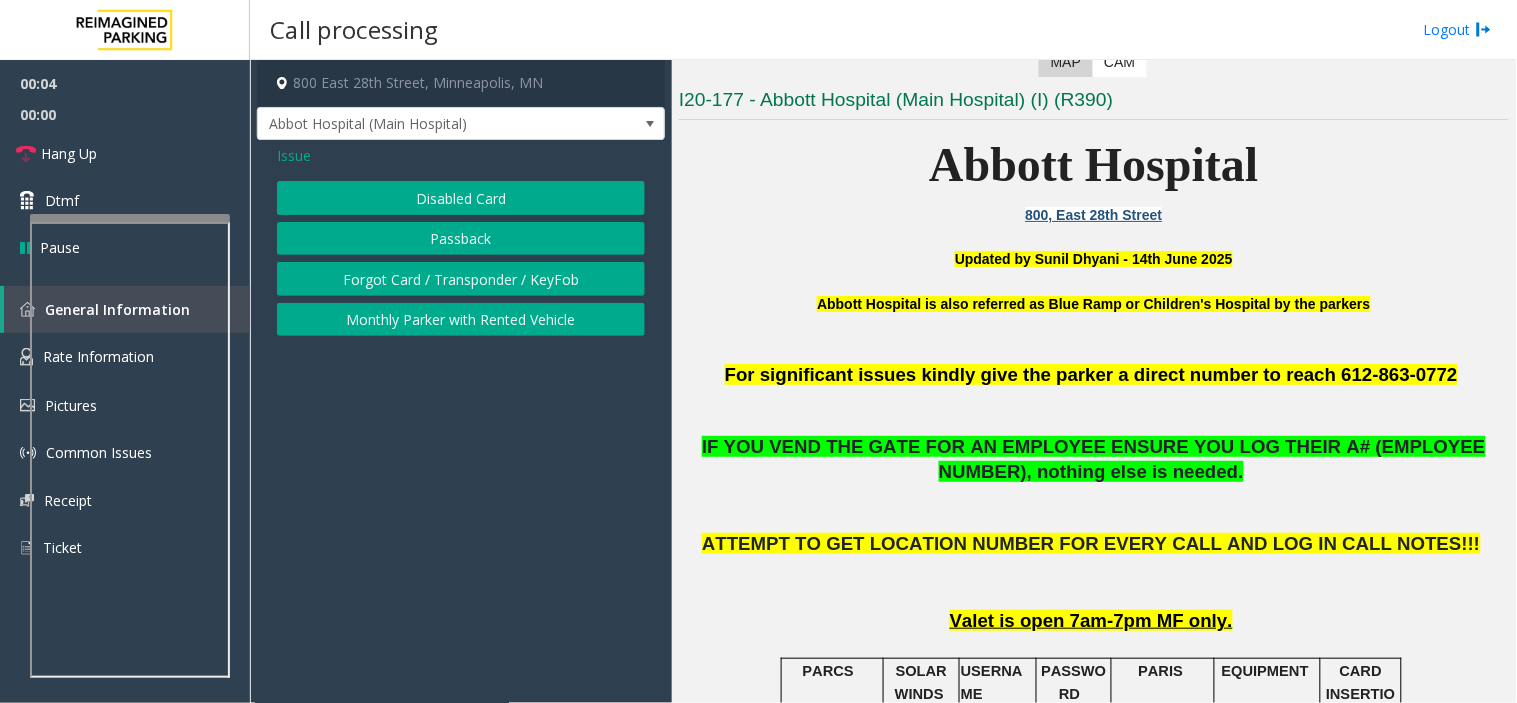 click on "Disabled Card" 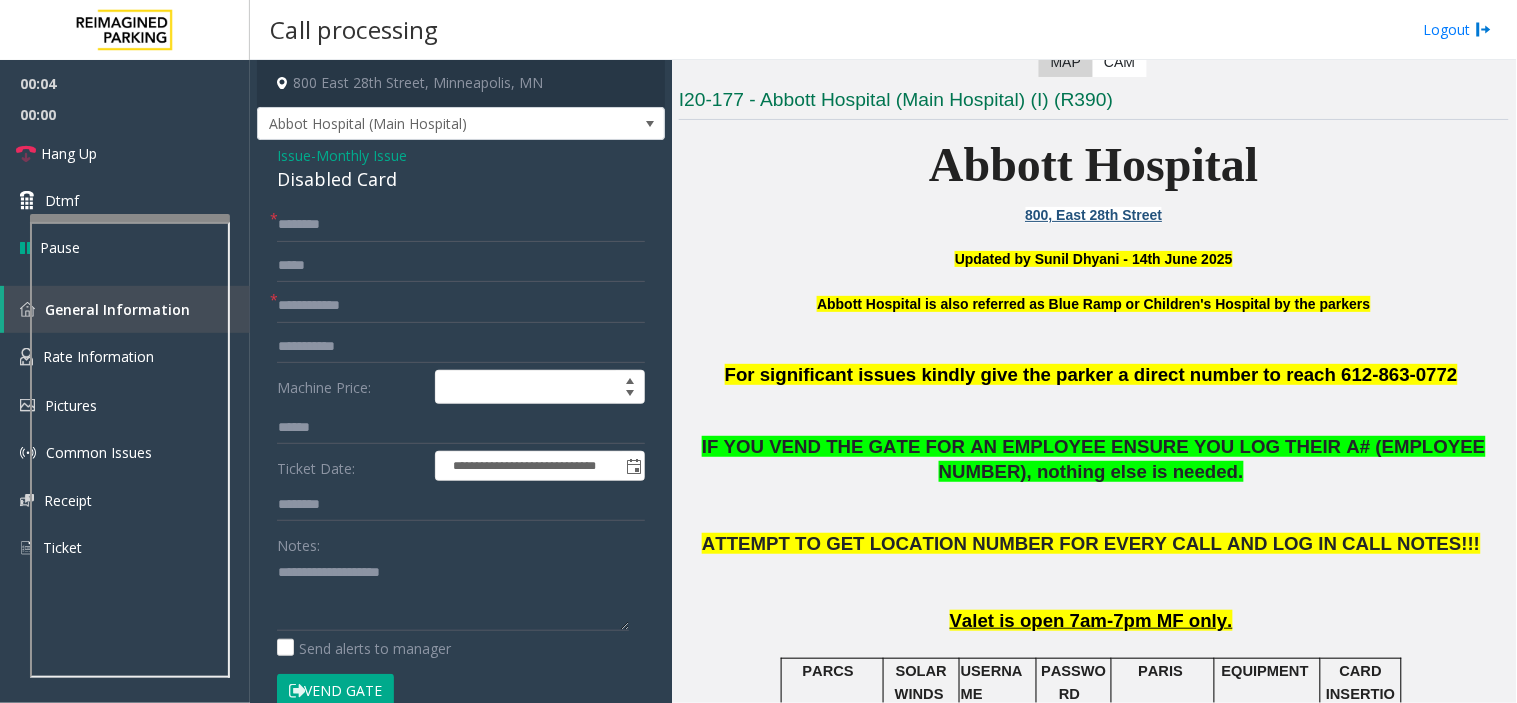 click on "Disabled Card" 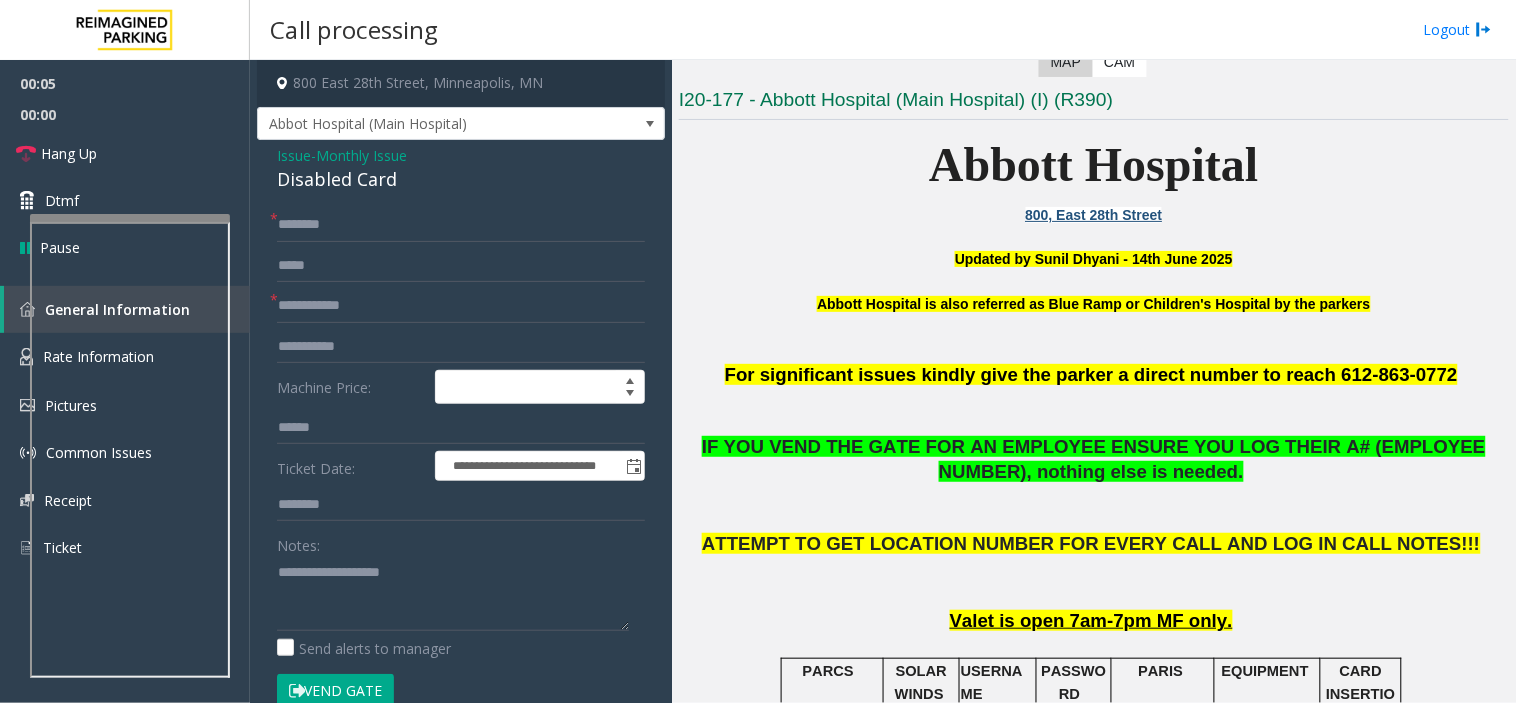 click on "Disabled Card" 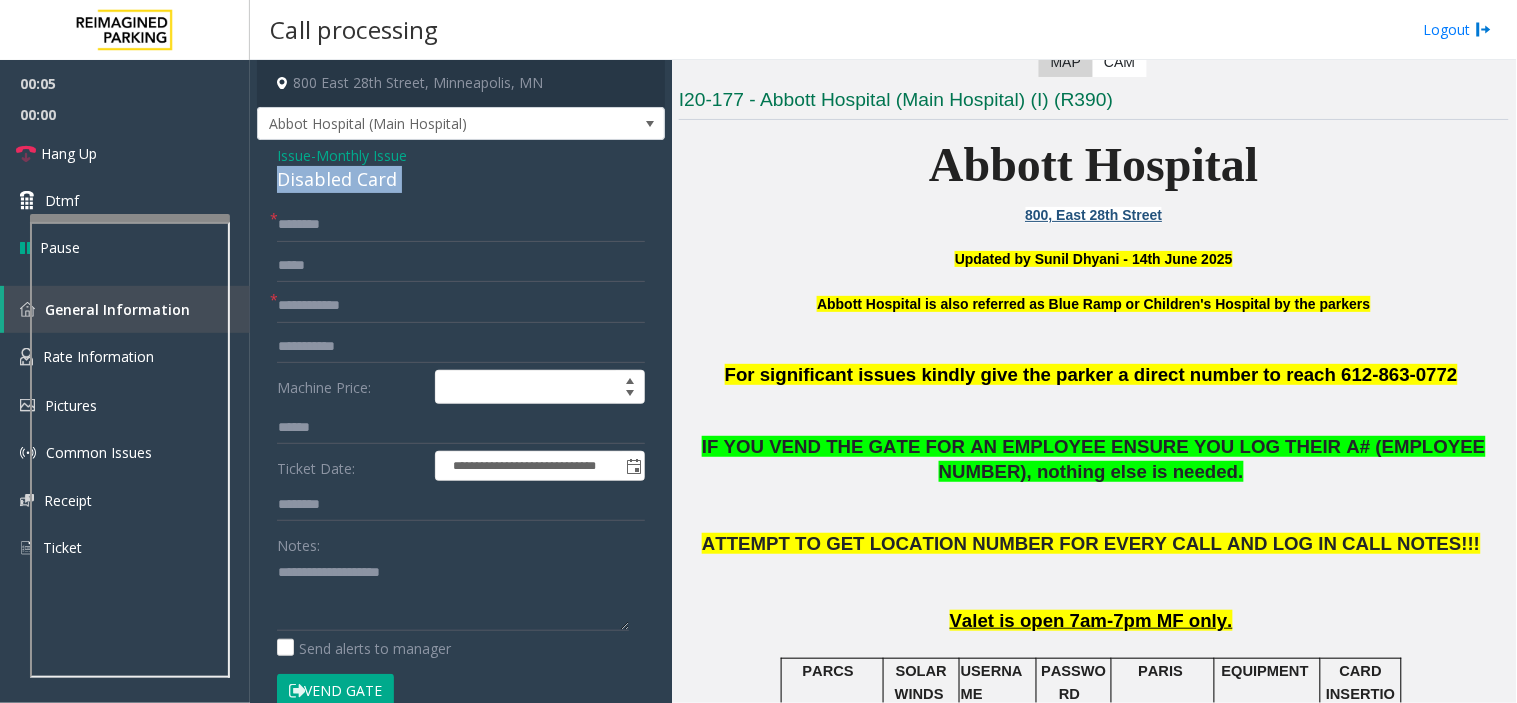 click on "Disabled Card" 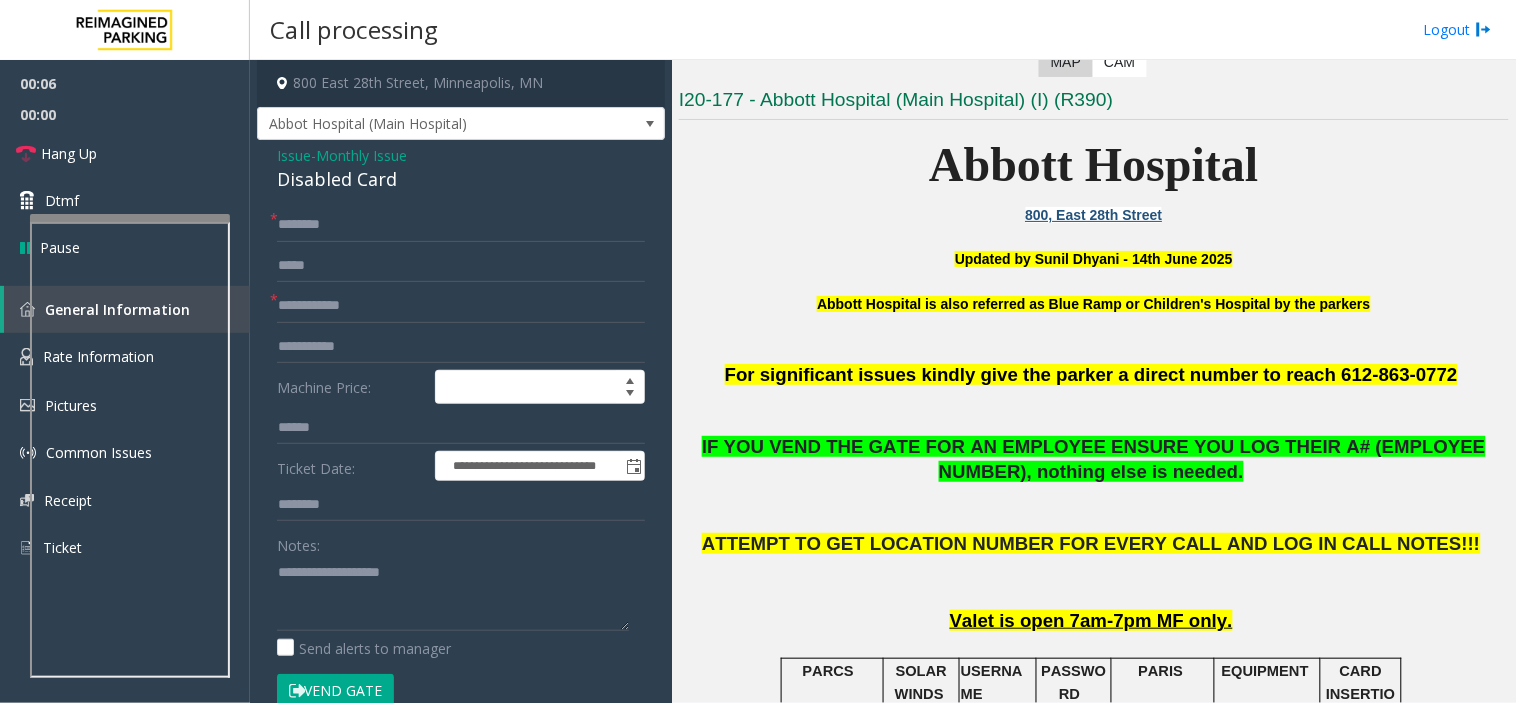 drag, startPoint x: 414, startPoint y: 552, endPoint x: 458, endPoint y: 590, distance: 58.137768 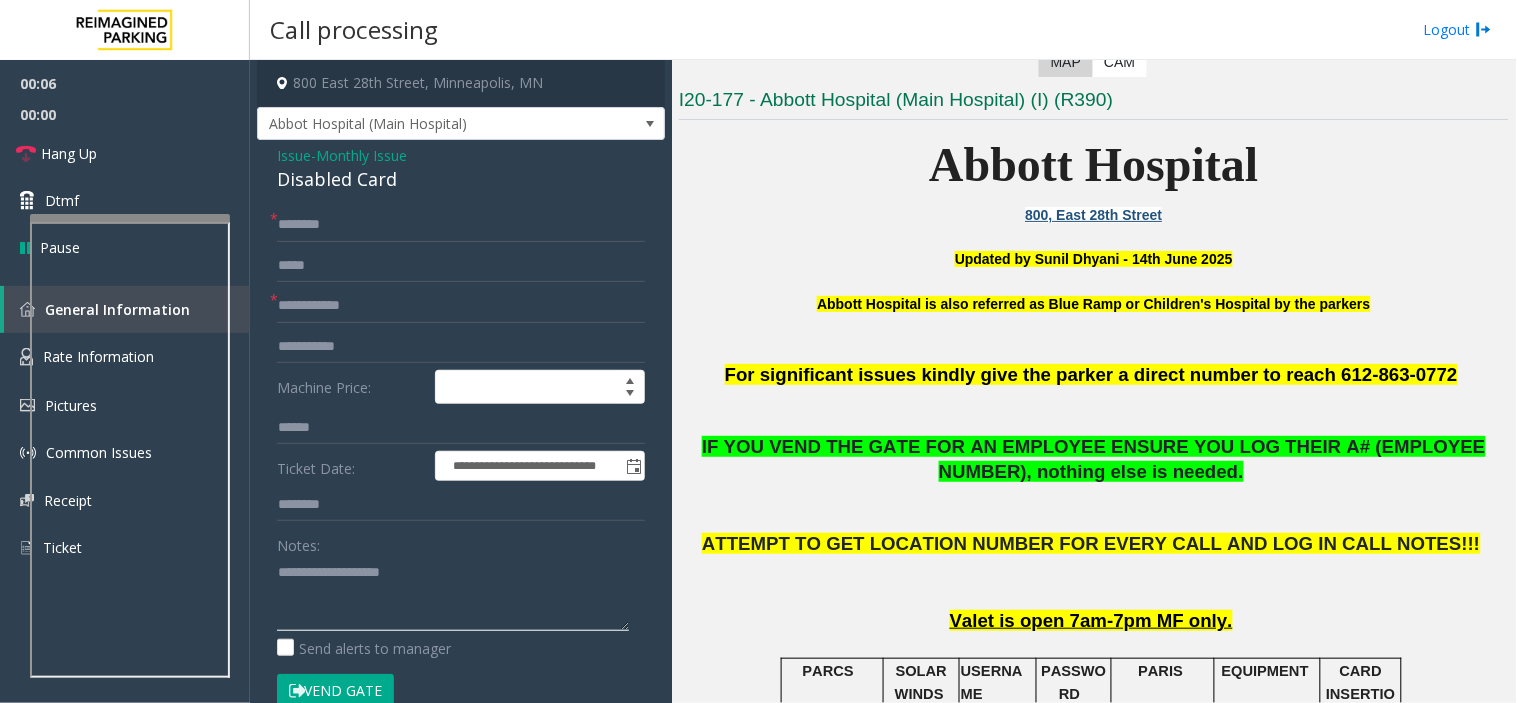 click 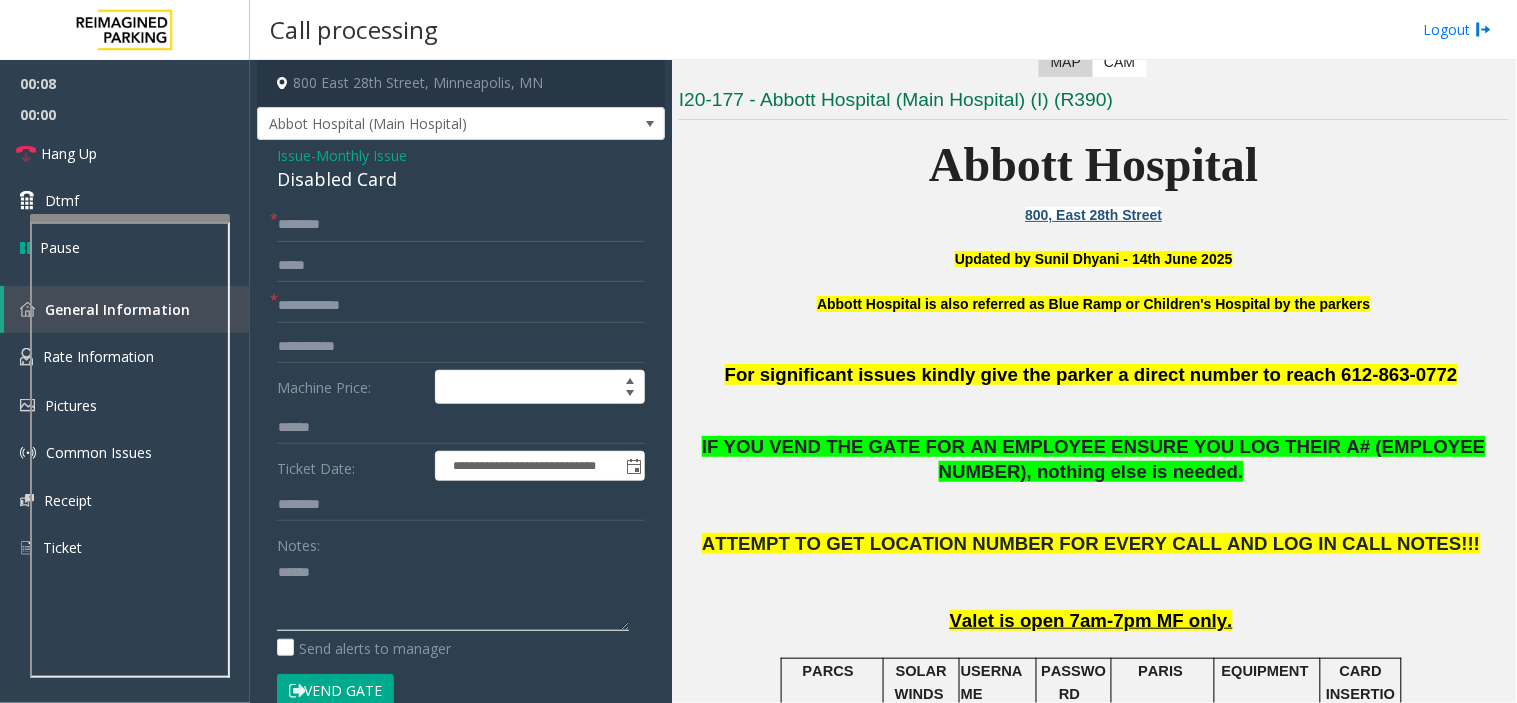 paste on "**********" 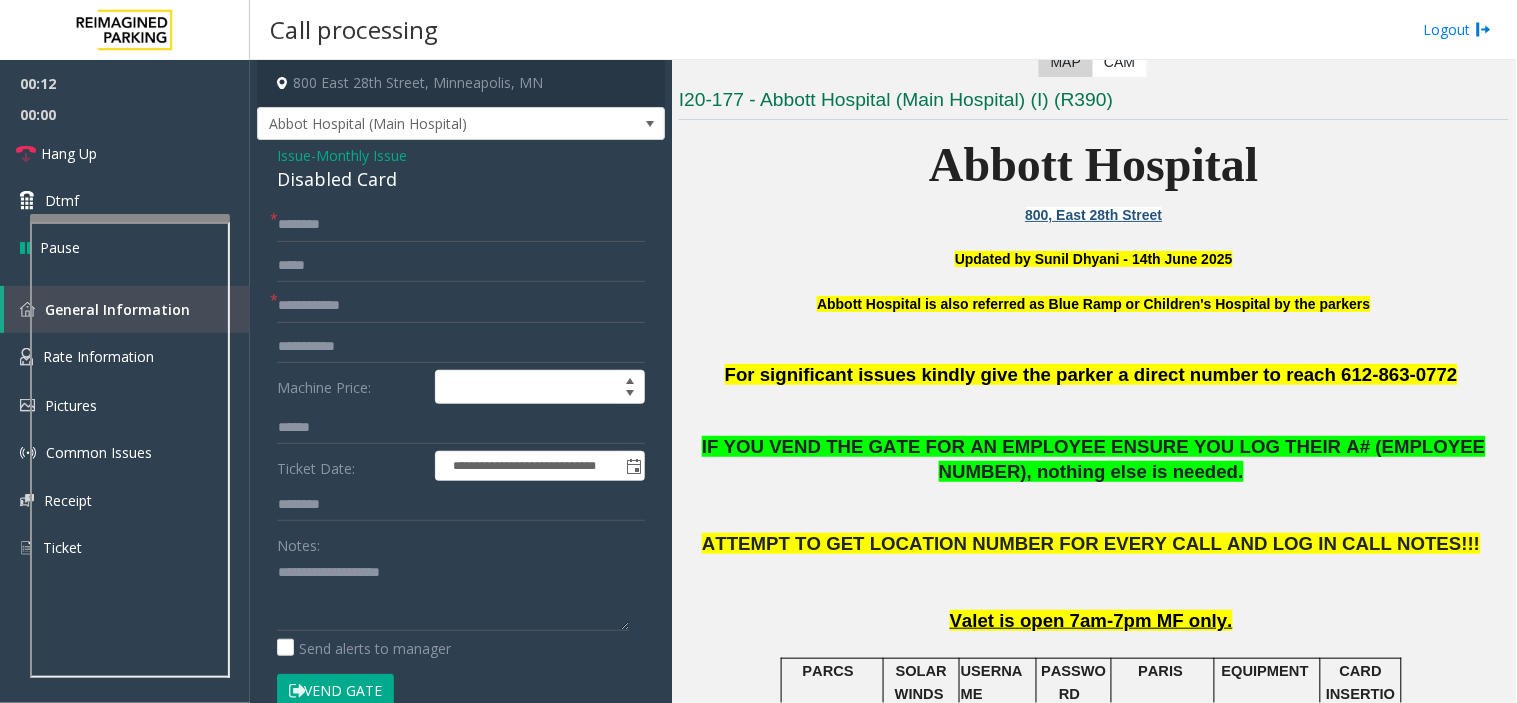 click on "Notes:                      Send alerts to manager" 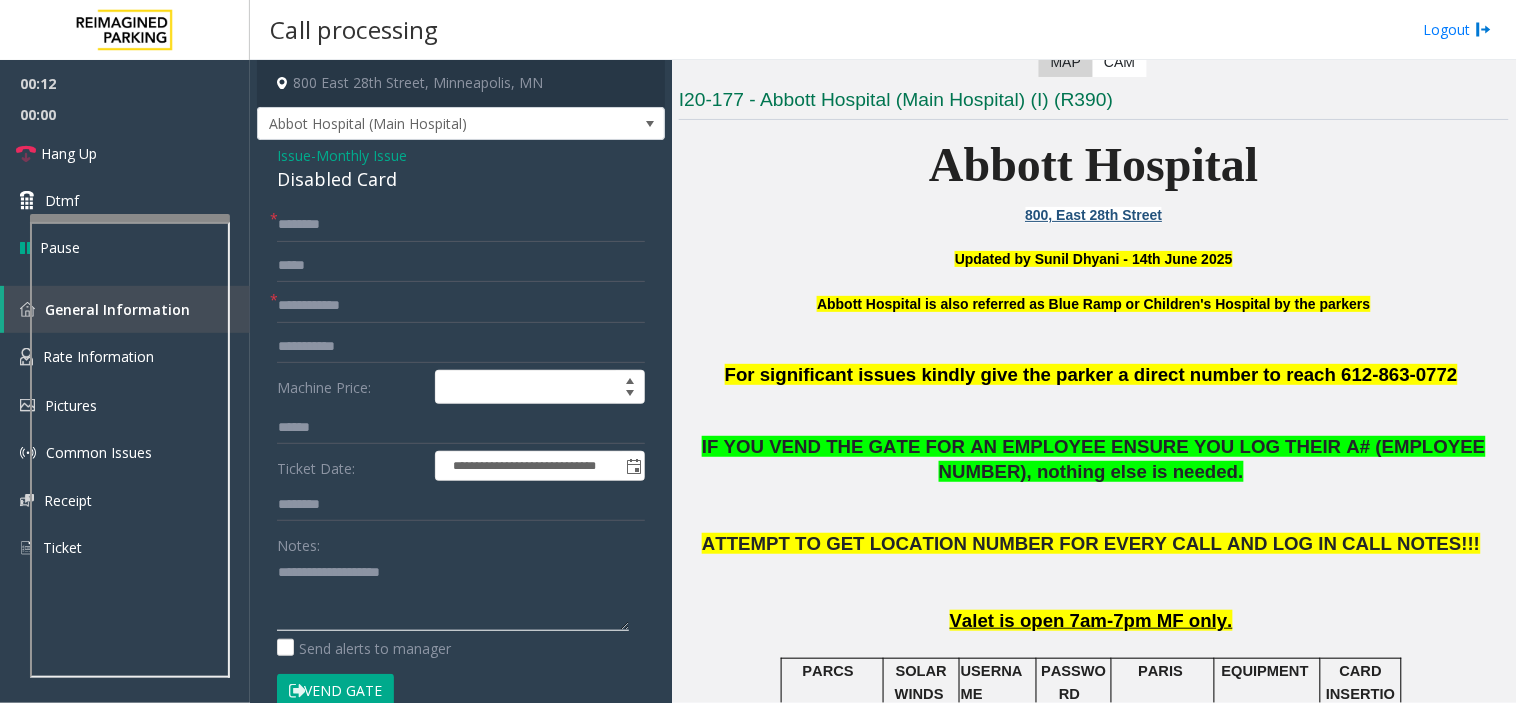 paste on "**********" 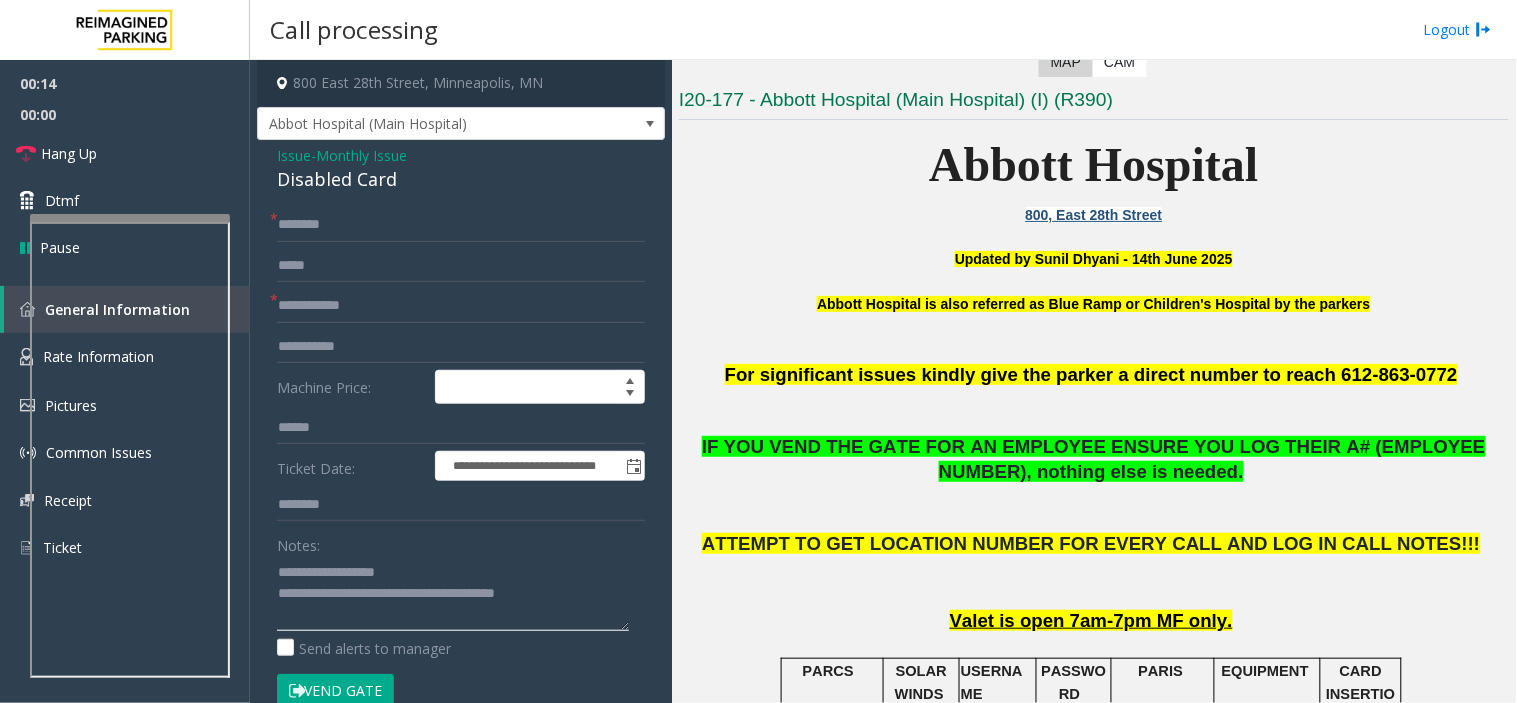 type on "**********" 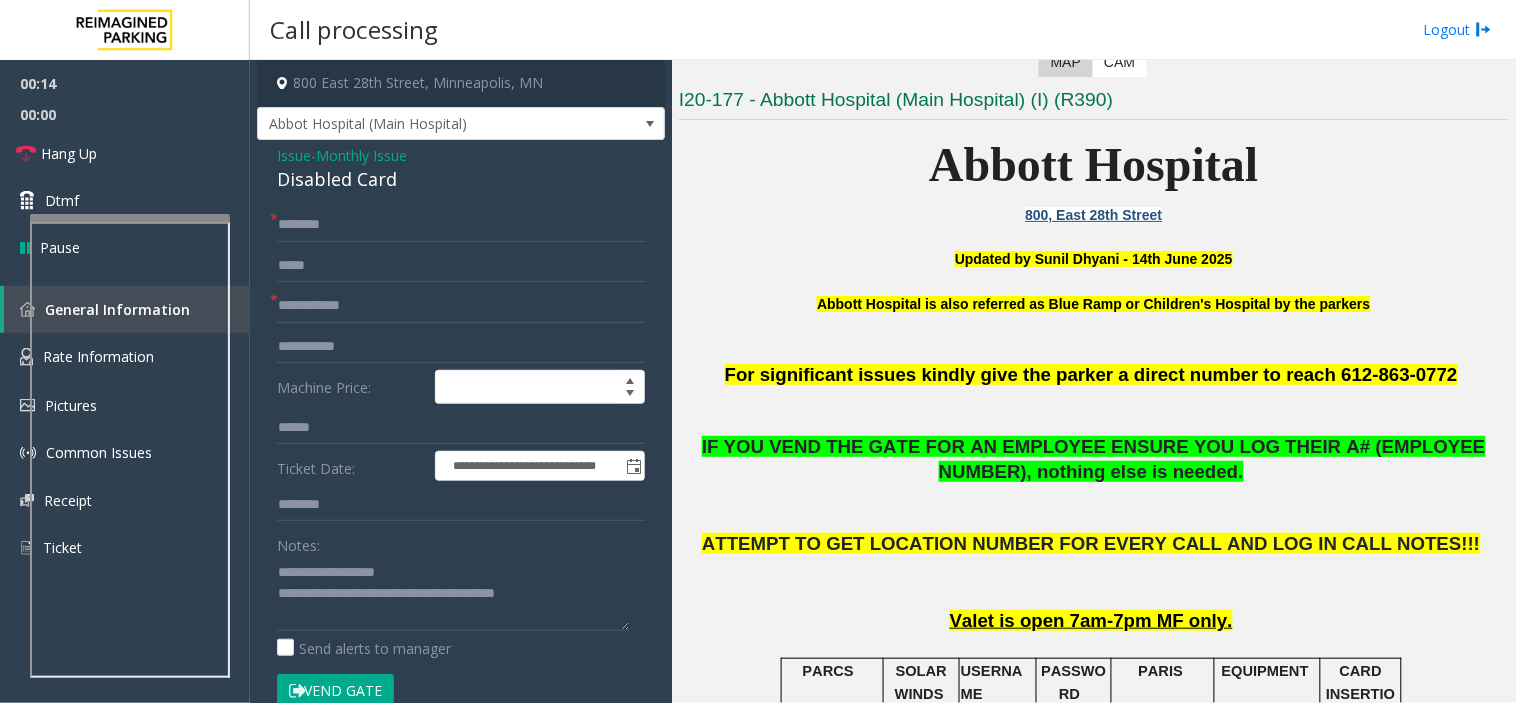 click on "Monthly Issue" 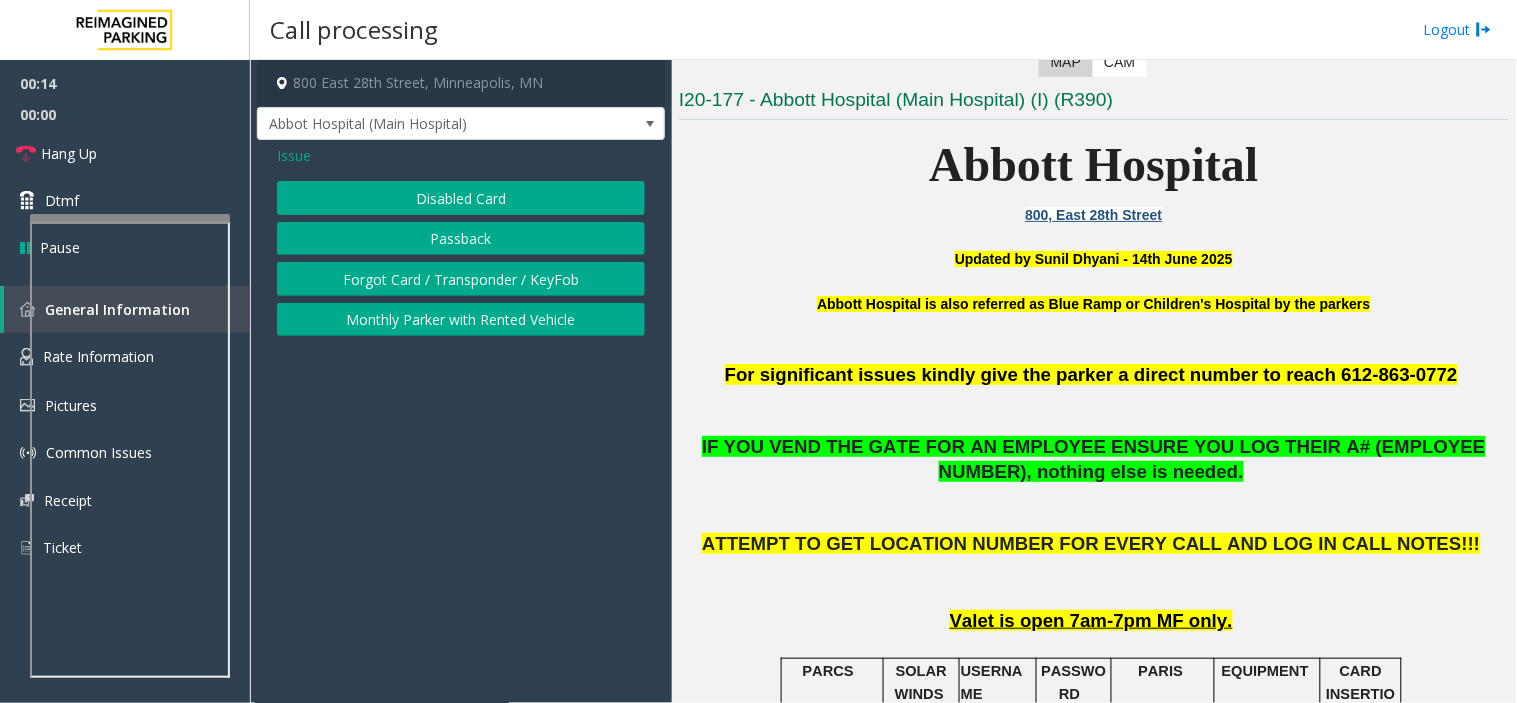click on "Monthly Parker with Rented Vehicle" 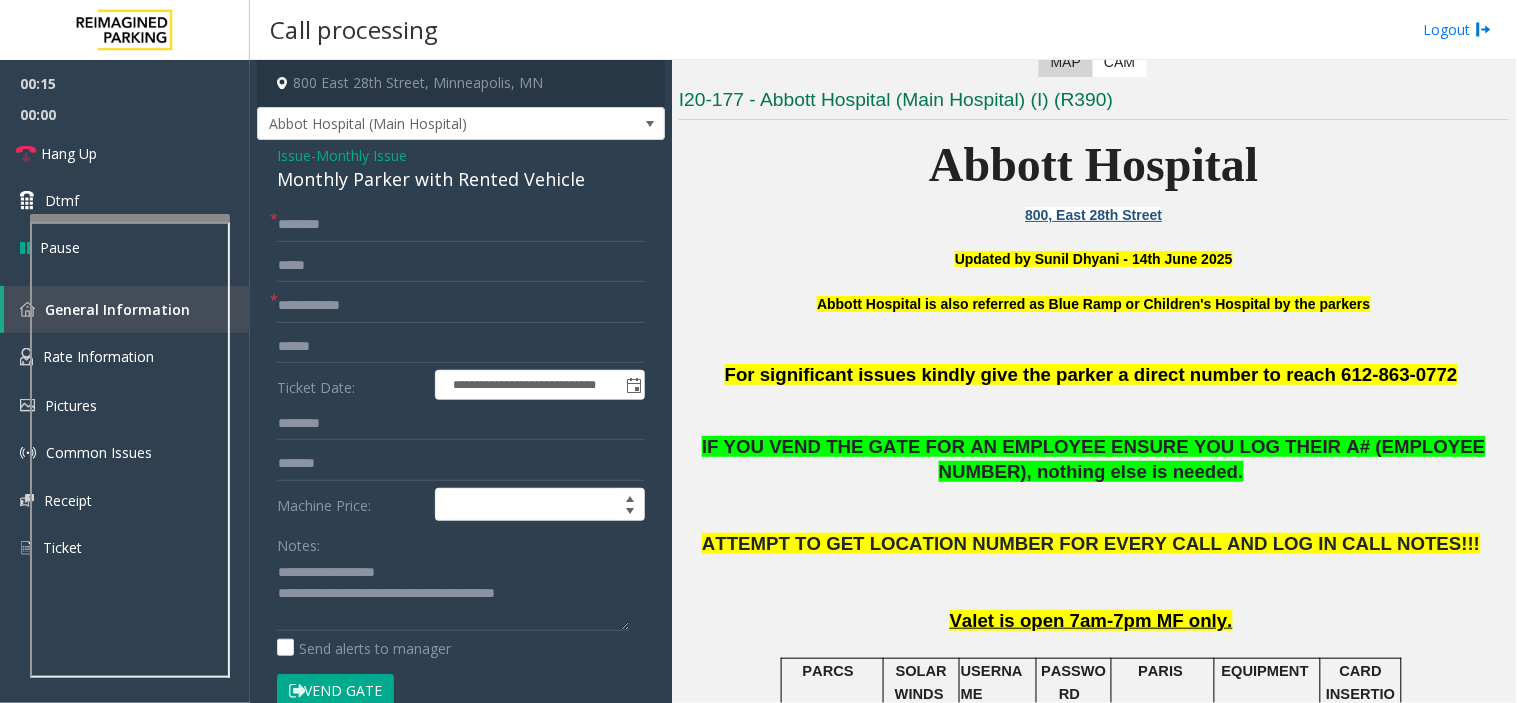 click on "Monthly Parker with Rented Vehicle" 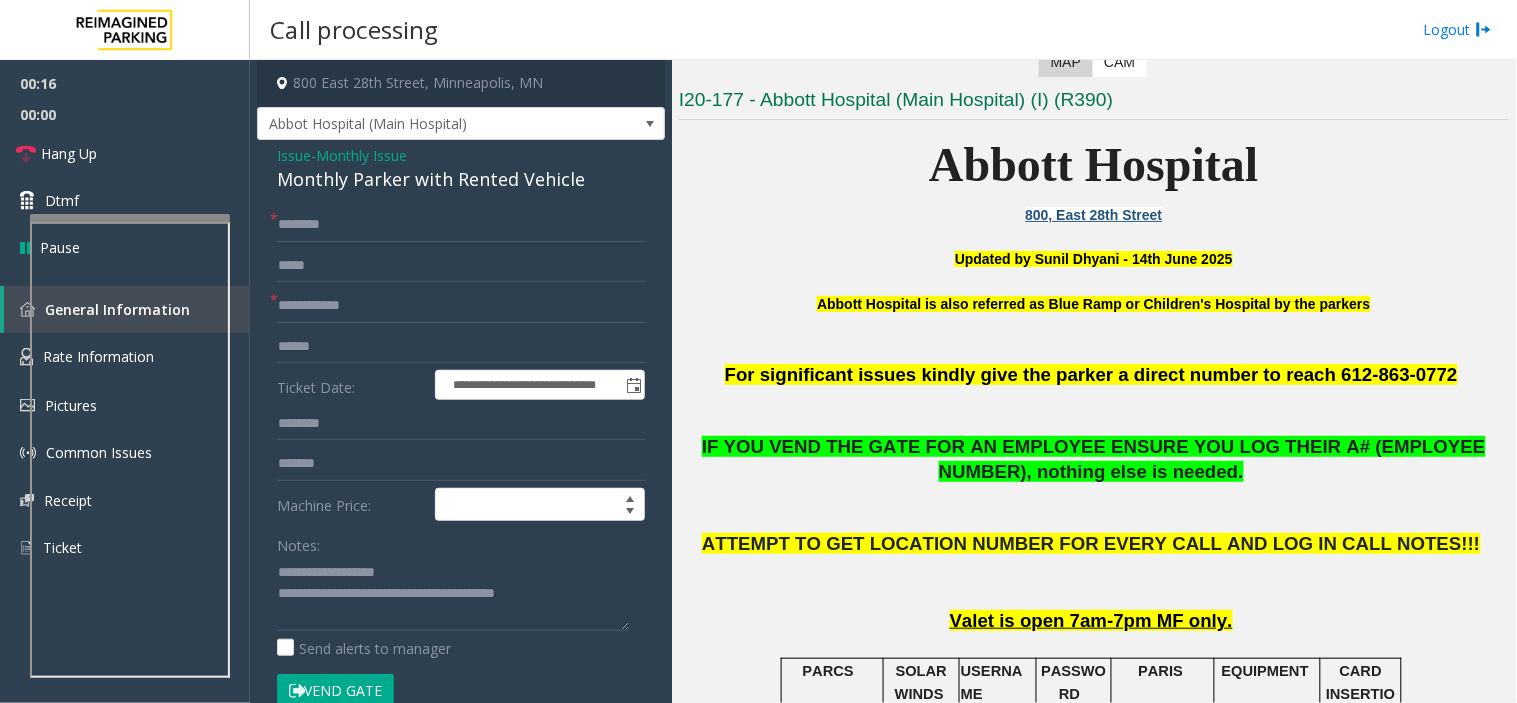 click on "Issue" 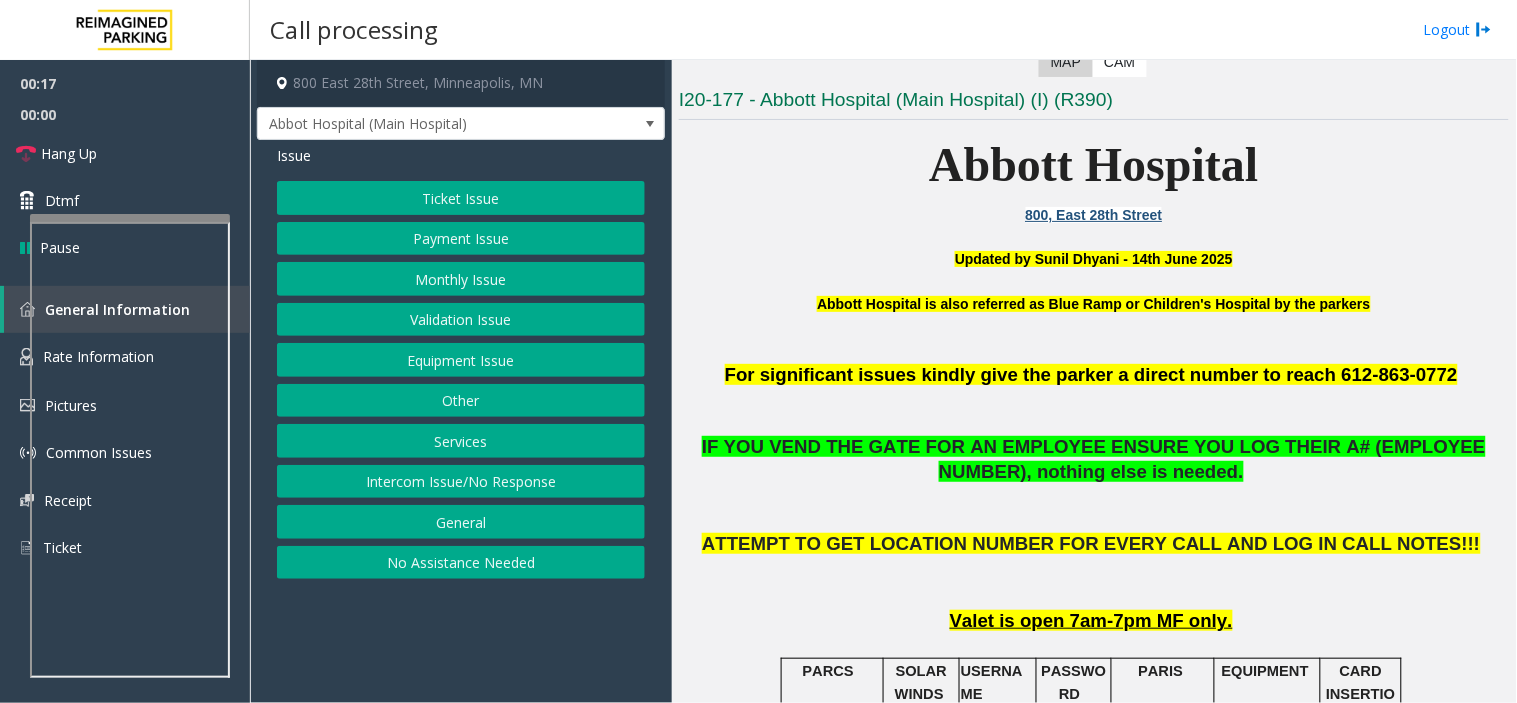 click on "Payment Issue" 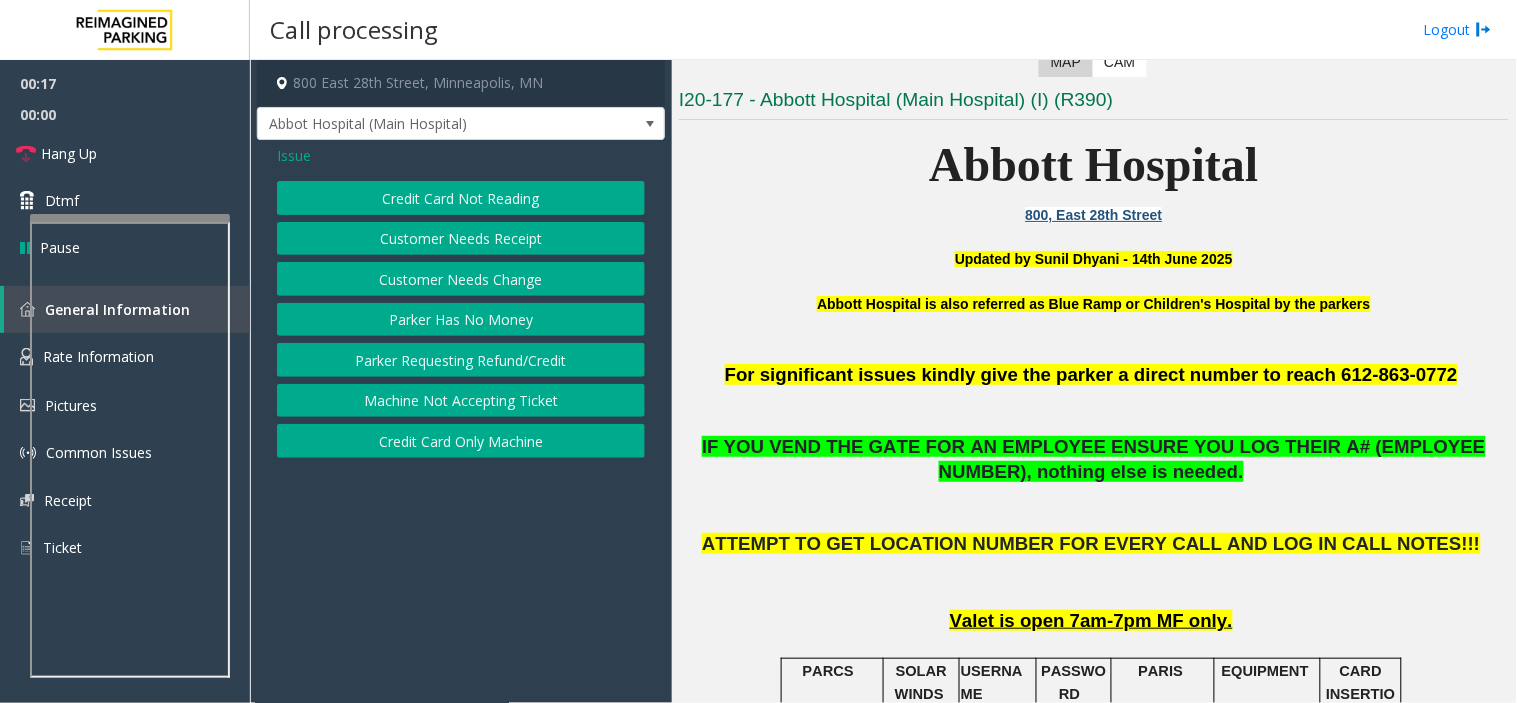 click on "Issue  Credit Card Not Reading   Customer Needs Receipt   Customer Needs Change   Parker Has No Money   Parker Requesting Refund/Credit   Machine Not Accepting Ticket   Credit Card Only Machine" 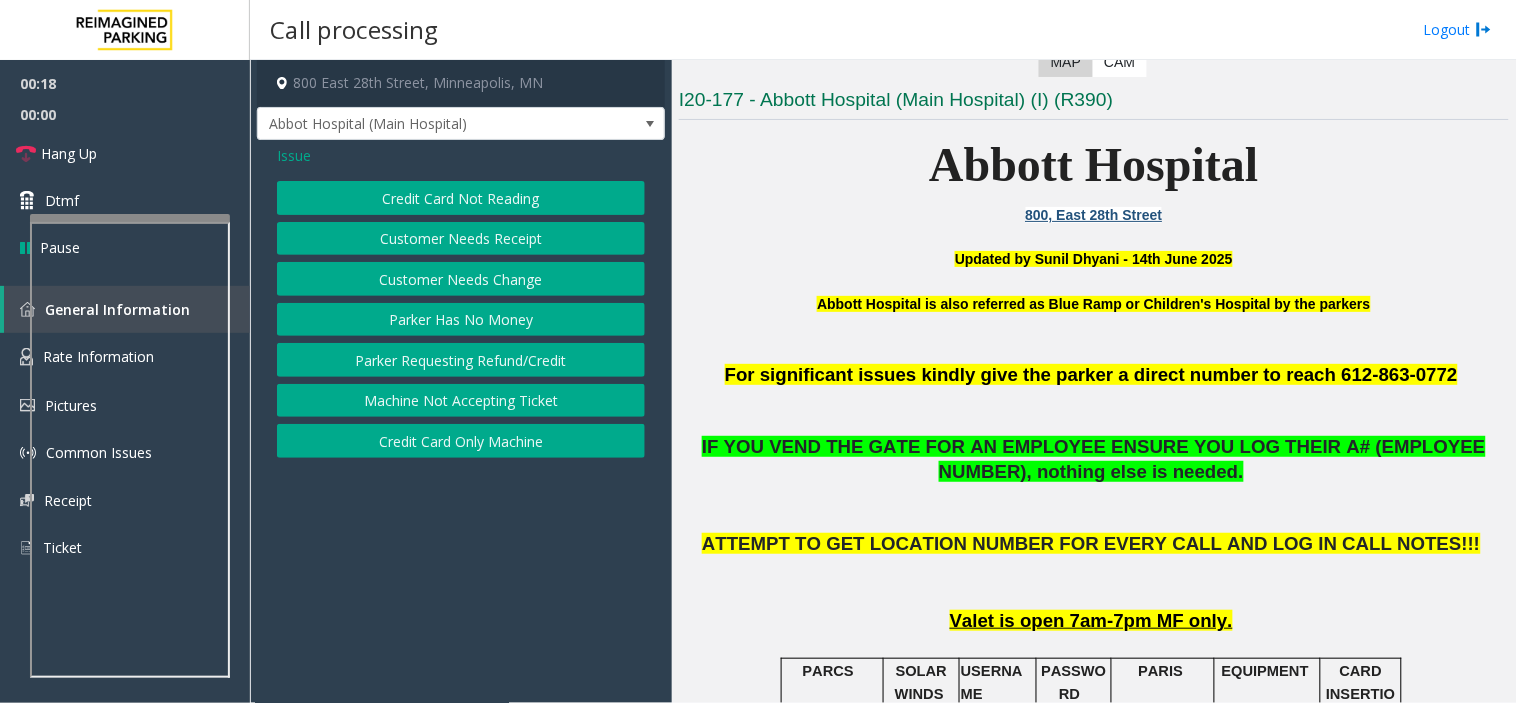 click on "Issue" 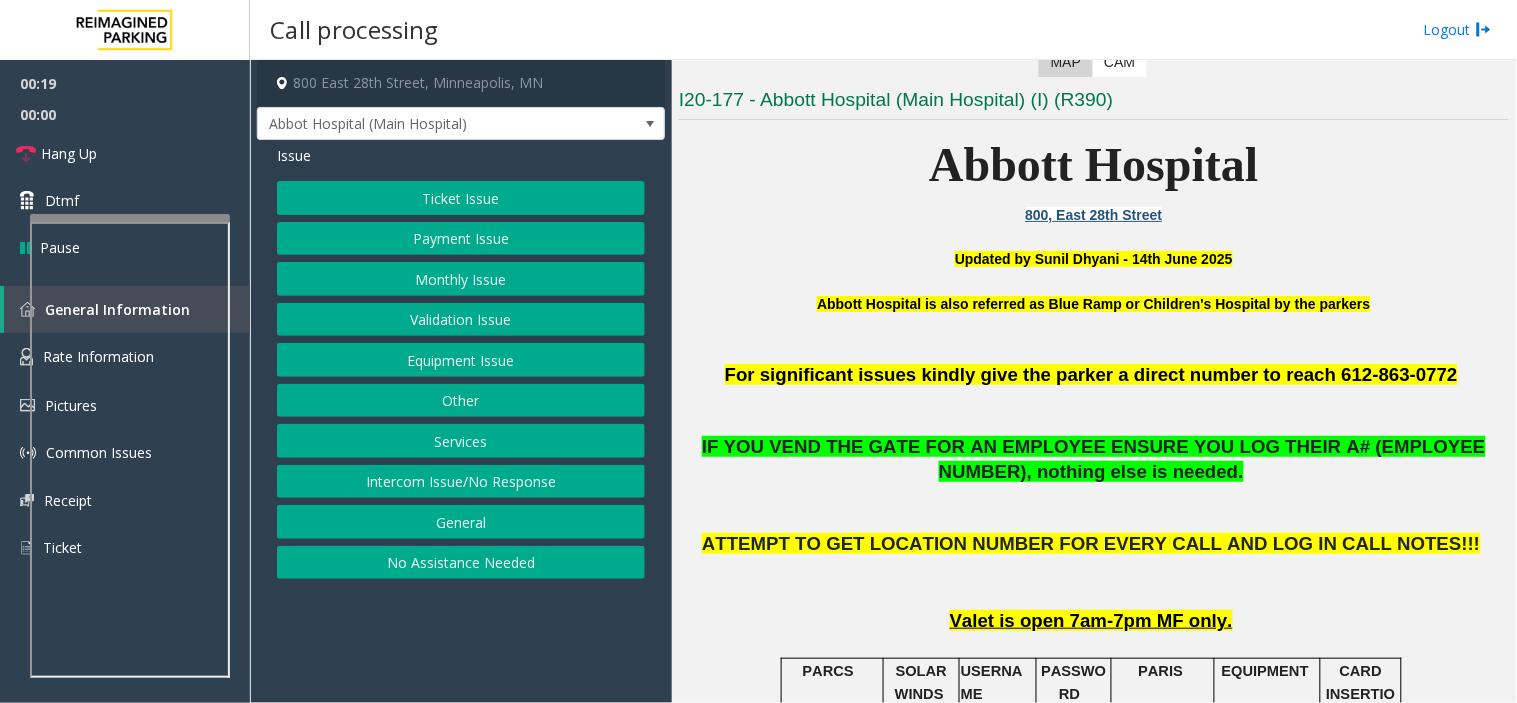 click on "Monthly Issue" 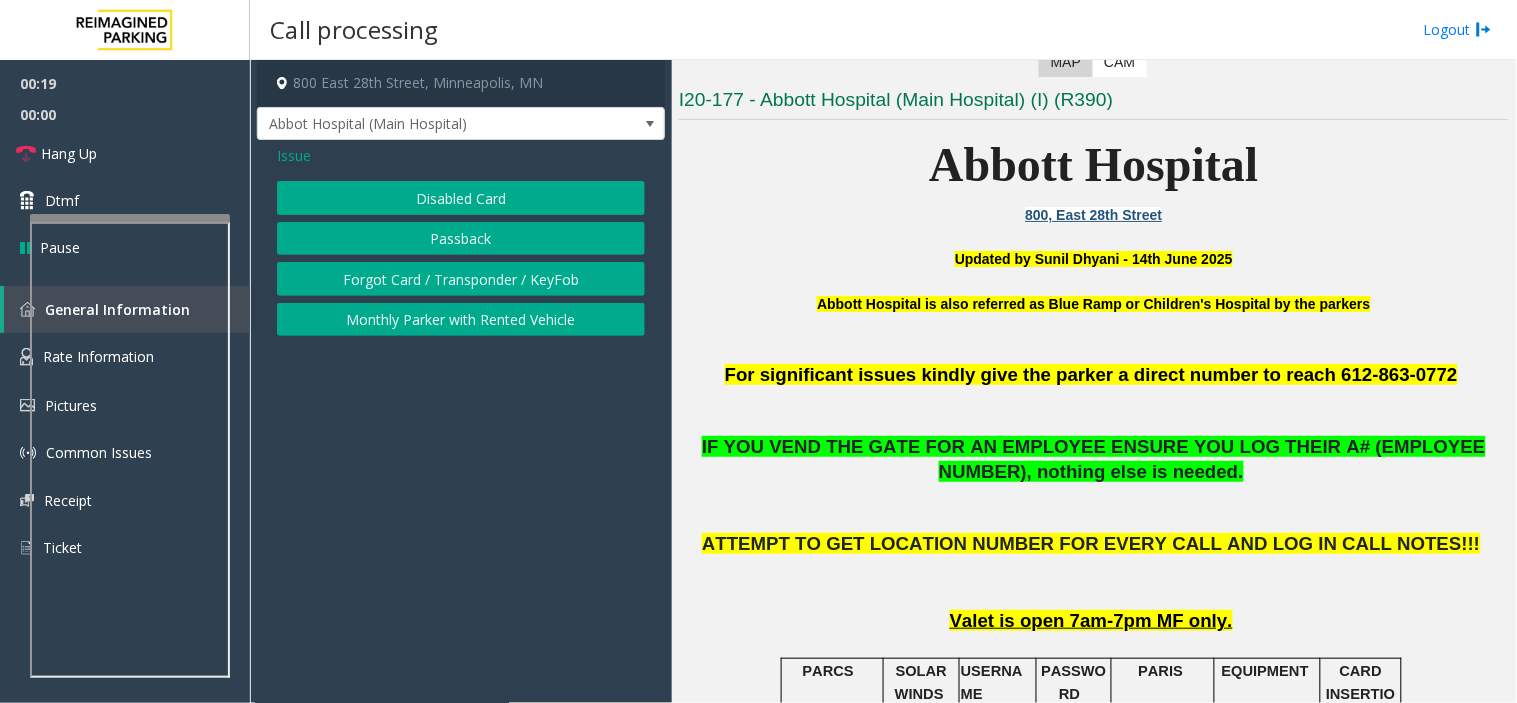 click on "Forgot Card / Transponder / KeyFob" 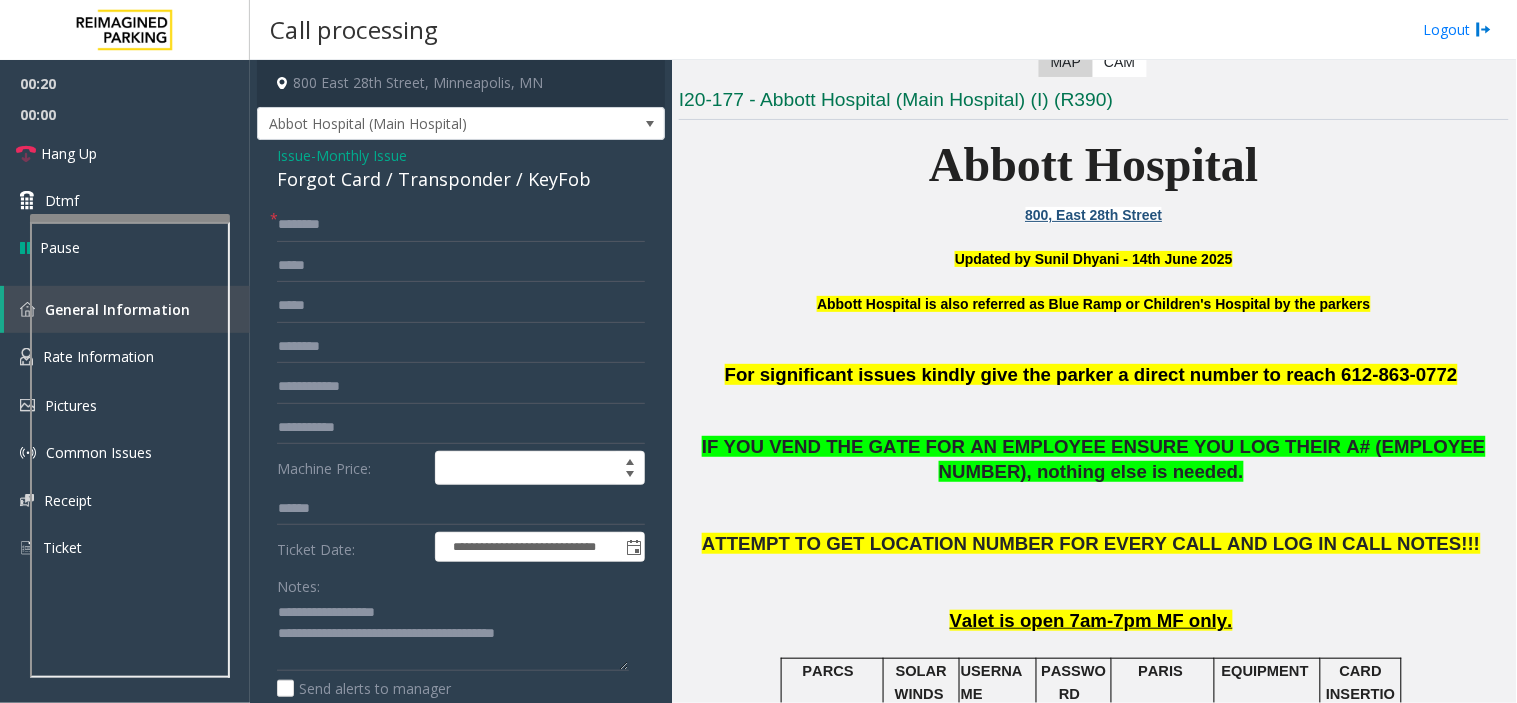 click on "Forgot Card / Transponder / KeyFob" 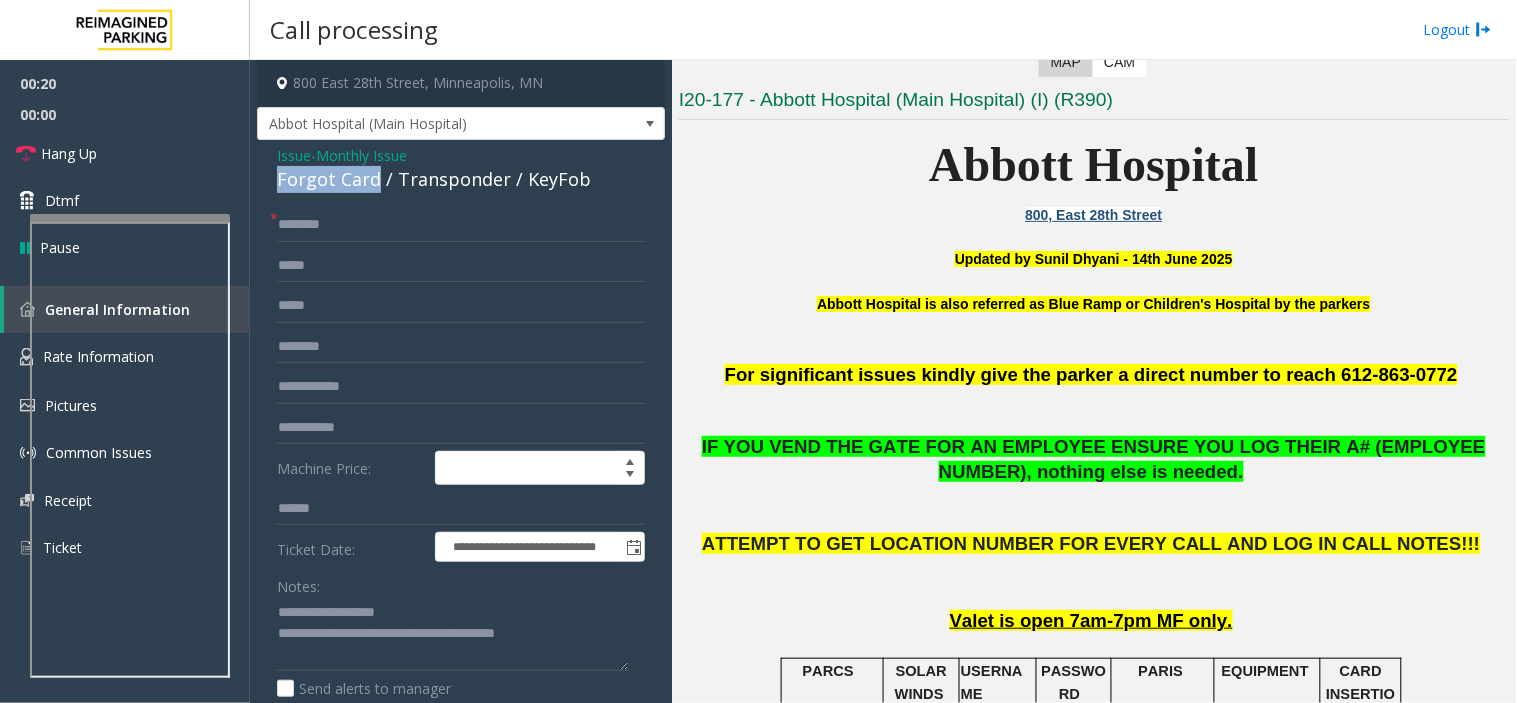 drag, startPoint x: 294, startPoint y: 191, endPoint x: 337, endPoint y: 191, distance: 43 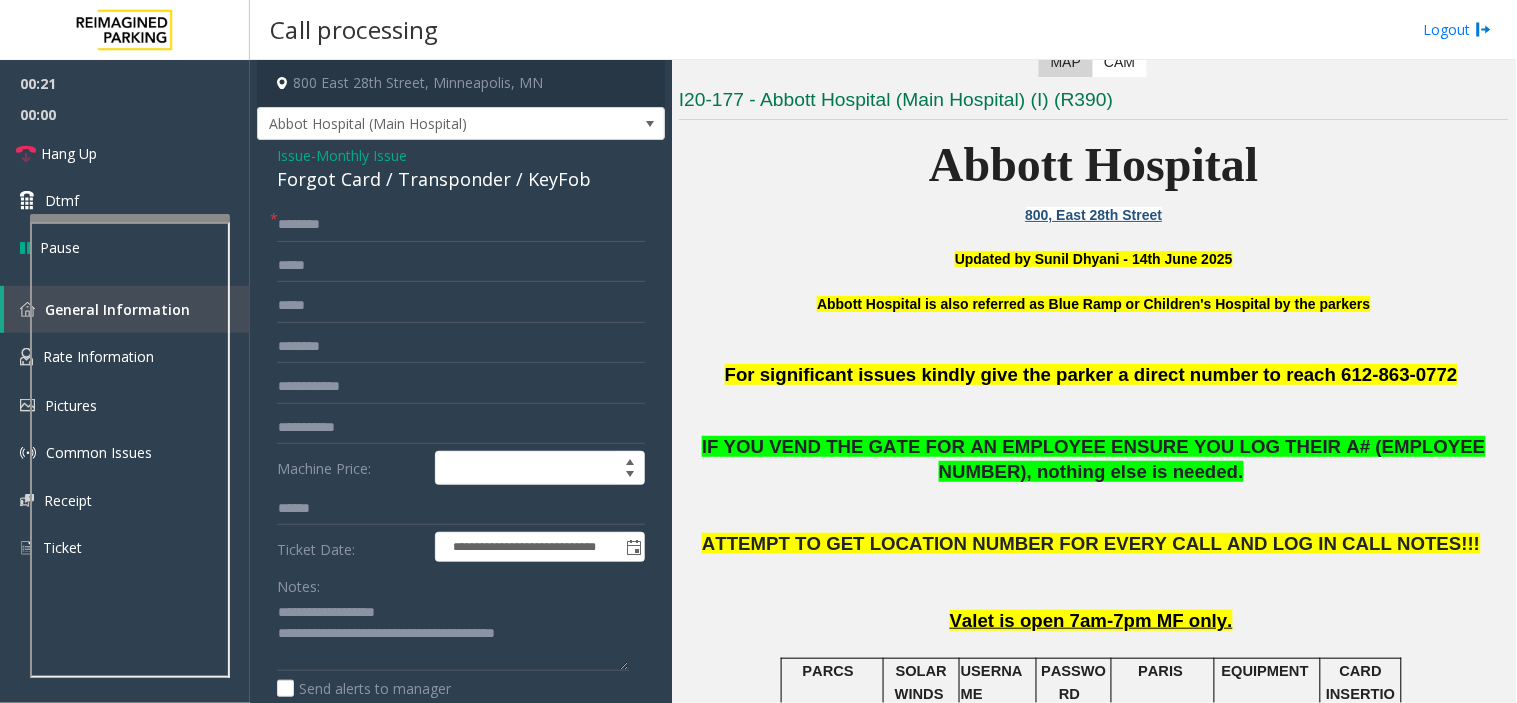 click on "Notes:" 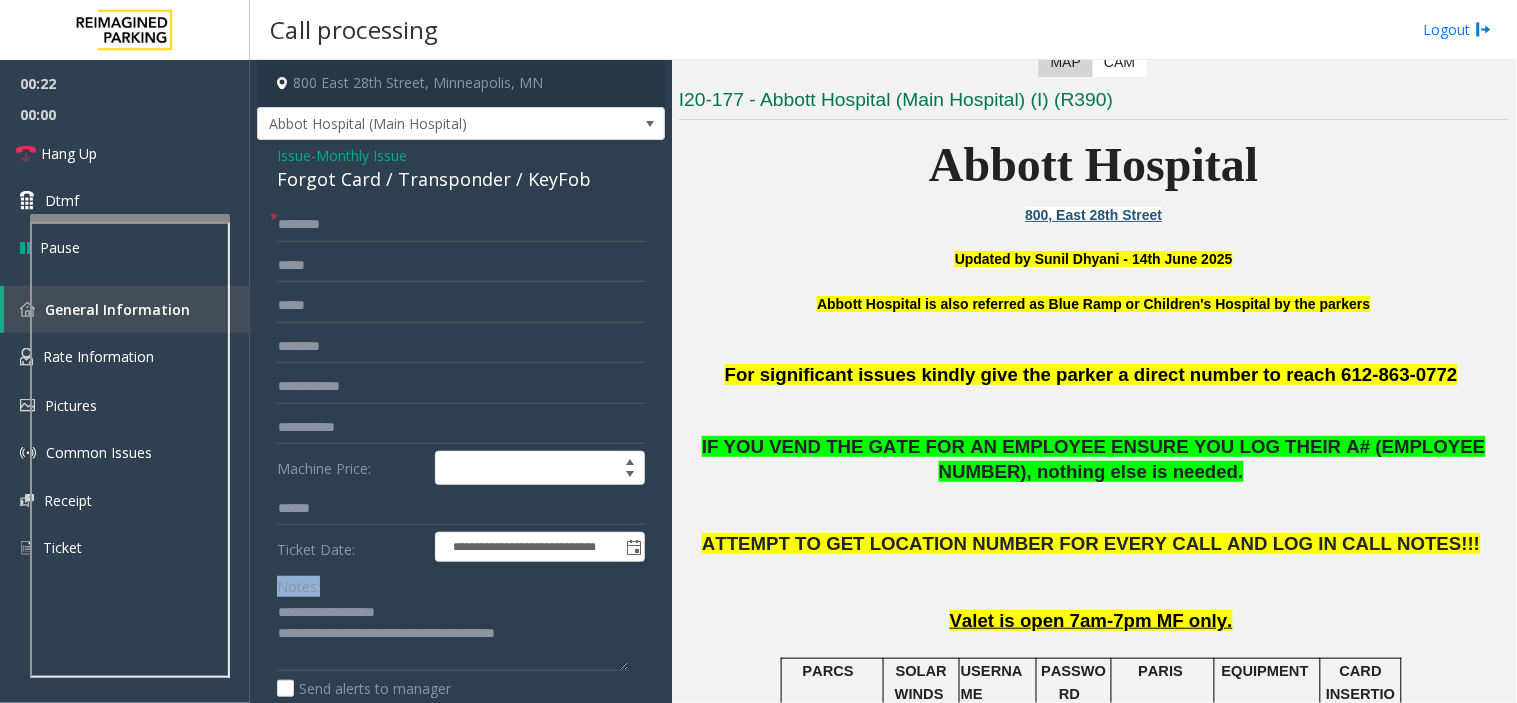 drag, startPoint x: 322, startPoint y: 593, endPoint x: 400, endPoint y: 605, distance: 78.91768 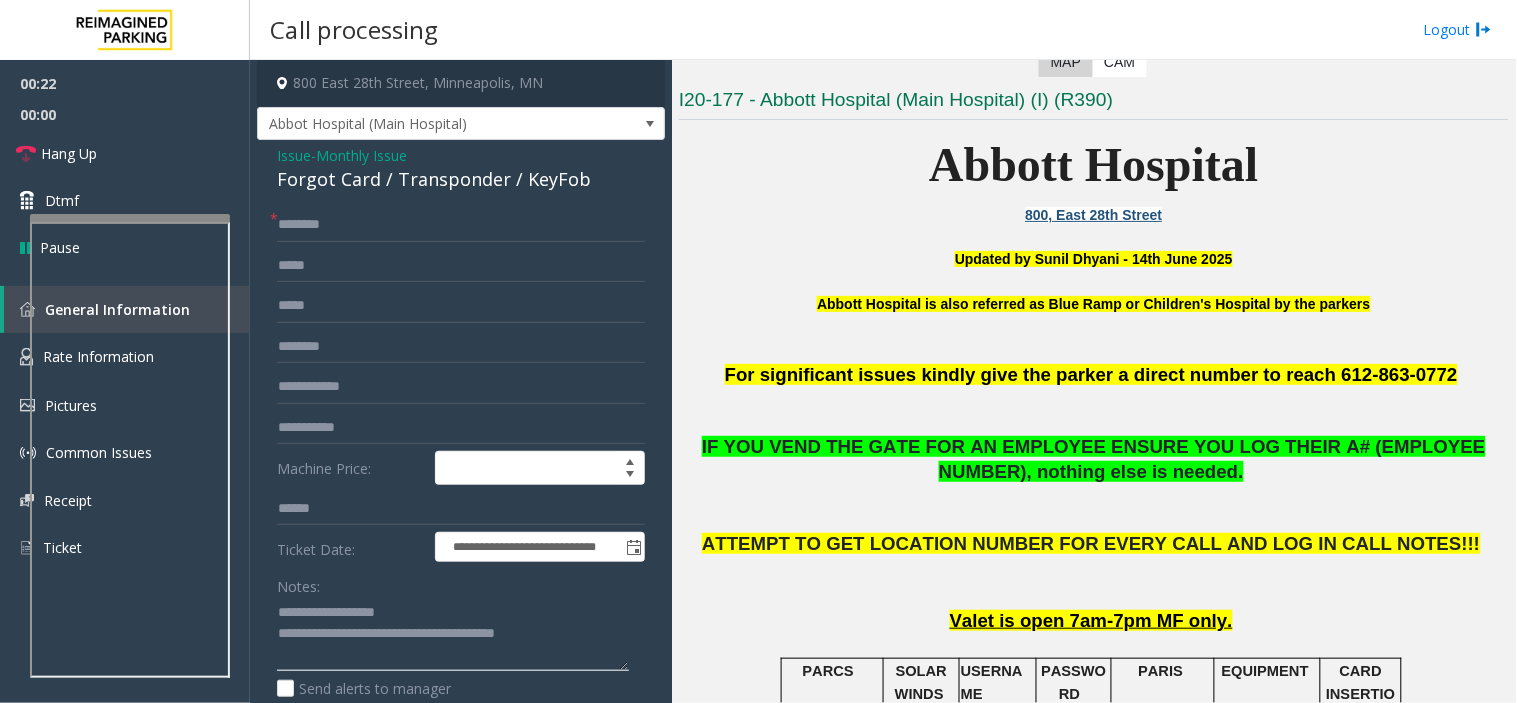 click 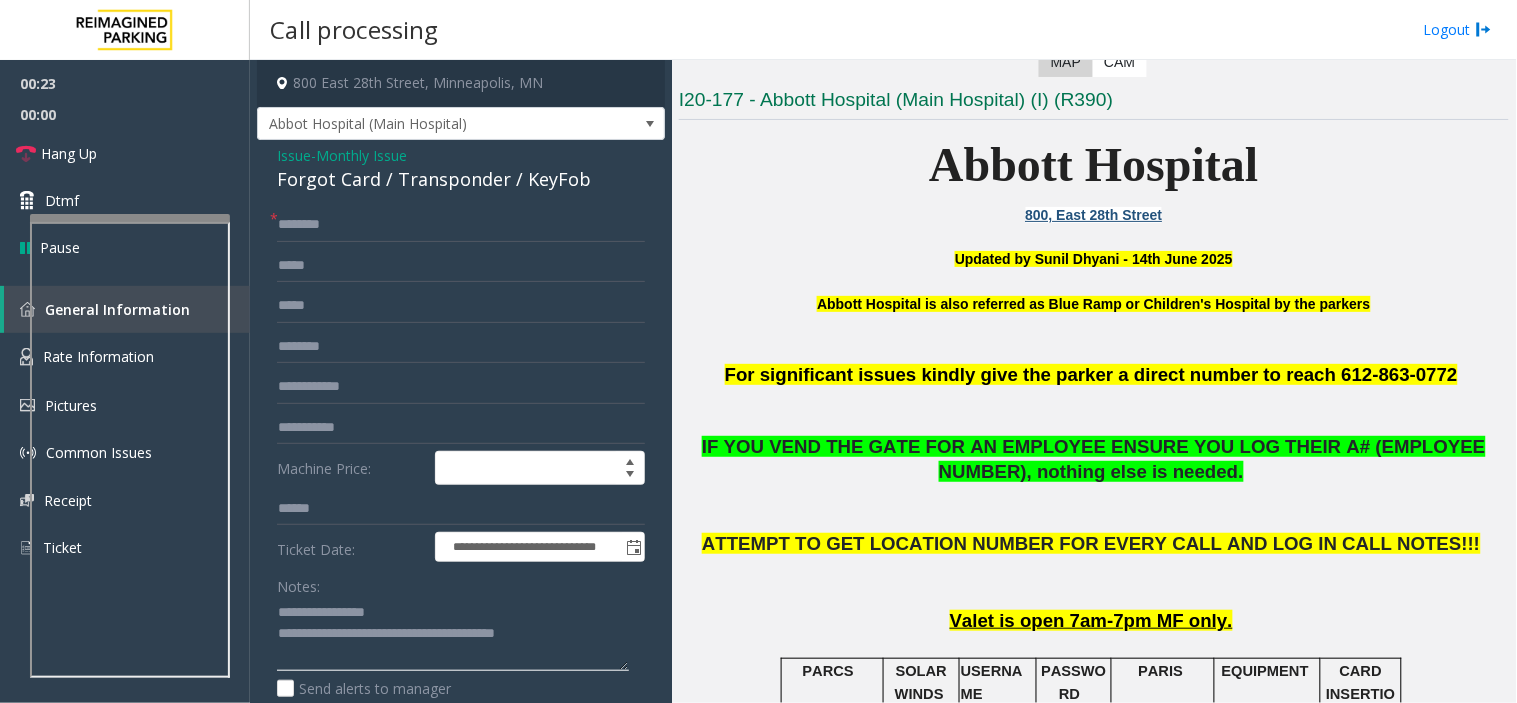 type on "**********" 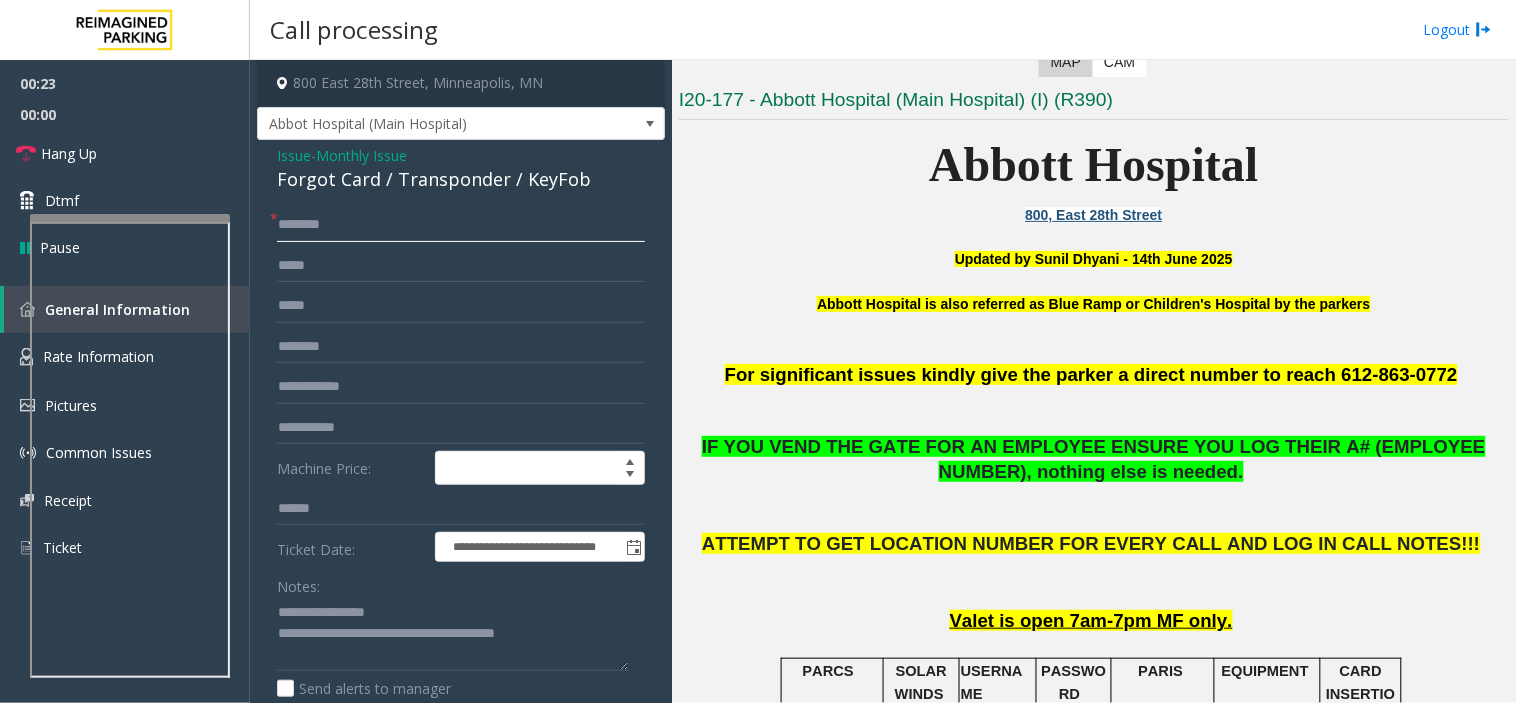 click 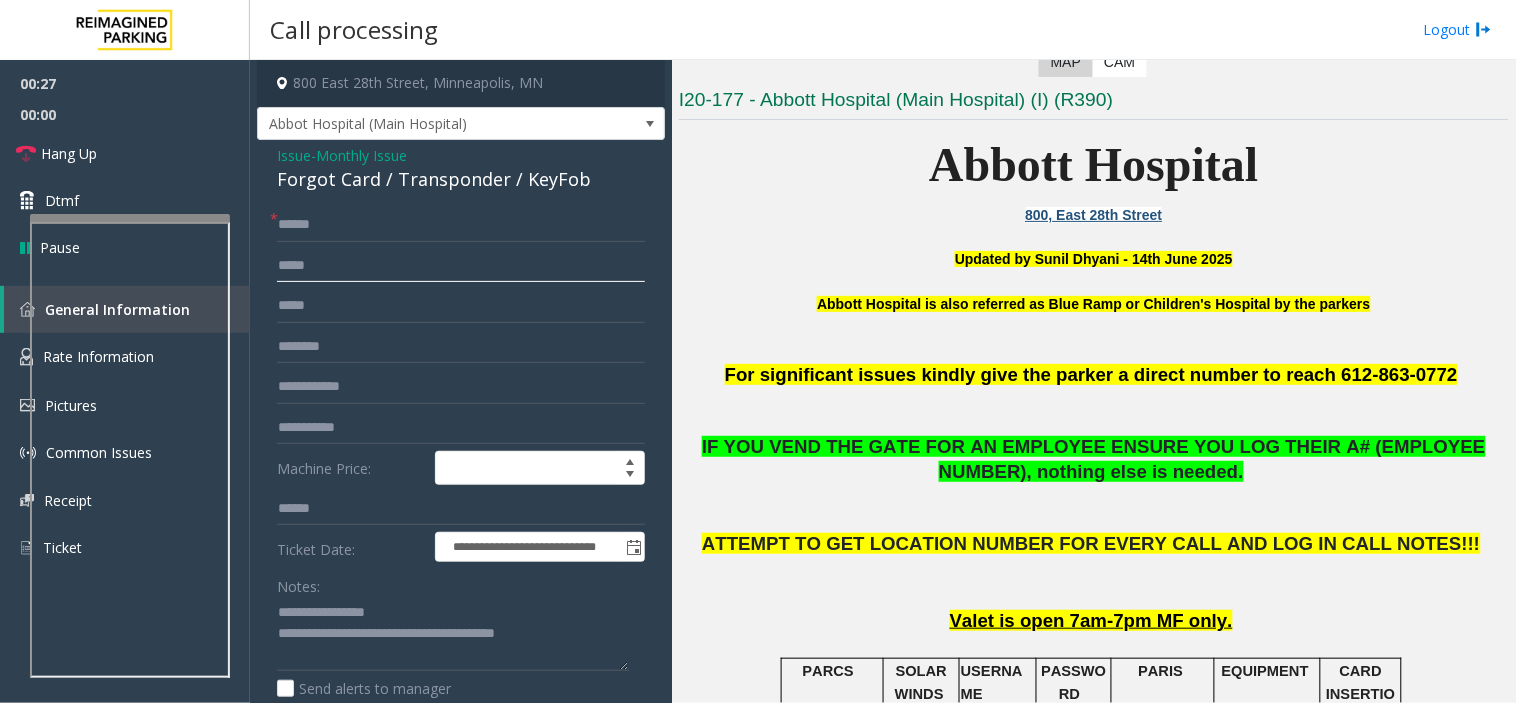drag, startPoint x: 295, startPoint y: 218, endPoint x: 286, endPoint y: 250, distance: 33.24154 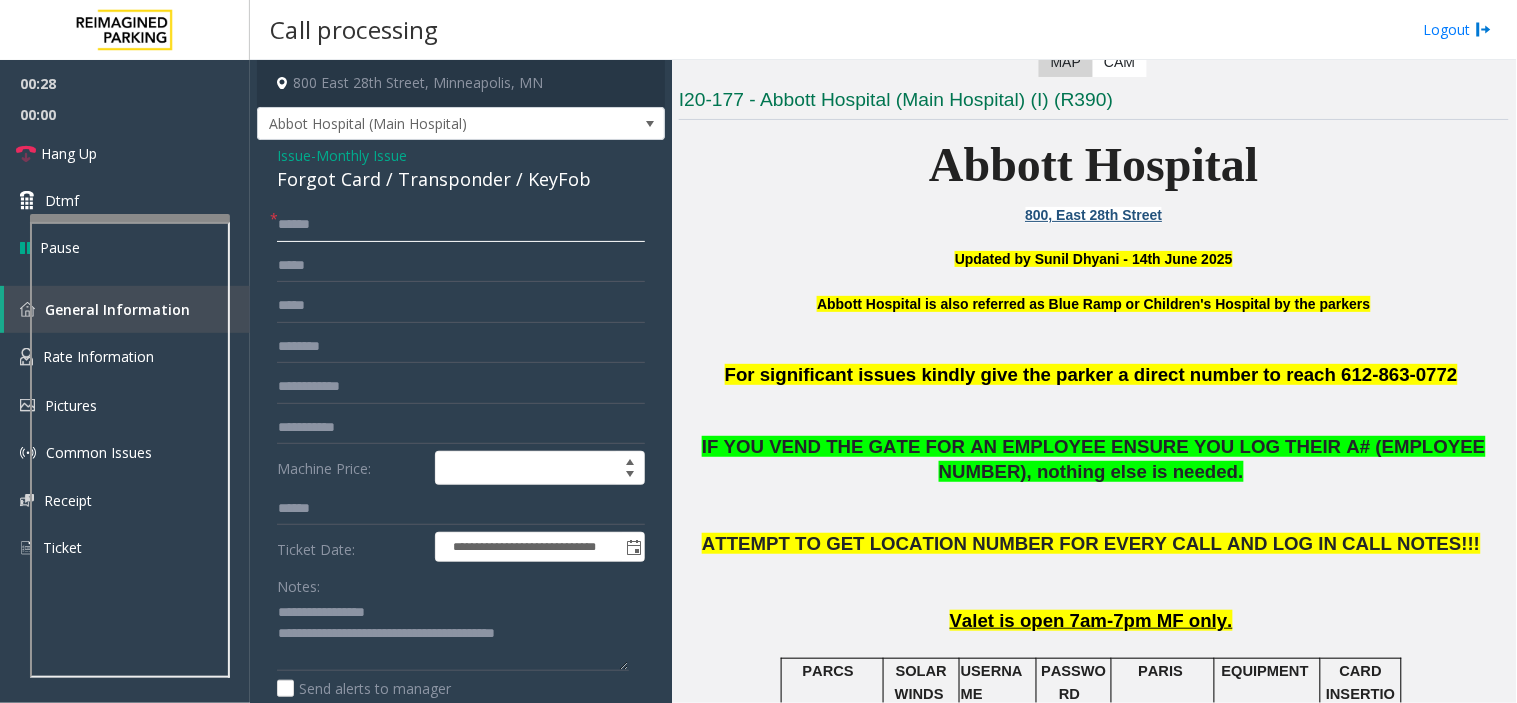 click on "*****" 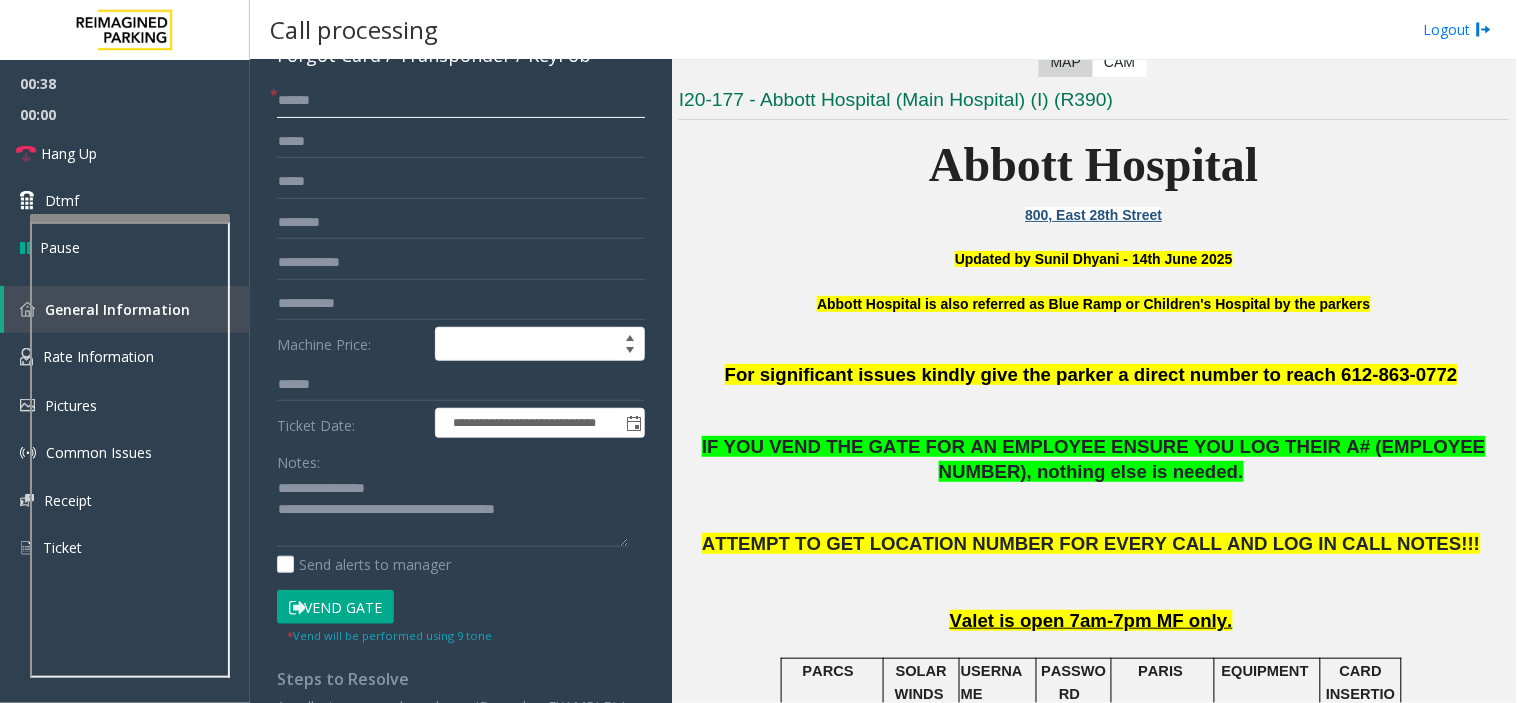 scroll, scrollTop: 222, scrollLeft: 0, axis: vertical 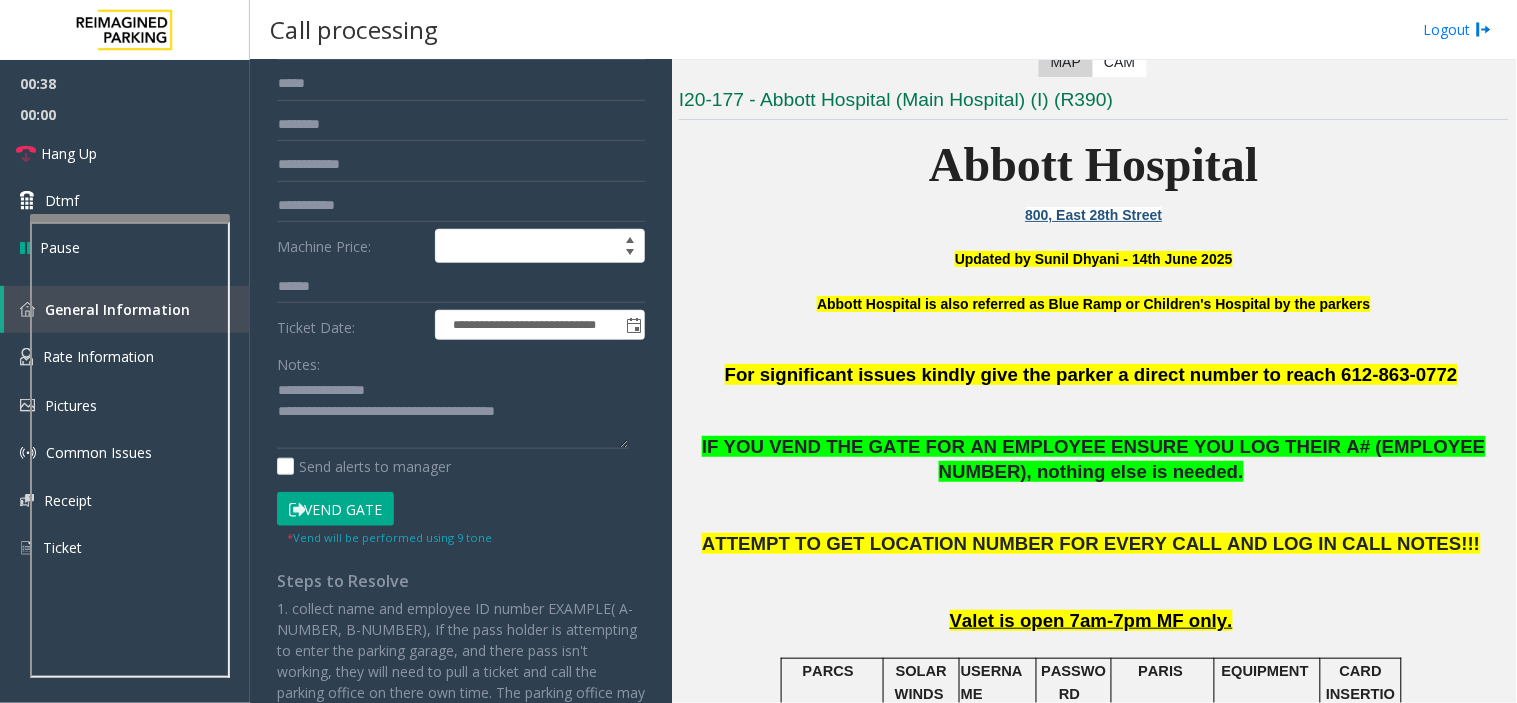 drag, startPoint x: 357, startPoint y: 457, endPoint x: 374, endPoint y: 487, distance: 34.48188 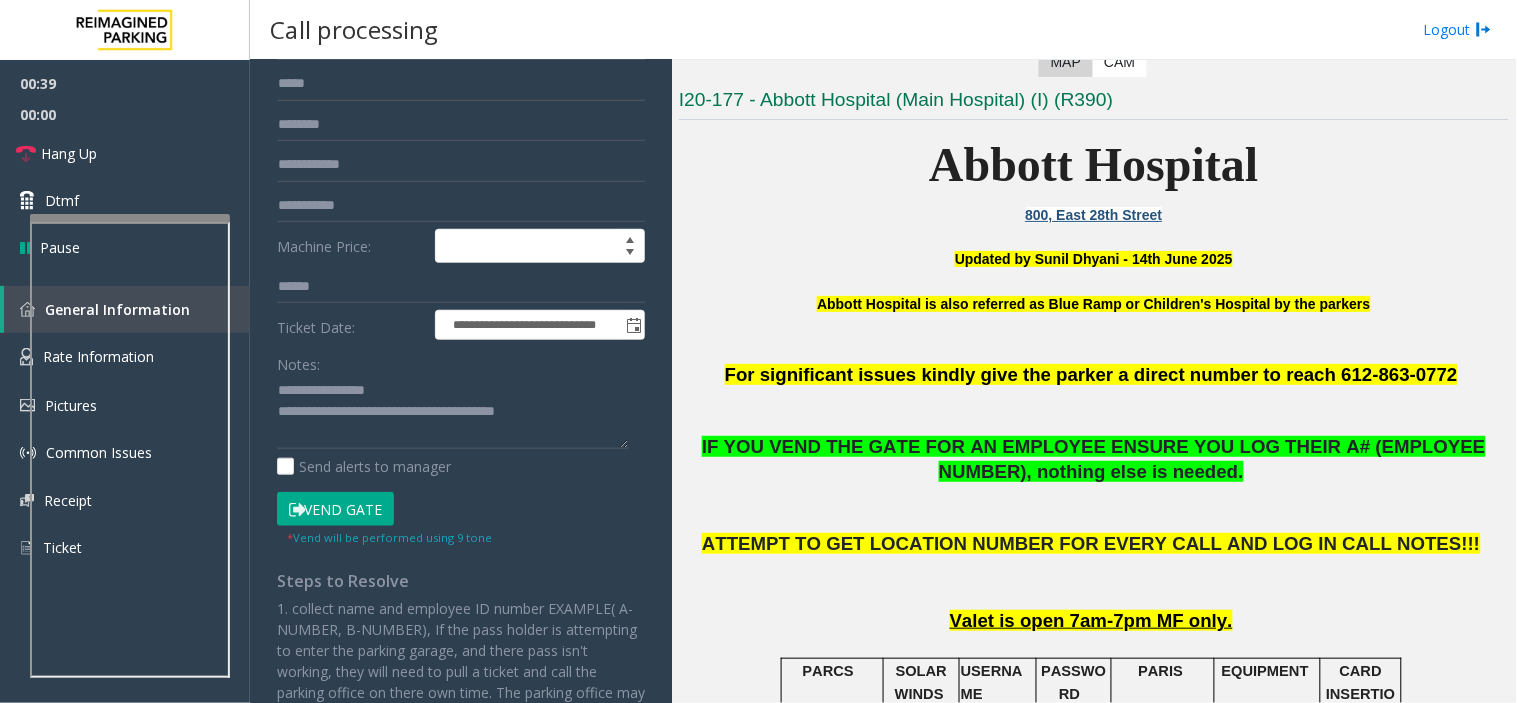 click on "Vend Gate" 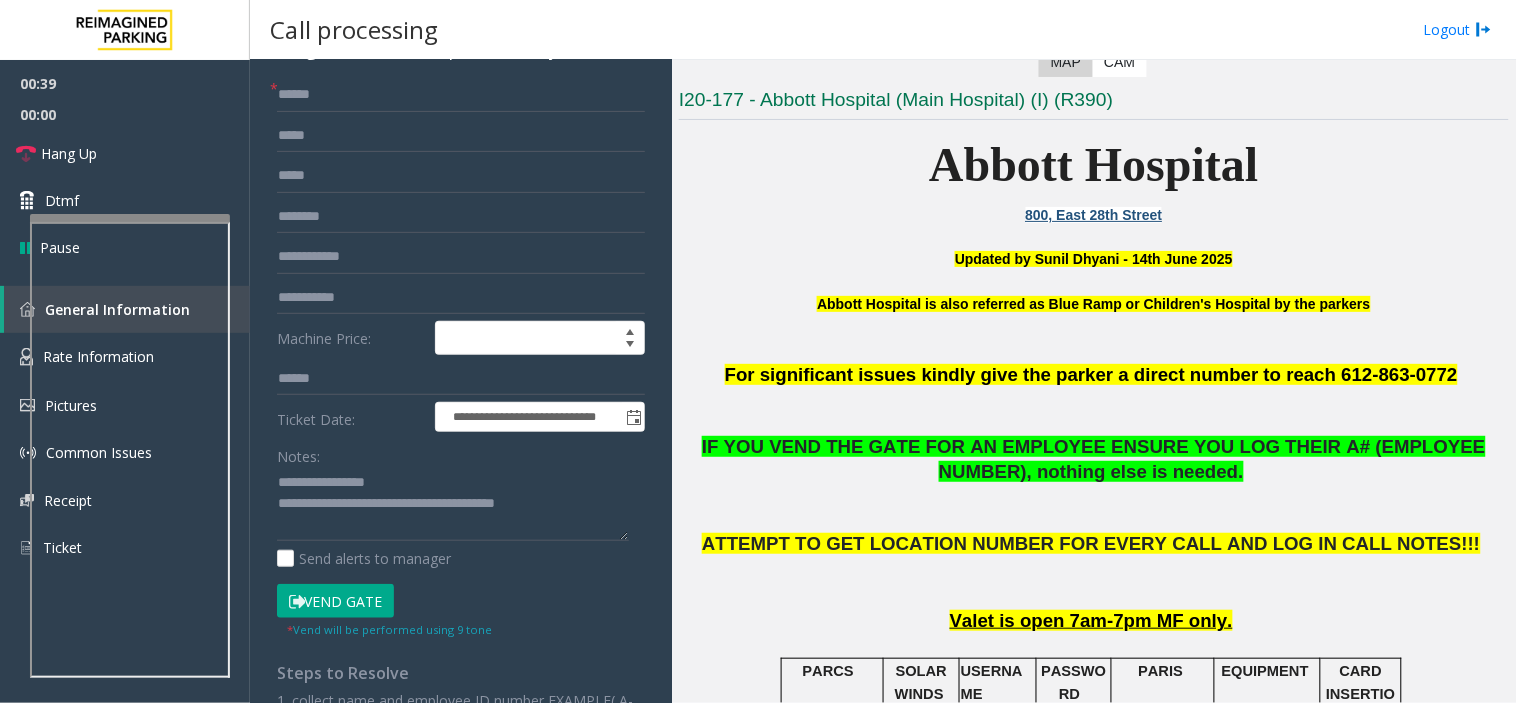 scroll, scrollTop: 0, scrollLeft: 0, axis: both 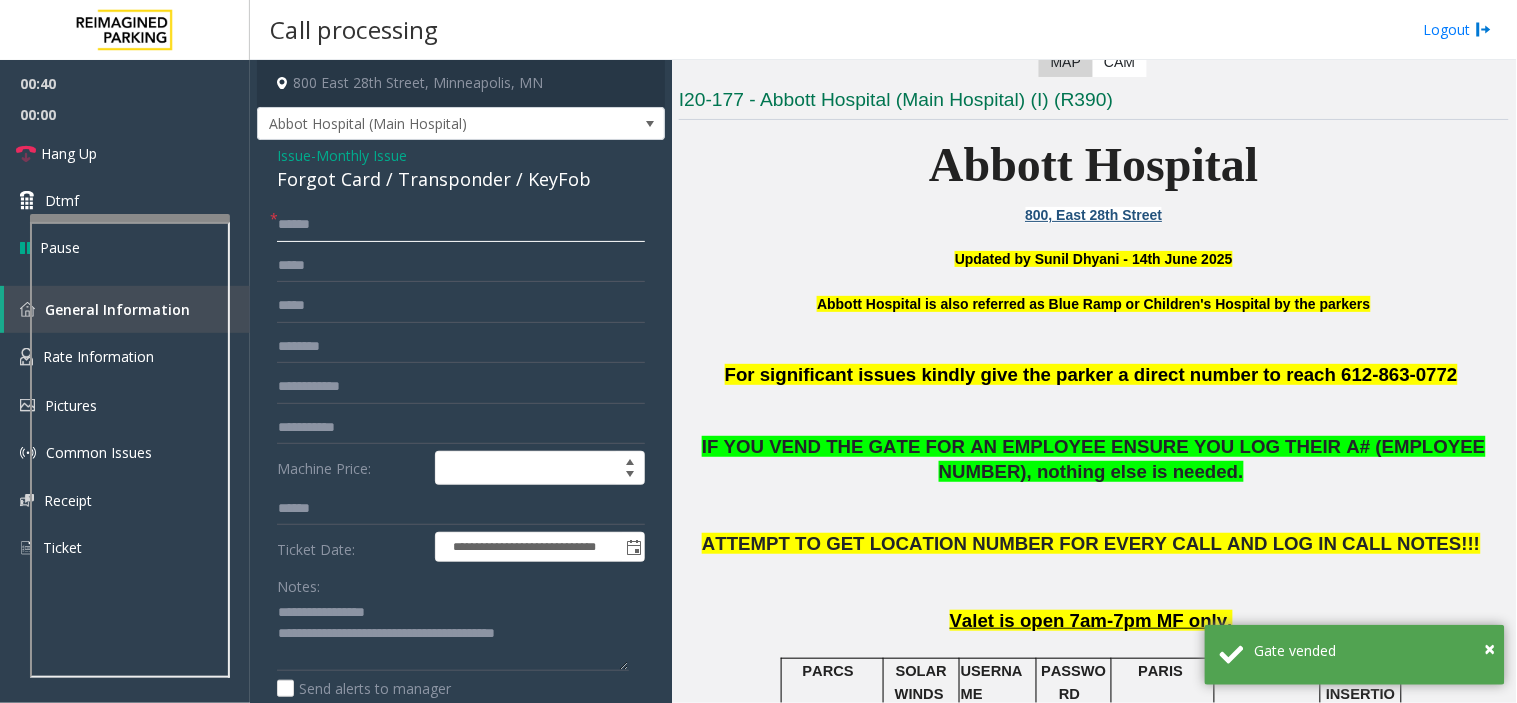 click on "*****" 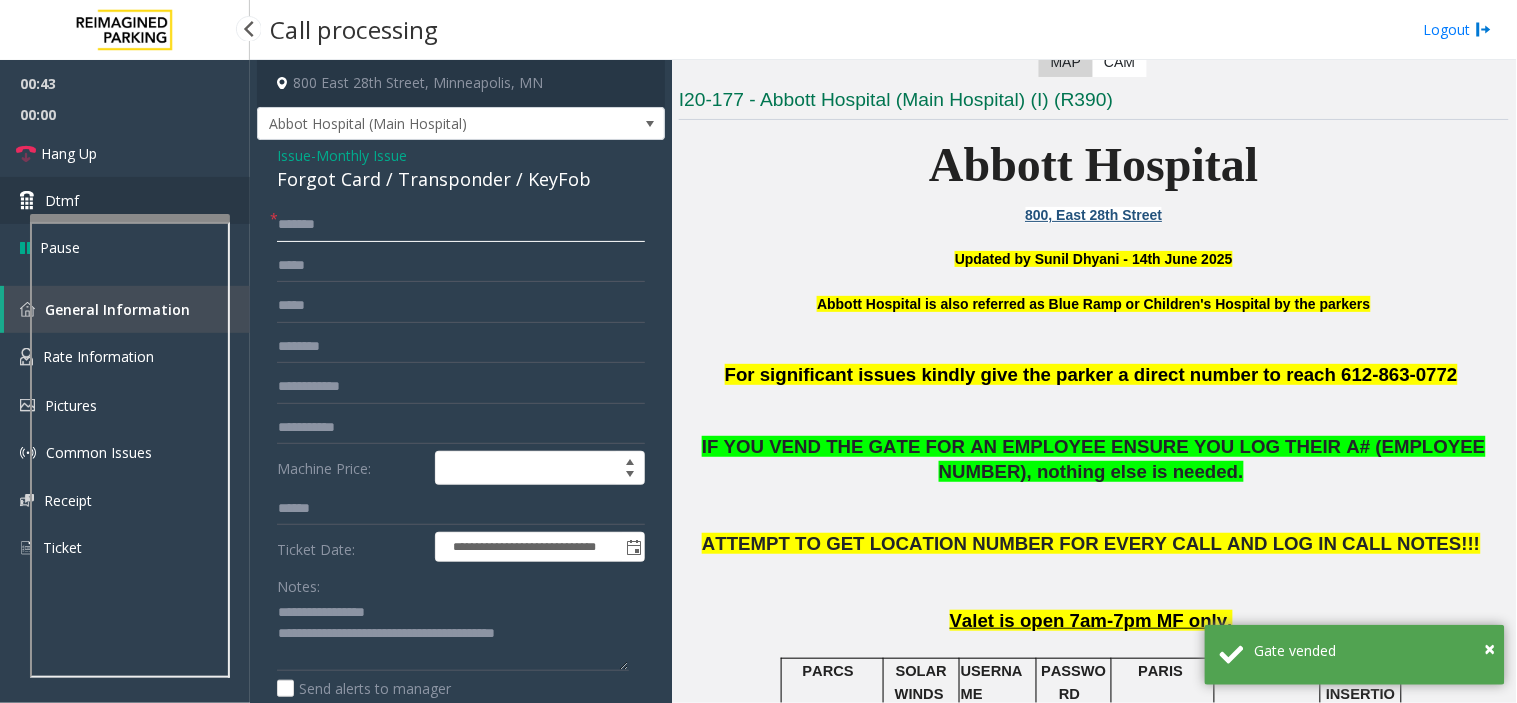 type on "*****" 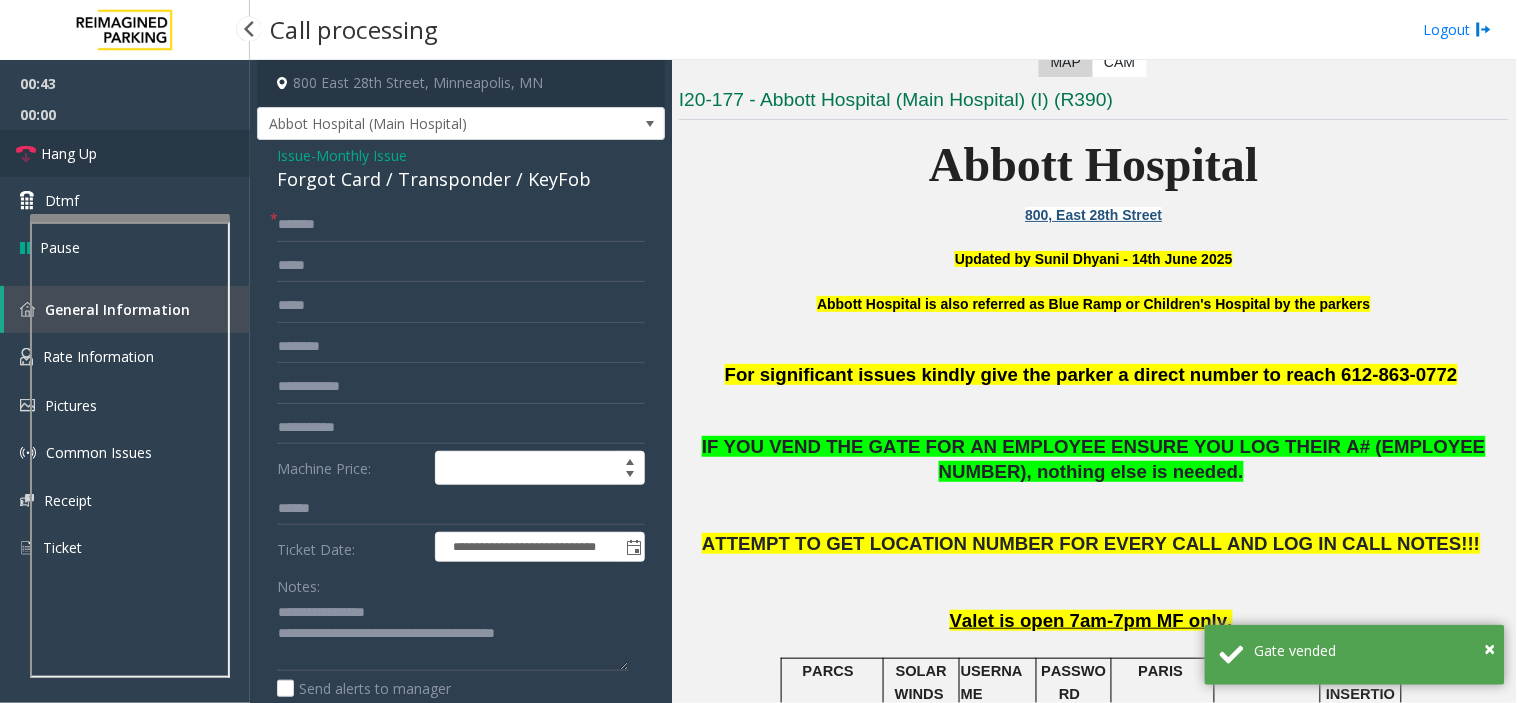 click on "Hang Up" at bounding box center (125, 153) 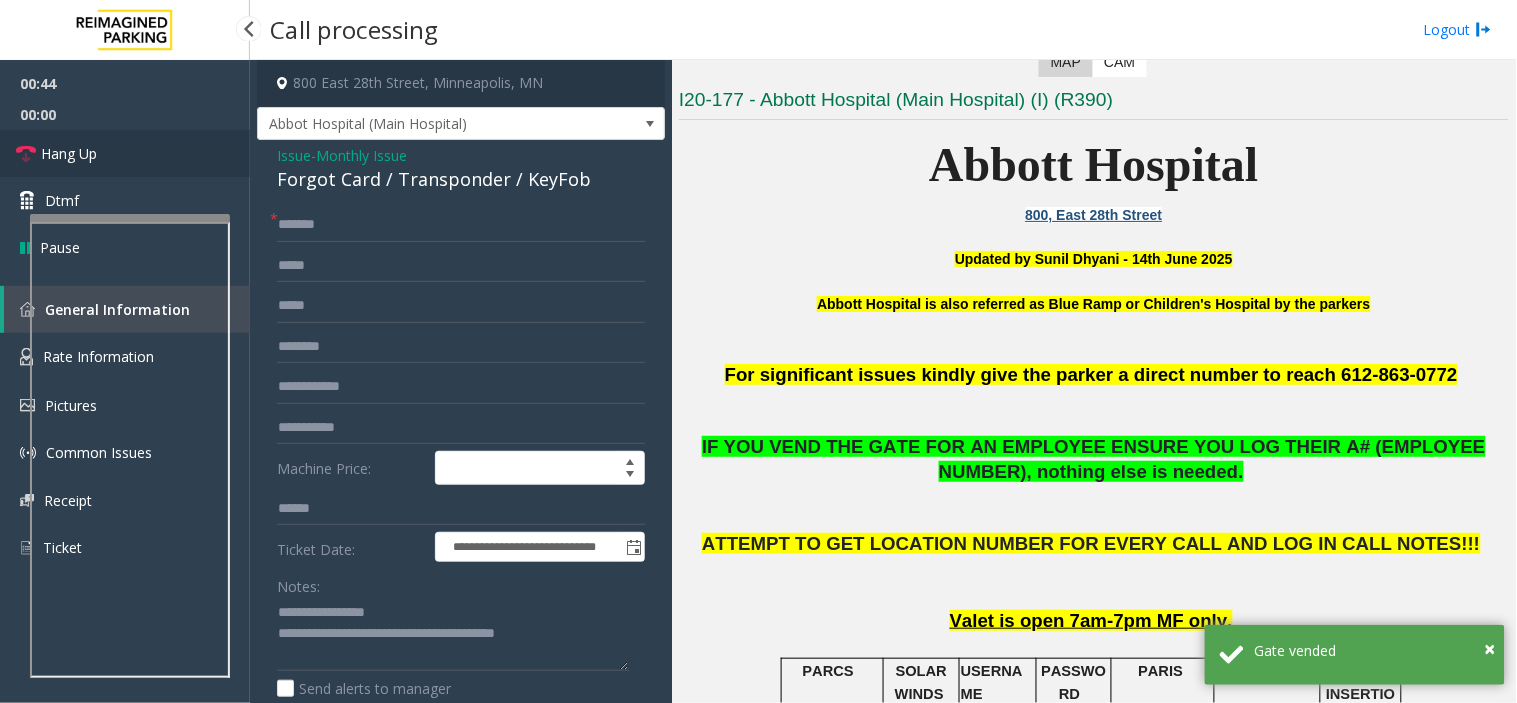 click on "Hang Up" at bounding box center (125, 153) 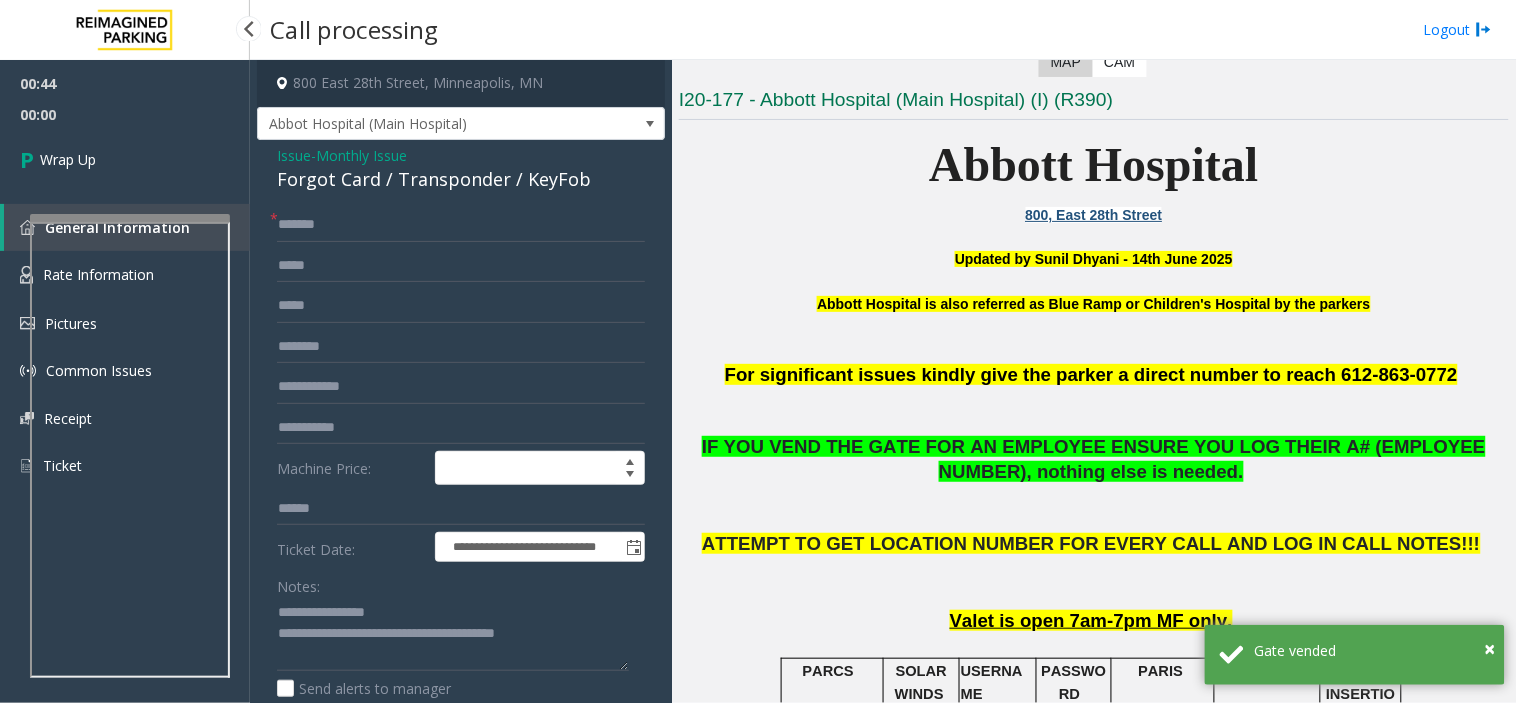 click on "Wrap Up" at bounding box center (125, 159) 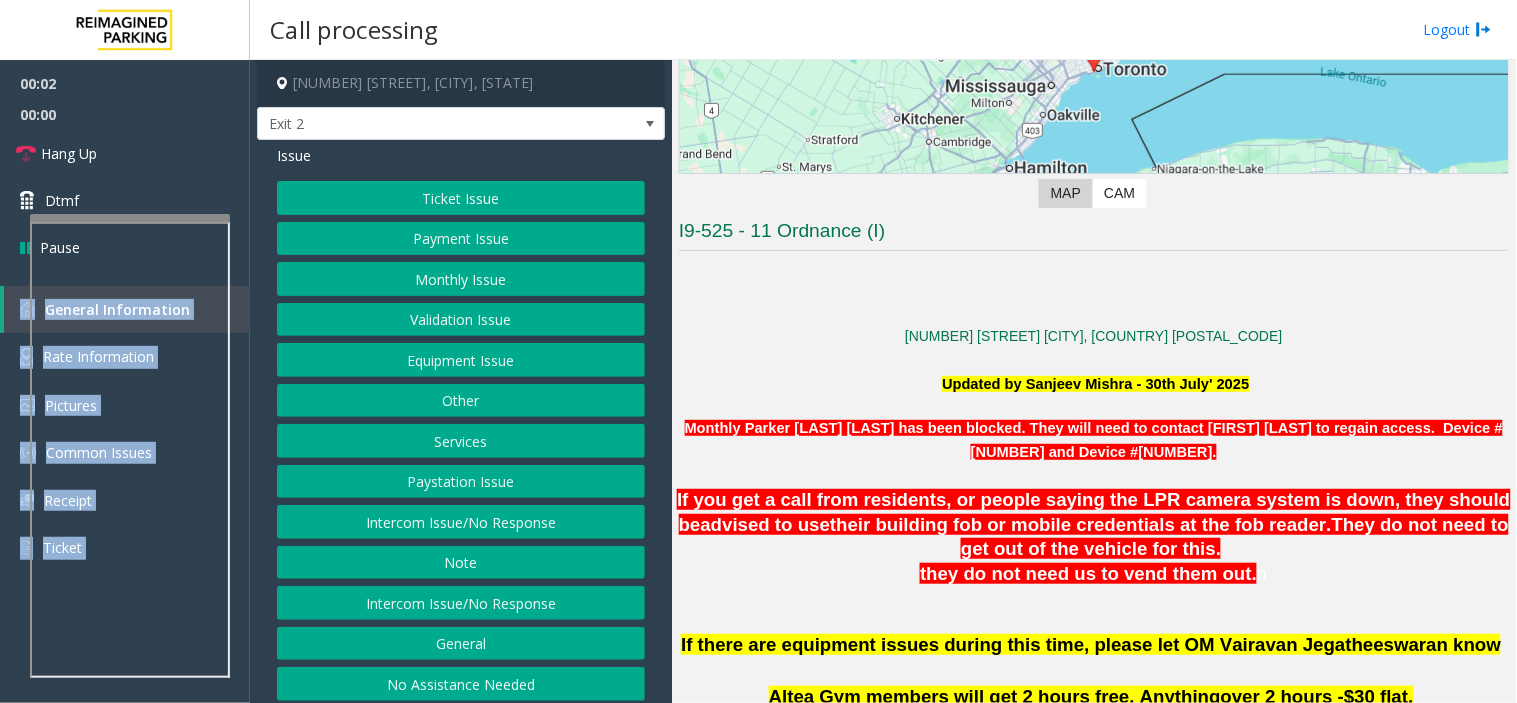 scroll, scrollTop: 333, scrollLeft: 0, axis: vertical 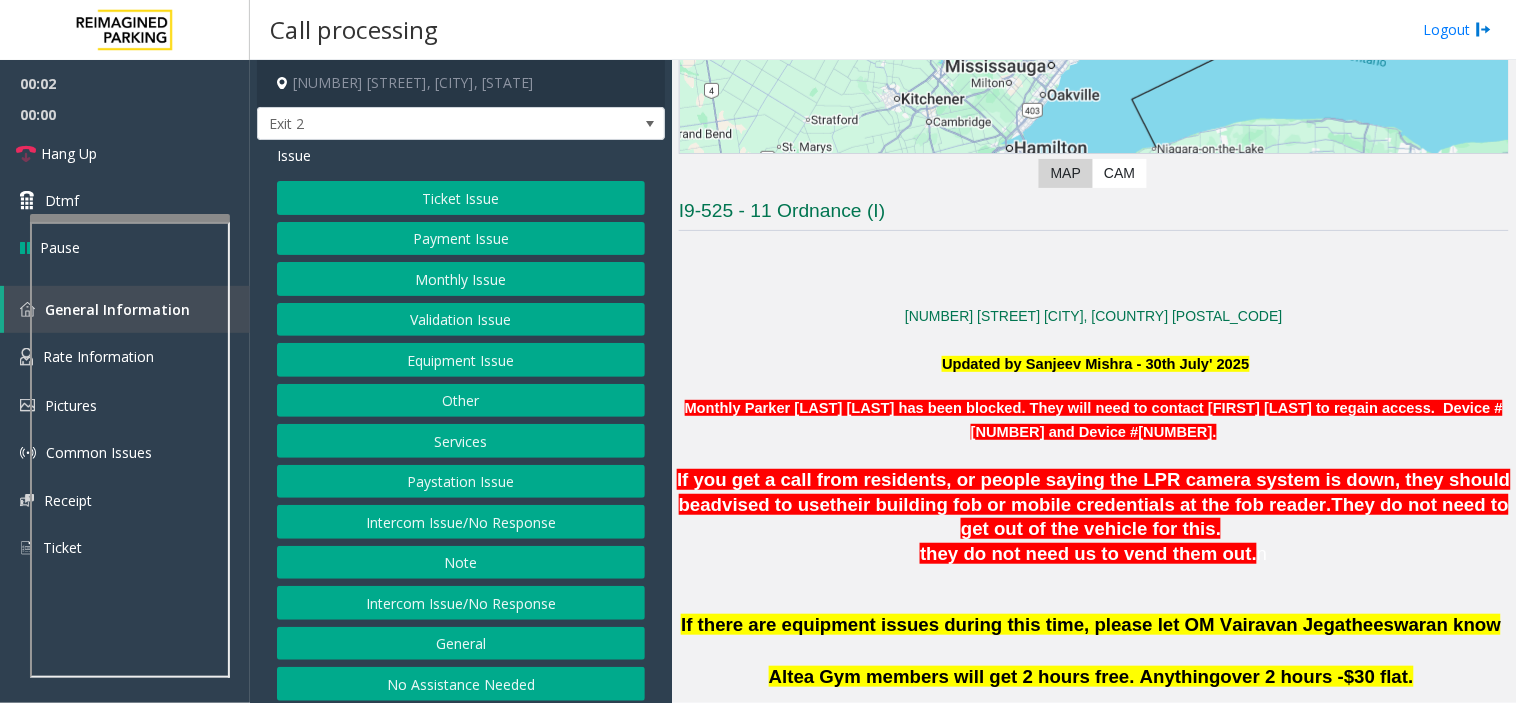 click on "11 Ordnance St Ontario, Canada M6K1A1" 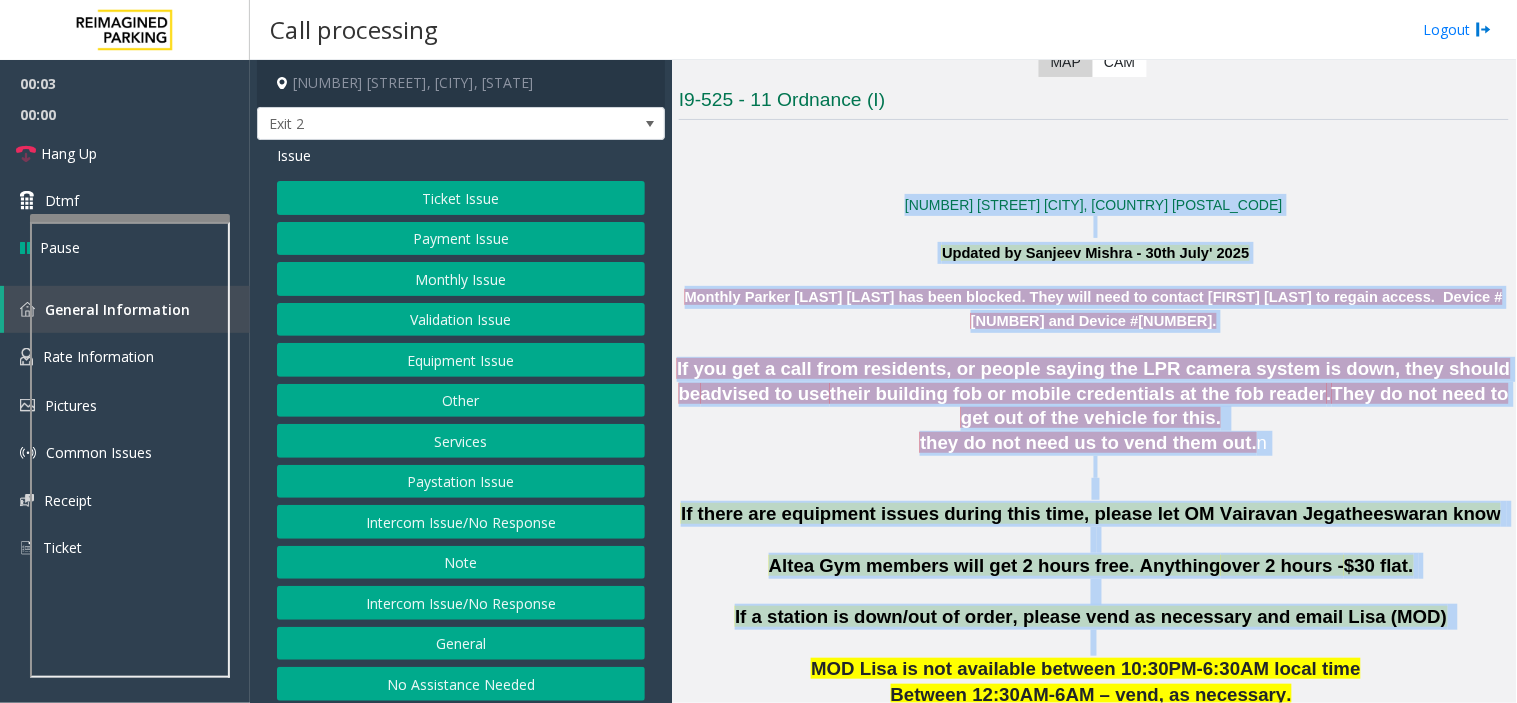 scroll, scrollTop: 555, scrollLeft: 0, axis: vertical 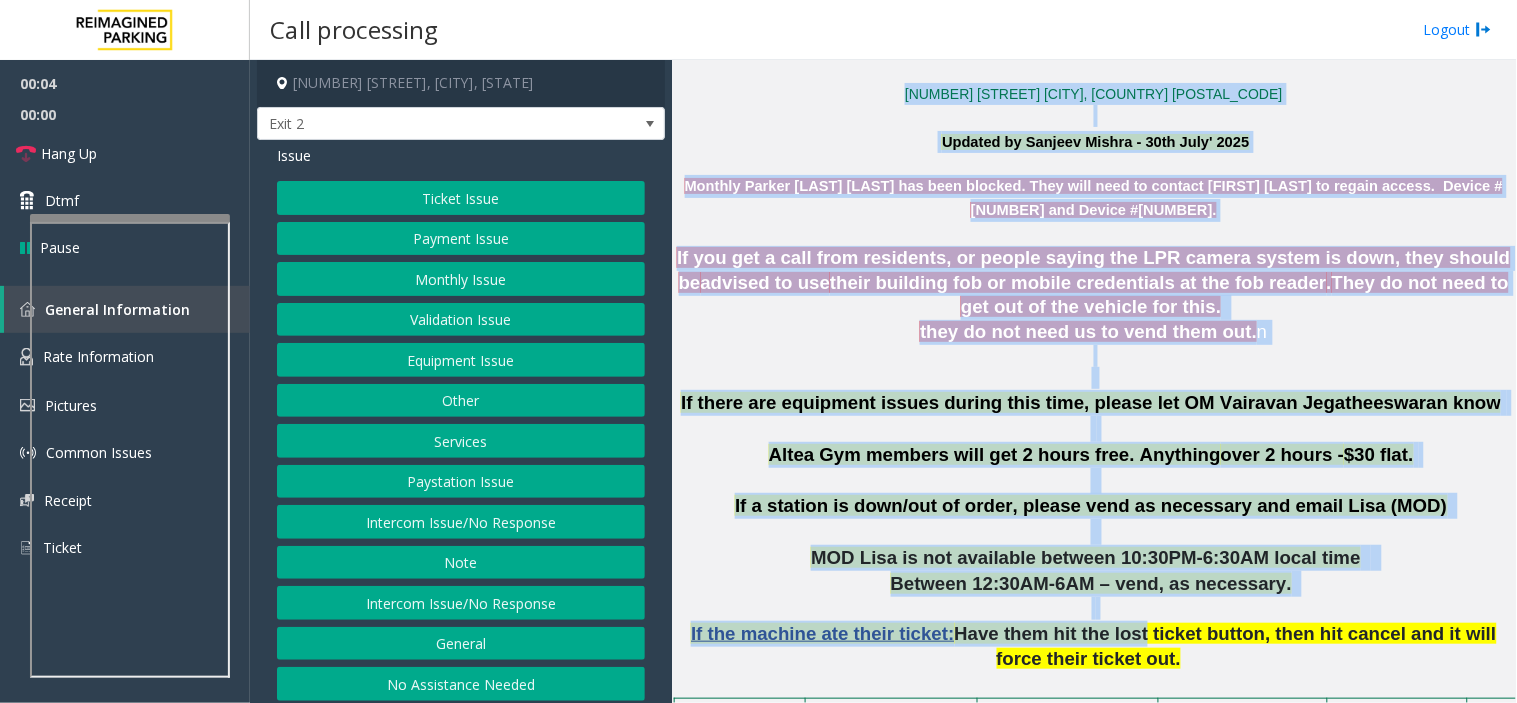 drag, startPoint x: 731, startPoint y: 314, endPoint x: 1076, endPoint y: 644, distance: 477.41492 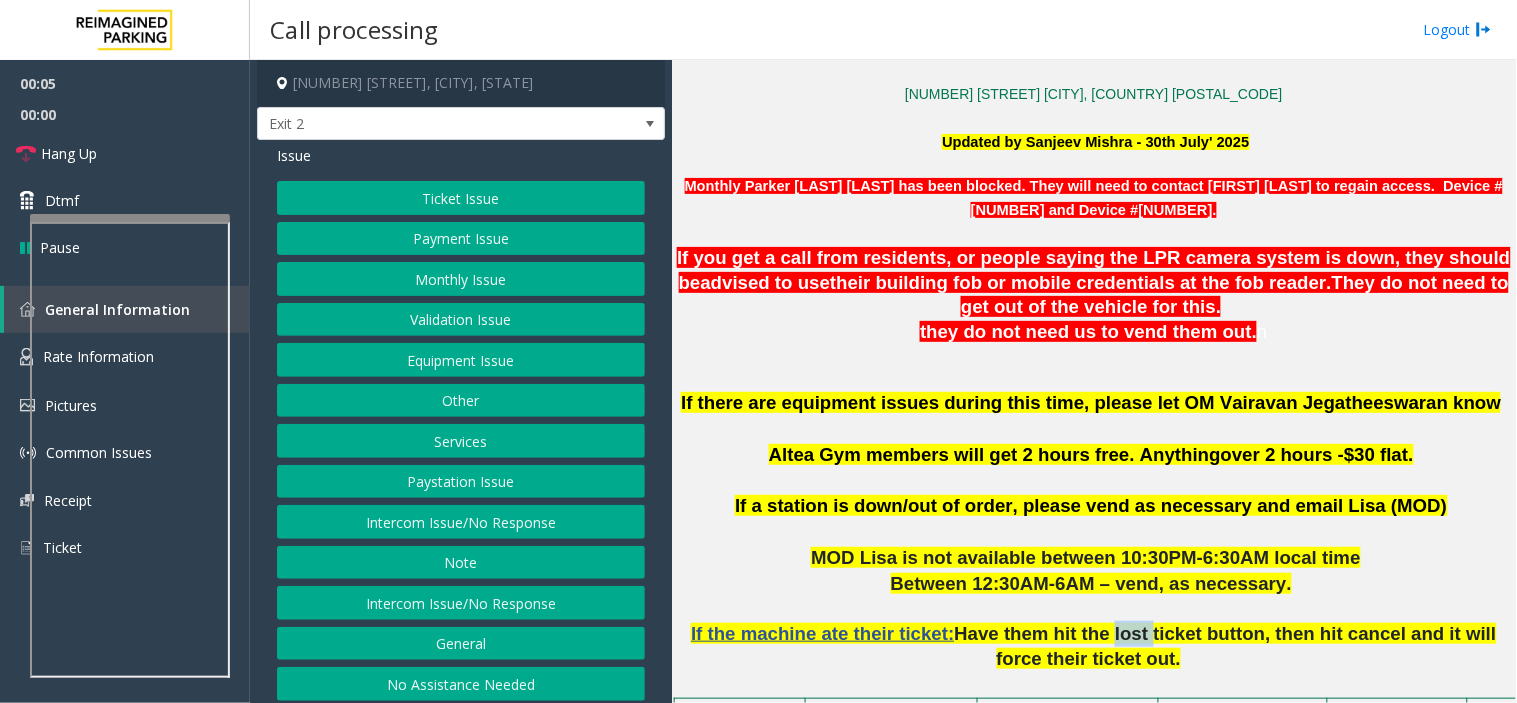 click on "If the machine ate their ticket:  Have them hit the lost ticket button, then hit cancel and it will force their ticket out." 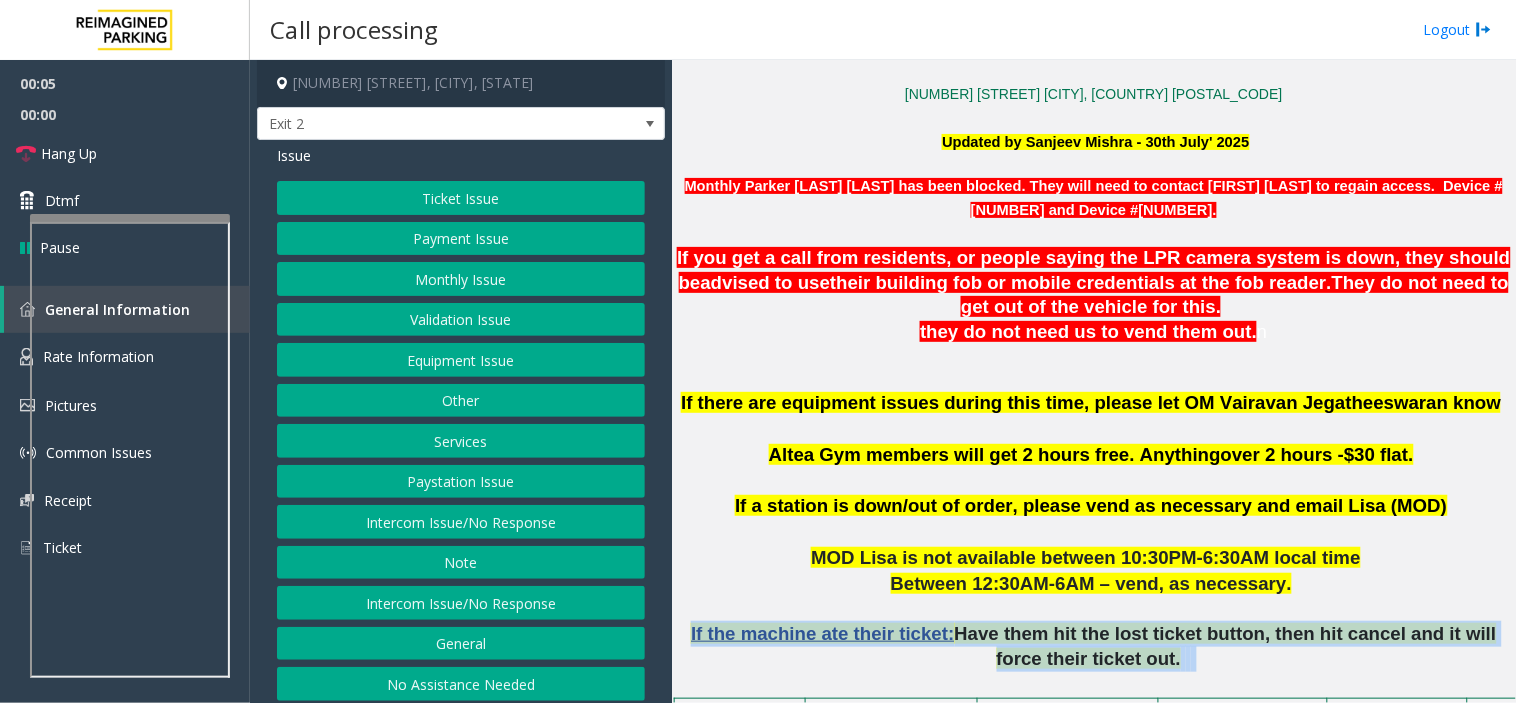 click on "If the machine ate their ticket:  Have them hit the lost ticket button, then hit cancel and it will force their ticket out." 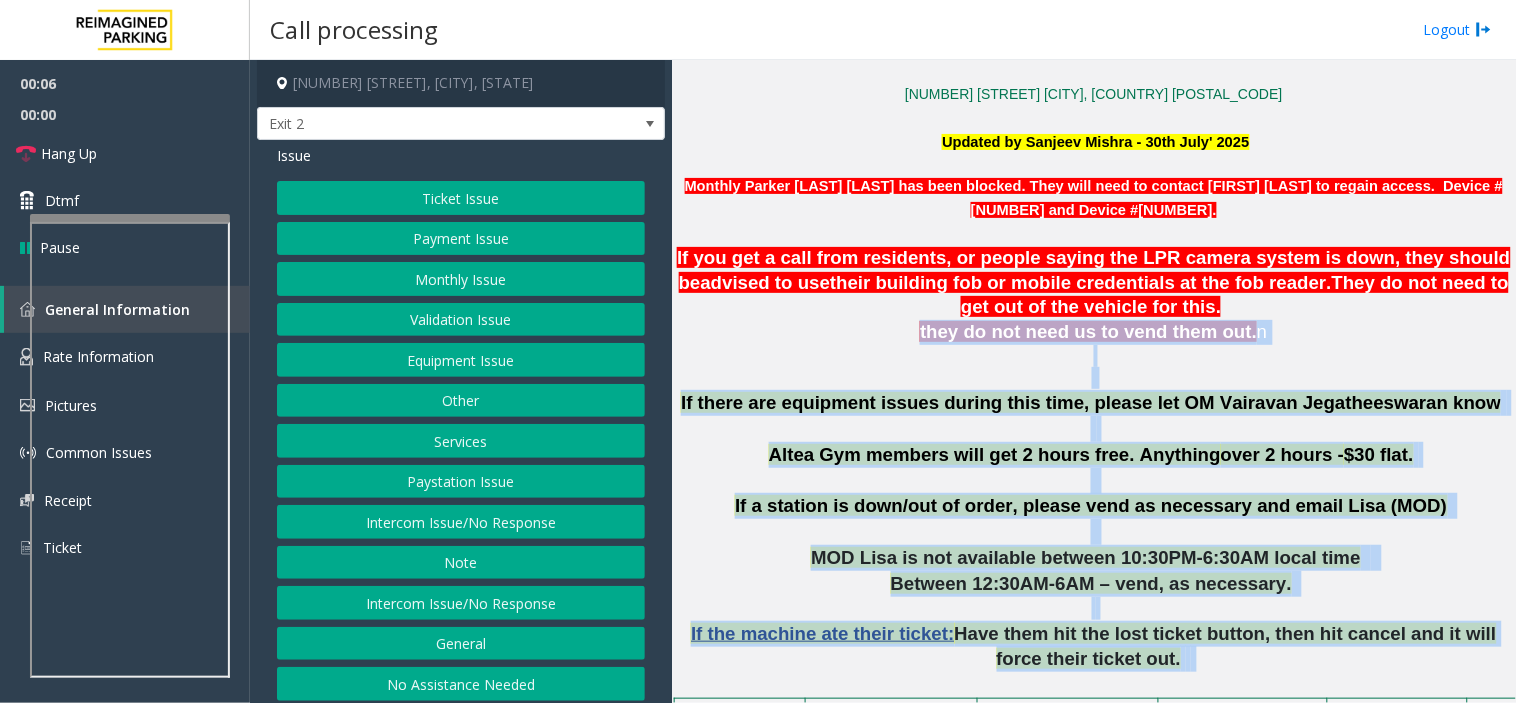 drag, startPoint x: 1076, startPoint y: 644, endPoint x: 817, endPoint y: 328, distance: 408.57925 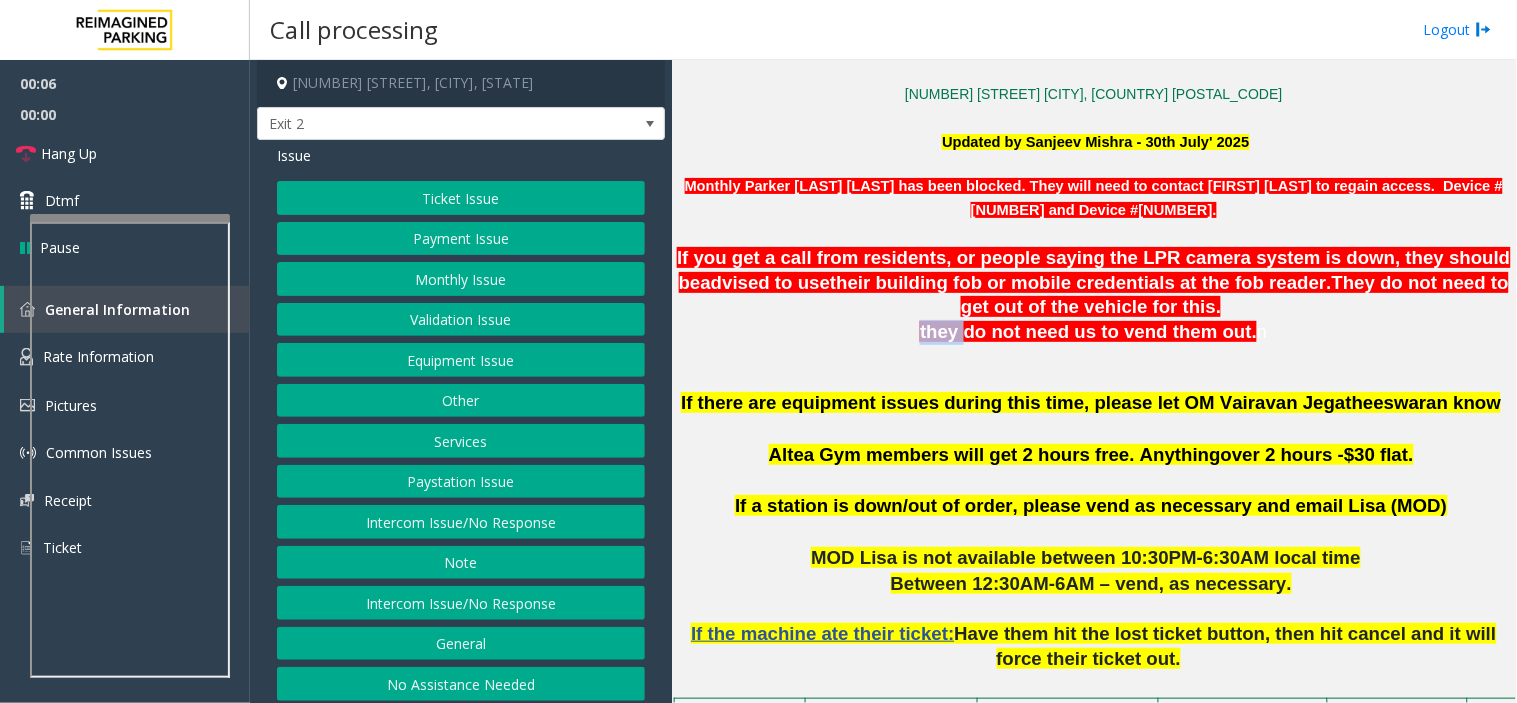 click on "they do not need us to vend them out.  n" 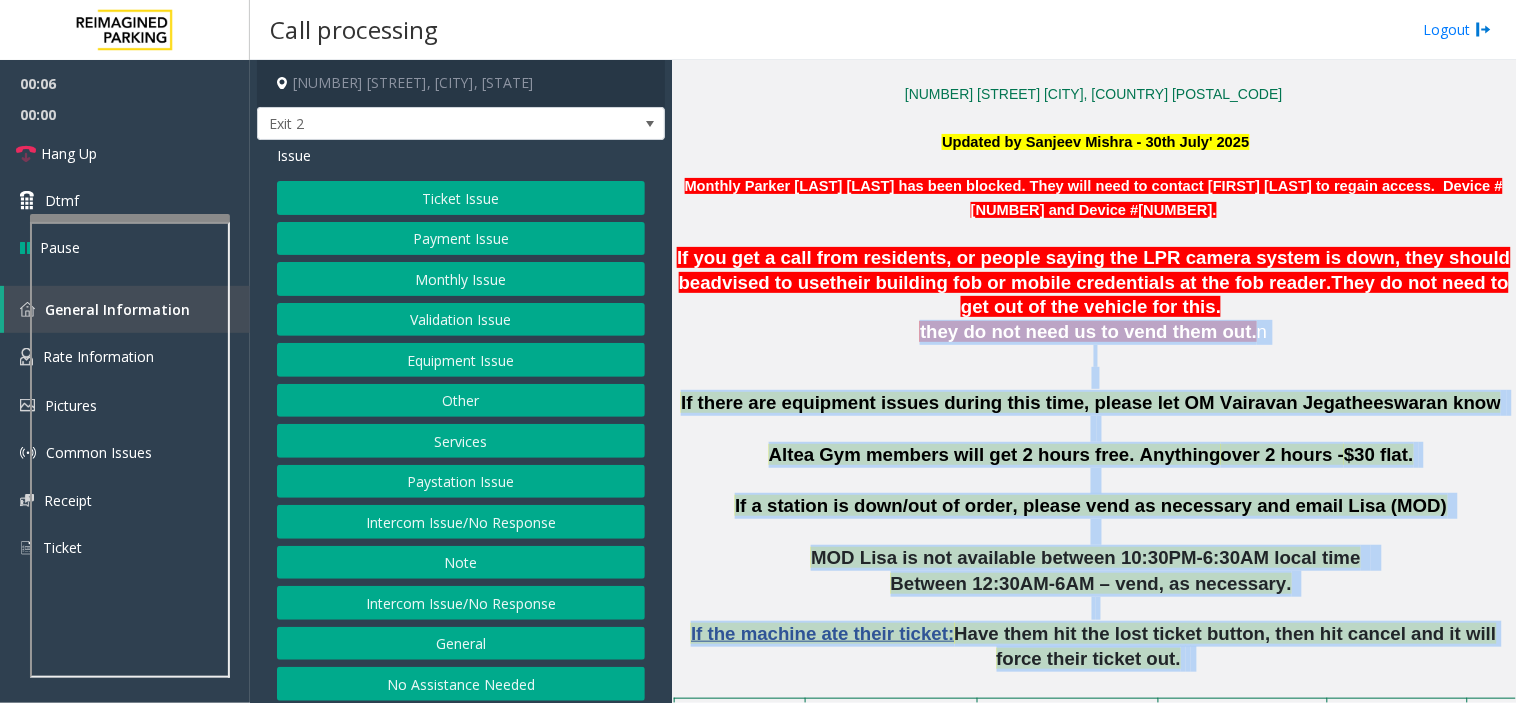 drag, startPoint x: 817, startPoint y: 328, endPoint x: 1067, endPoint y: 643, distance: 402.15048 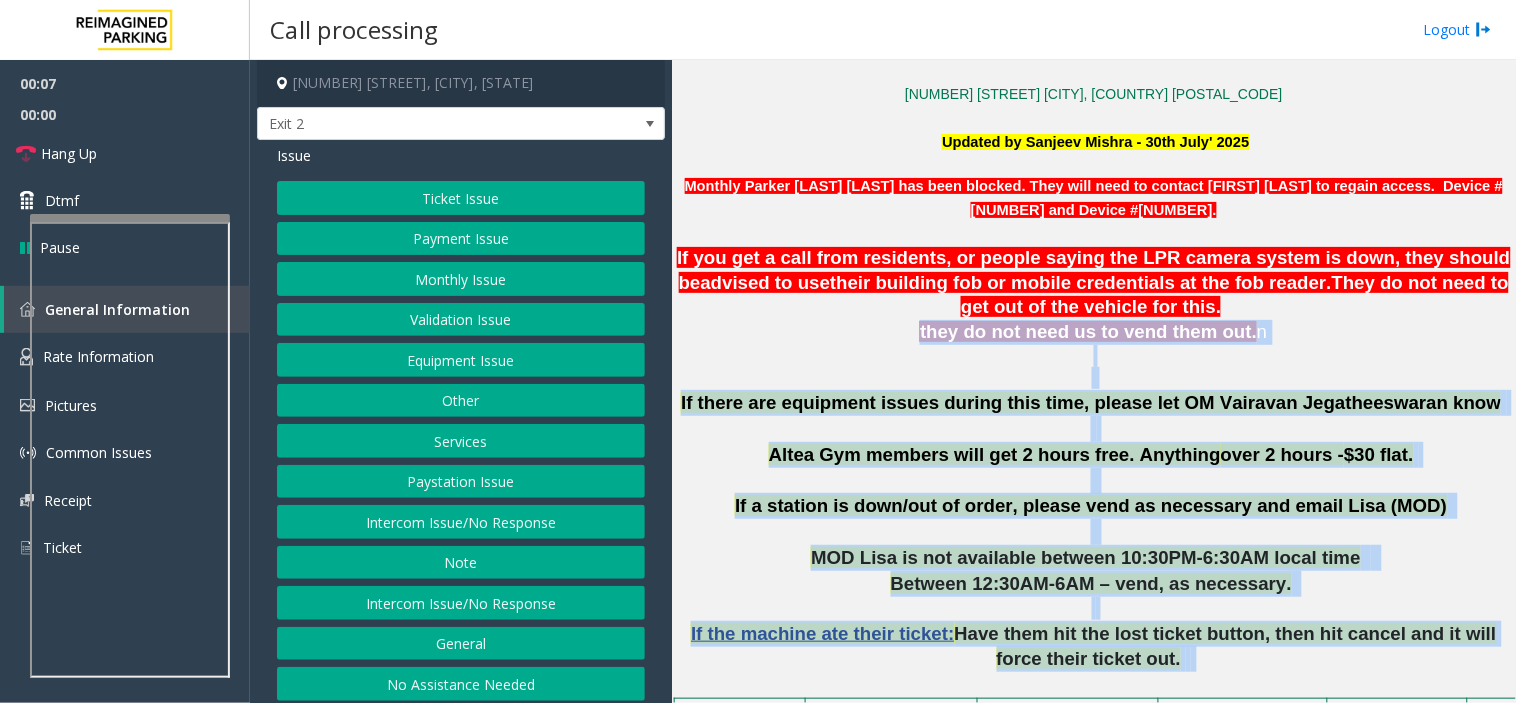 click on "Have them hit the lost ticket button, then hit cancel and it will force their ticket out." 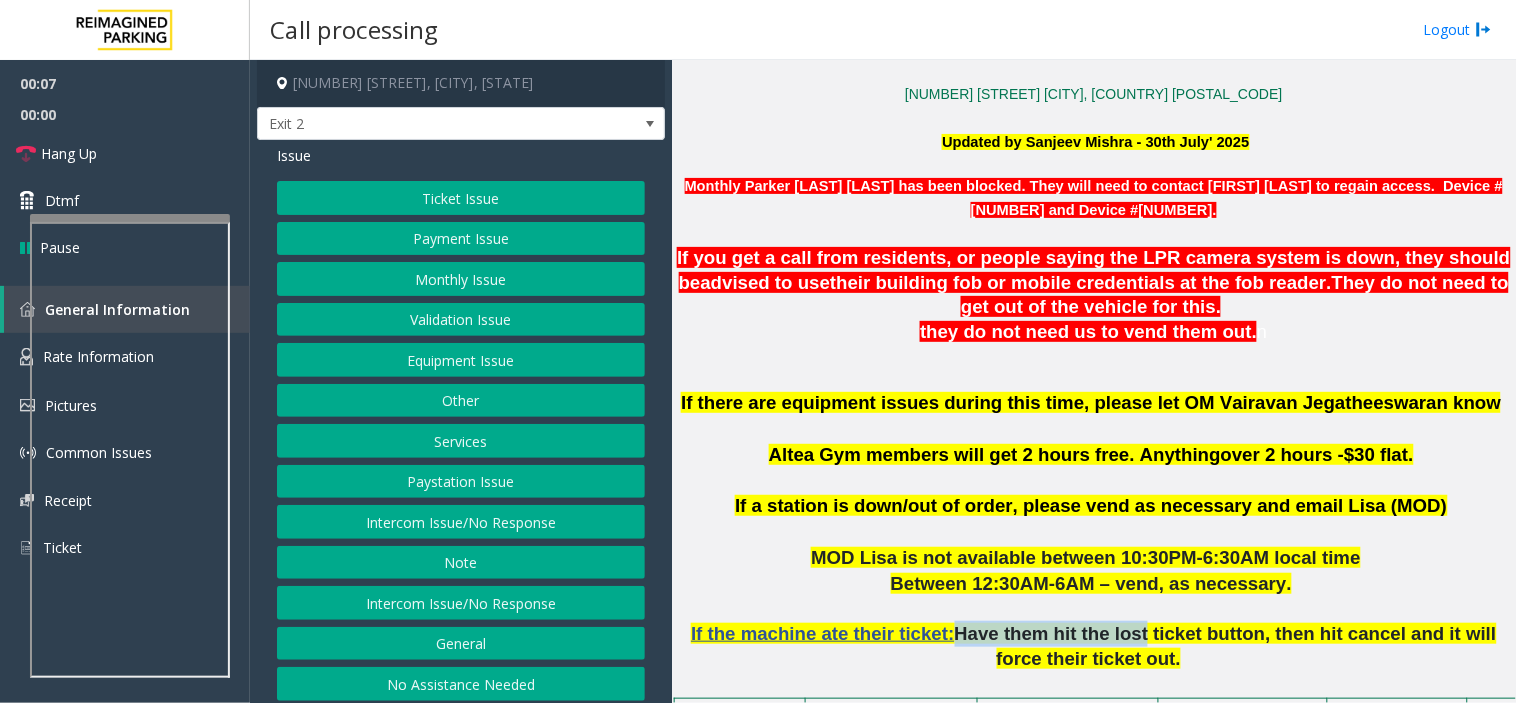 drag, startPoint x: 1067, startPoint y: 643, endPoint x: 954, endPoint y: 638, distance: 113.110565 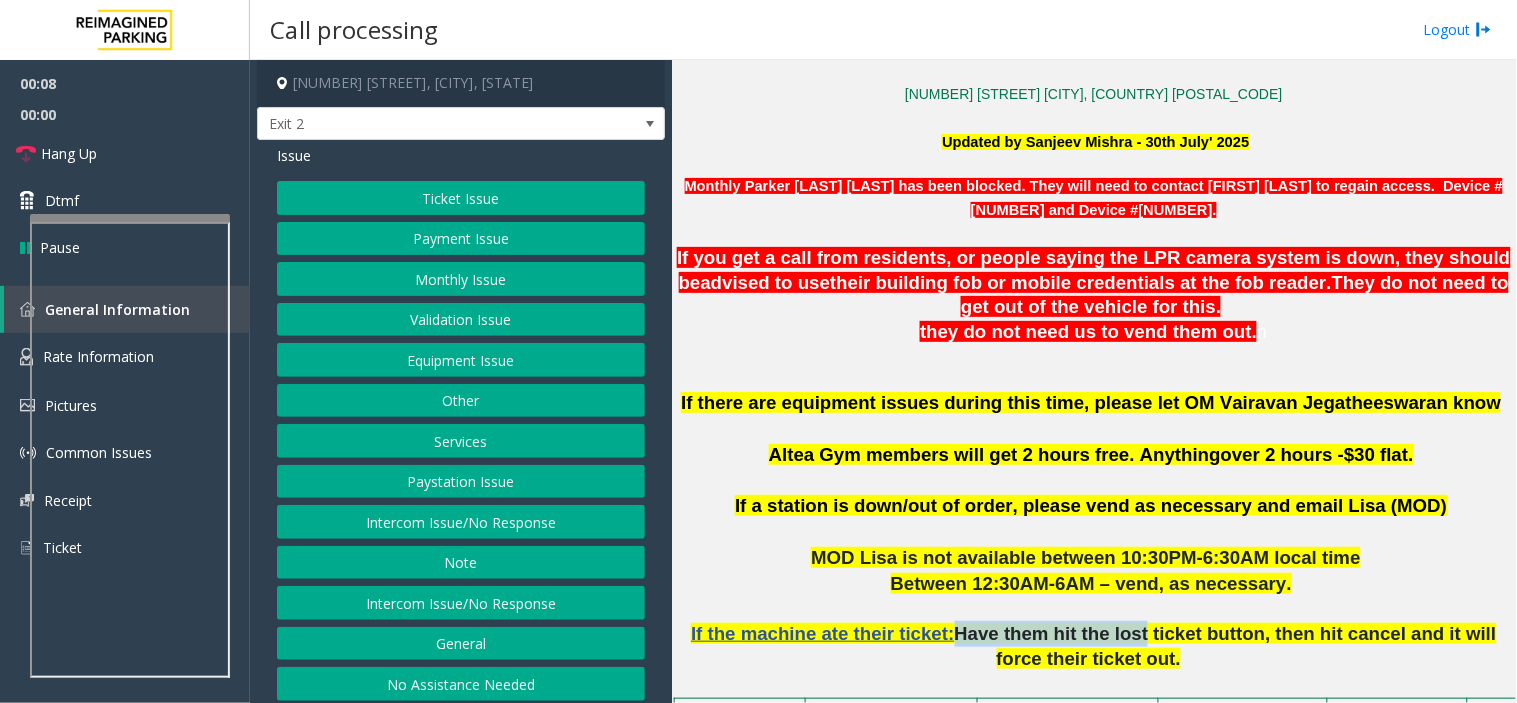 click on "Have them hit the lost ticket button, then hit cancel and it will force their ticket out." 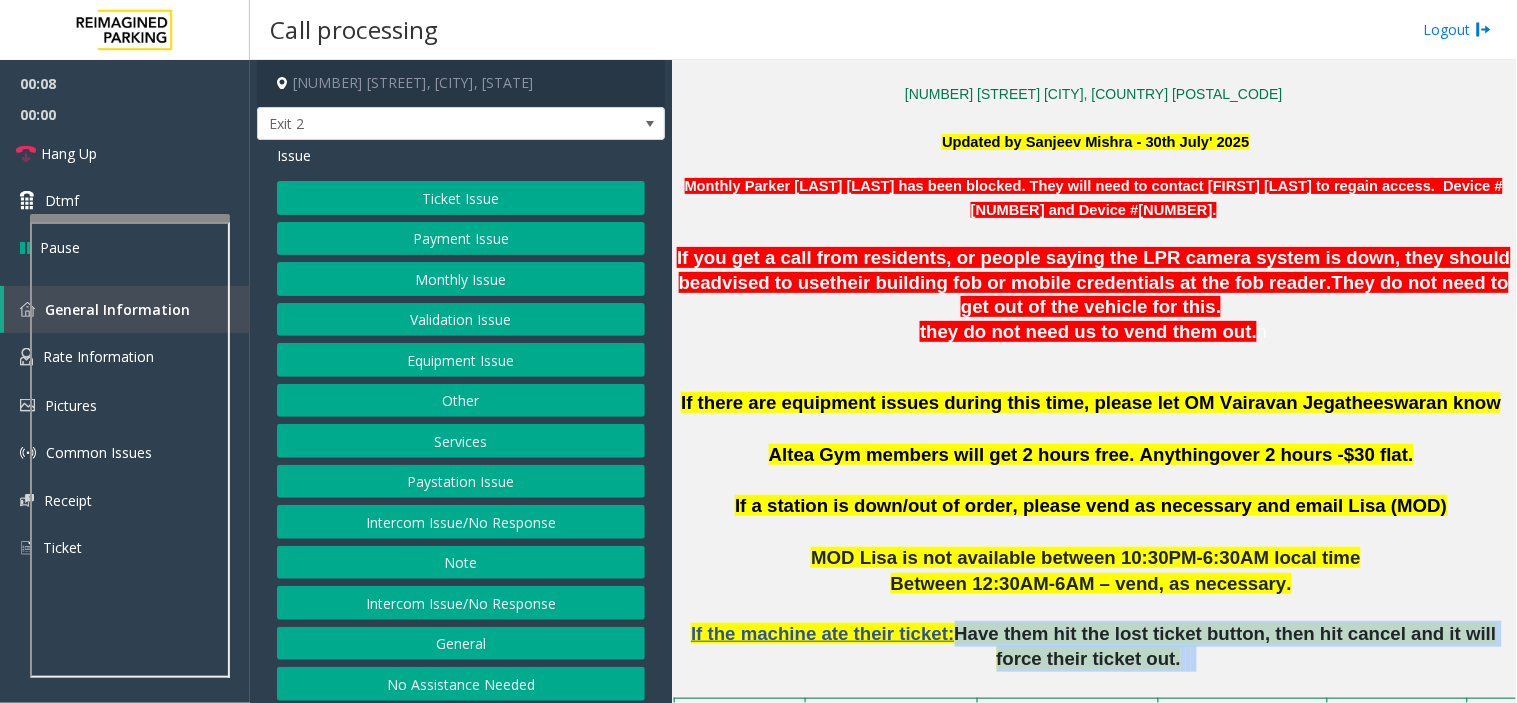 drag, startPoint x: 954, startPoint y: 638, endPoint x: 1225, endPoint y: 657, distance: 271.66522 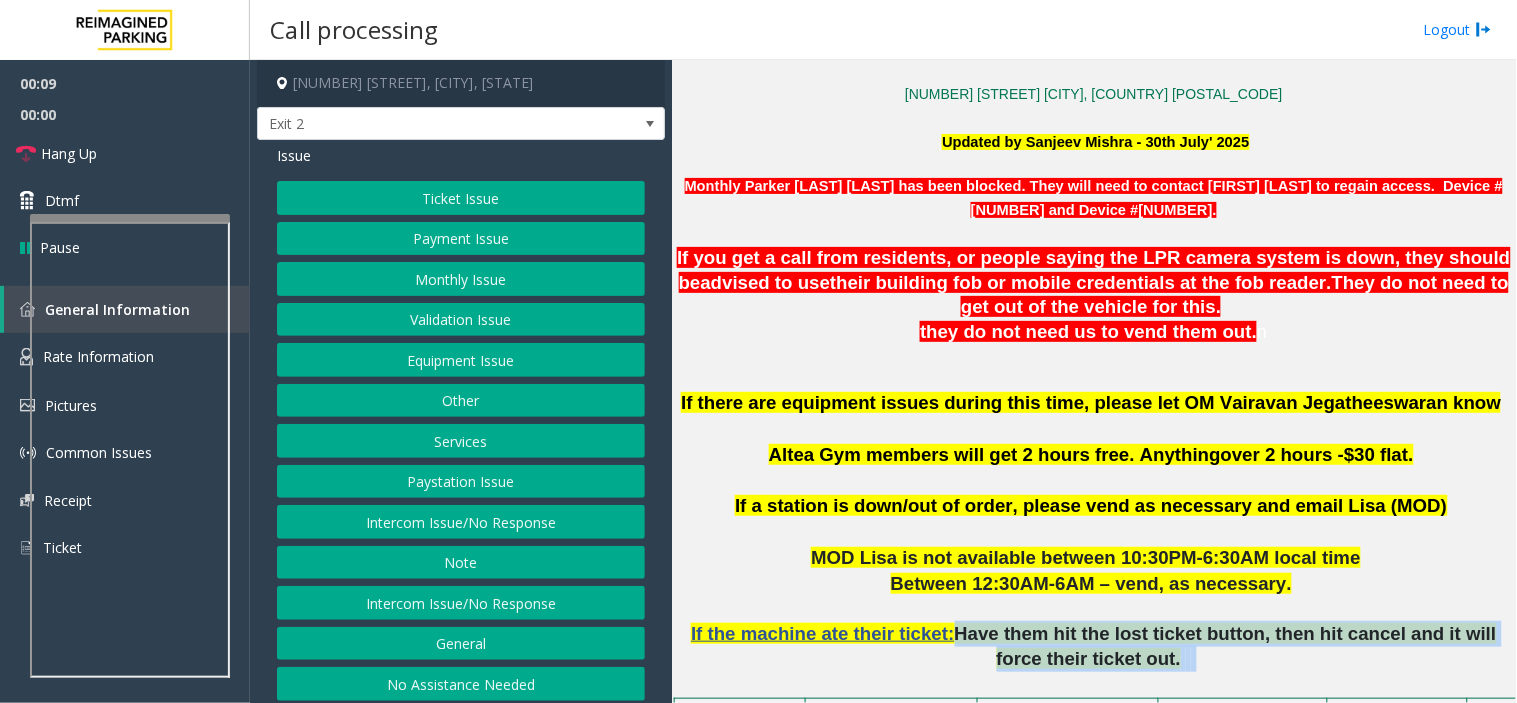 click on "If the machine ate their ticket:  Have them hit the lost ticket button, then hit cancel and it will force their ticket out." 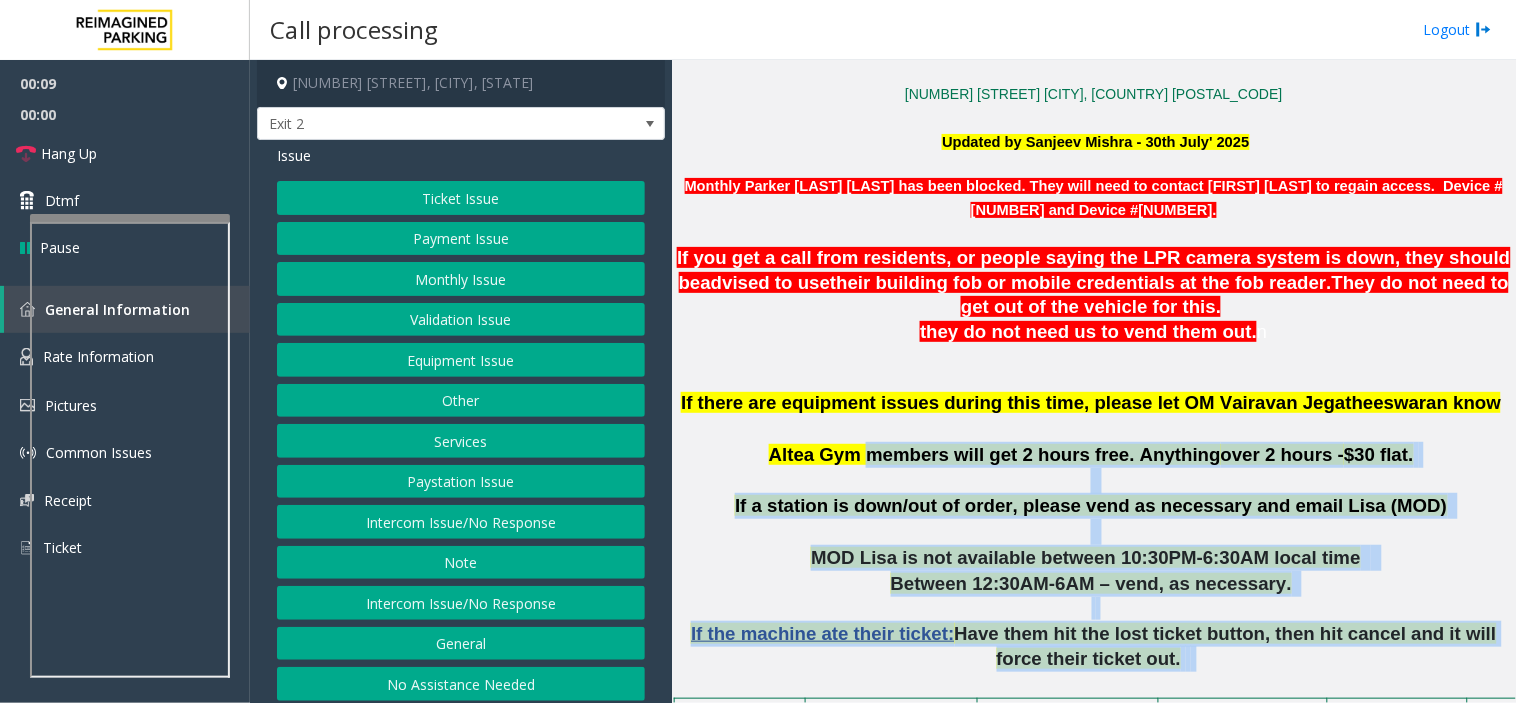 drag, startPoint x: 1225, startPoint y: 657, endPoint x: 934, endPoint y: 450, distance: 357.11343 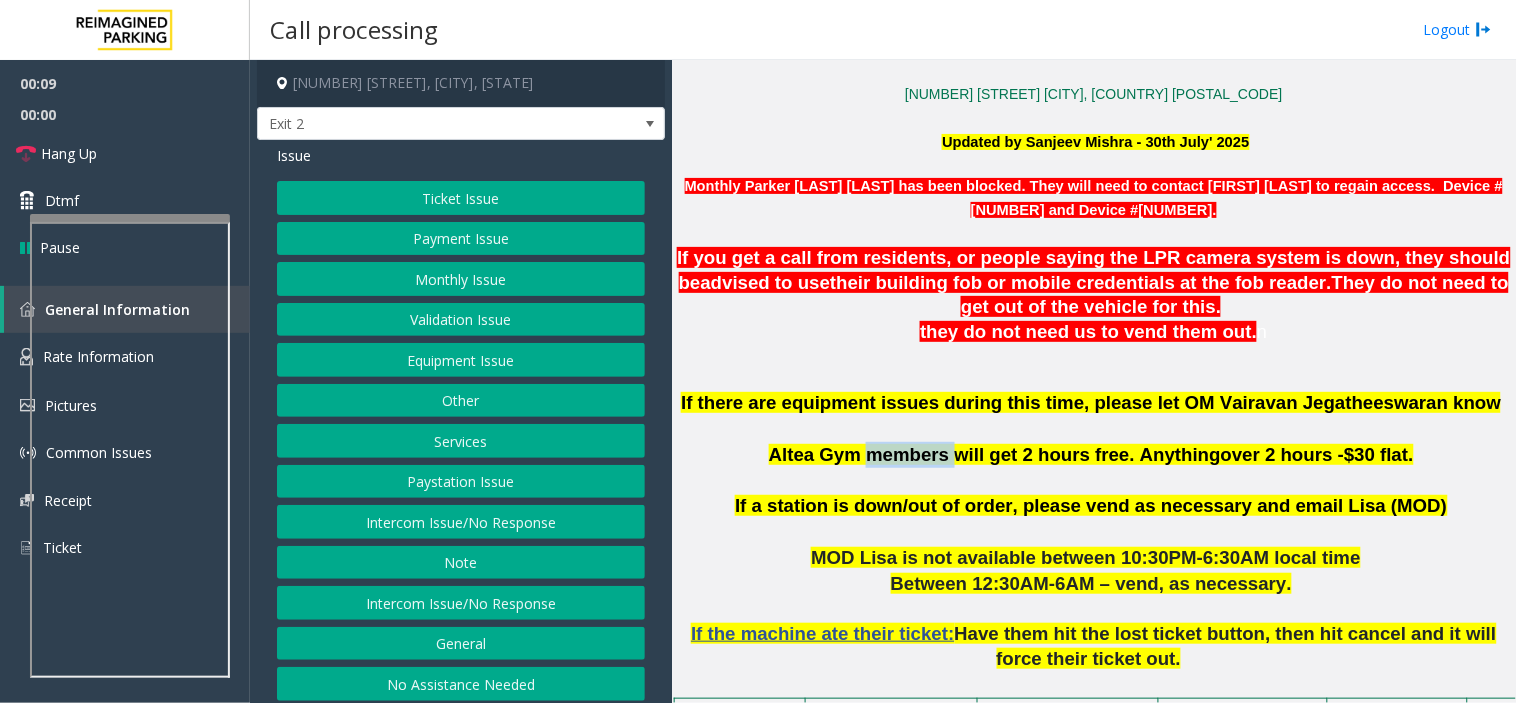 click on "Altea Gym members will get 2 hours free. Anything" 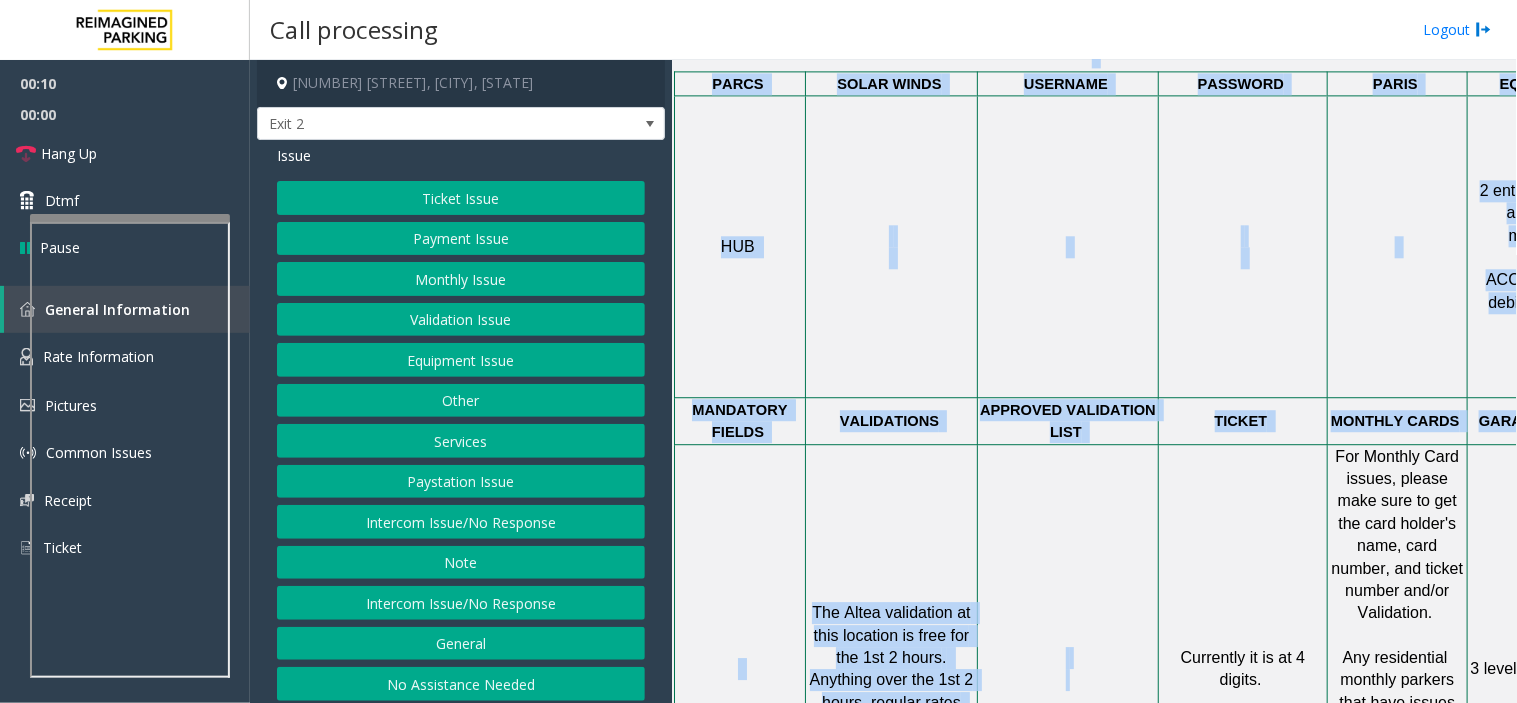 scroll, scrollTop: 1222, scrollLeft: 0, axis: vertical 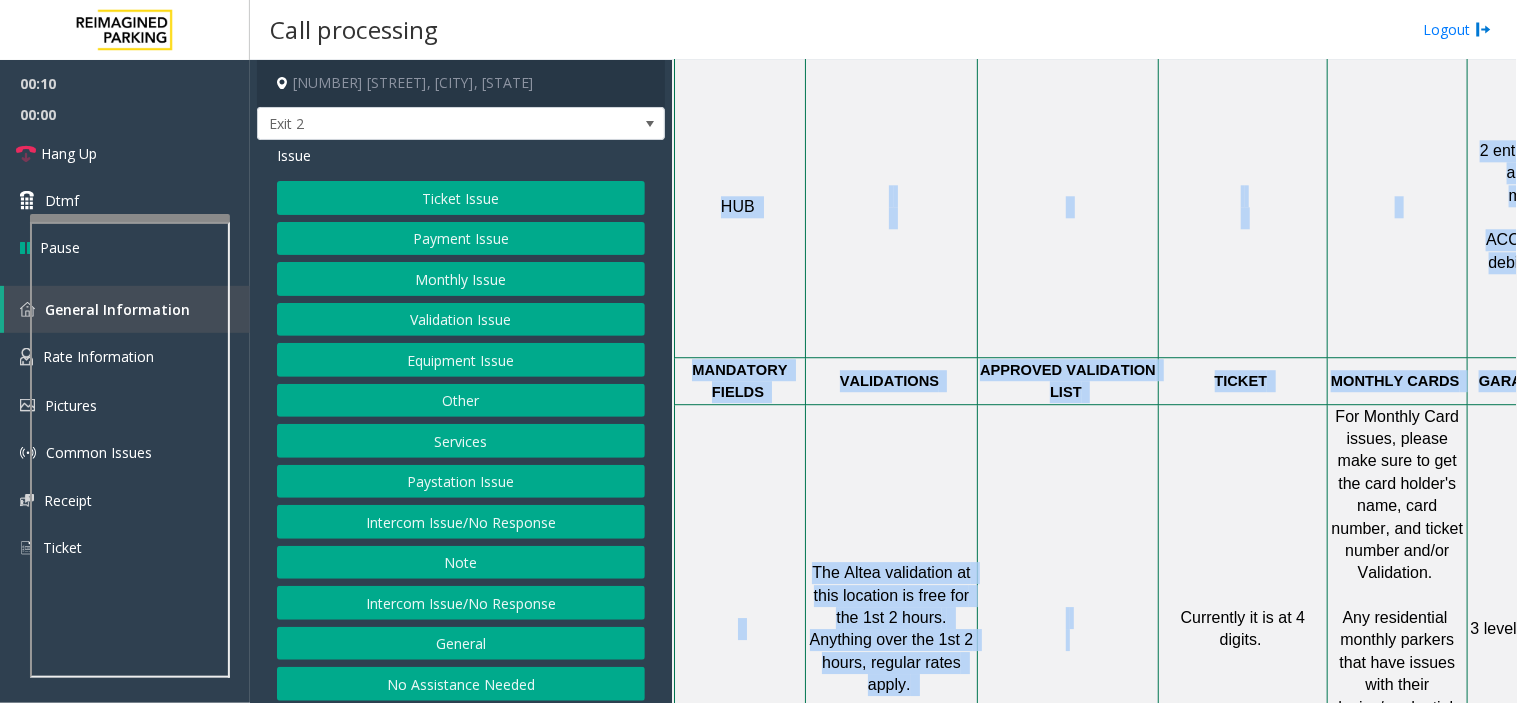 drag, startPoint x: 934, startPoint y: 450, endPoint x: 1004, endPoint y: 494, distance: 82.68011 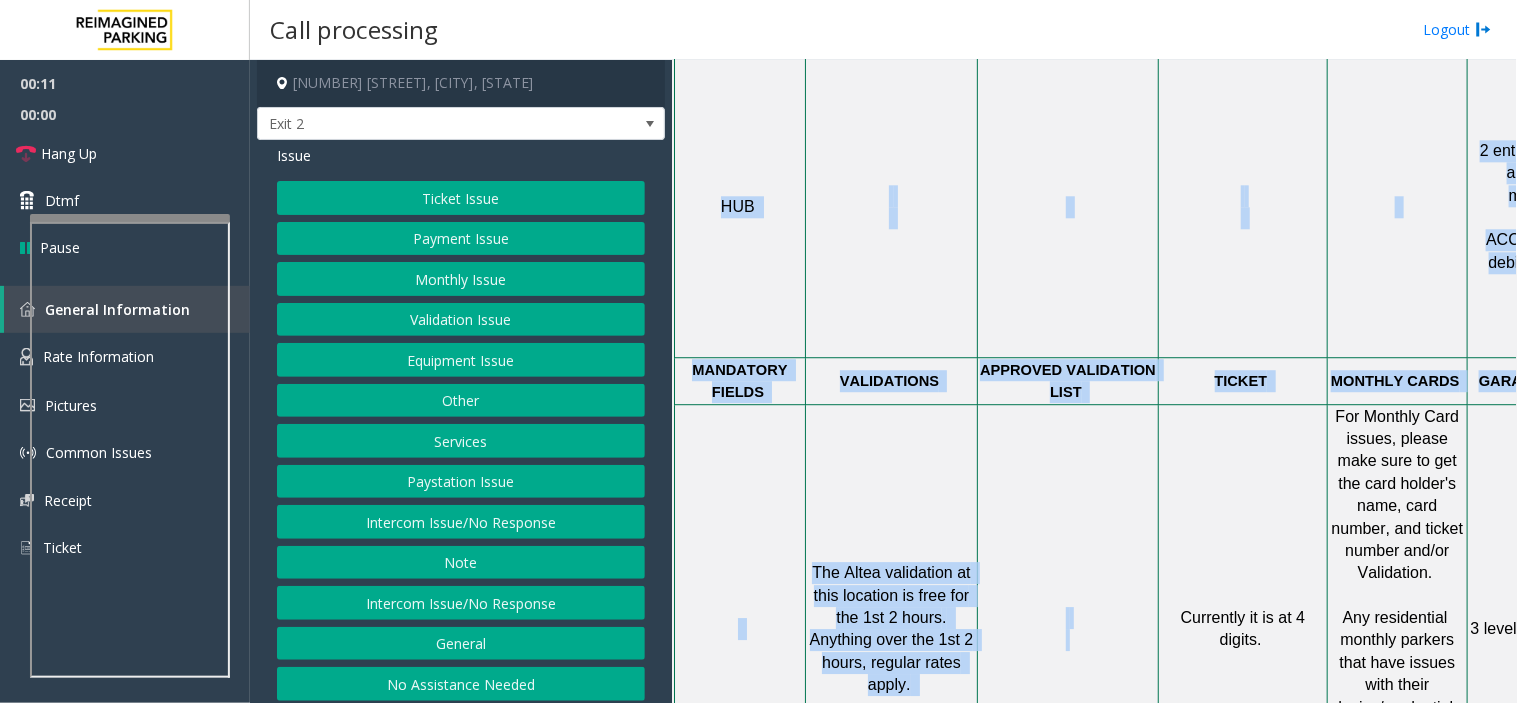 click 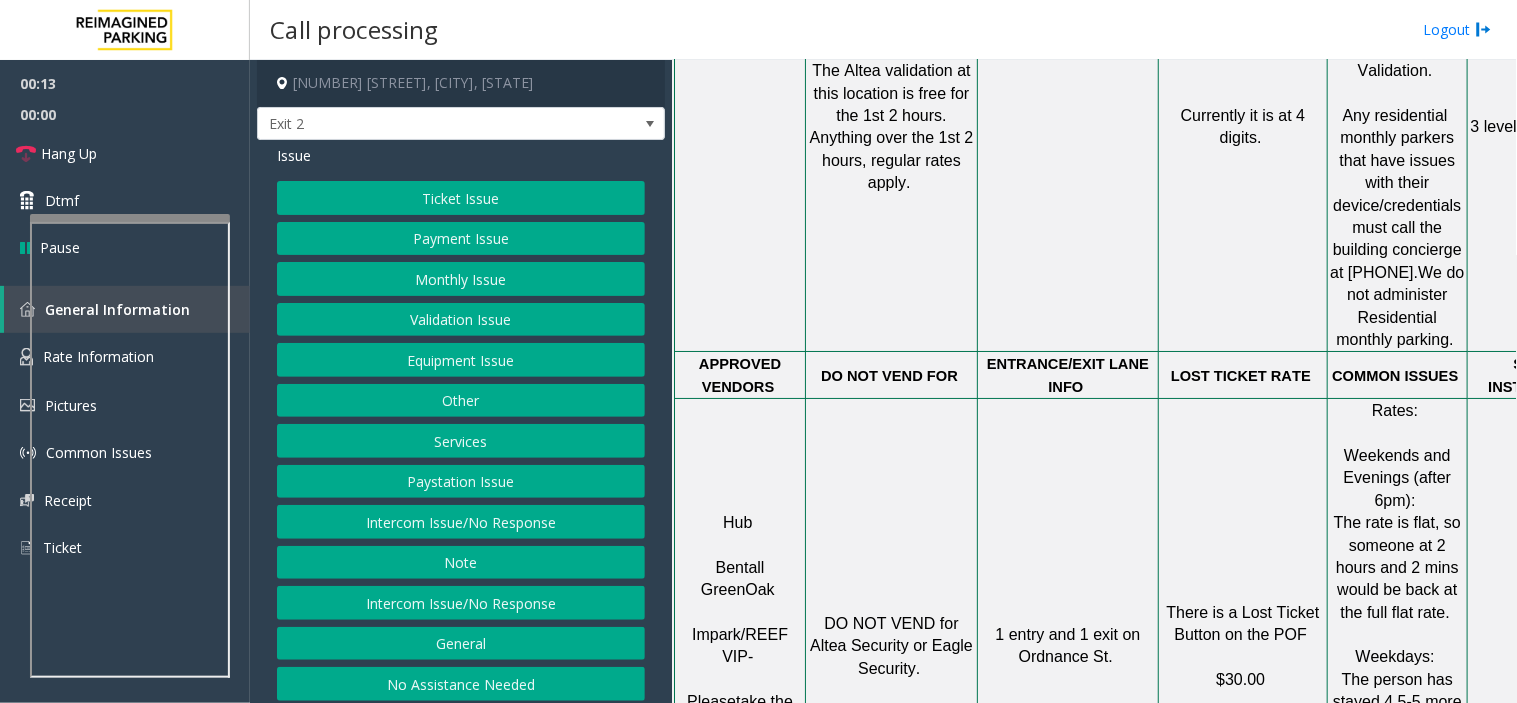 scroll, scrollTop: 1777, scrollLeft: 0, axis: vertical 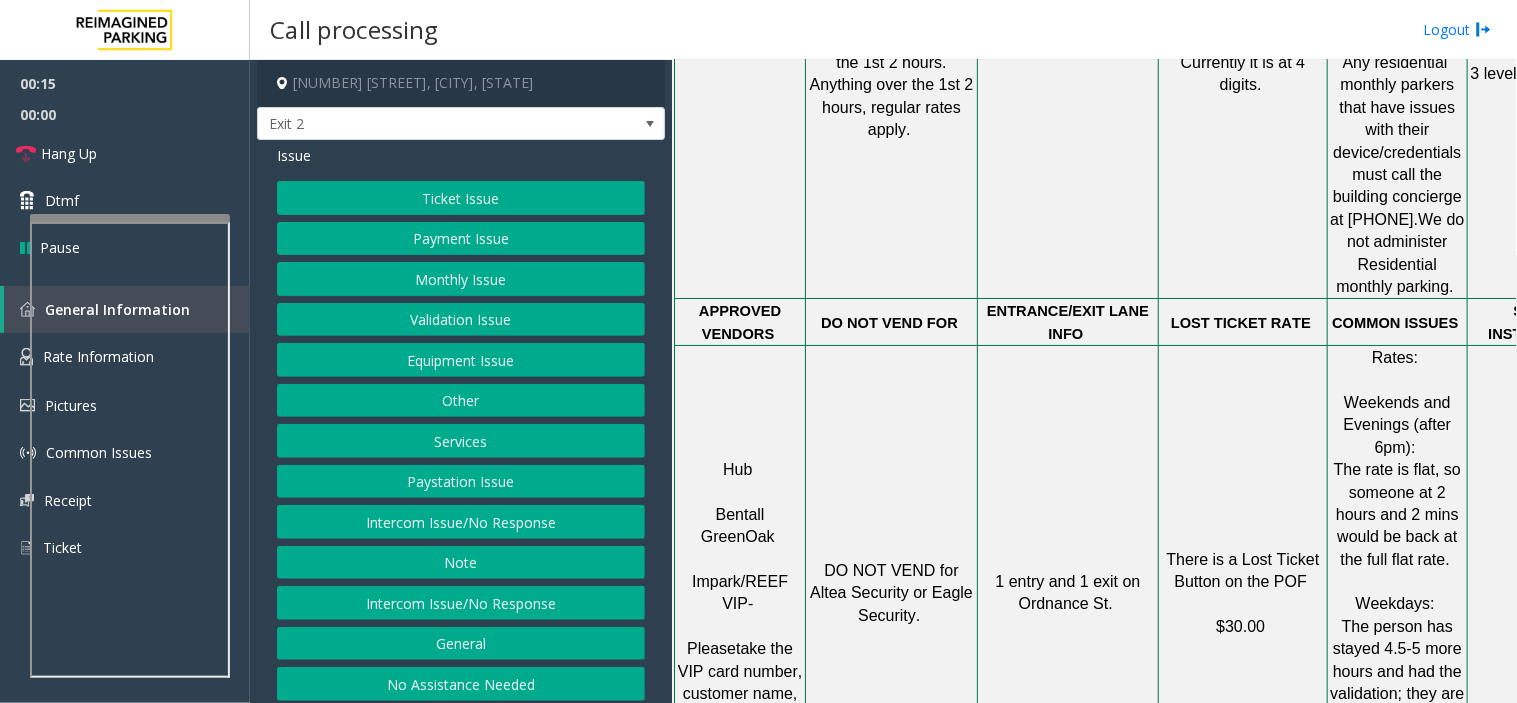 click on "Issue  Ticket Issue   Payment Issue   Monthly Issue   Validation Issue   Equipment Issue   Other   Services   Paystation Issue   Intercom Issue/No Response   Note   Intercom Issue/No Response   General   No Assistance Needed" 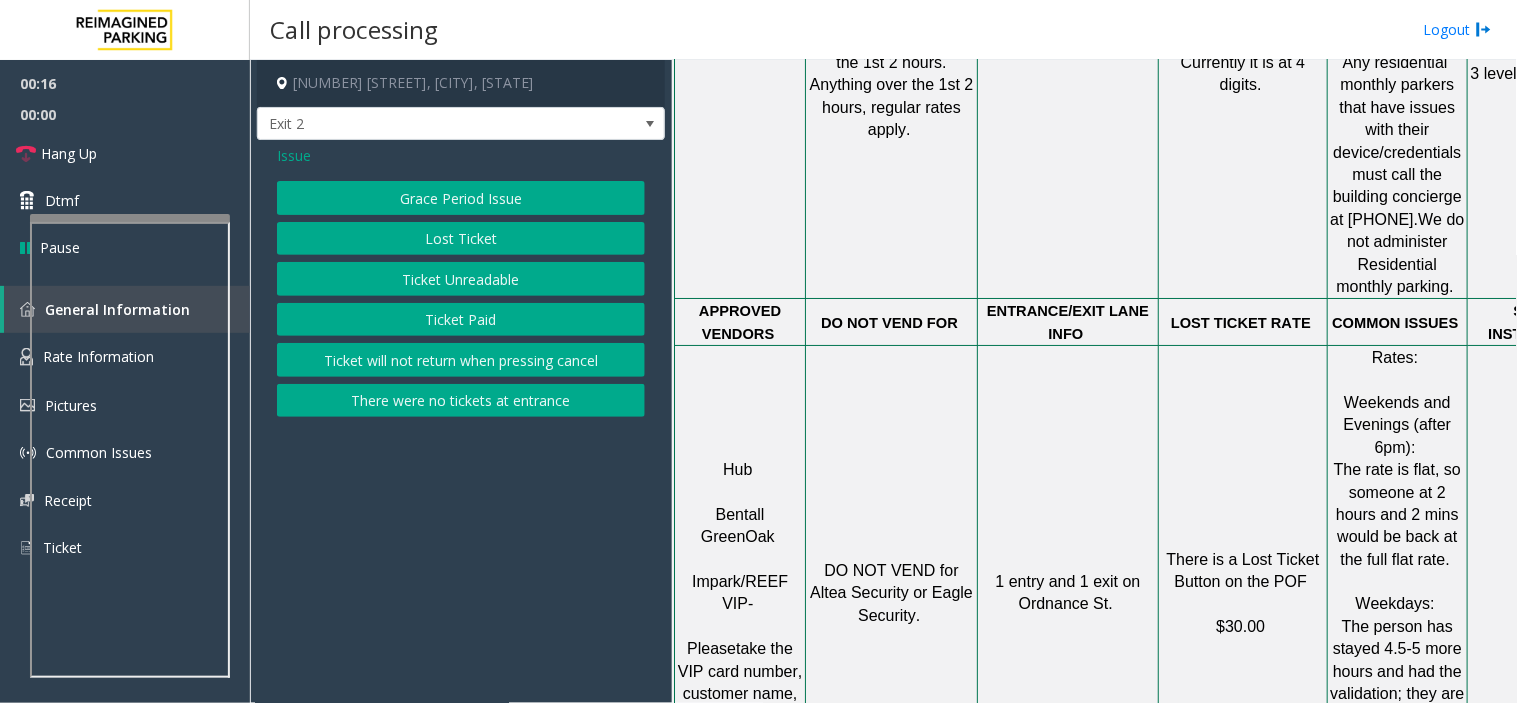 click on "Lost Ticket" 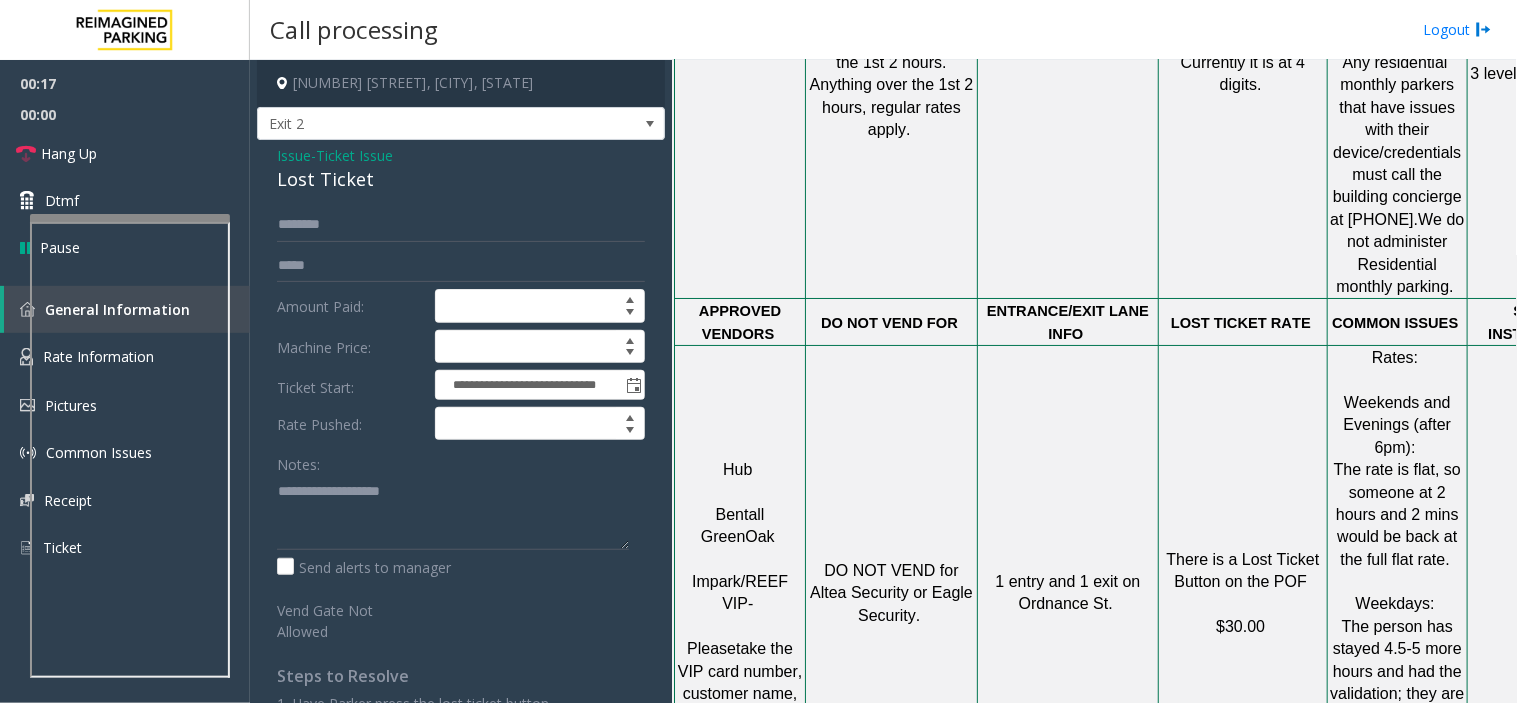 click on "Lost Ticket" 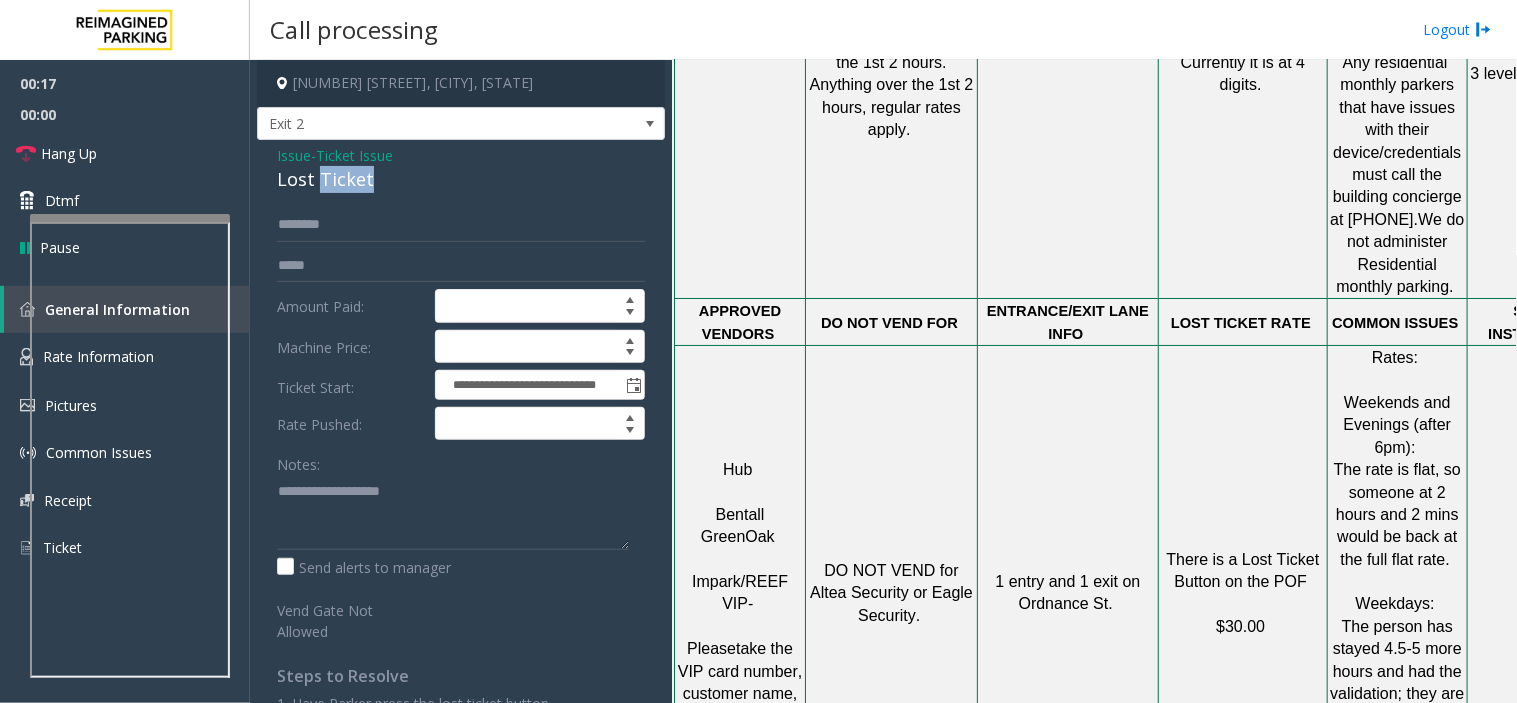 click on "Lost Ticket" 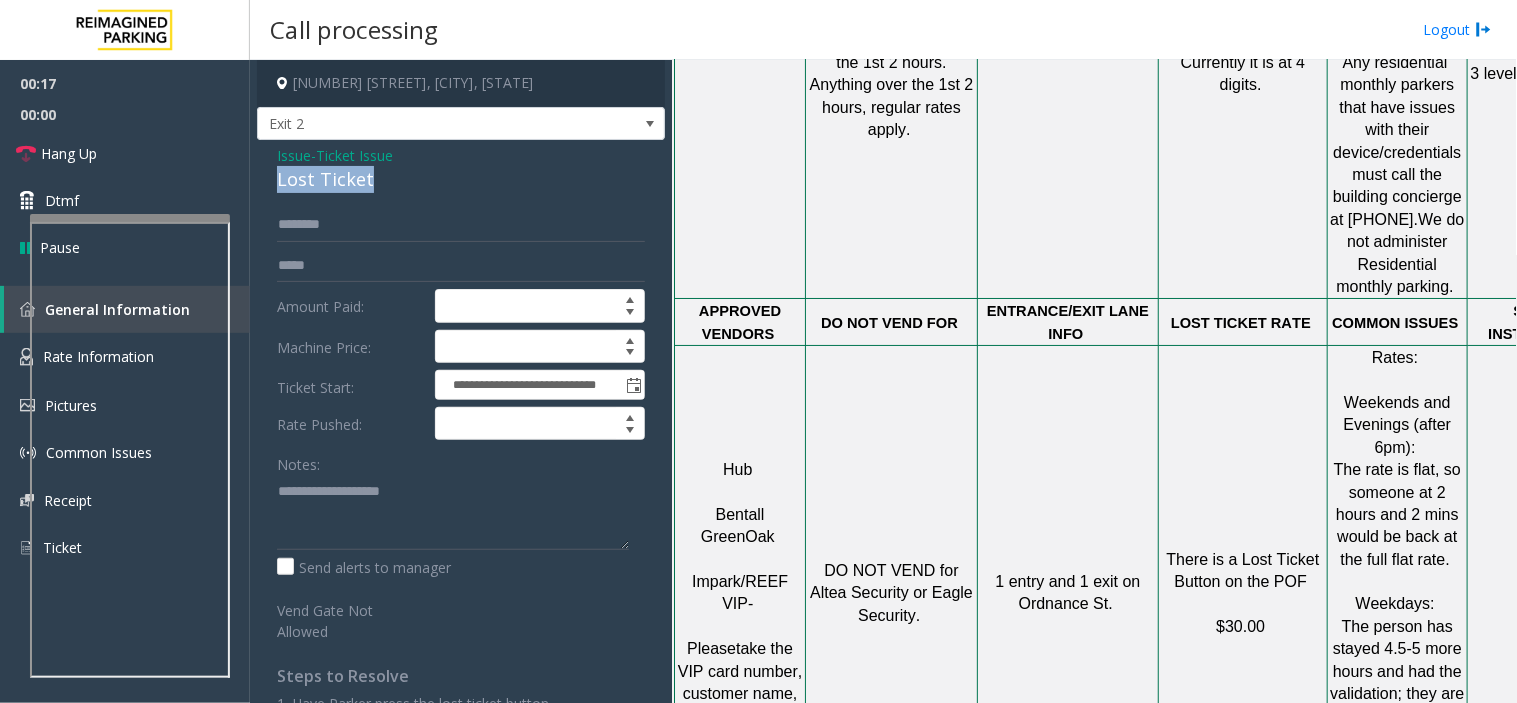 click on "Lost Ticket" 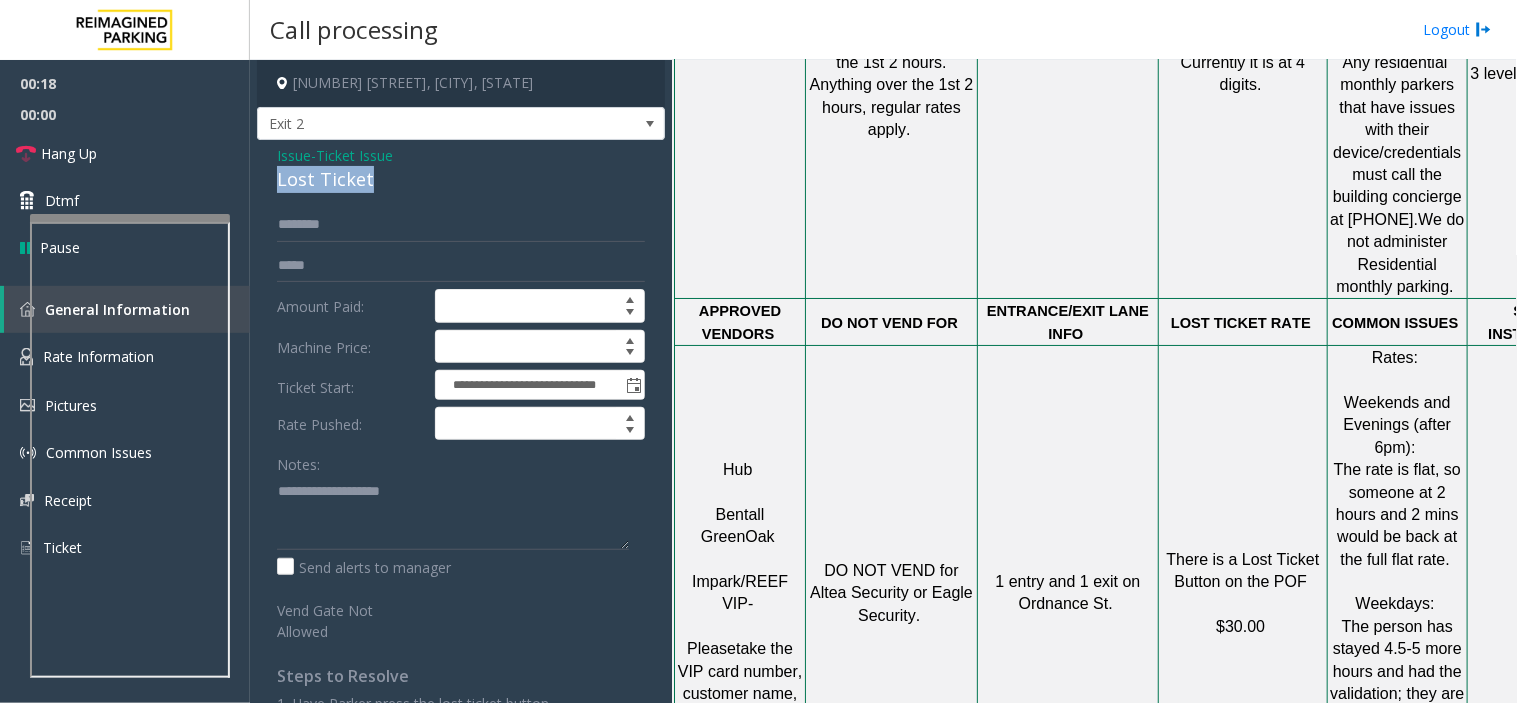 copy on "Lost Ticket" 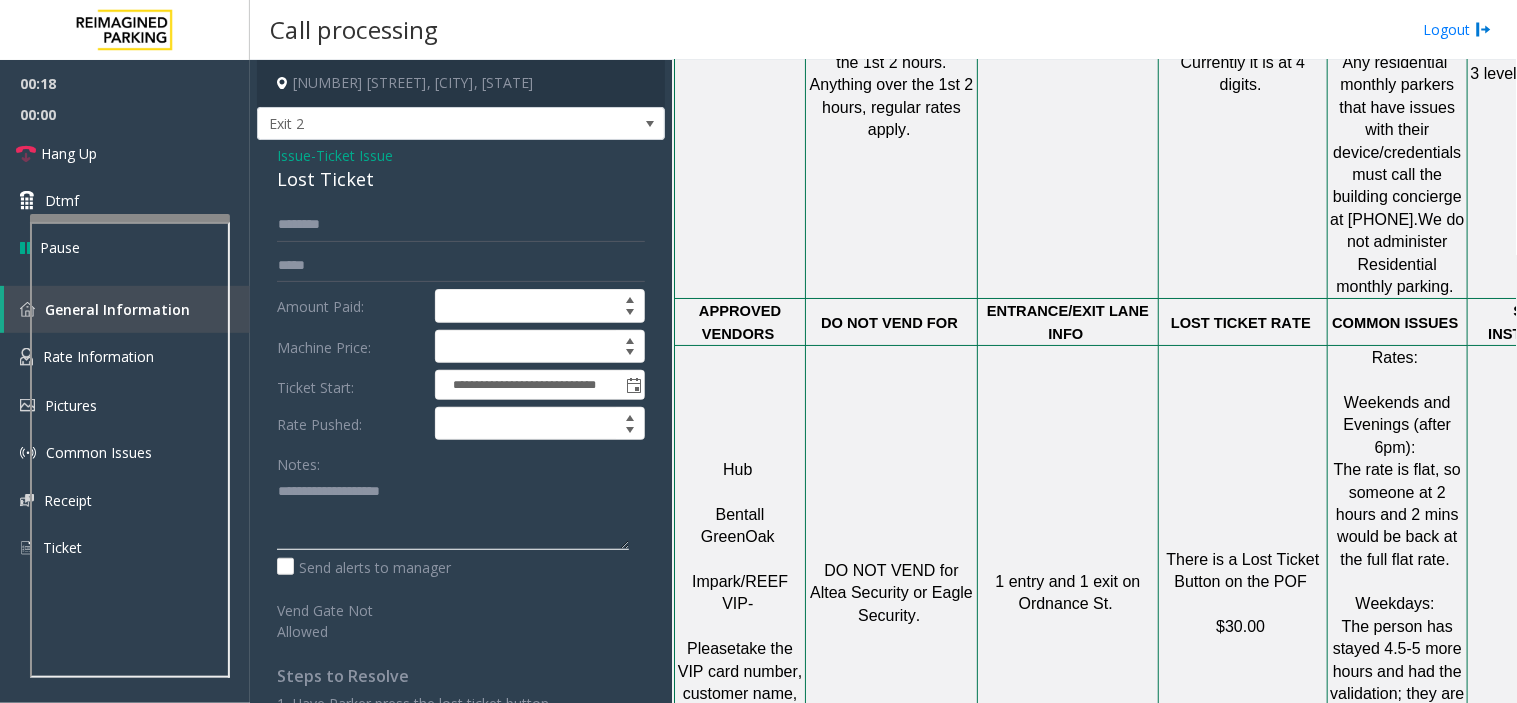 click 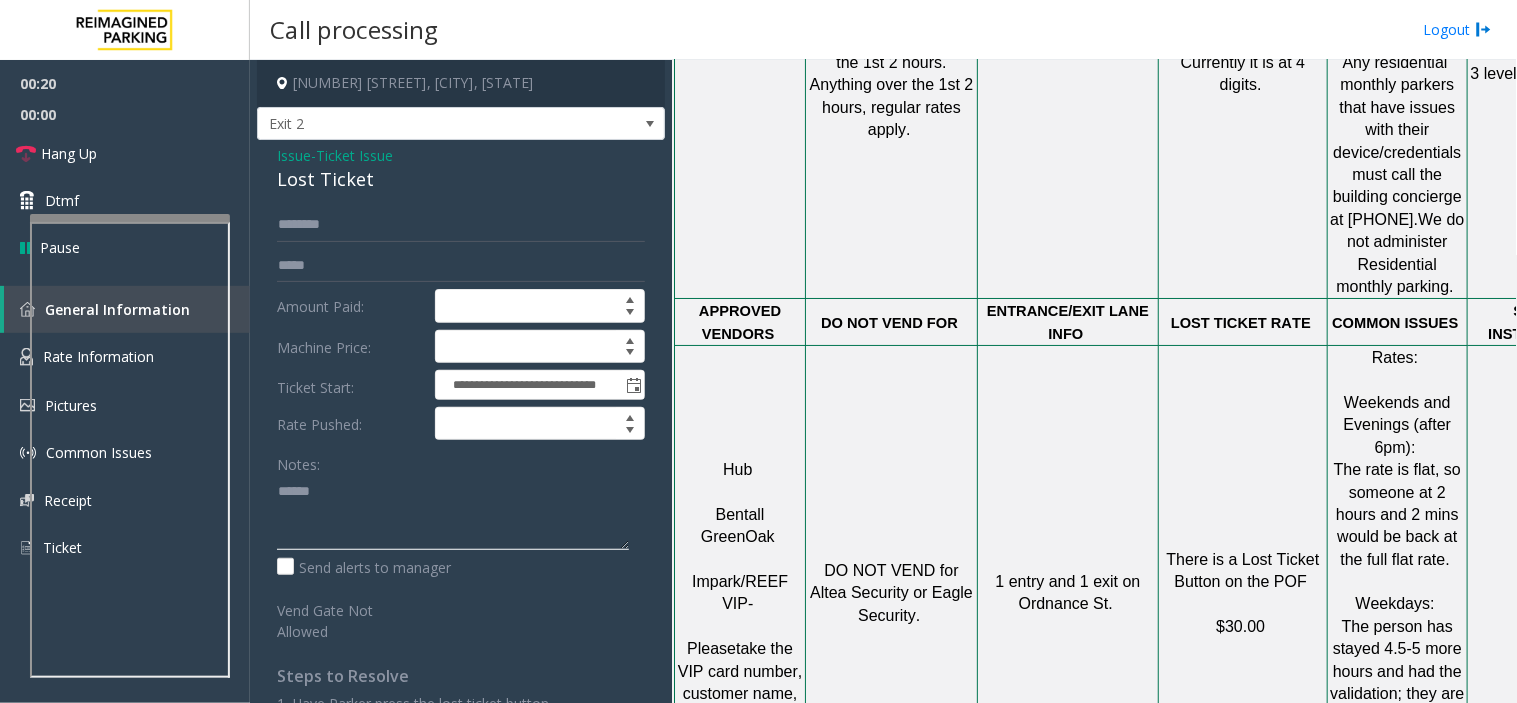 paste on "**********" 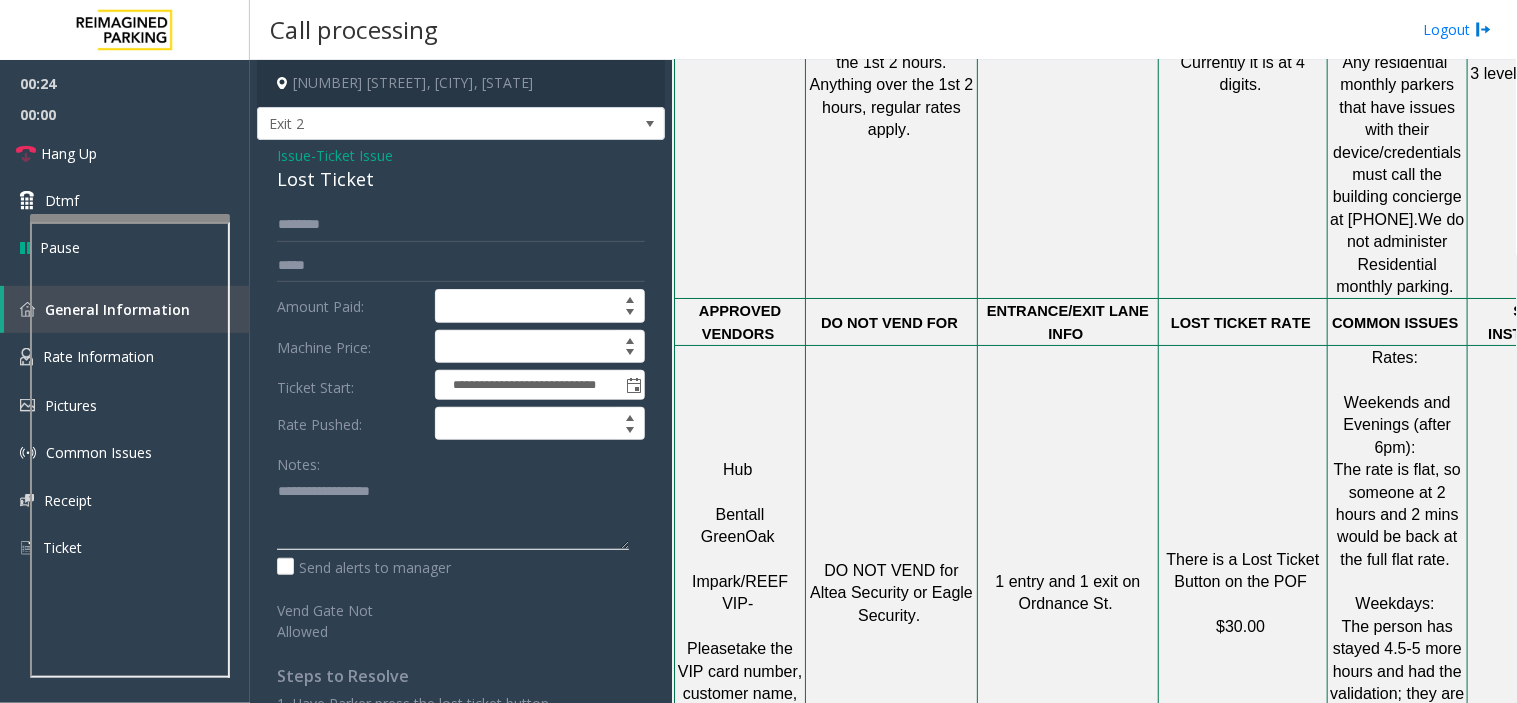 click 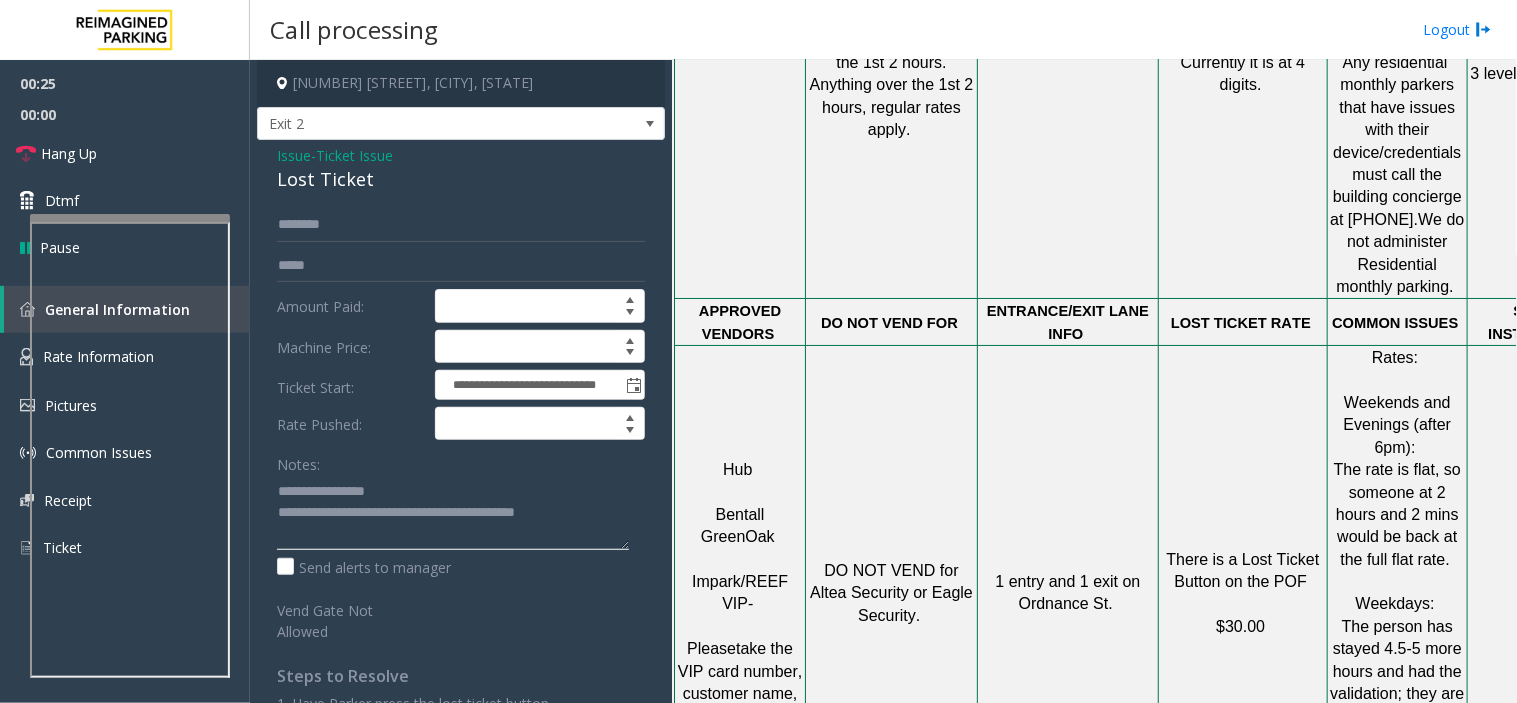 type on "**********" 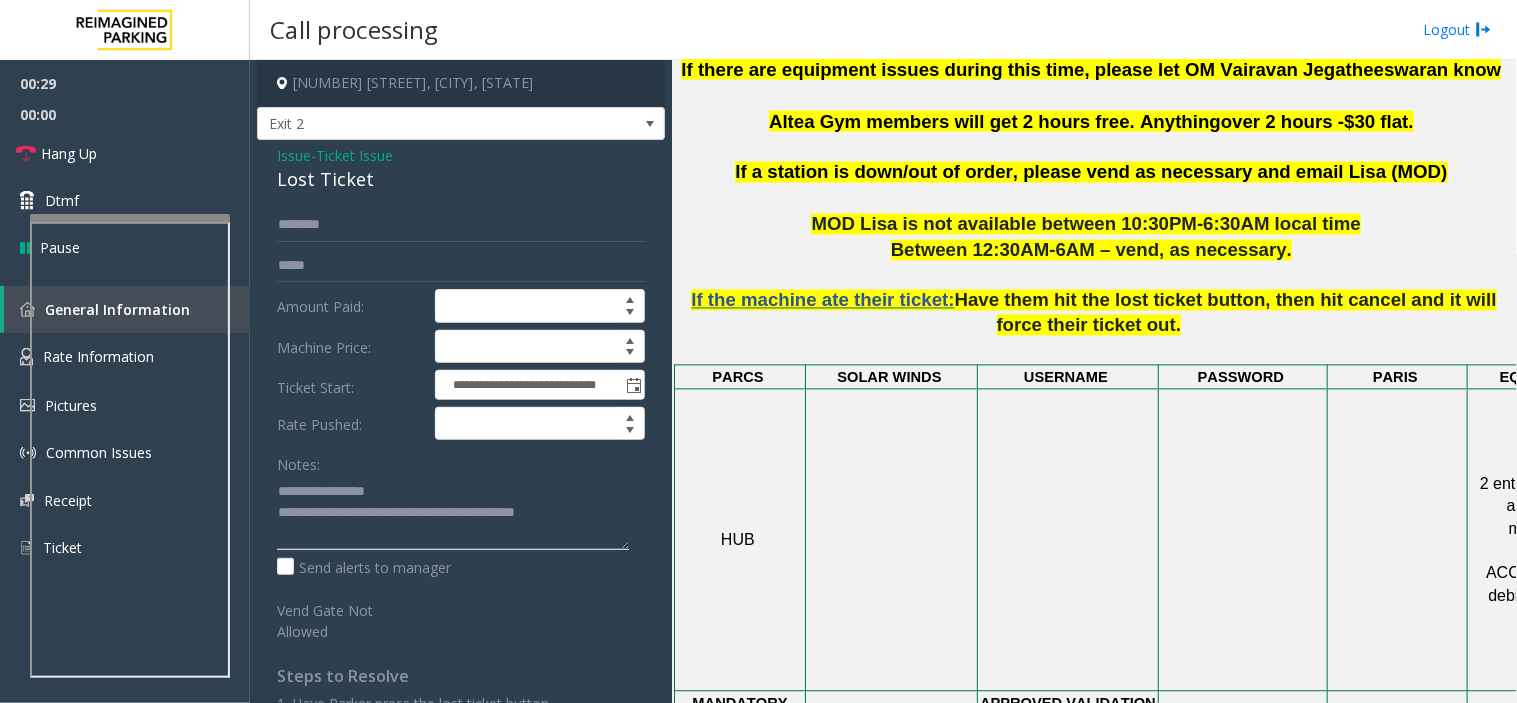 scroll, scrollTop: 777, scrollLeft: 0, axis: vertical 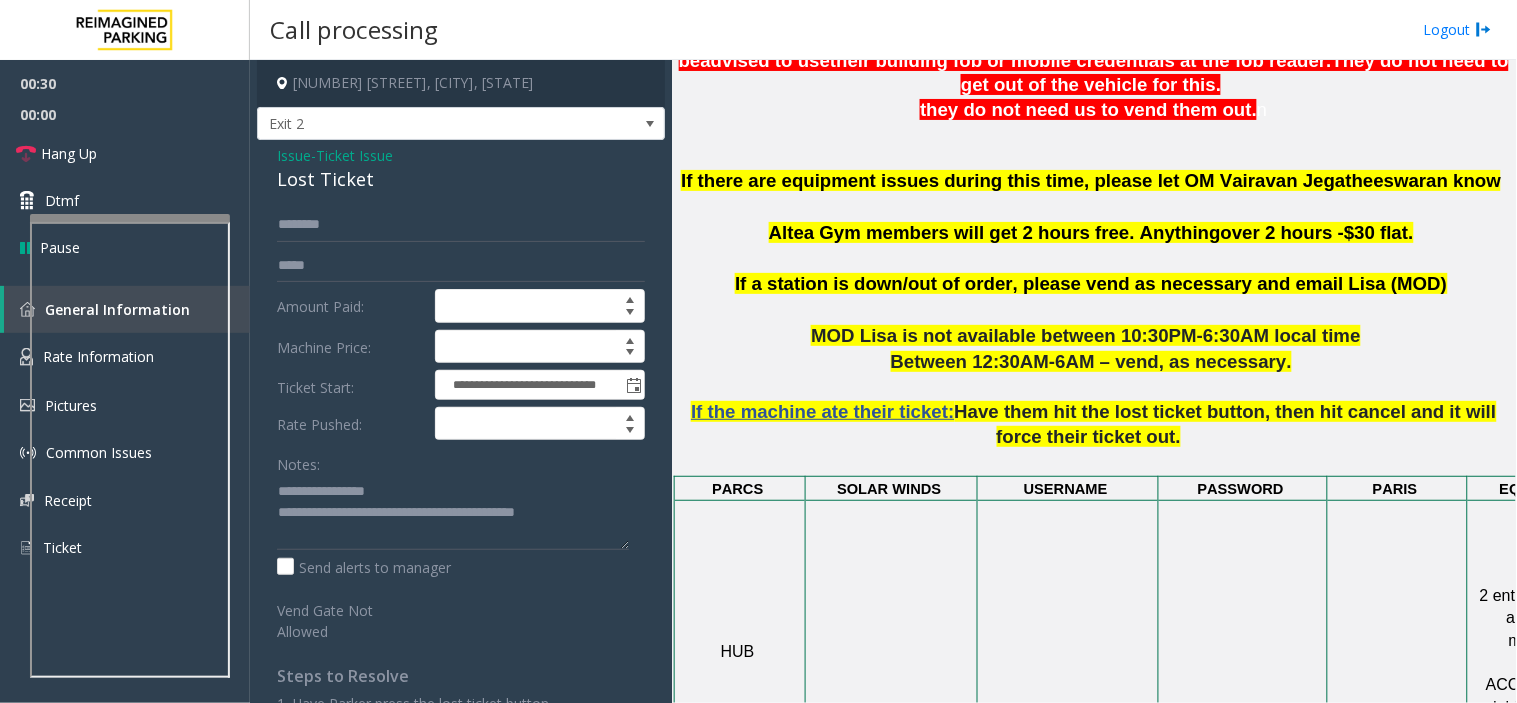 click on "If there are equipment issues during this time, please let OM Vairavan Jegatheeswaran know      Altea Gym members will get 2 hours free. Anything  over 2 hours -  $30 flat." 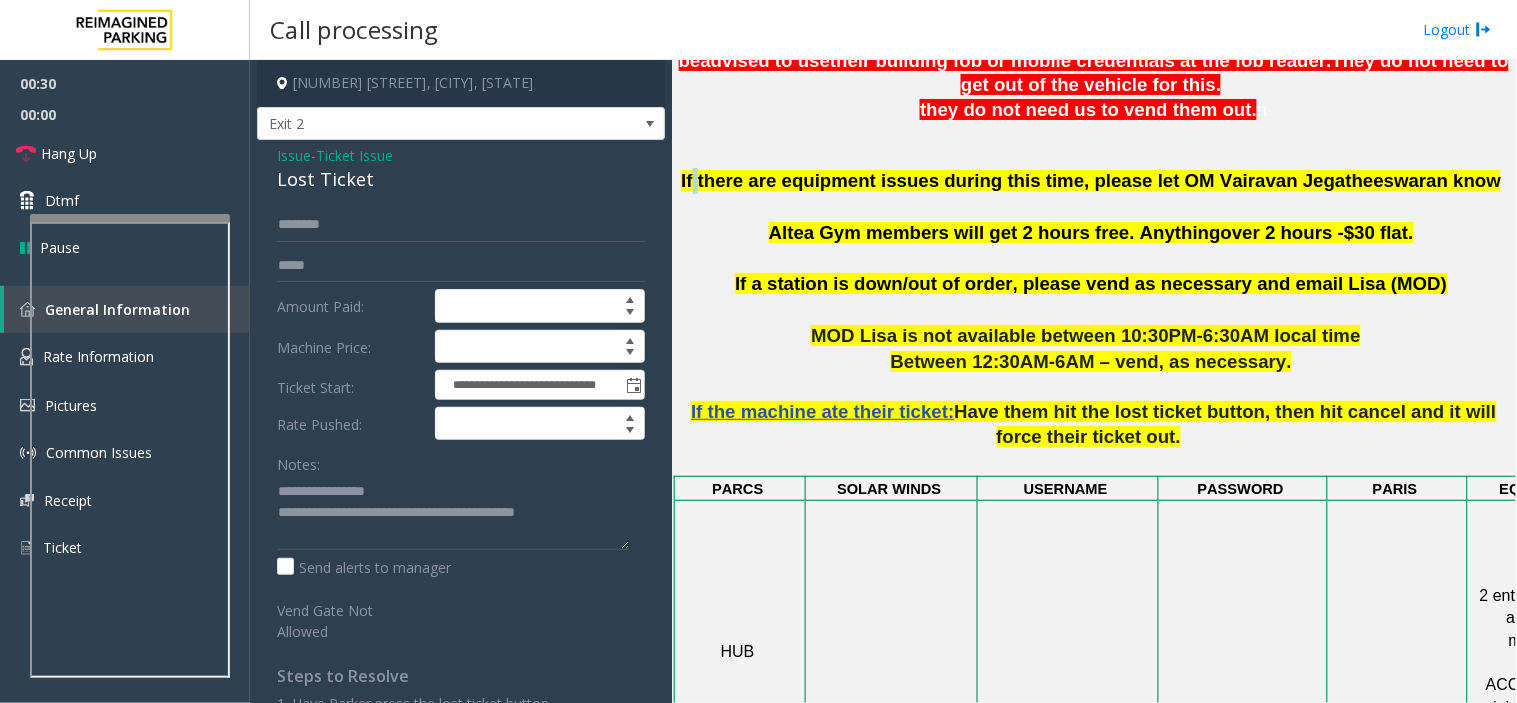 click on "If there are equipment issues during this time, please let OM Vairavan Jegatheeswaran know      Altea Gym members will get 2 hours free. Anything  over 2 hours -  $30 flat." 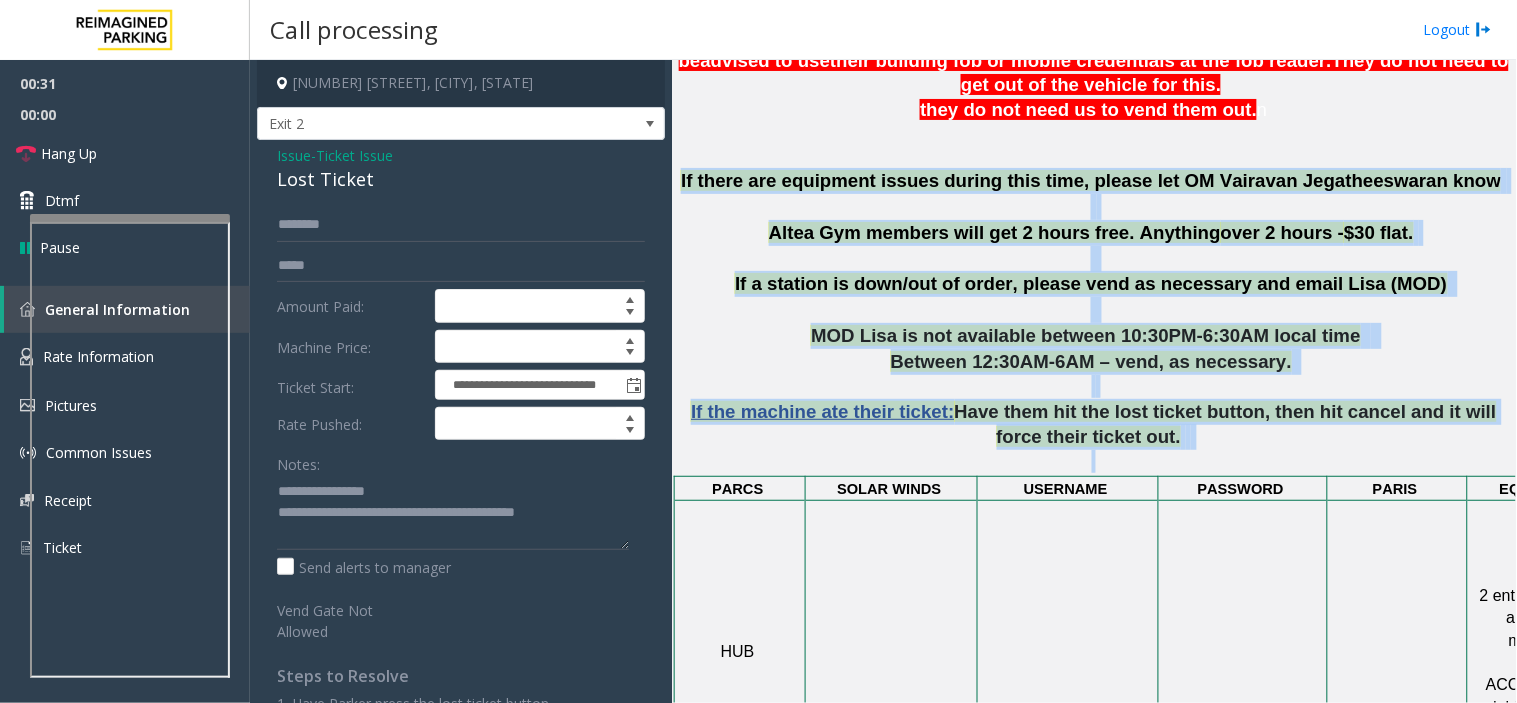 drag, startPoint x: 731, startPoint y: 193, endPoint x: 1301, endPoint y: 458, distance: 628.5897 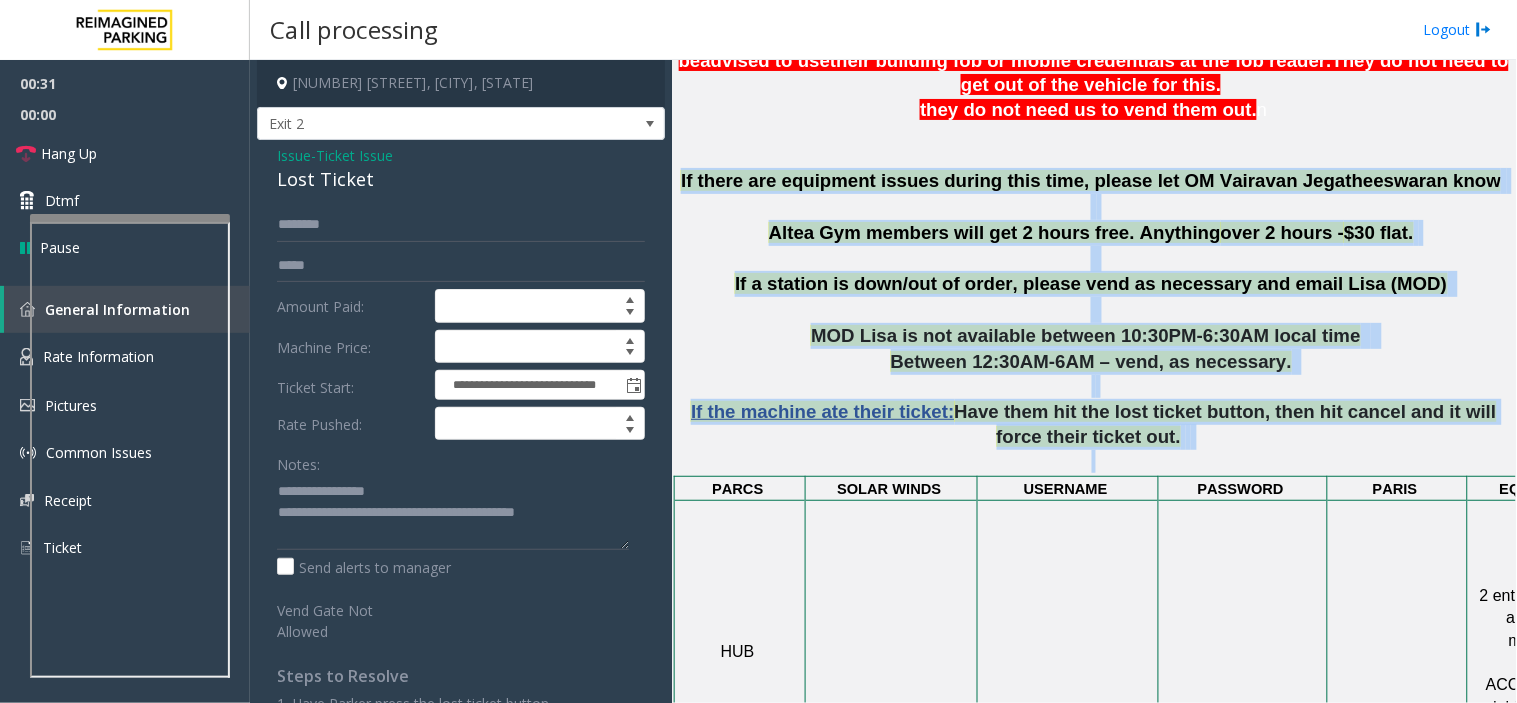 click on "Updated by Sanjeev Mishra - 30th July' 2025 Monthly Parker Kavidini Rasalingam has been blocked. They will need to contact Lisa Yee to regain access.  Device #432552 and Device #577768. If you get a call from residents, or people saying the LPR camera system is down, they should be  advised to use  their building fob or mobile credentials at the fob reader .   They do not need to get out of the vehicle for this.   they do not need us to vend them out.  n   If there are equipment issues during this time, please let OM Vairavan Jegatheeswaran know      Altea Gym members will get 2 hours free. Anything  over 2 hours -  $30 flat.     If a station is down/out of order, please vend as necessary and email Lisa (MOD)     MOD Lisa is not available between 10:30PM-6:30AM local time      Between 12:30AM-6AM – vend, as necessary.     If the machine ate their ticket:  Have them hit the lost ticket button, then hit cancel and it will force their ticket out.       PARCS   SOLAR WINDS   USERNAME" 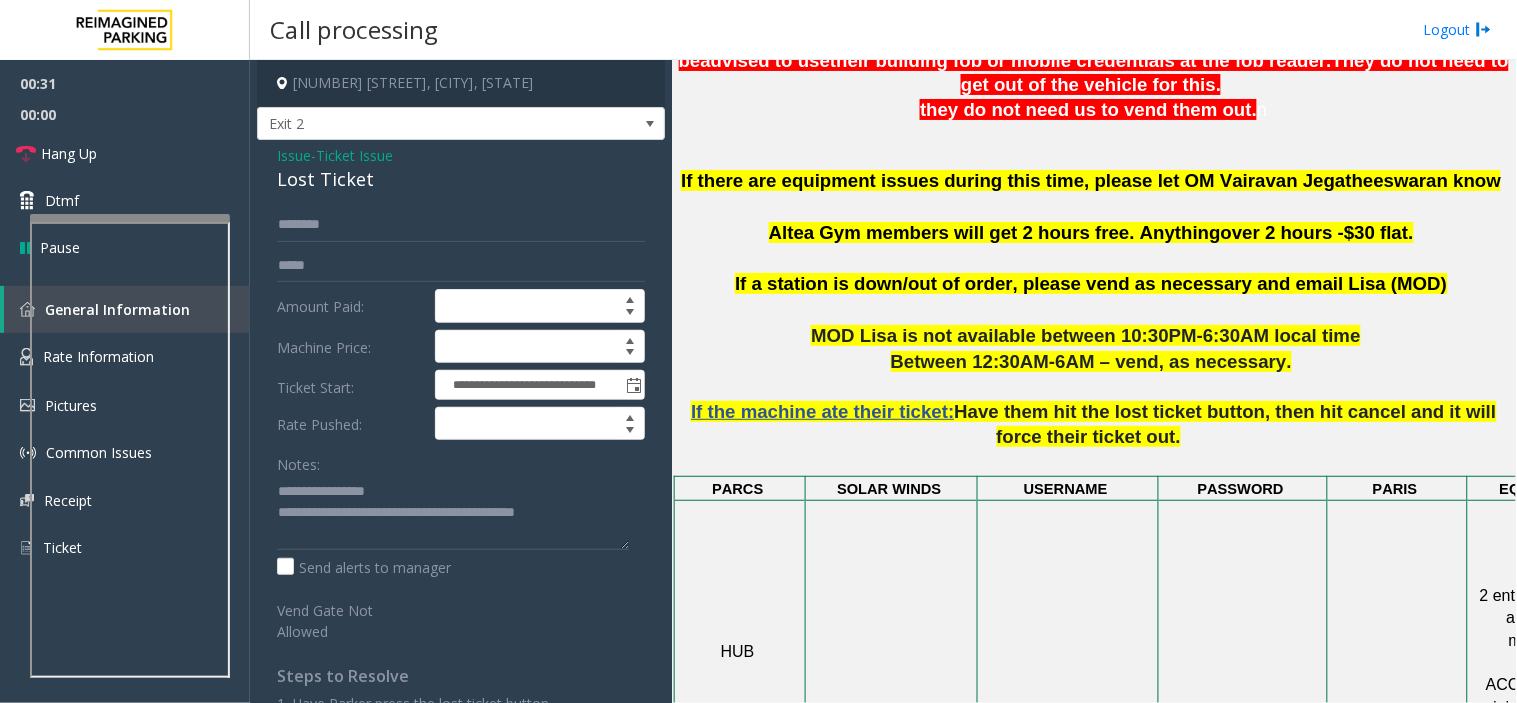 click on "If the machine ate their ticket:  Have them hit the lost ticket button, then hit cancel and it will force their ticket out." 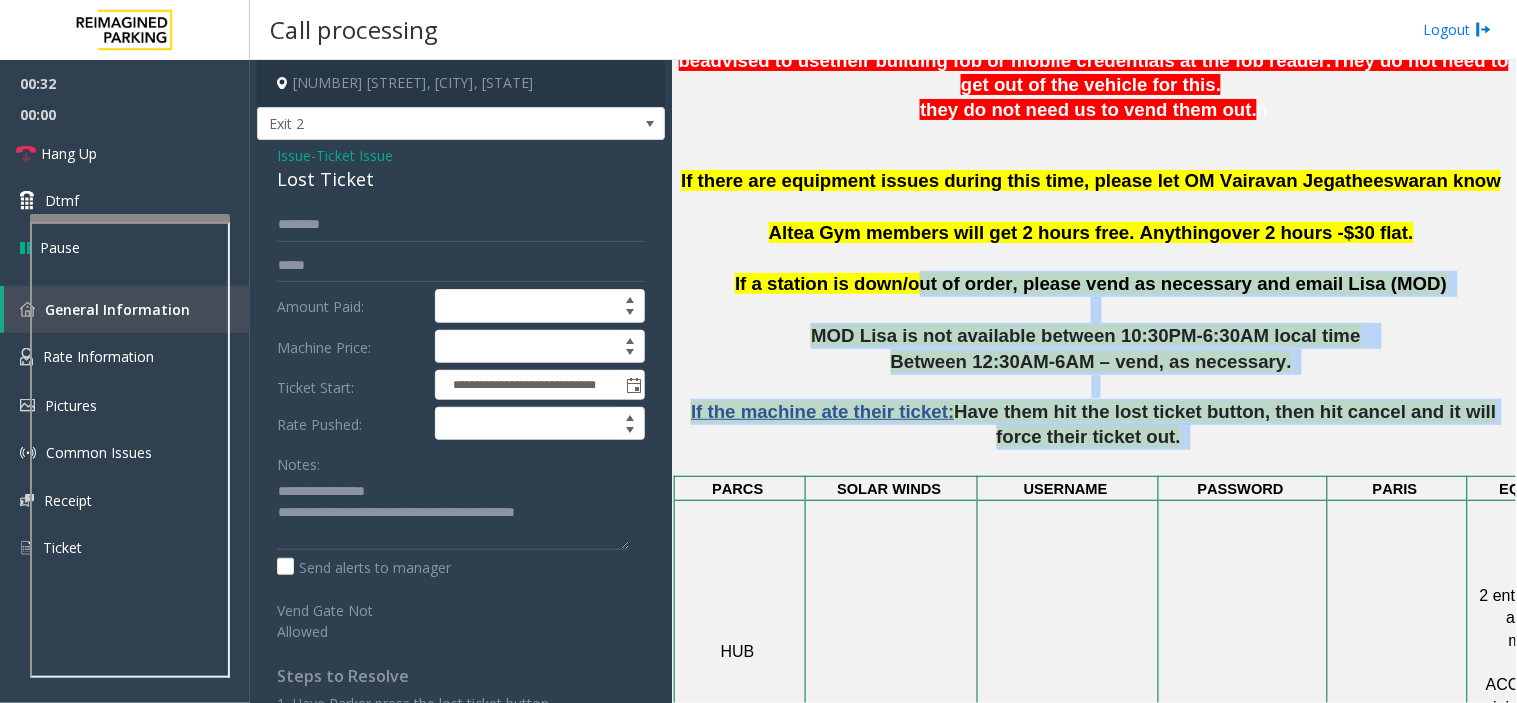 drag, startPoint x: 951, startPoint y: 286, endPoint x: 940, endPoint y: 281, distance: 12.083046 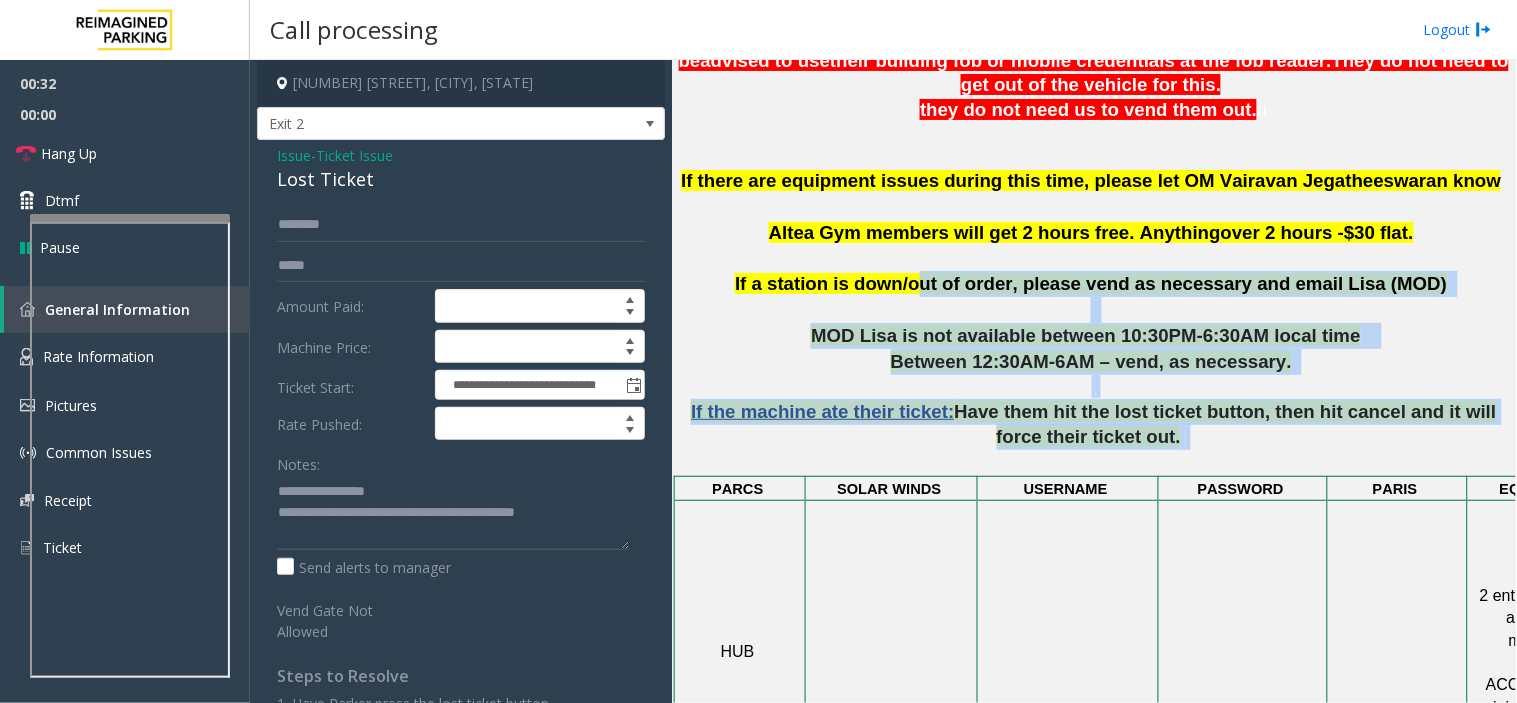 click on "Updated by Sanjeev Mishra - 30th July' 2025 Monthly Parker Kavidini Rasalingam has been blocked. They will need to contact Lisa Yee to regain access.  Device #432552 and Device #577768. If you get a call from residents, or people saying the LPR camera system is down, they should be  advised to use  their building fob or mobile credentials at the fob reader .   They do not need to get out of the vehicle for this.   they do not need us to vend them out.  n   If there are equipment issues during this time, please let OM Vairavan Jegatheeswaran know      Altea Gym members will get 2 hours free. Anything  over 2 hours -  $30 flat.     If a station is down/out of order, please vend as necessary and email Lisa (MOD)     MOD Lisa is not available between 10:30PM-6:30AM local time      Between 12:30AM-6AM – vend, as necessary.     If the machine ate their ticket:  Have them hit the lost ticket button, then hit cancel and it will force their ticket out.       PARCS   SOLAR WINDS   USERNAME" 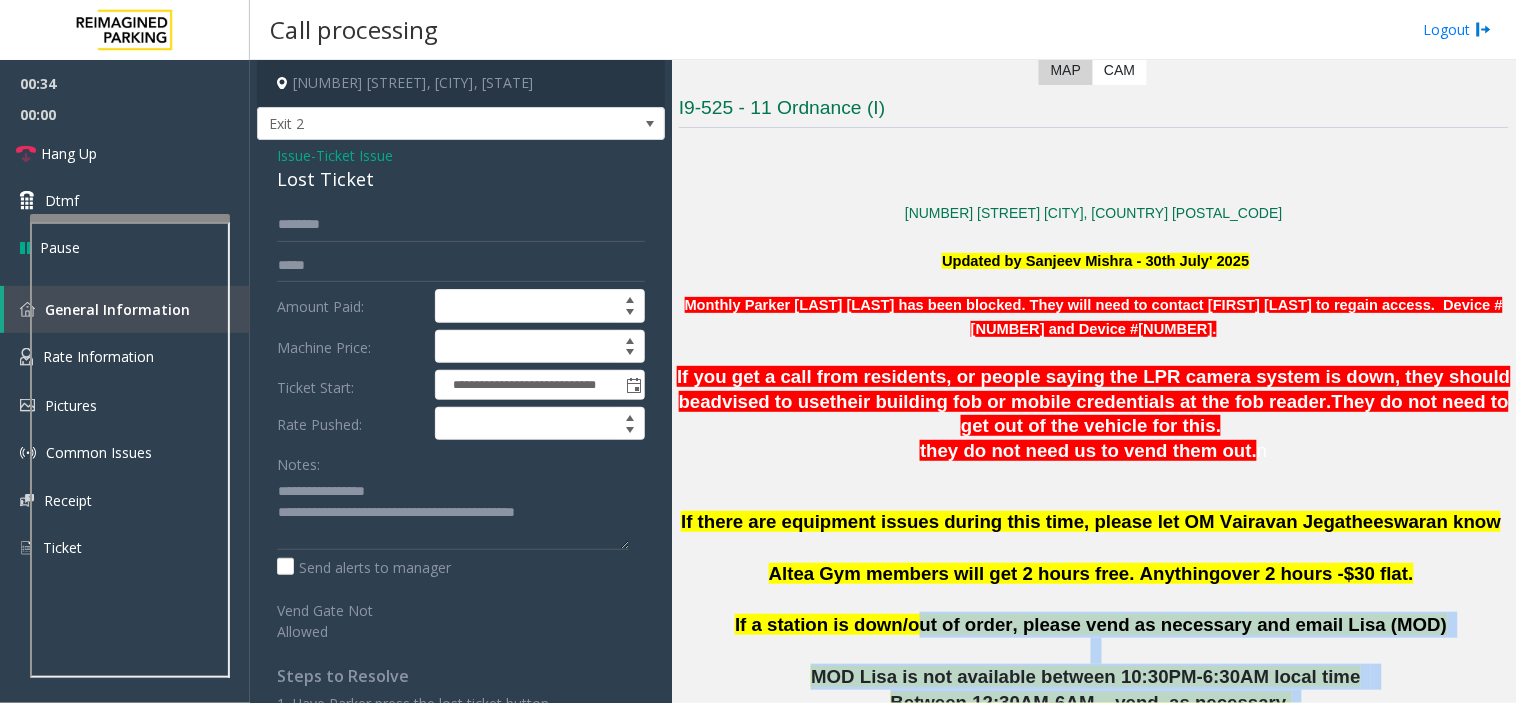 scroll, scrollTop: 444, scrollLeft: 0, axis: vertical 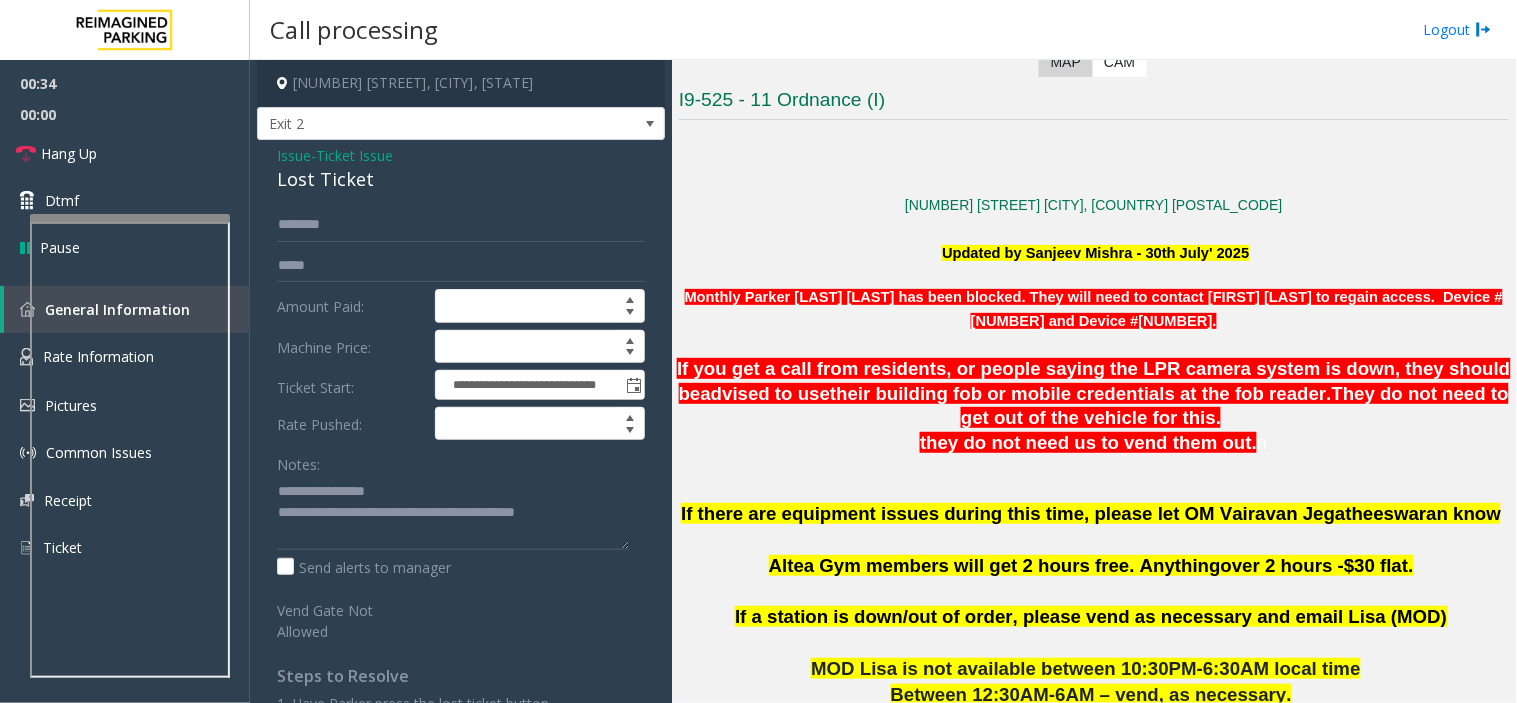 click on "their building fob or mobile credentials at the fob reader" 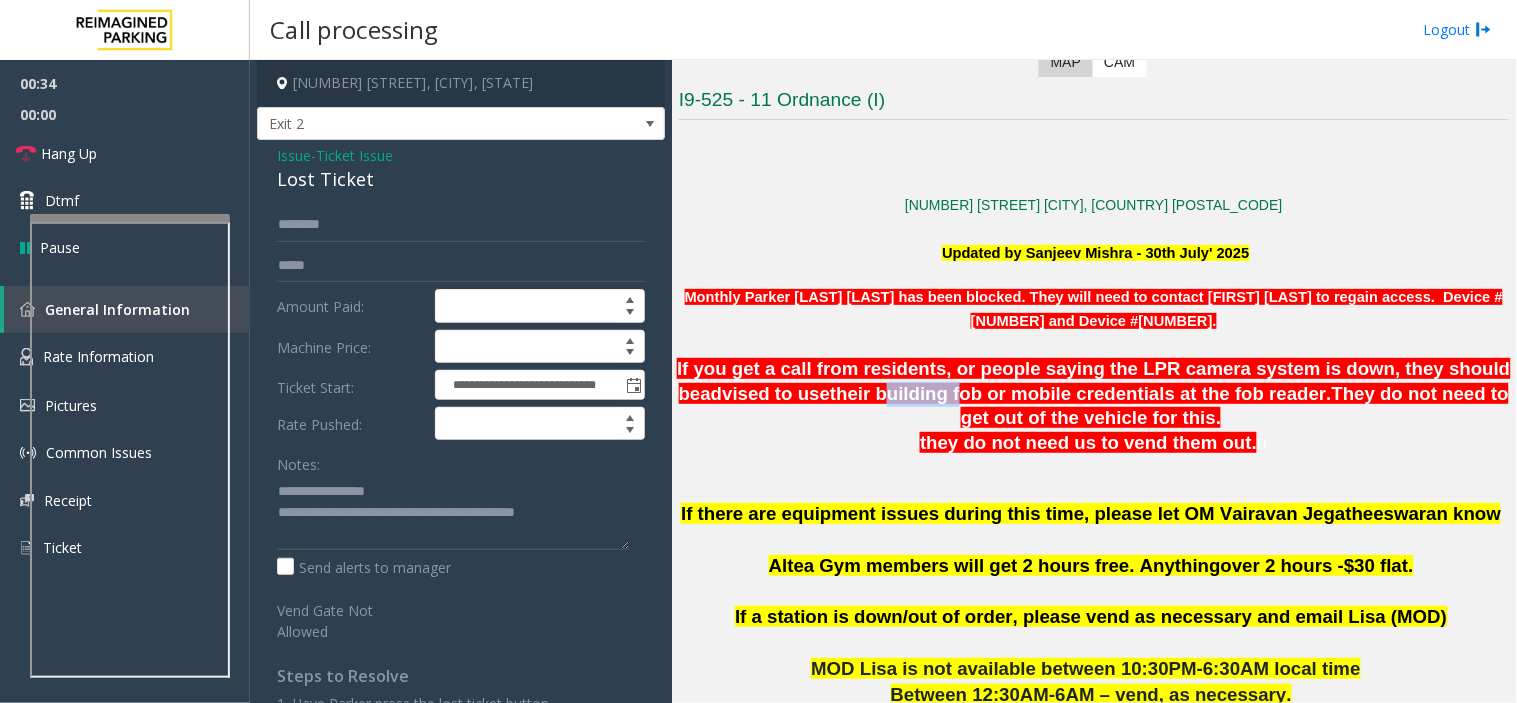 click on "their building fob or mobile credentials at the fob reader" 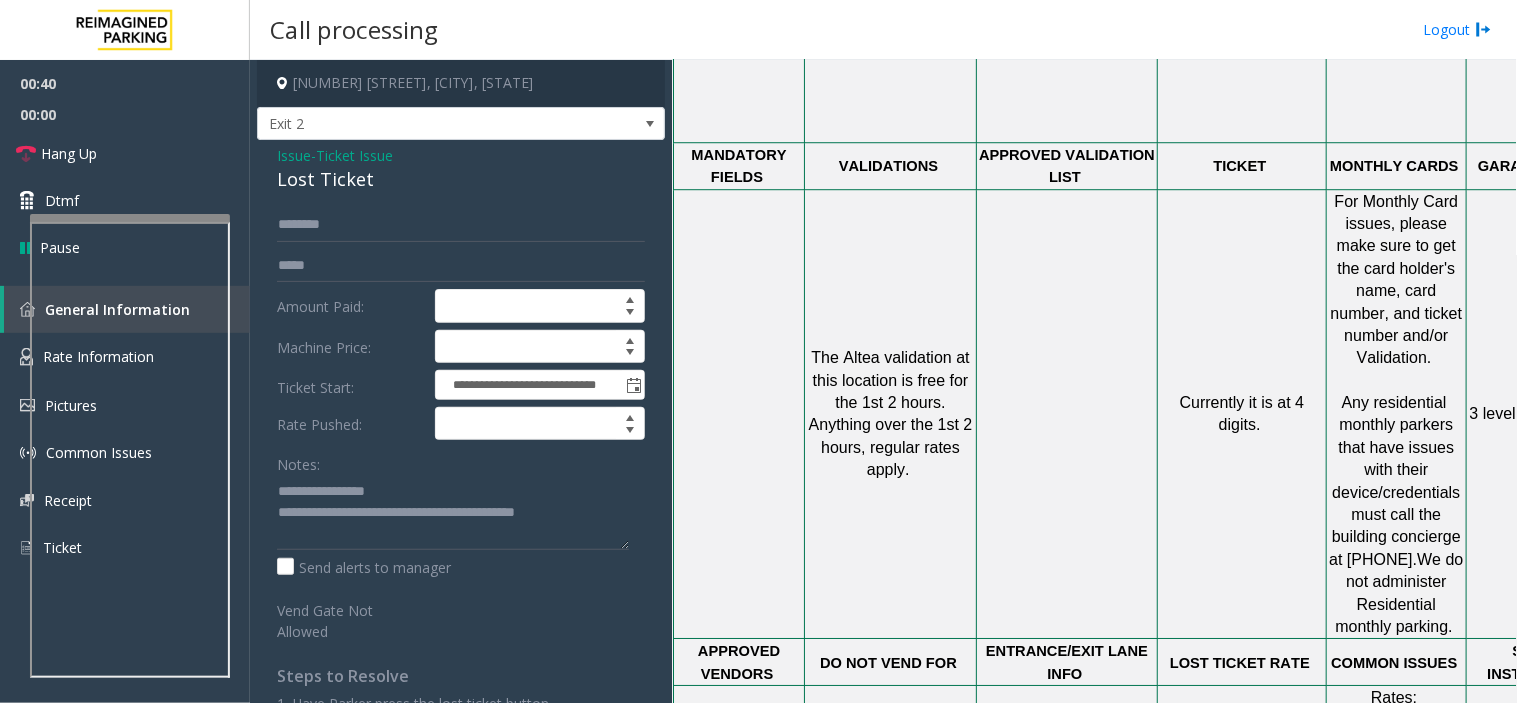 scroll, scrollTop: 1040, scrollLeft: 0, axis: vertical 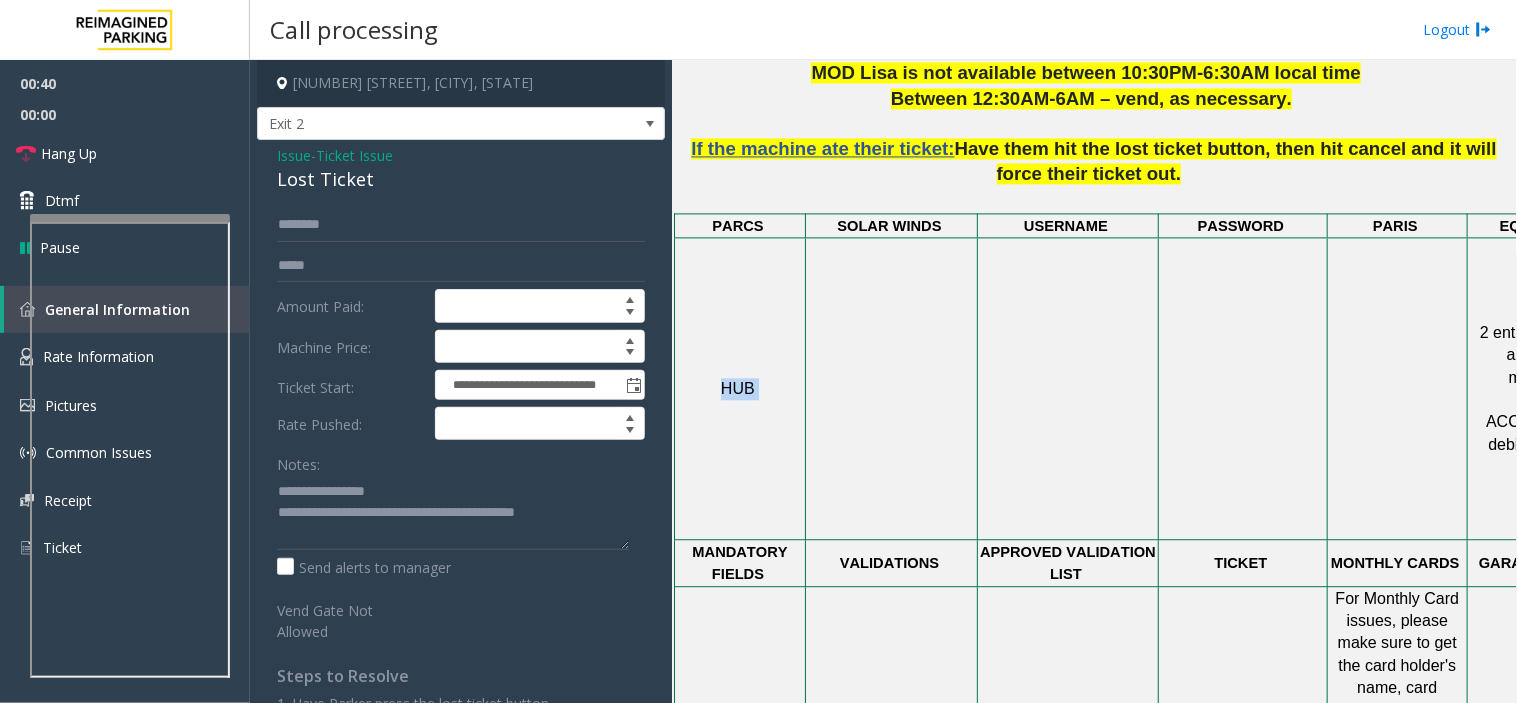 click on "HUB" 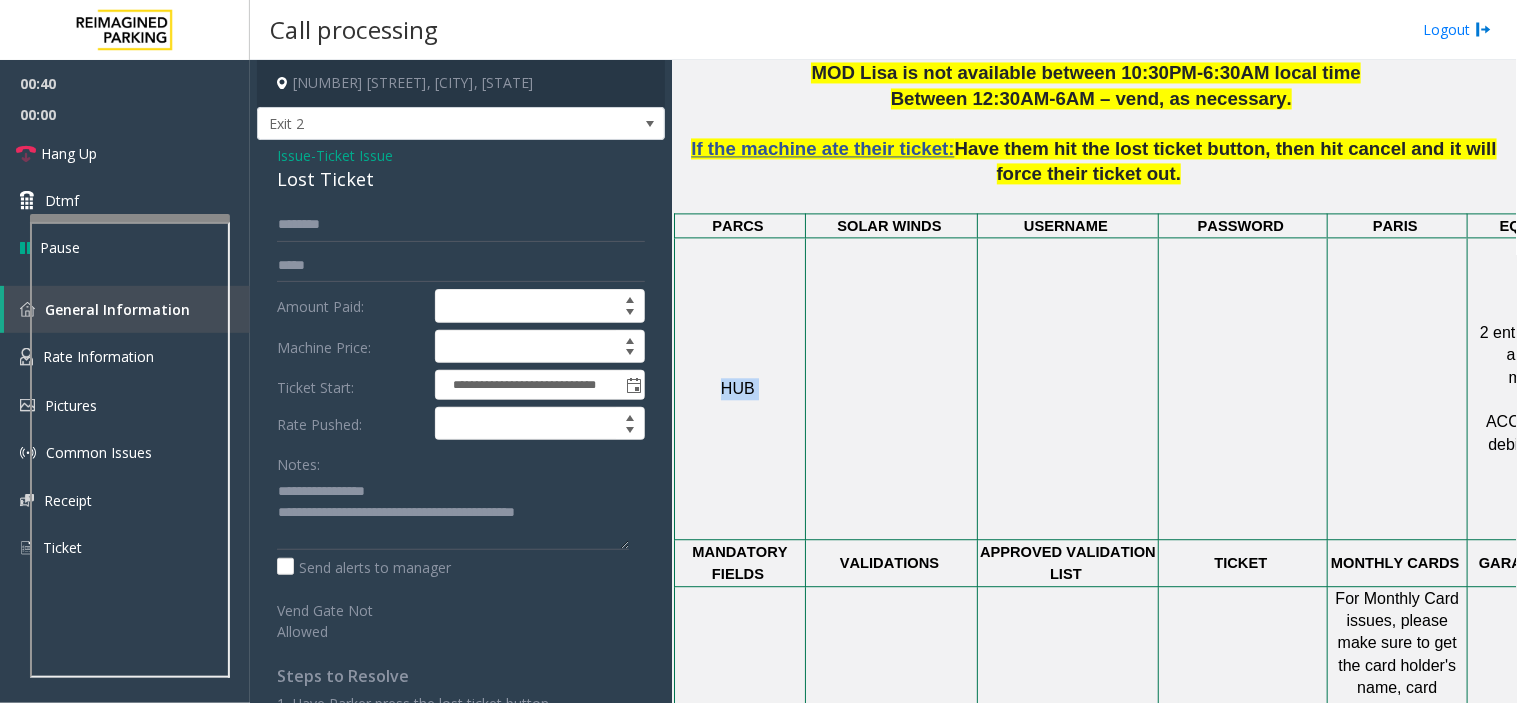 click on "HUB" 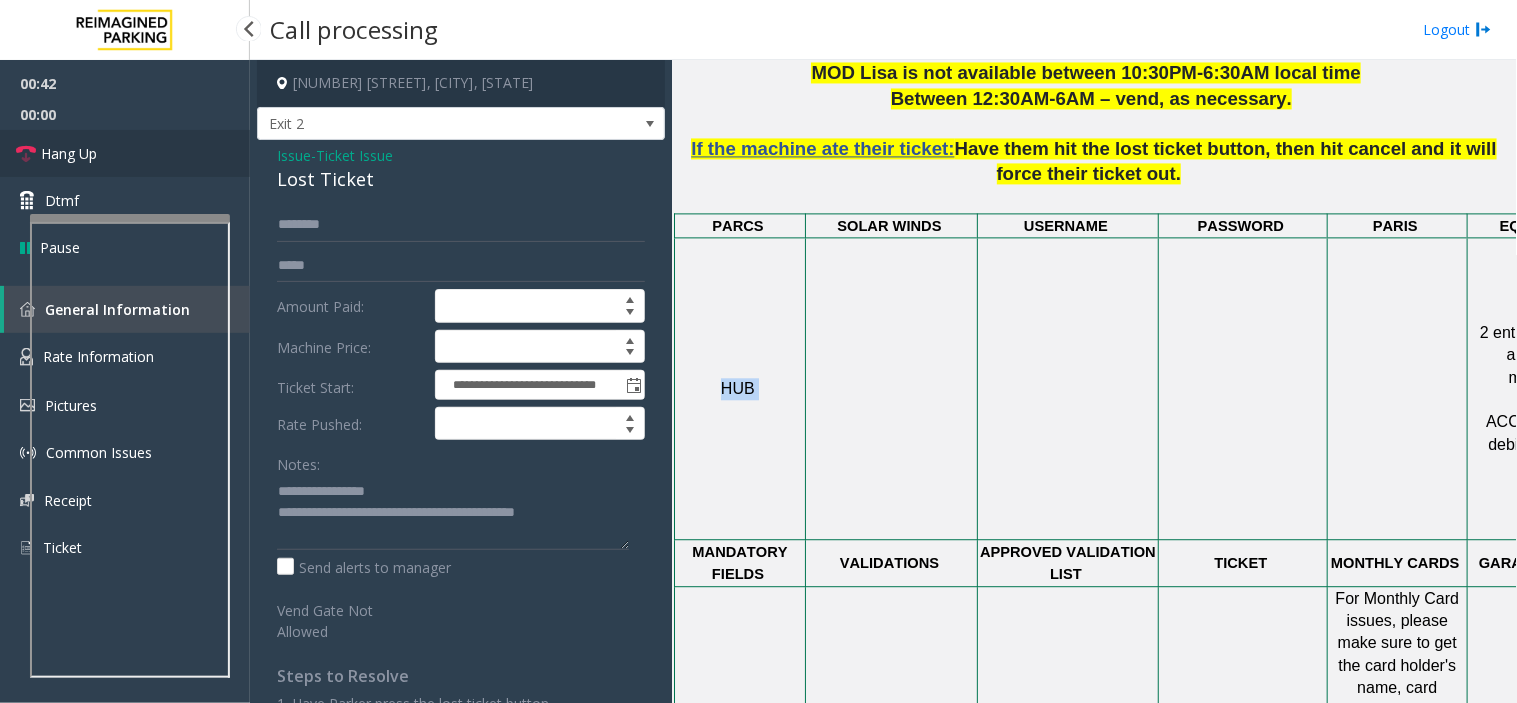 click on "Hang Up" at bounding box center (125, 153) 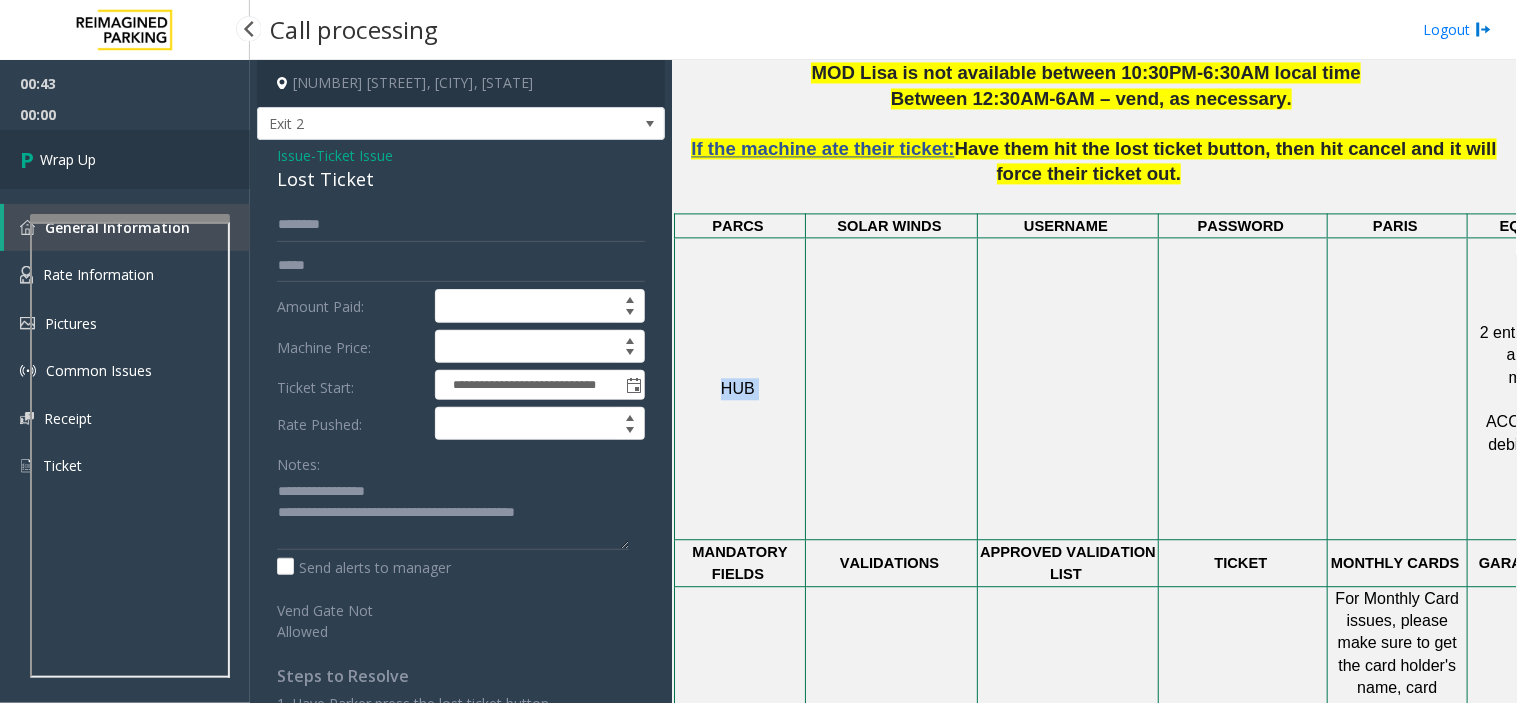 click on "Wrap Up" at bounding box center [125, 159] 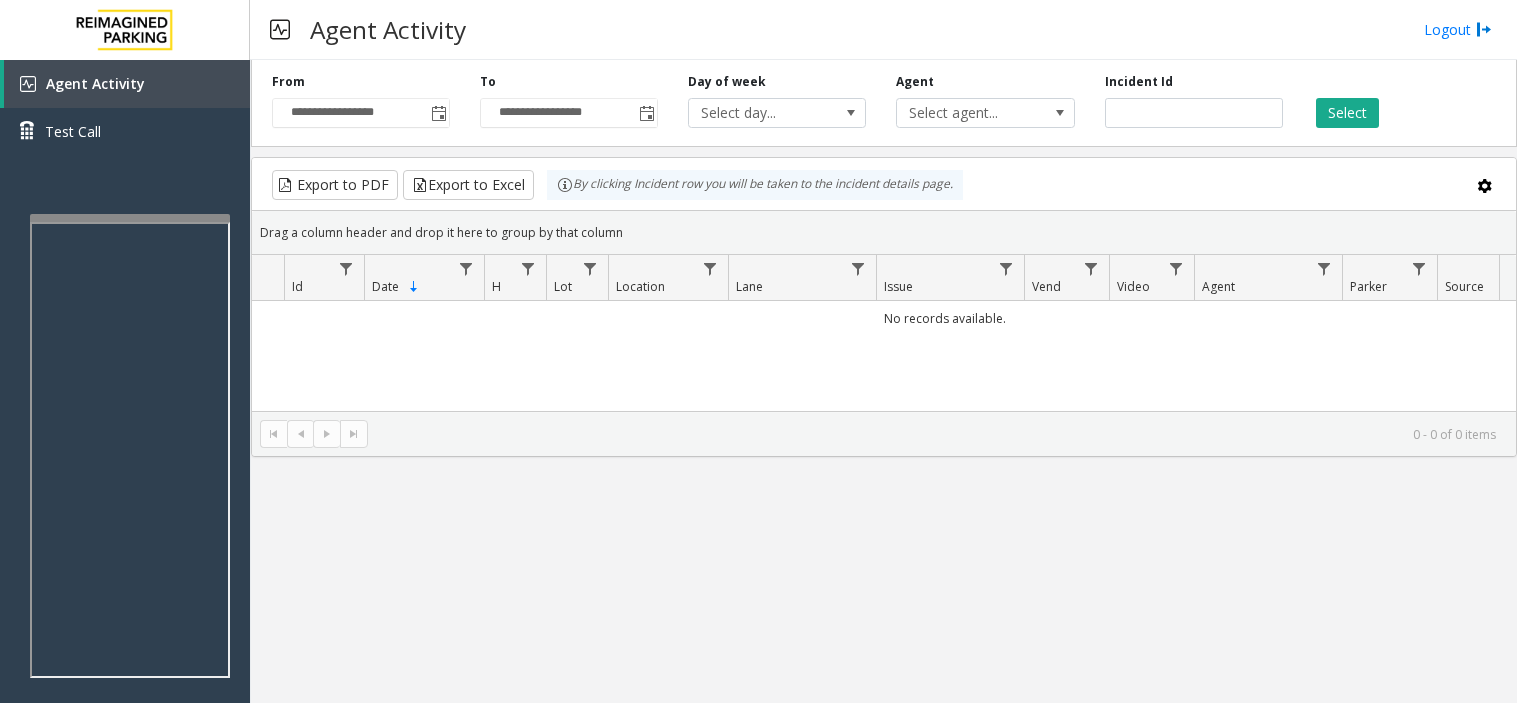 scroll, scrollTop: 0, scrollLeft: 0, axis: both 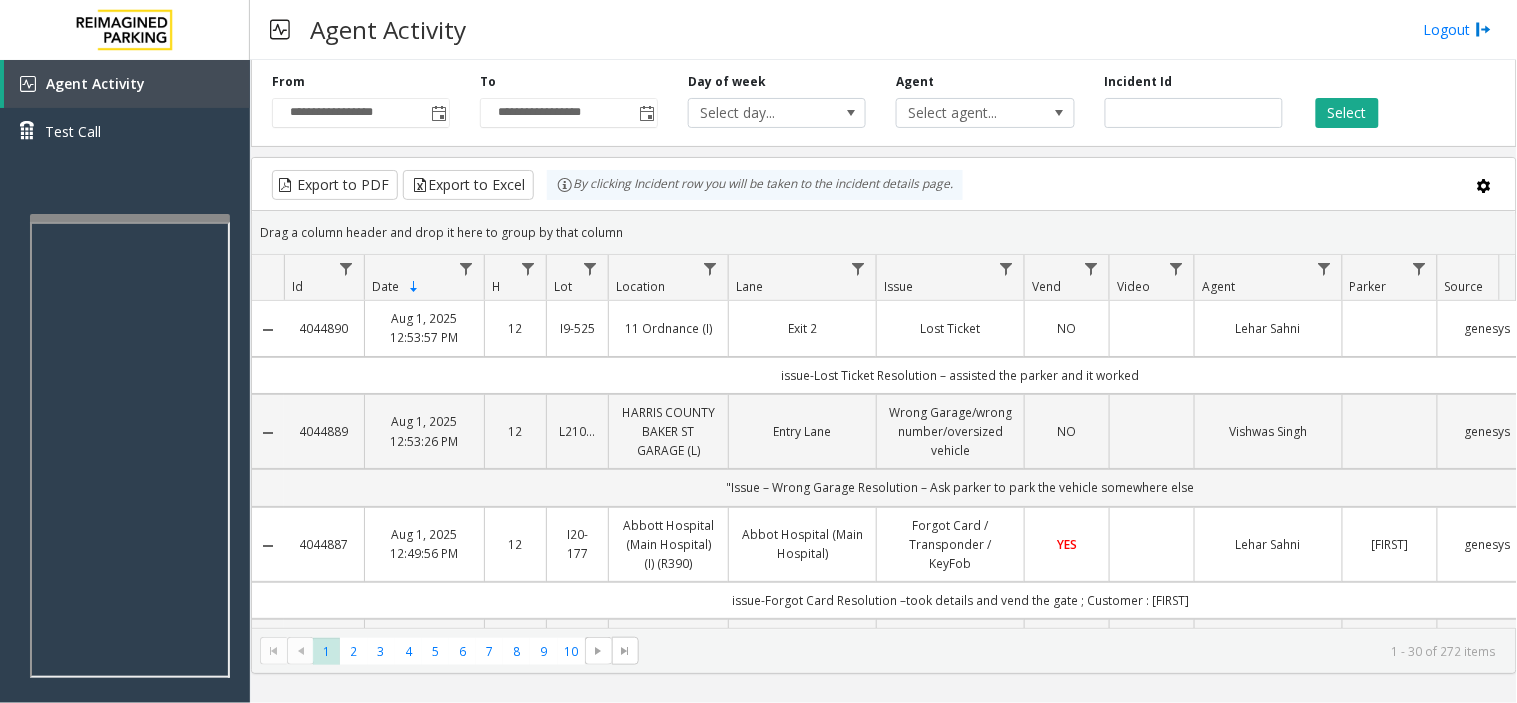click on "issue-Lost Ticket
Resolution – assisted the parker and it worked" 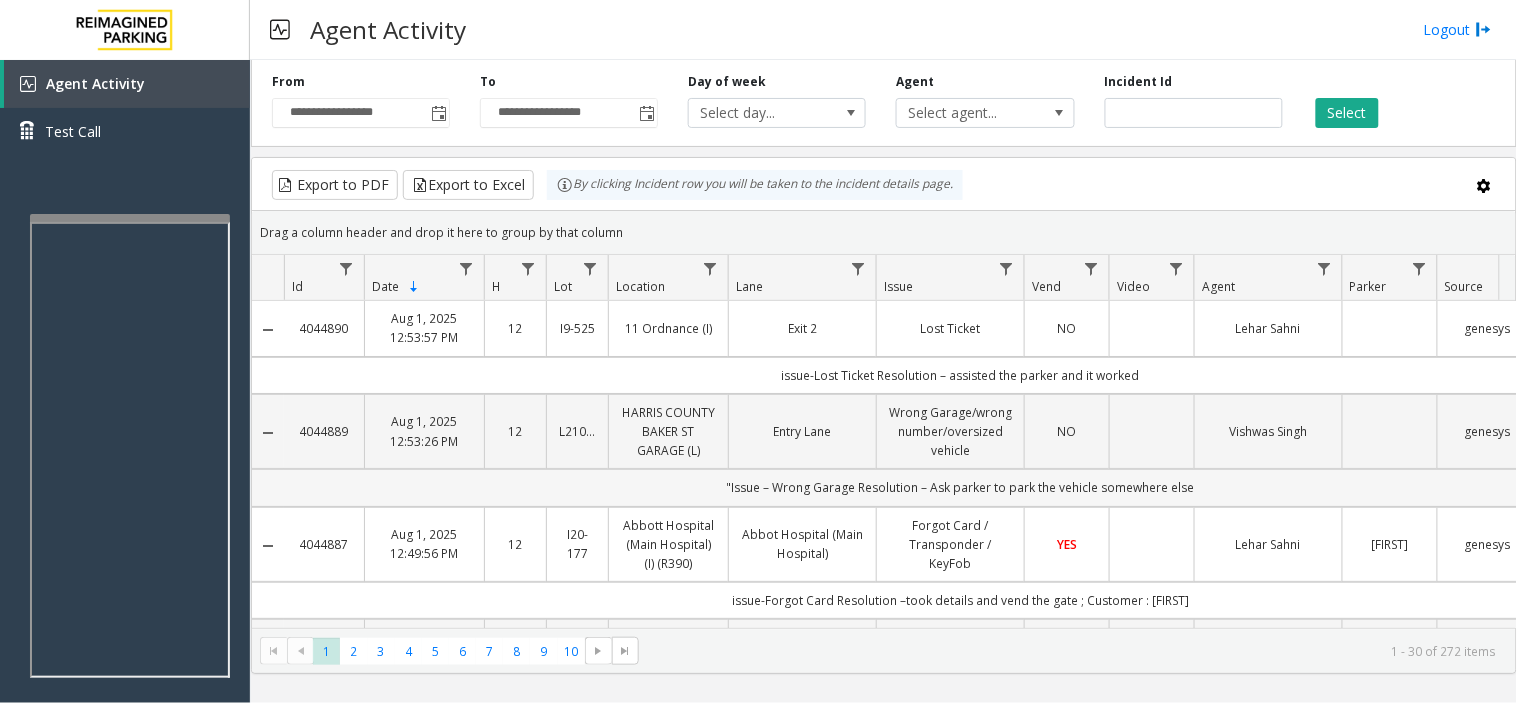 drag, startPoint x: 486, startPoint y: 393, endPoint x: 1171, endPoint y: 490, distance: 691.8338 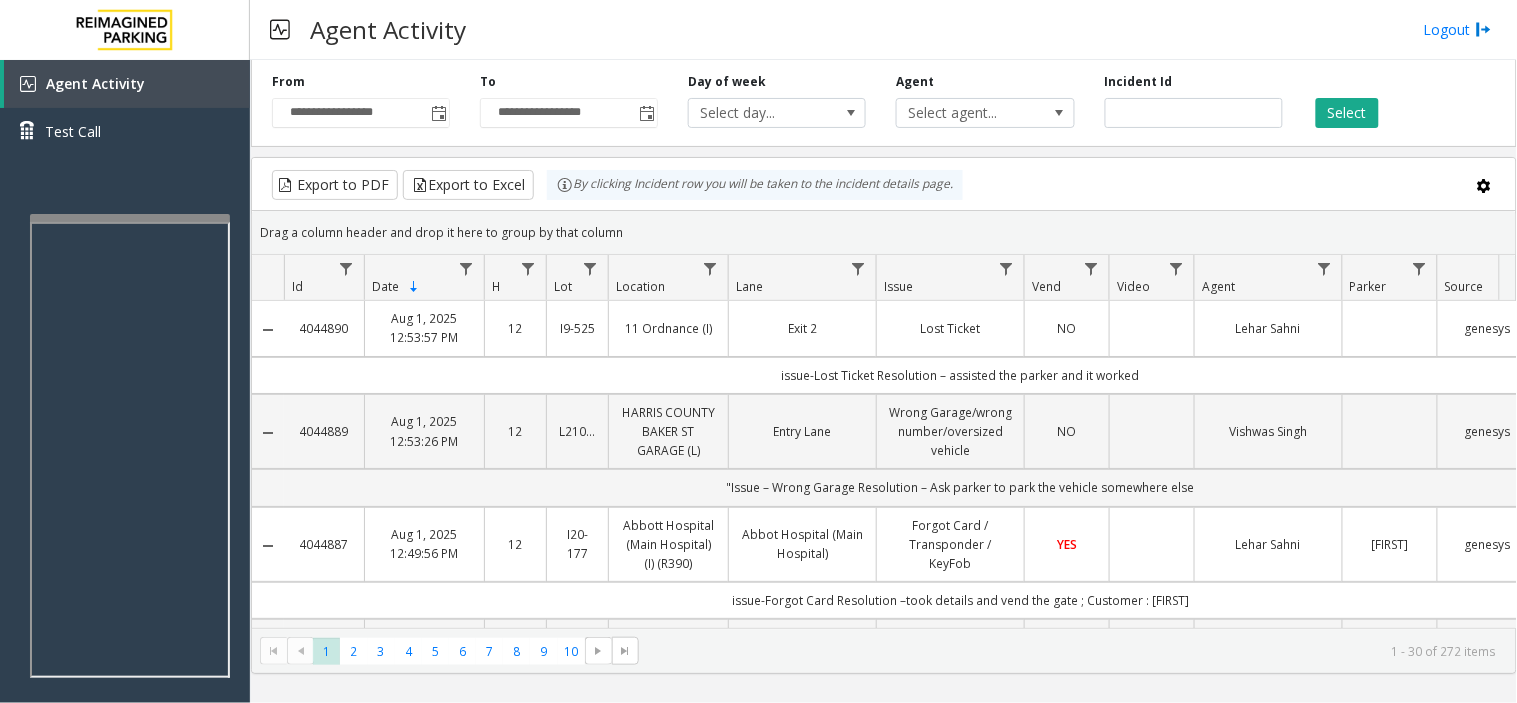drag, startPoint x: 1171, startPoint y: 490, endPoint x: 256, endPoint y: 33, distance: 1022.7776 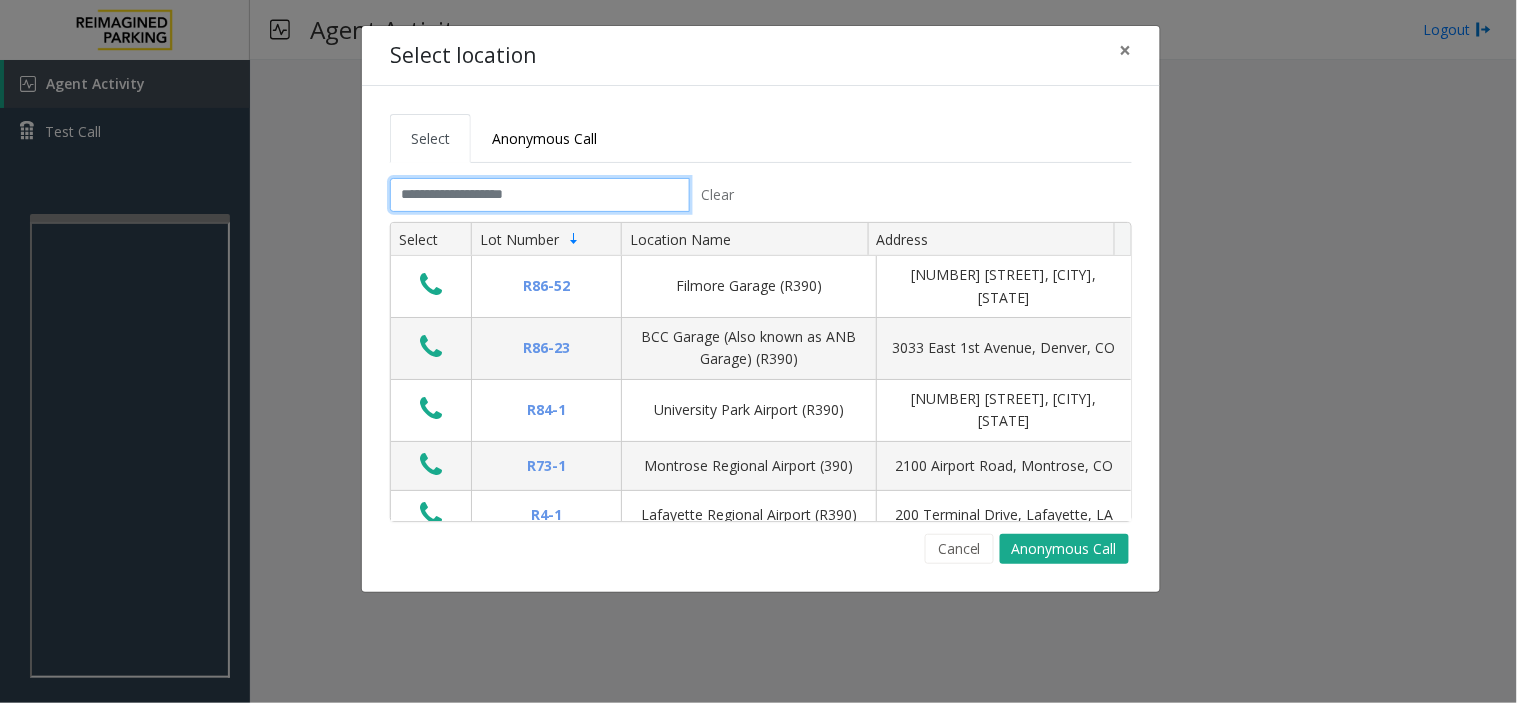 click 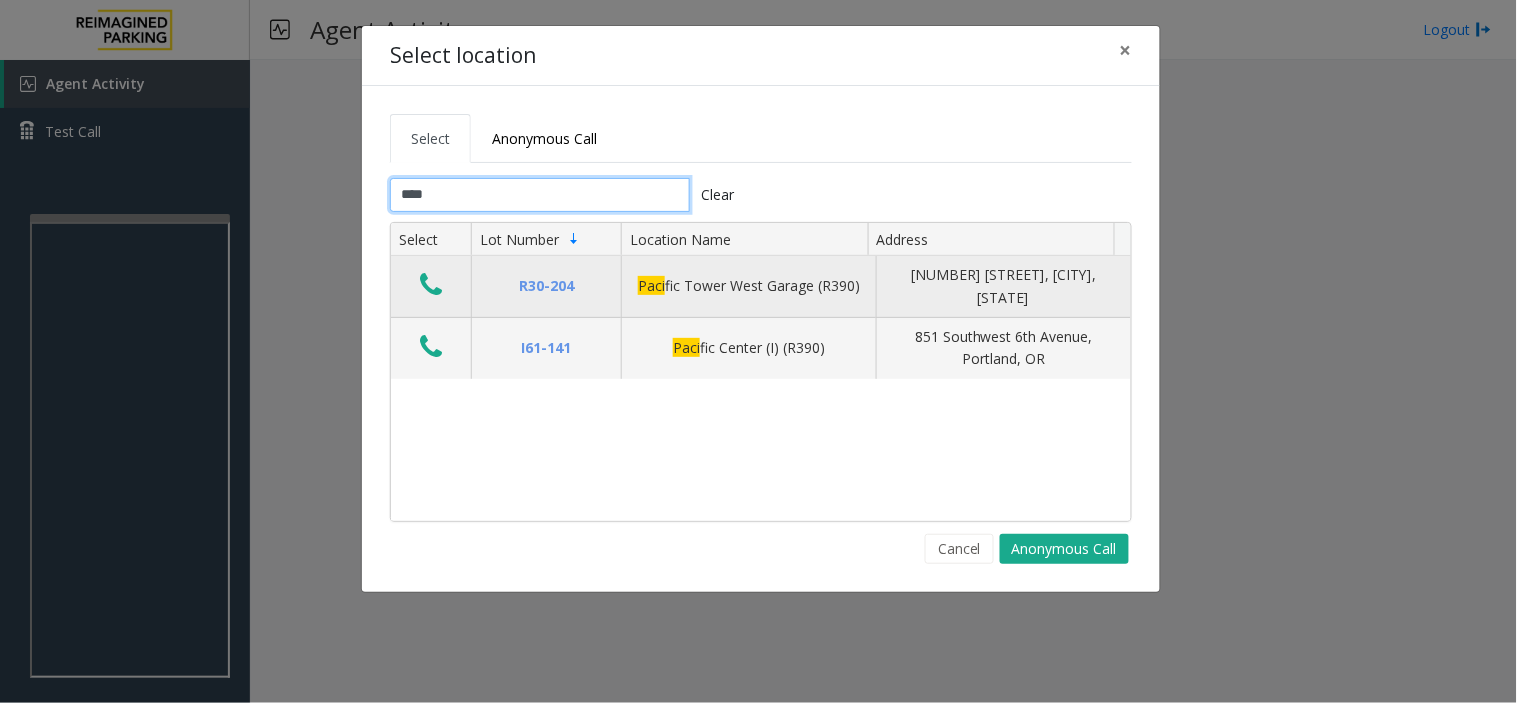 type on "****" 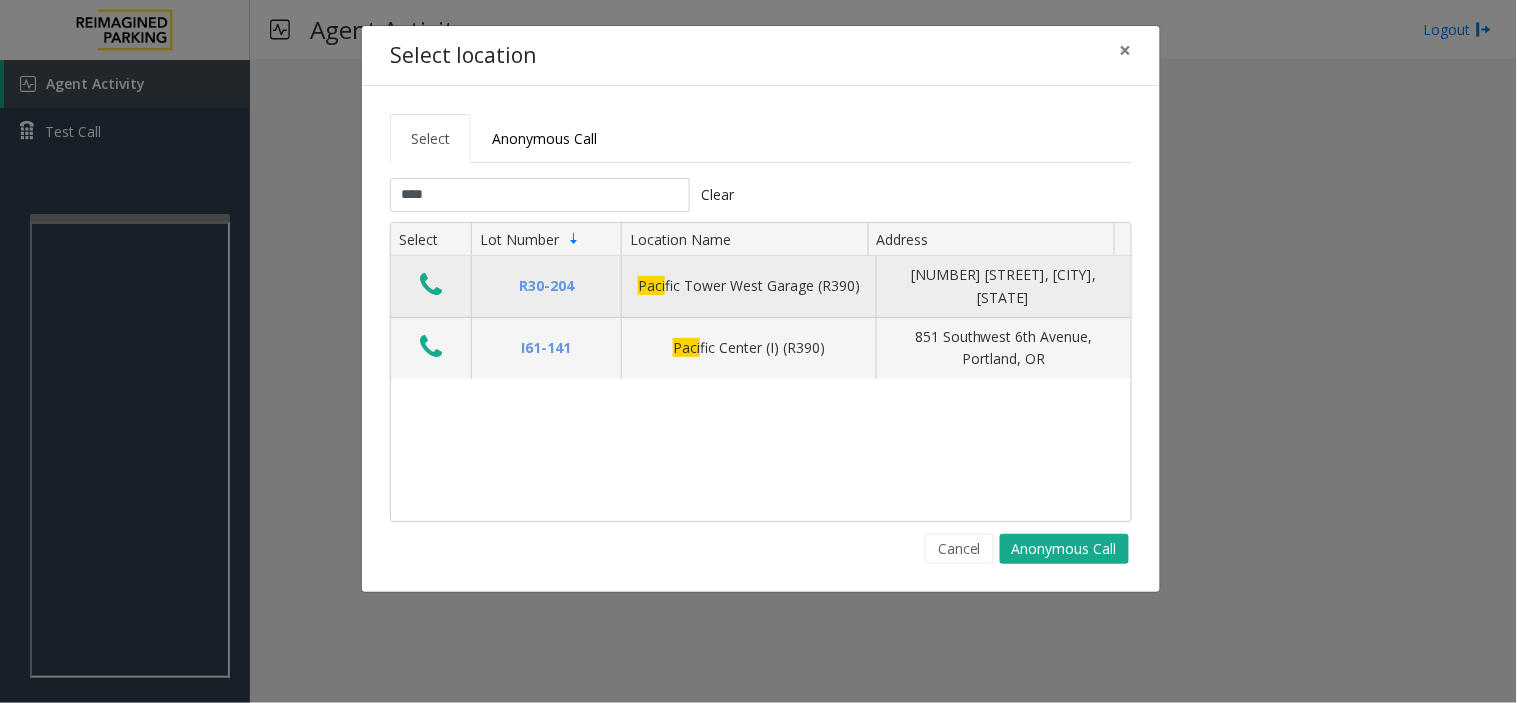click 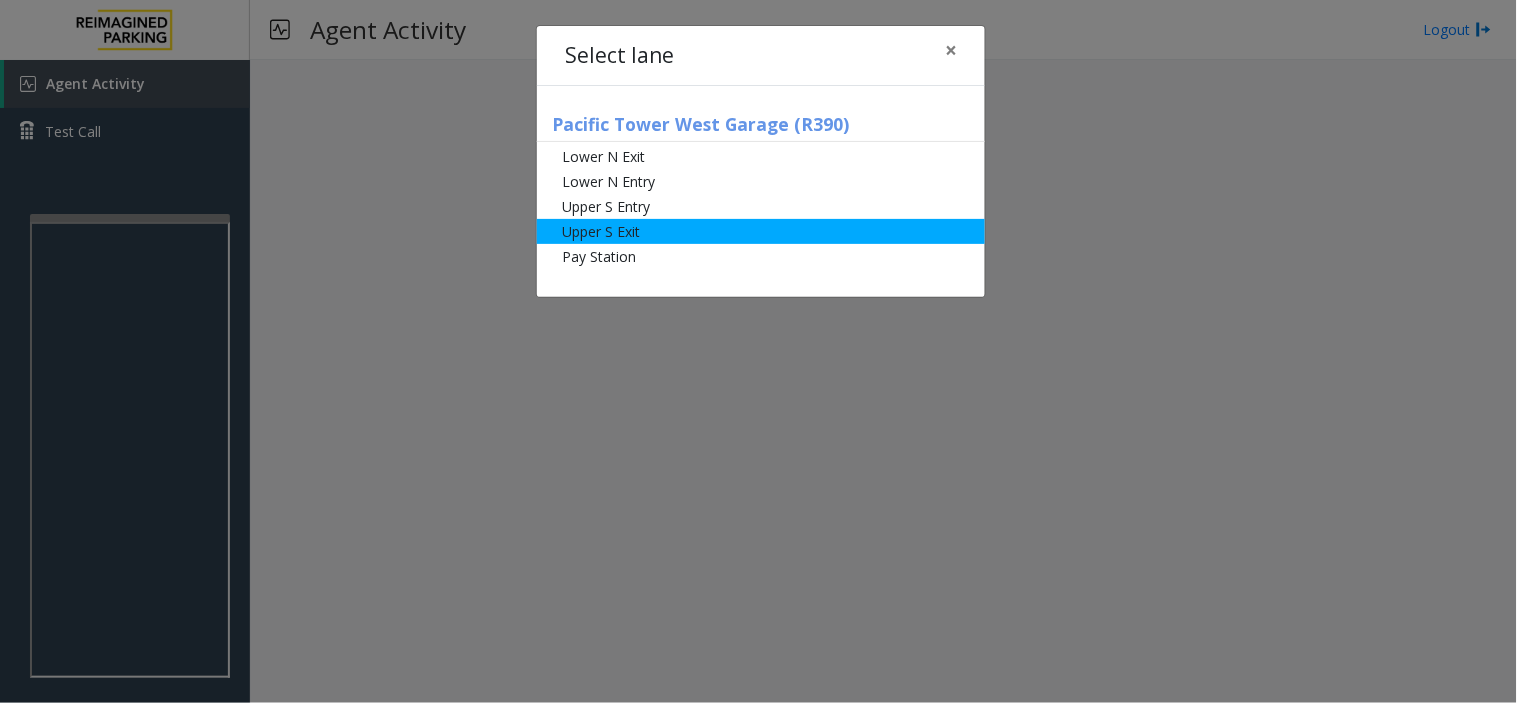 click on "Upper S Exit" 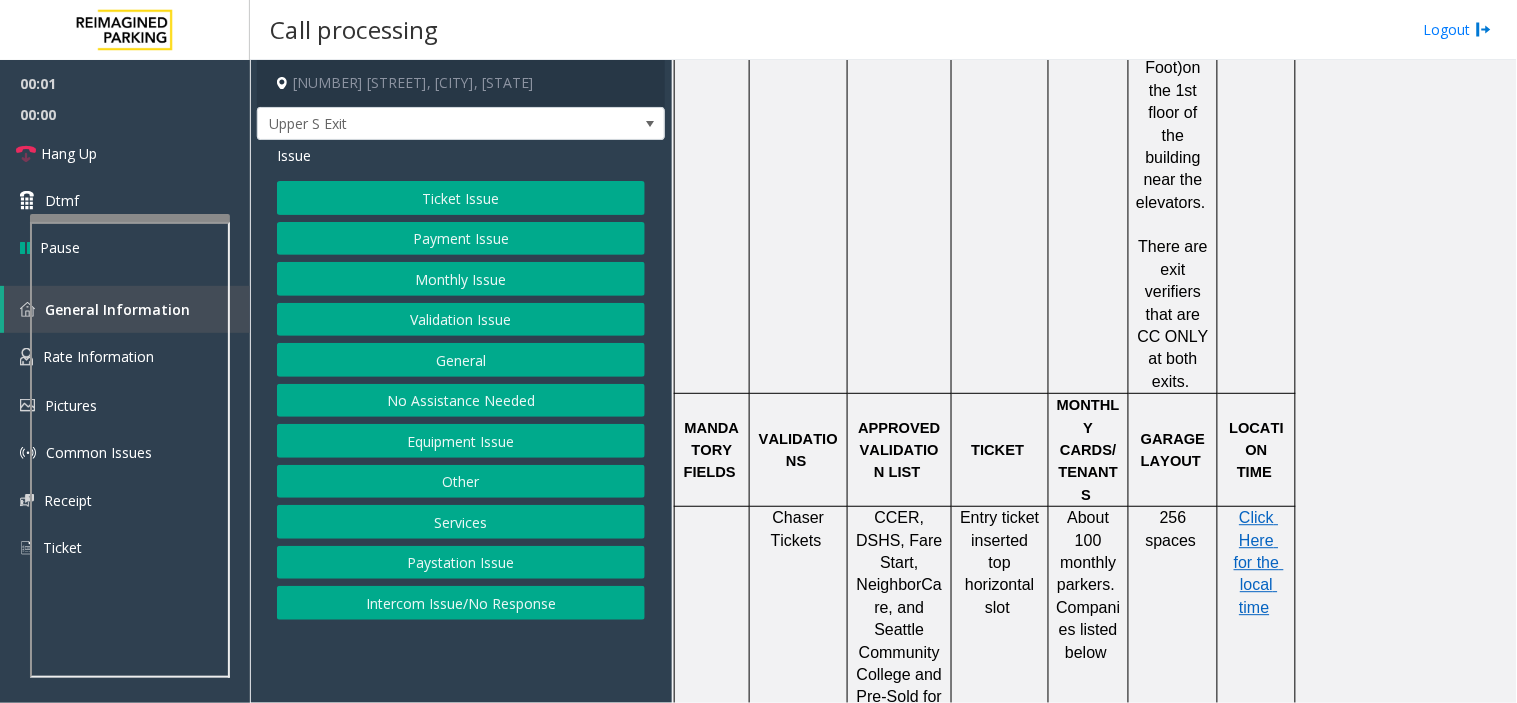 scroll, scrollTop: 1111, scrollLeft: 0, axis: vertical 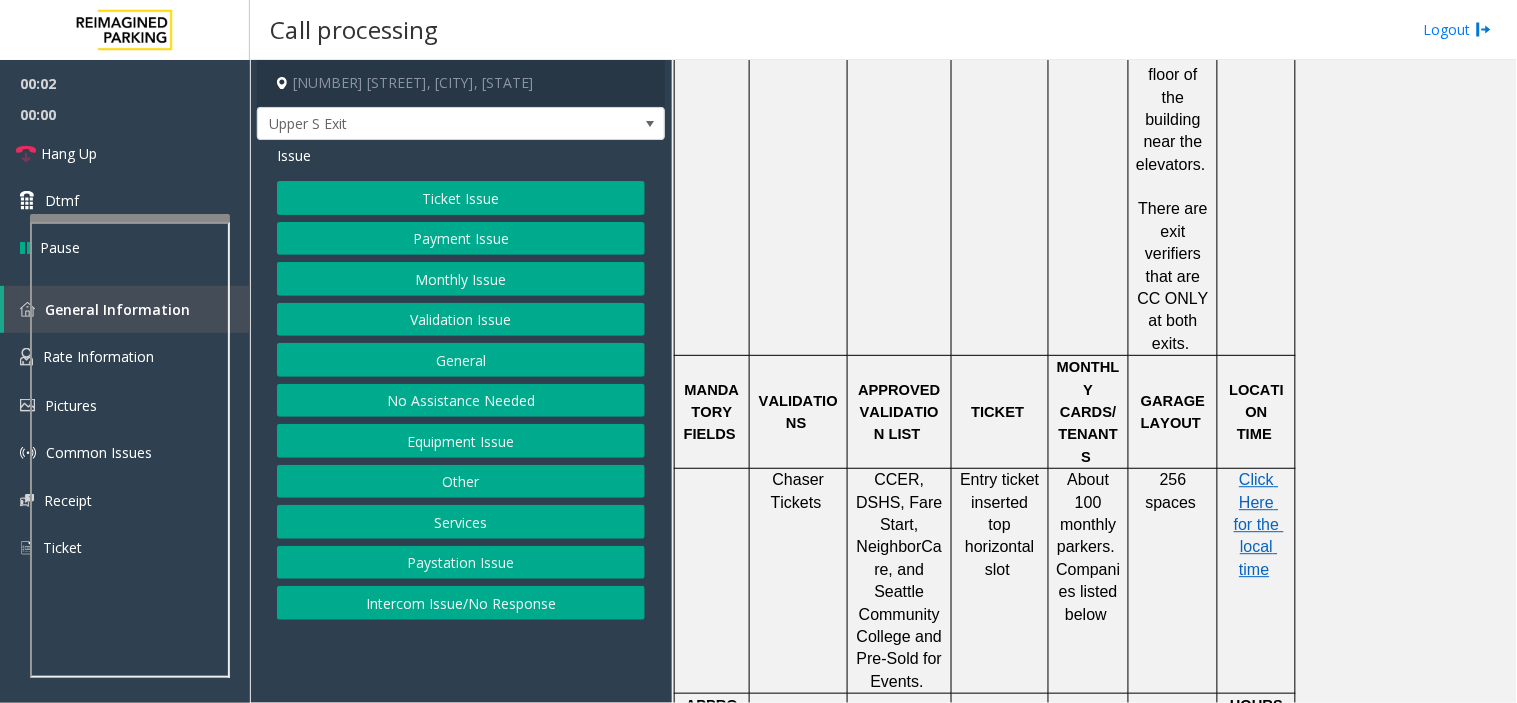 click on "CCER, DSHS, Fare Start, NeighborCare" 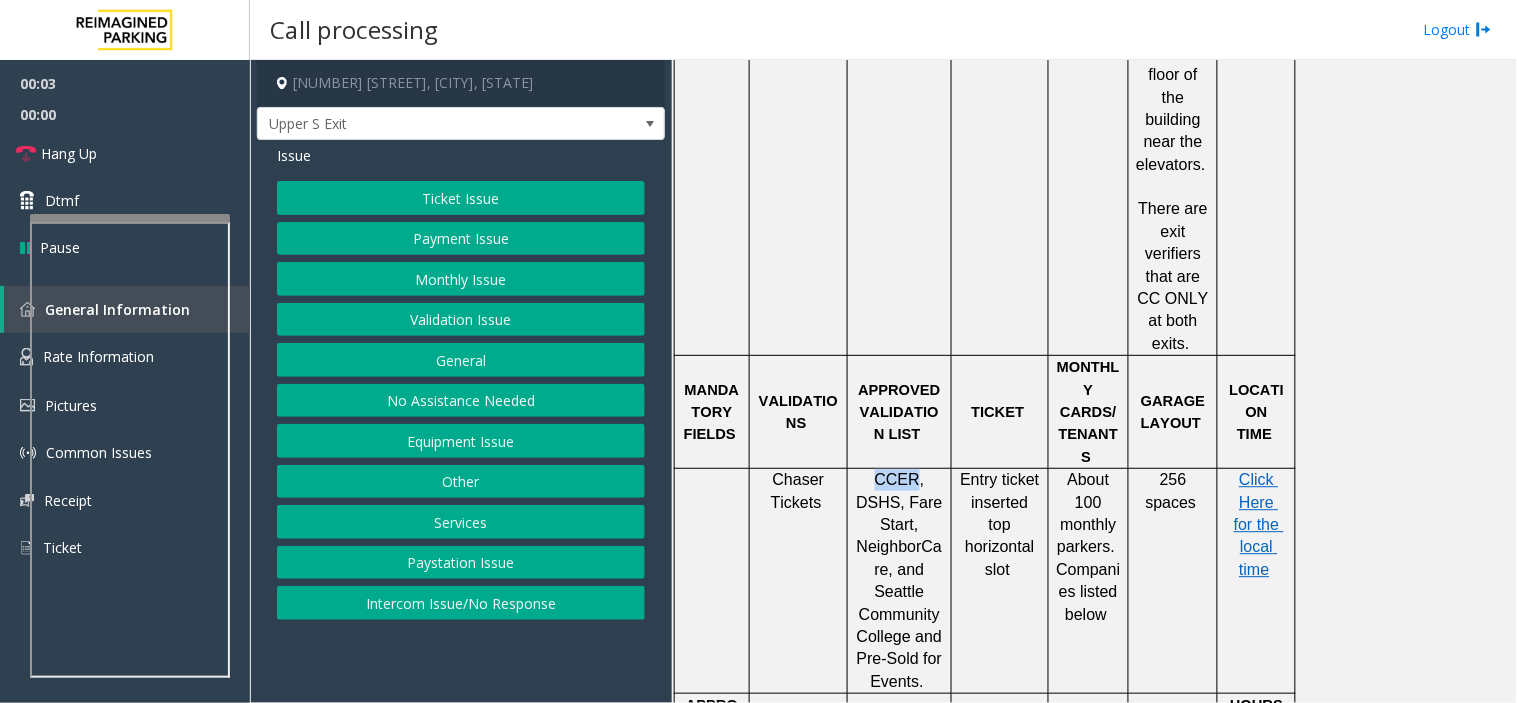 drag, startPoint x: 881, startPoint y: 392, endPoint x: 936, endPoint y: 580, distance: 195.88007 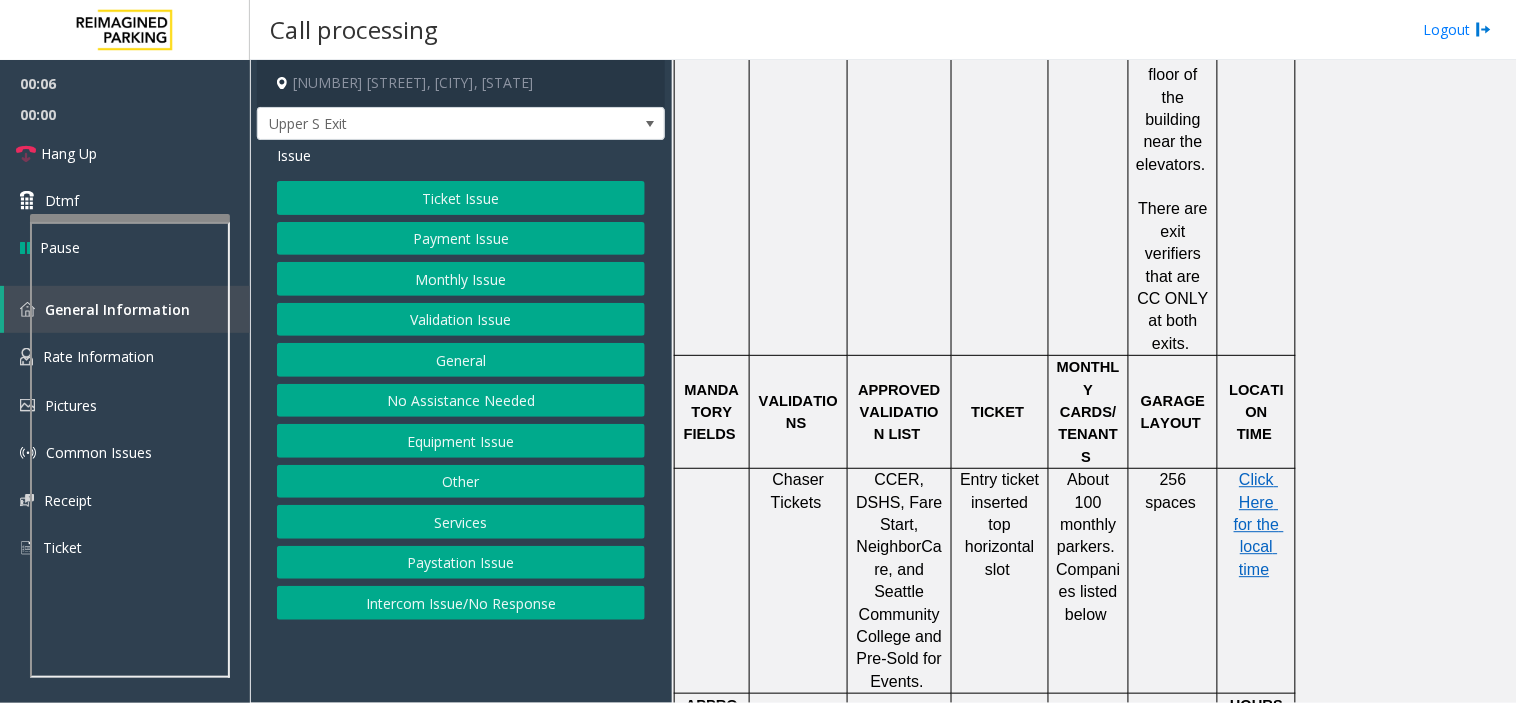 click on "CCER, DSHS, Fare Start, NeighborCare" 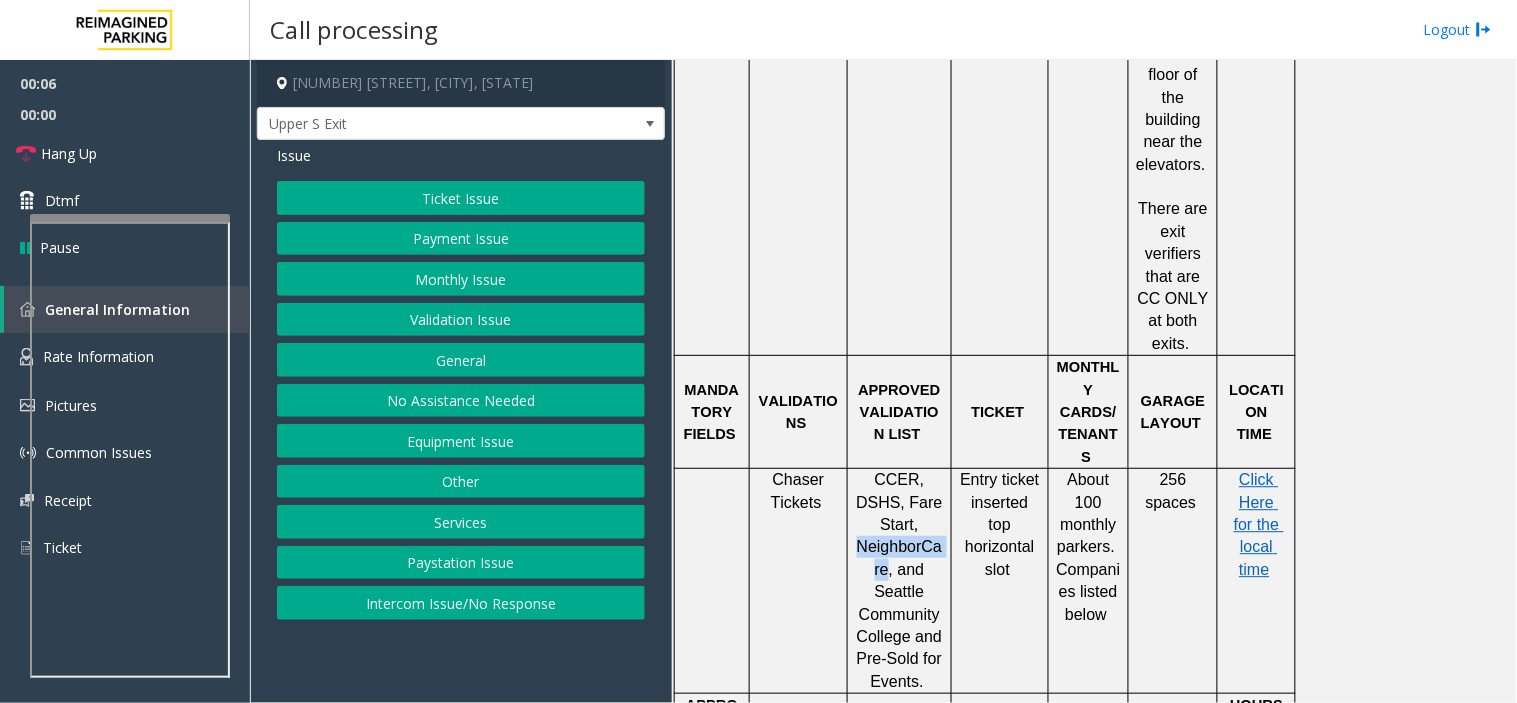 click on "CCER, DSHS, Fare Start, NeighborCare" 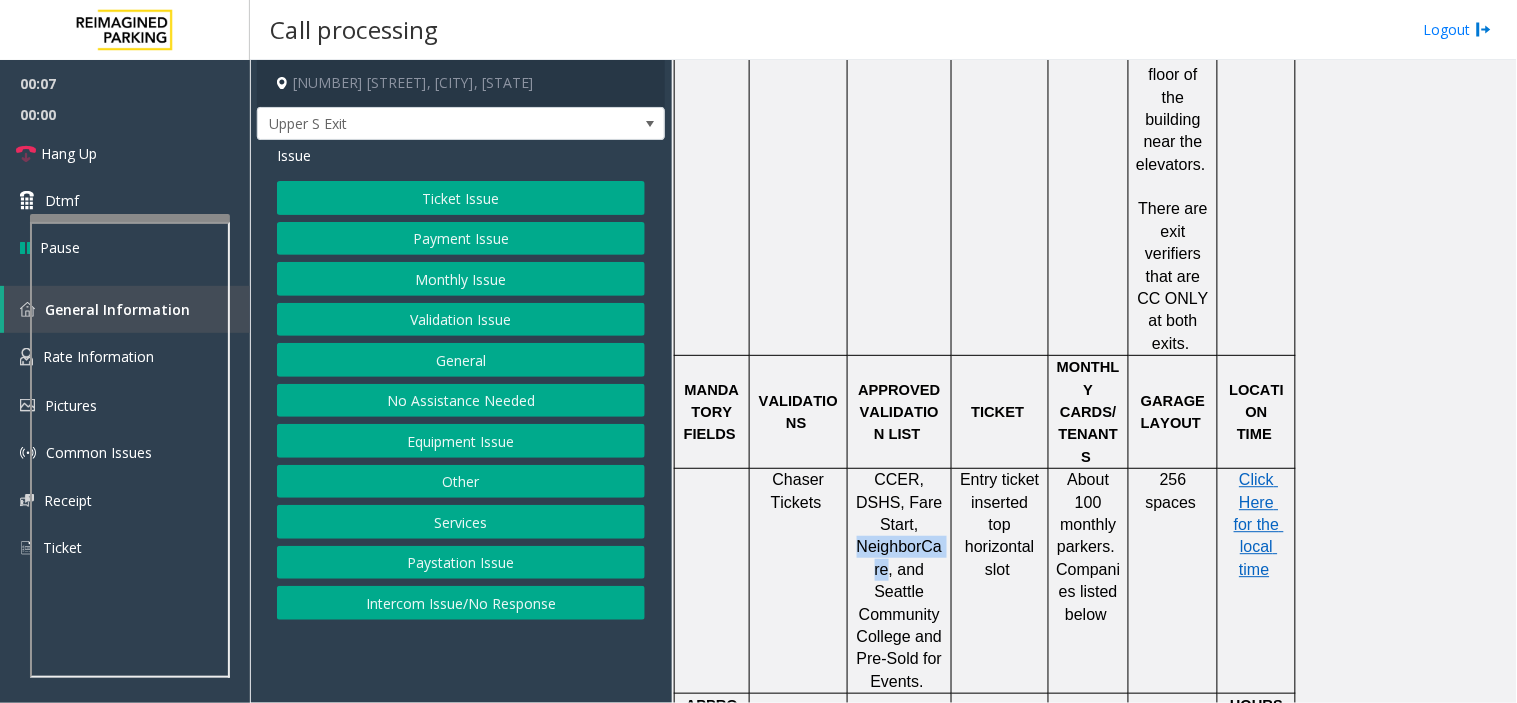 click on "Validation Issue" 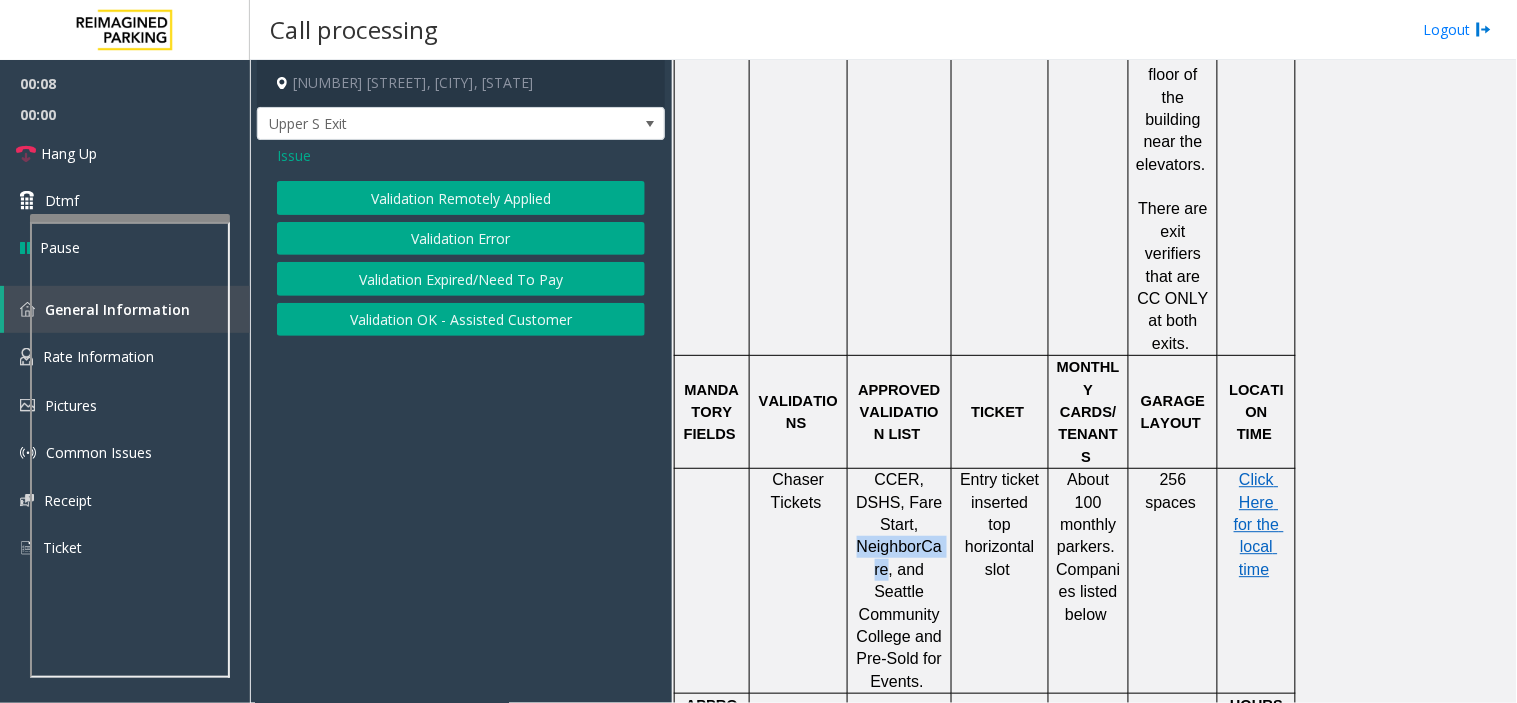 click on "Validation Error" 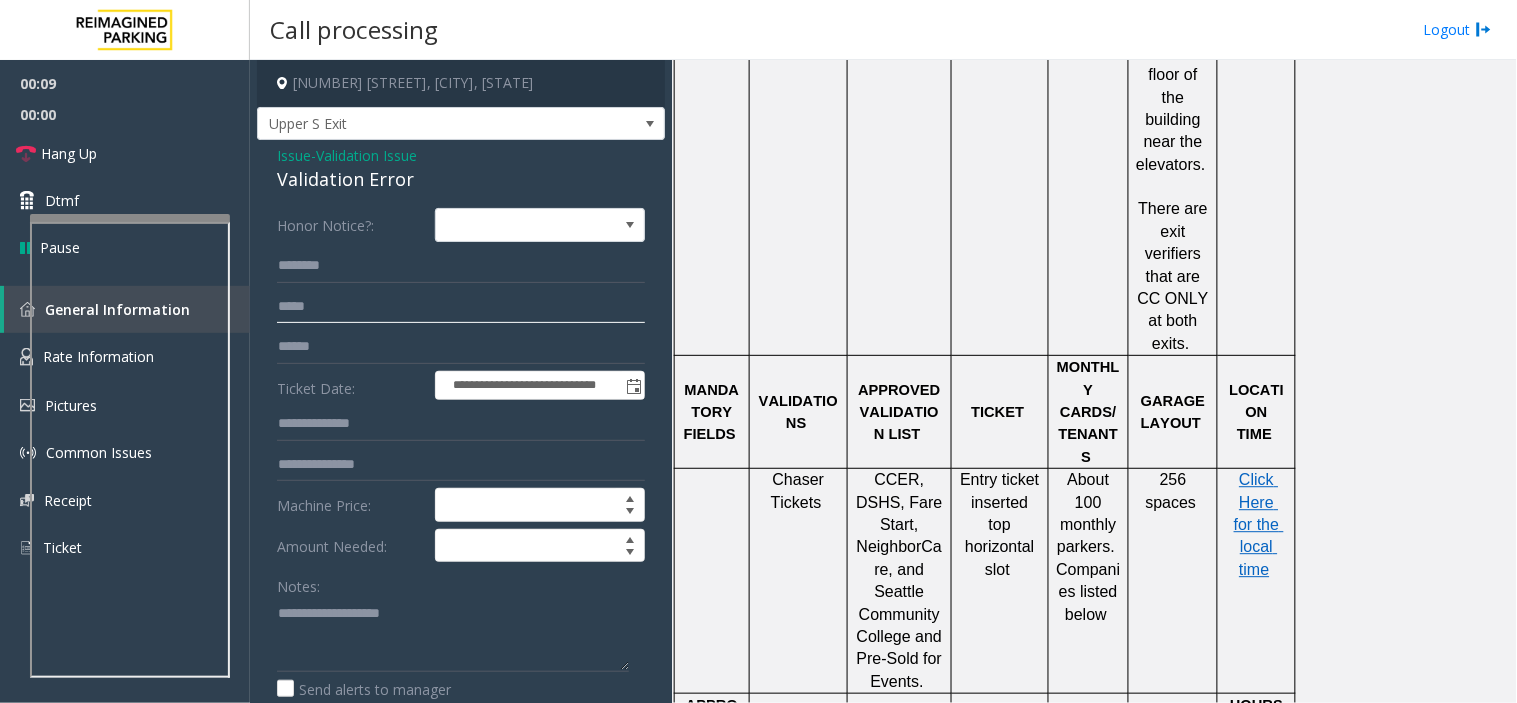 click 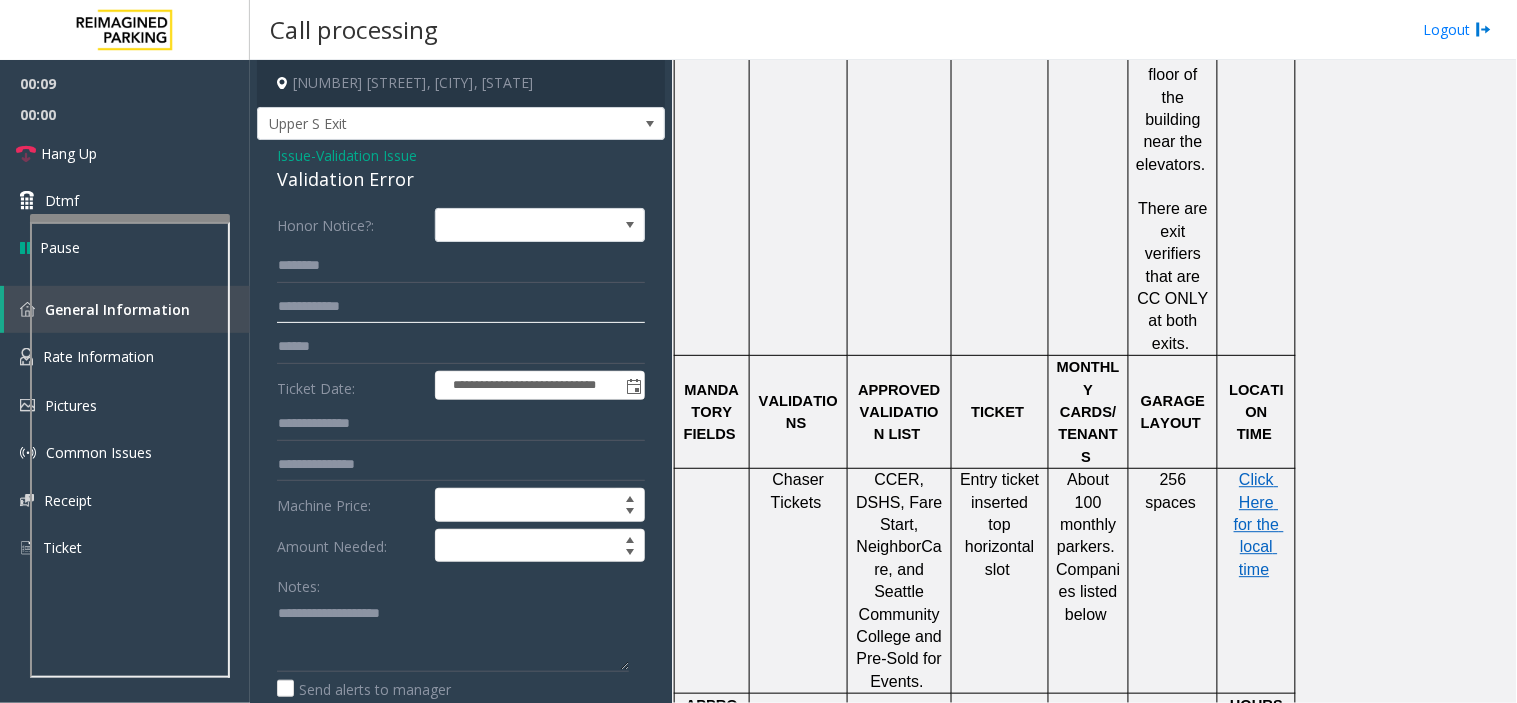 type on "**********" 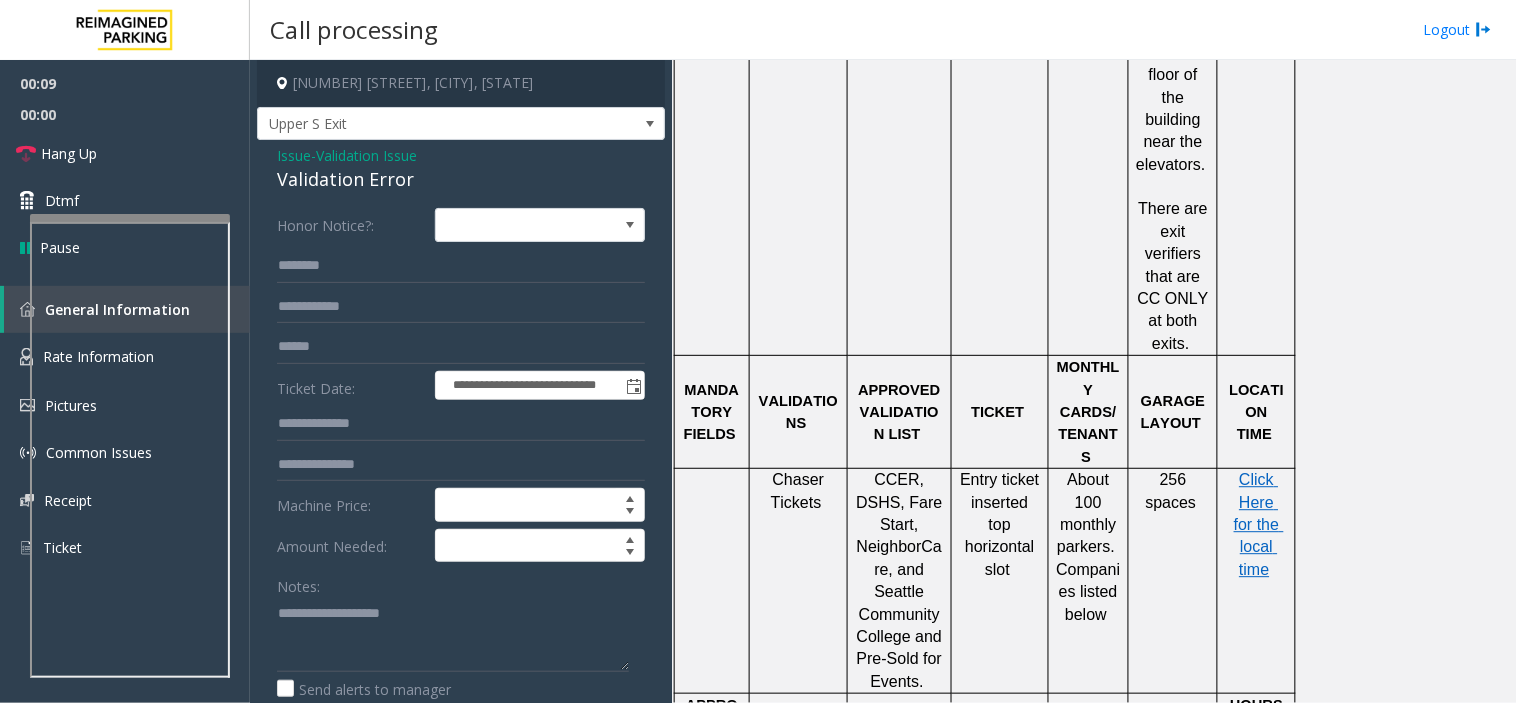 click on "Validation Error" 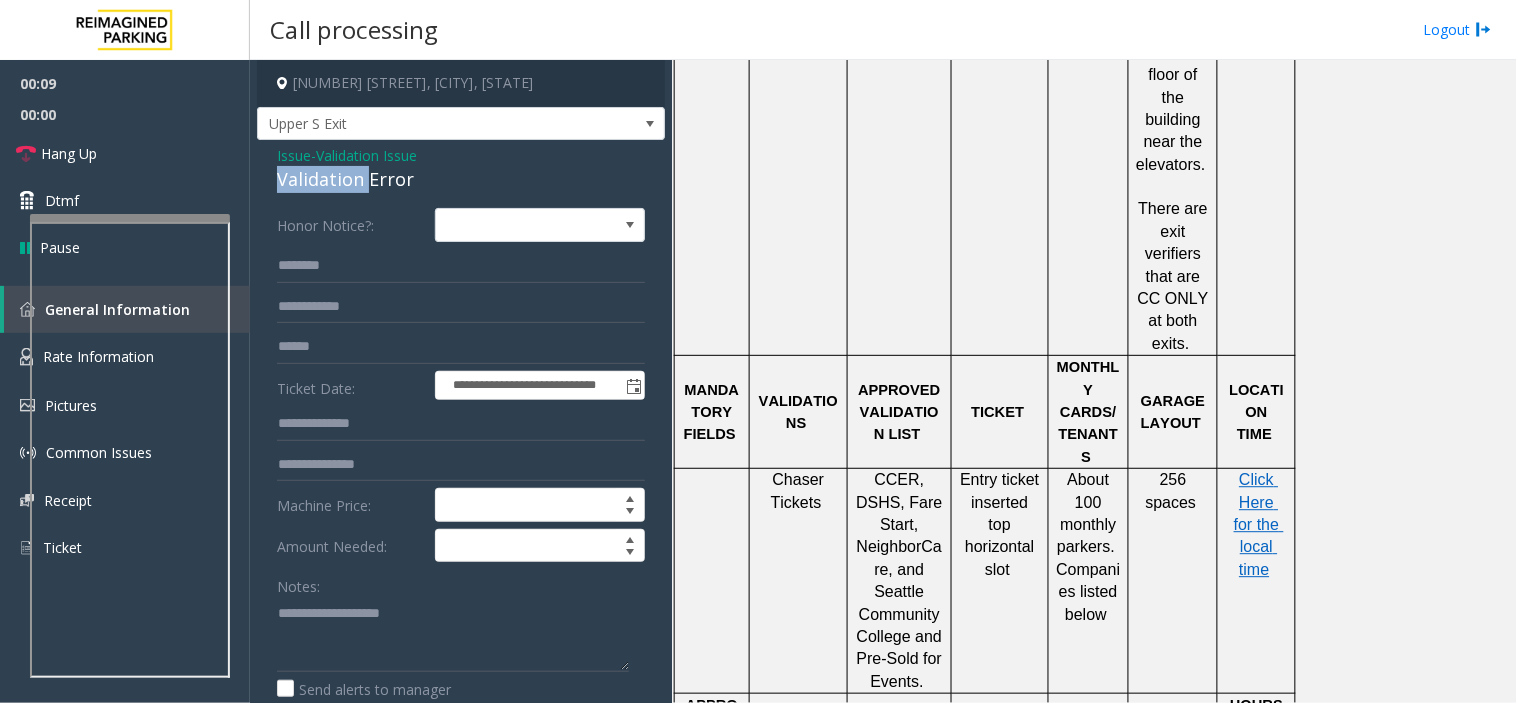 click on "Validation Error" 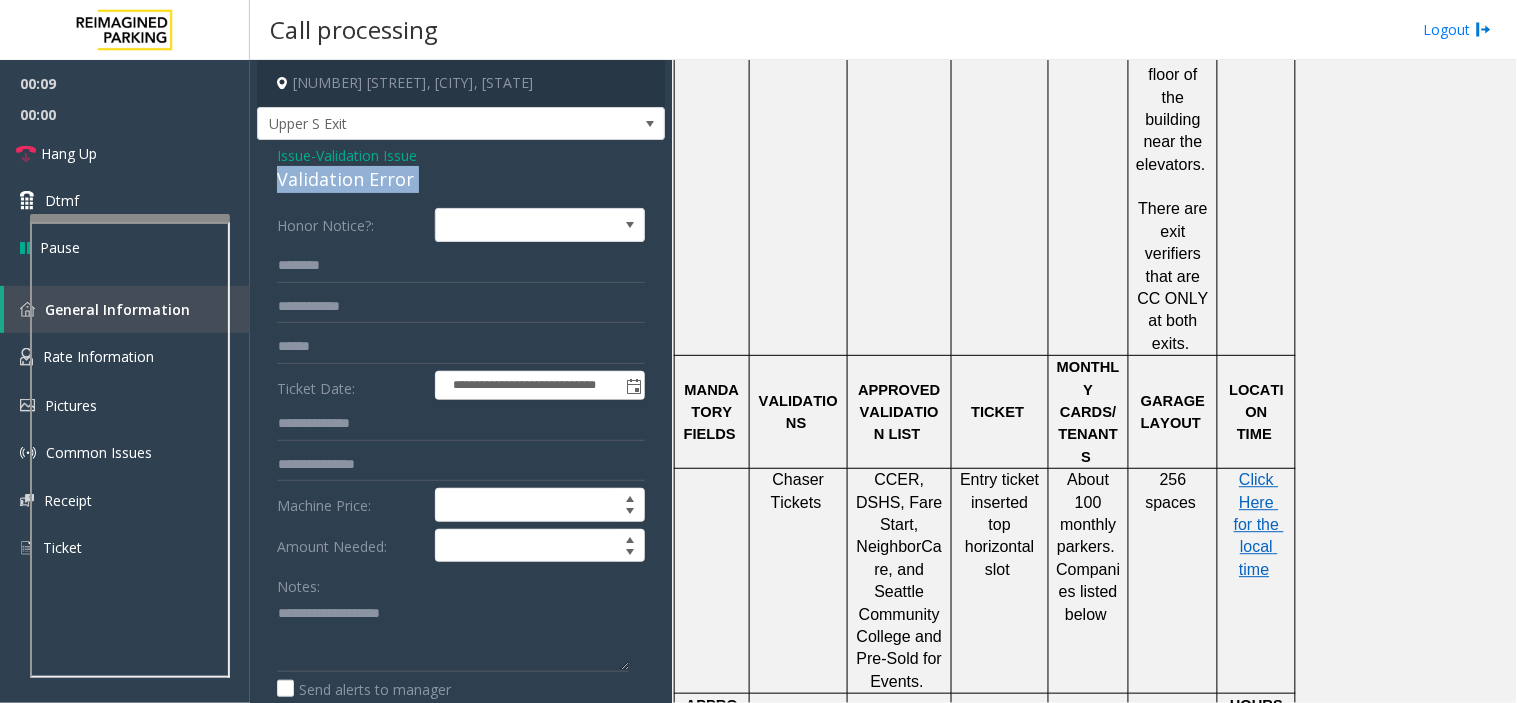 click on "Validation Error" 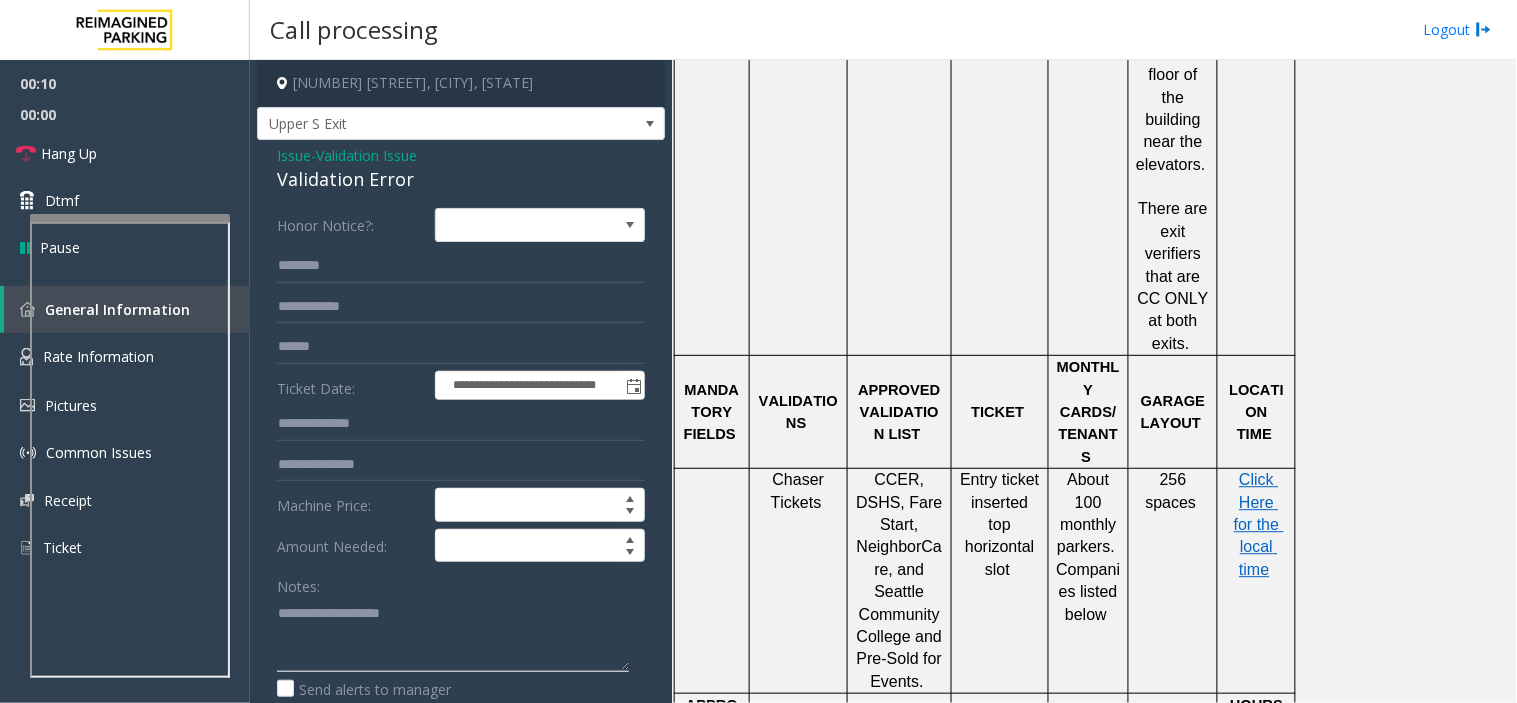 click 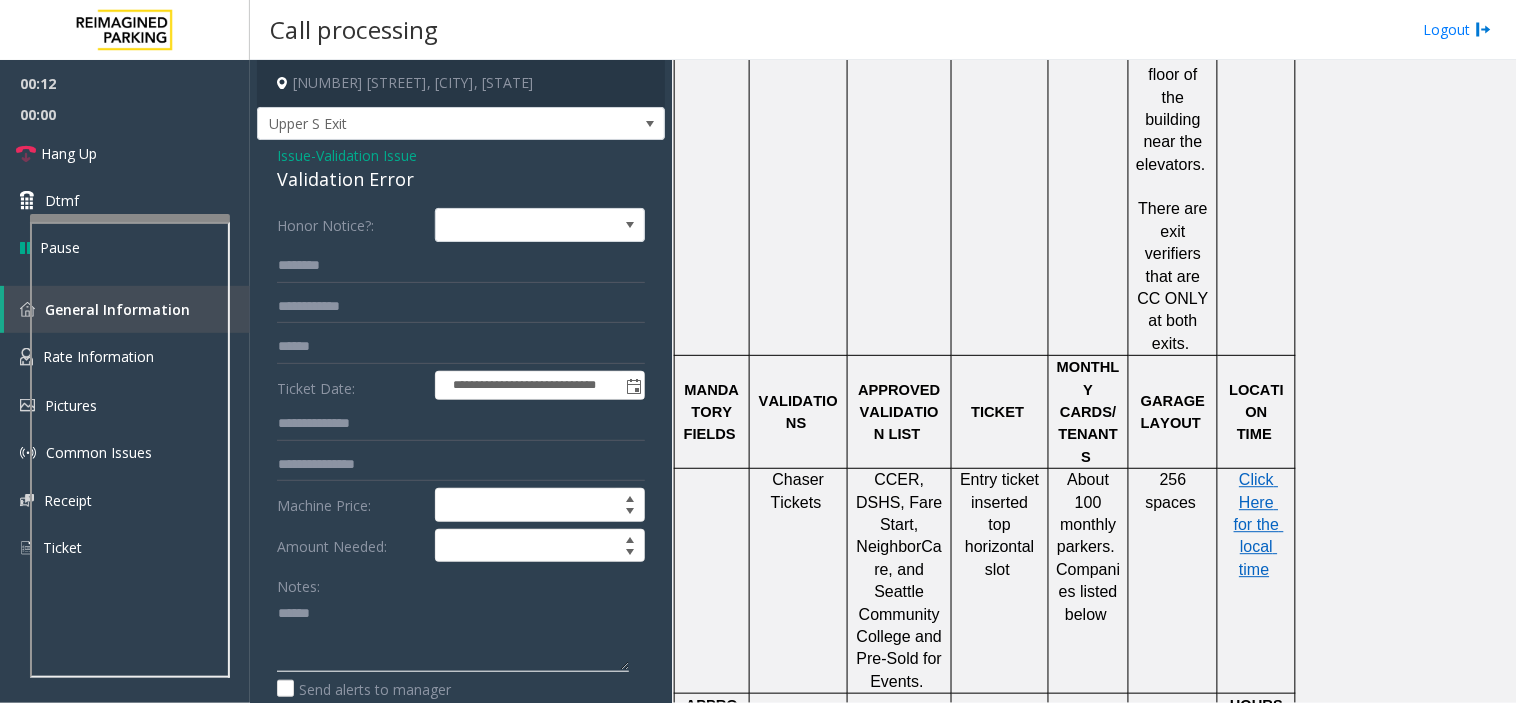 paste on "**********" 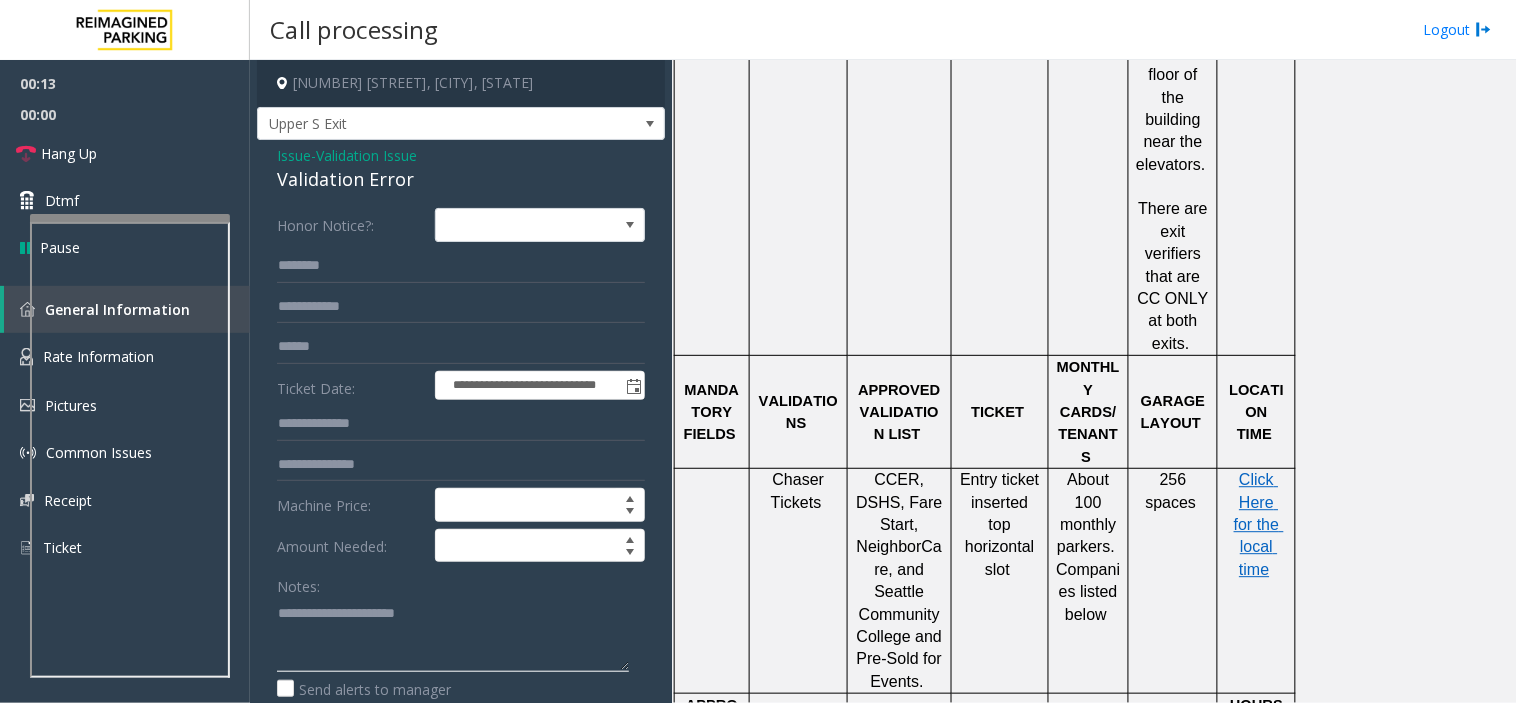 type on "**********" 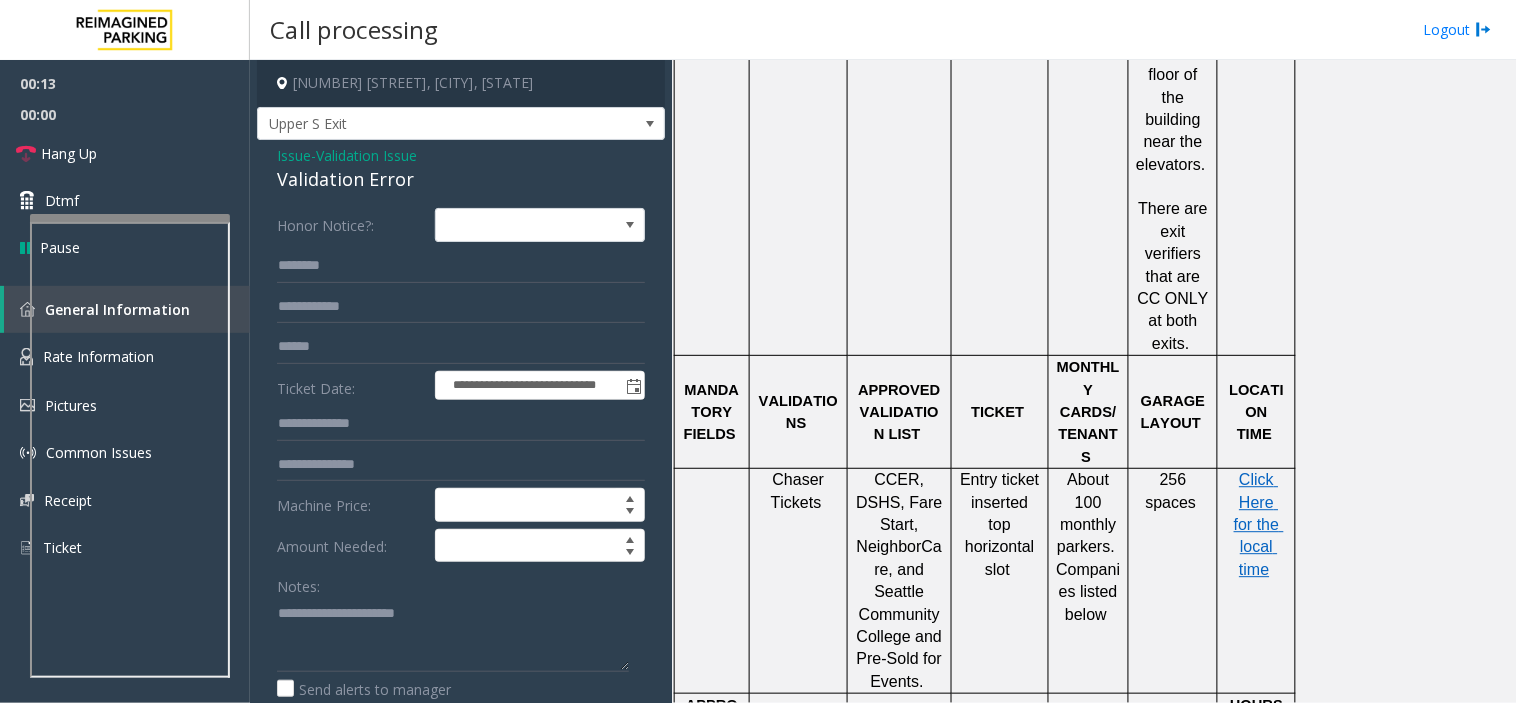 click on "**********" 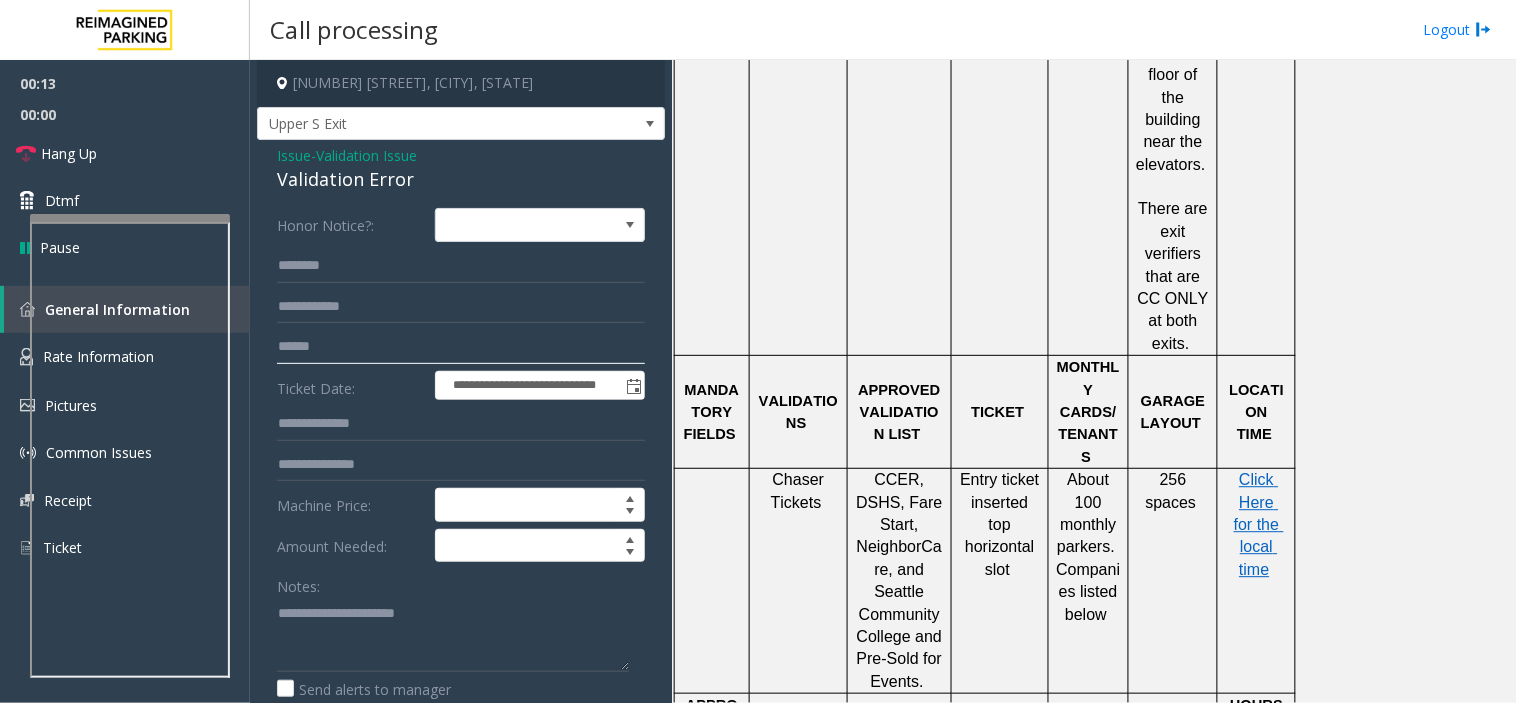 click 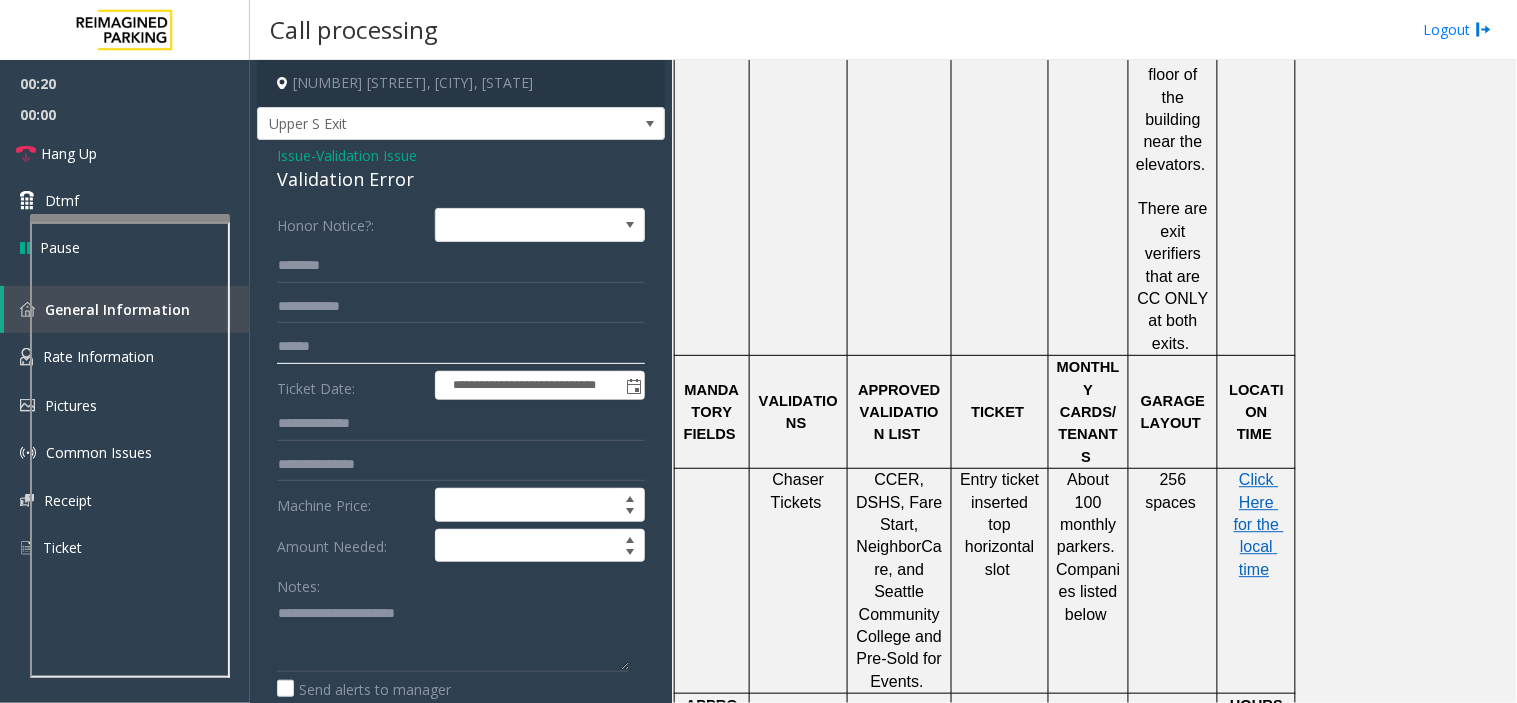 type on "******" 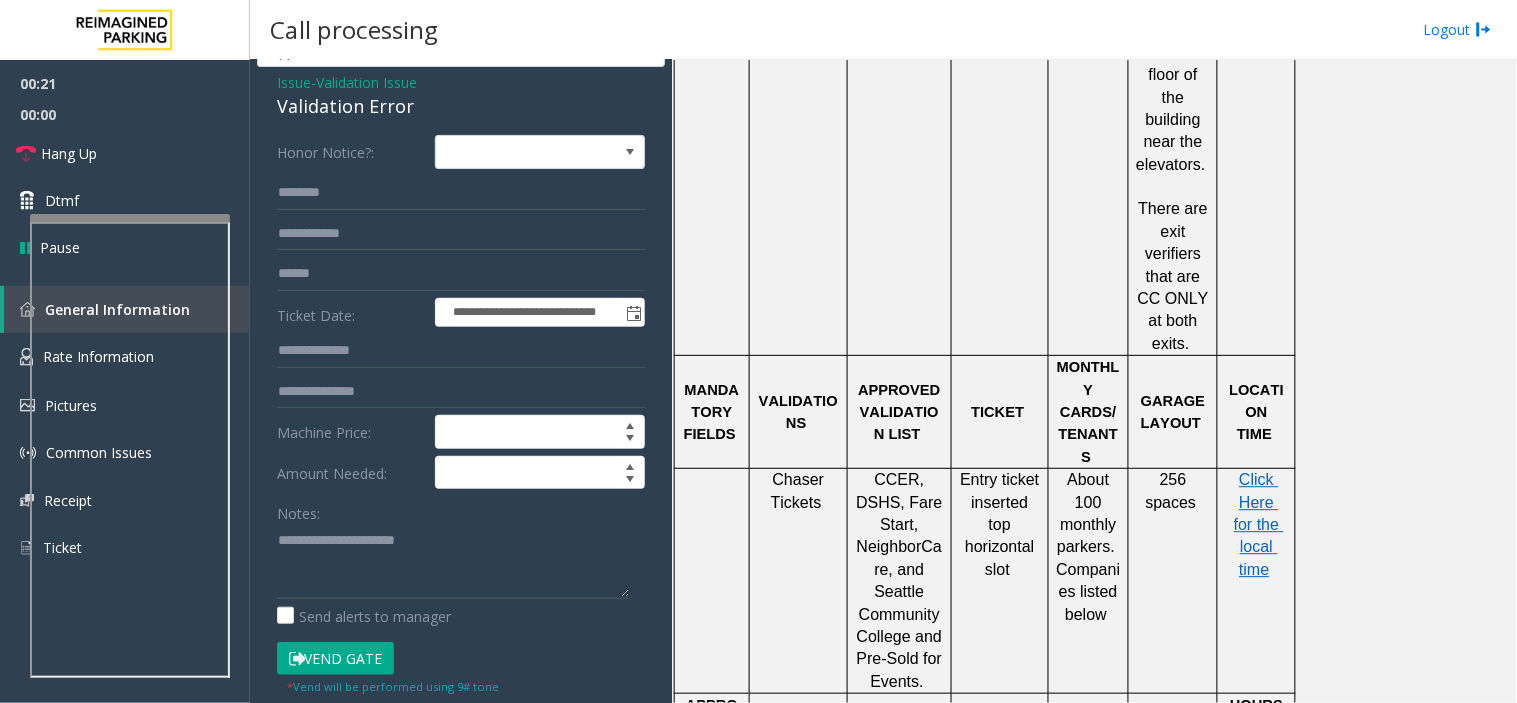 scroll, scrollTop: 111, scrollLeft: 0, axis: vertical 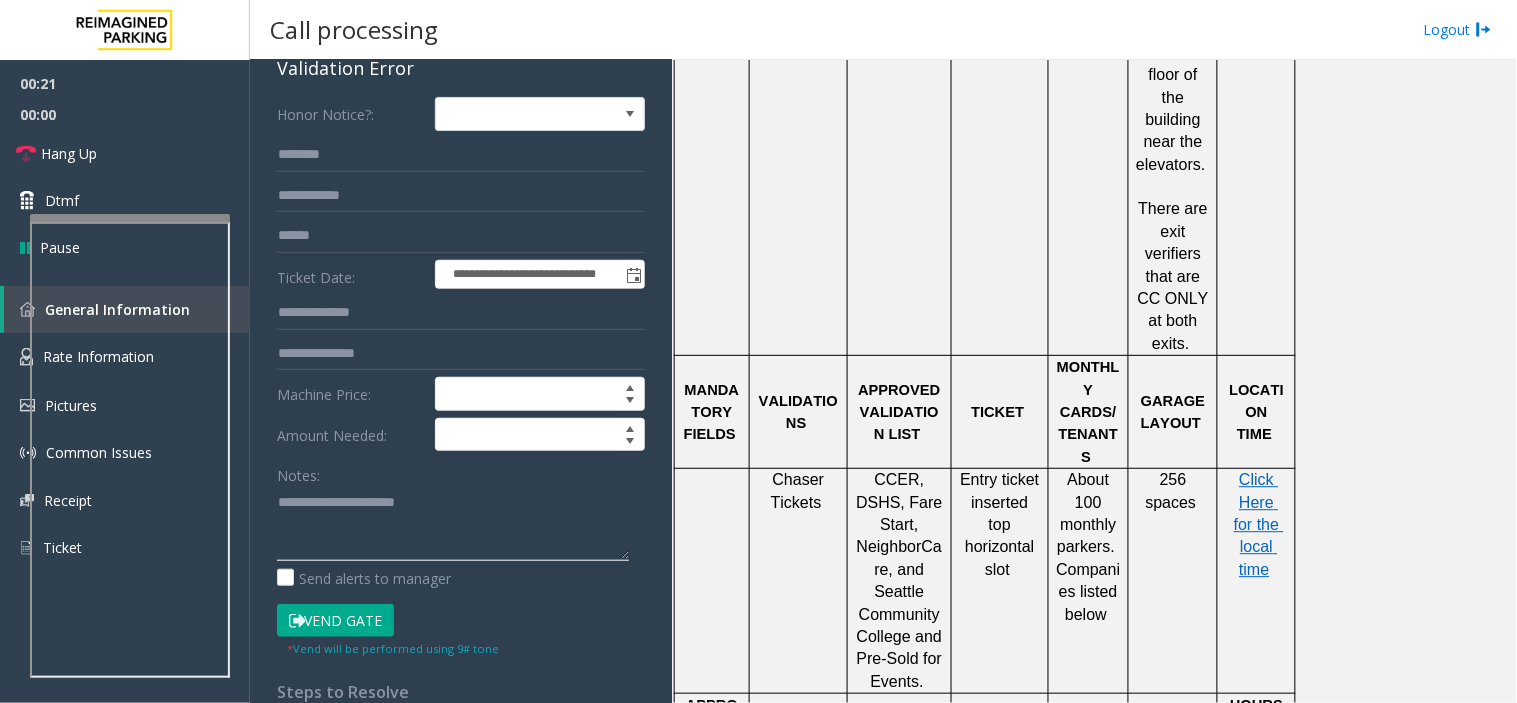 click 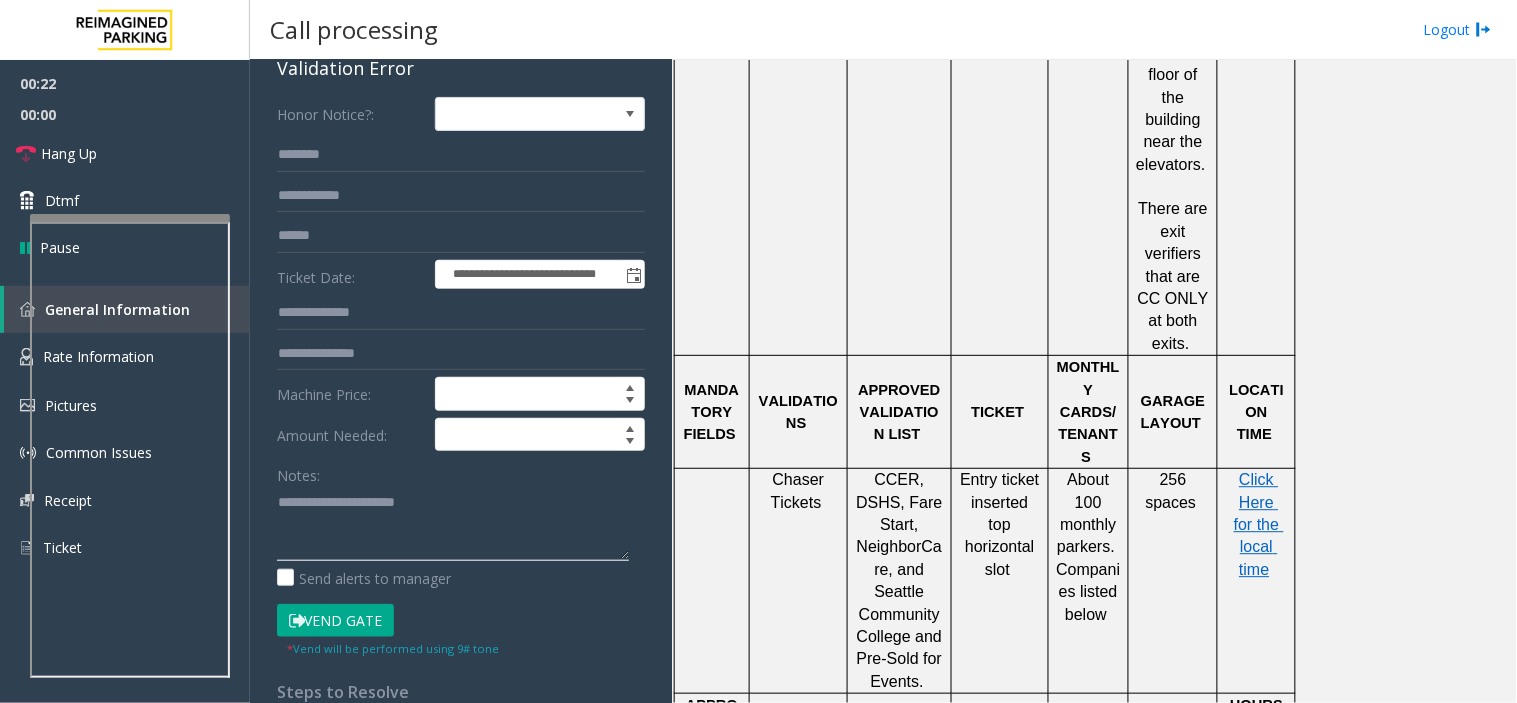 click 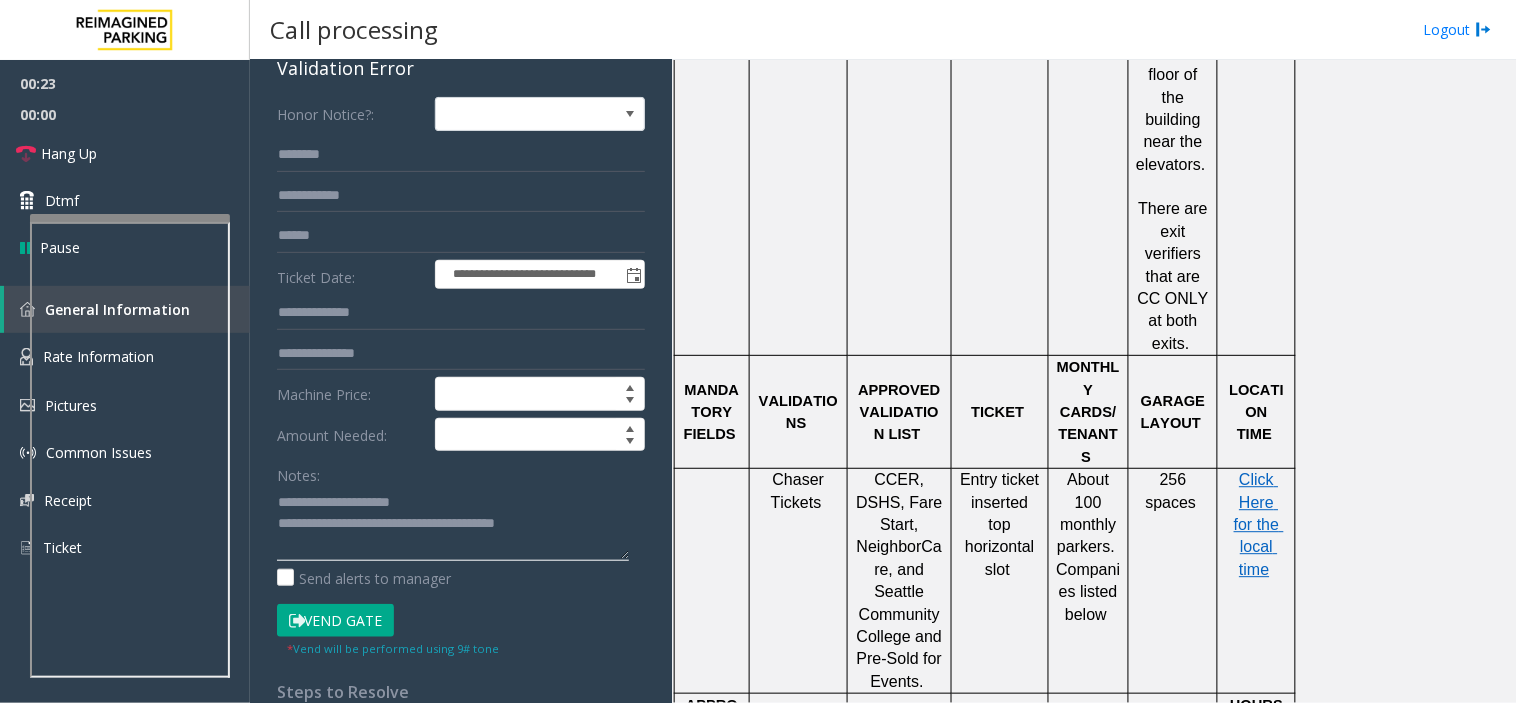 type on "**********" 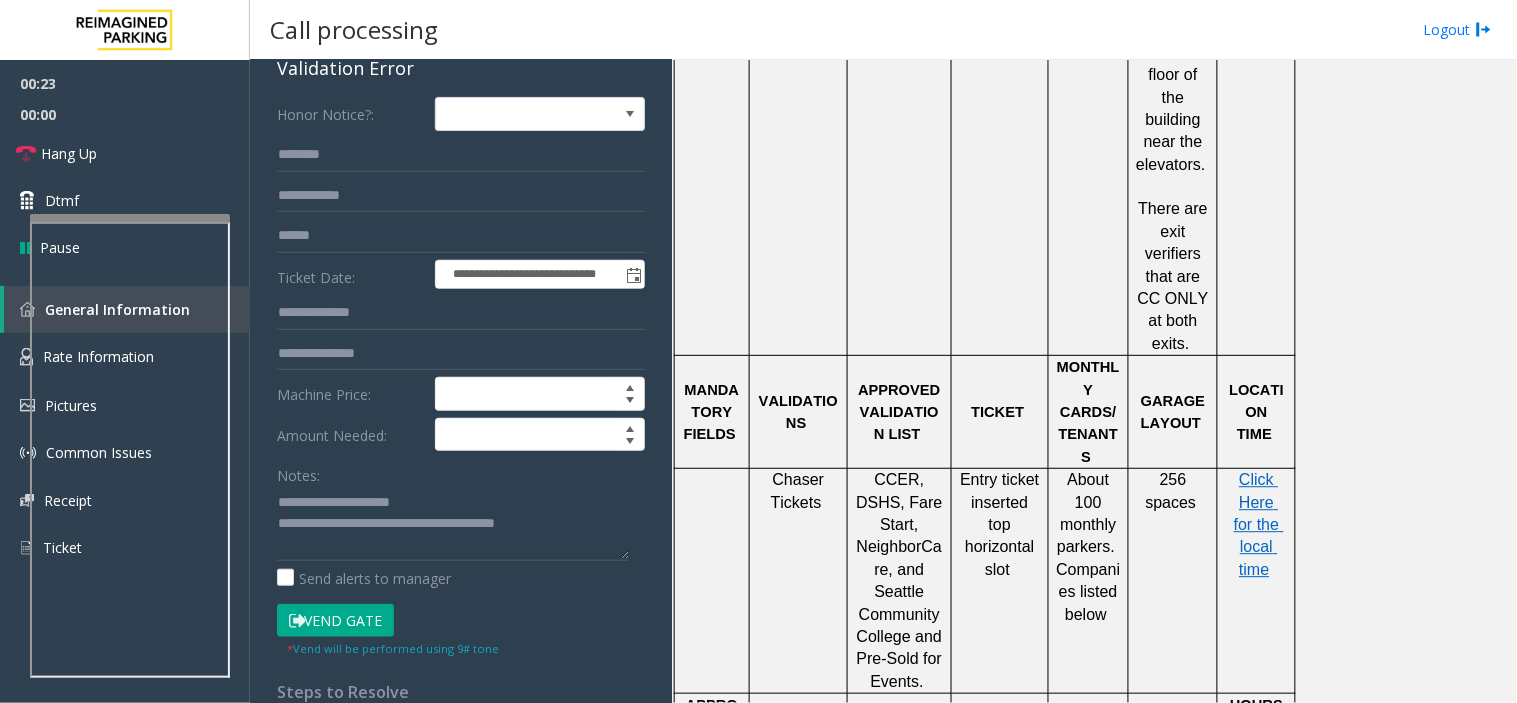 drag, startPoint x: 411, startPoint y: 131, endPoint x: 418, endPoint y: 156, distance: 25.96151 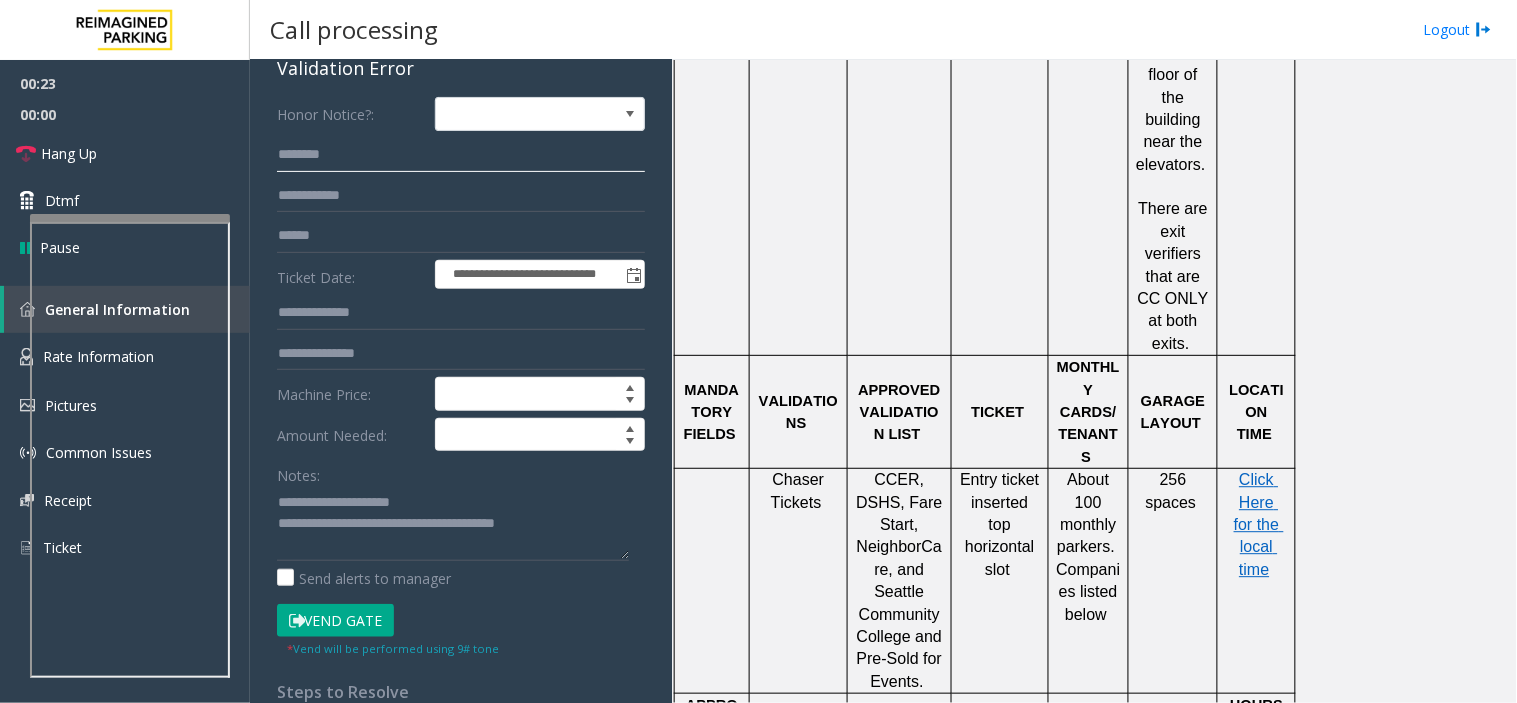 click 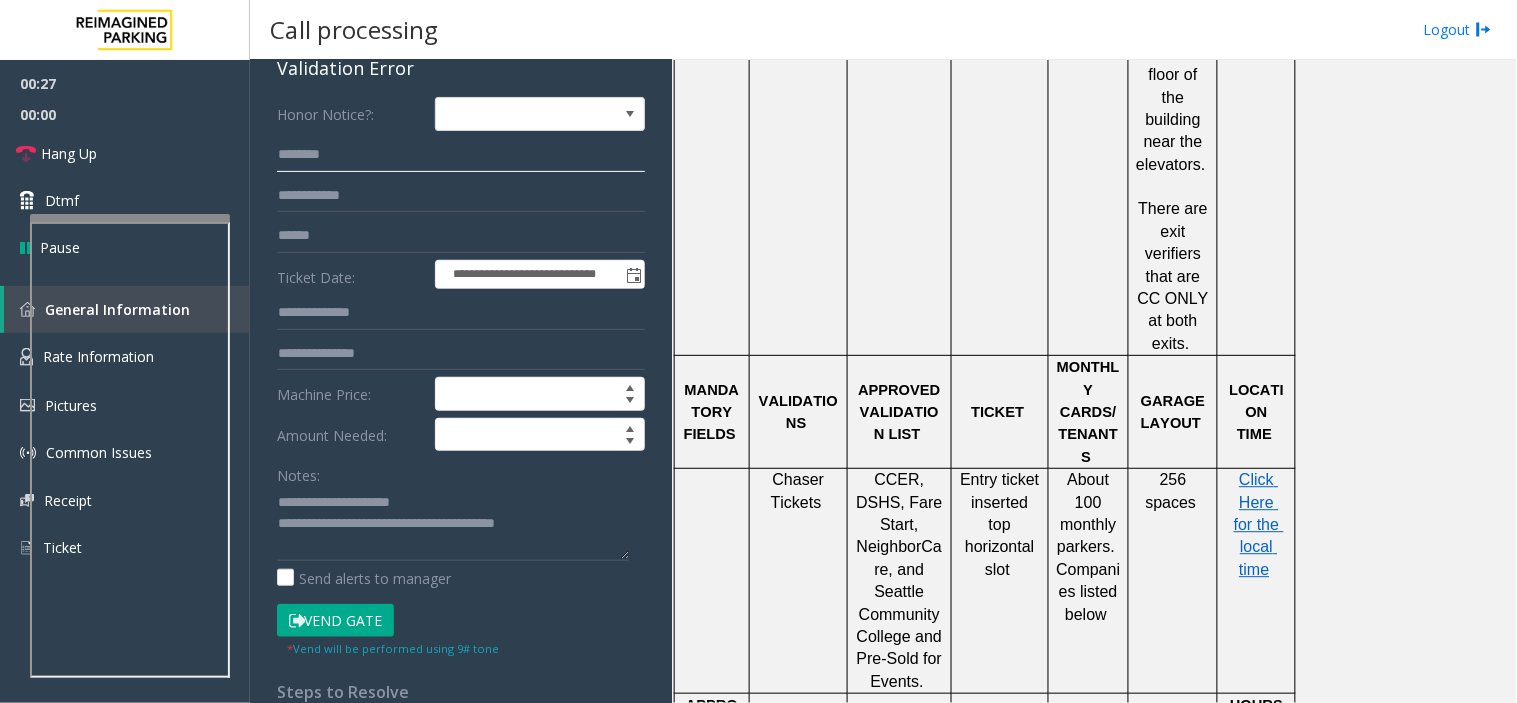 type on "*******" 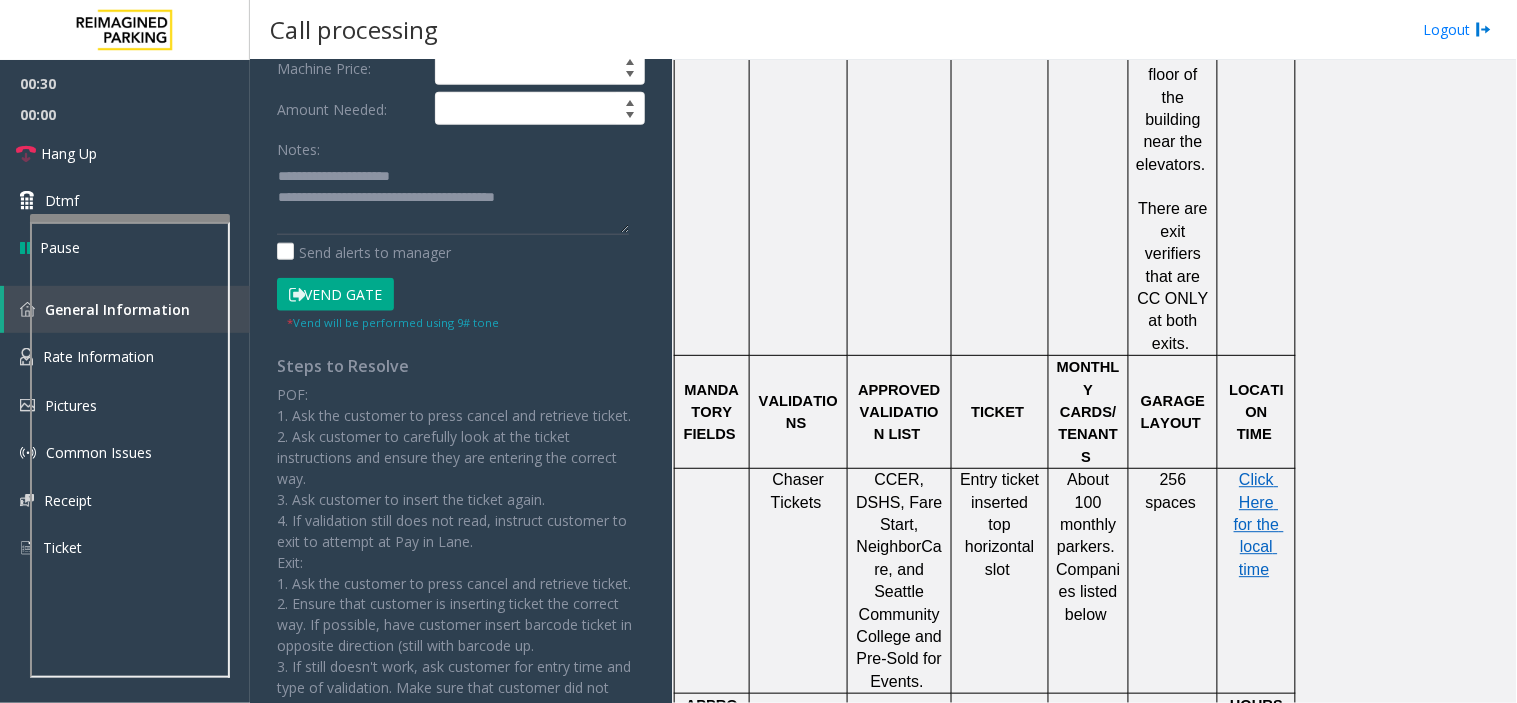scroll, scrollTop: 444, scrollLeft: 0, axis: vertical 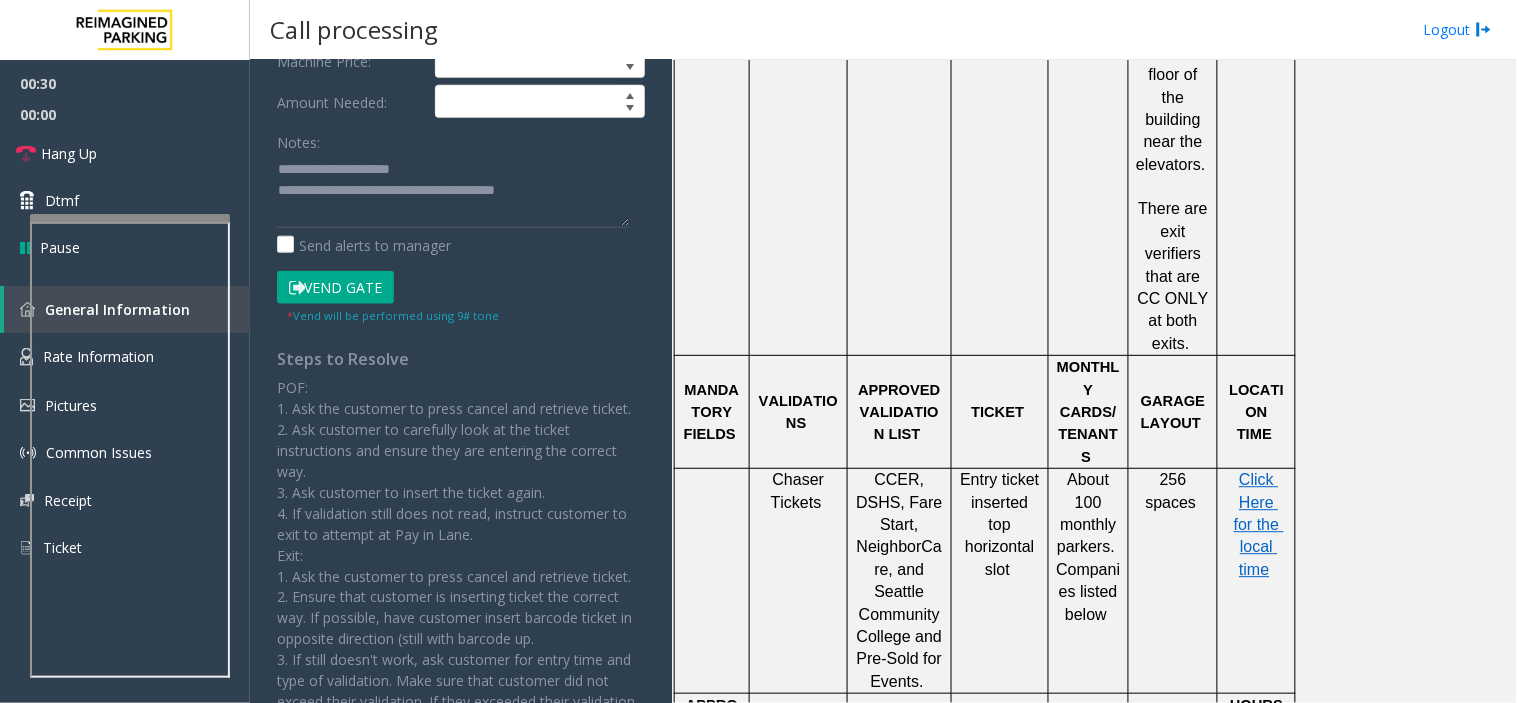 click on "Vend Gate" 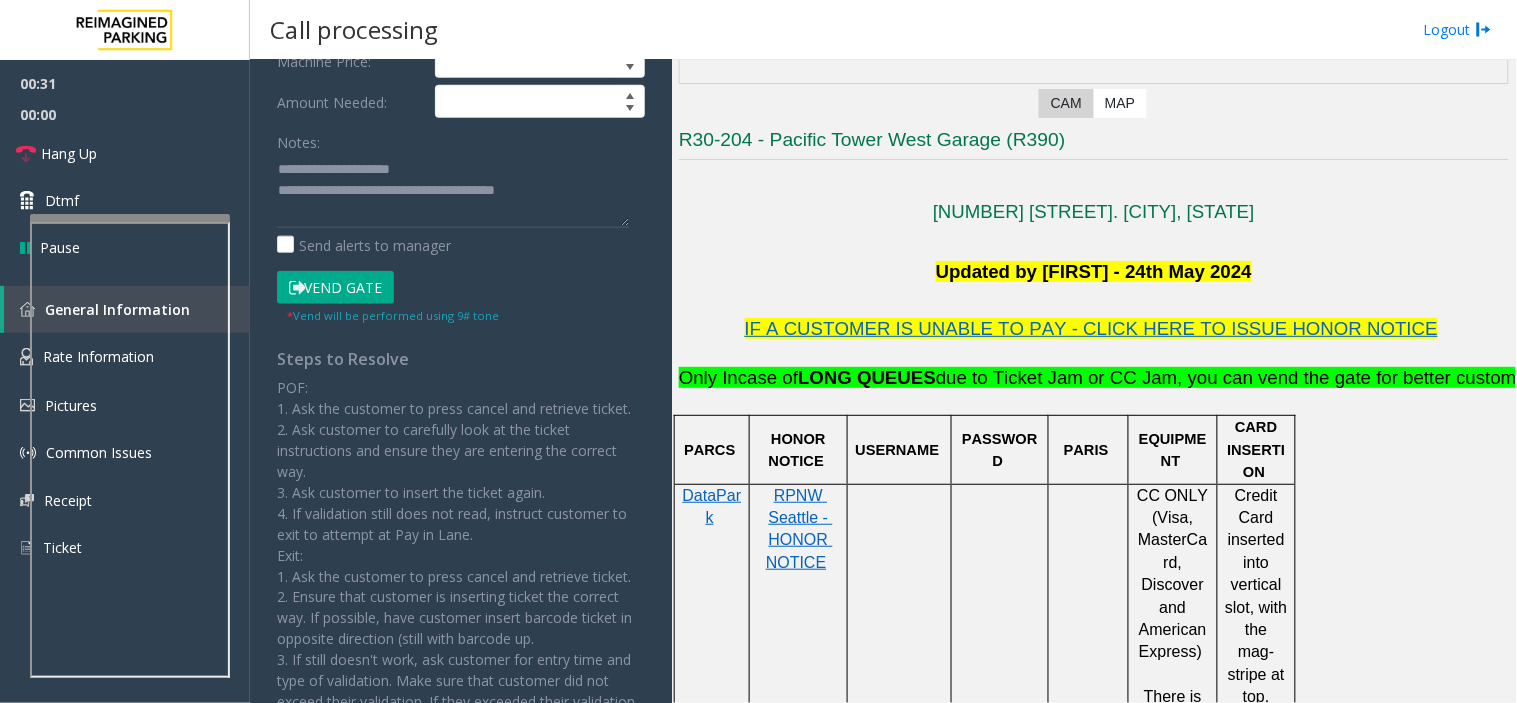 scroll, scrollTop: 333, scrollLeft: 0, axis: vertical 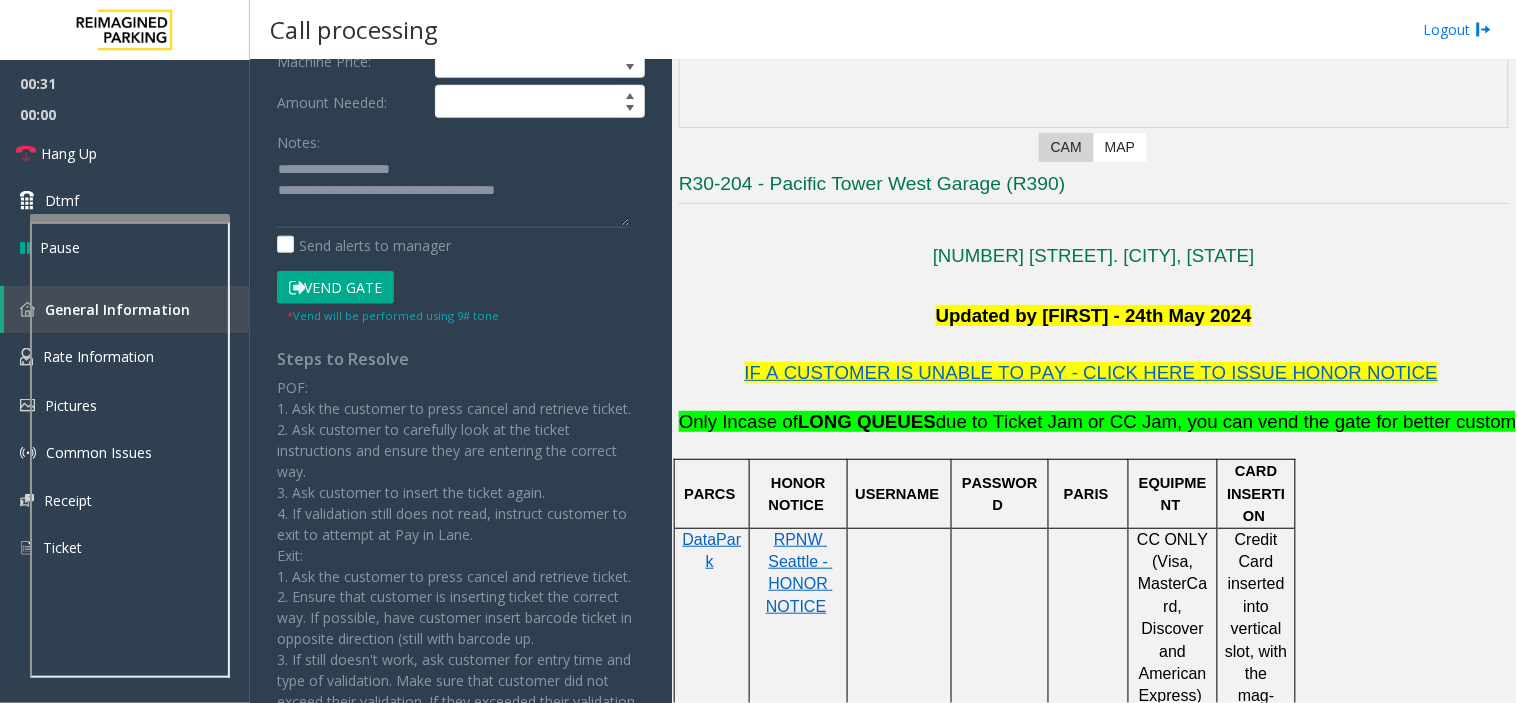 click on "IF A CUSTOMER IS UNABLE TO PAY - CLICK HERE TO ISSUE HONOR NOTICE" 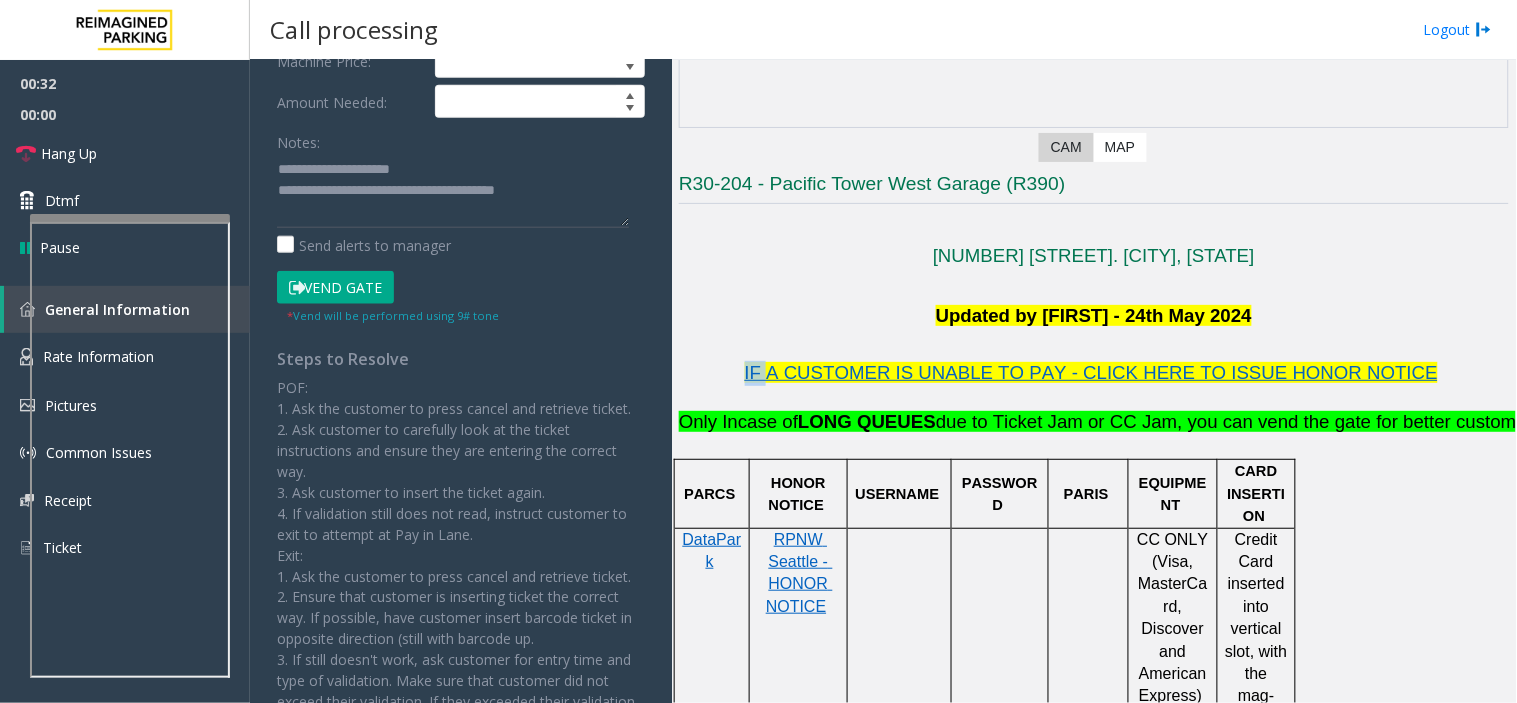 click on "IF A CUSTOMER IS UNABLE TO PAY - CLICK HERE TO ISSUE HONOR NOTICE" 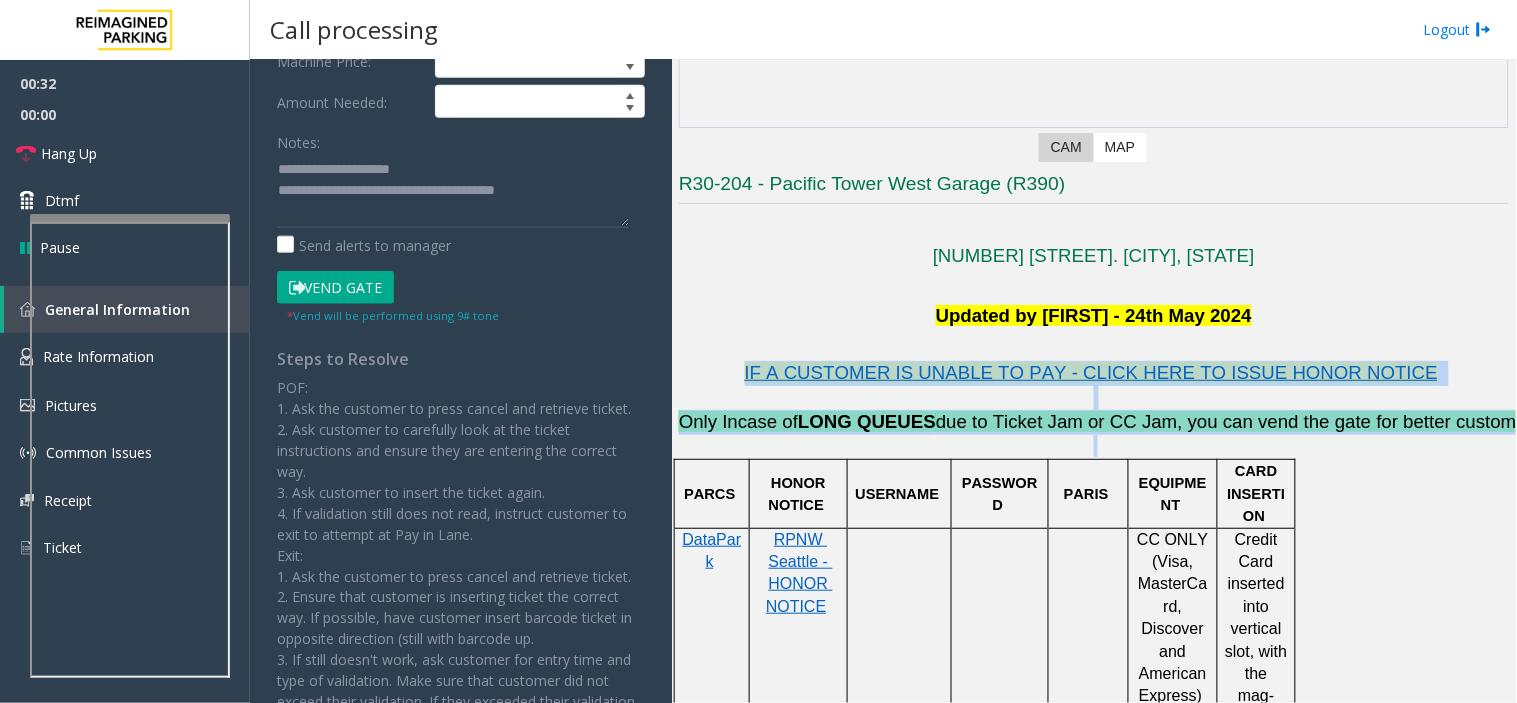 drag, startPoint x: 775, startPoint y: 372, endPoint x: 1204, endPoint y: 444, distance: 435 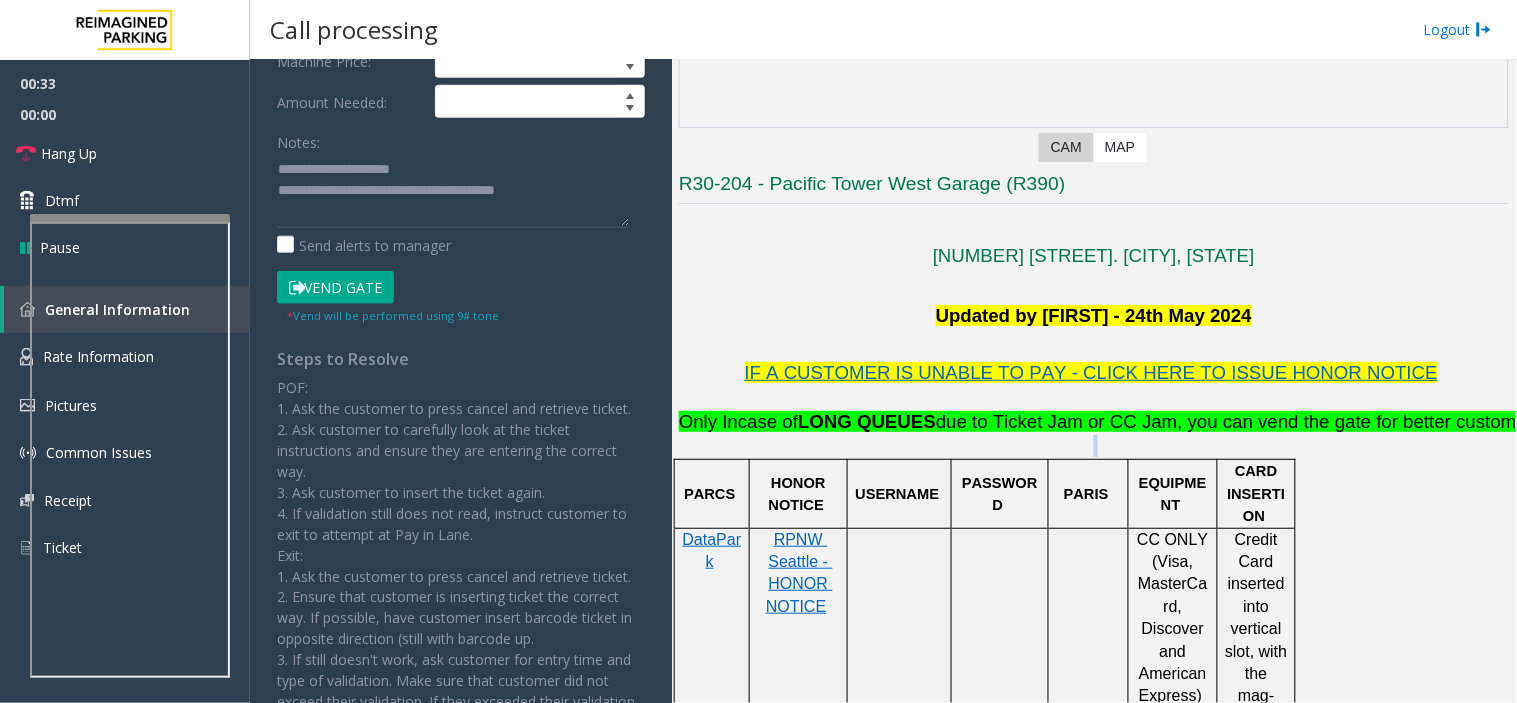 click 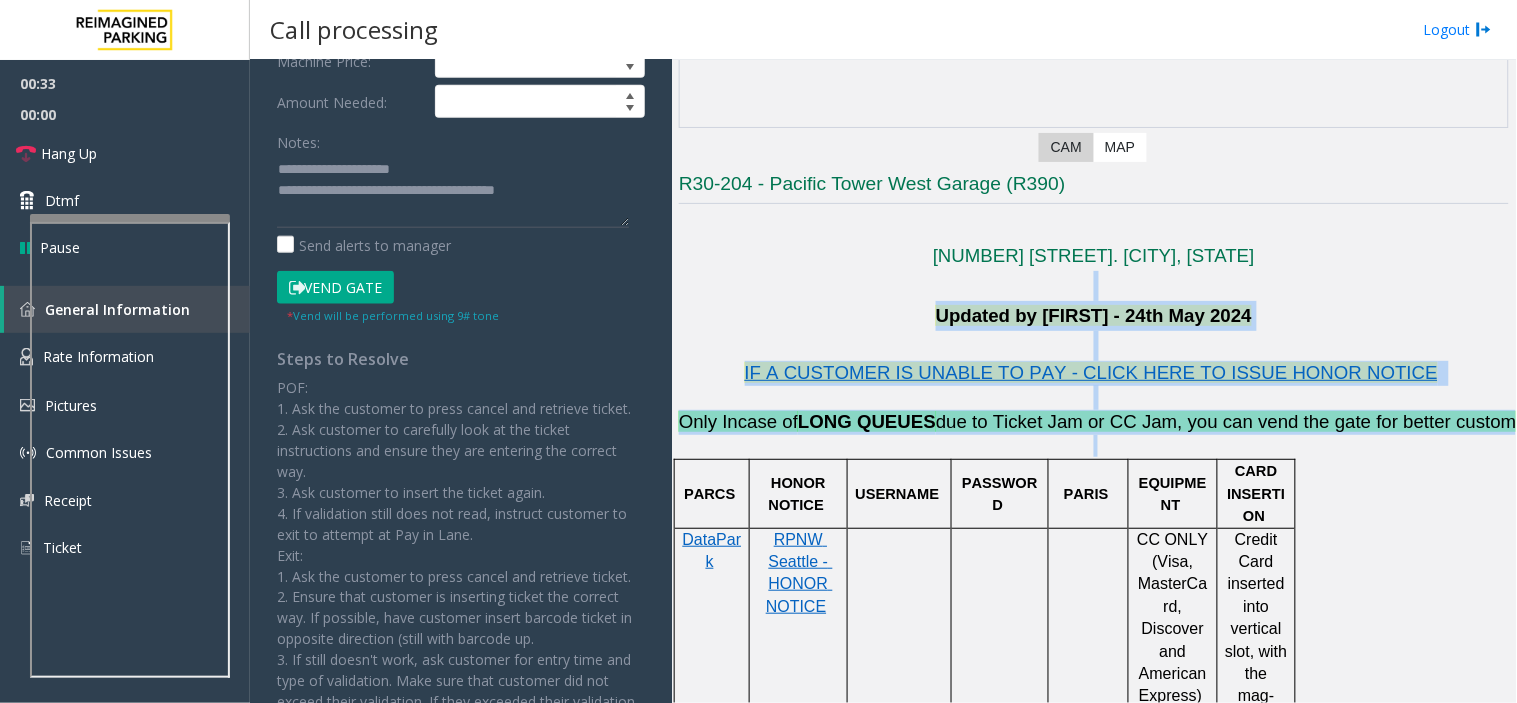 drag, startPoint x: 1204, startPoint y: 444, endPoint x: 944, endPoint y: 297, distance: 298.67877 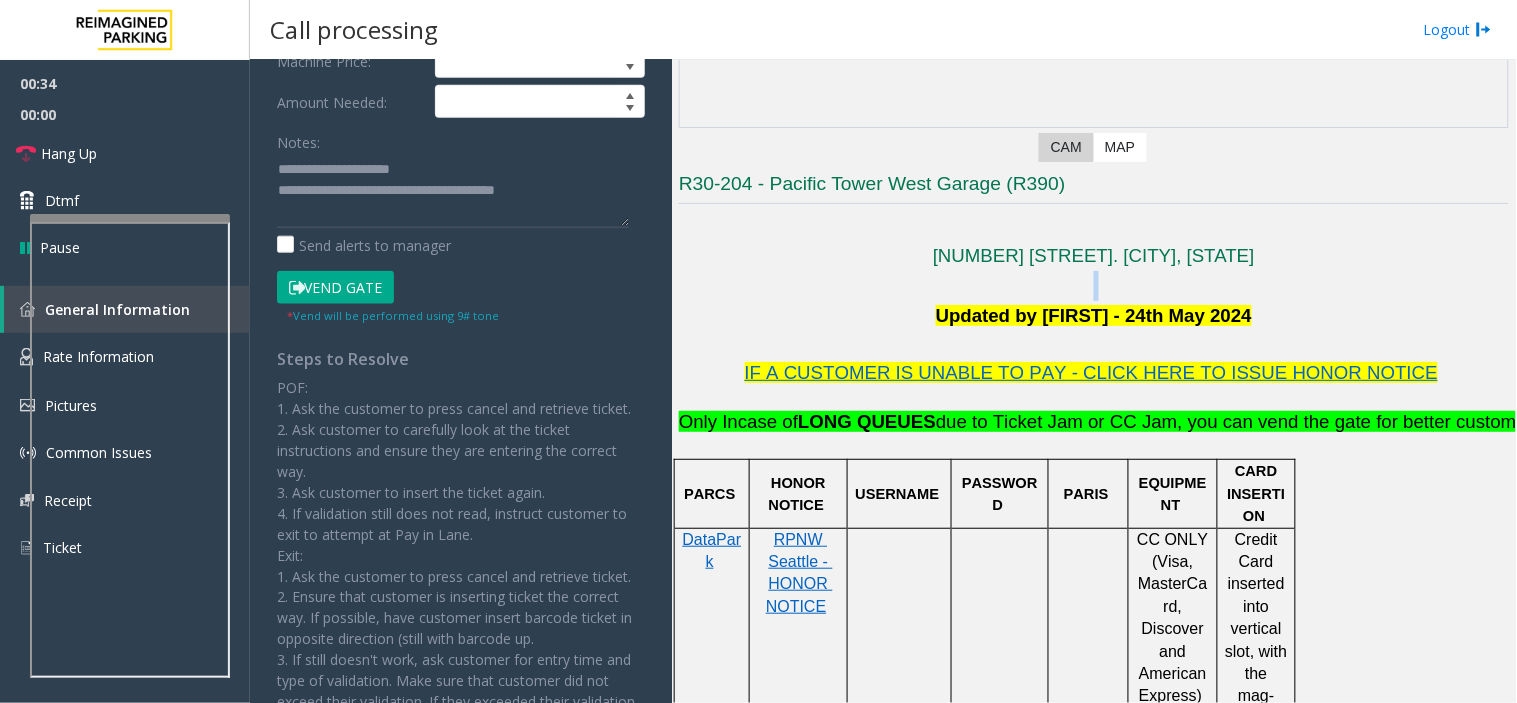 click 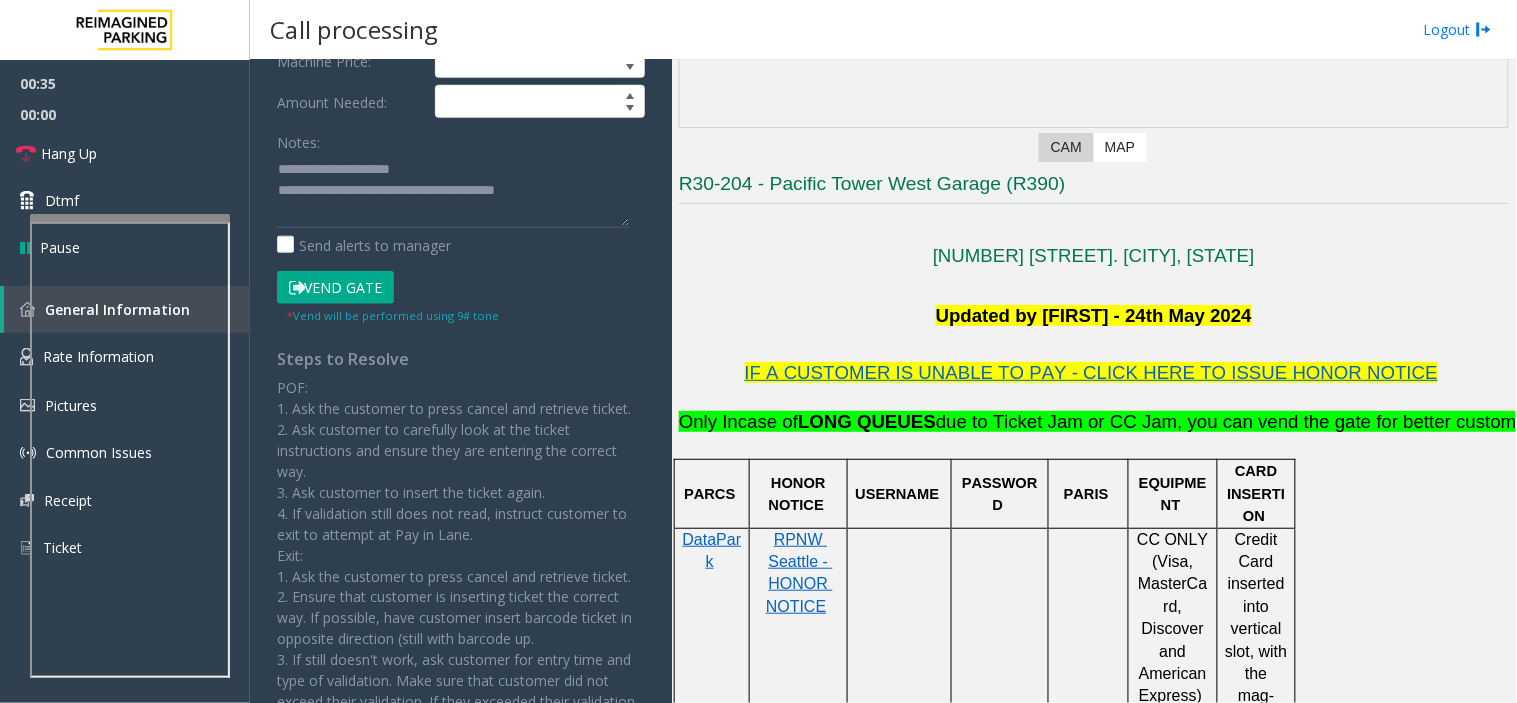 click on "Vend Gate" 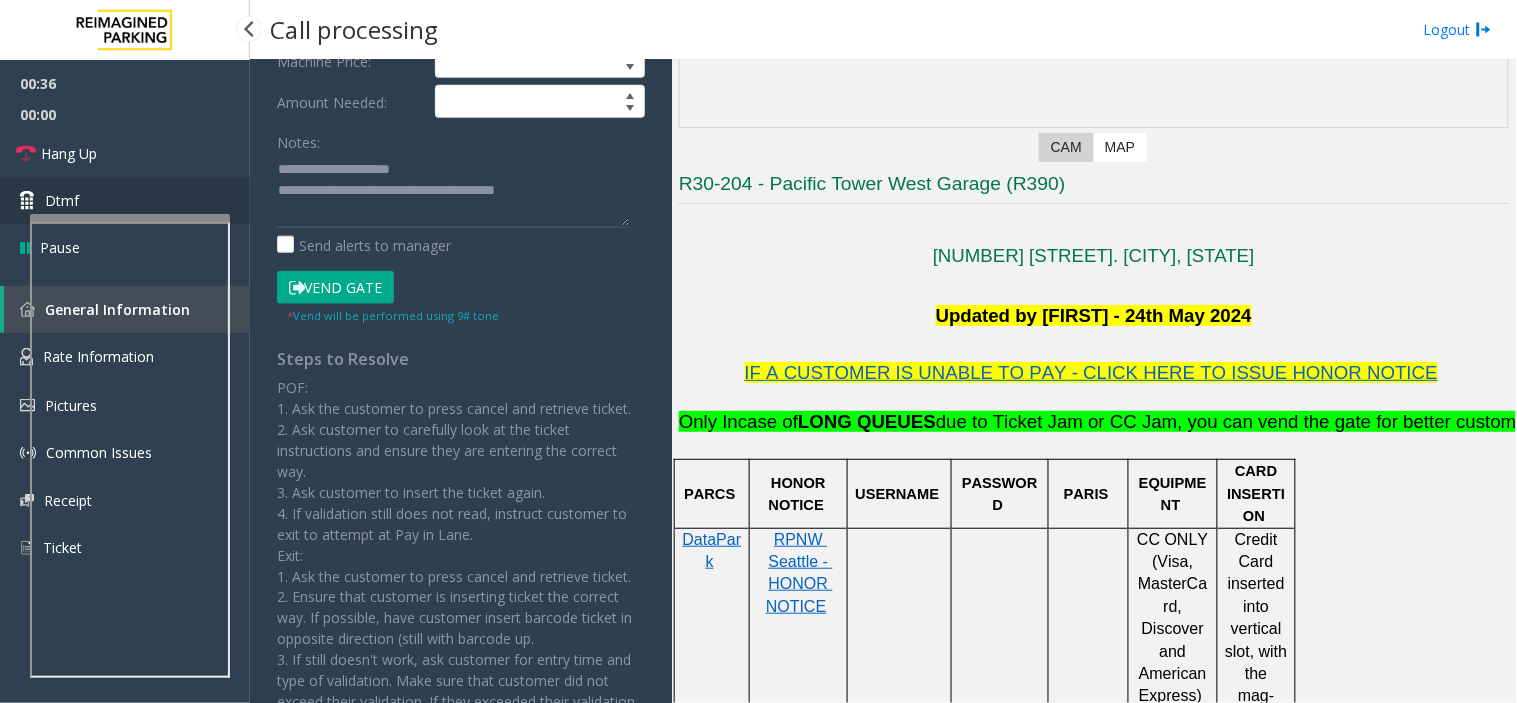 click on "Dtmf" at bounding box center [125, 200] 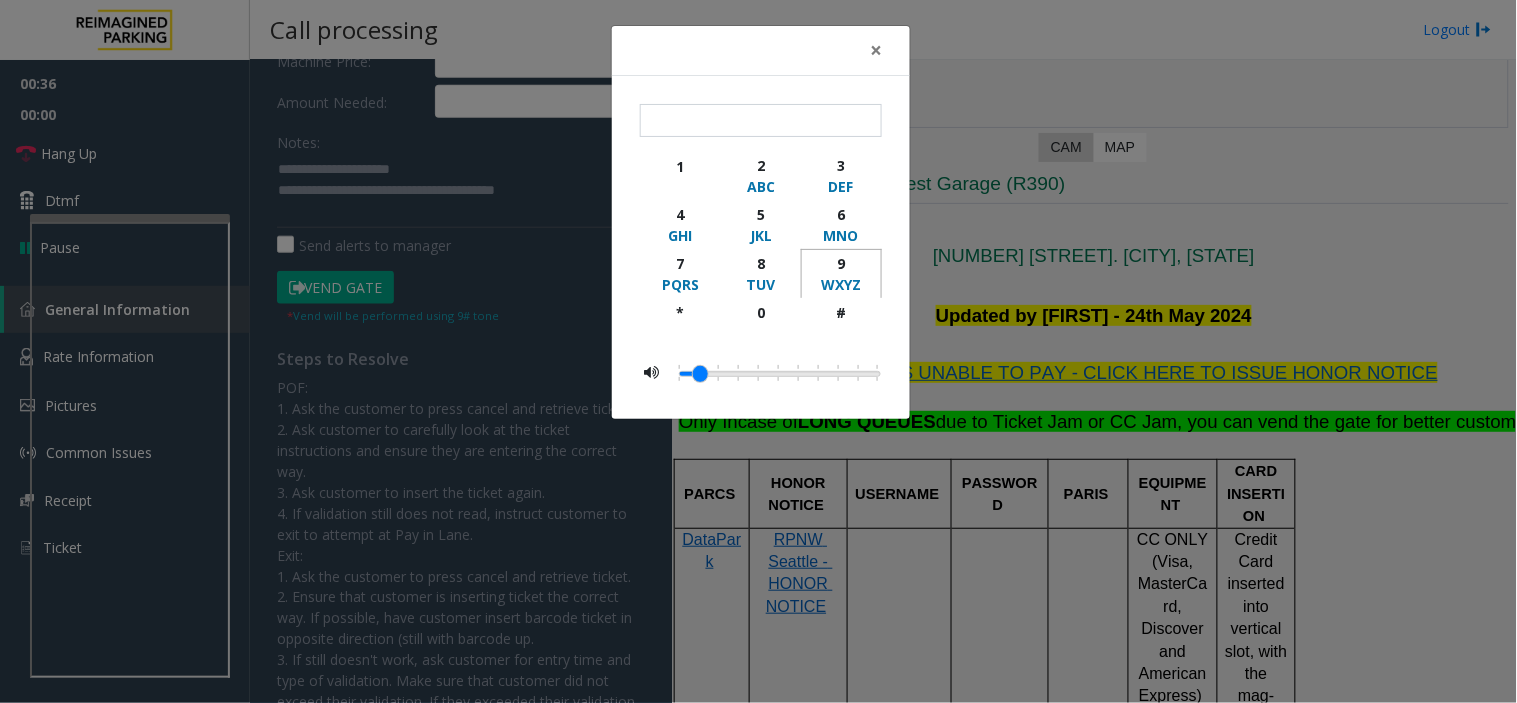 click on "9" 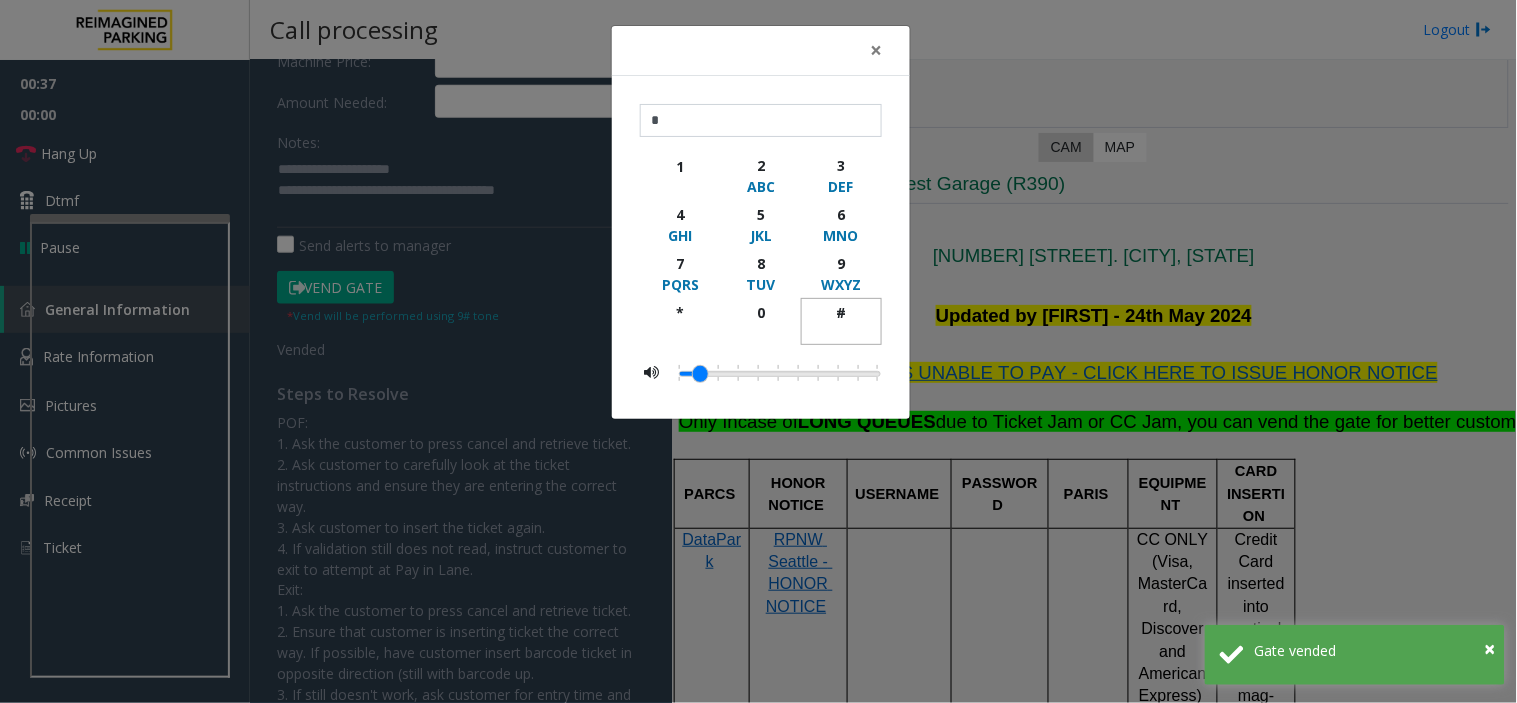 click on "#" 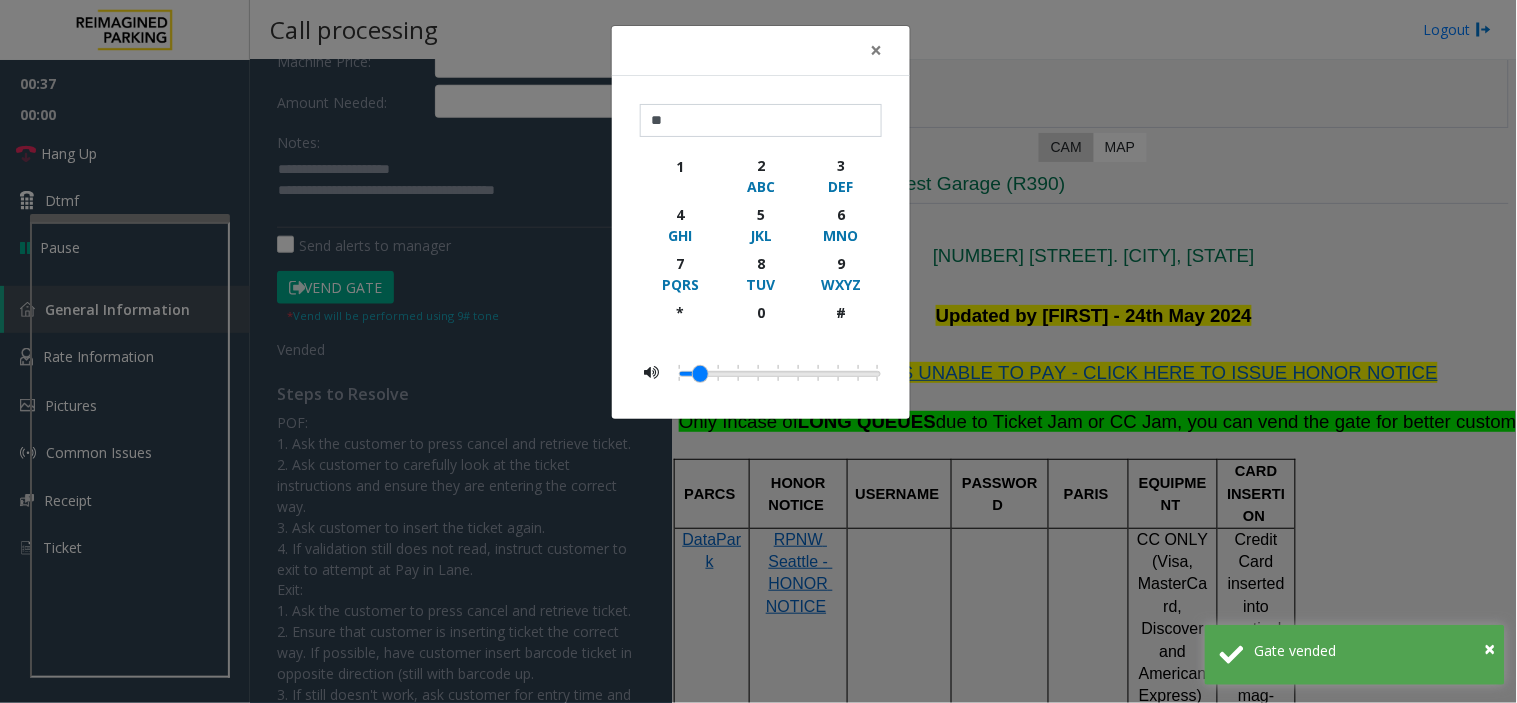 click on "× ** 1 2 ABC 3 DEF 4 GHI 5 JKL 6 MNO 7 PQRS 8 TUV 9 WXYZ * 0 #" 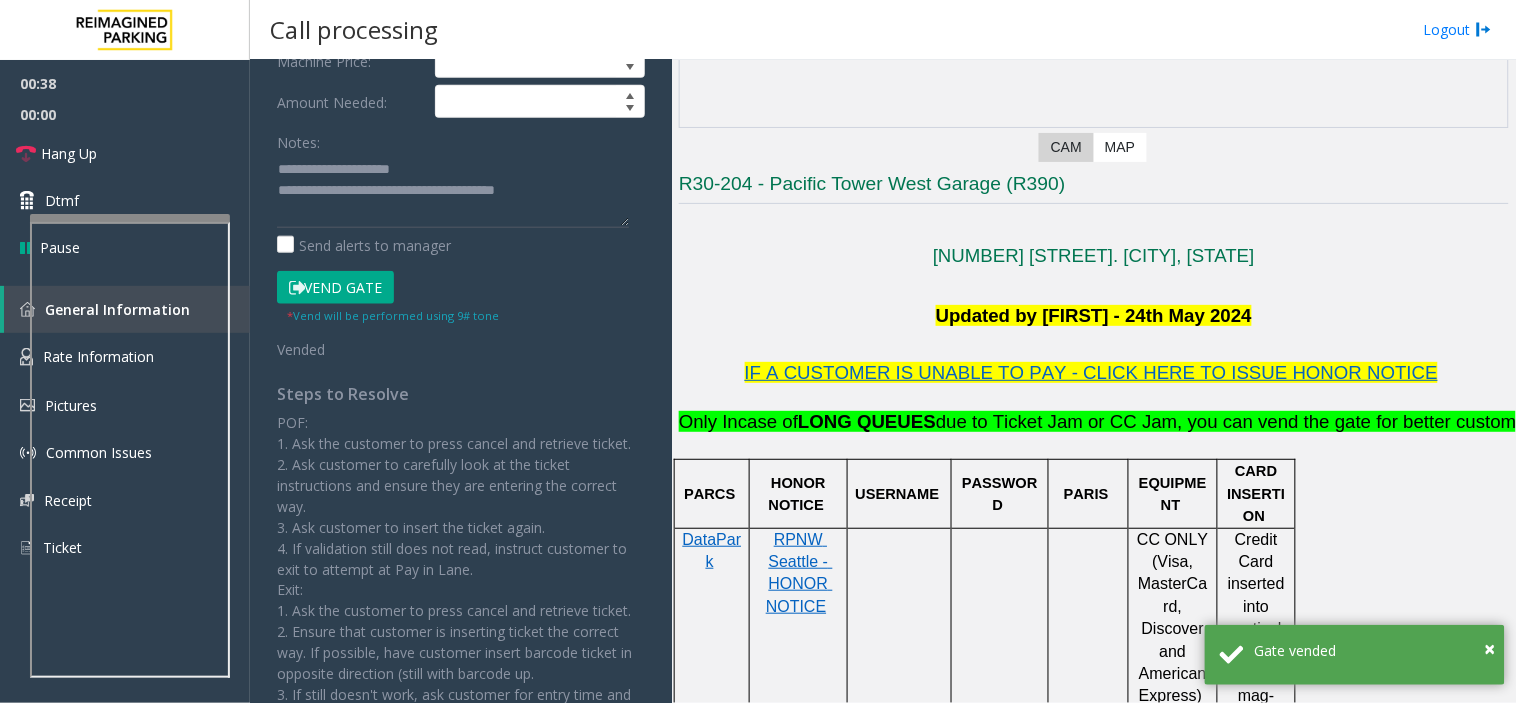 scroll, scrollTop: 0, scrollLeft: 0, axis: both 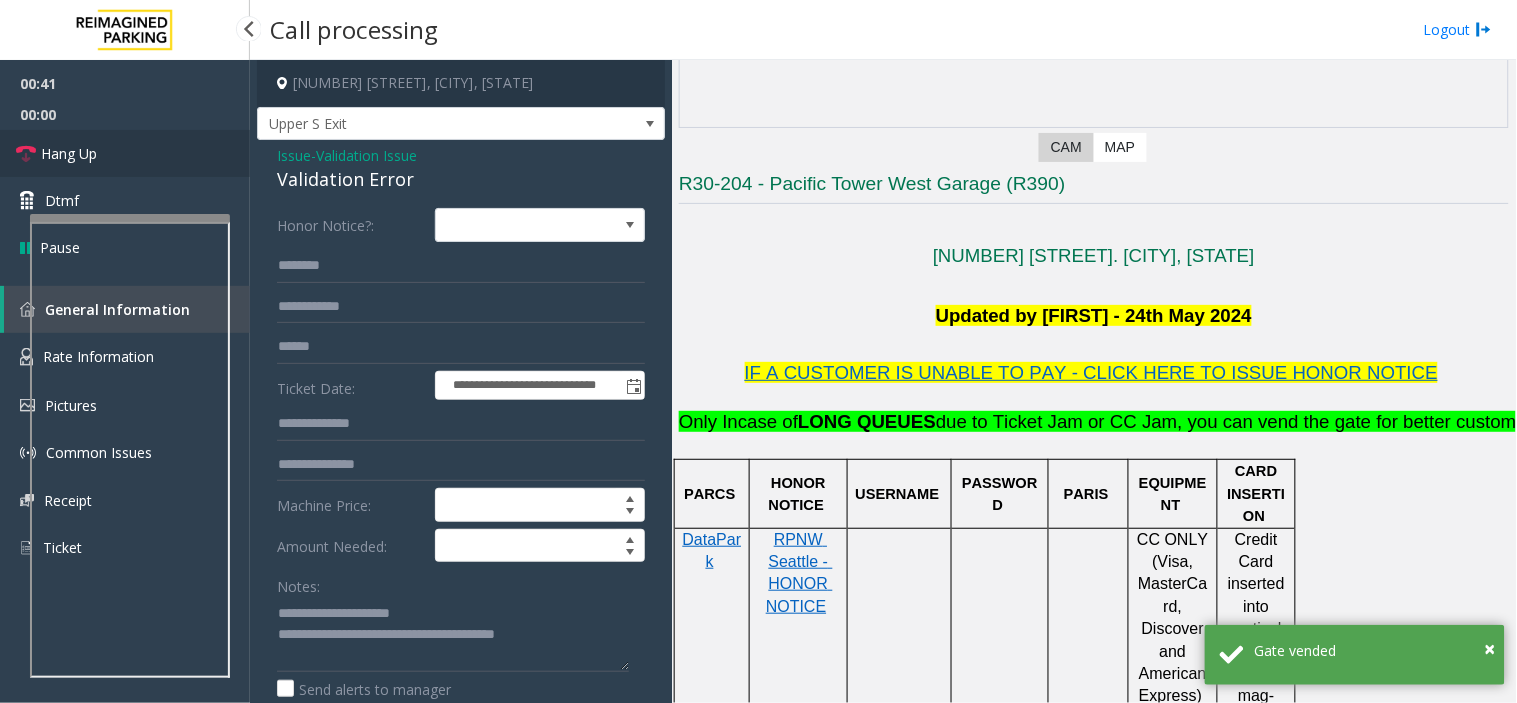 click on "Hang Up" at bounding box center (125, 153) 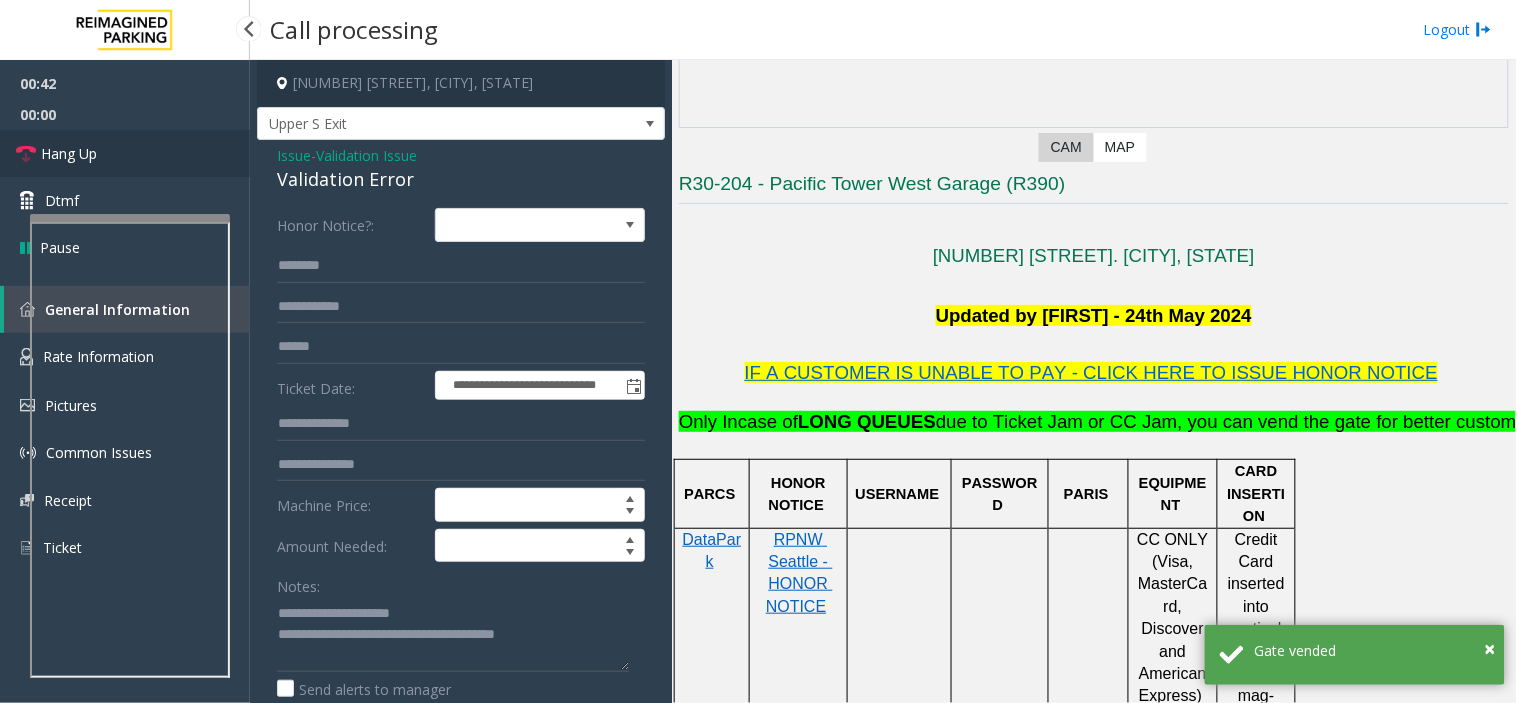 click on "Hang Up" at bounding box center (125, 153) 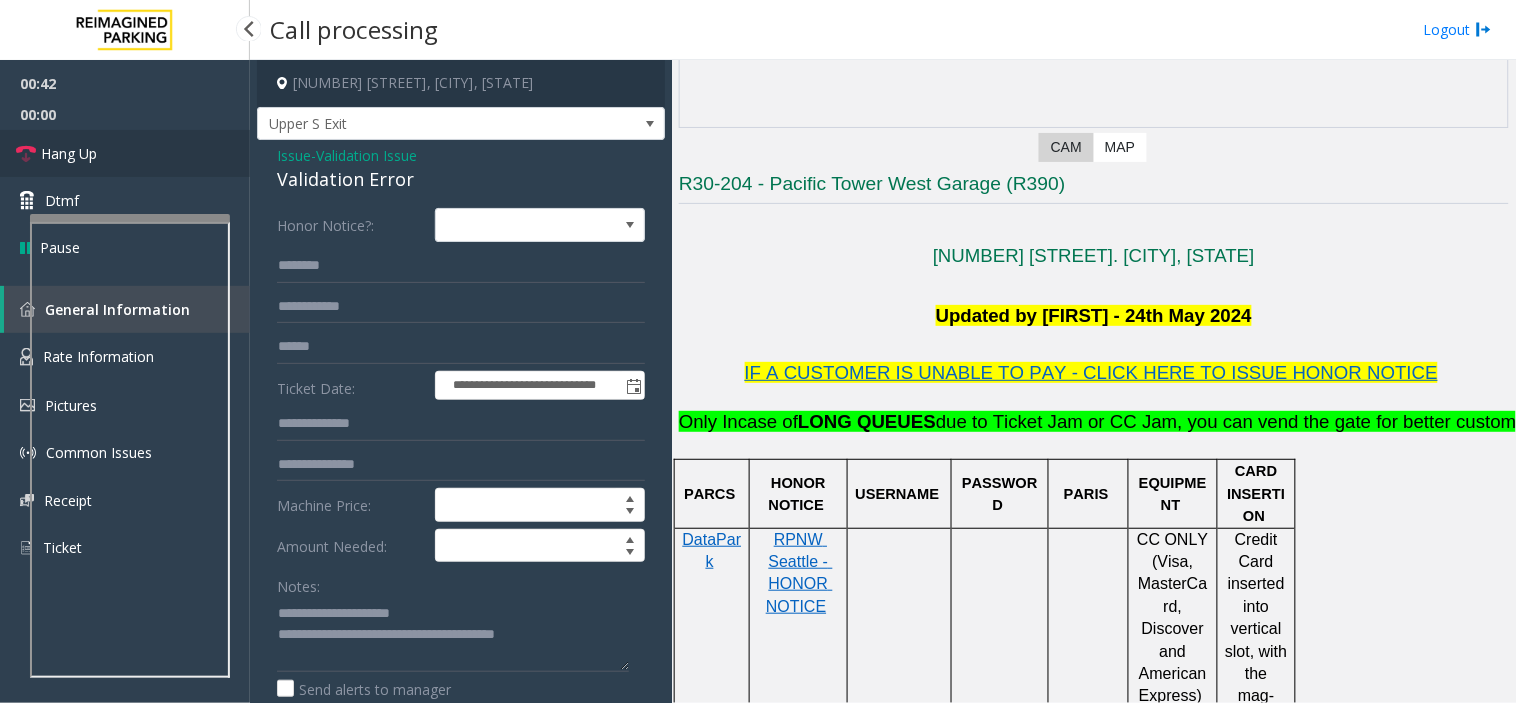 click on "Hang Up" at bounding box center (125, 153) 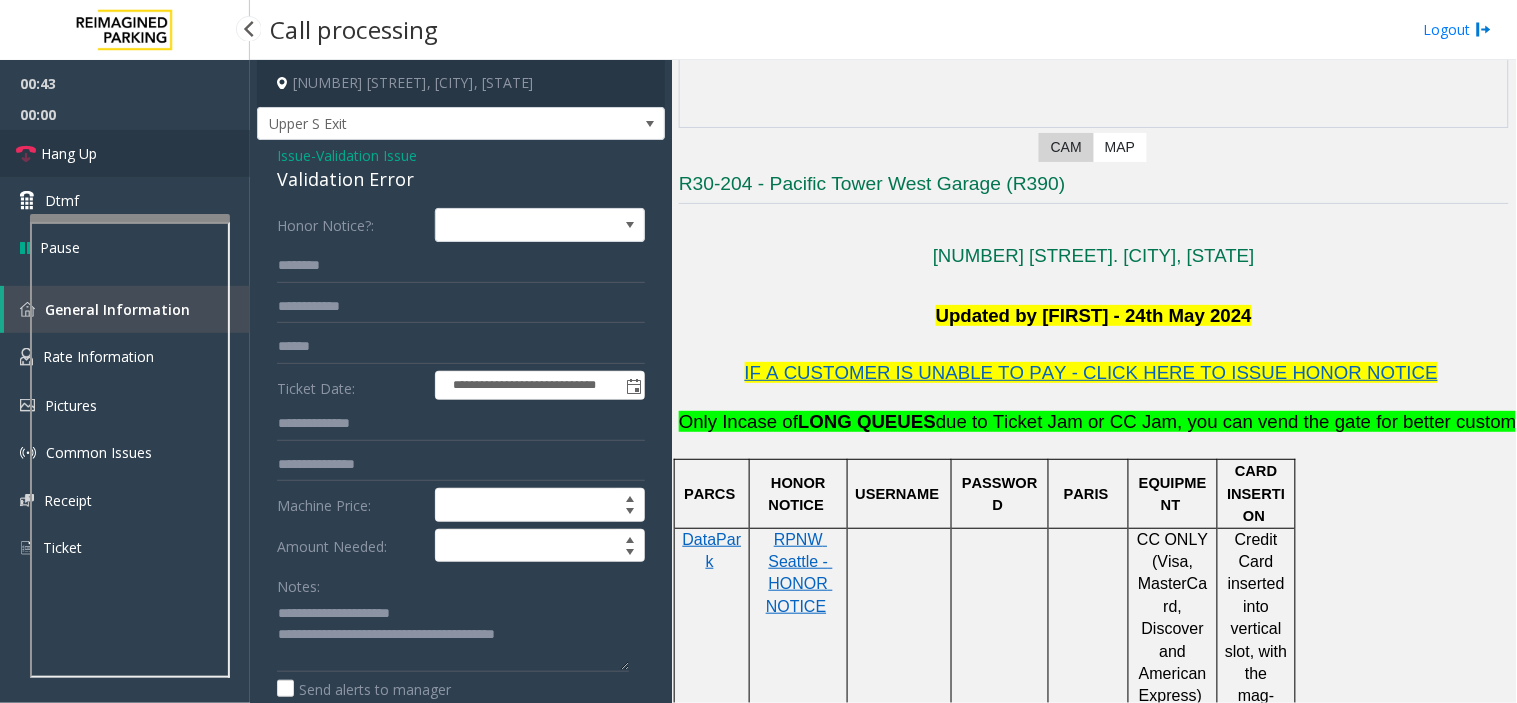click on "Hang Up" at bounding box center [125, 153] 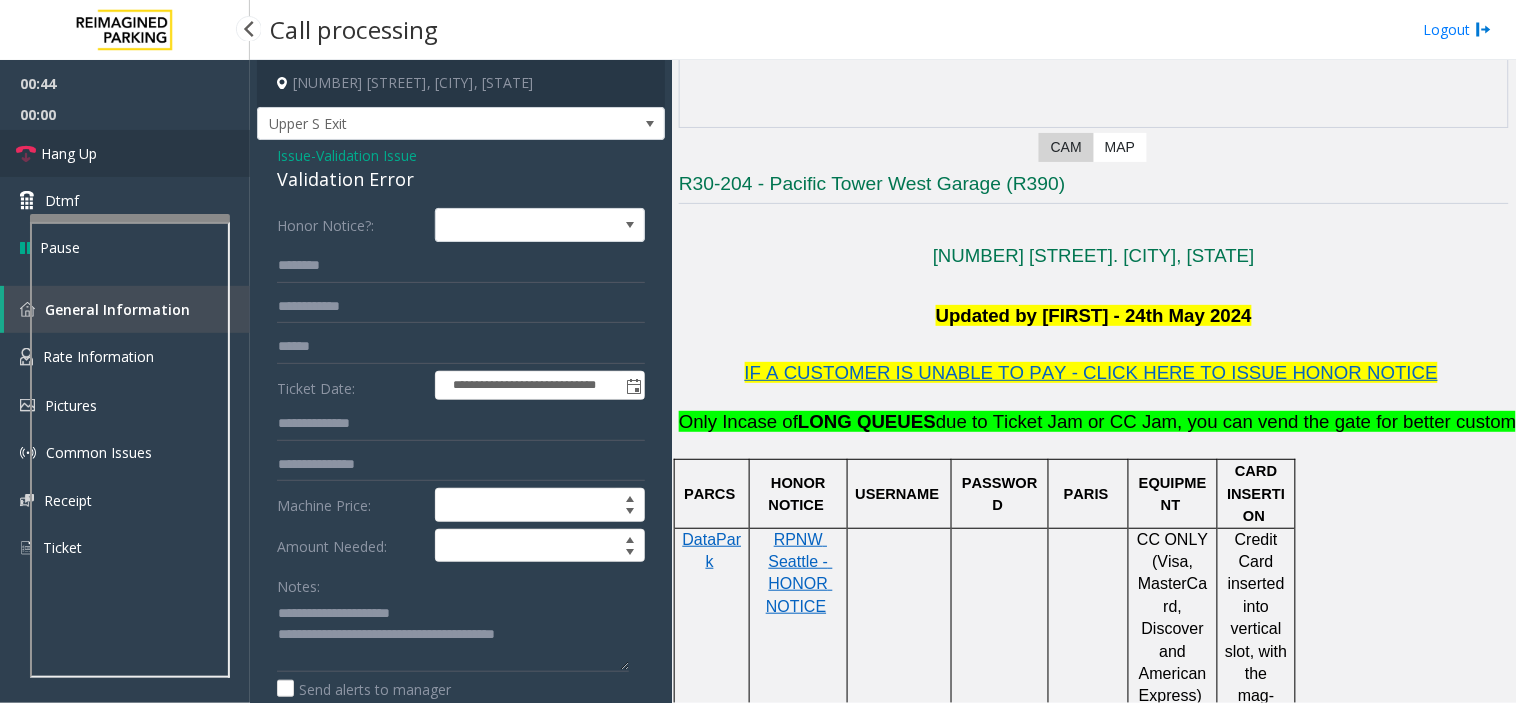 click on "Hang Up" at bounding box center [125, 153] 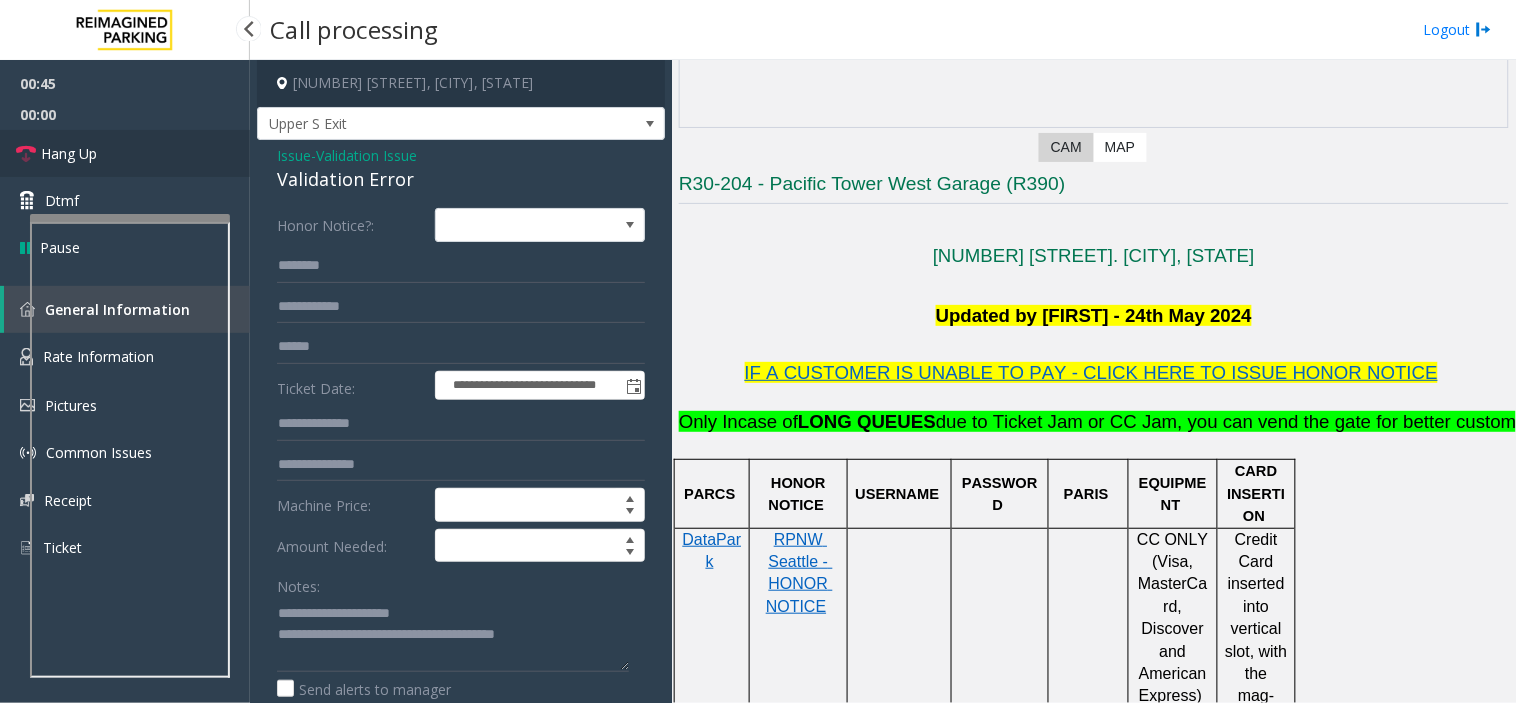 click on "Hang Up" at bounding box center [125, 153] 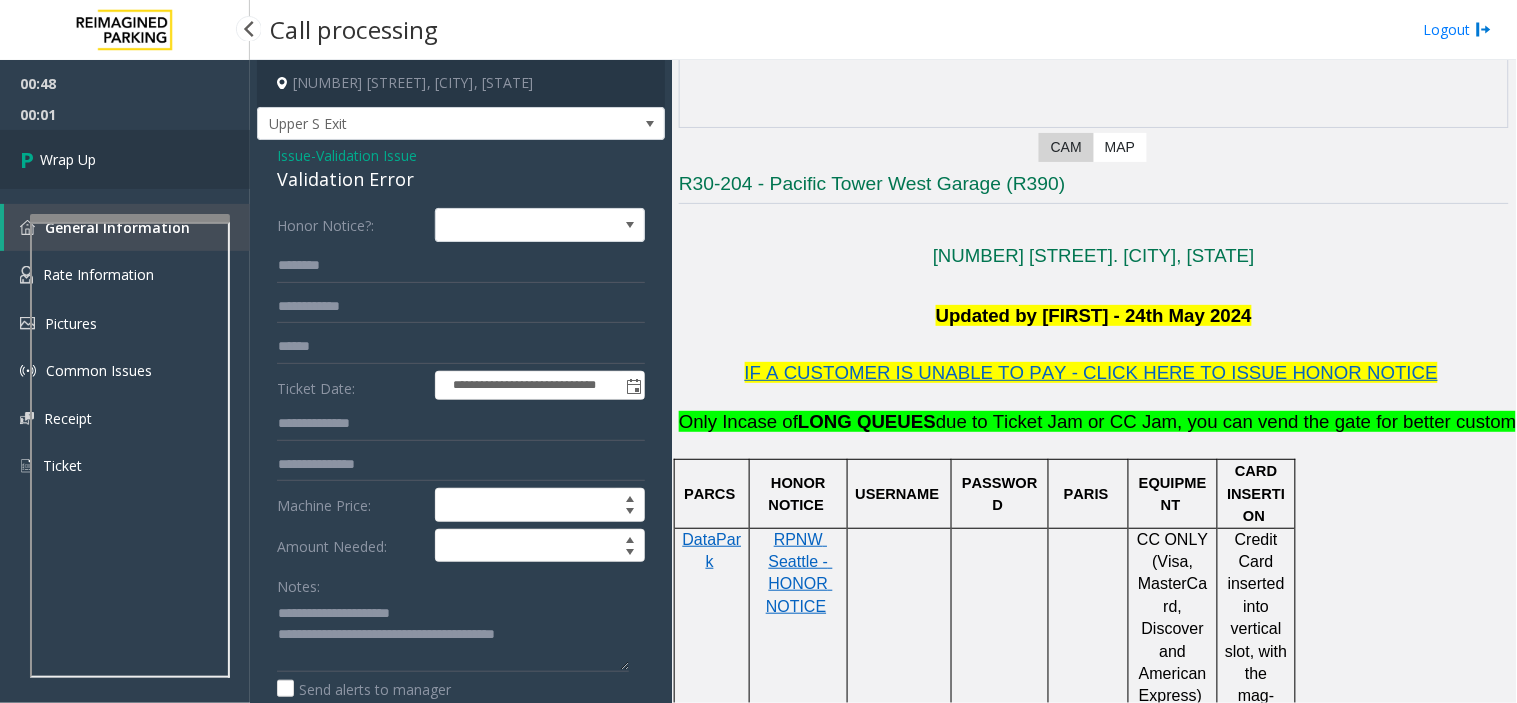 click on "Wrap Up" at bounding box center [125, 159] 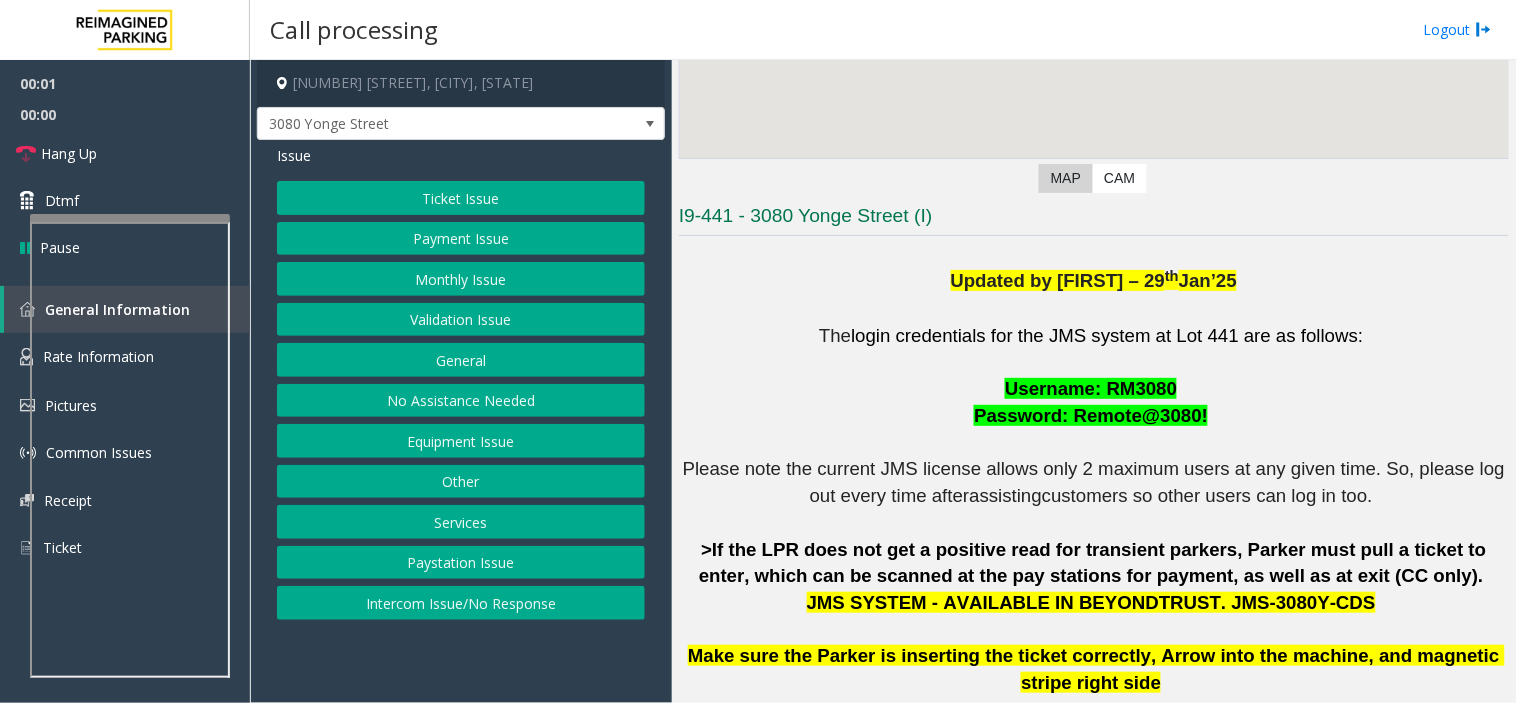 scroll, scrollTop: 333, scrollLeft: 0, axis: vertical 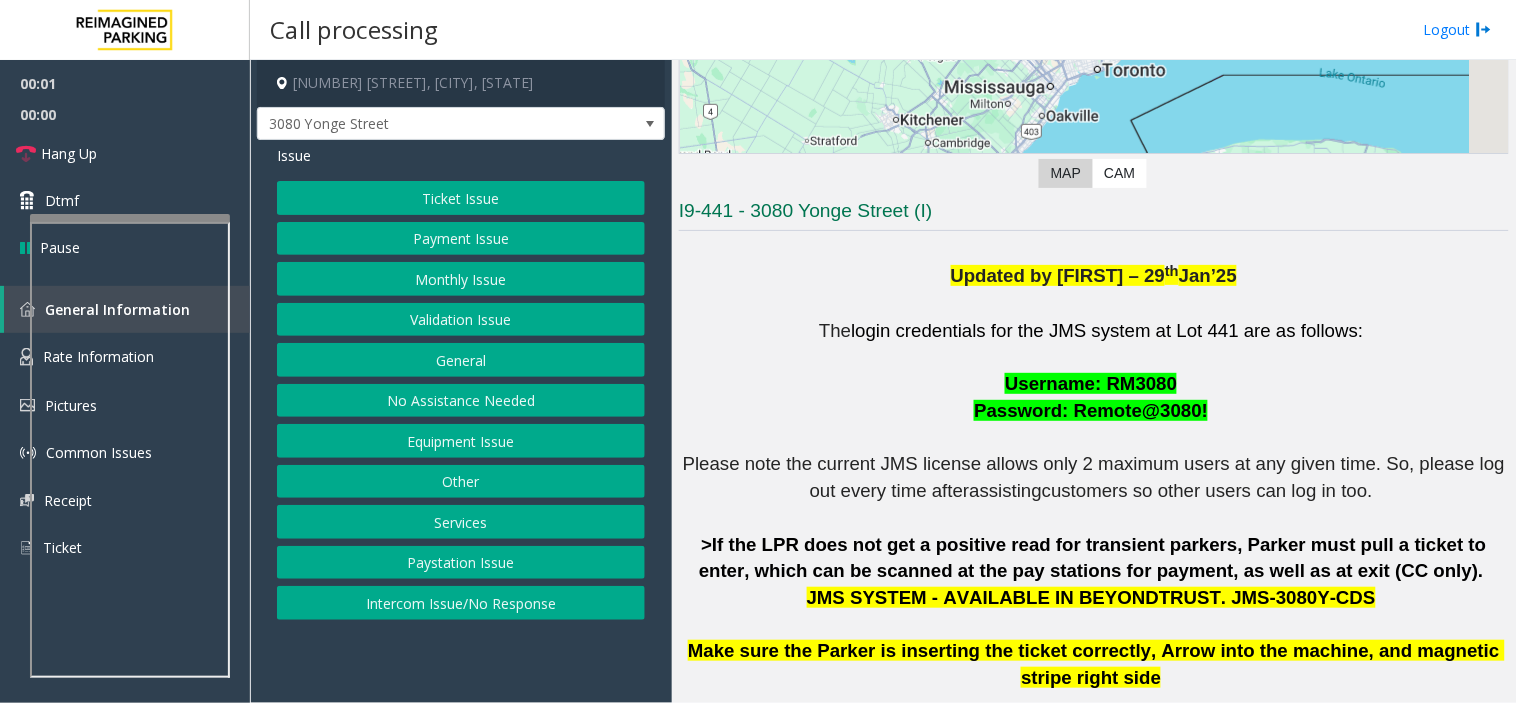 click on "The login credentials for the JMS system at Lot 441 are as follows: Username: RM3080 Password: Remote@3080! Please note the current JMS license allows only 2 maximum users at any given time. So, please log out every time after assisting customers so other users can log in too. >If the LPR does not get a positive read for transient parkers, Parker must pull a ticket to enter, which can be scanned at the pay stations for payment, as well as at exit (CC only). JMS SYSTEM - AVAILABLE IN BEYONDTRUST. JMS-3080Y-CDS Make sure the Parker is inserting the ticket correctly, Arrow into the machine, and magnetic stripe right side If the entry station is not providing an ENTRY ticket, Please vend the gate and mail to the local team the issue : [EMAIL] [EMAIL] mark in Cc: [EMAIL] >Validations for the grocery store (2 hours) are done by plate number or ticket at two cashier stations in-store." 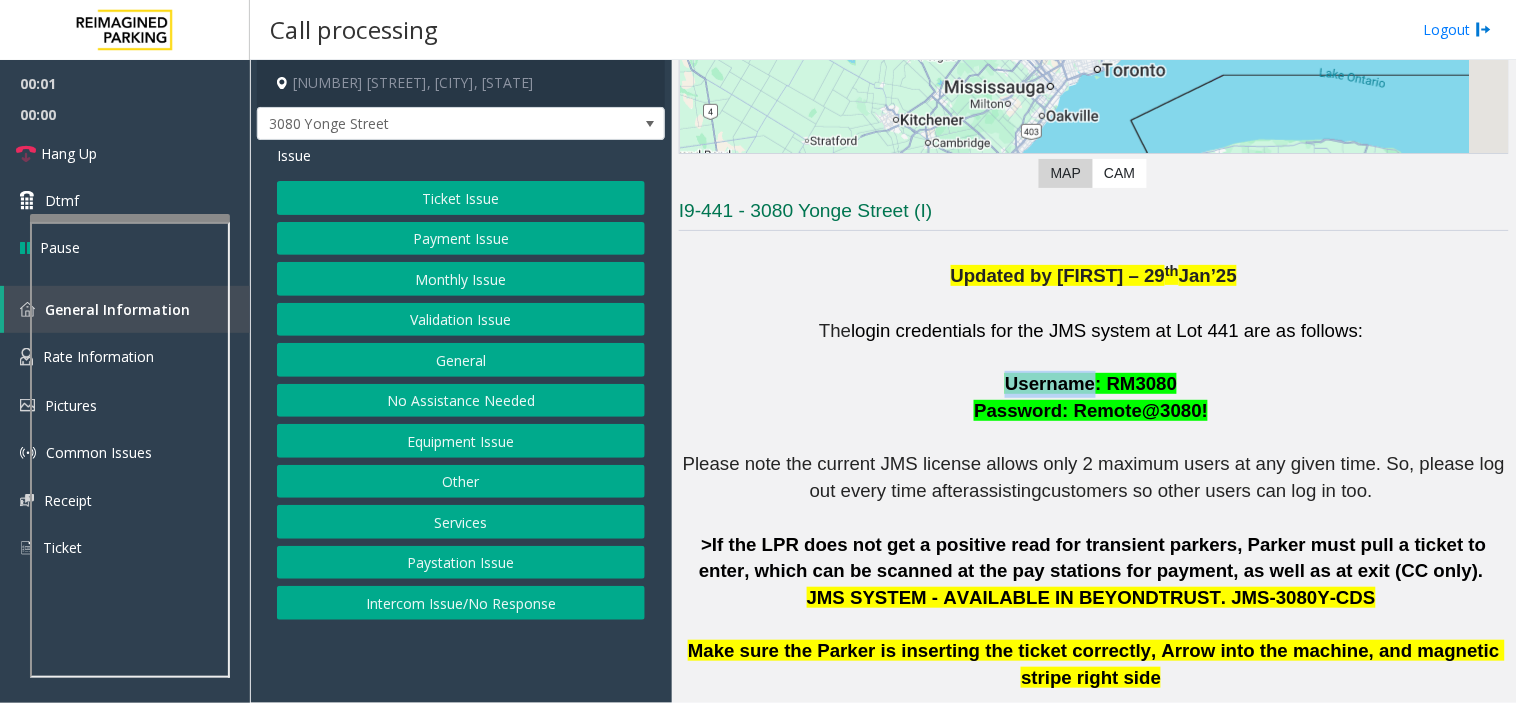 click on "The login credentials for the JMS system at Lot 441 are as follows: Username: RM3080 Password: Remote@3080! Please note the current JMS license allows only 2 maximum users at any given time. So, please log out every time after assisting customers so other users can log in too. >If the LPR does not get a positive read for transient parkers, Parker must pull a ticket to enter, which can be scanned at the pay stations for payment, as well as at exit (CC only). JMS SYSTEM - AVAILABLE IN BEYONDTRUST. JMS-3080Y-CDS Make sure the Parker is inserting the ticket correctly, Arrow into the machine, and magnetic stripe right side If the entry station is not providing an ENTRY ticket, Please vend the gate and mail to the local team the issue : [EMAIL] [EMAIL] mark in Cc: [EMAIL] >Validations for the grocery store (2 hours) are done by plate number or ticket at two cashier stations in-store." 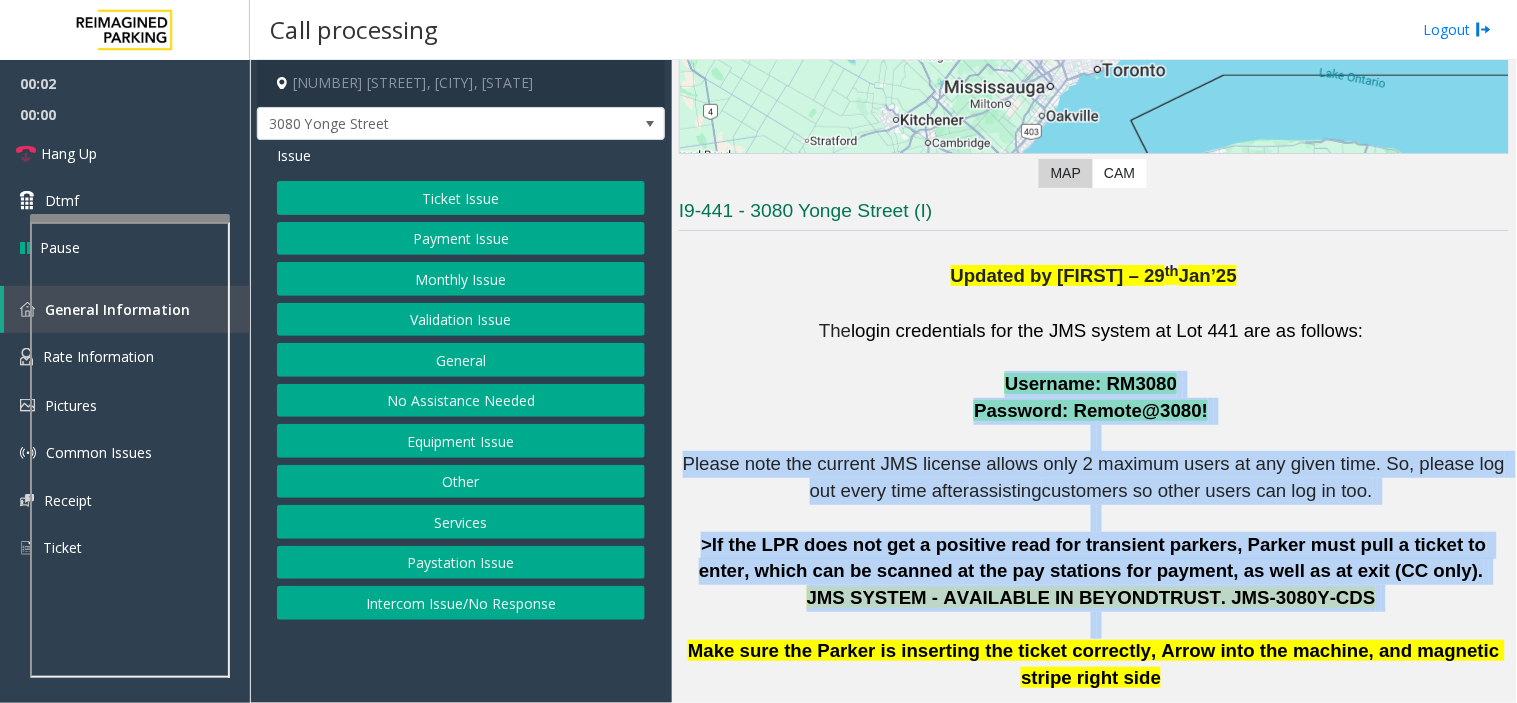drag, startPoint x: 993, startPoint y: 373, endPoint x: 1287, endPoint y: 614, distance: 380.15393 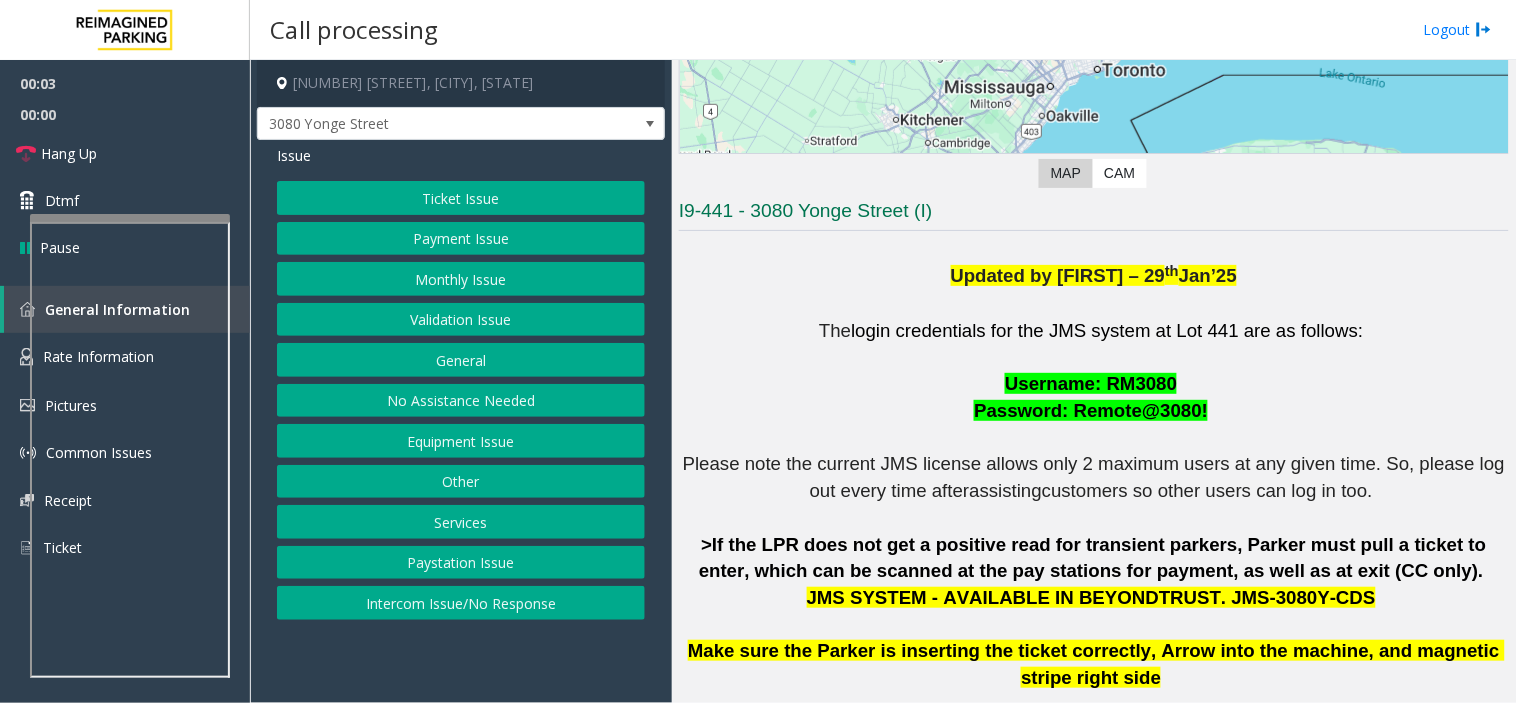 click on "Issue" 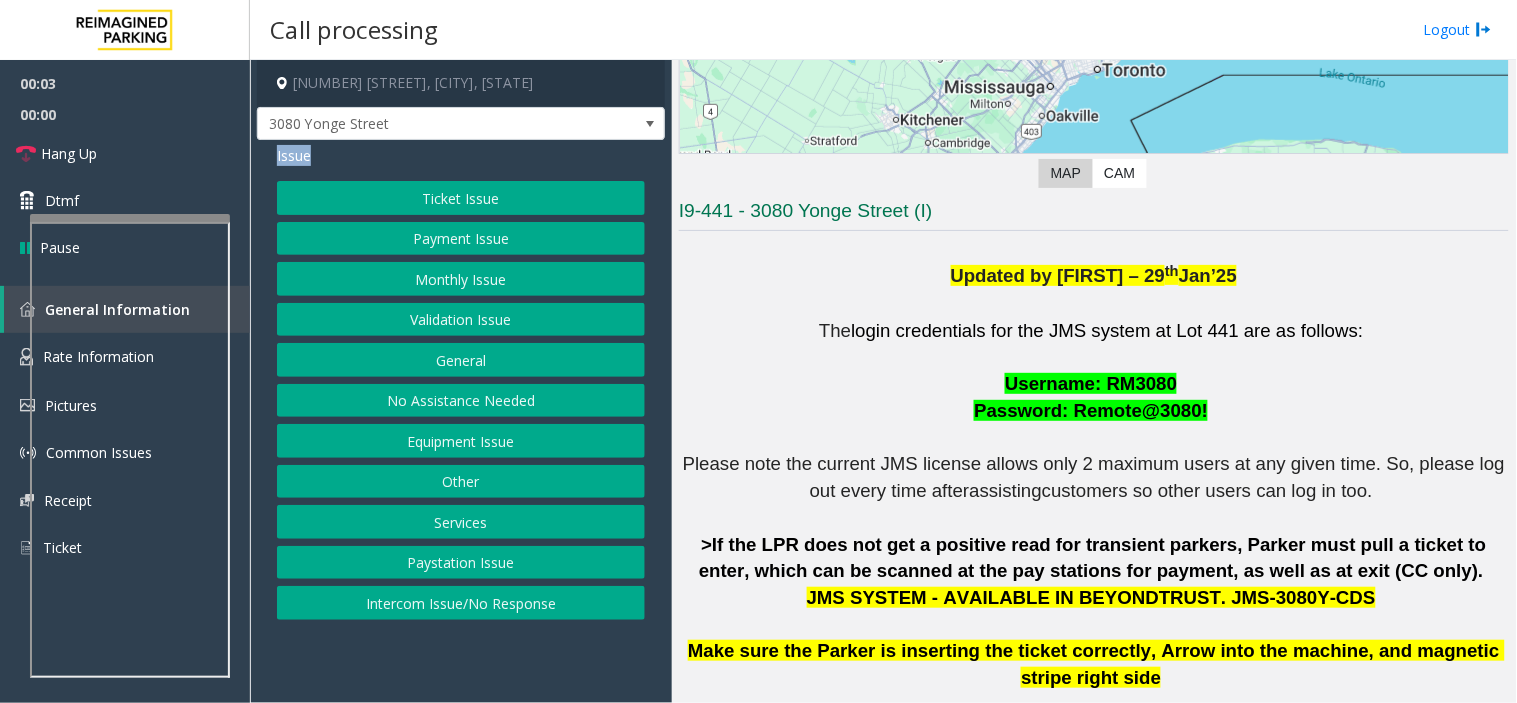 click on "Issue" 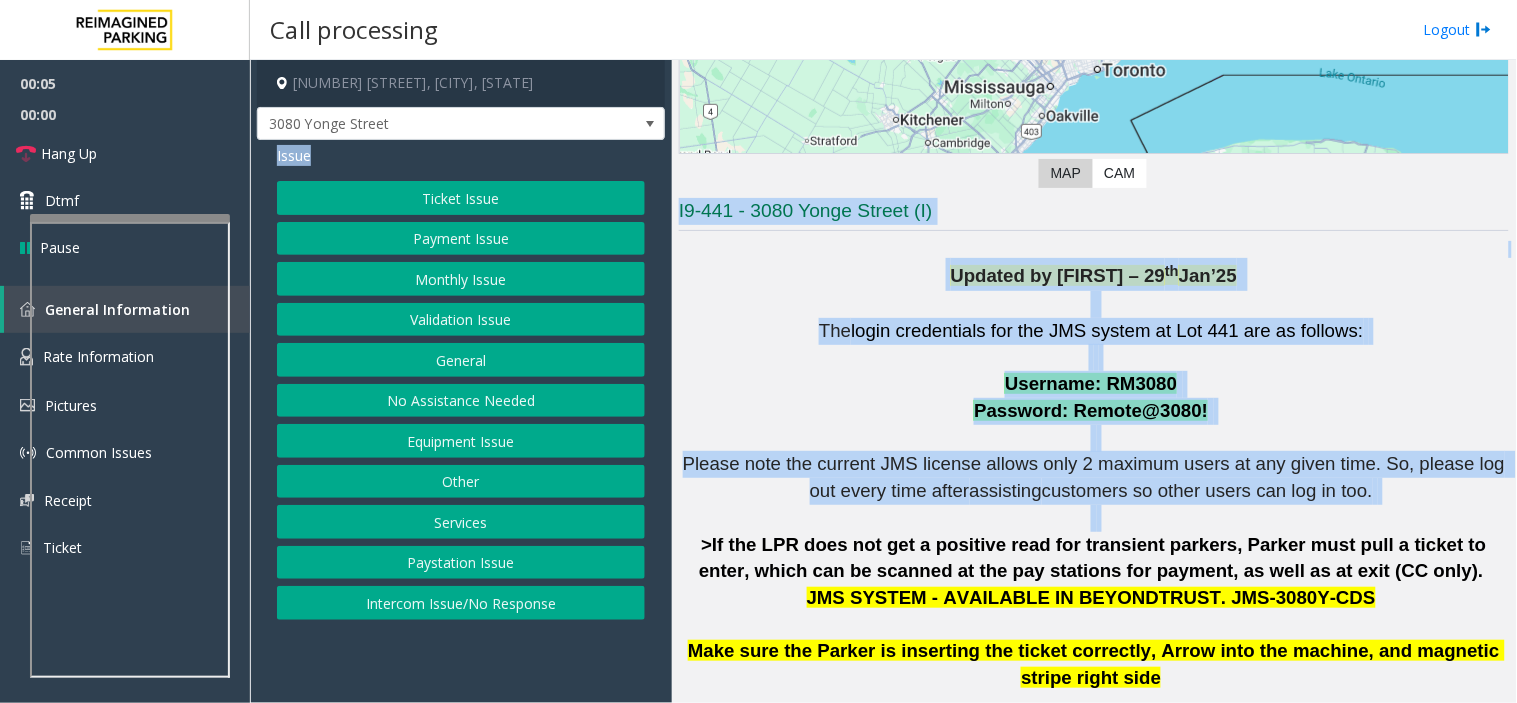 drag, startPoint x: 305, startPoint y: 151, endPoint x: 994, endPoint y: 507, distance: 775.53656 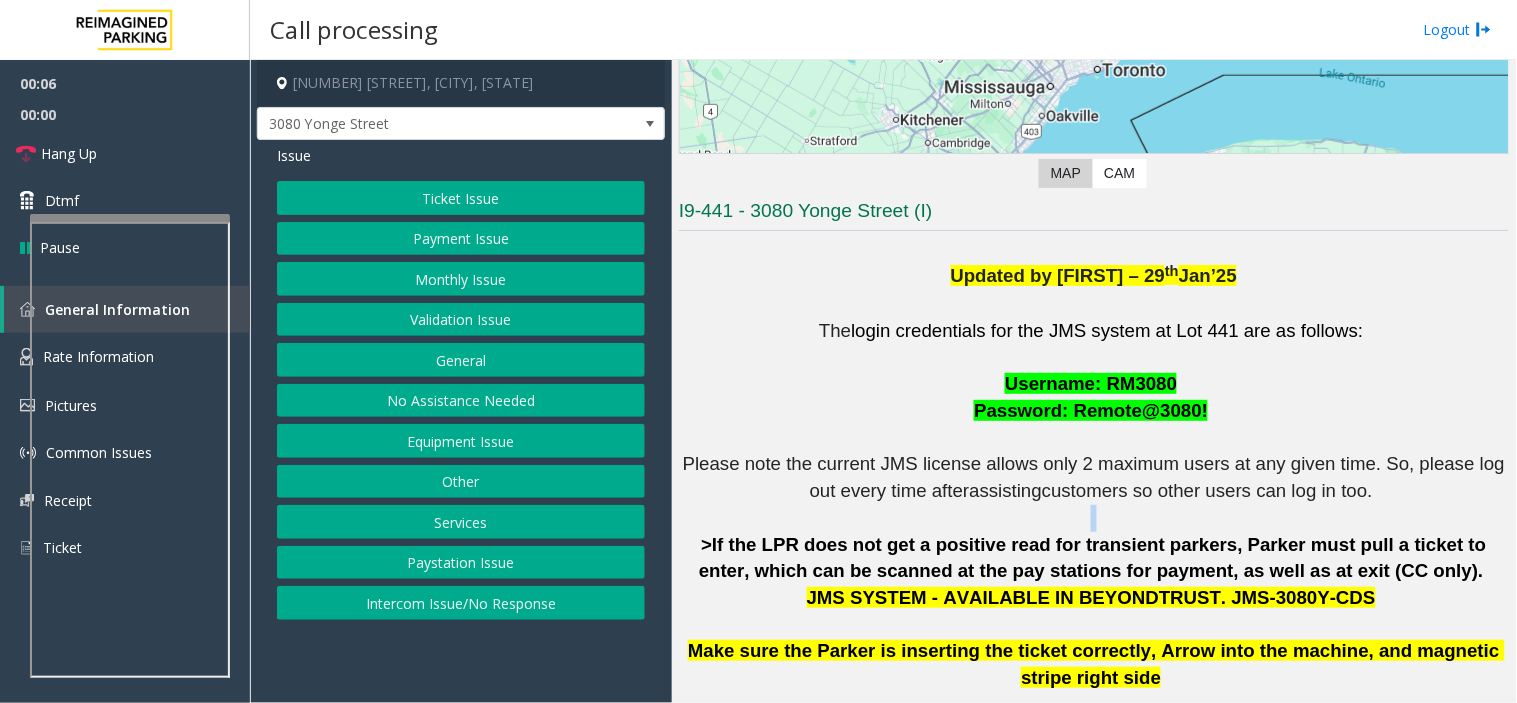 click on "The login credentials for the JMS system at Lot 441 are as follows: Username: RM3080 Password: Remote@3080! Please note the current JMS license allows only 2 maximum users at any given time. So, please log out every time after assisting customers so other users can log in too. >If the LPR does not get a positive read for transient parkers, Parker must pull a ticket to enter, which can be scanned at the pay stations for payment, as well as at exit (CC only). JMS SYSTEM - AVAILABLE IN BEYONDTRUST. JMS-3080Y-CDS Make sure the Parker is inserting the ticket correctly, Arrow into the machine, and magnetic stripe right side If the entry station is not providing an ENTRY ticket, Please vend the gate and mail to the local team the issue : [EMAIL] [EMAIL] mark in Cc: [EMAIL] >Validations for the grocery store (2 hours) are done by plate number or ticket at two cashier stations in-store." 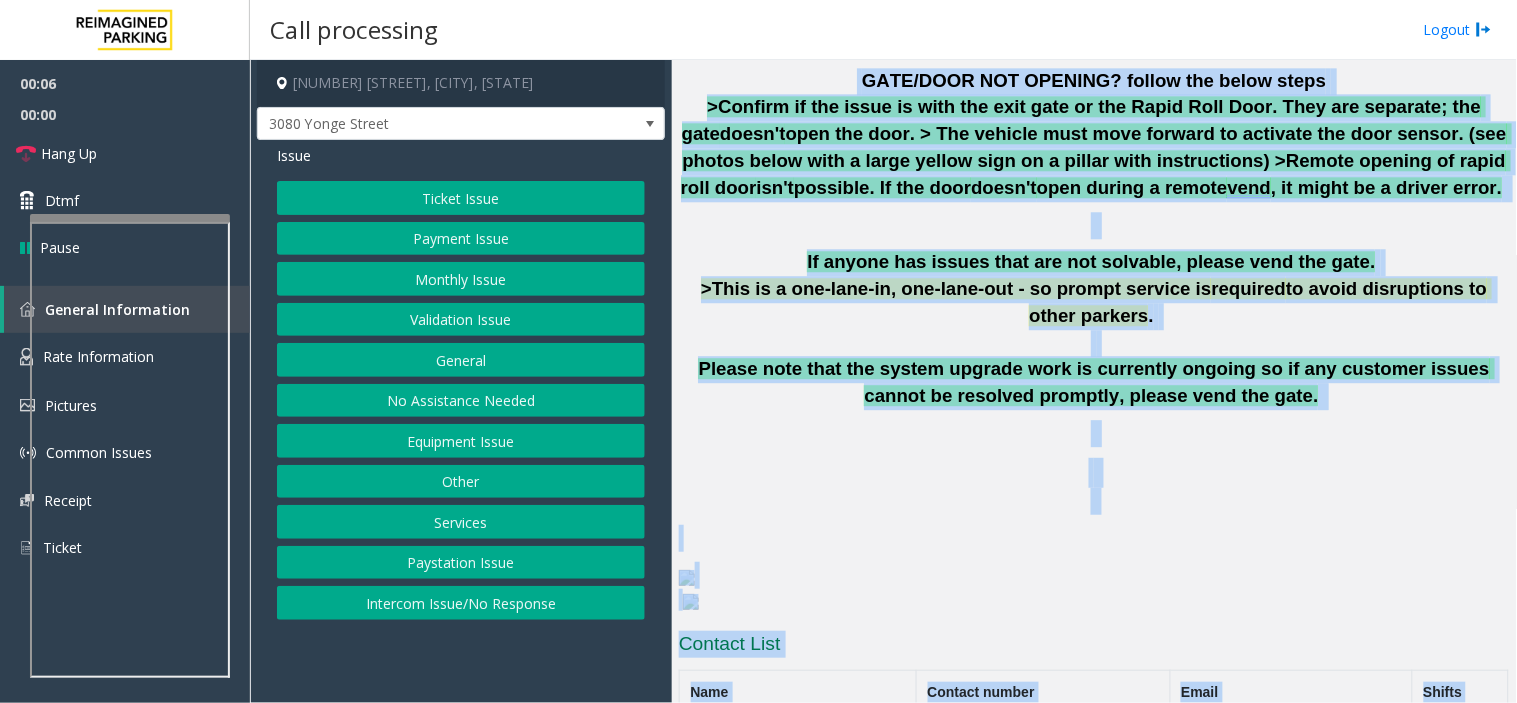 scroll, scrollTop: 1346, scrollLeft: 0, axis: vertical 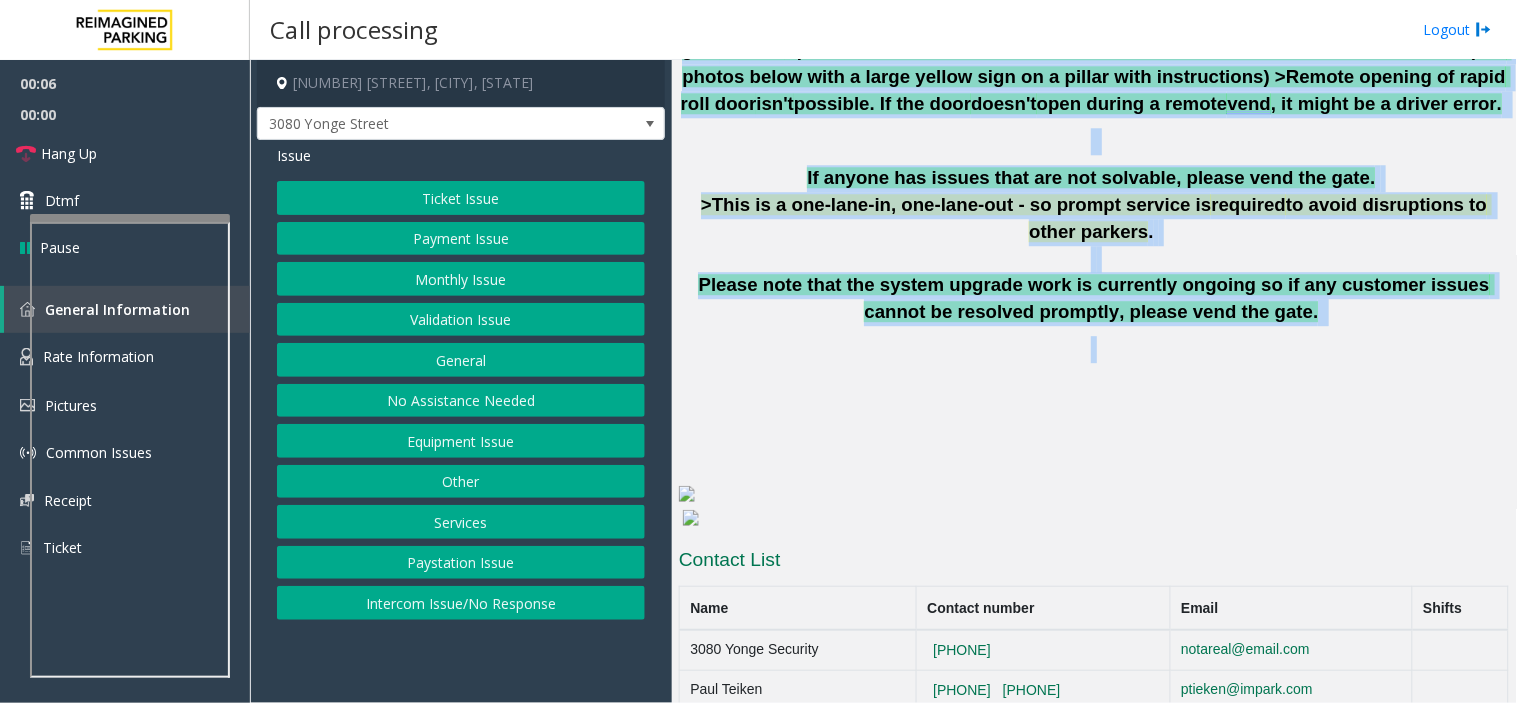 drag, startPoint x: 994, startPoint y: 507, endPoint x: 664, endPoint y: 240, distance: 424.48676 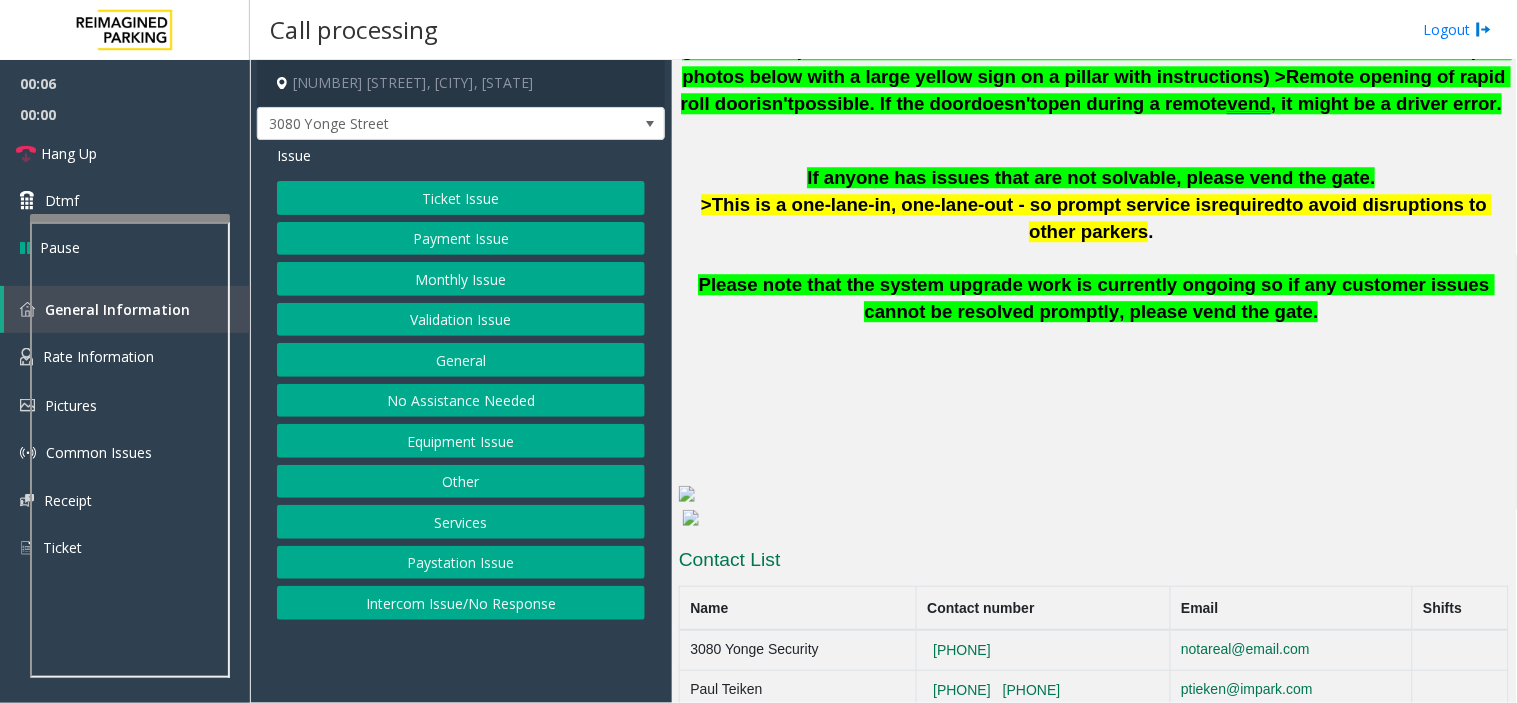 click on "If anyone has issues that are not solvable, please vend the gate.   >This is a one-lane-in, one-lane-out - so prompt service is  required  to avoid disruptions to other parkers .     Please note that the system upgrade work is currently ongoing so if any customer issues cannot be resolved promptly, please vend the gate." 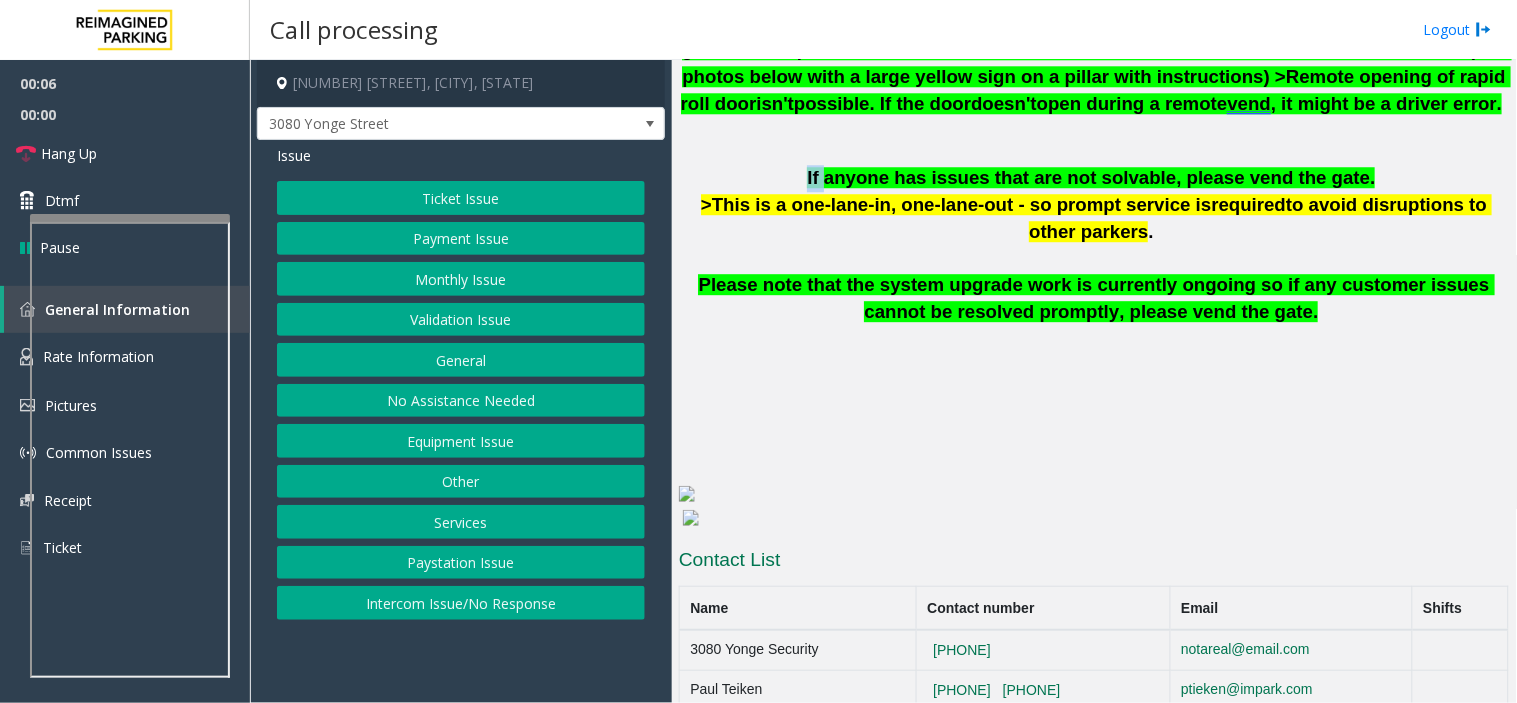 click on "If anyone has issues that are not solvable, please vend the gate.   >This is a one-lane-in, one-lane-out - so prompt service is  required  to avoid disruptions to other parkers .     Please note that the system upgrade work is currently ongoing so if any customer issues cannot be resolved promptly, please vend the gate." 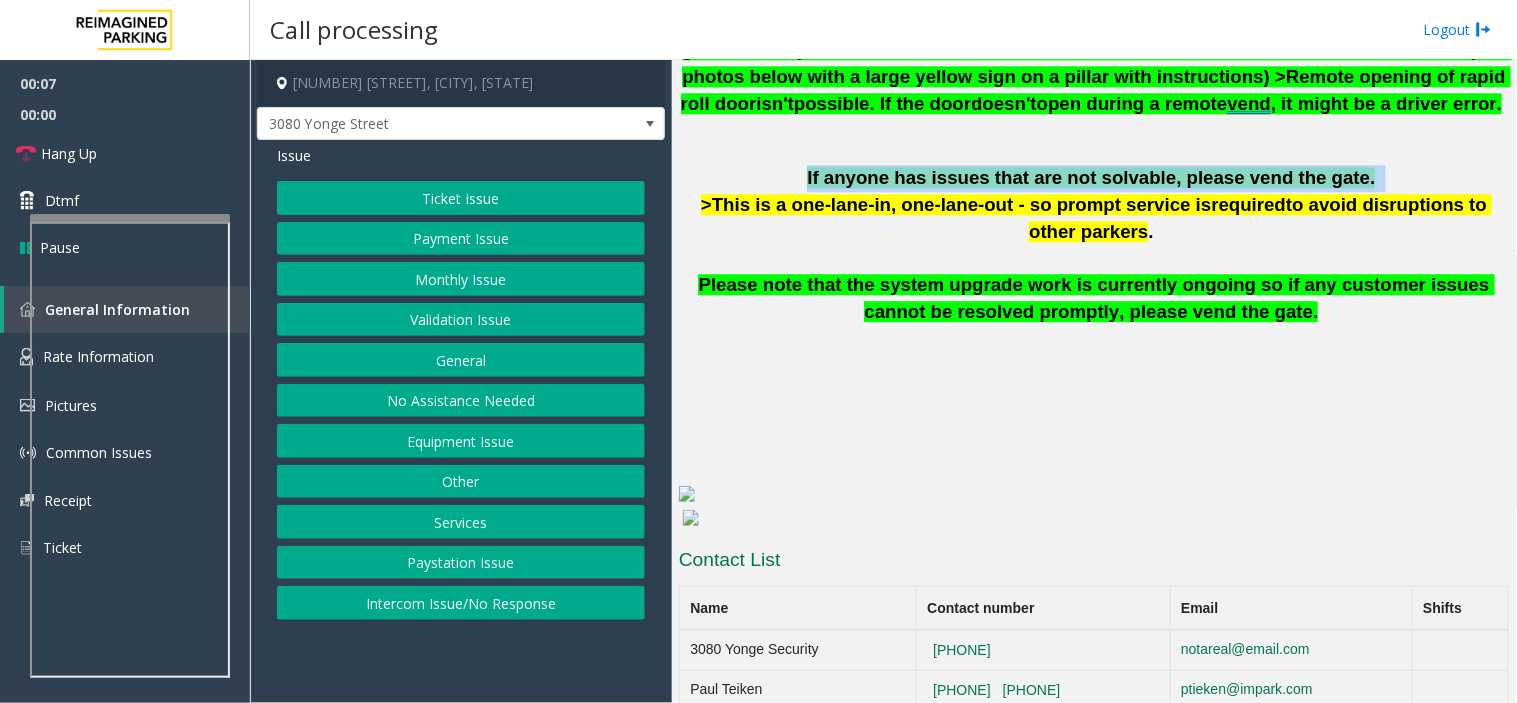 click on "If anyone has issues that are not solvable, please vend the gate.   >This is a one-lane-in, one-lane-out - so prompt service is  required  to avoid disruptions to other parkers .     Please note that the system upgrade work is currently ongoing so if any customer issues cannot be resolved promptly, please vend the gate." 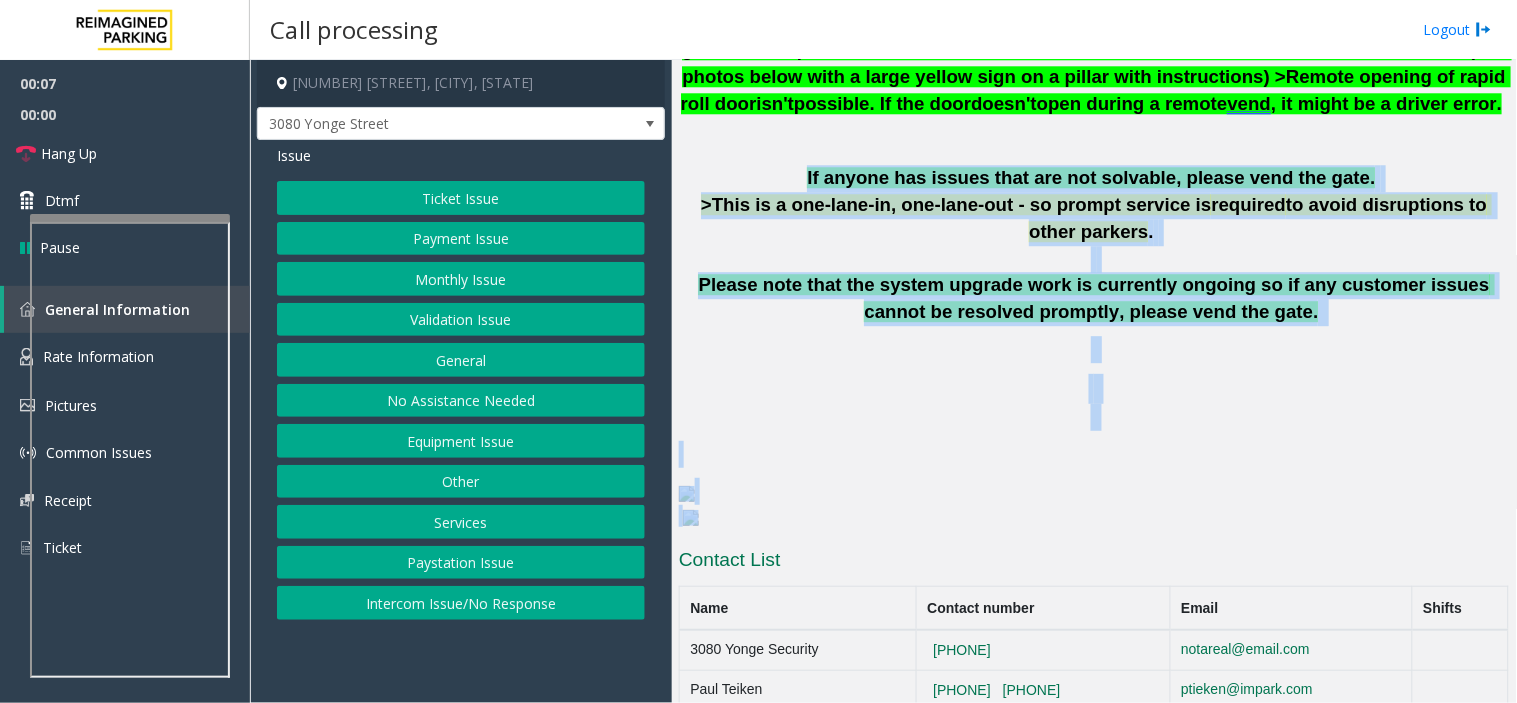 drag, startPoint x: 700, startPoint y: 182, endPoint x: 1052, endPoint y: 544, distance: 504.92377 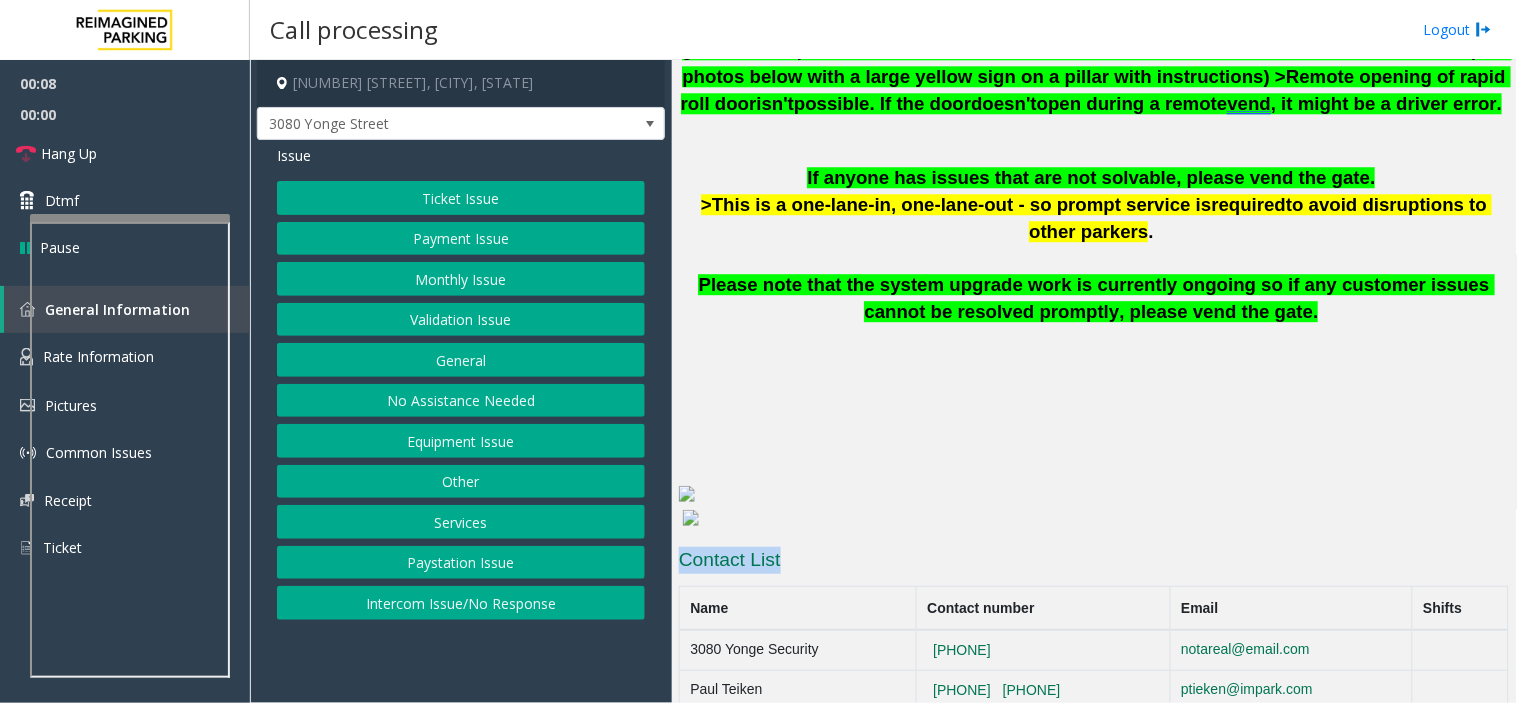 click on "Contact List" 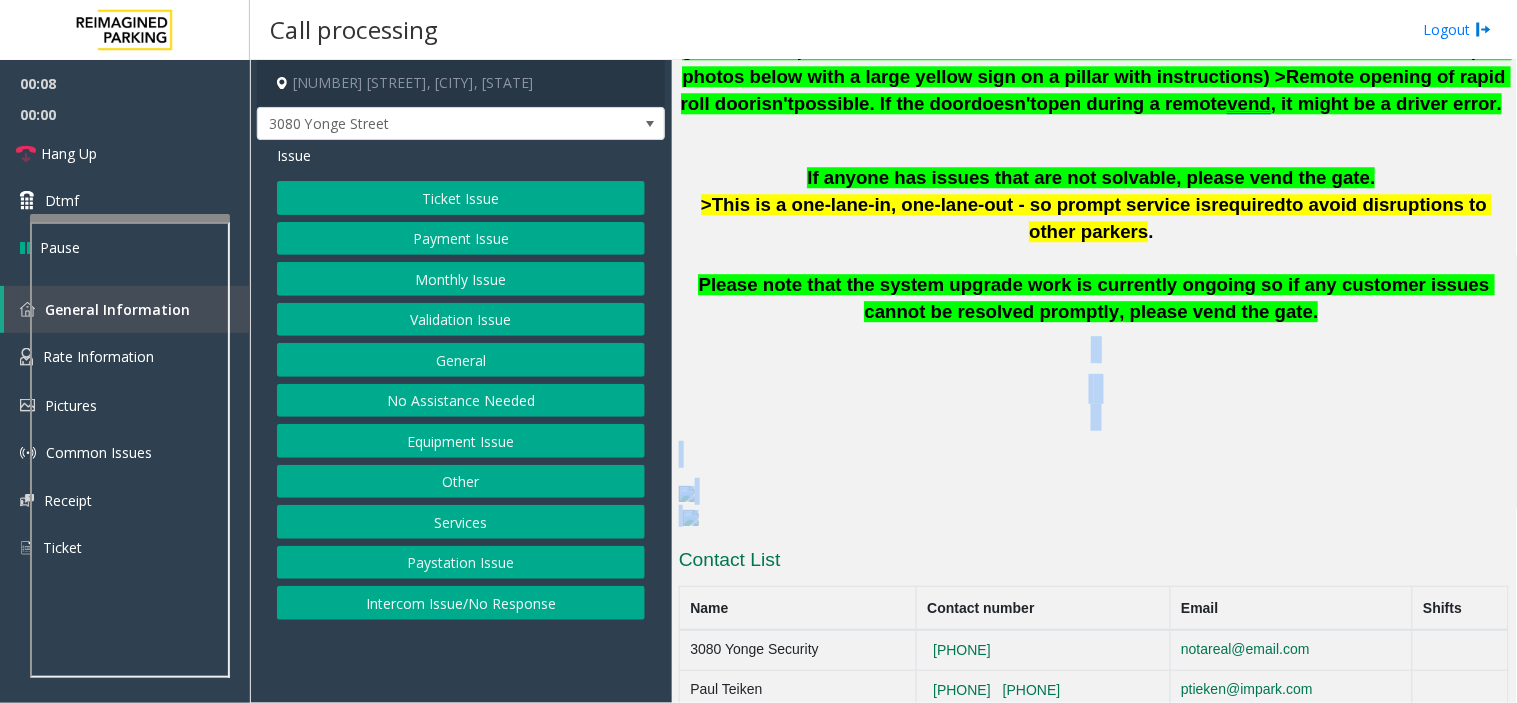 drag, startPoint x: 1052, startPoint y: 544, endPoint x: 724, endPoint y: 300, distance: 408.80313 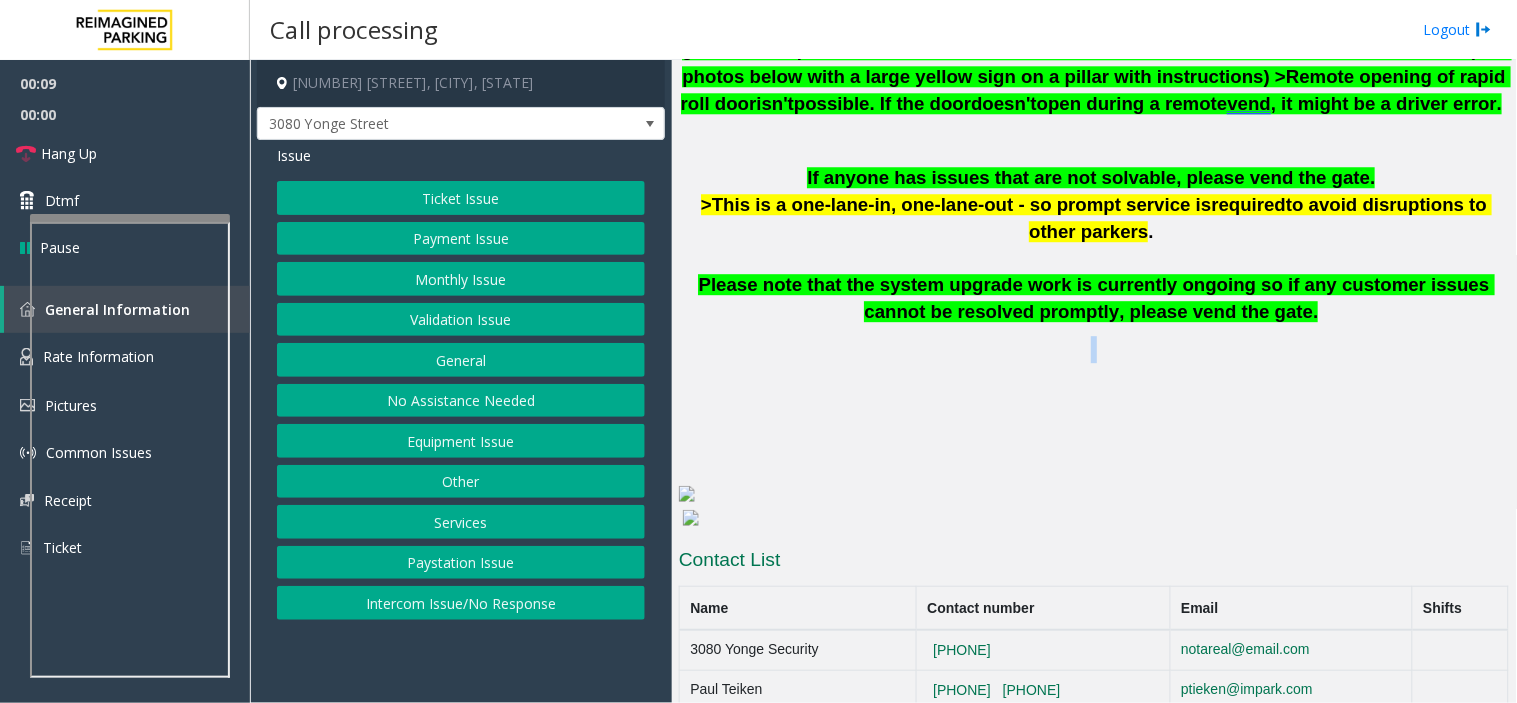 click on "The  login credentials for the JMS system at Lot 441 are as follows:       Username: RM3080   Password: Remote@3080!     Please note the current JMS license allows only 2 maximum users at any given time. So, please log out every time after  assisting  customers so other users can log in too.     >If the LPR does not get a positive read for transient parkers, Parker must pull a ticket to enter, which can be scanned at the pay stations for payment, as well as at exit (CC only).   JMS SYSTEM - AVAILABLE IN BEYONDTRUST. JMS-3080Y-CDS      Make sure the Parker is inserting the ticket correctly, Arrow into the machine, and magnetic stripe right side     If the entry station is not providing an ENTRY ticket, Please vend the gate and mail to the local team the issue :    [EMAIL]   [EMAIL]   mark in Cc:  [EMAIL]             GATE/DOOR NOT OPENING? follow the below steps   doesn't isn't  possible. If the door  doesn't vend" 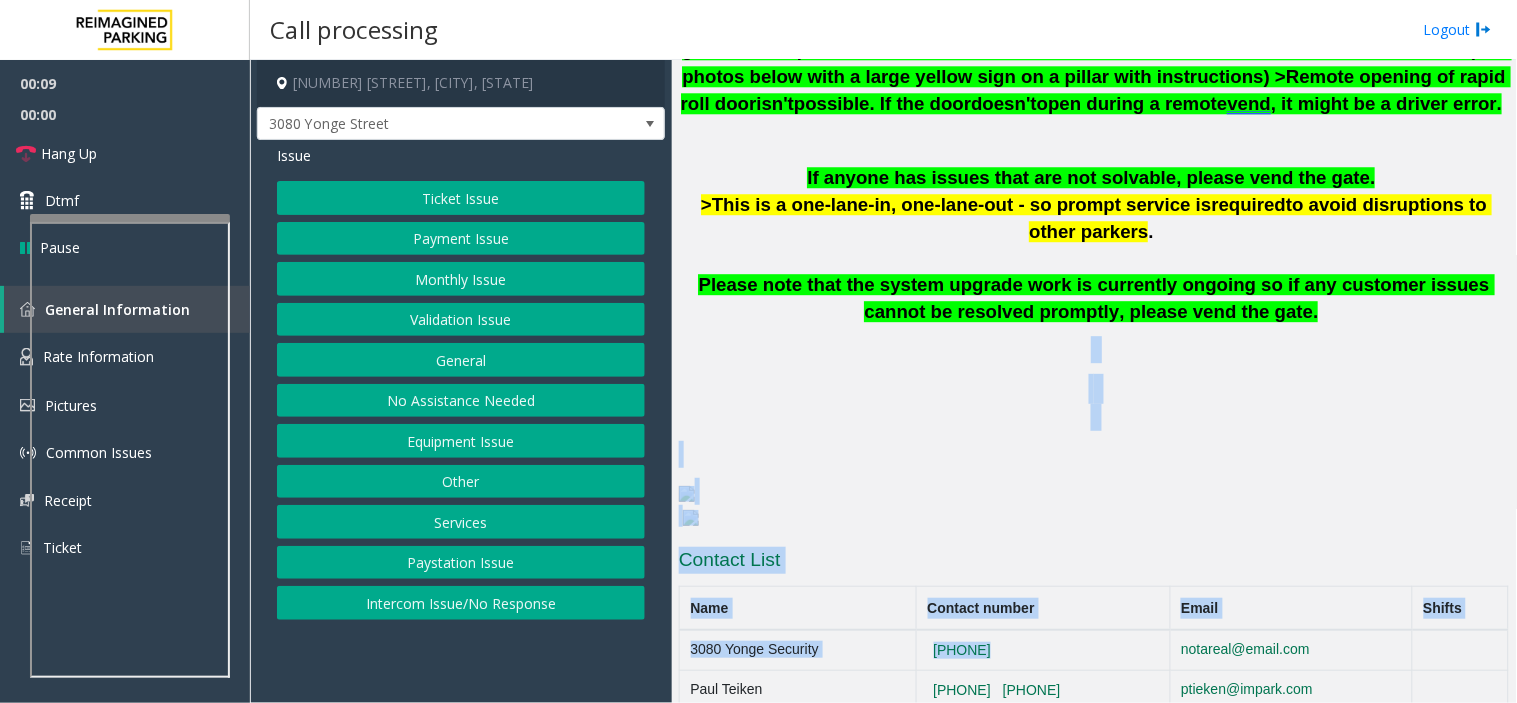 drag, startPoint x: 724, startPoint y: 300, endPoint x: 1185, endPoint y: 604, distance: 552.211 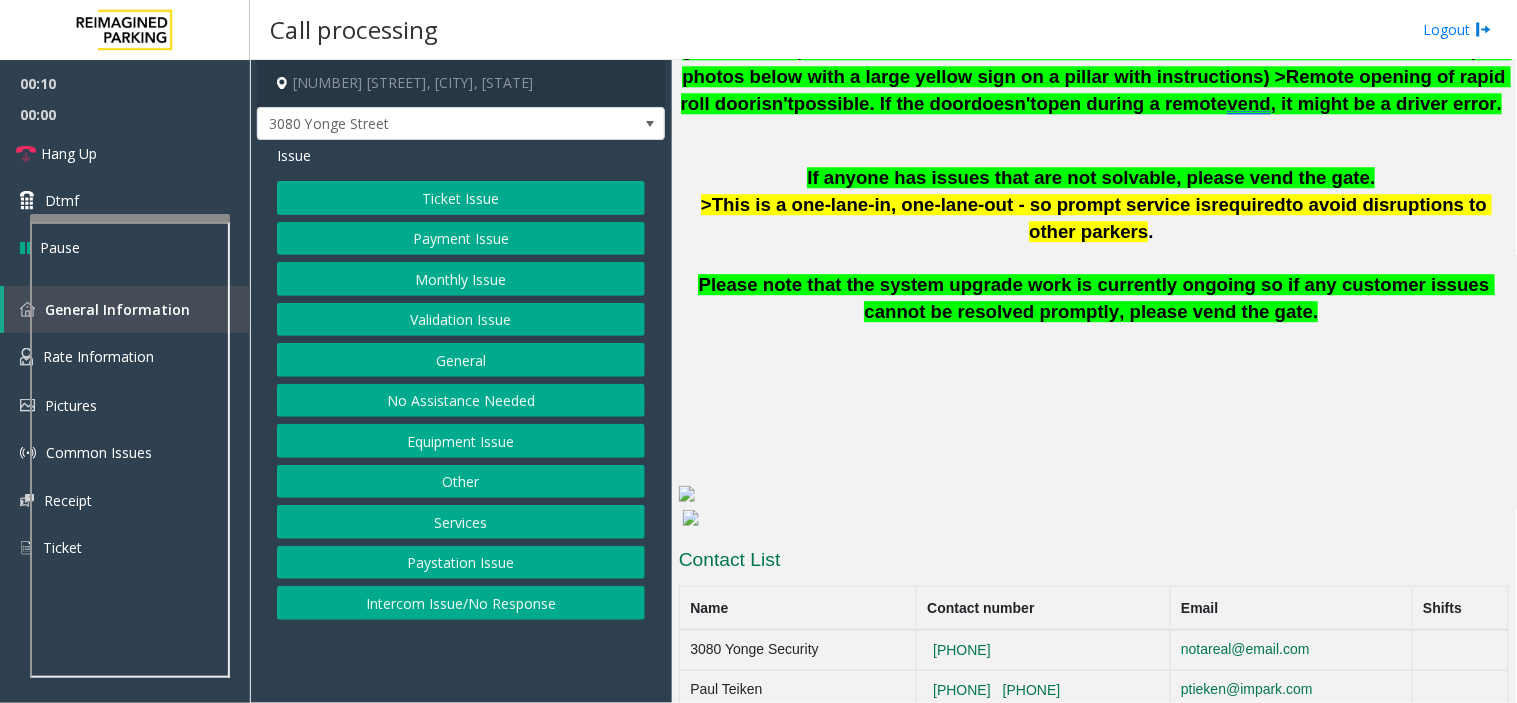 click on "Intercom Issue/No Response" 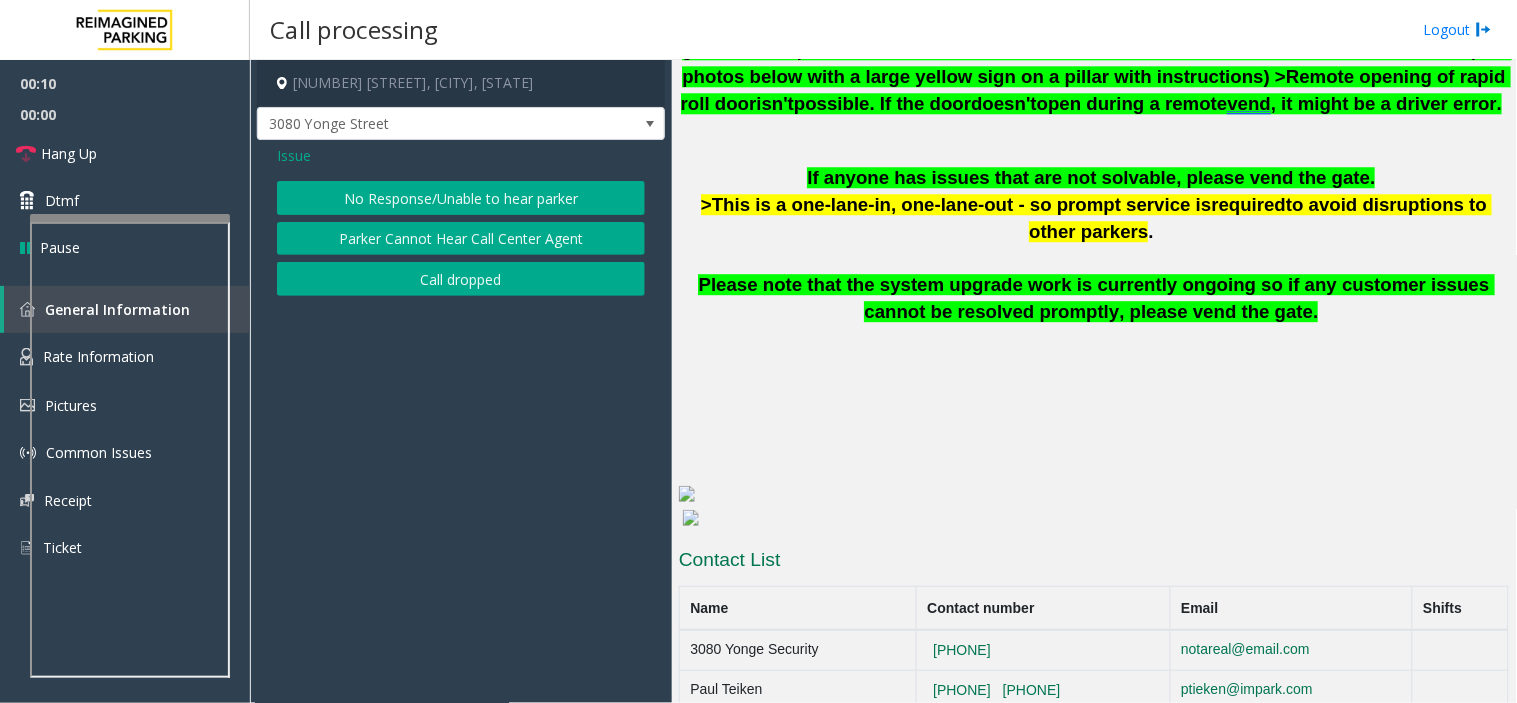 click on "No Response/Unable to hear parker" 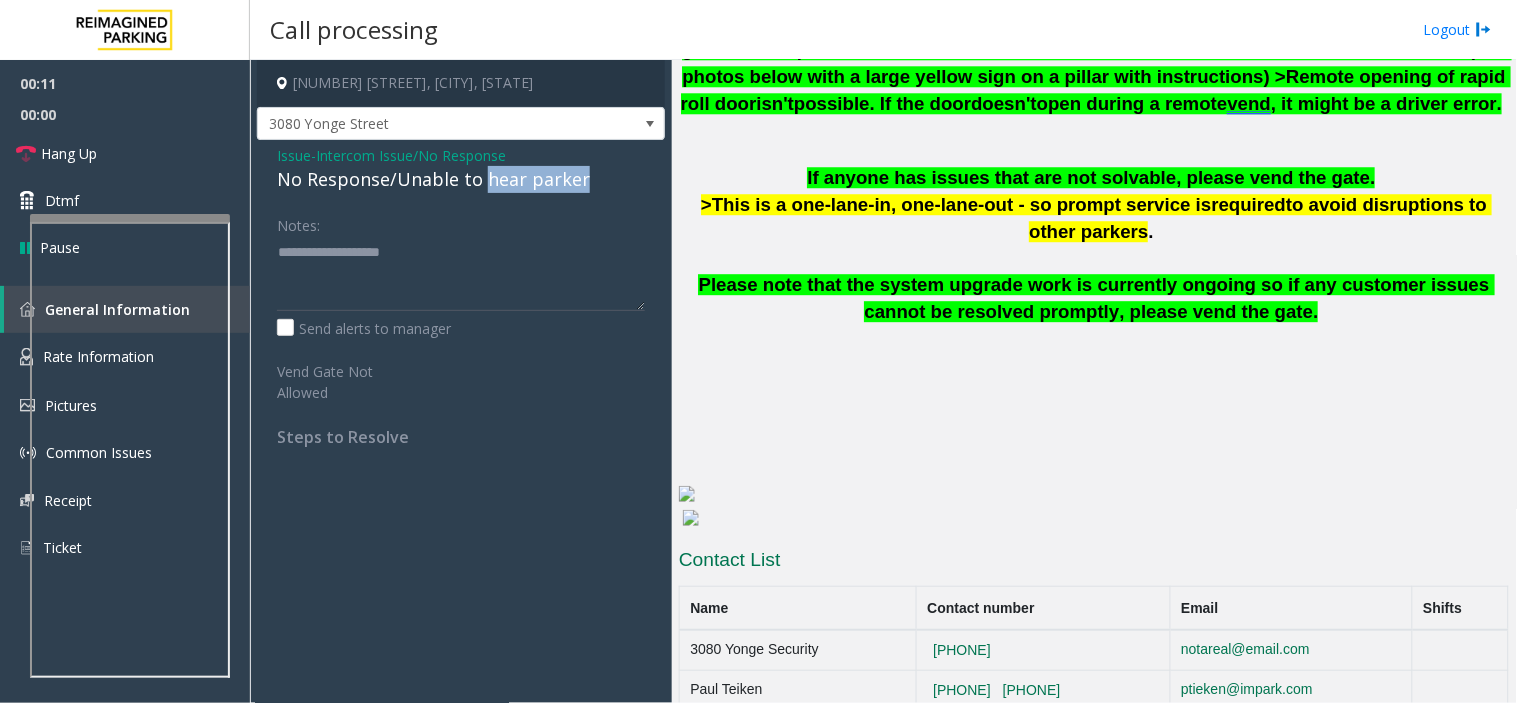 click on "Issue  -  Intercom Issue/No Response No Response/Unable to hear parker Notes:                      Send alerts to manager  Vend Gate Not Allowed  Steps to Resolve" 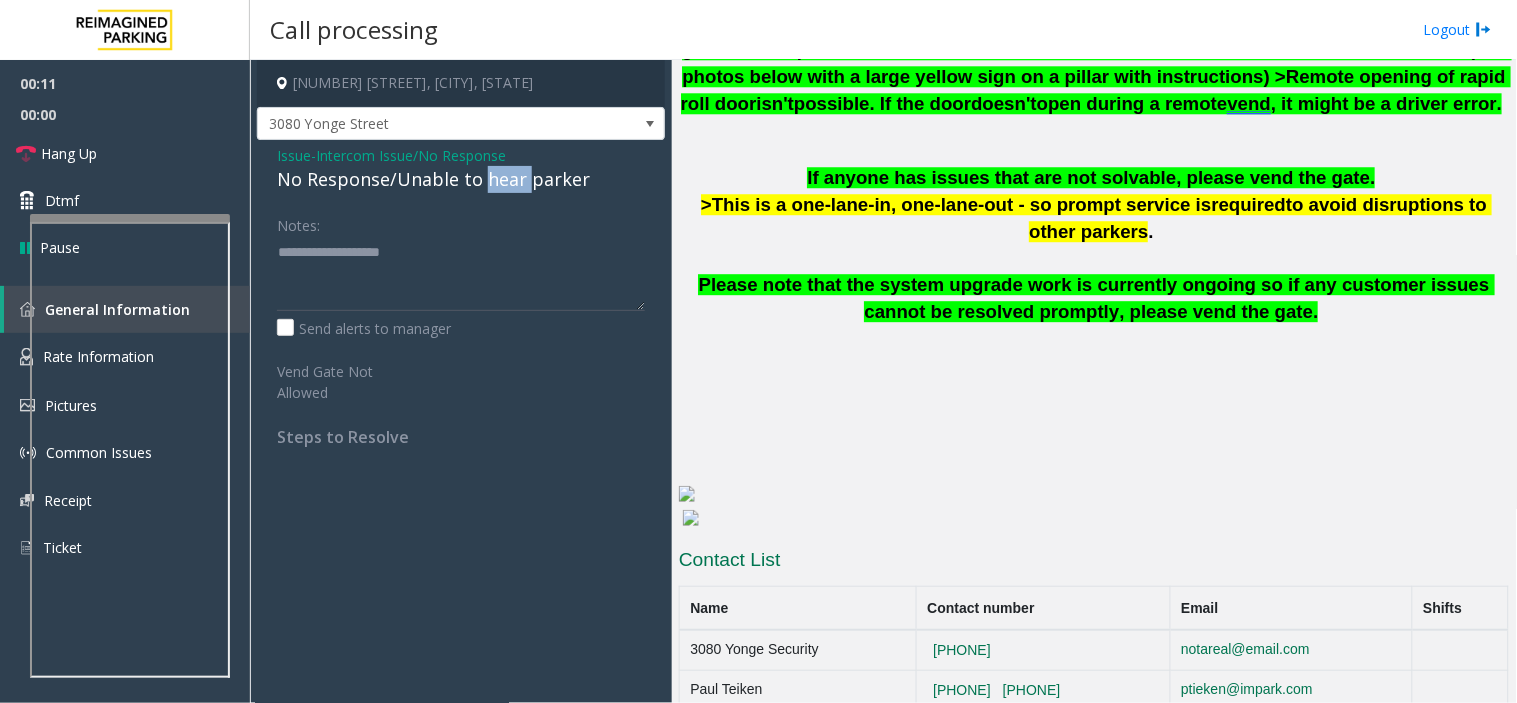 click on "No Response/Unable to hear parker" 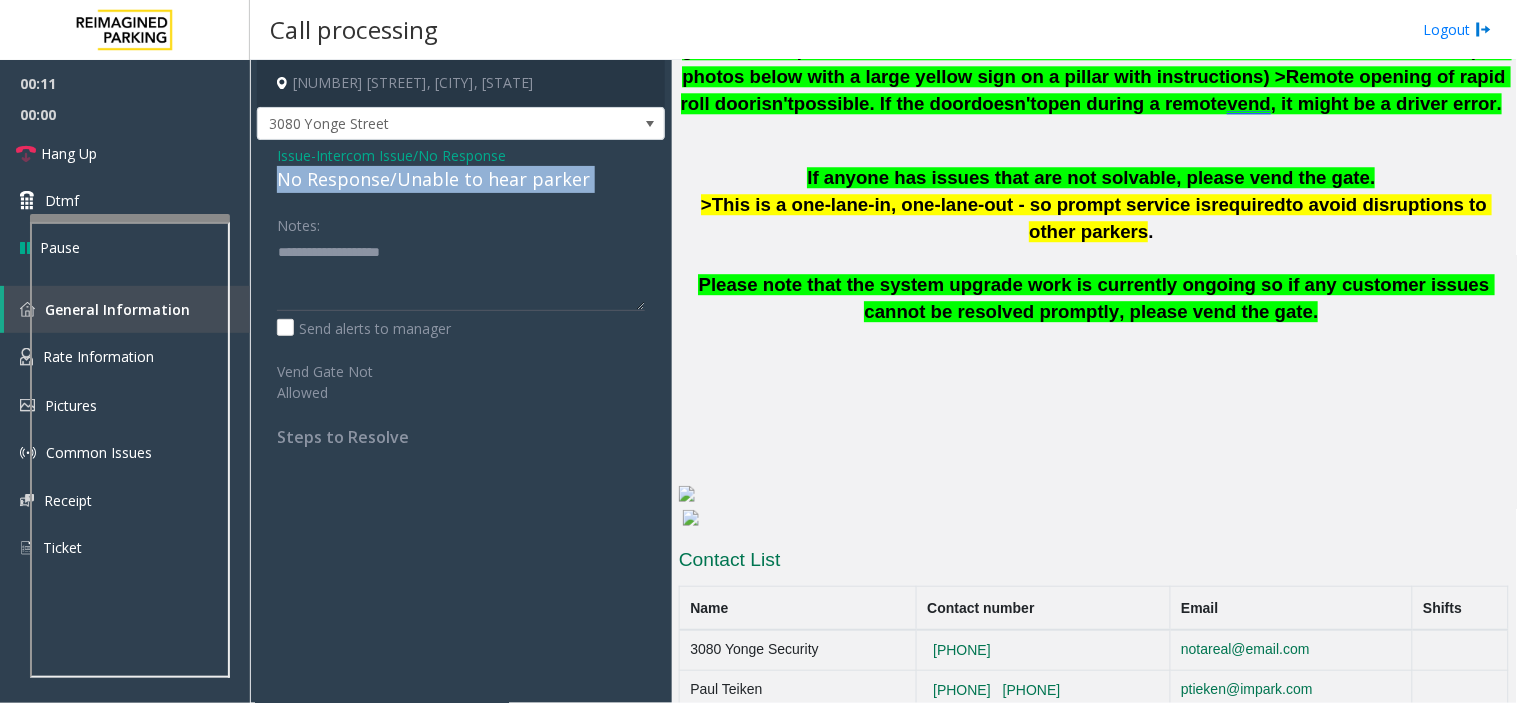 click on "No Response/Unable to hear parker" 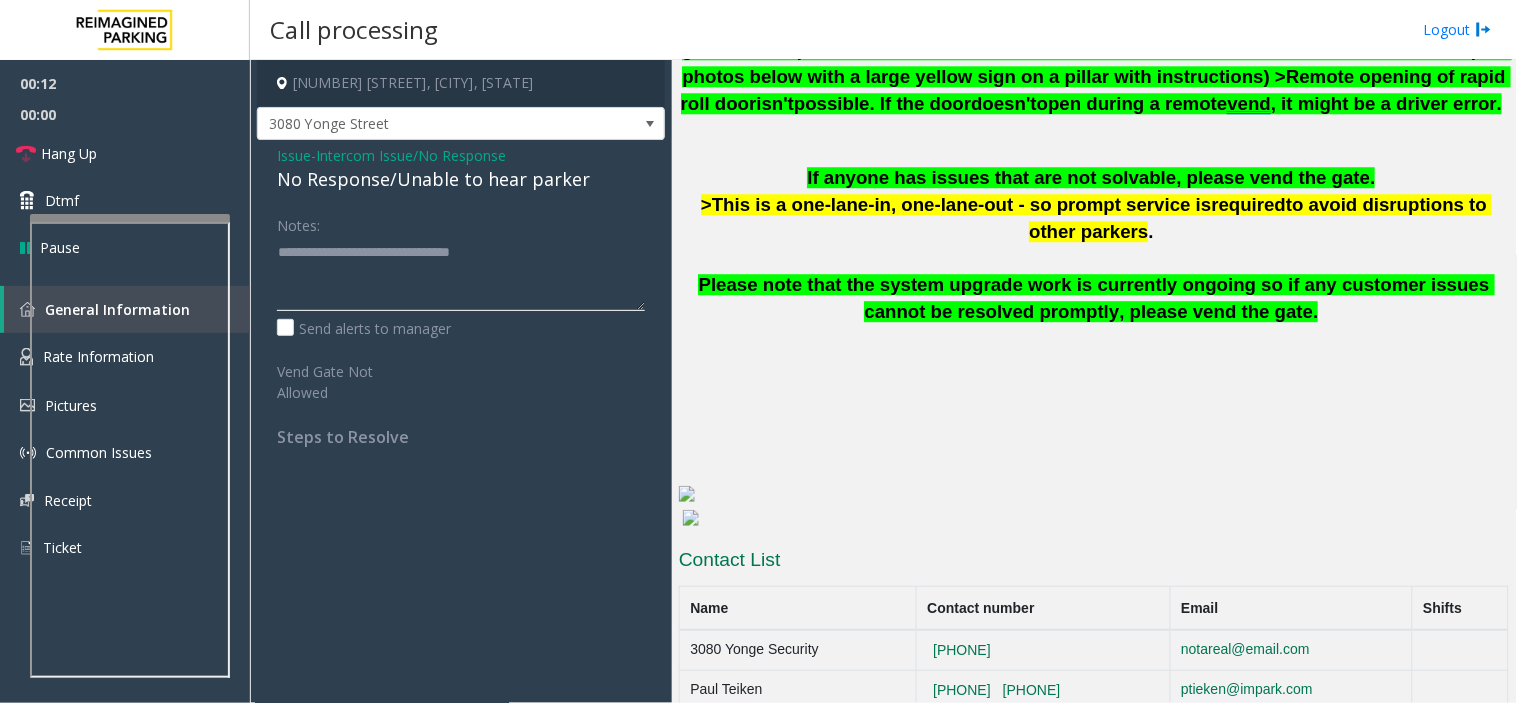 type on "**********" 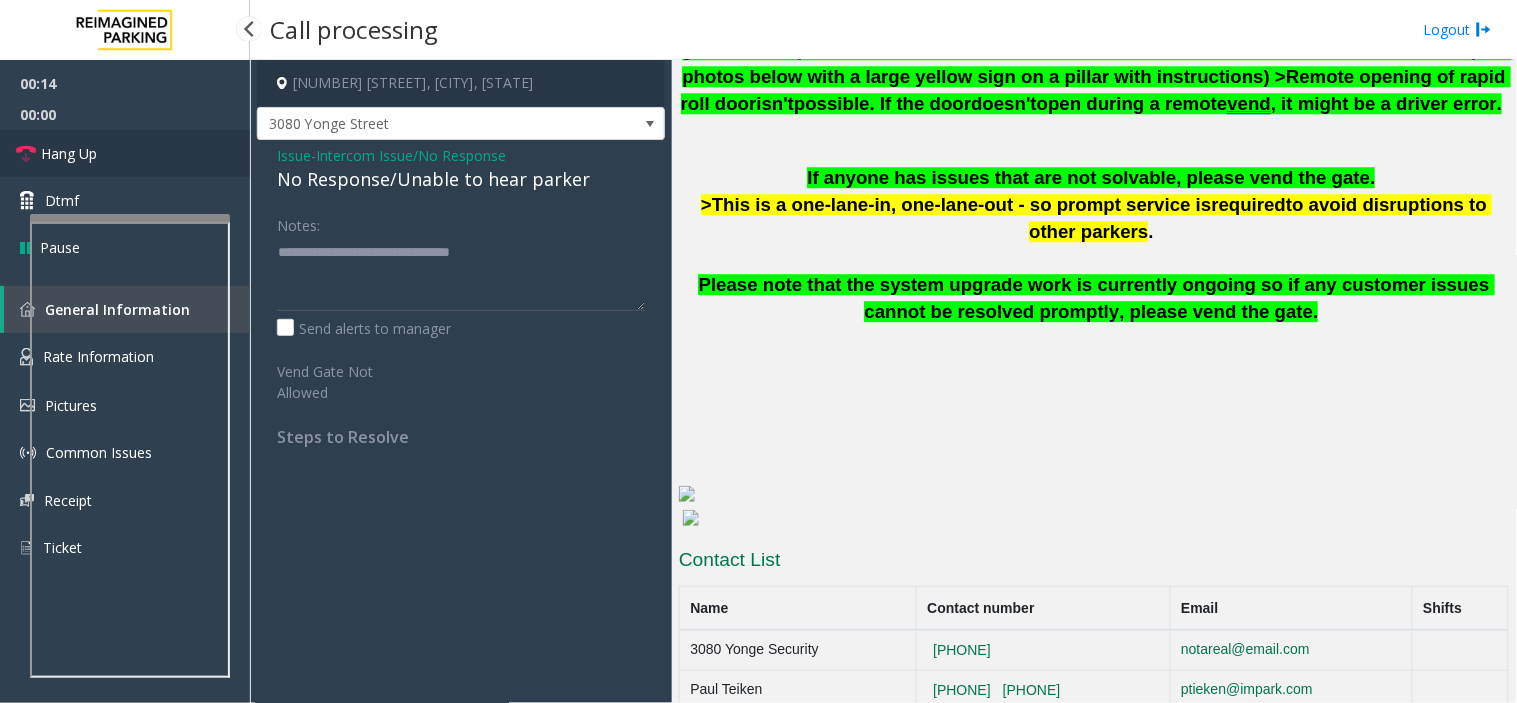 click on "Hang Up" at bounding box center [125, 153] 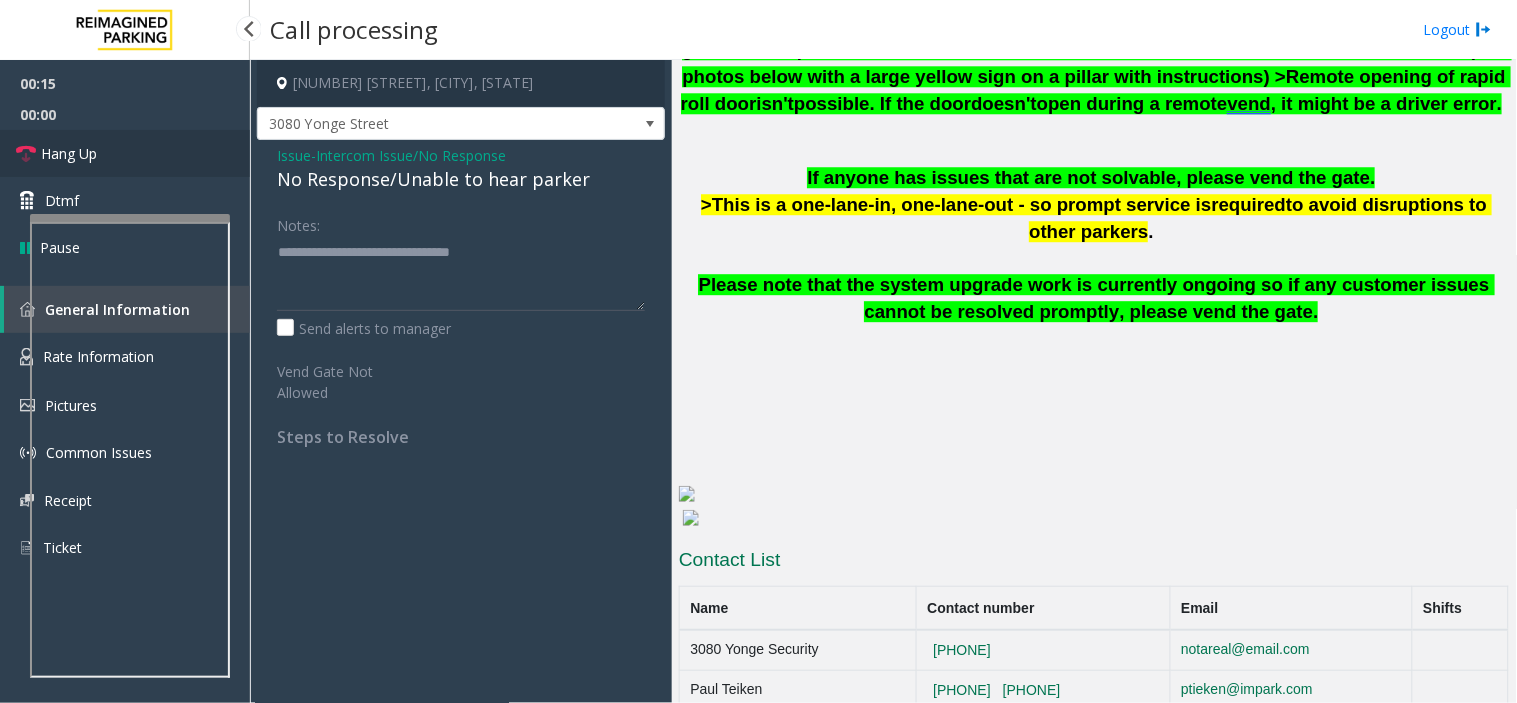 click on "Hang Up" at bounding box center [125, 153] 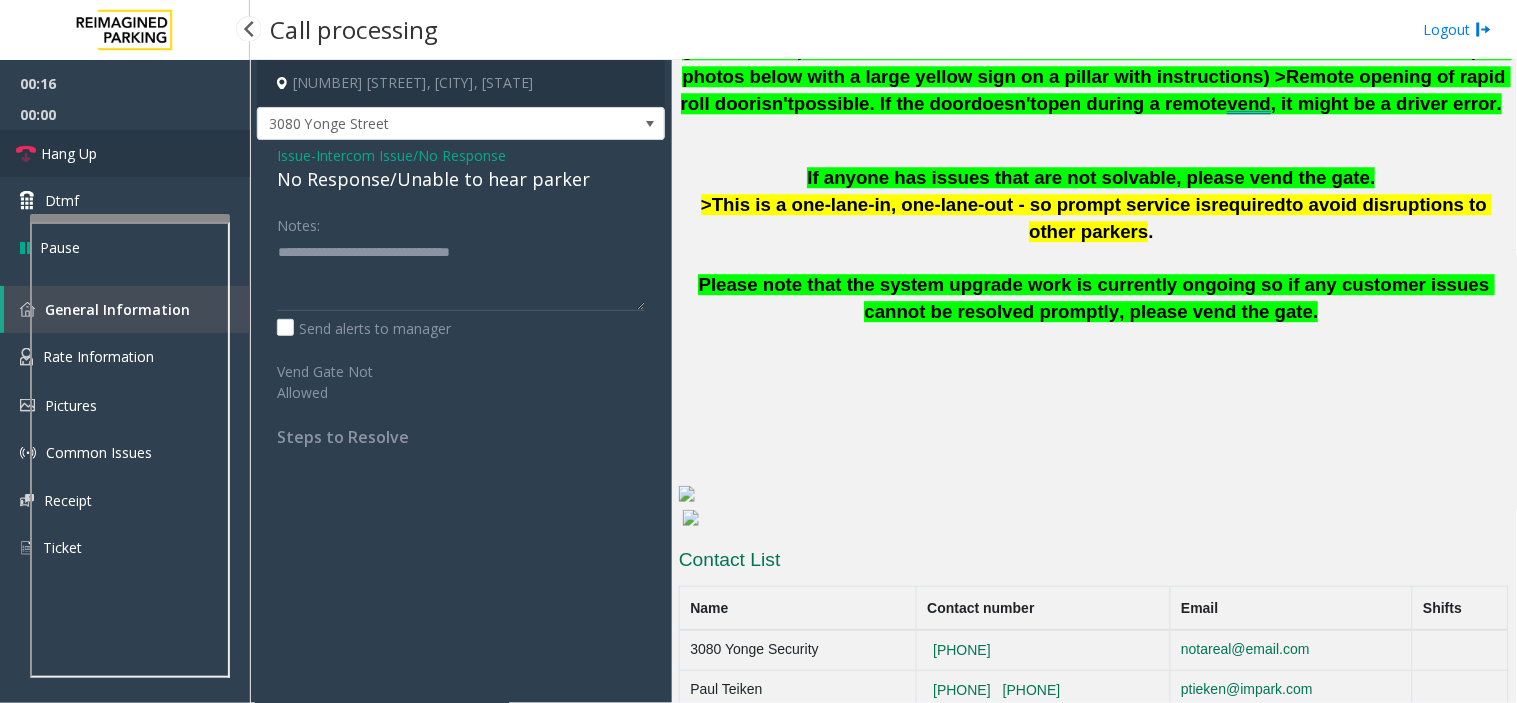 click on "Hang Up" at bounding box center (125, 153) 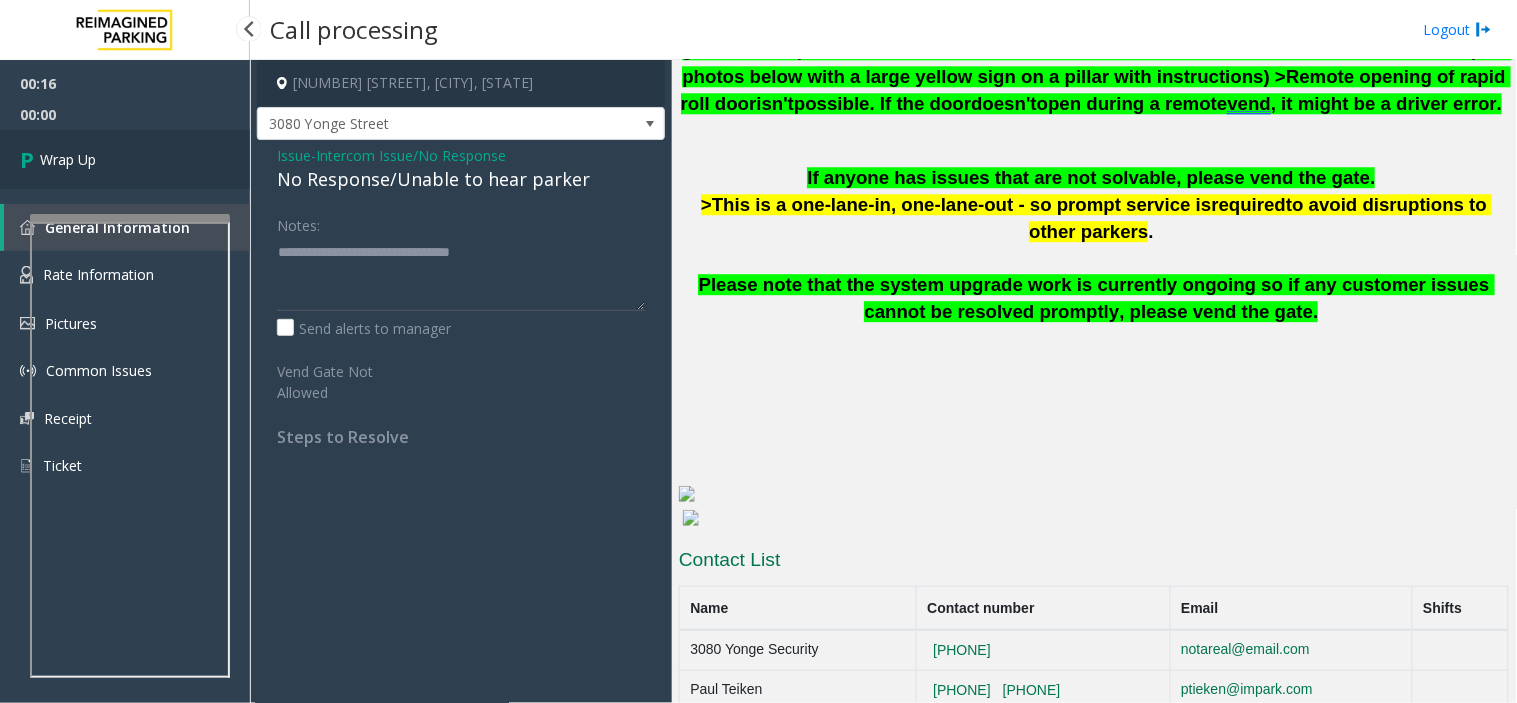 click on "Wrap Up" at bounding box center [125, 159] 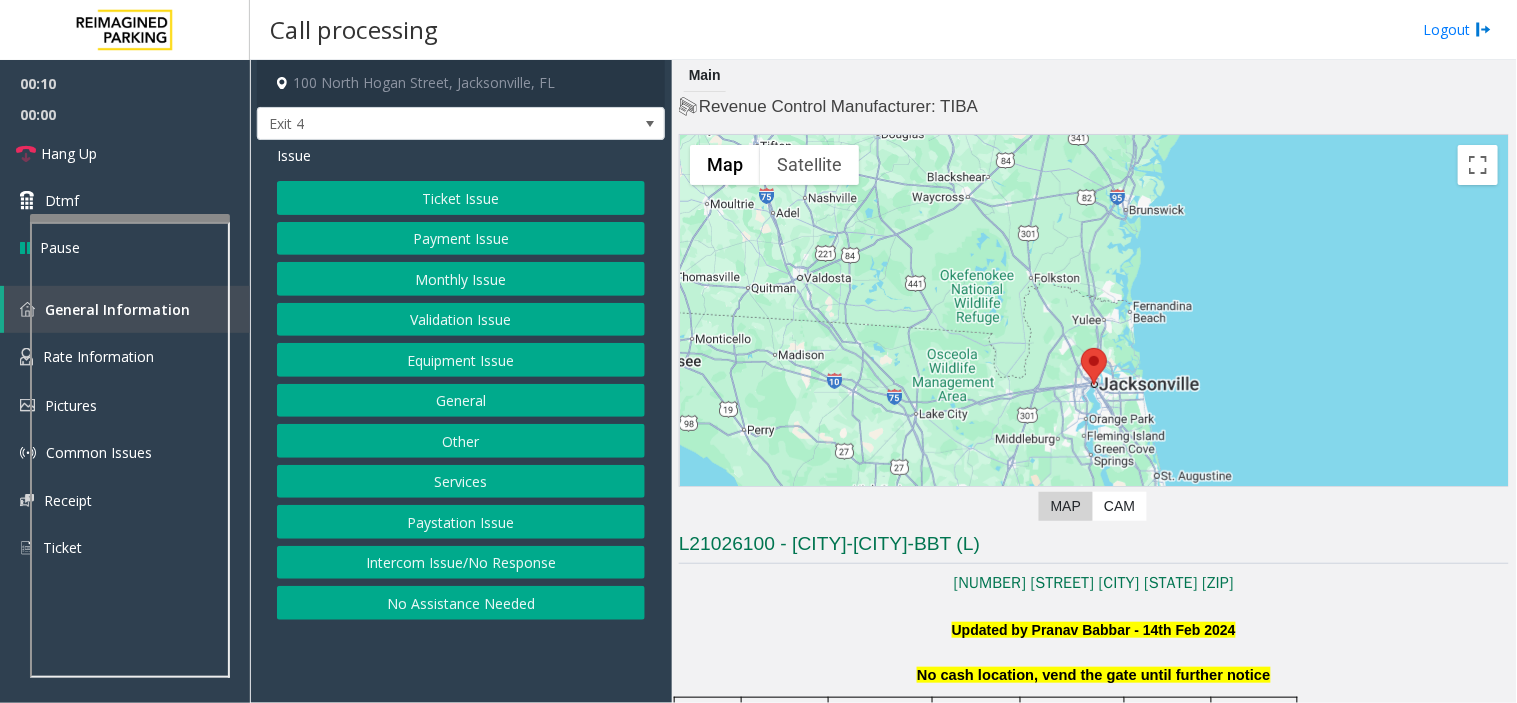 click on "Monthly Issue" 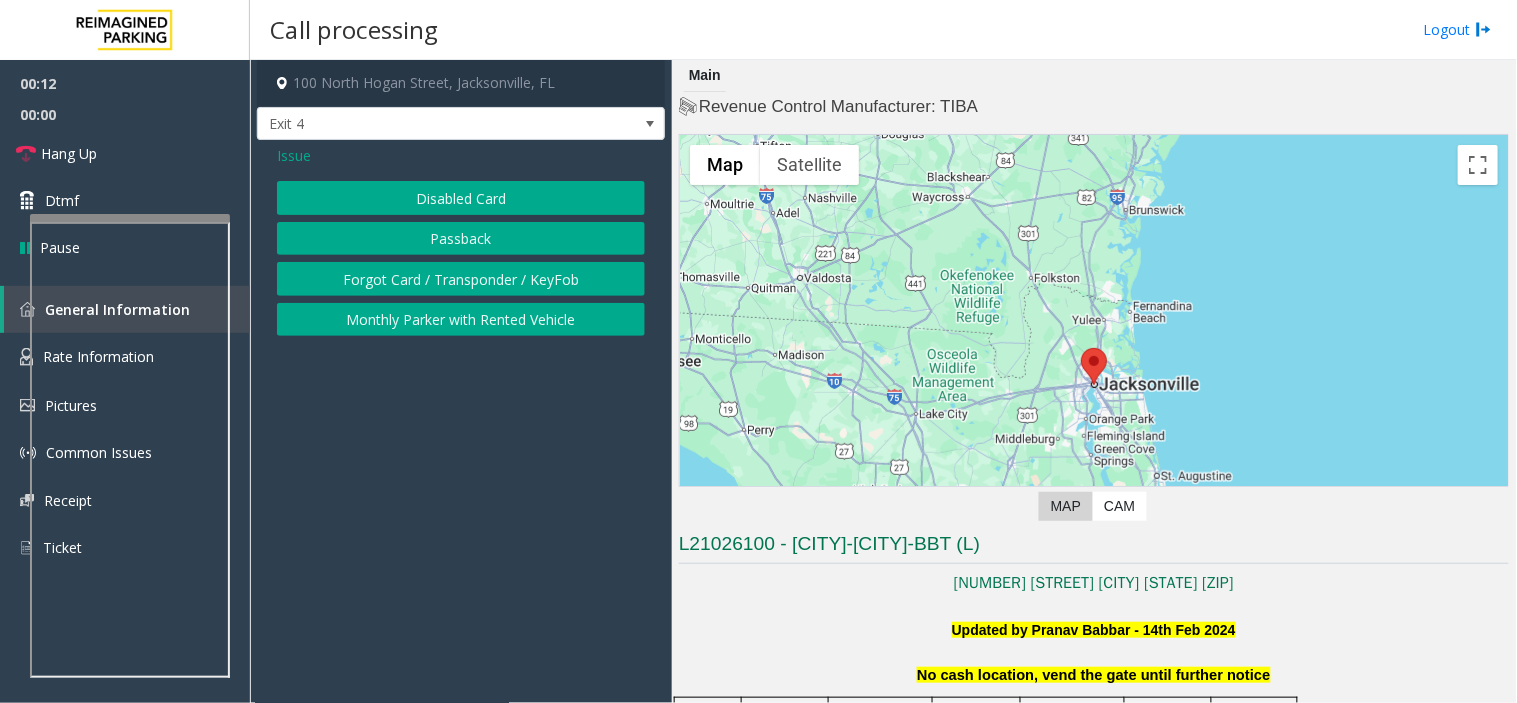 click on "Disabled Card" 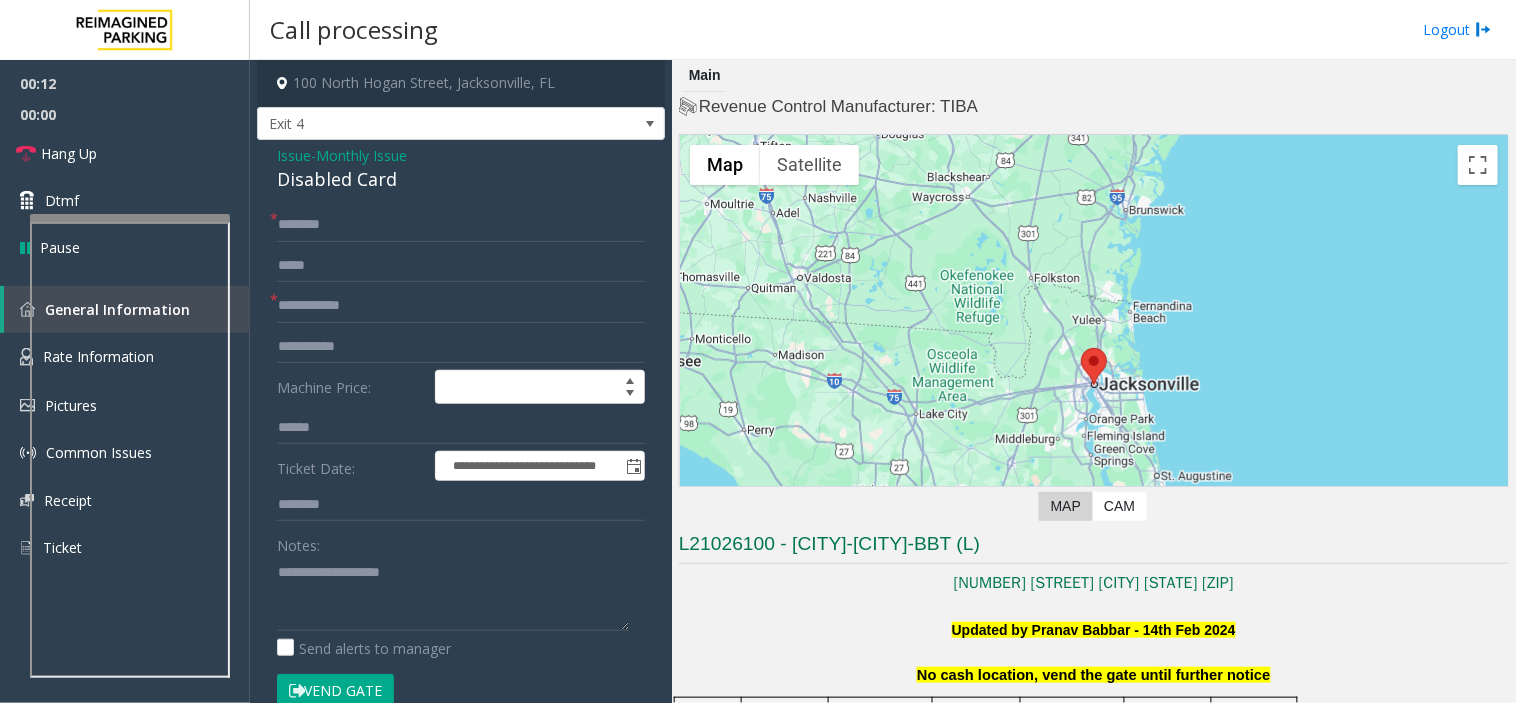 click on "Disabled Card" 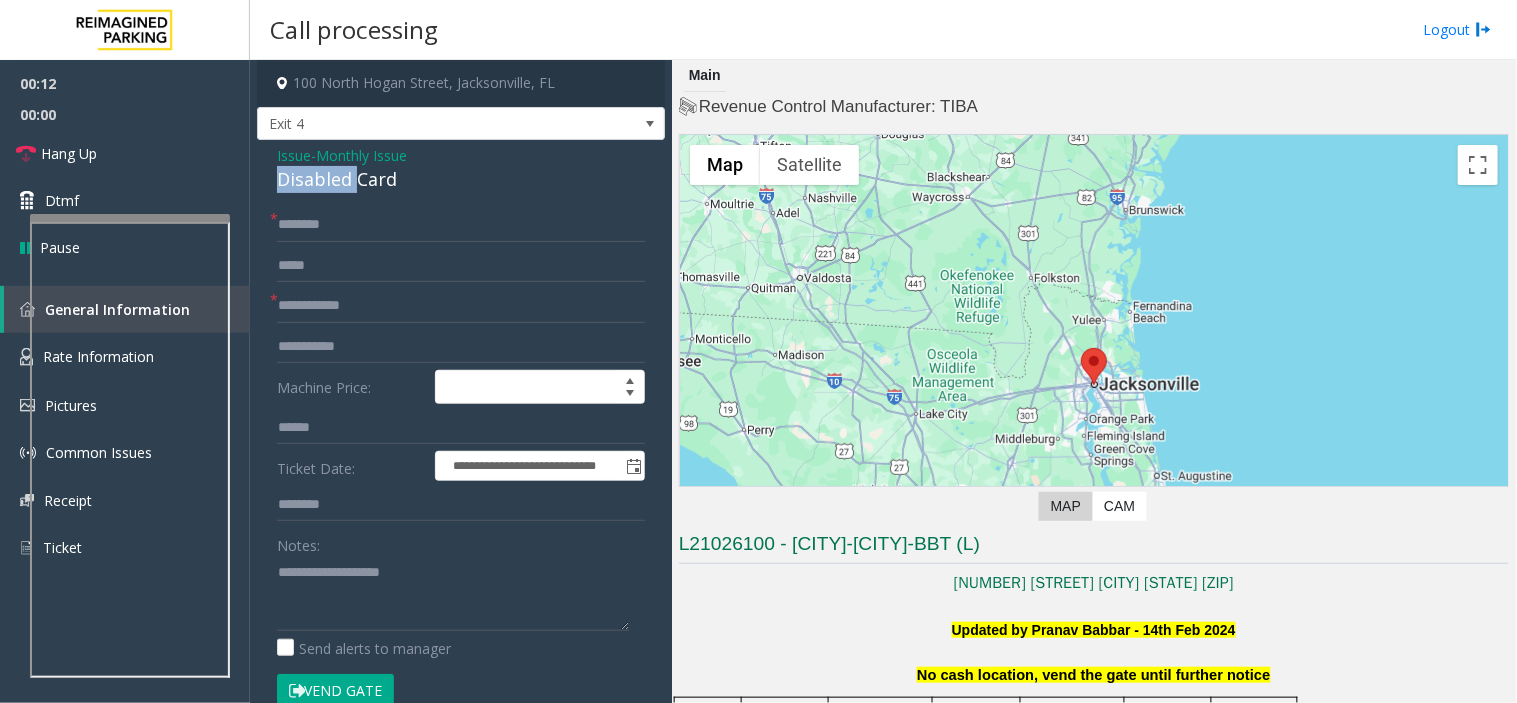 click on "Disabled Card" 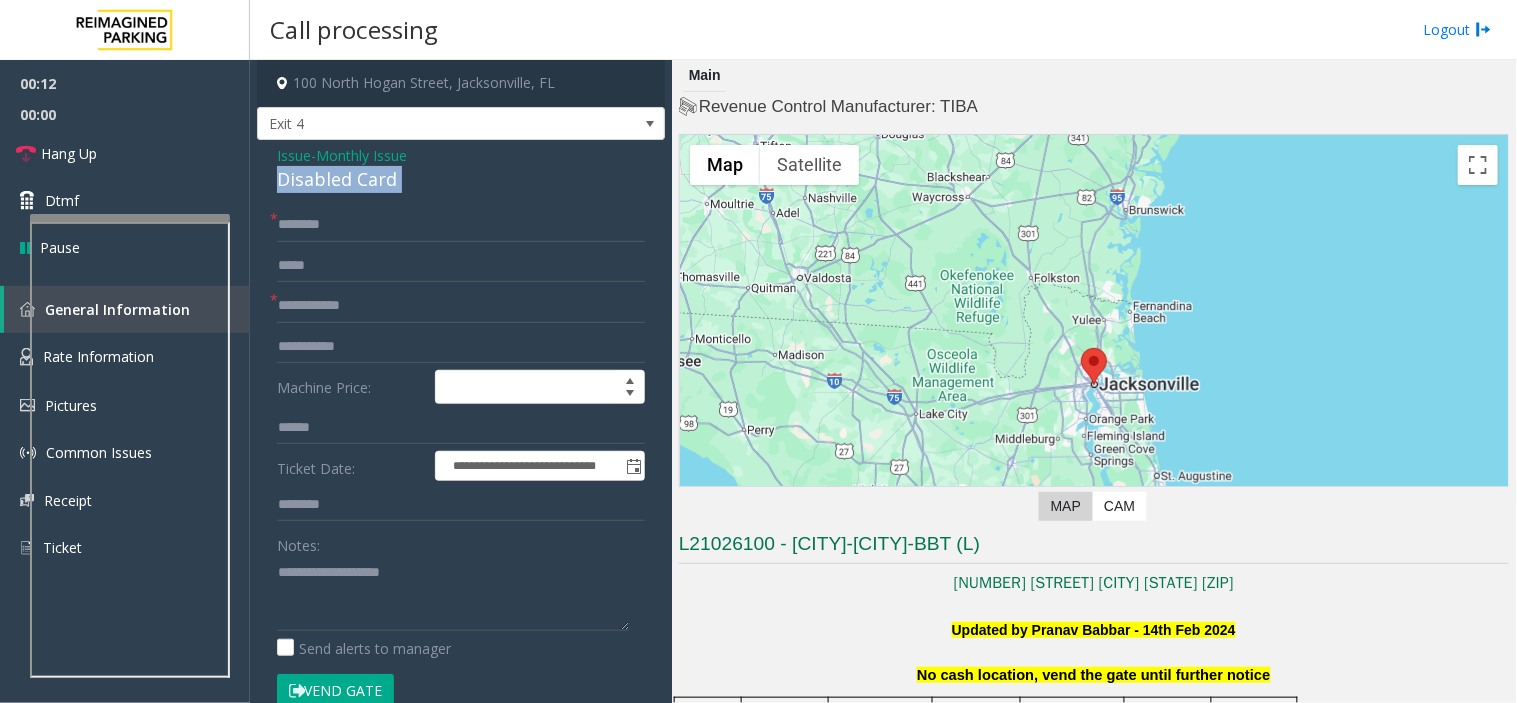 click on "Disabled Card" 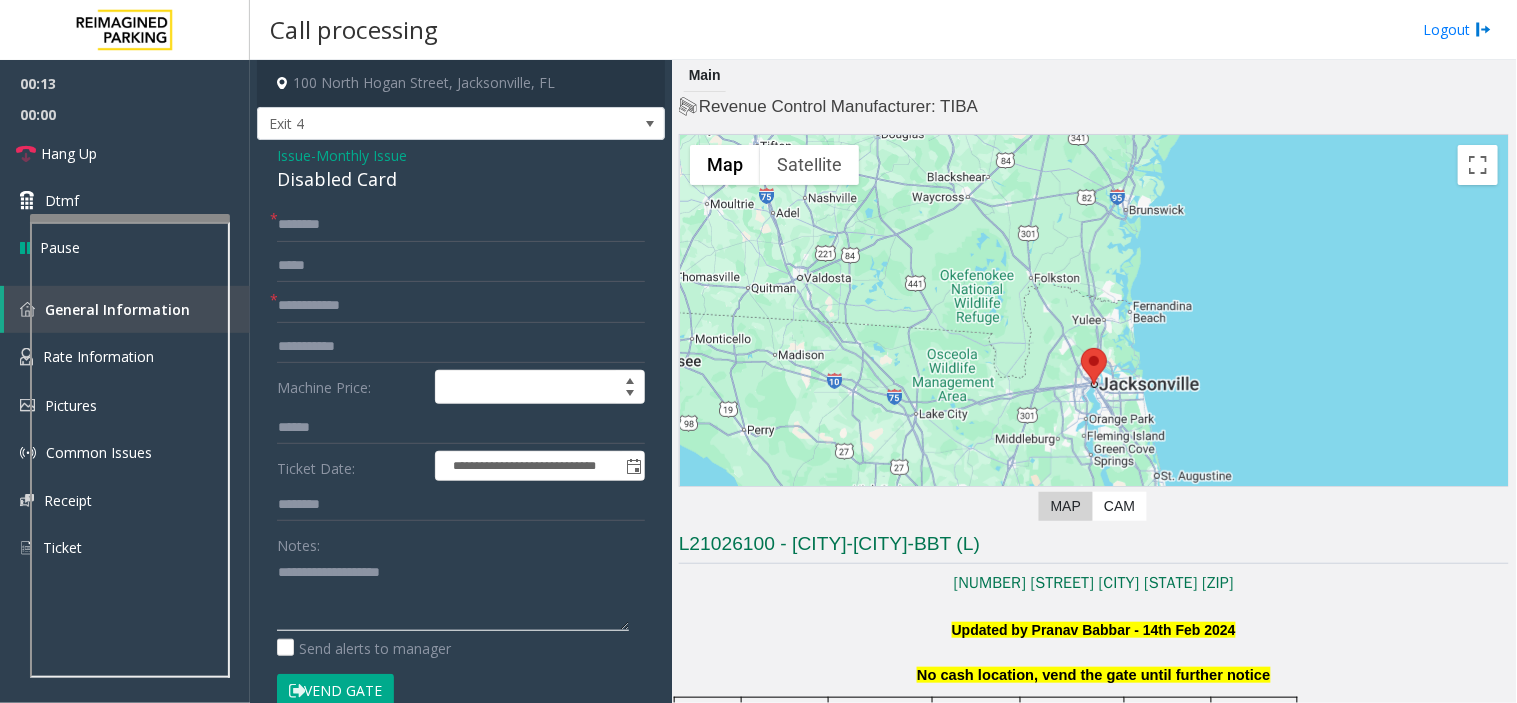 click 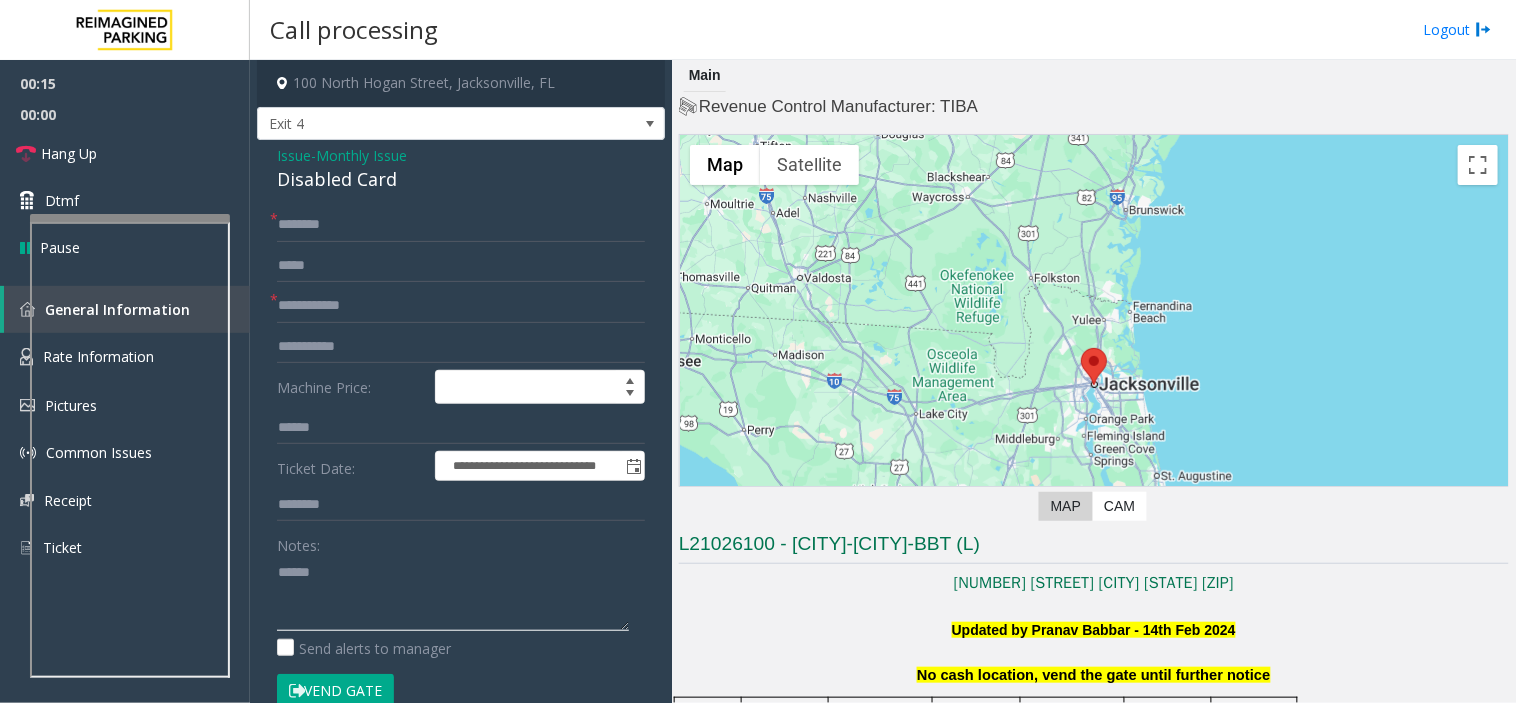 paste on "**********" 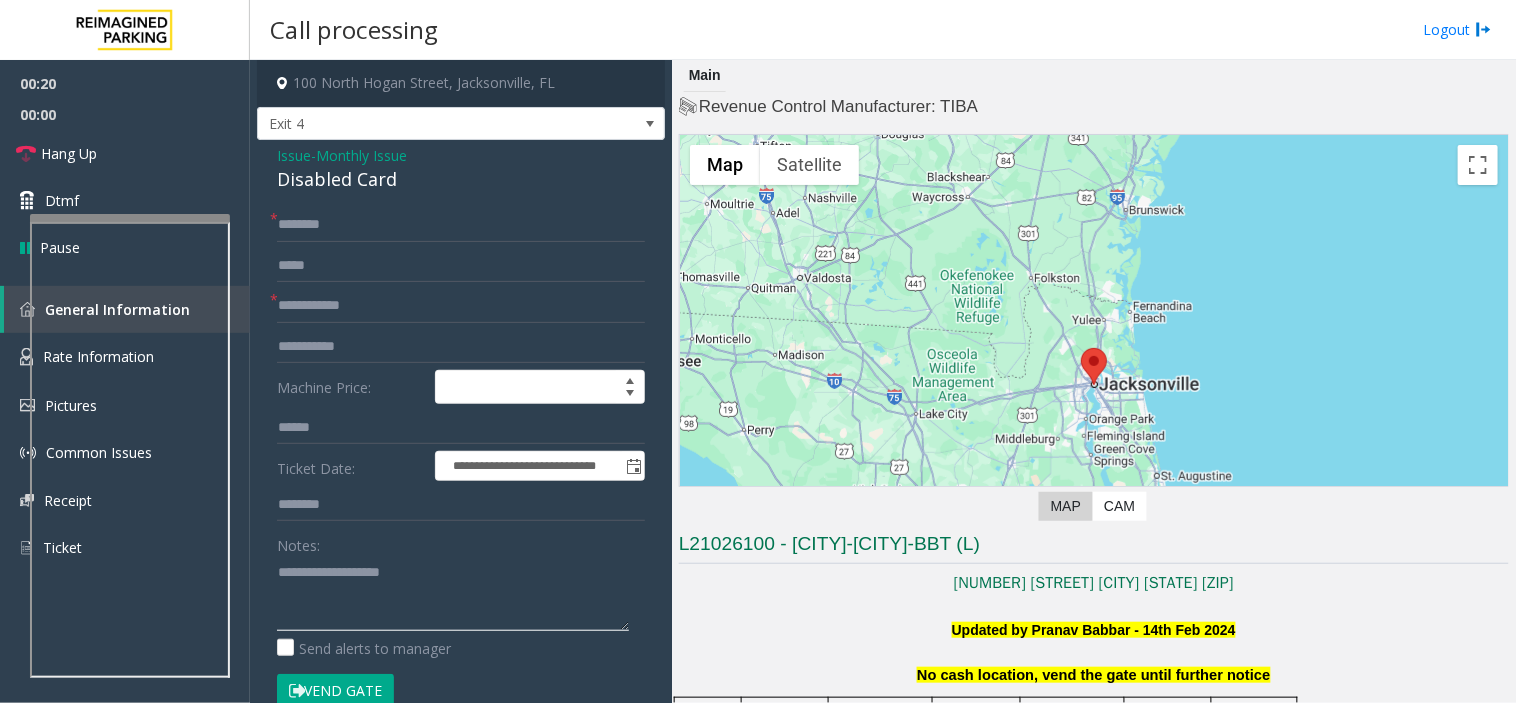 click 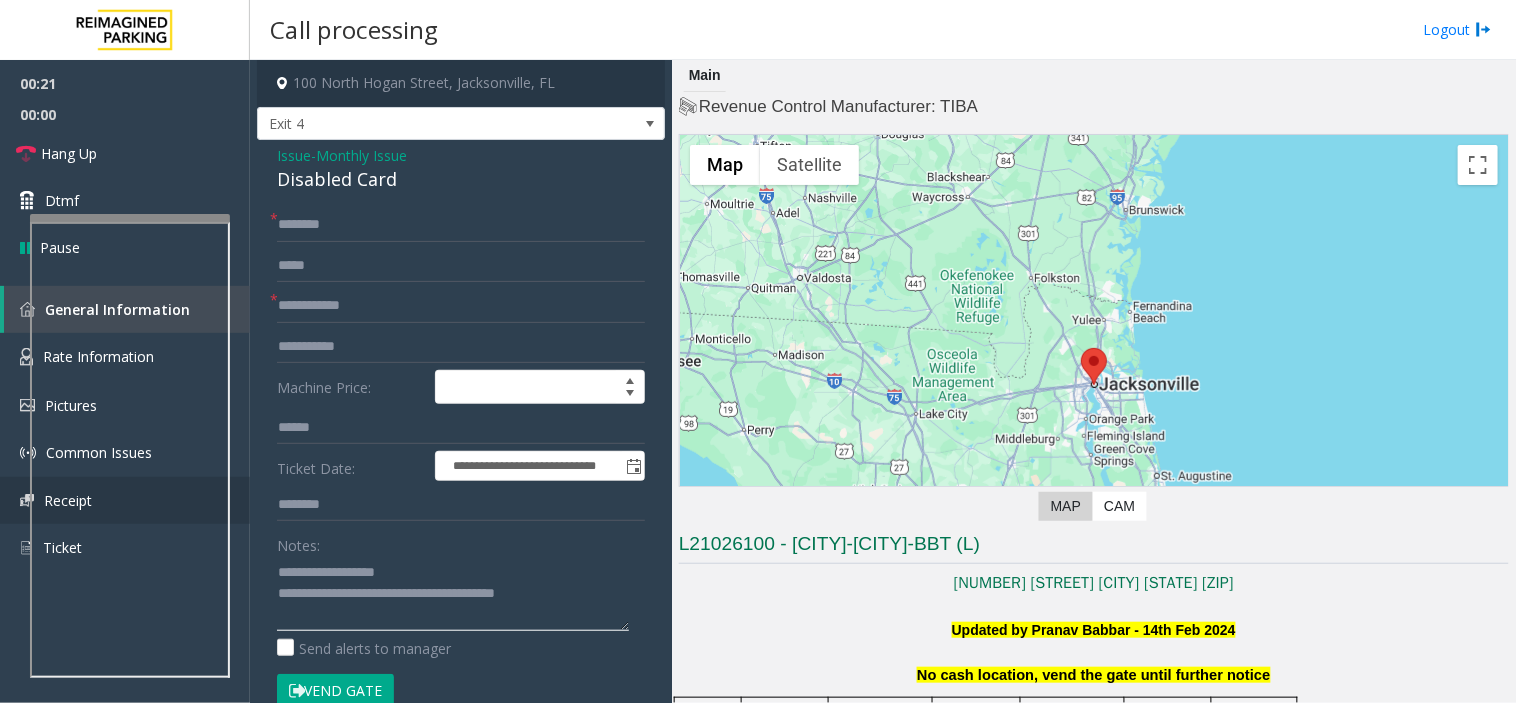 type on "**********" 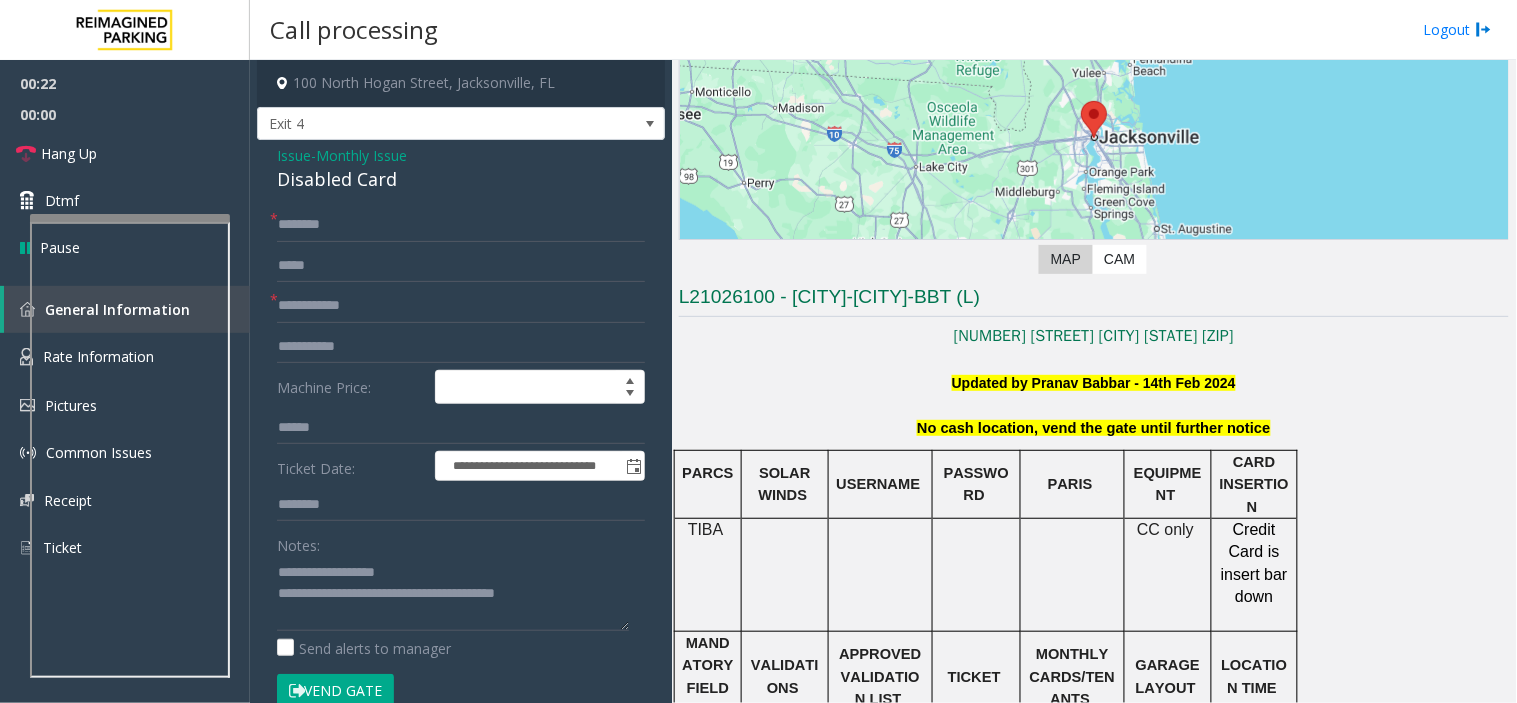 scroll, scrollTop: 444, scrollLeft: 0, axis: vertical 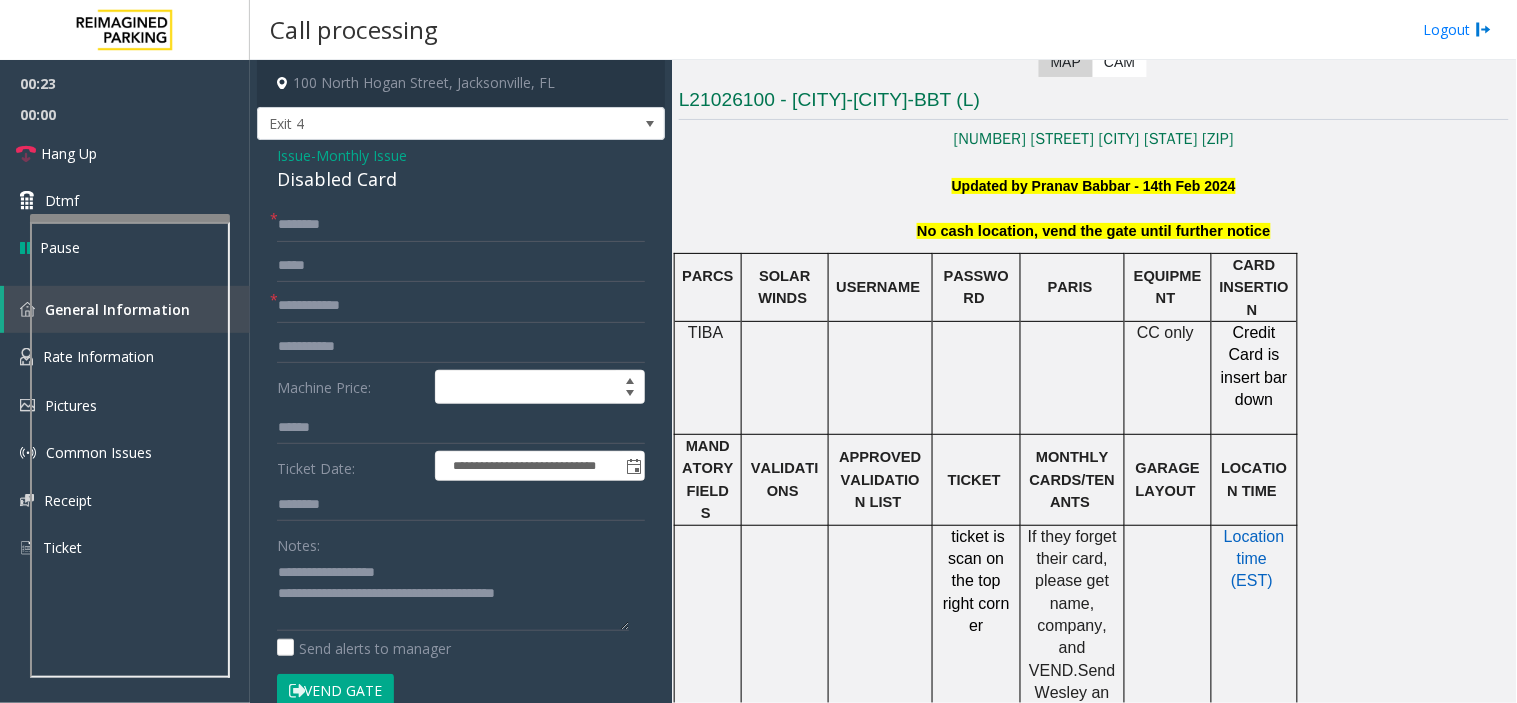 click on "PARCS" 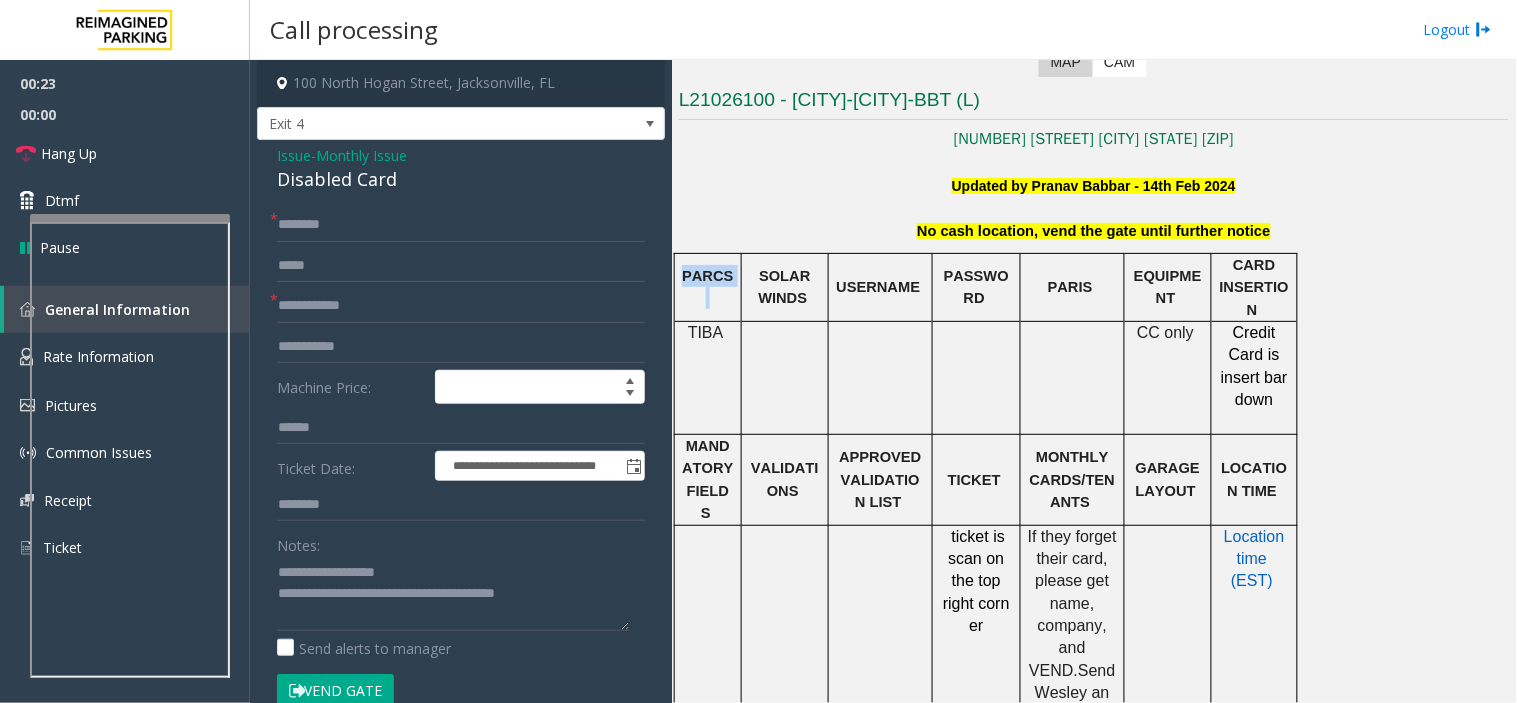 click on "PARCS" 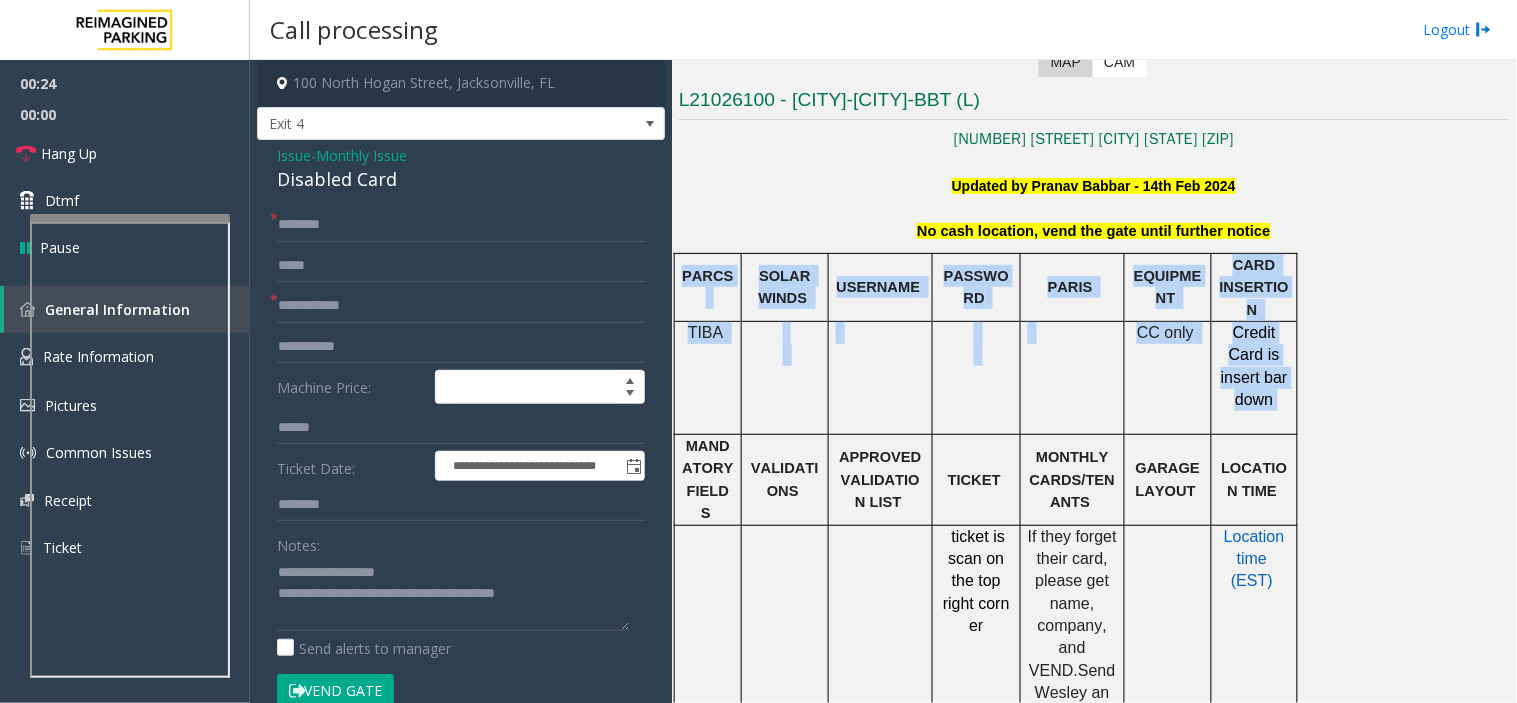 drag, startPoint x: 716, startPoint y: 272, endPoint x: 1216, endPoint y: 325, distance: 502.80115 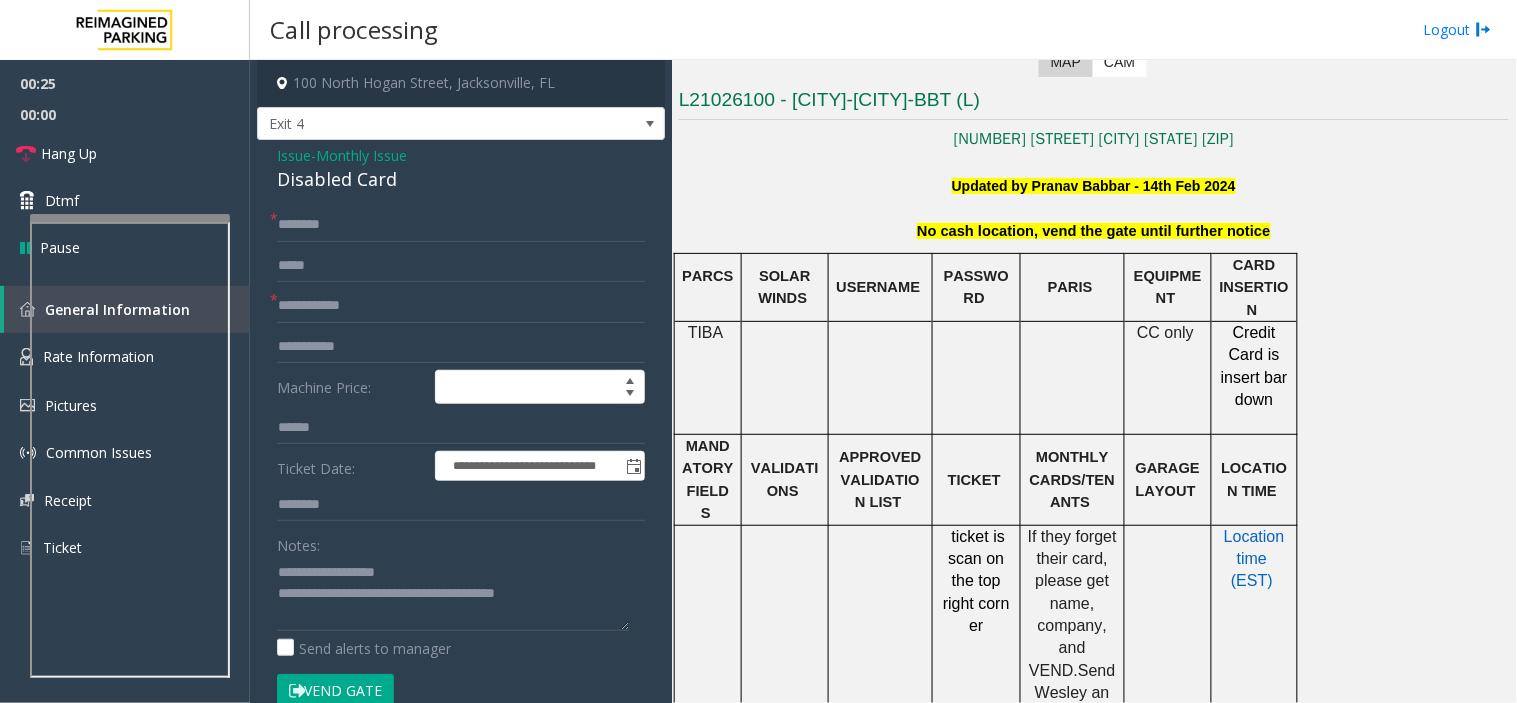 click on "**********" 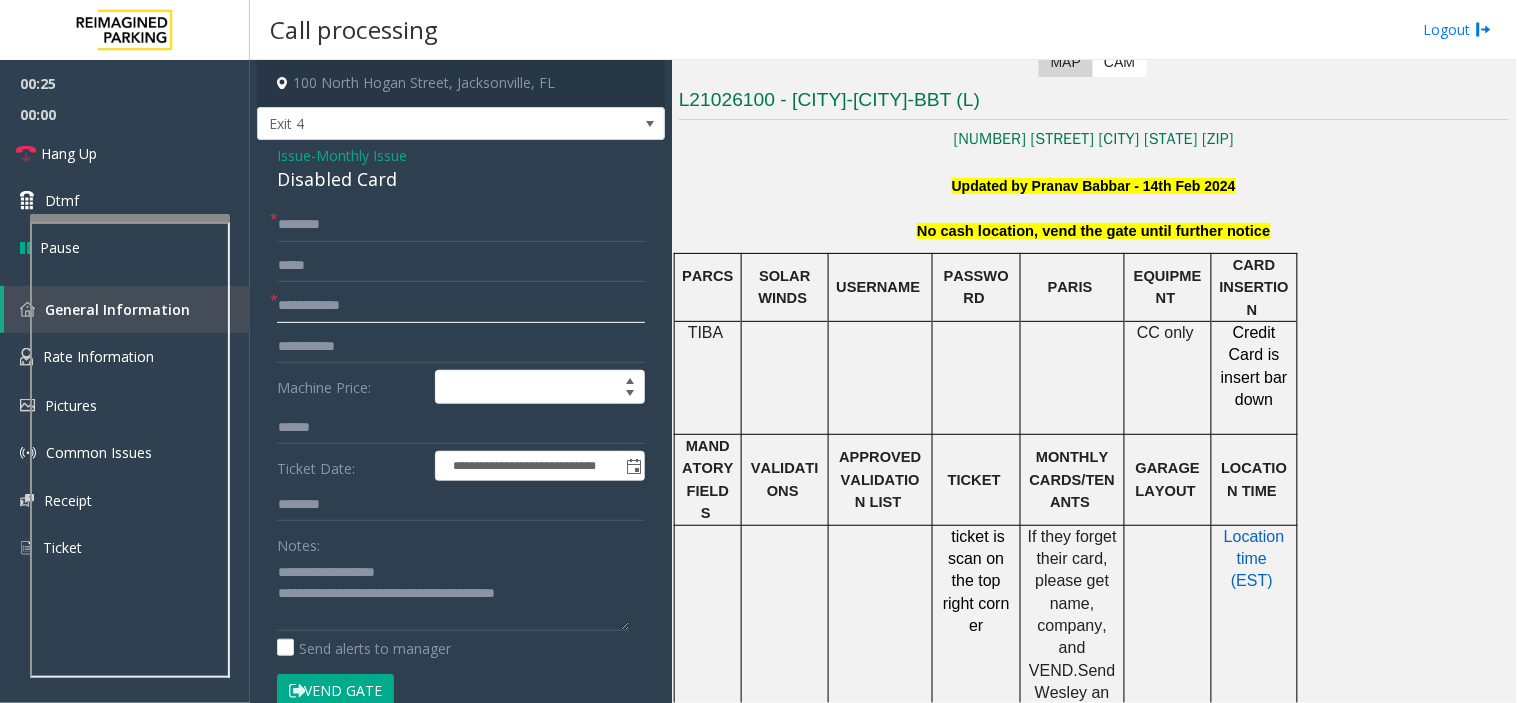 click 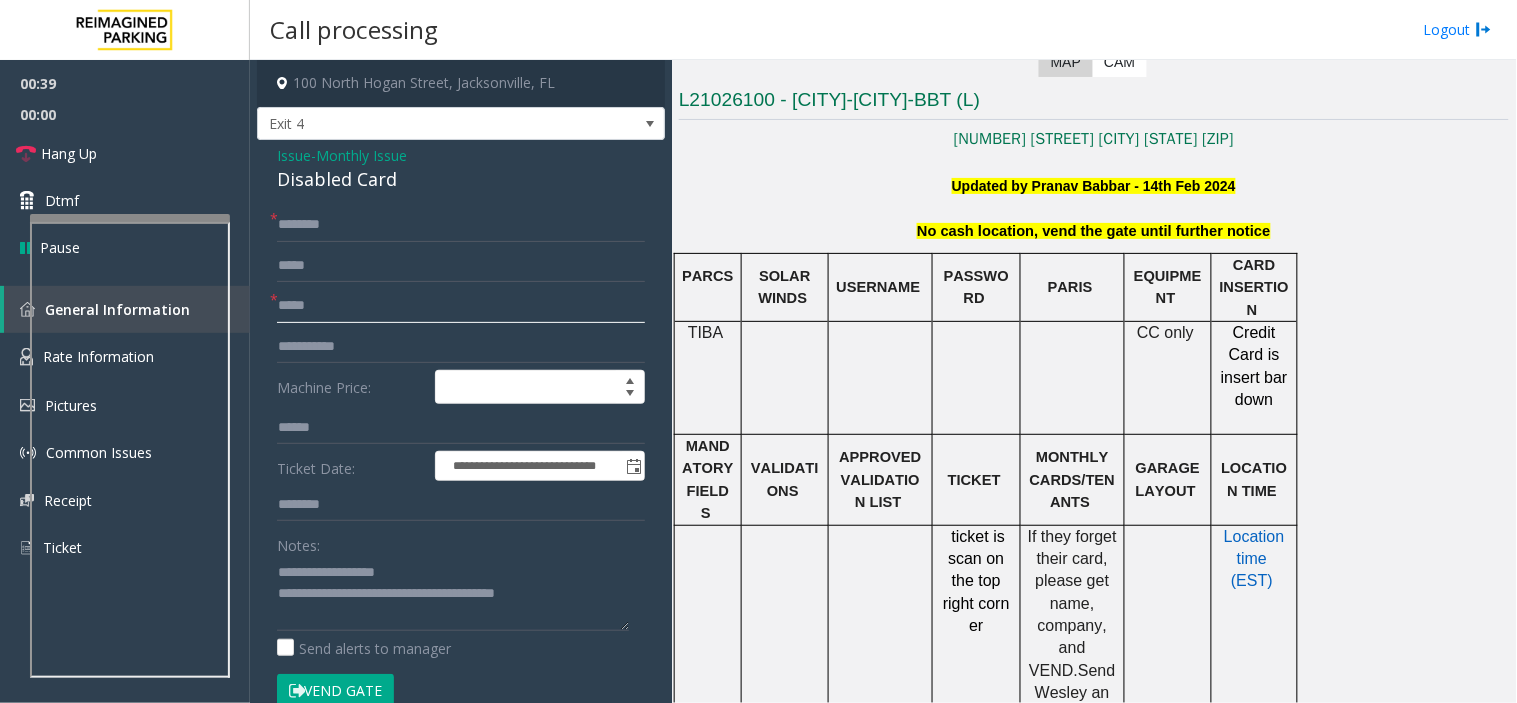 type on "*****" 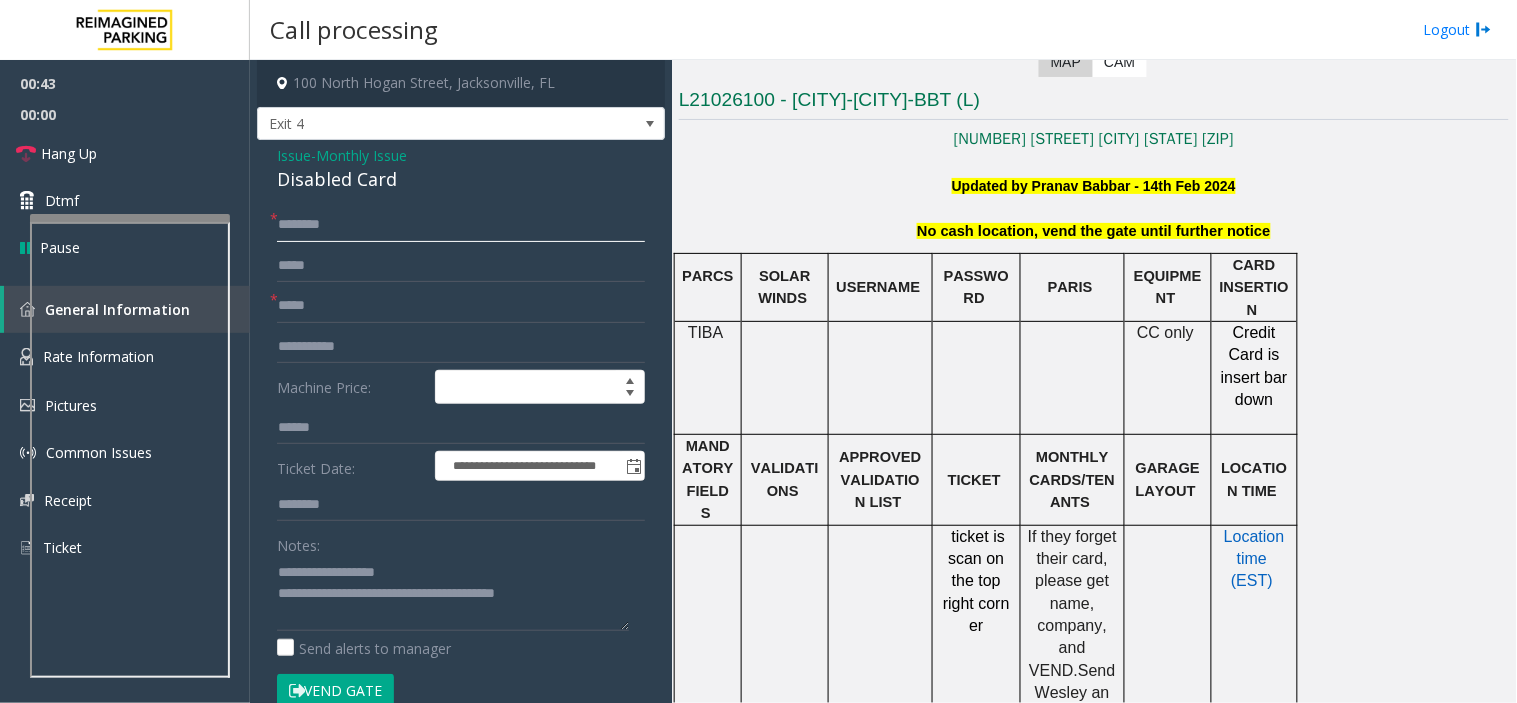 click 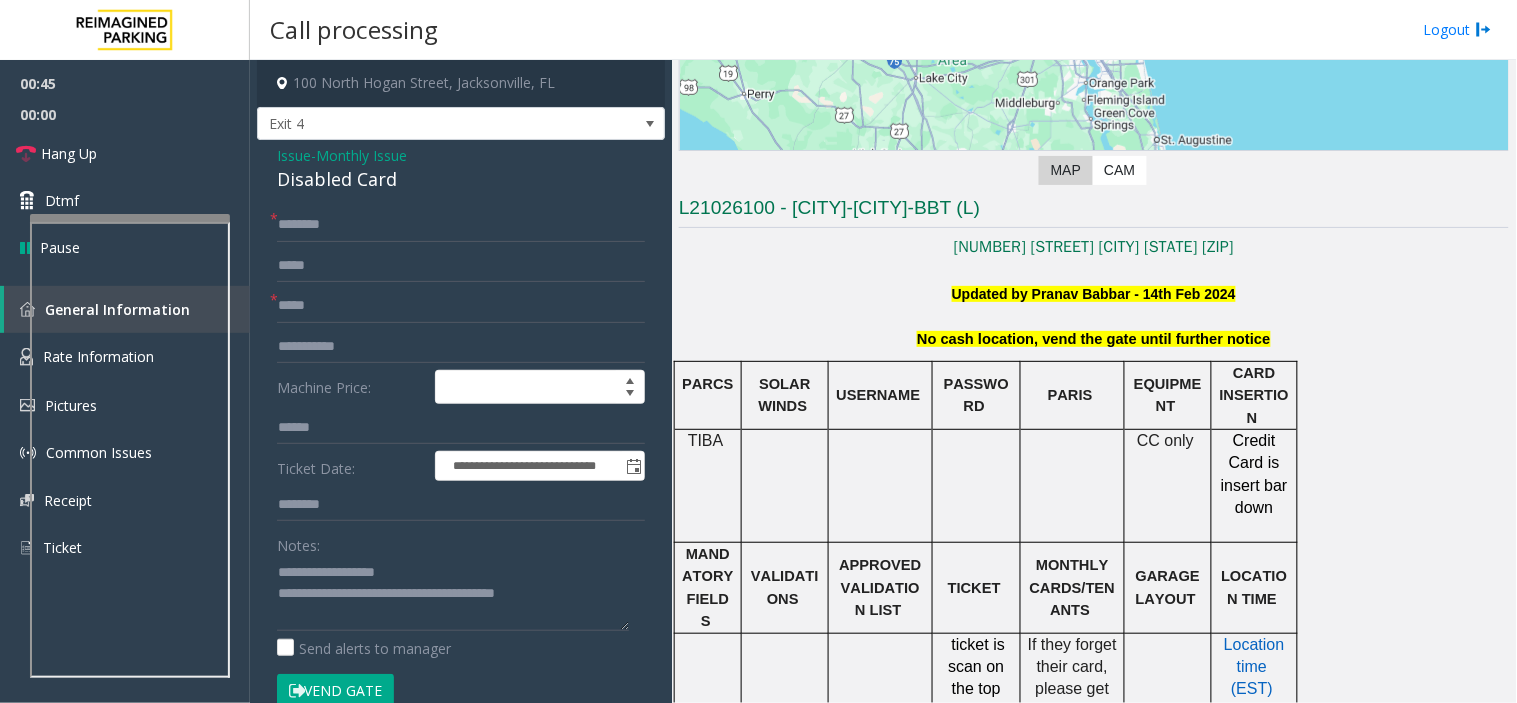 scroll, scrollTop: 333, scrollLeft: 0, axis: vertical 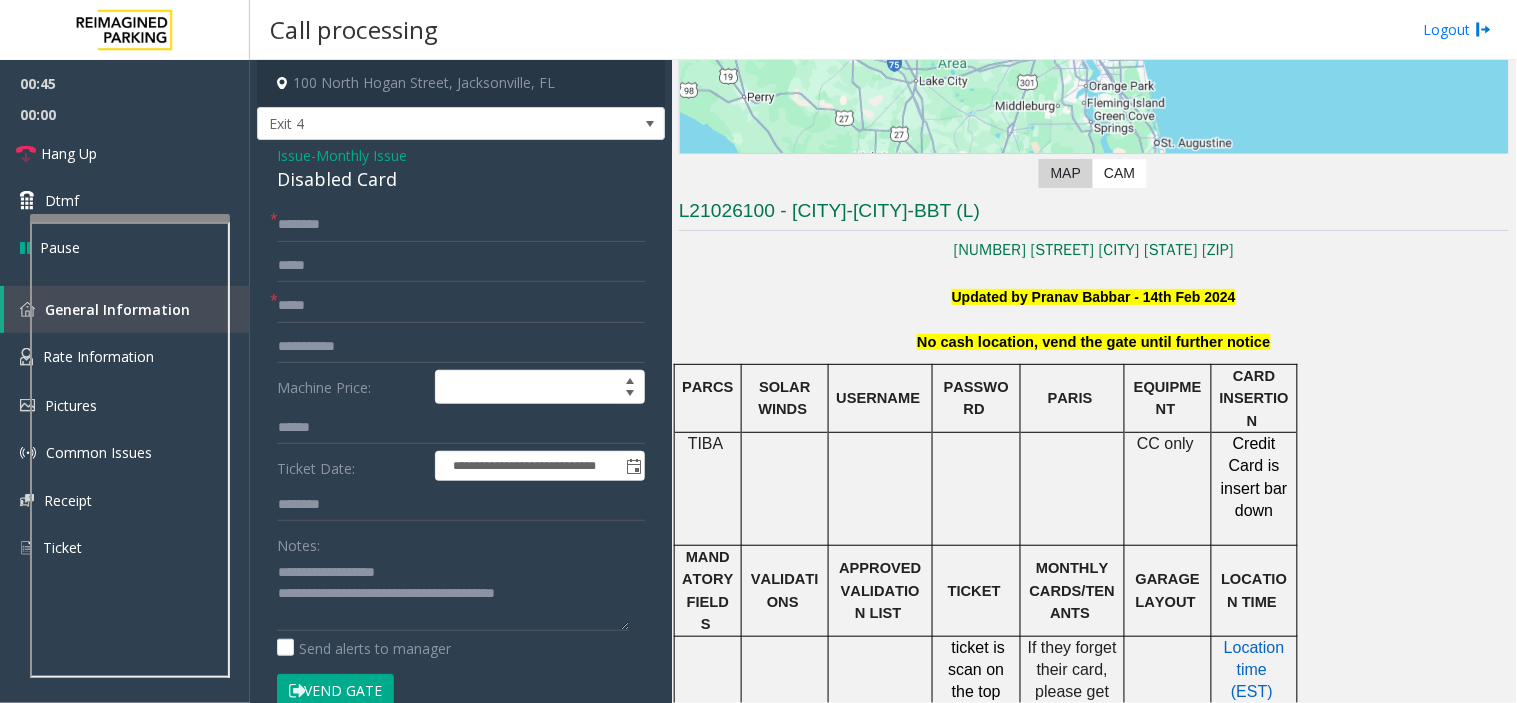 click 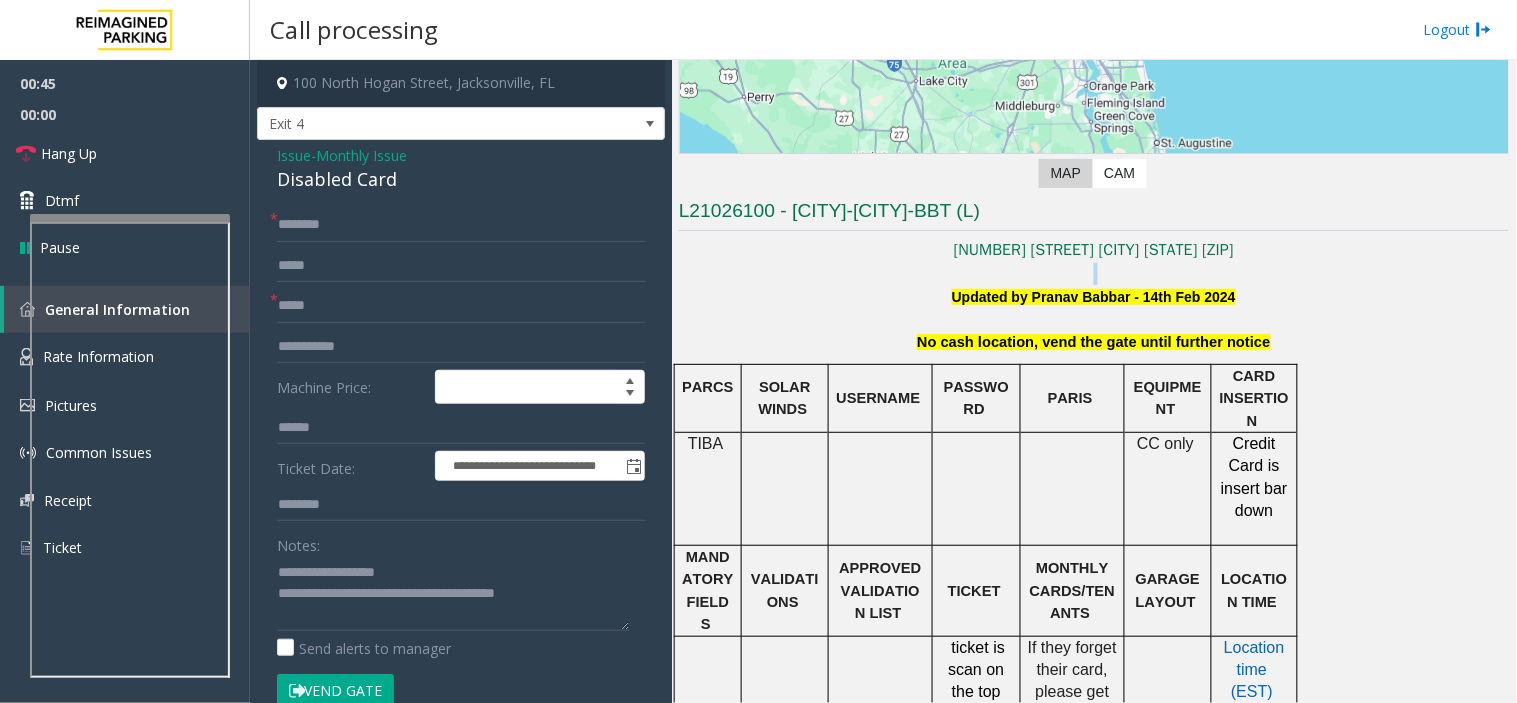 click 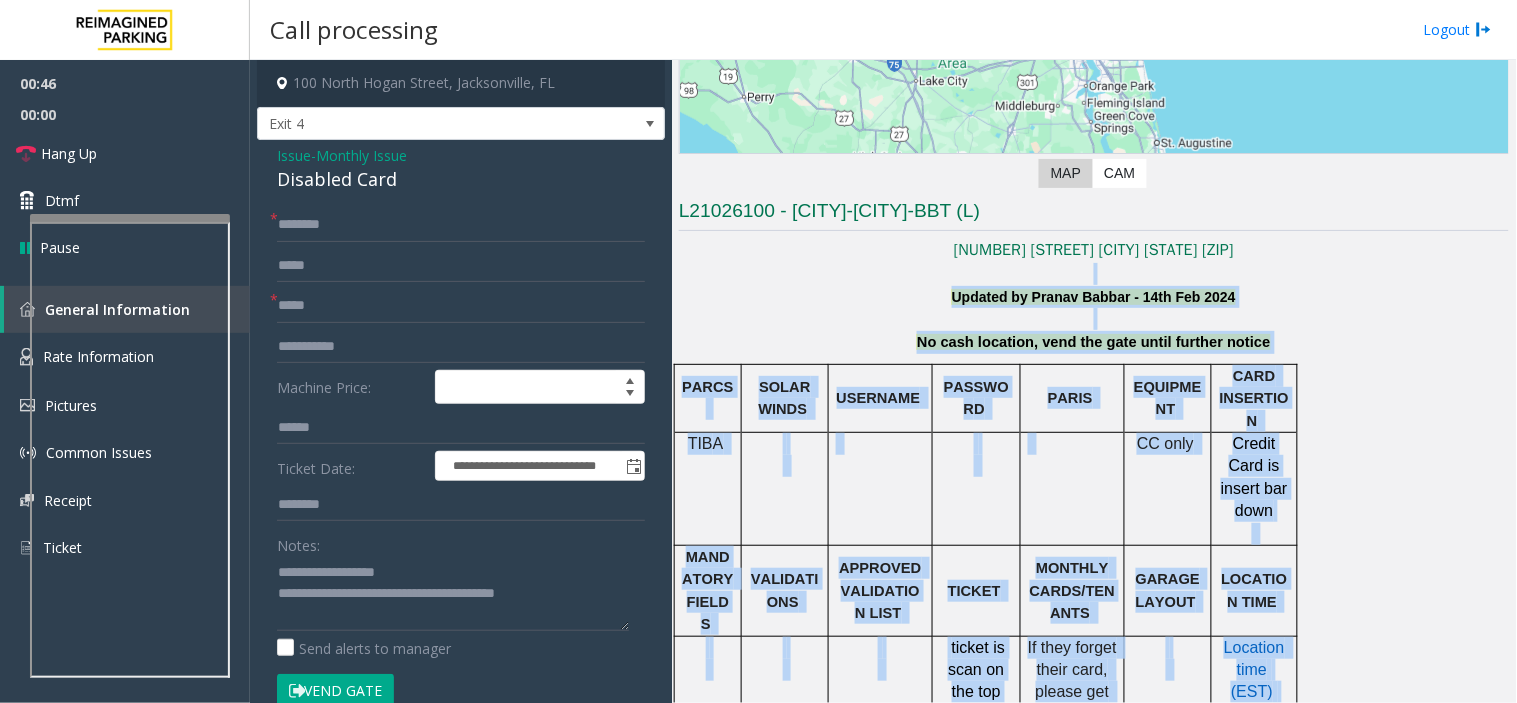 drag, startPoint x: 974, startPoint y: 274, endPoint x: 1274, endPoint y: 354, distance: 310.4835 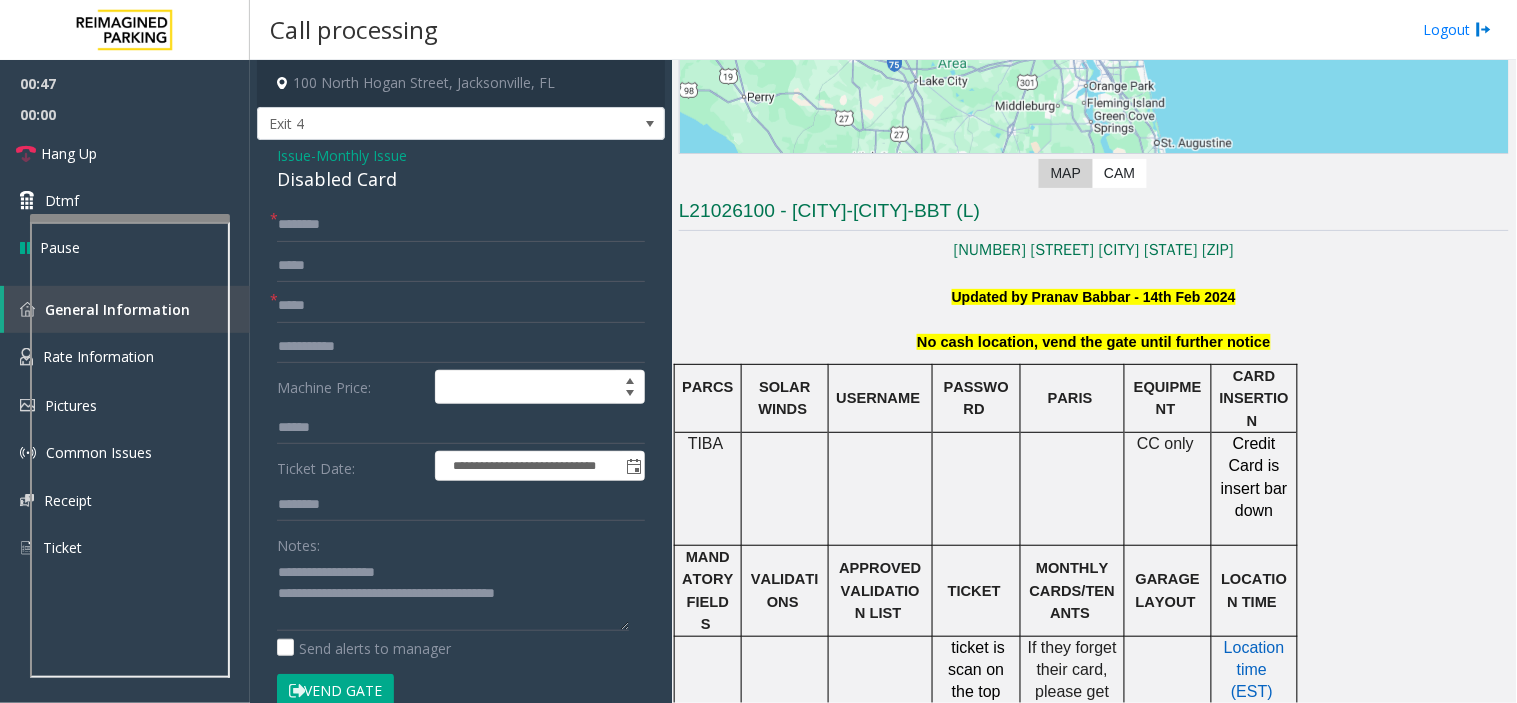 click on "**********" 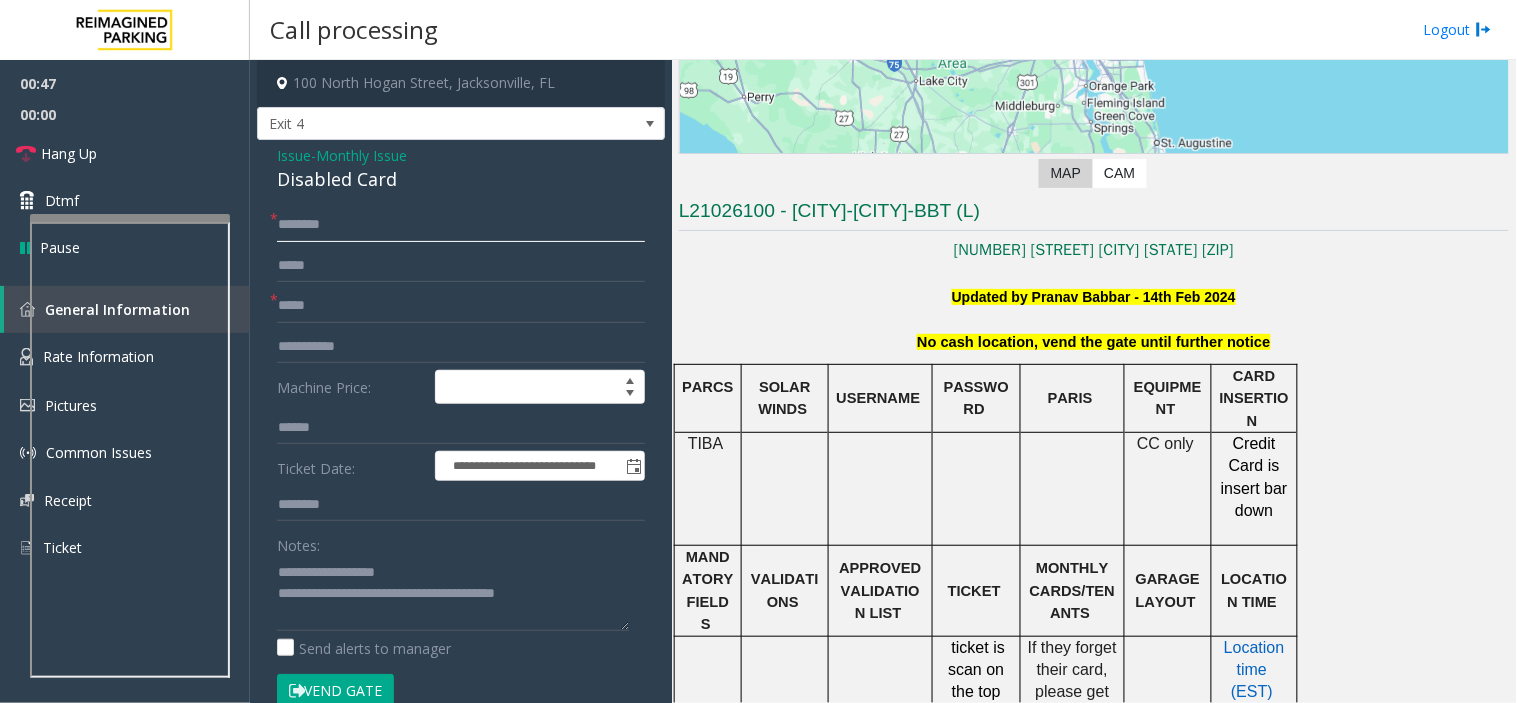 click 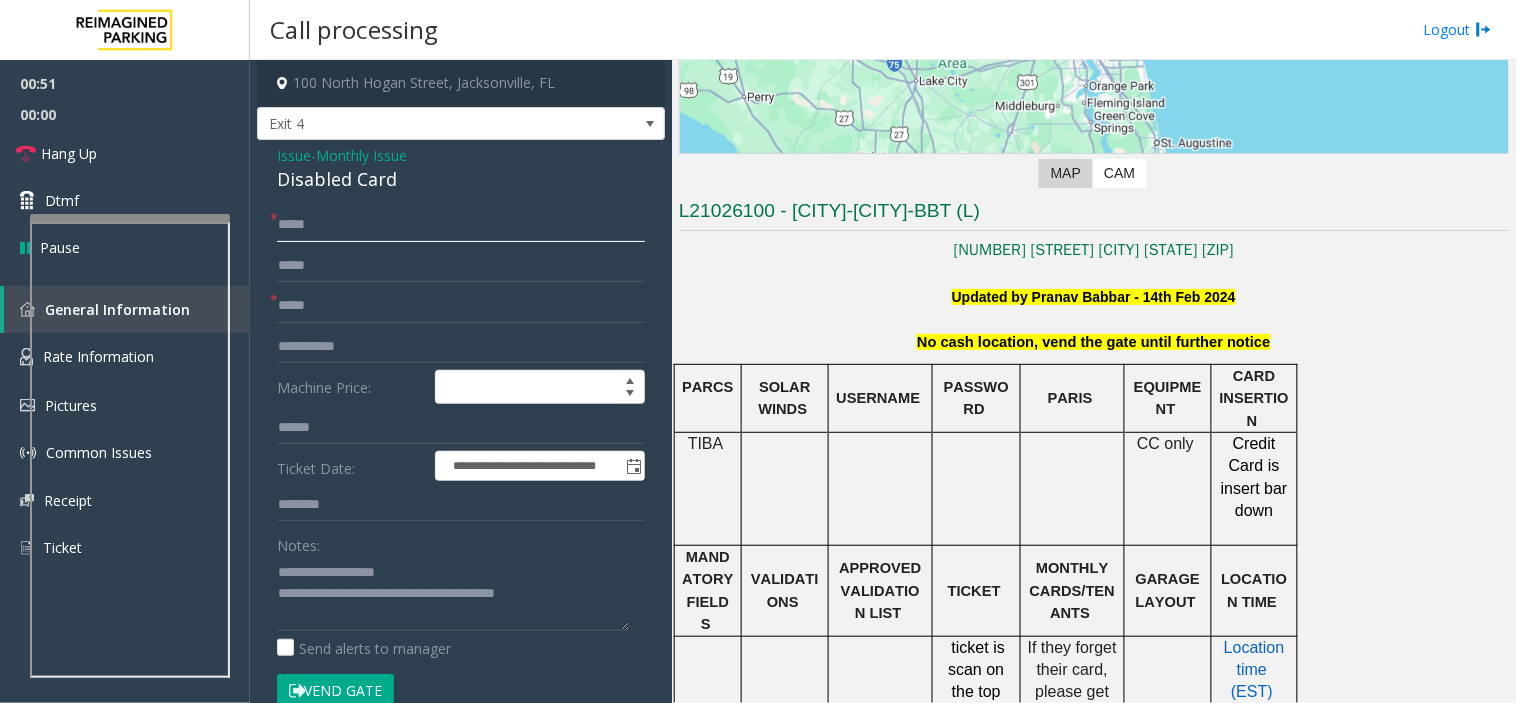 click on "****" 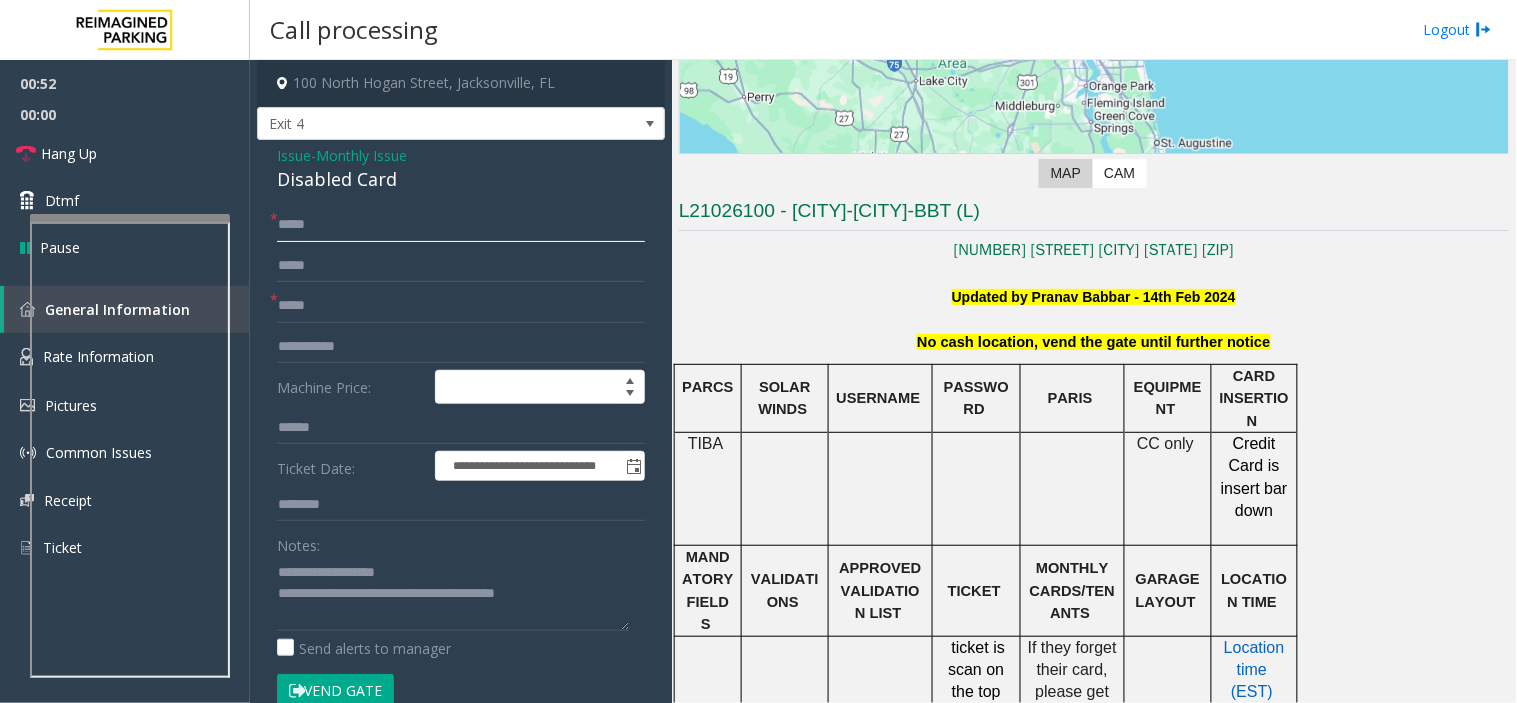 click on "****" 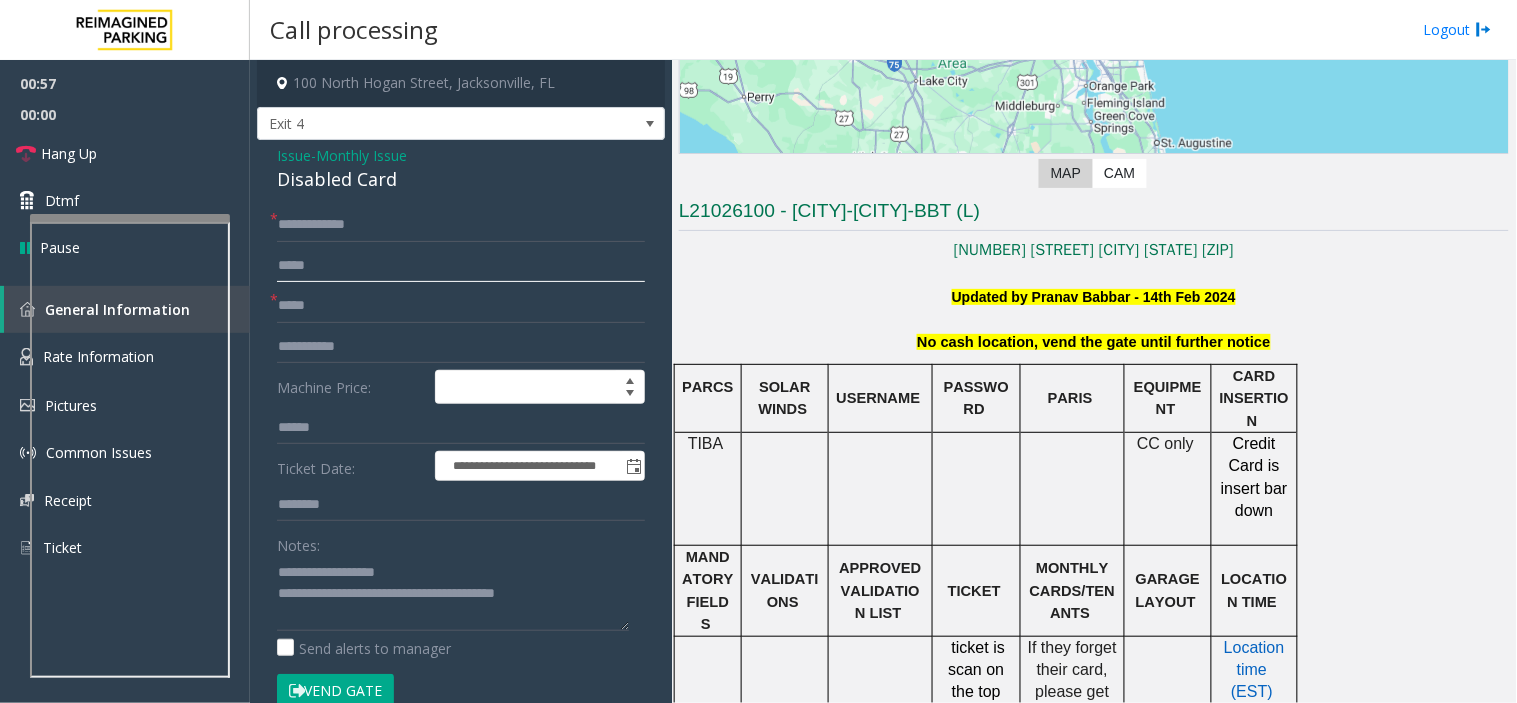 click 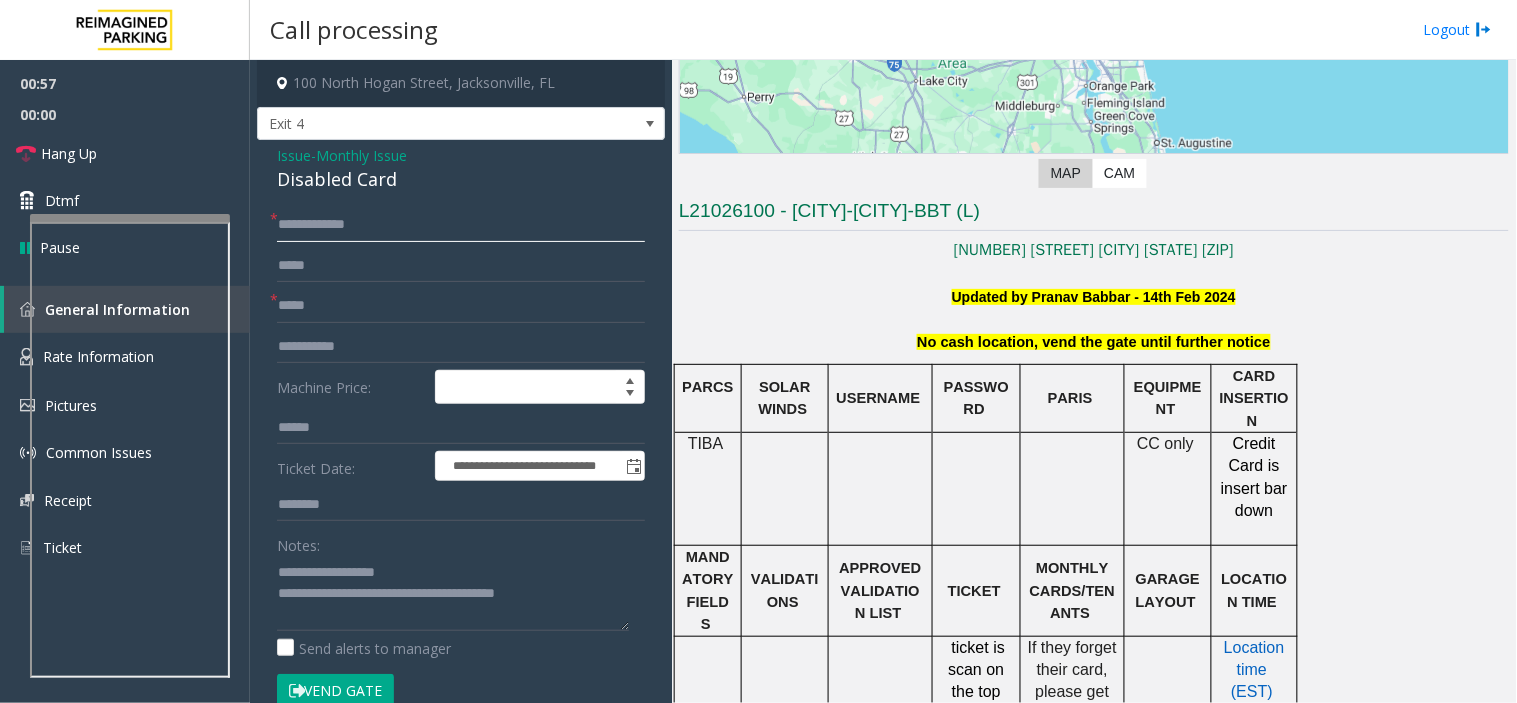 click on "**********" 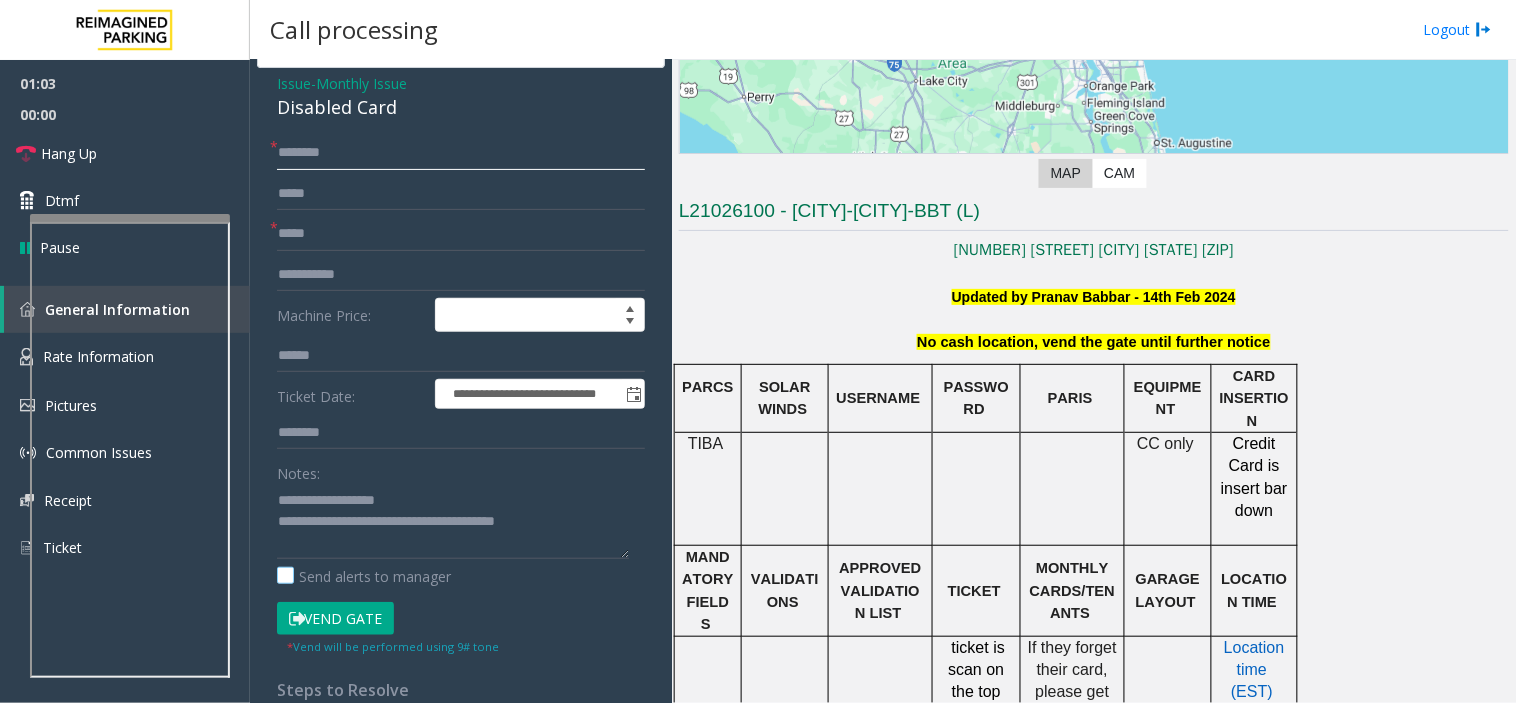 scroll, scrollTop: 111, scrollLeft: 0, axis: vertical 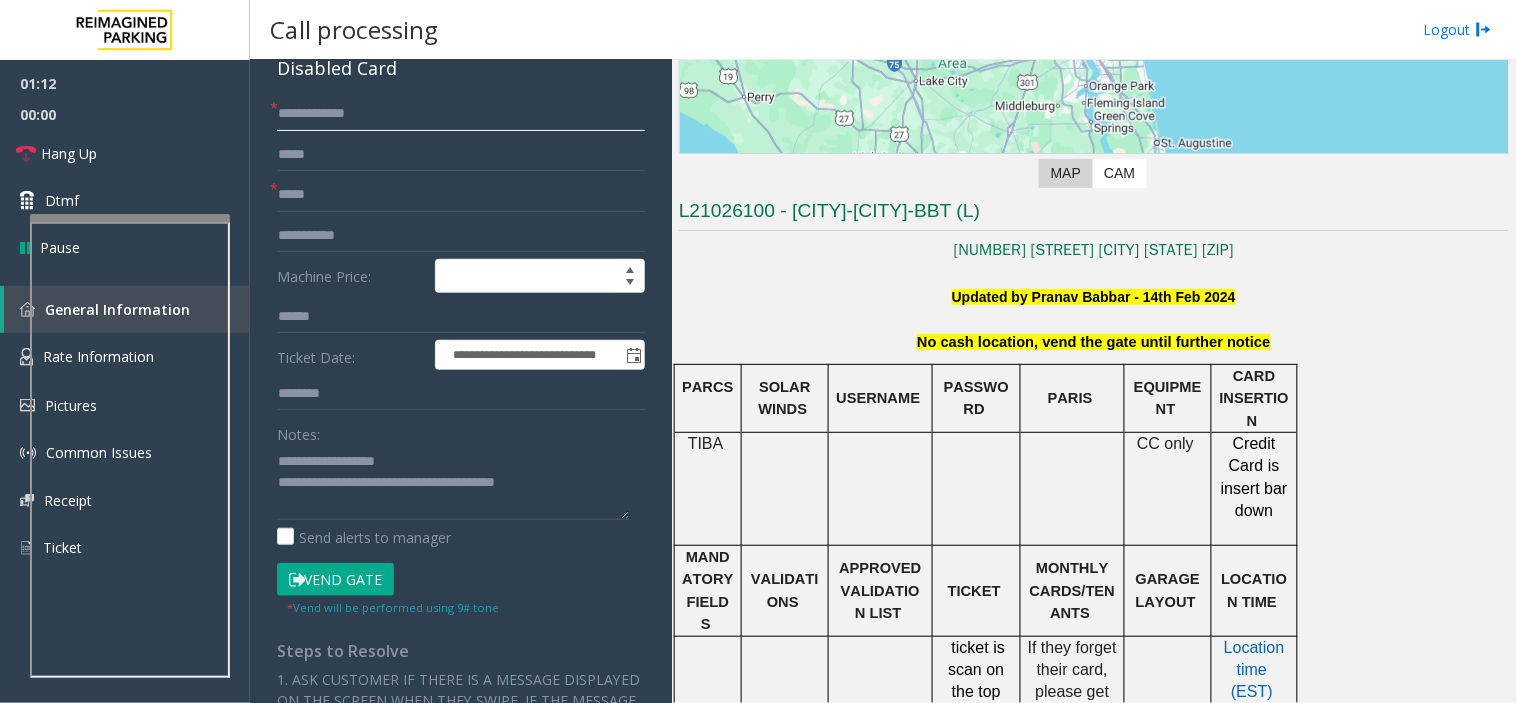 click on "**********" 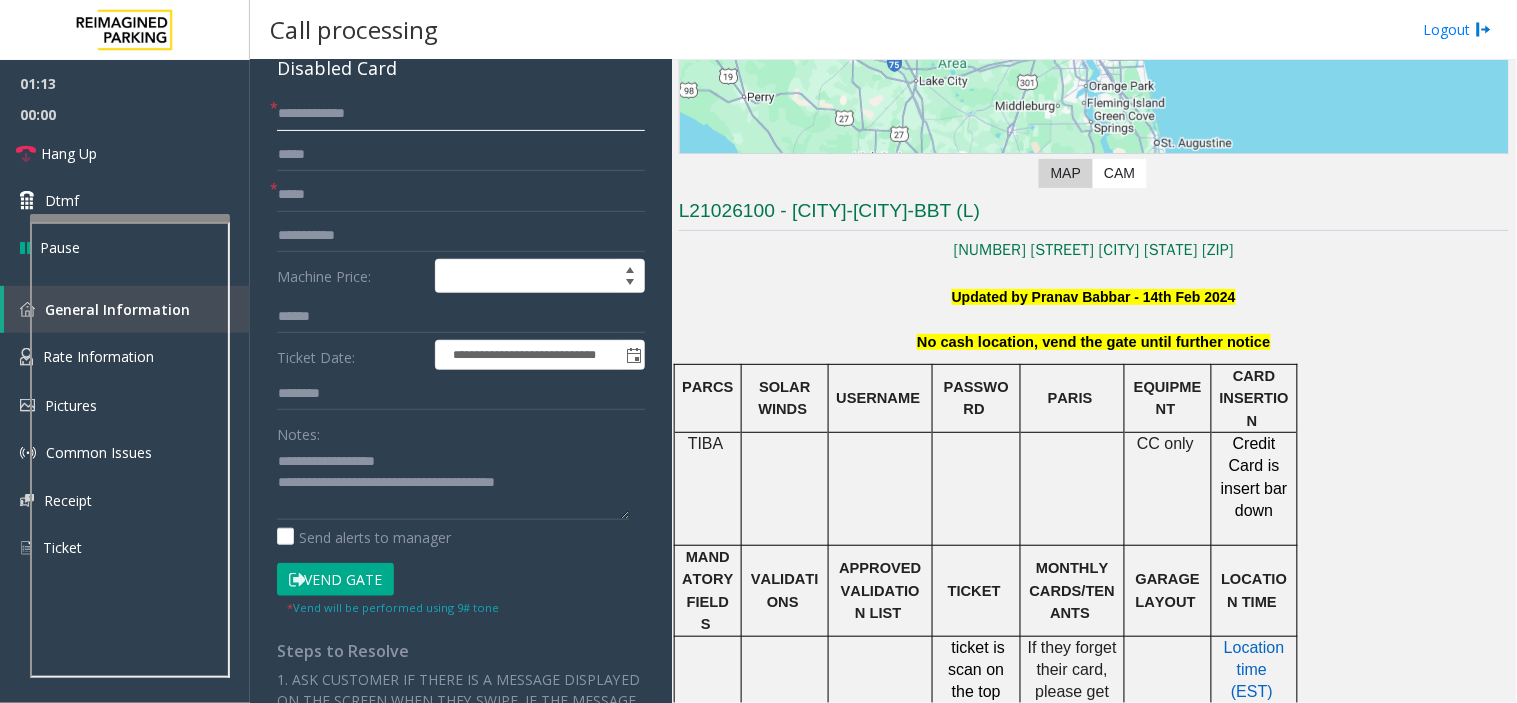 type on "**********" 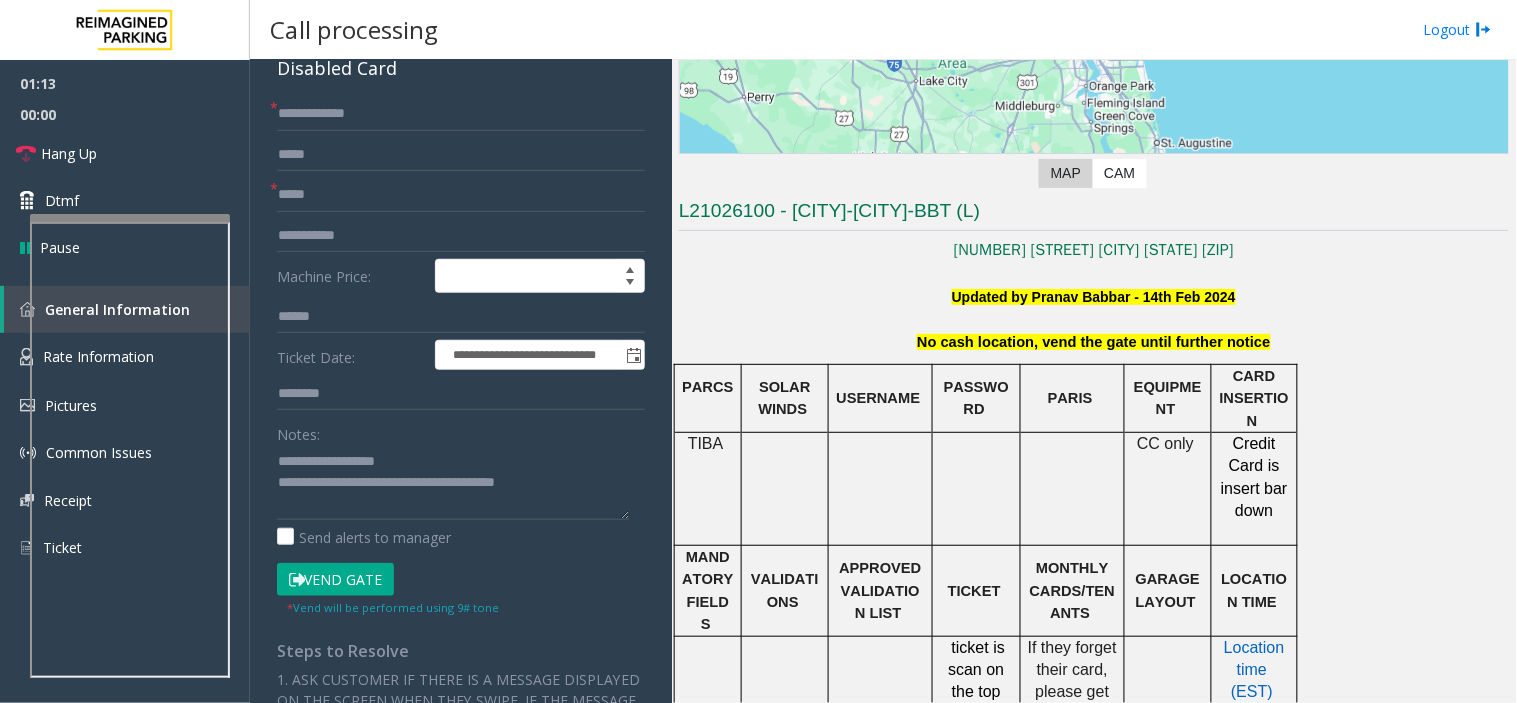 click on "* Vend will be performed using 9# tone" 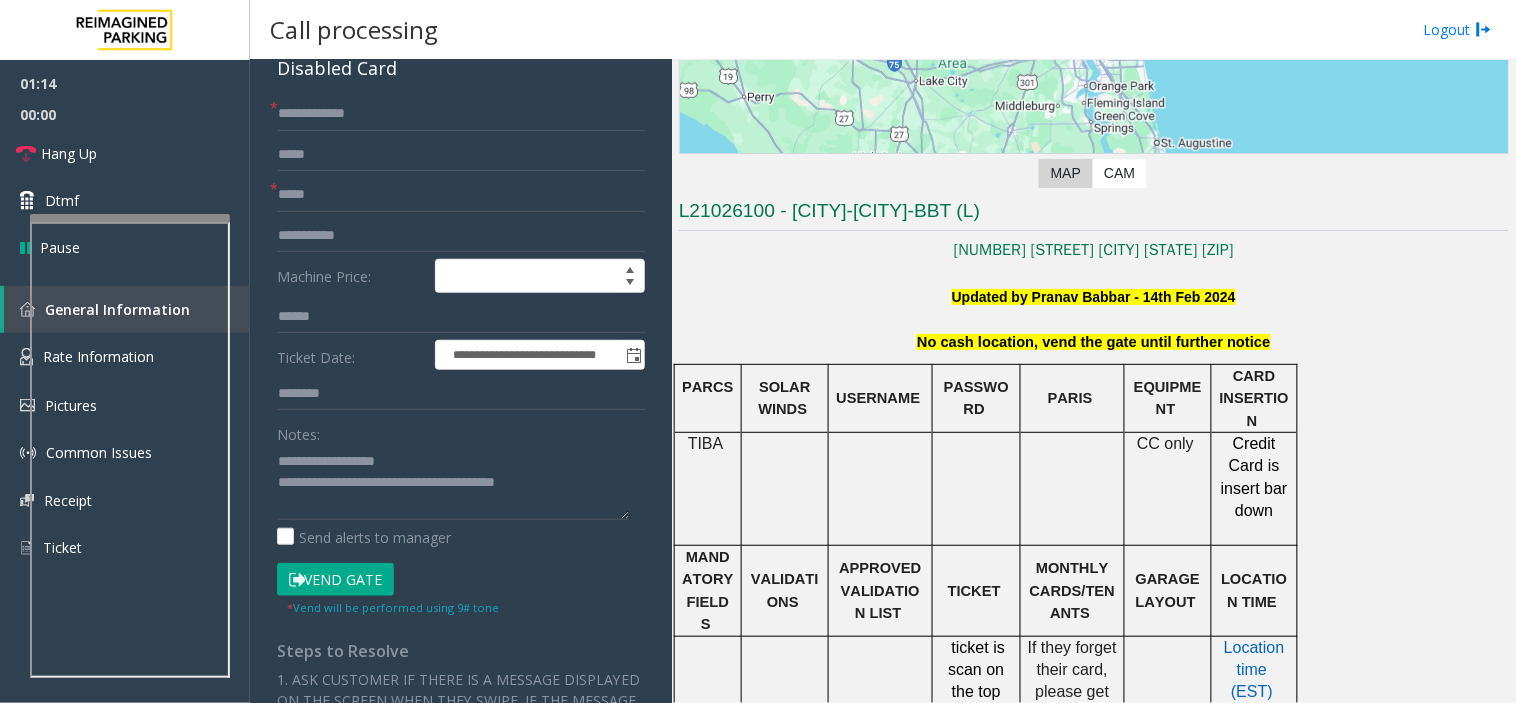 click on "Vend Gate" 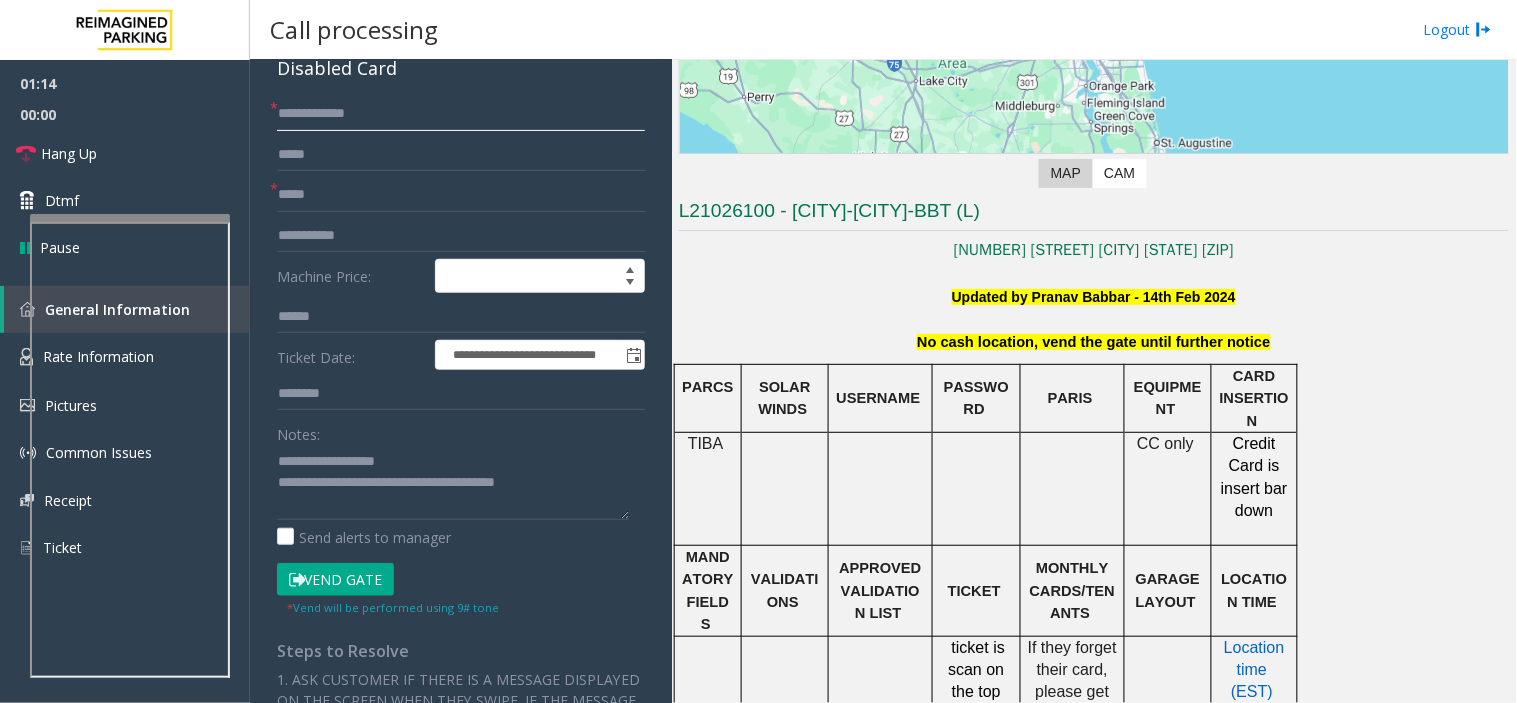 click on "**********" 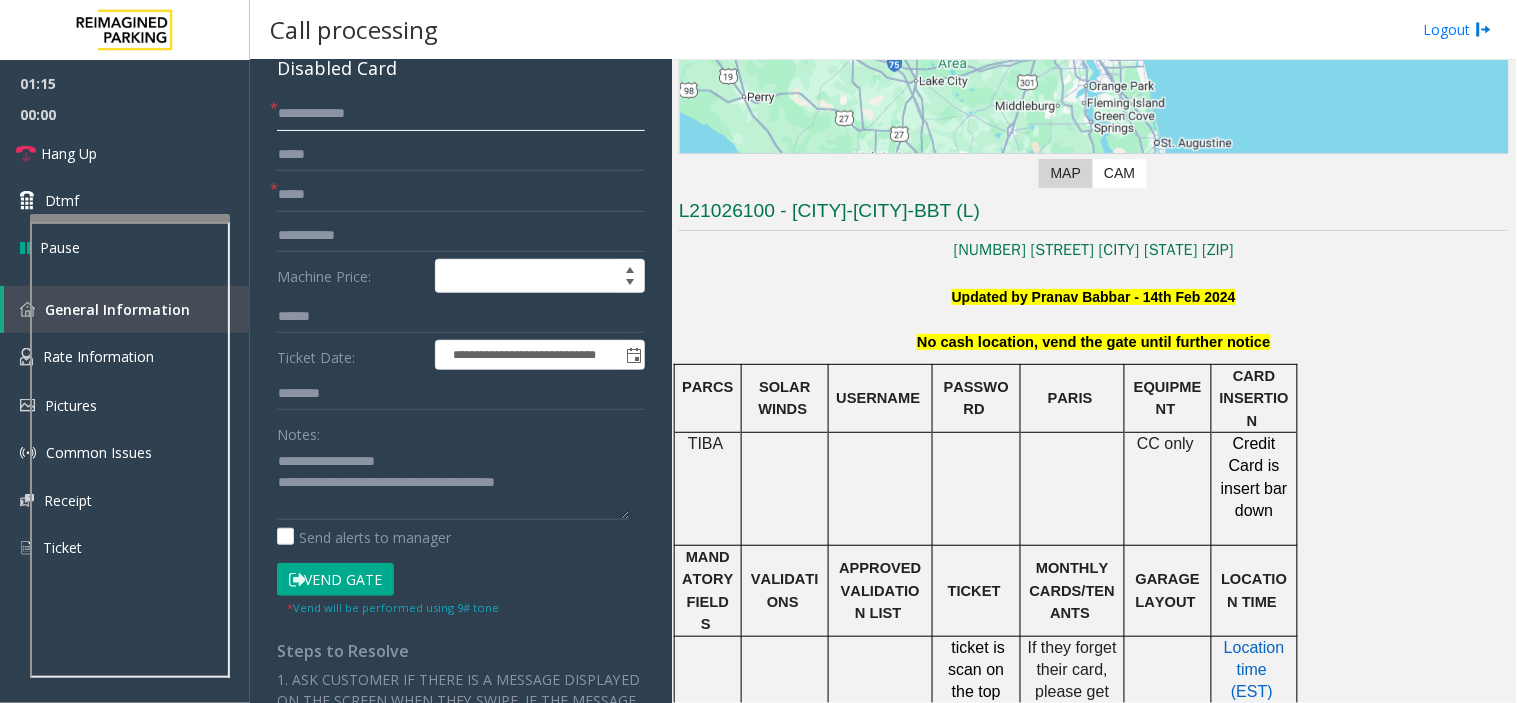 click on "**********" 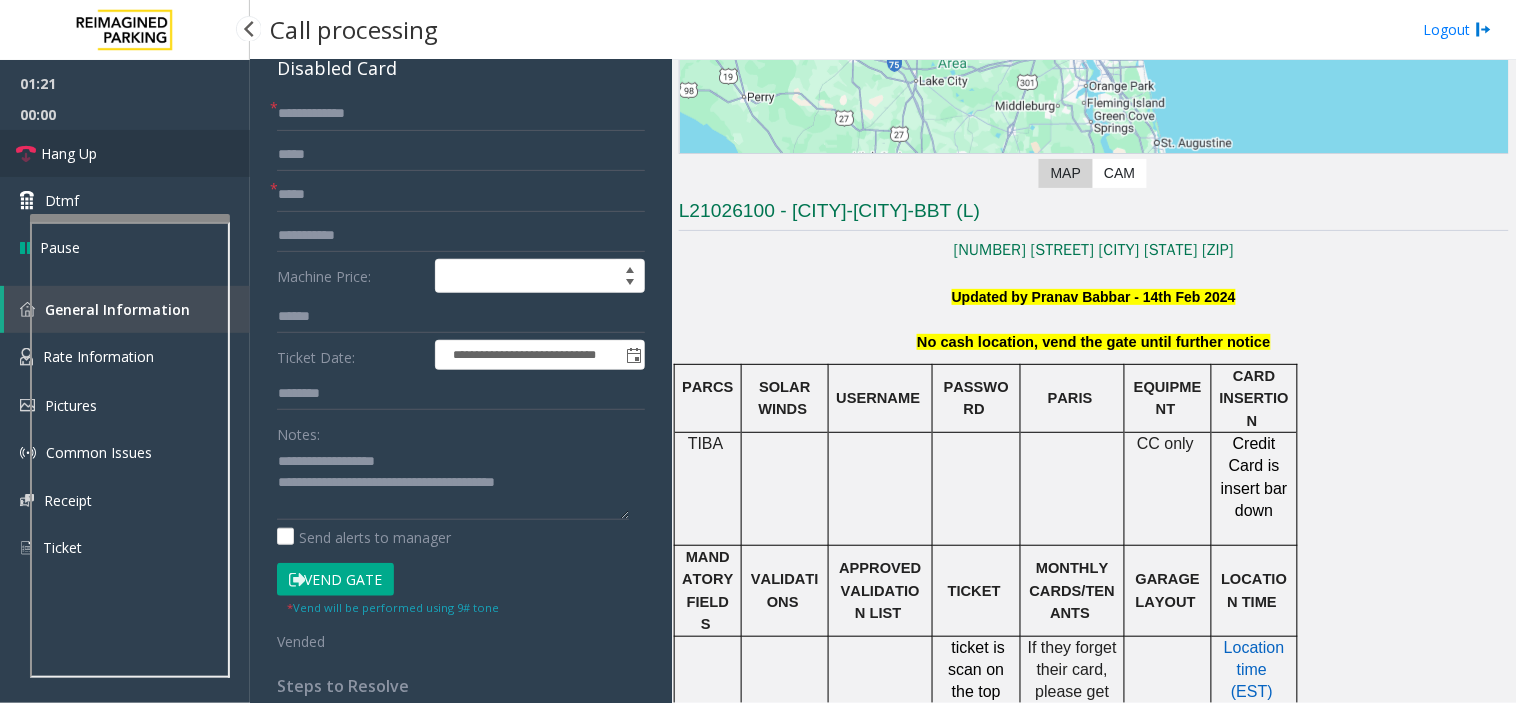 click on "Hang Up" at bounding box center [69, 153] 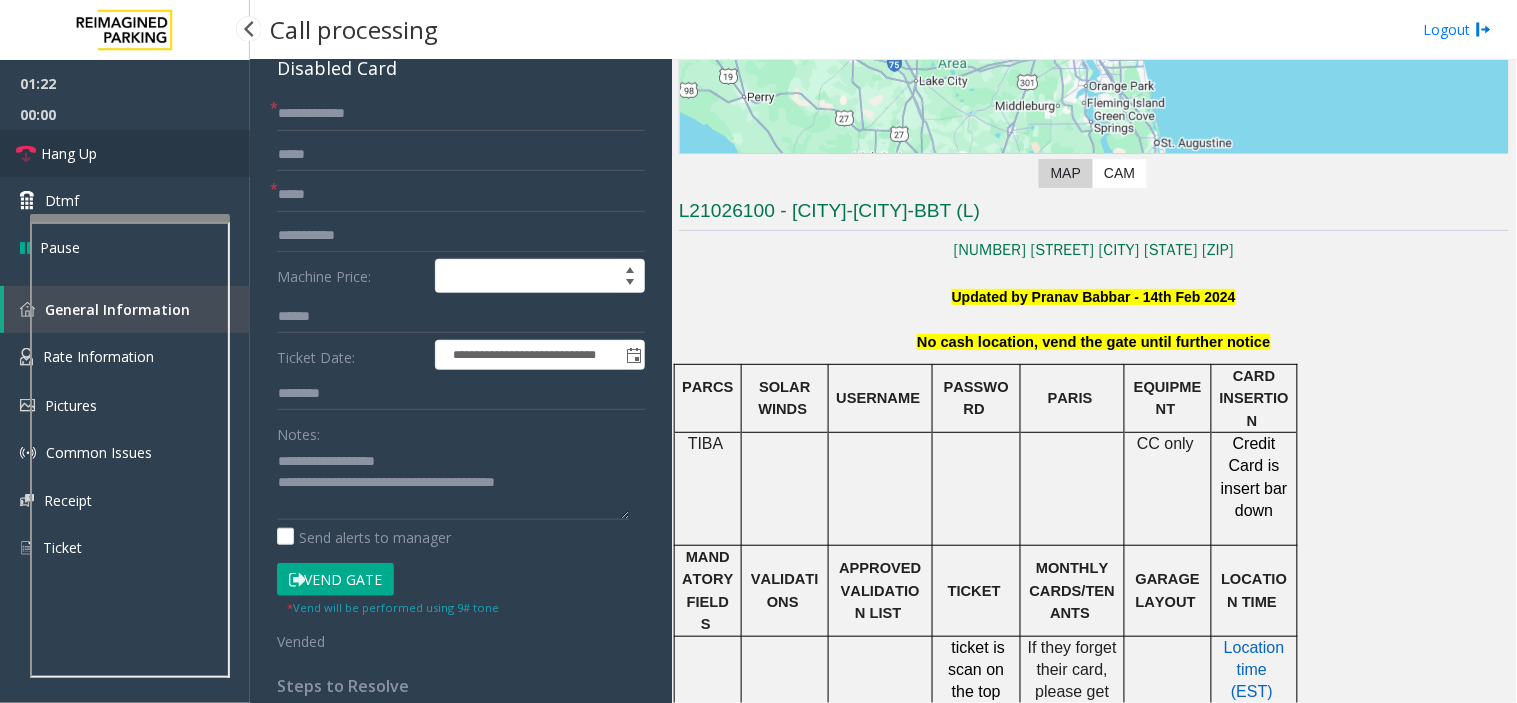 click on "Hang Up" at bounding box center (69, 153) 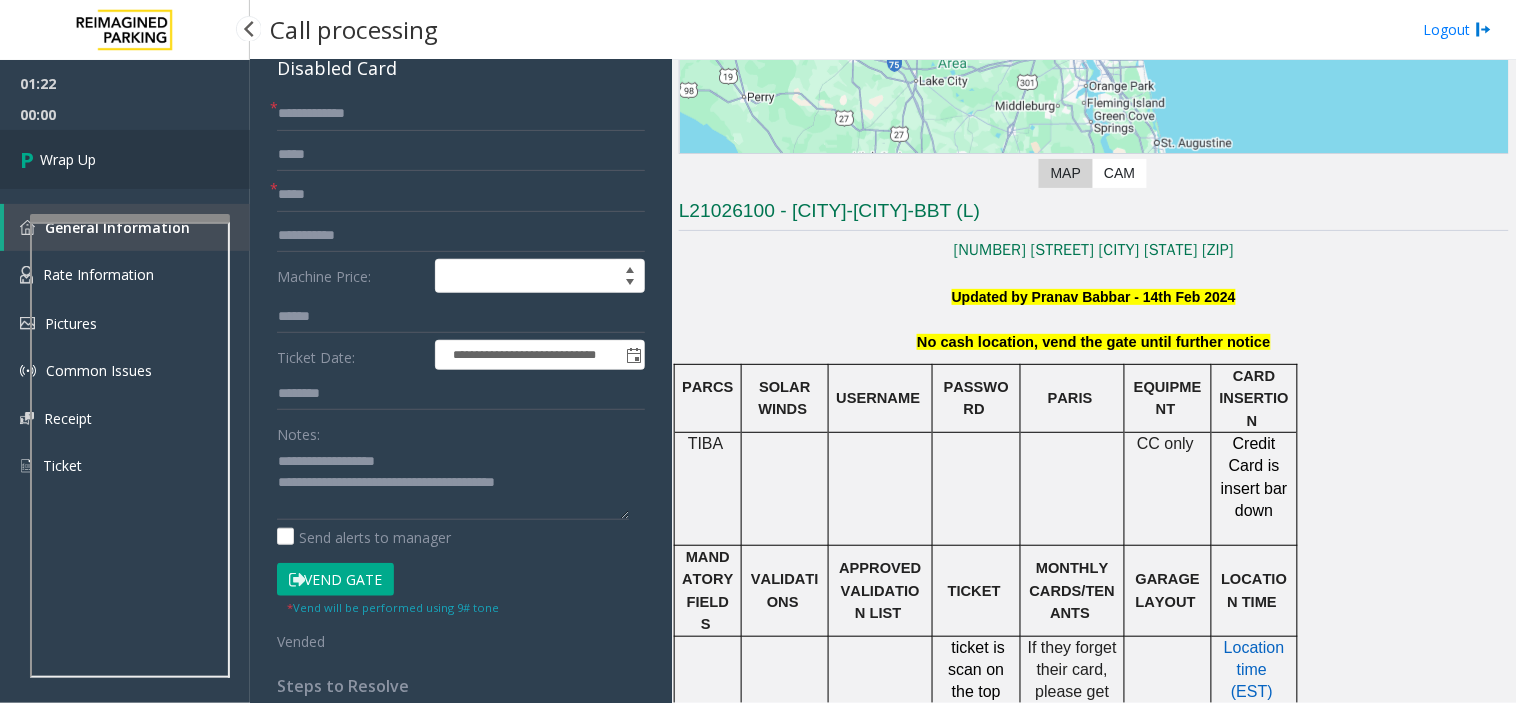 click on "Wrap Up" at bounding box center (125, 159) 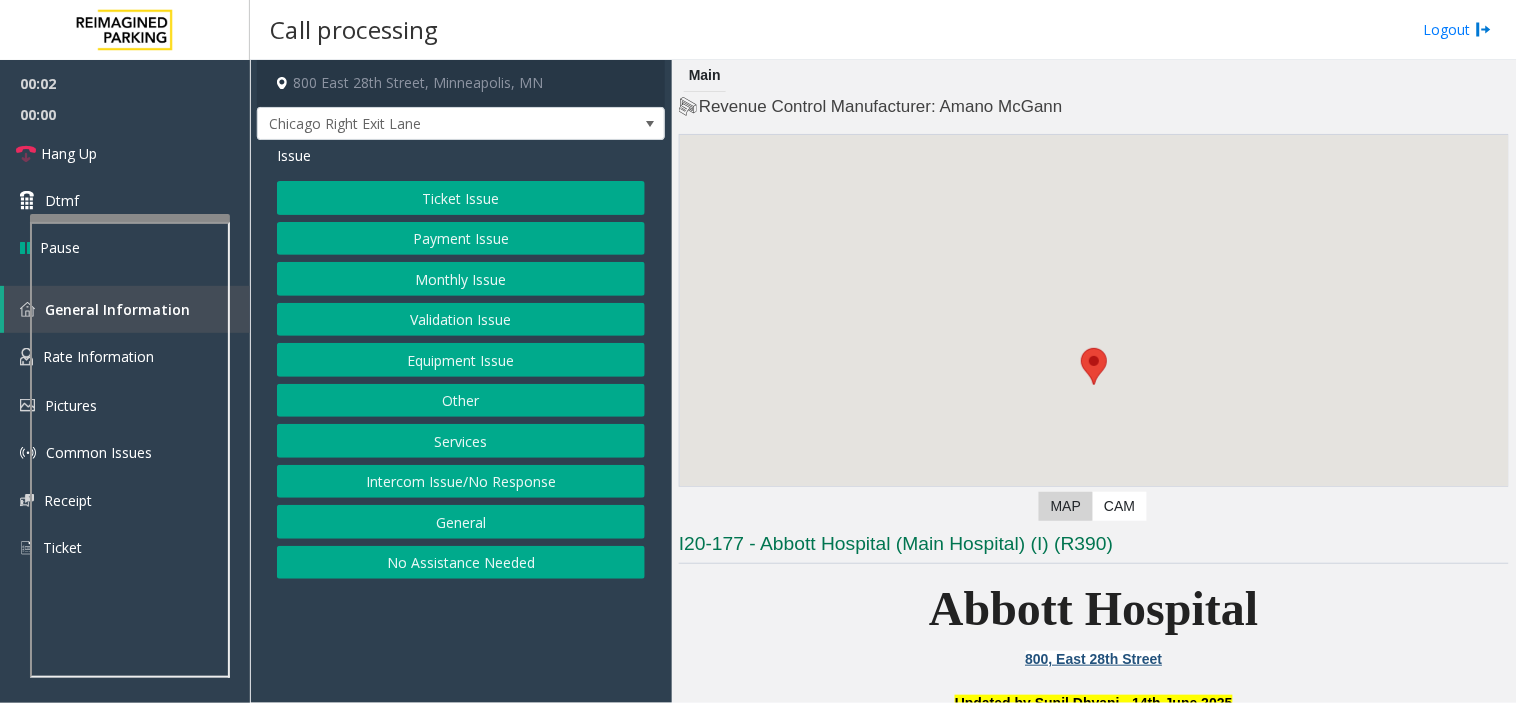 scroll, scrollTop: 666, scrollLeft: 0, axis: vertical 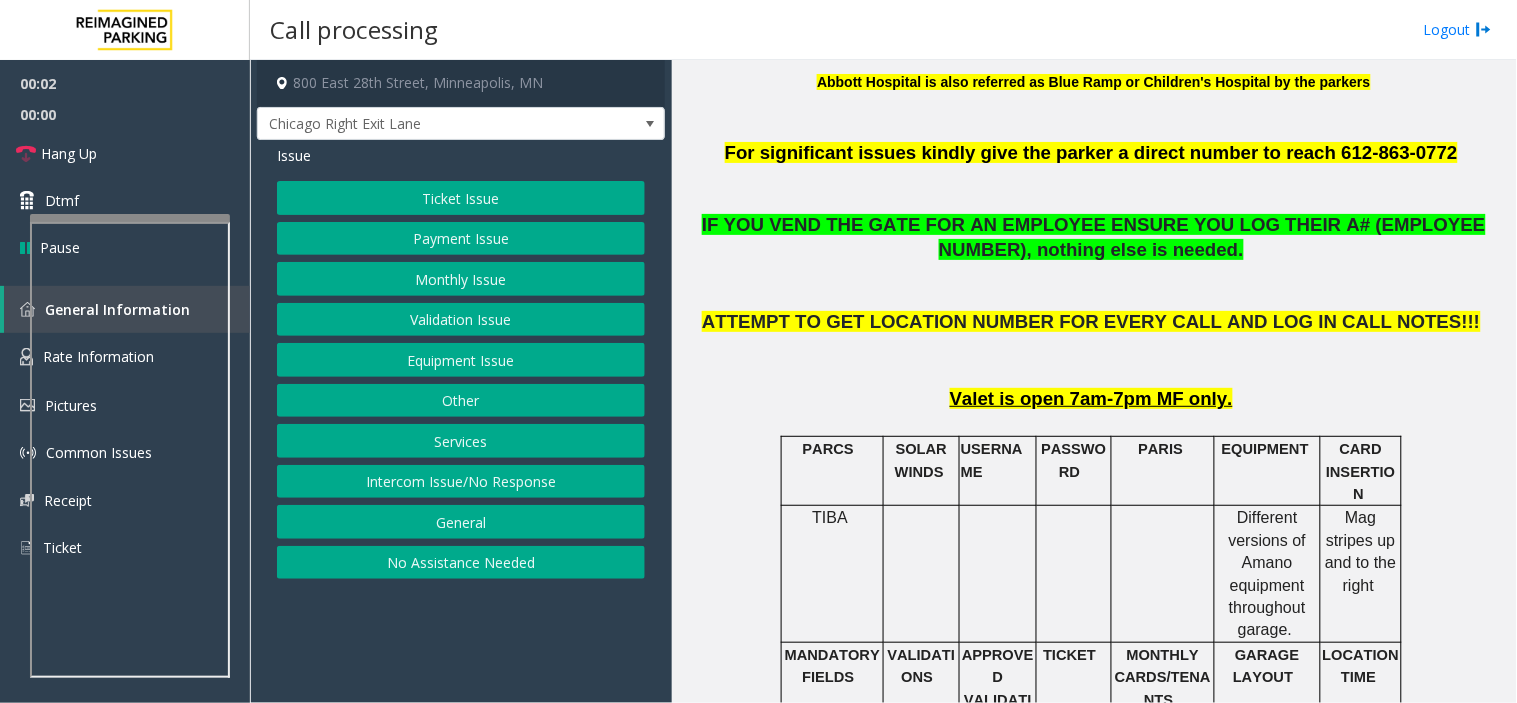 click 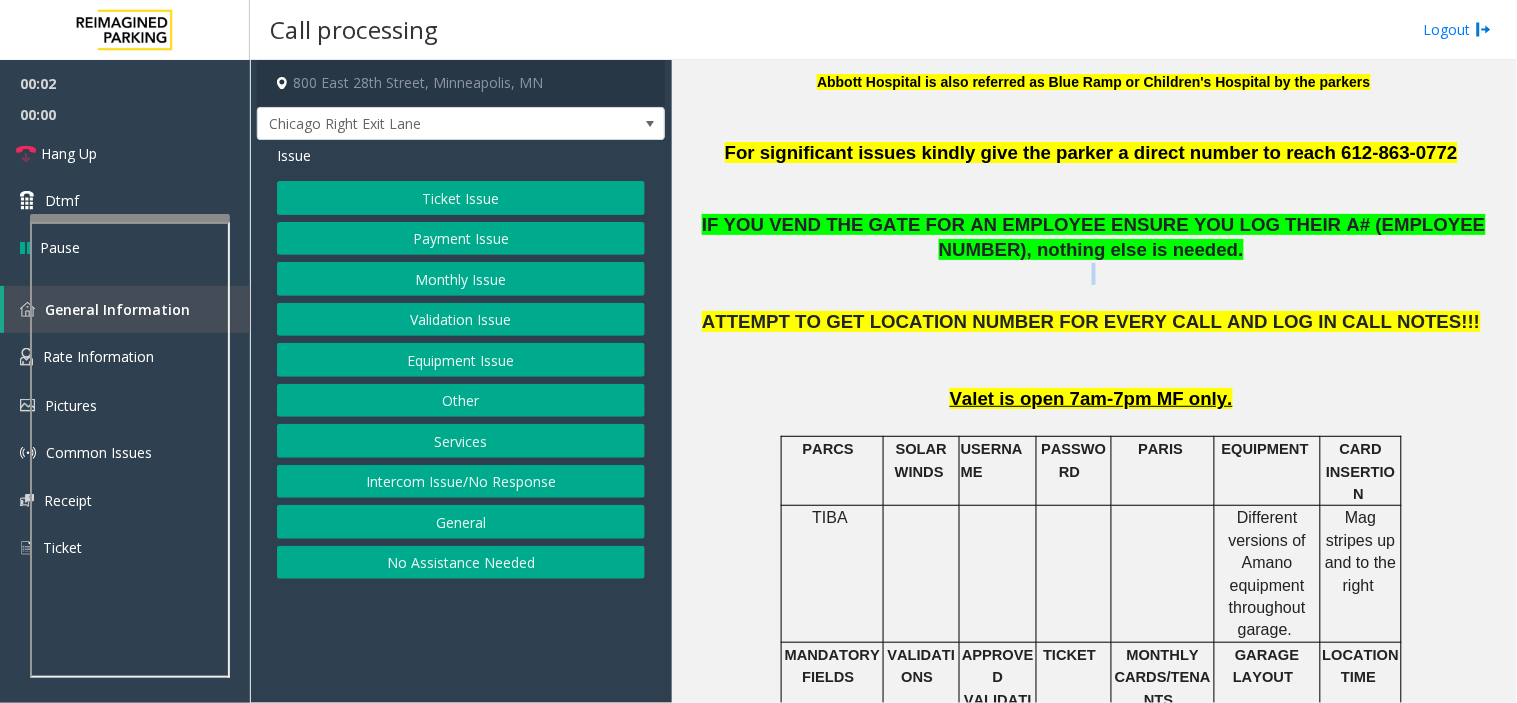 click 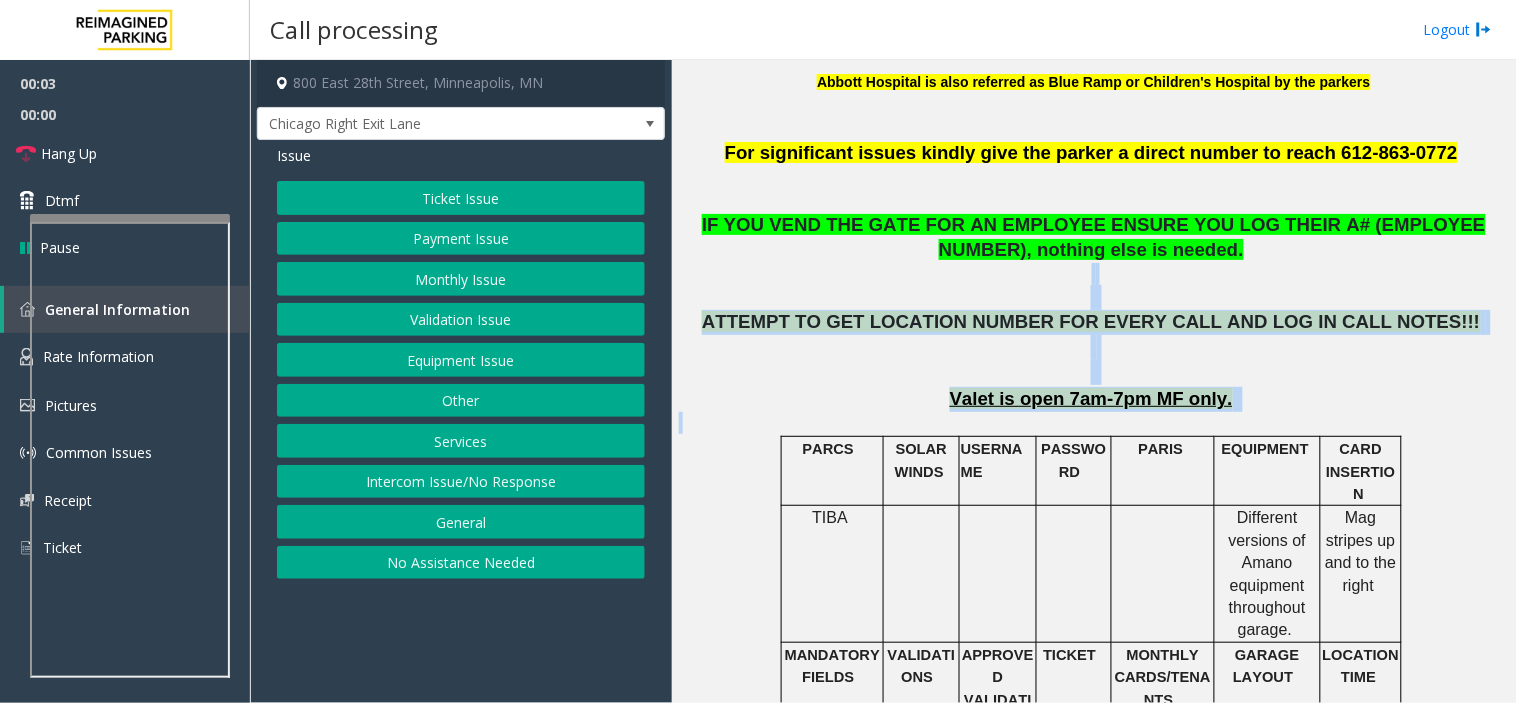 drag, startPoint x: 1008, startPoint y: 273, endPoint x: 1161, endPoint y: 422, distance: 213.56497 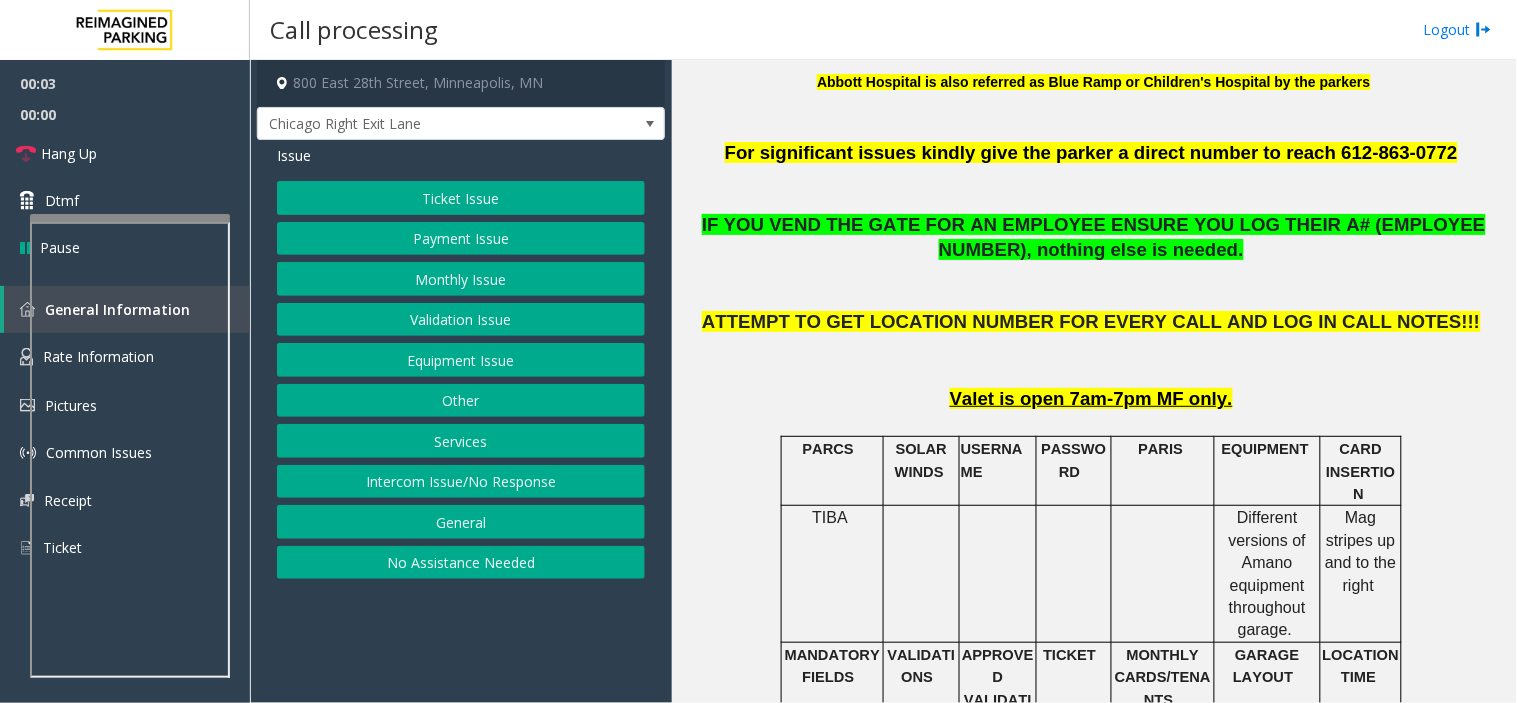 click 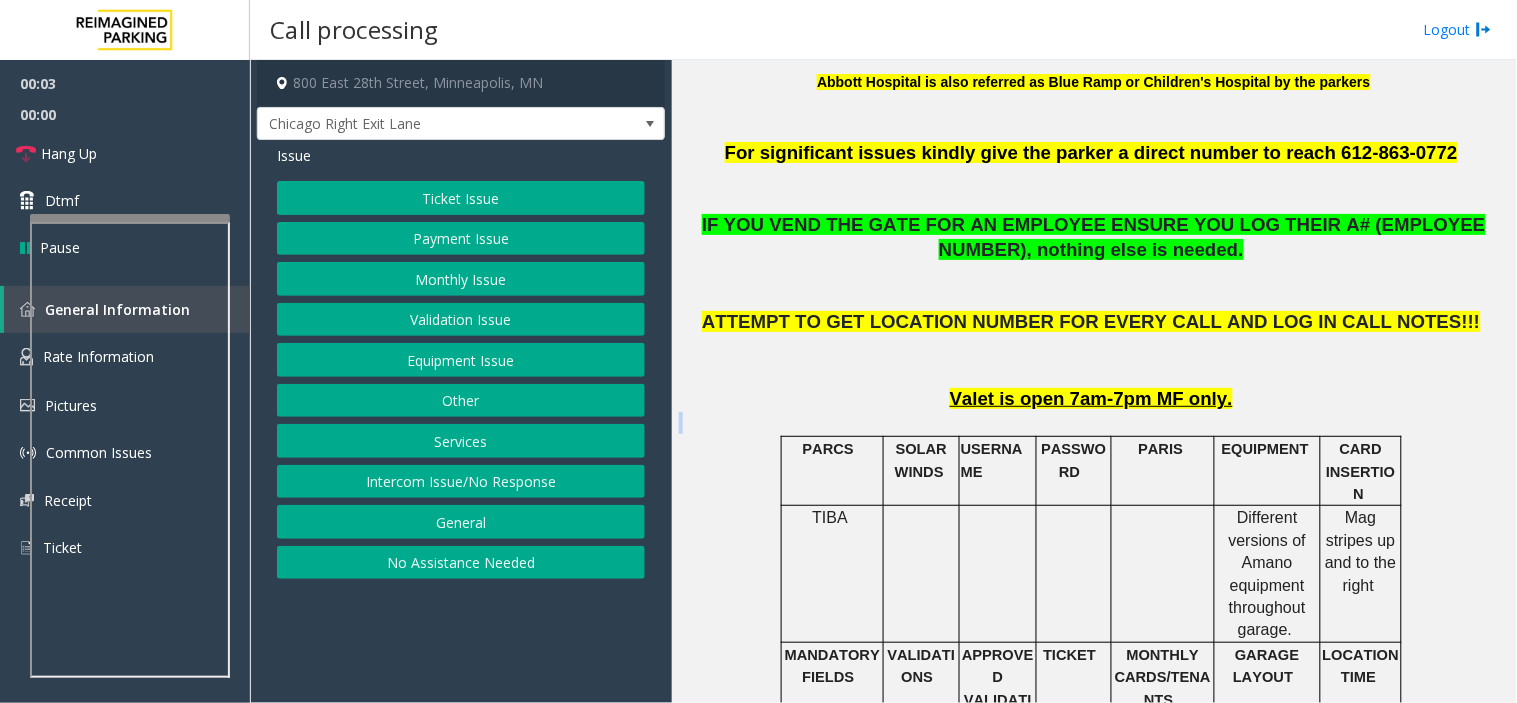 click 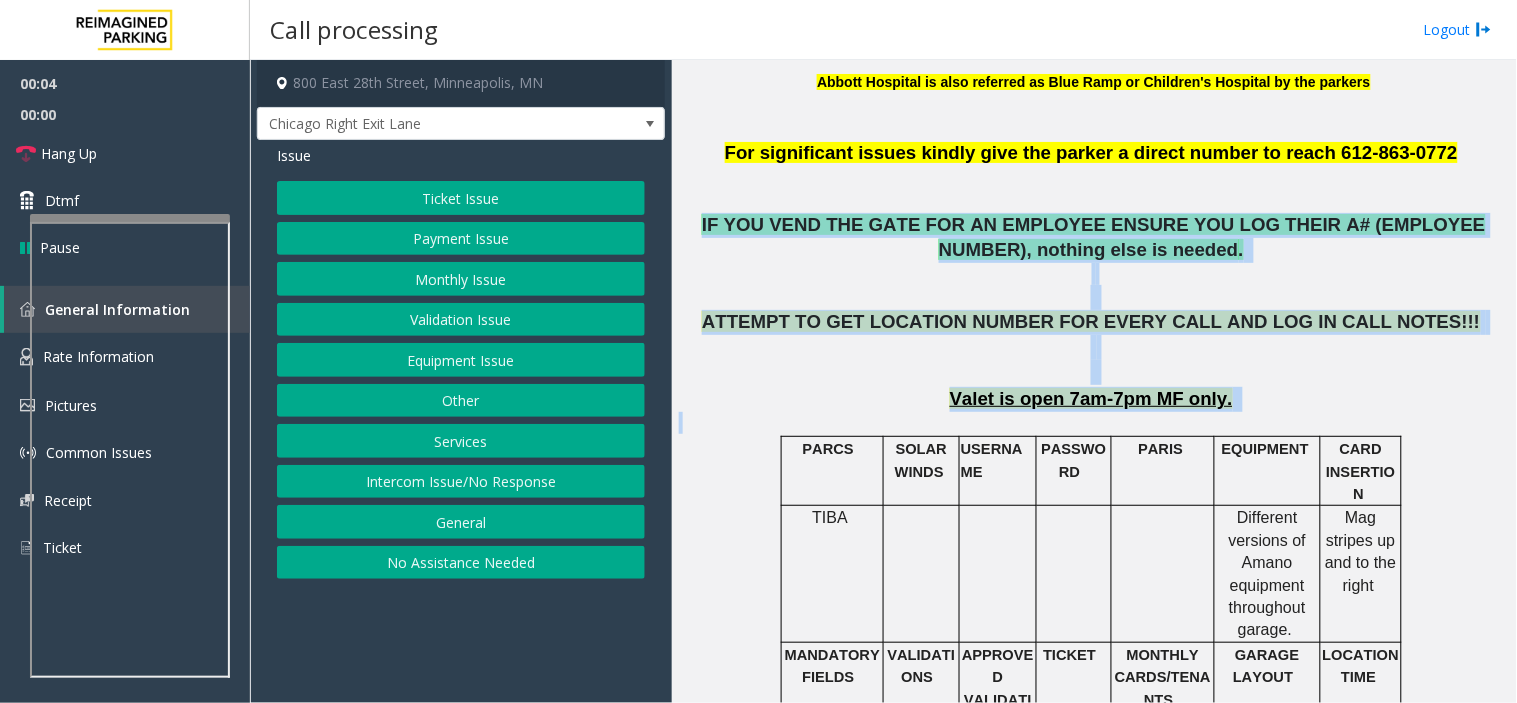 drag, startPoint x: 1161, startPoint y: 422, endPoint x: 1055, endPoint y: 256, distance: 196.95685 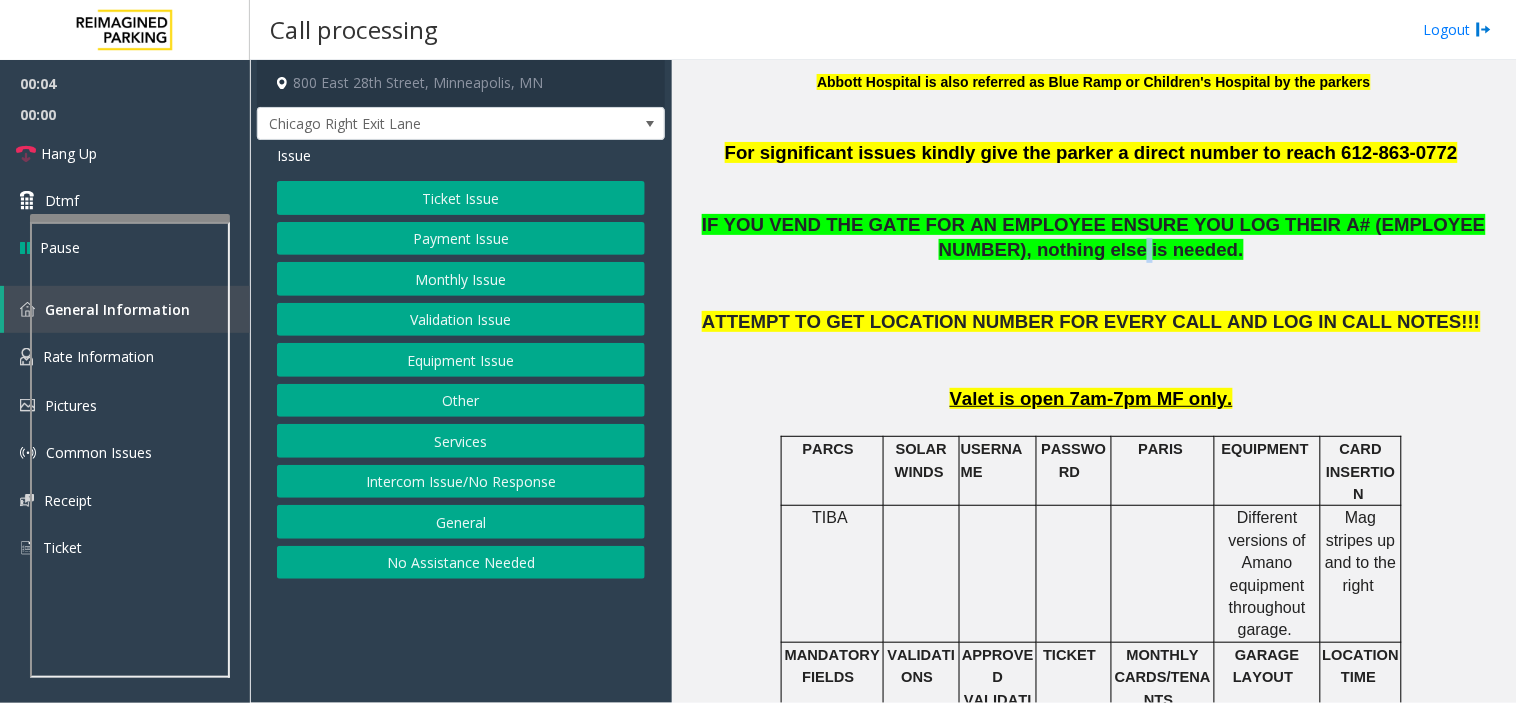 click on "IF YOU VEND THE GATE FOR AN EMPLOYEE ENSURE YOU LOG THEIR A# (EMPLOYEE NUMBER), nothing else is needed" 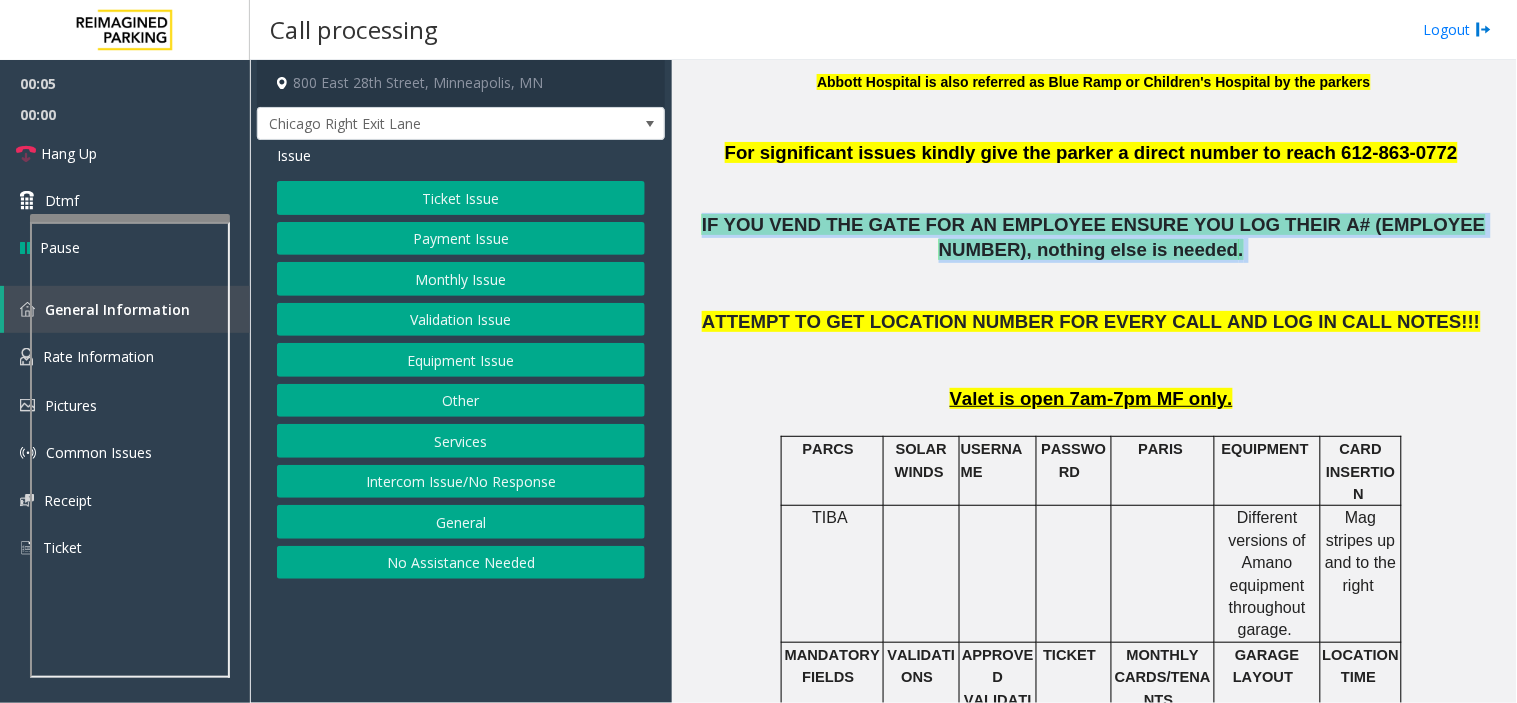click on "IF YOU VEND THE GATE FOR AN EMPLOYEE ENSURE YOU LOG THEIR A# (EMPLOYEE NUMBER), nothing else is needed" 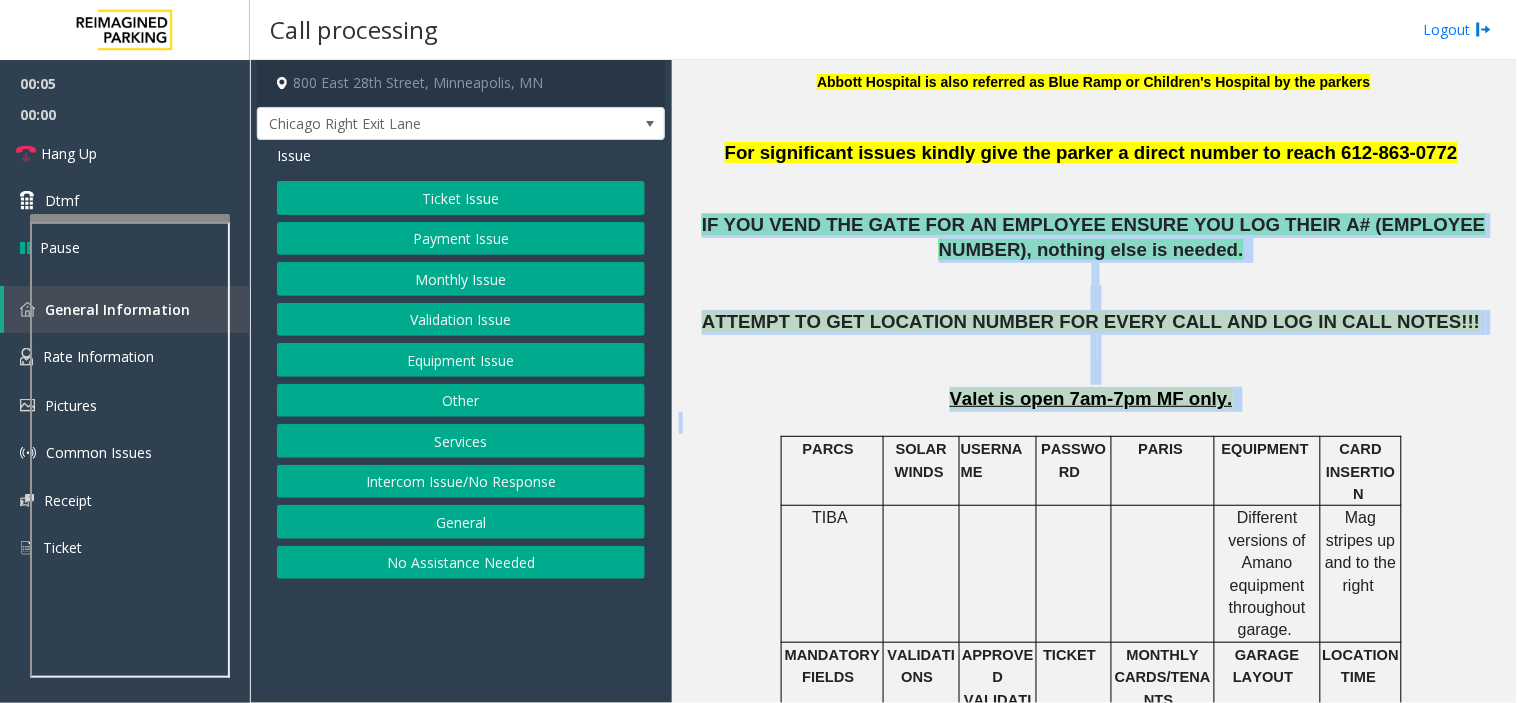 drag, startPoint x: 1055, startPoint y: 256, endPoint x: 1143, endPoint y: 426, distance: 191.42622 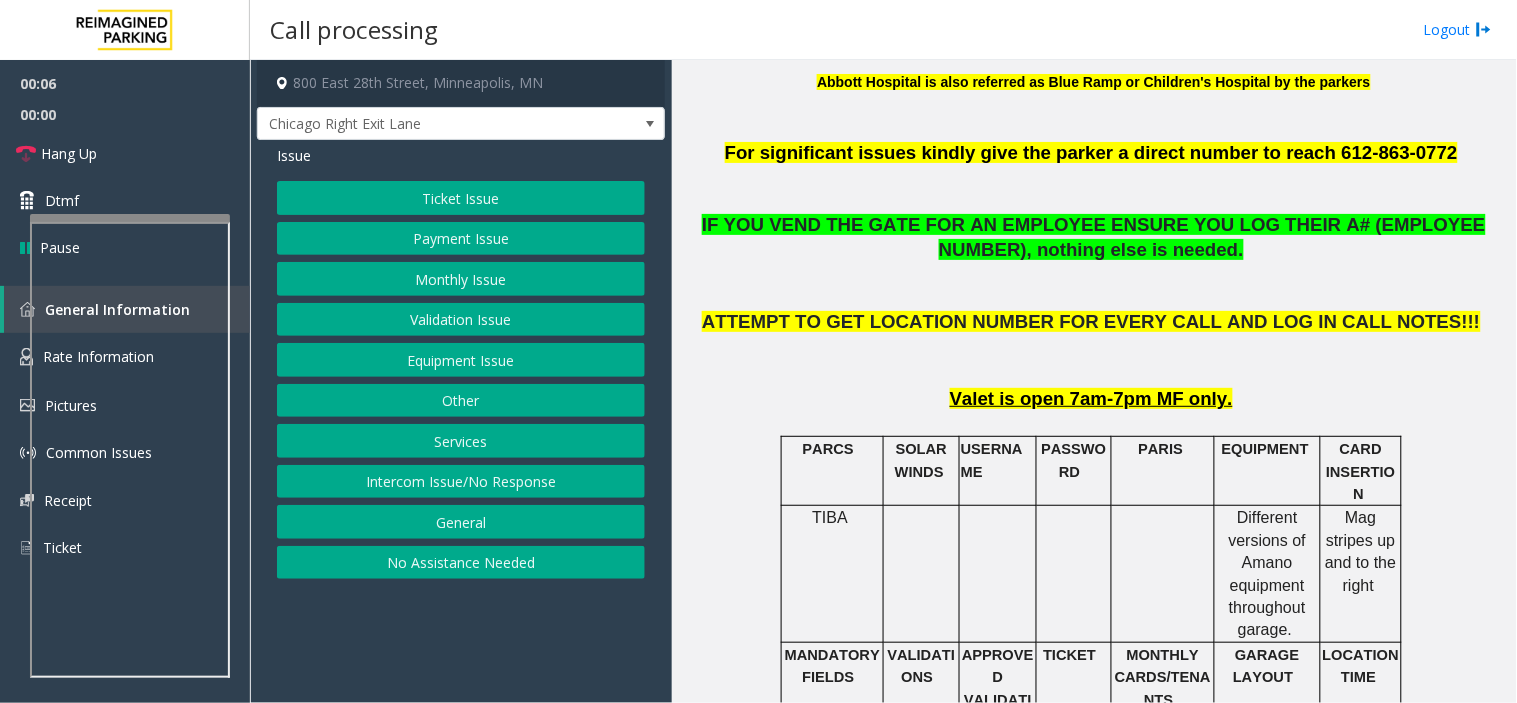 click on "Equipment Issue" 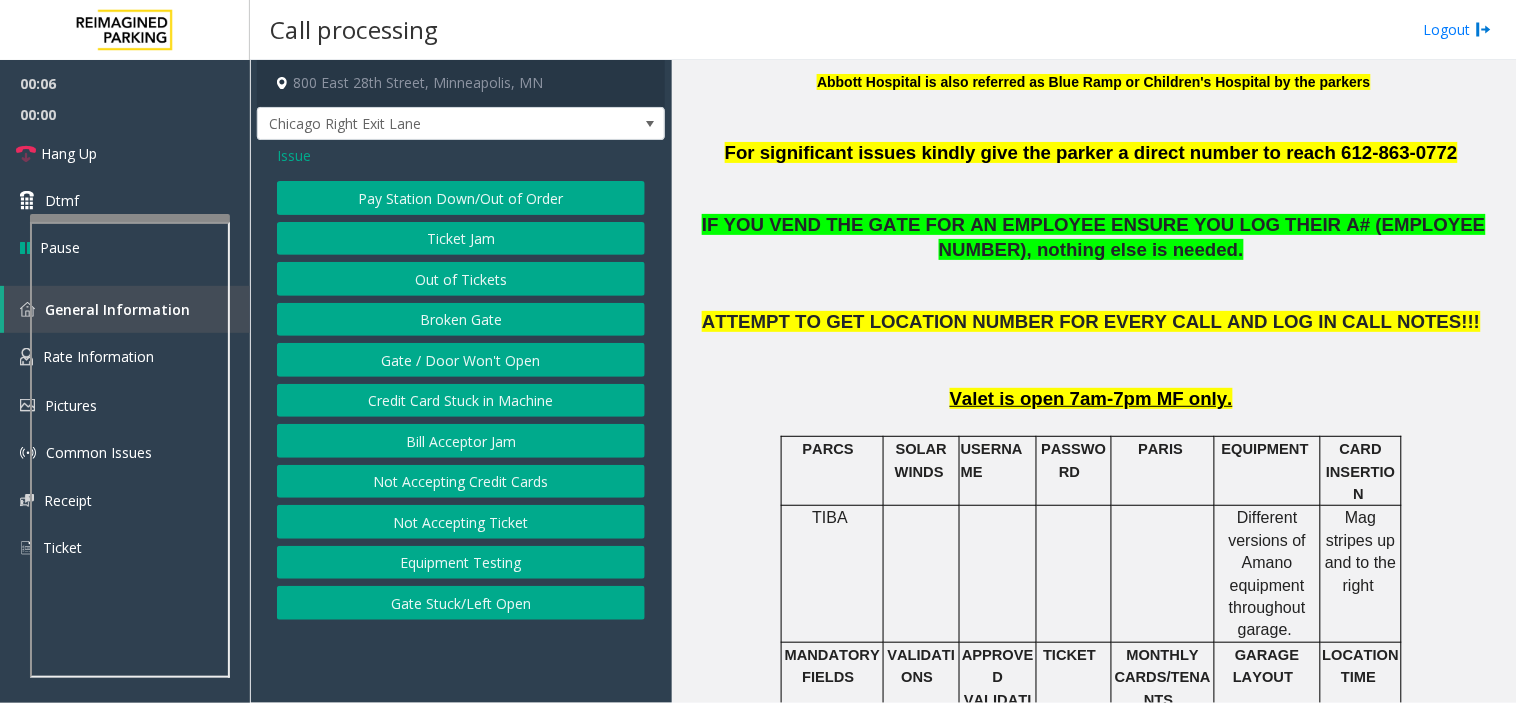 click on "Gate / Door Won't Open" 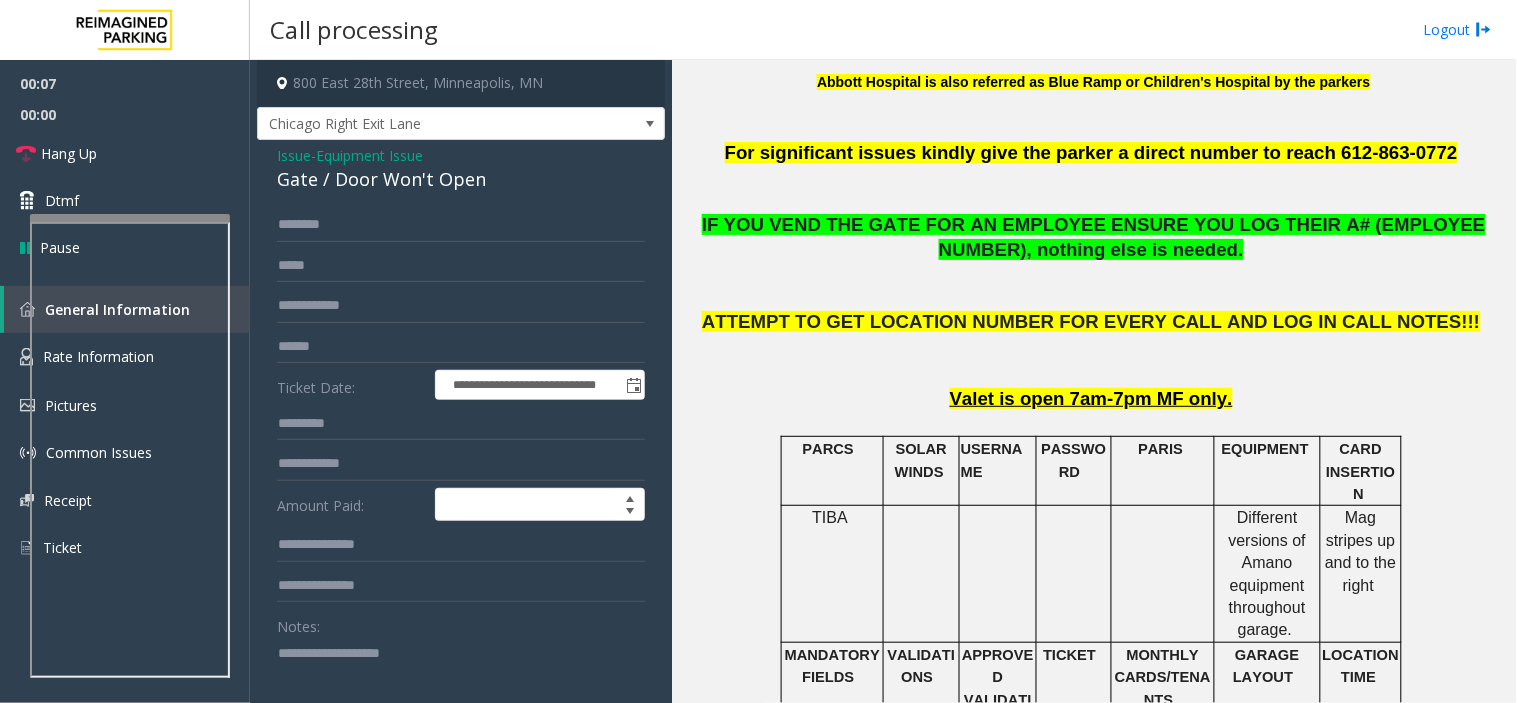 click on "Gate / Door Won't Open" 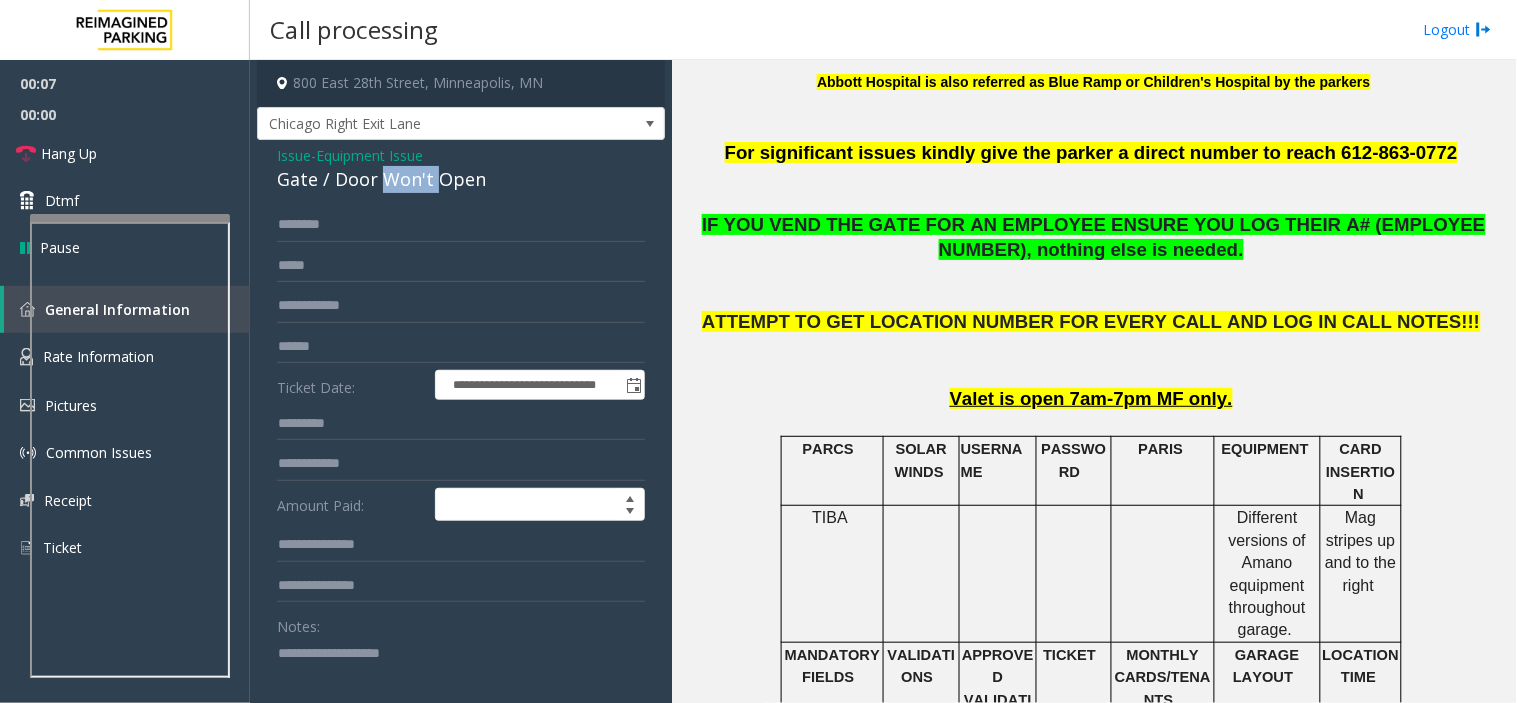 click on "Gate / Door Won't Open" 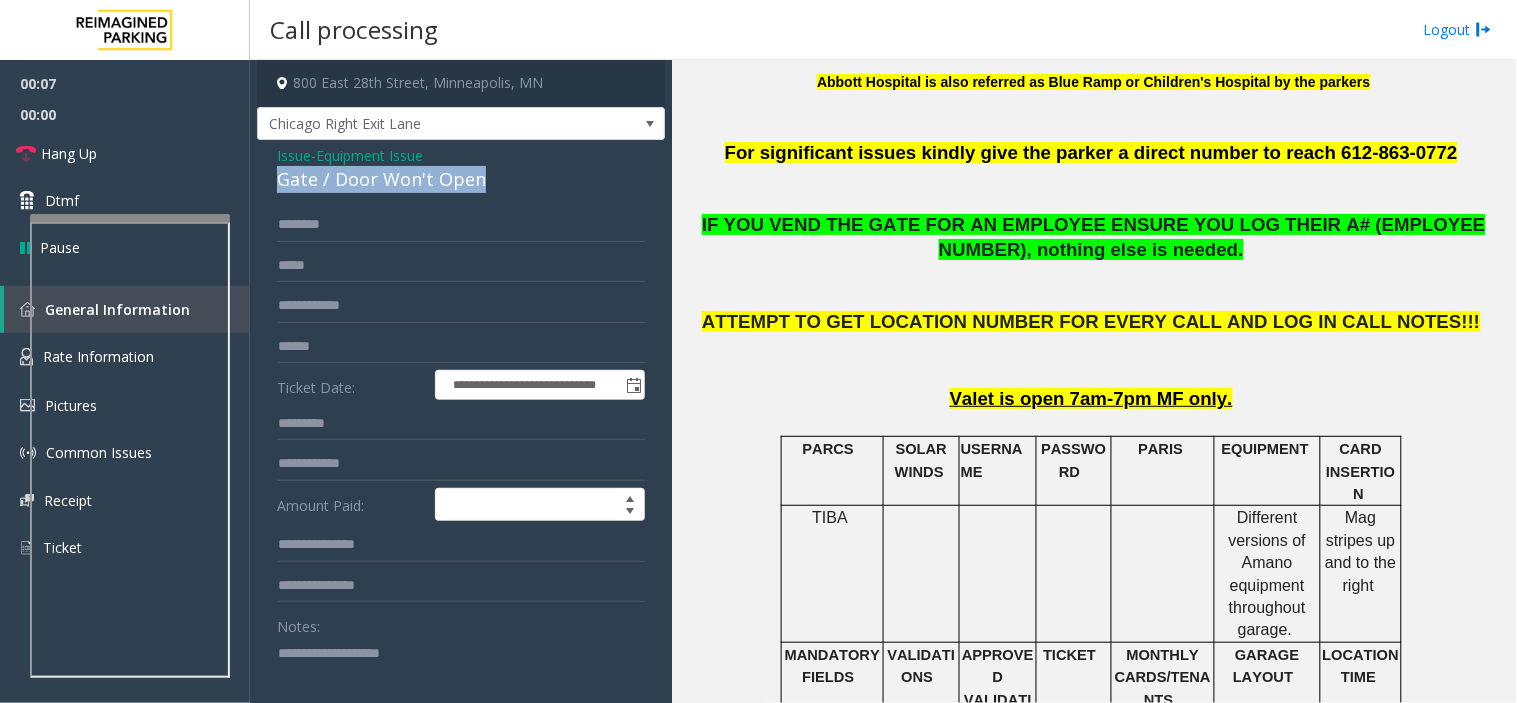 click on "Gate / Door Won't Open" 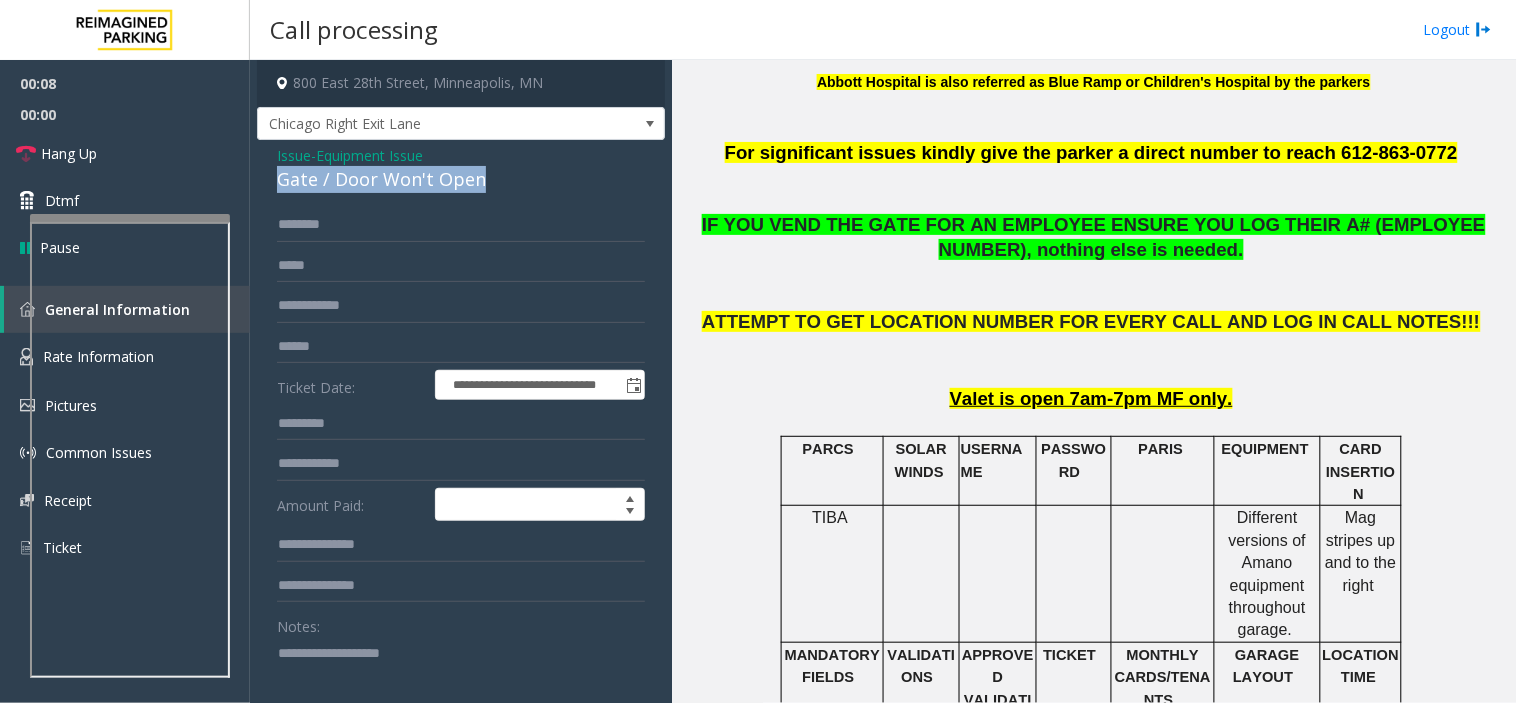 drag, startPoint x: 400, startPoint y: 177, endPoint x: 456, endPoint y: 190, distance: 57.48913 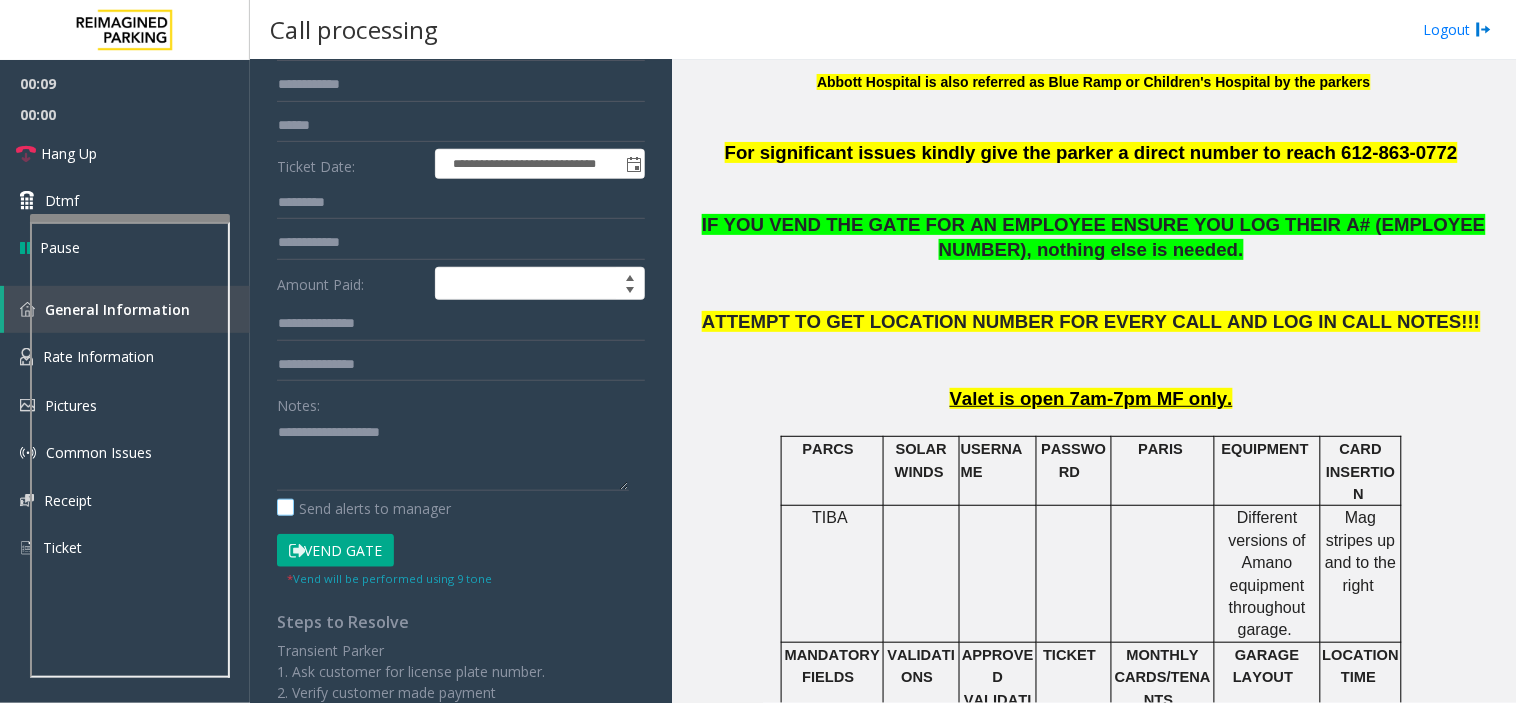 scroll, scrollTop: 222, scrollLeft: 0, axis: vertical 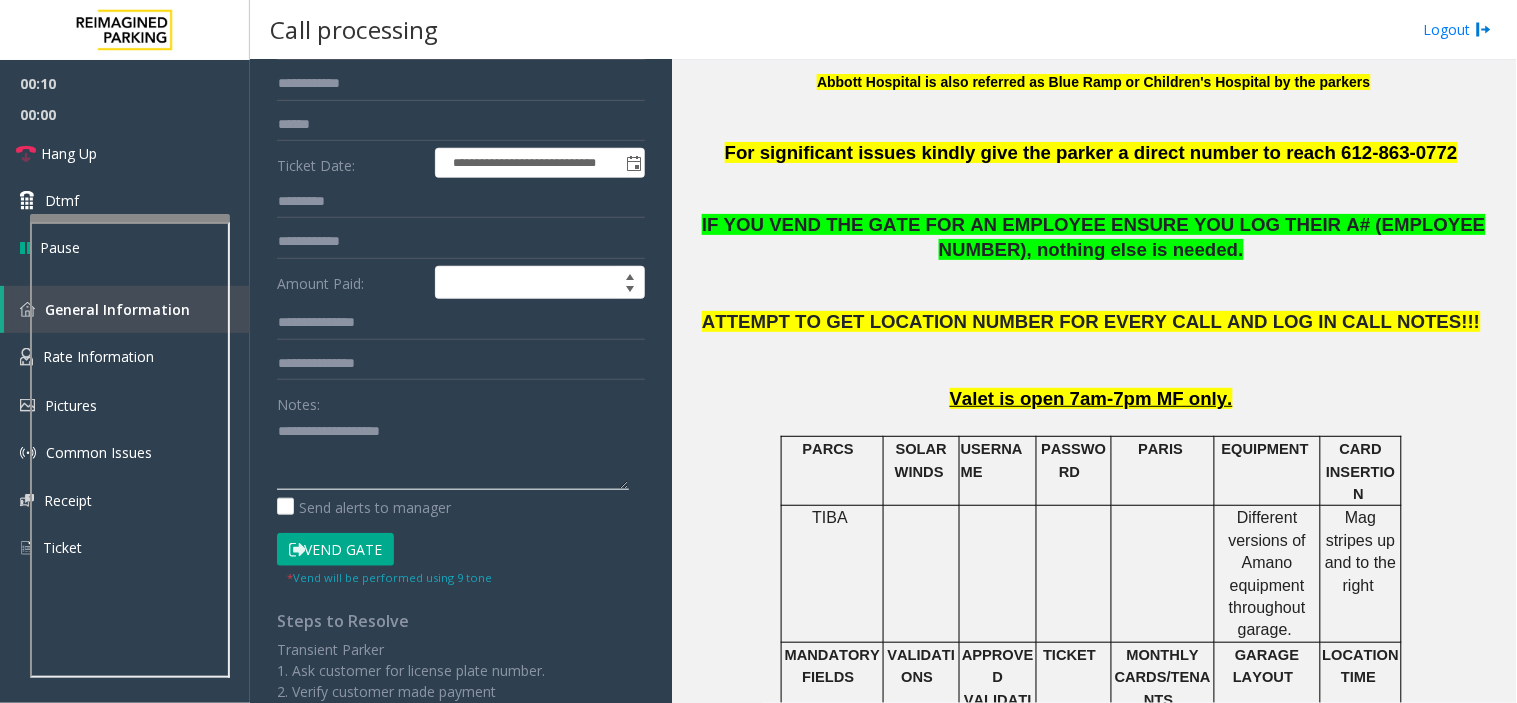 paste on "**********" 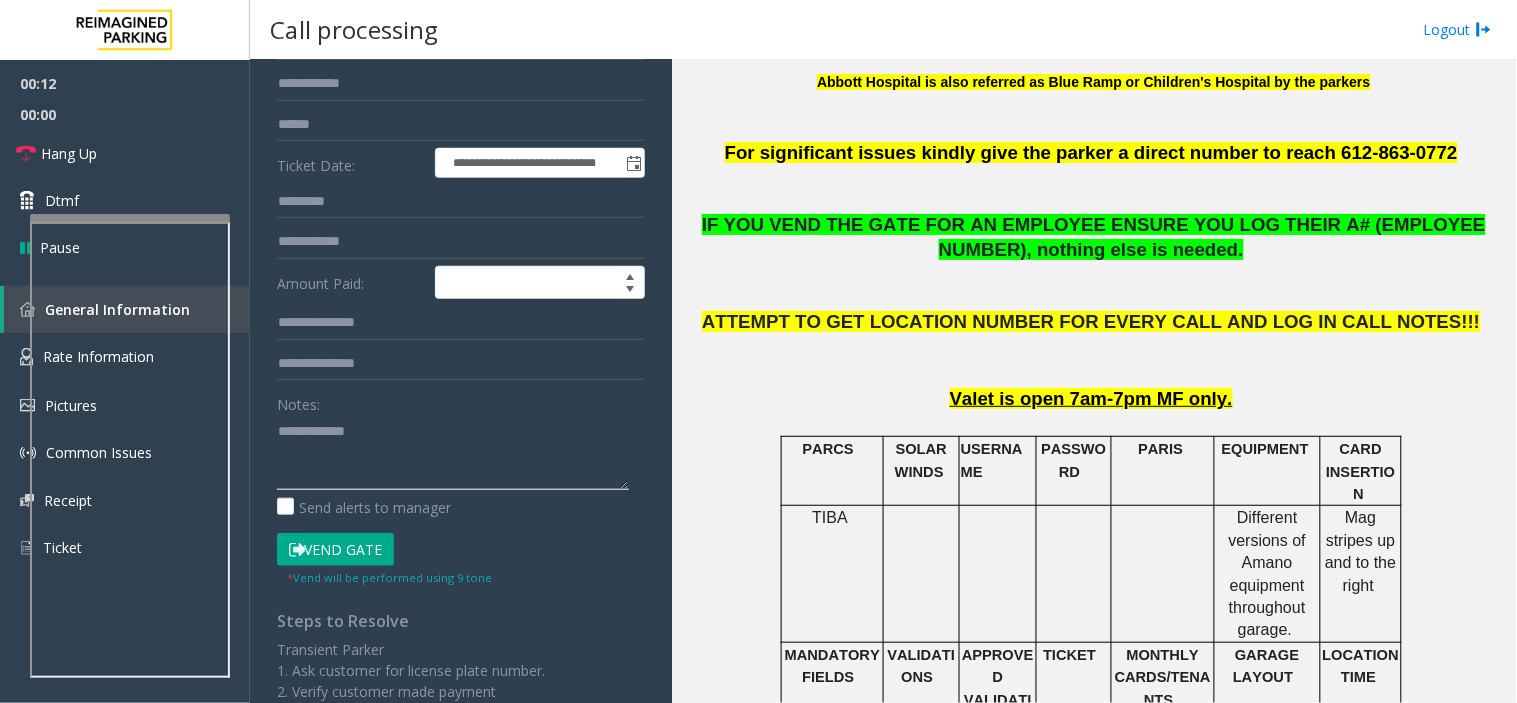 click 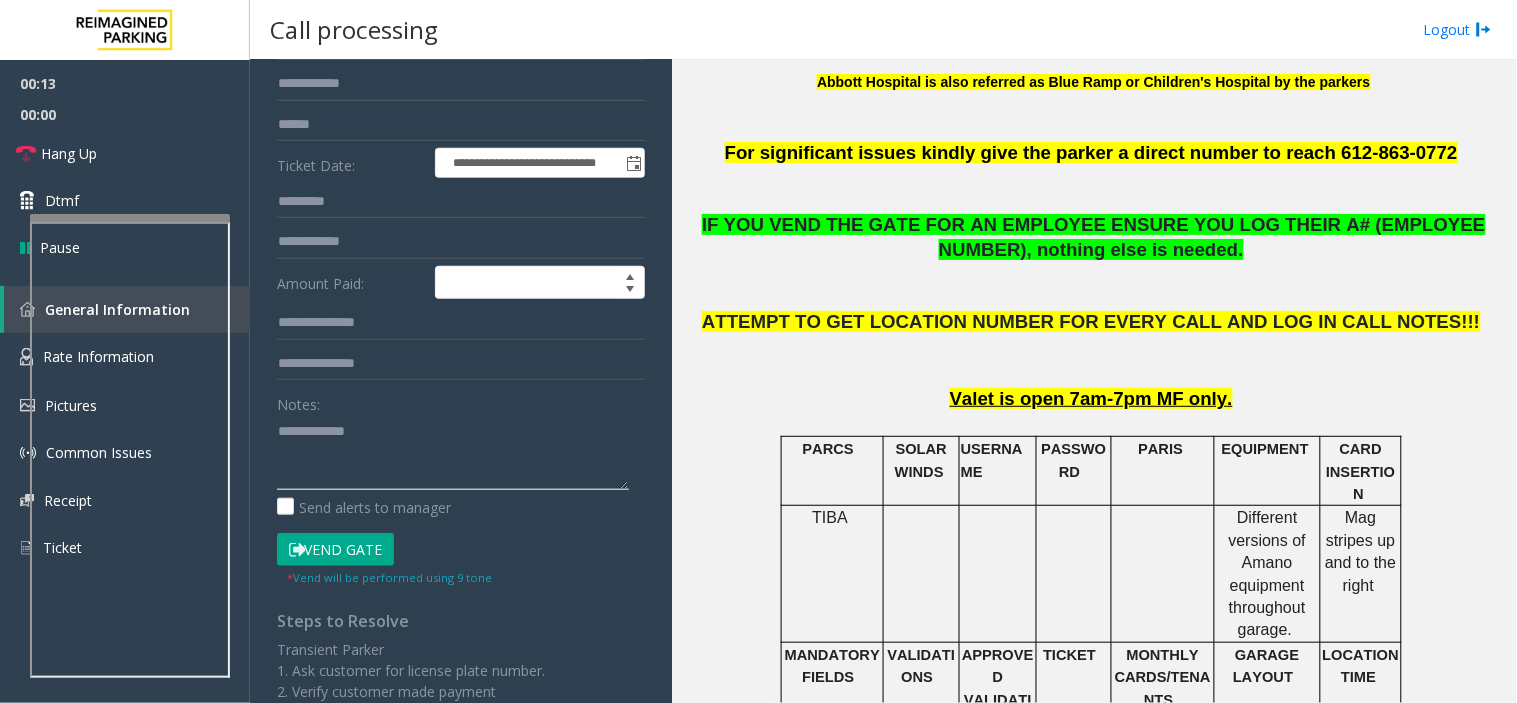 click 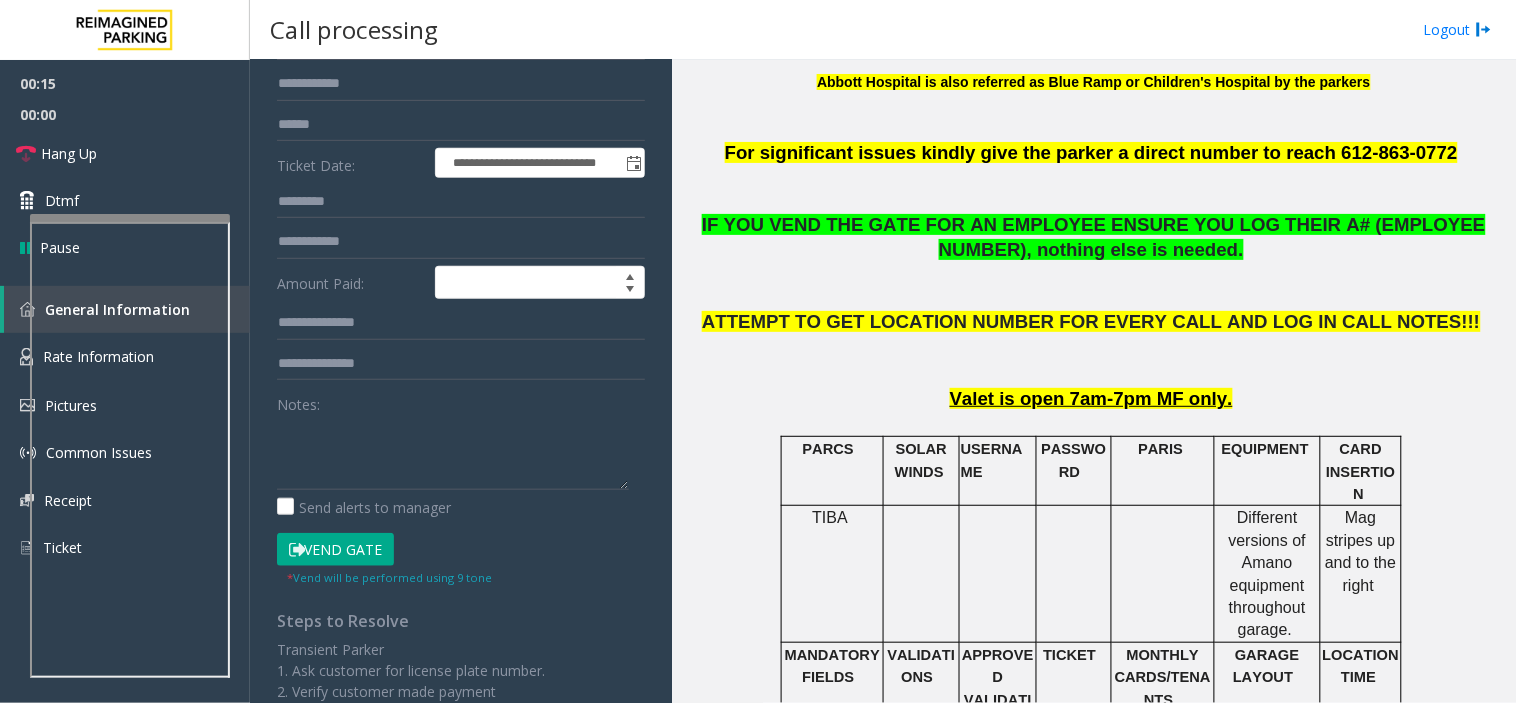 click on "Vend Gate" 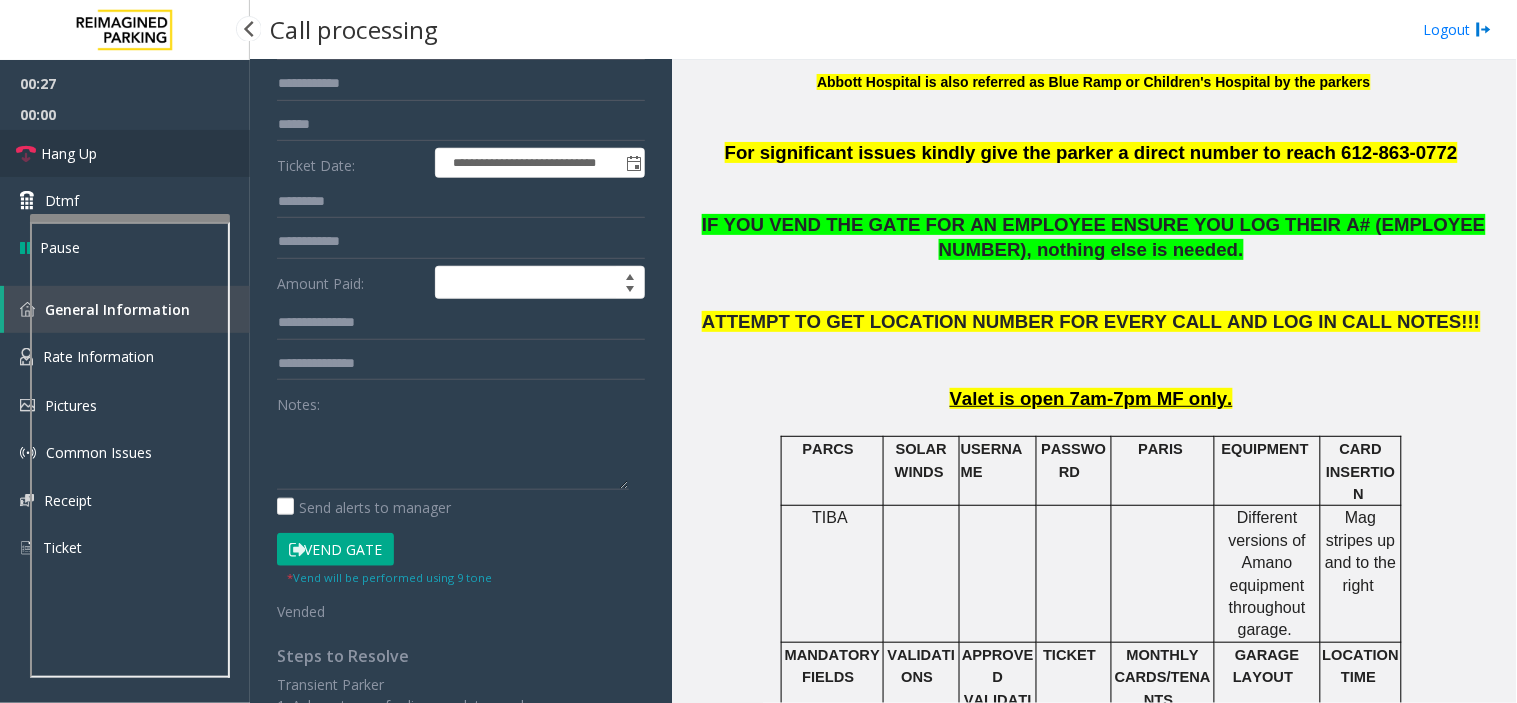 click on "Hang Up" at bounding box center [125, 153] 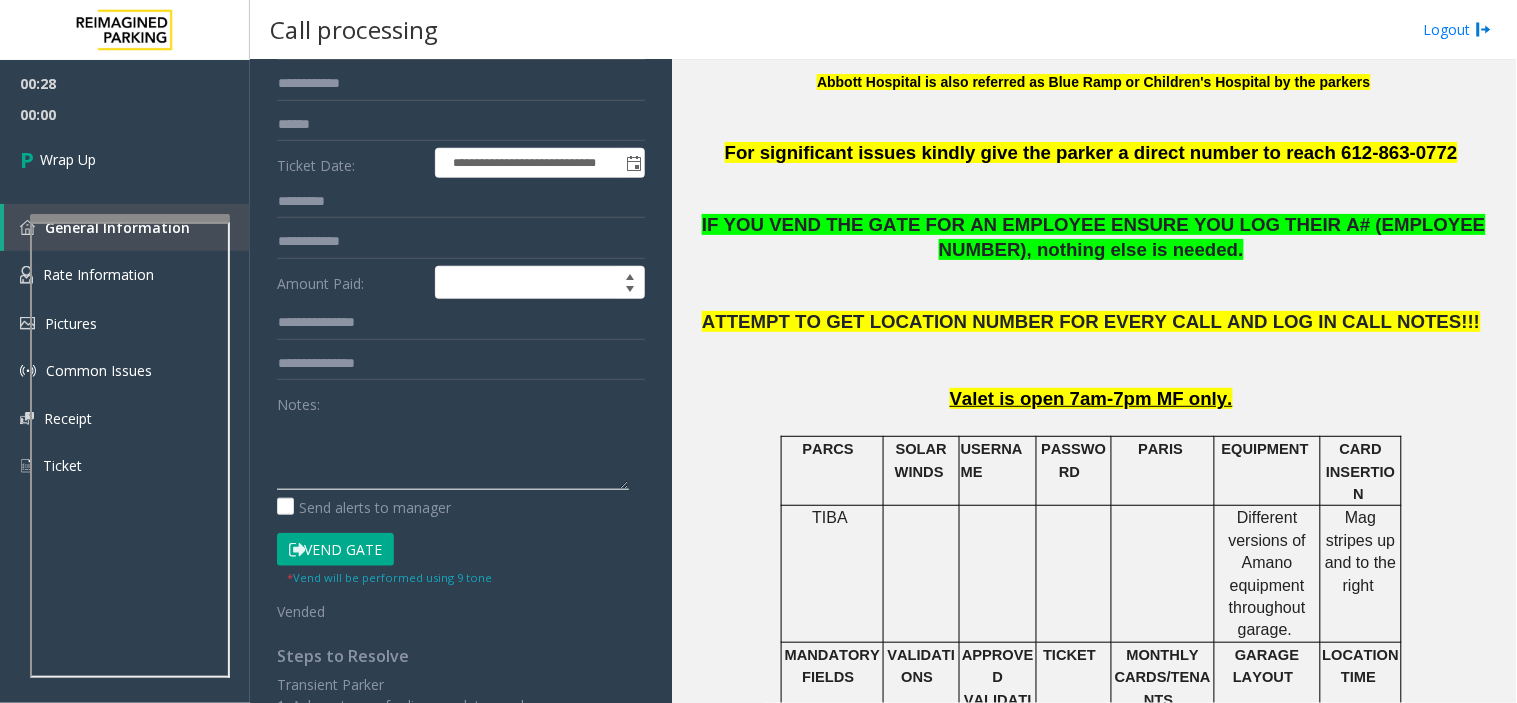 paste on "**********" 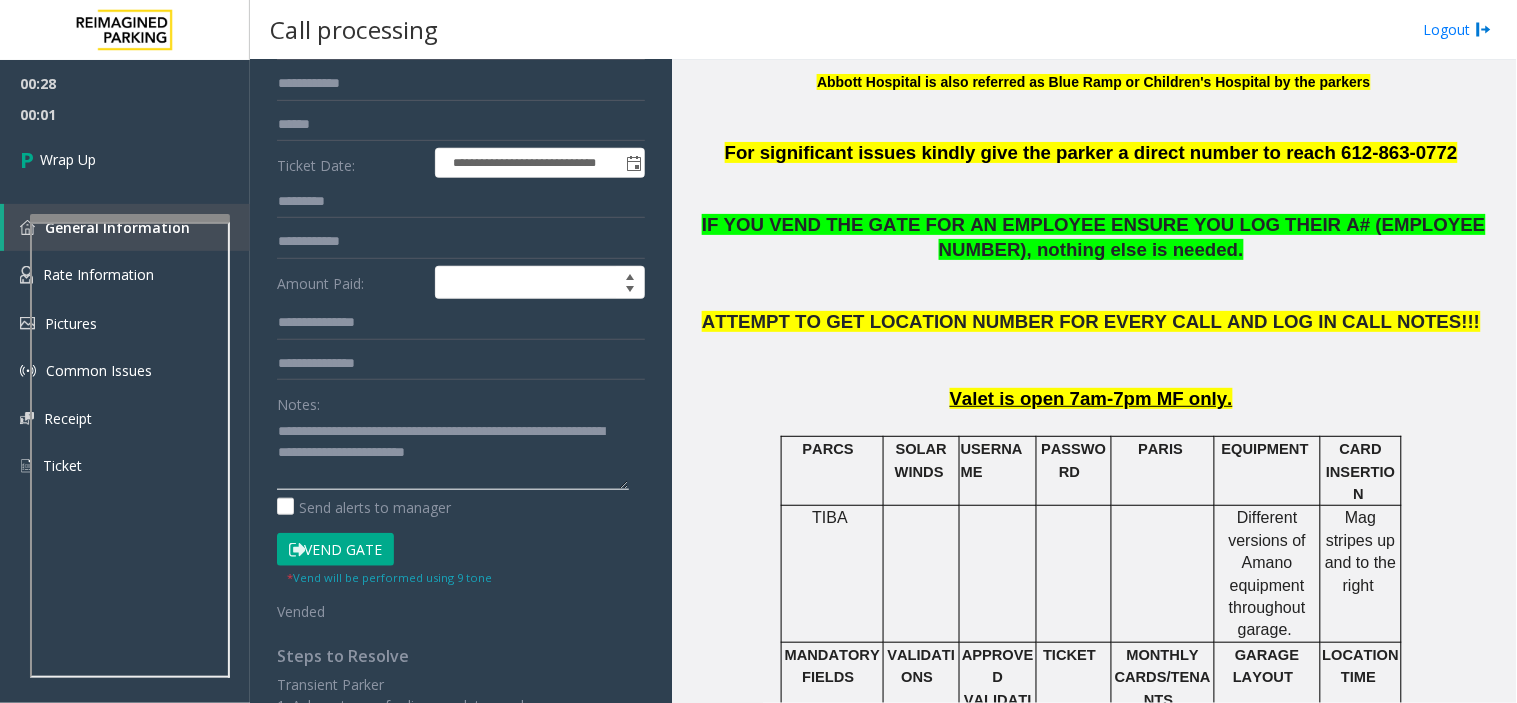 click 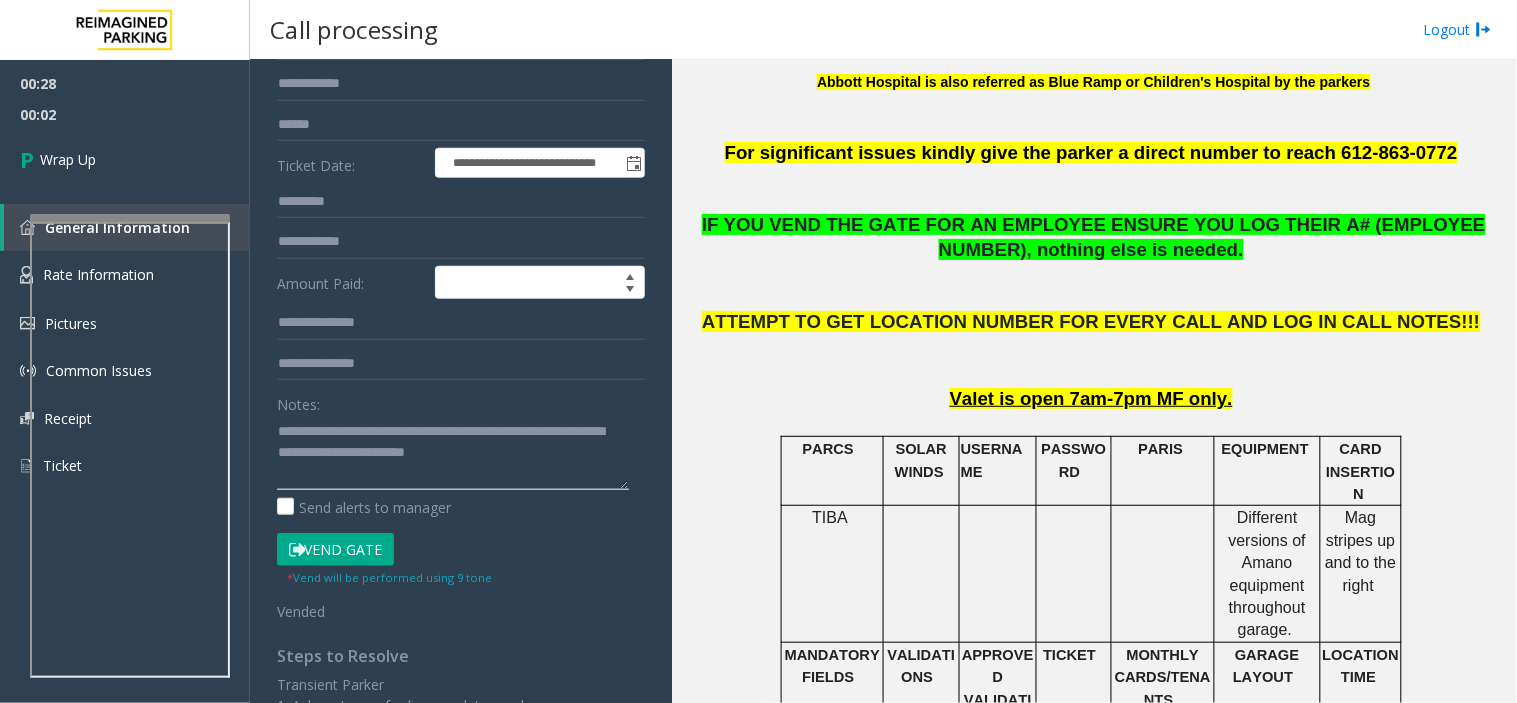 click 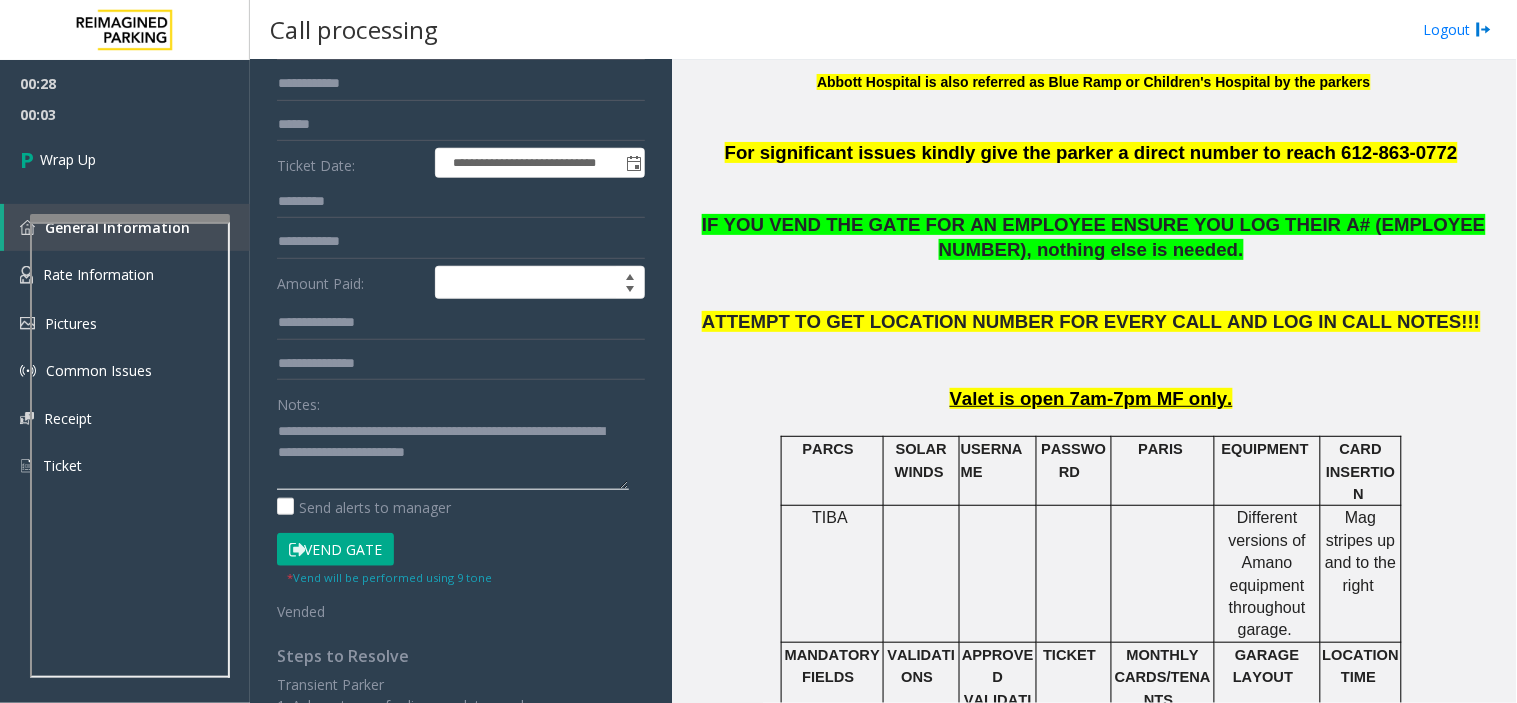 drag, startPoint x: 422, startPoint y: 450, endPoint x: 531, endPoint y: 463, distance: 109.77249 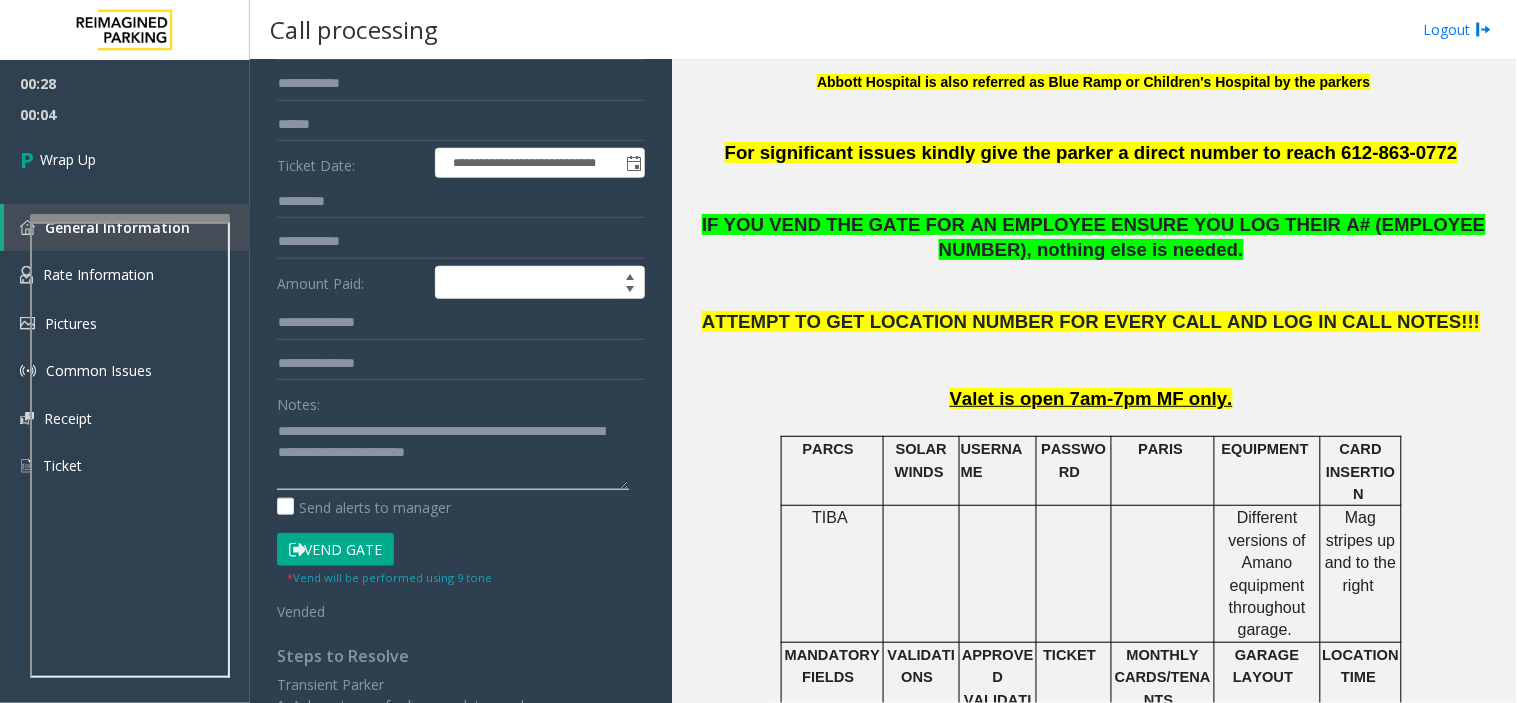 click 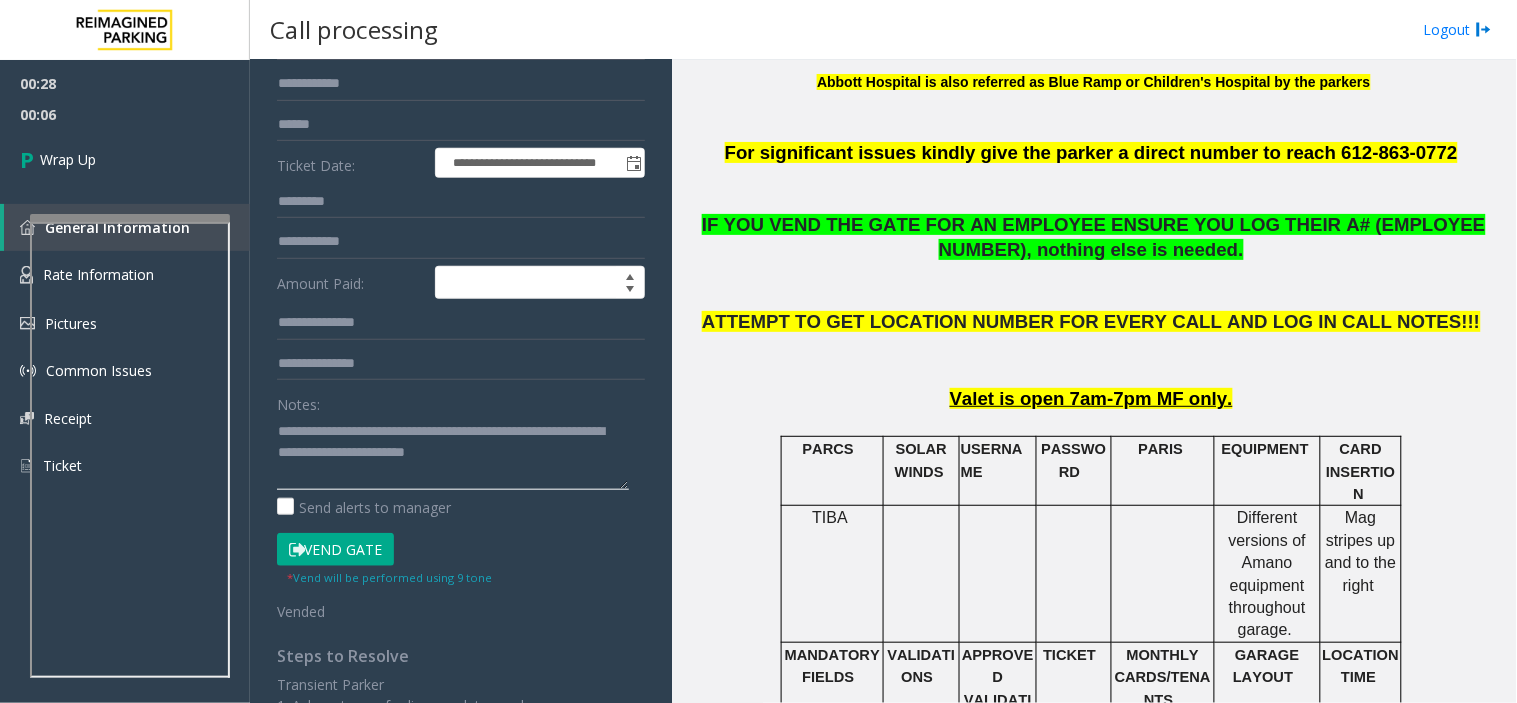 drag, startPoint x: 415, startPoint y: 457, endPoint x: 565, endPoint y: 455, distance: 150.01334 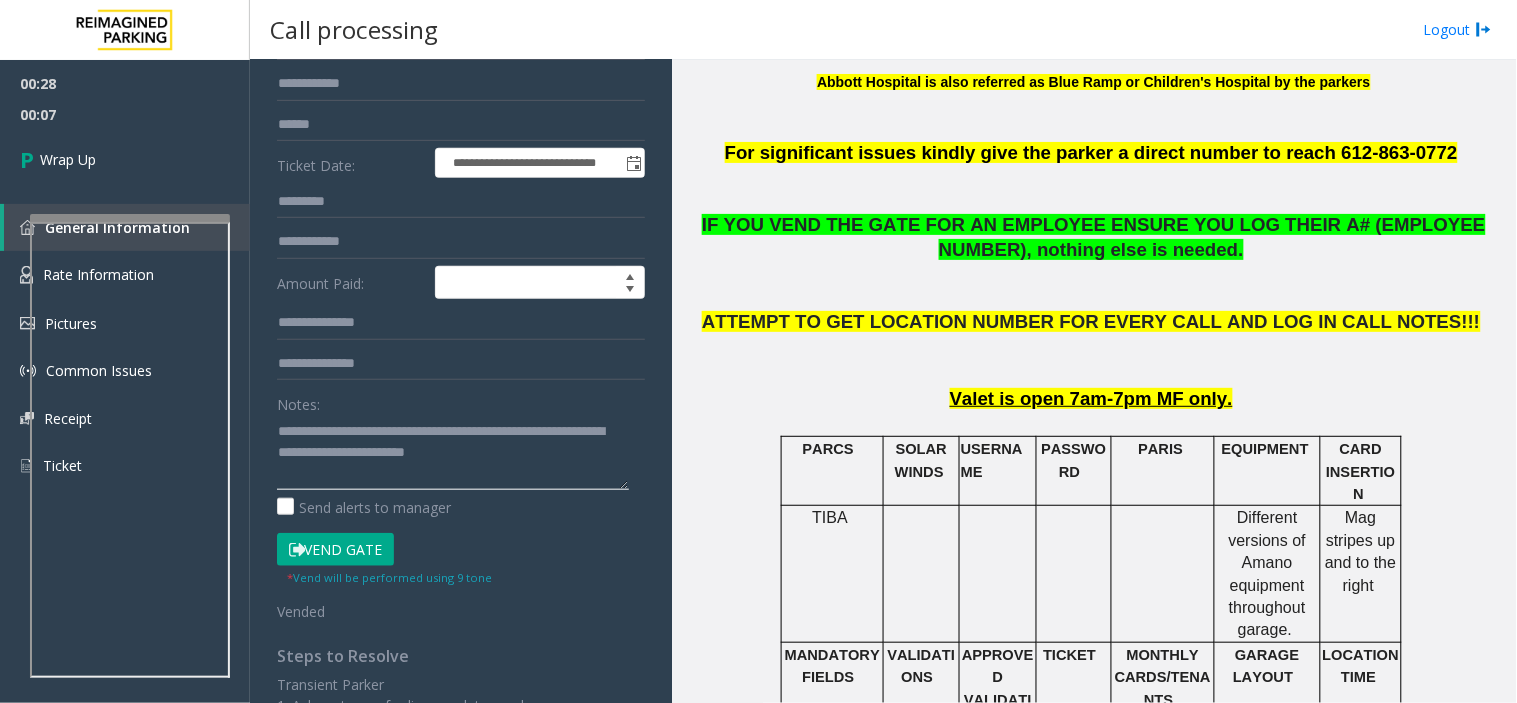 click 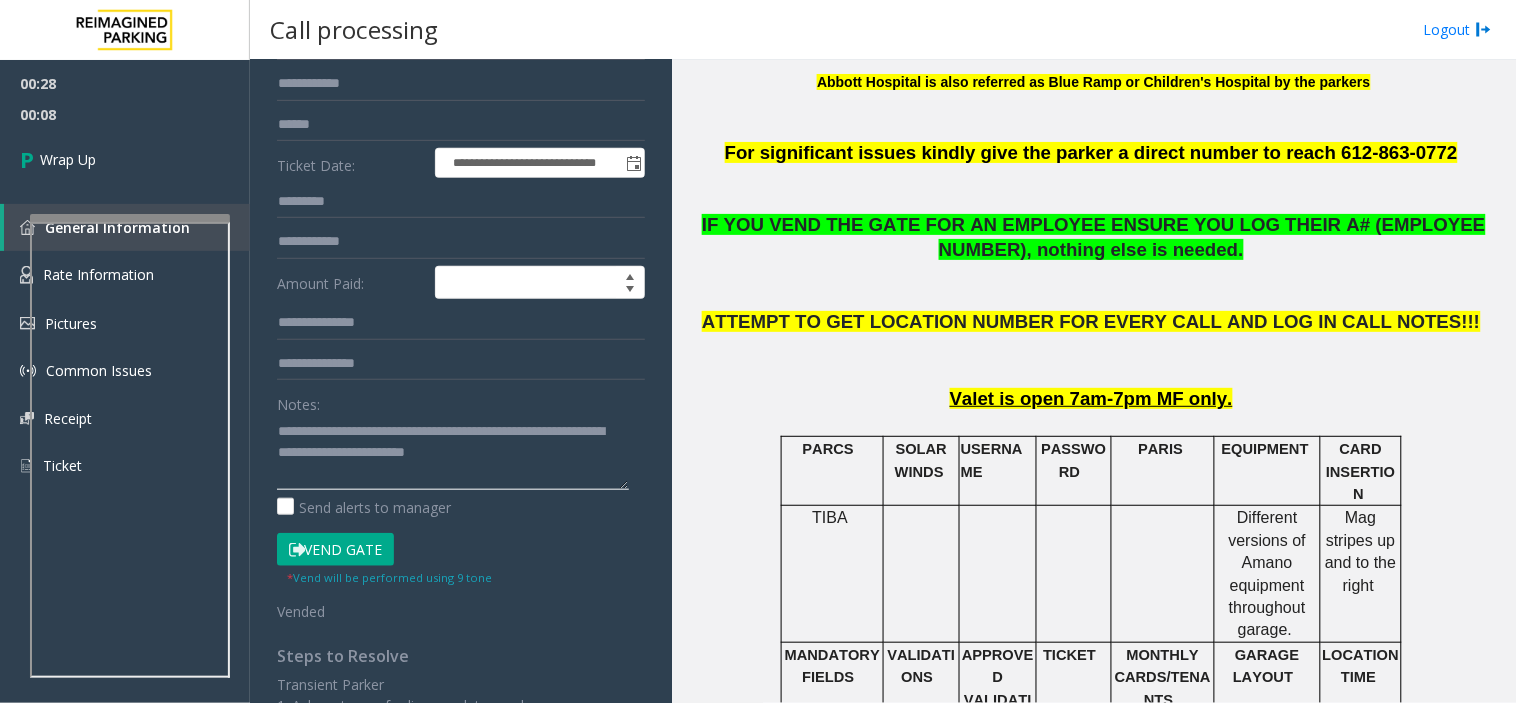 click 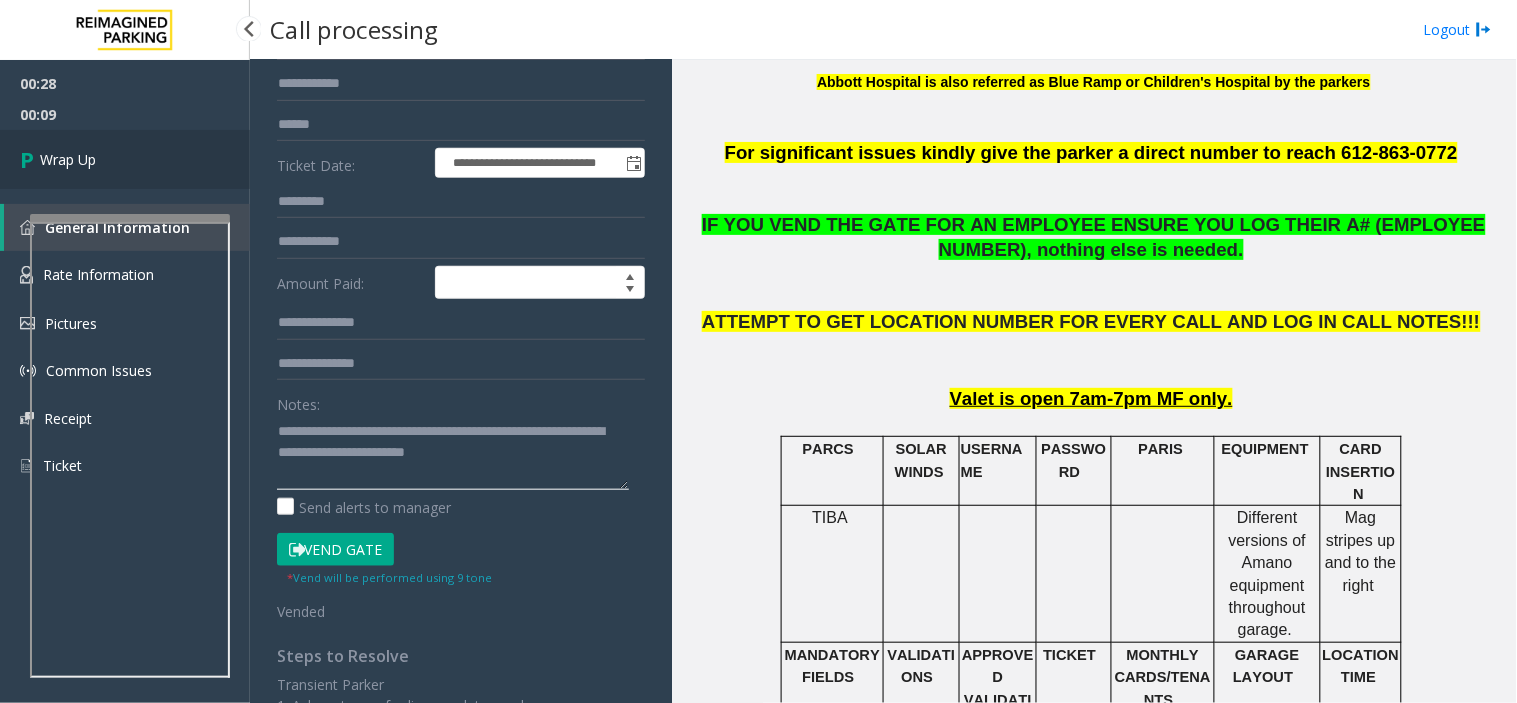 type on "**********" 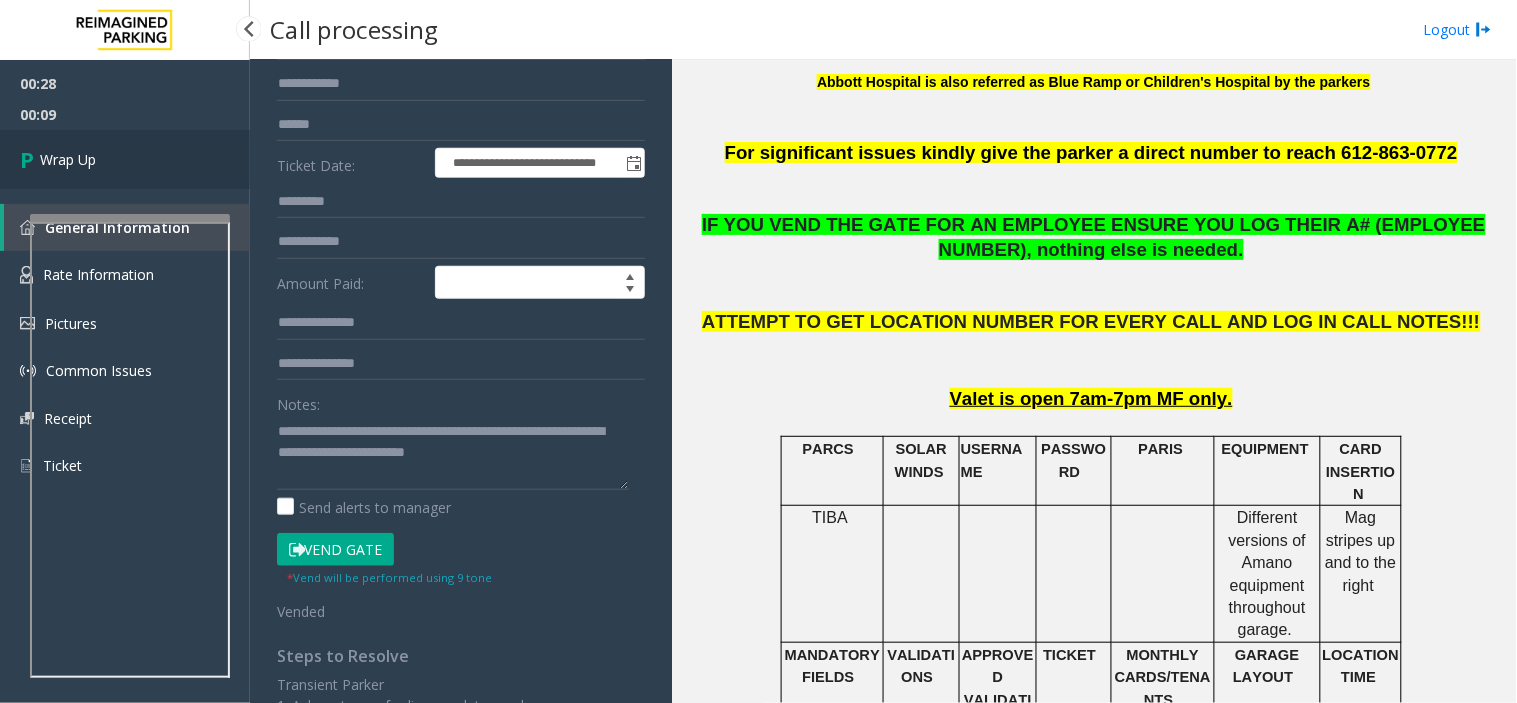 click on "Wrap Up" at bounding box center (68, 159) 